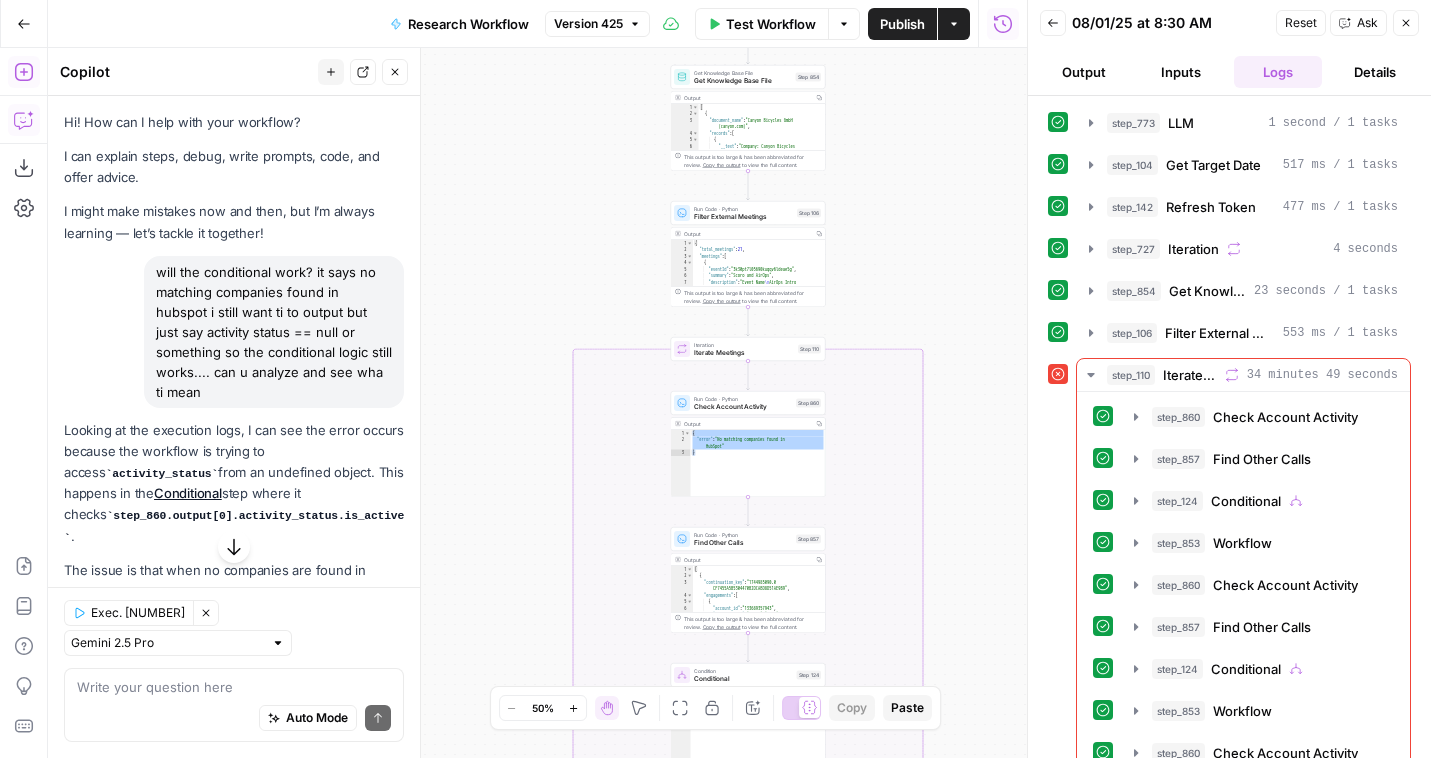 scroll, scrollTop: 0, scrollLeft: 0, axis: both 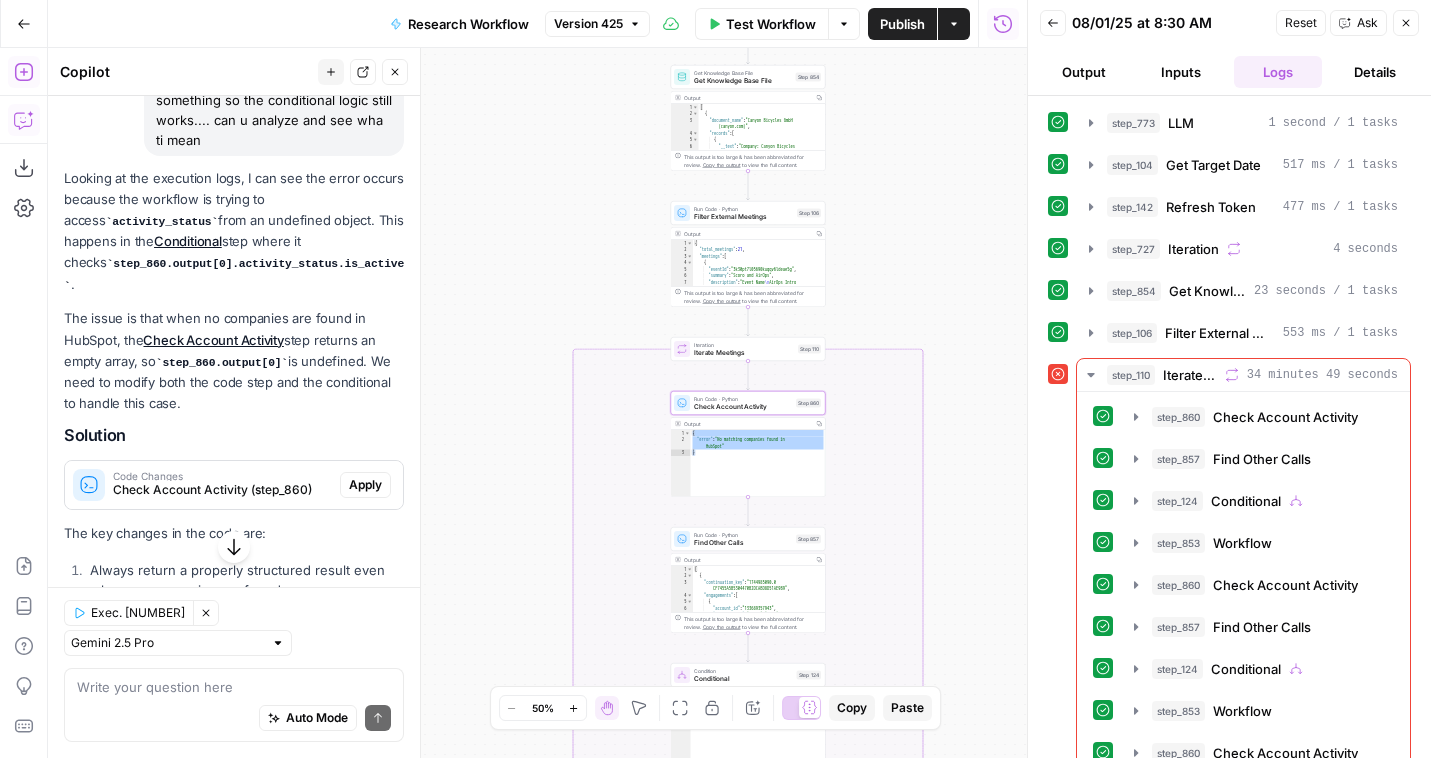 click on "Apply" at bounding box center [365, 485] 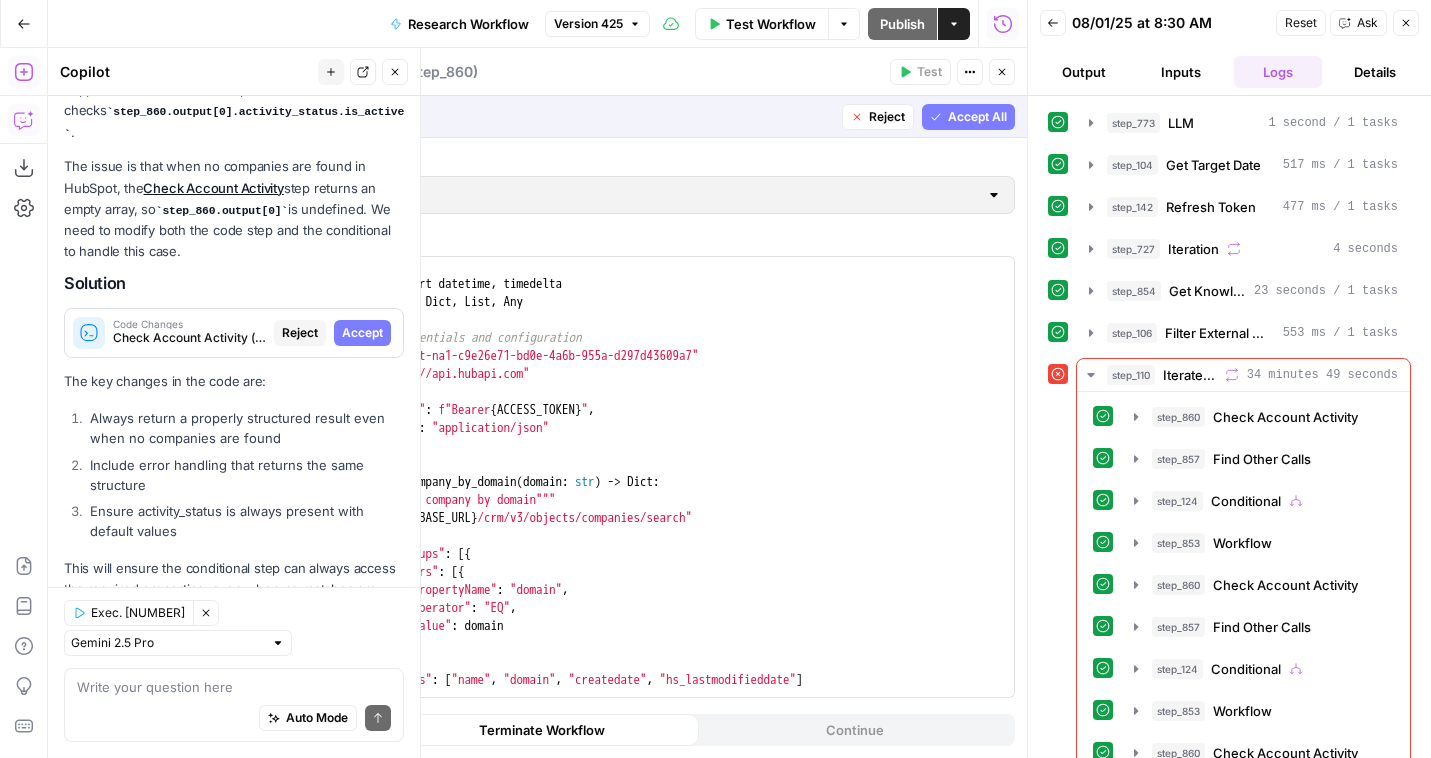 scroll, scrollTop: 986, scrollLeft: 0, axis: vertical 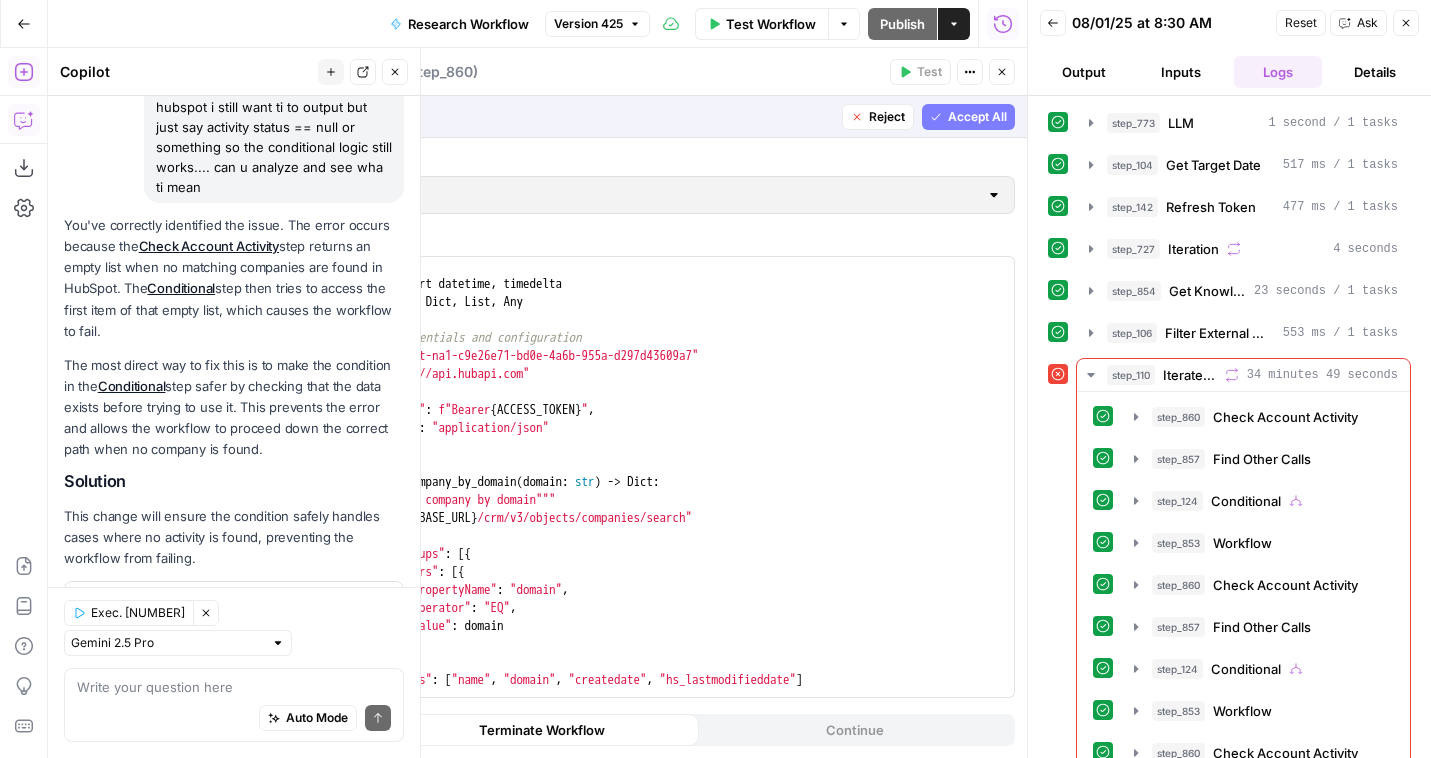 click on "Conditional (step_124)" at bounding box center [222, 611] 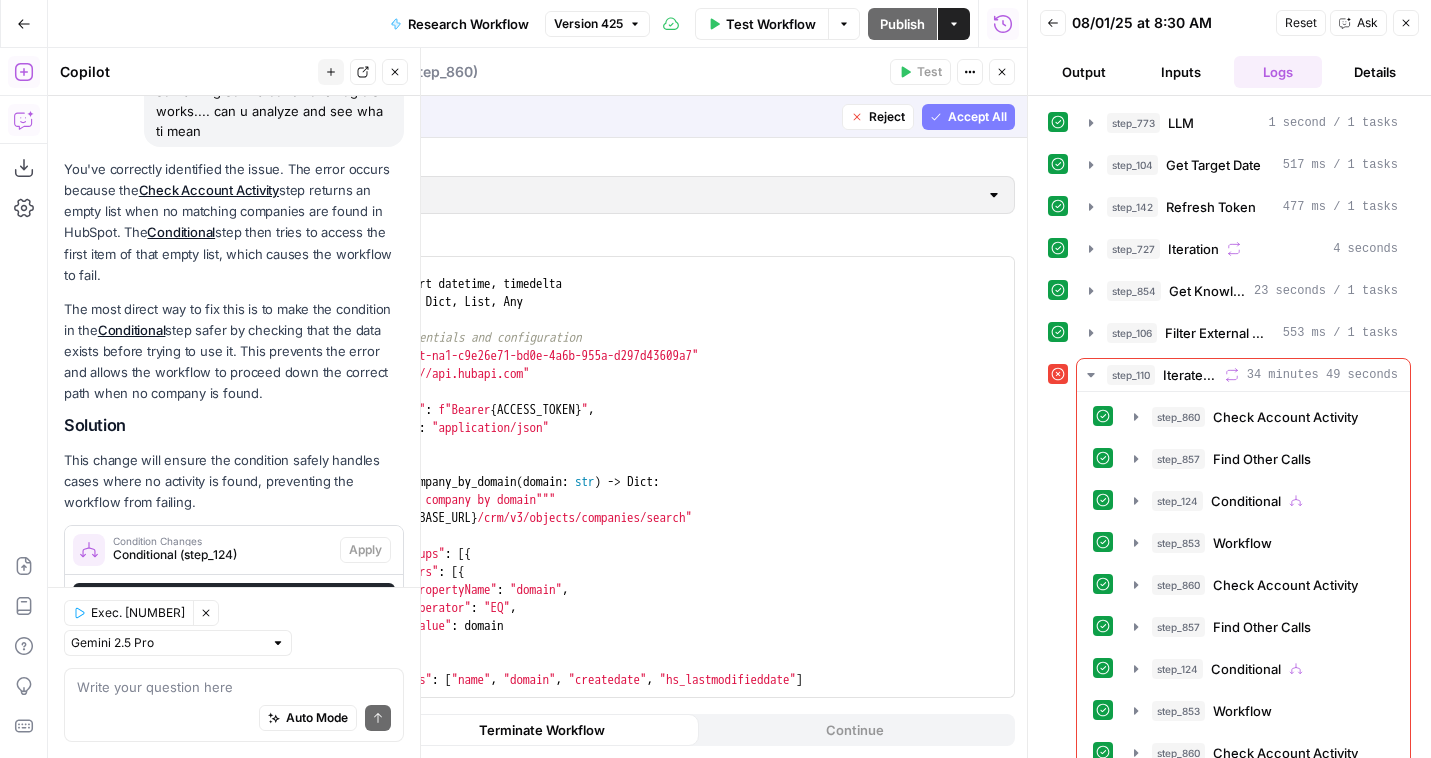 scroll, scrollTop: 0, scrollLeft: 0, axis: both 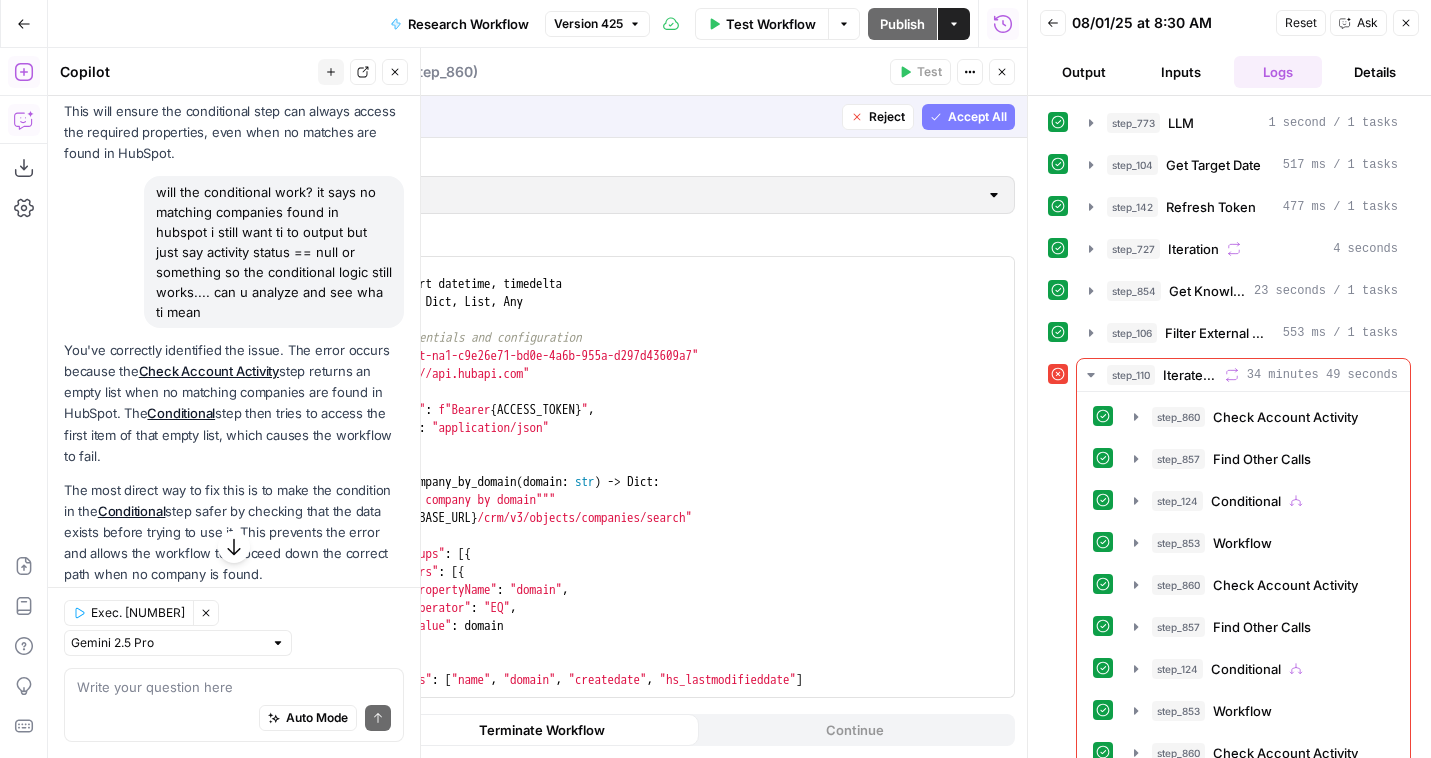 click on "Reject" at bounding box center (887, 117) 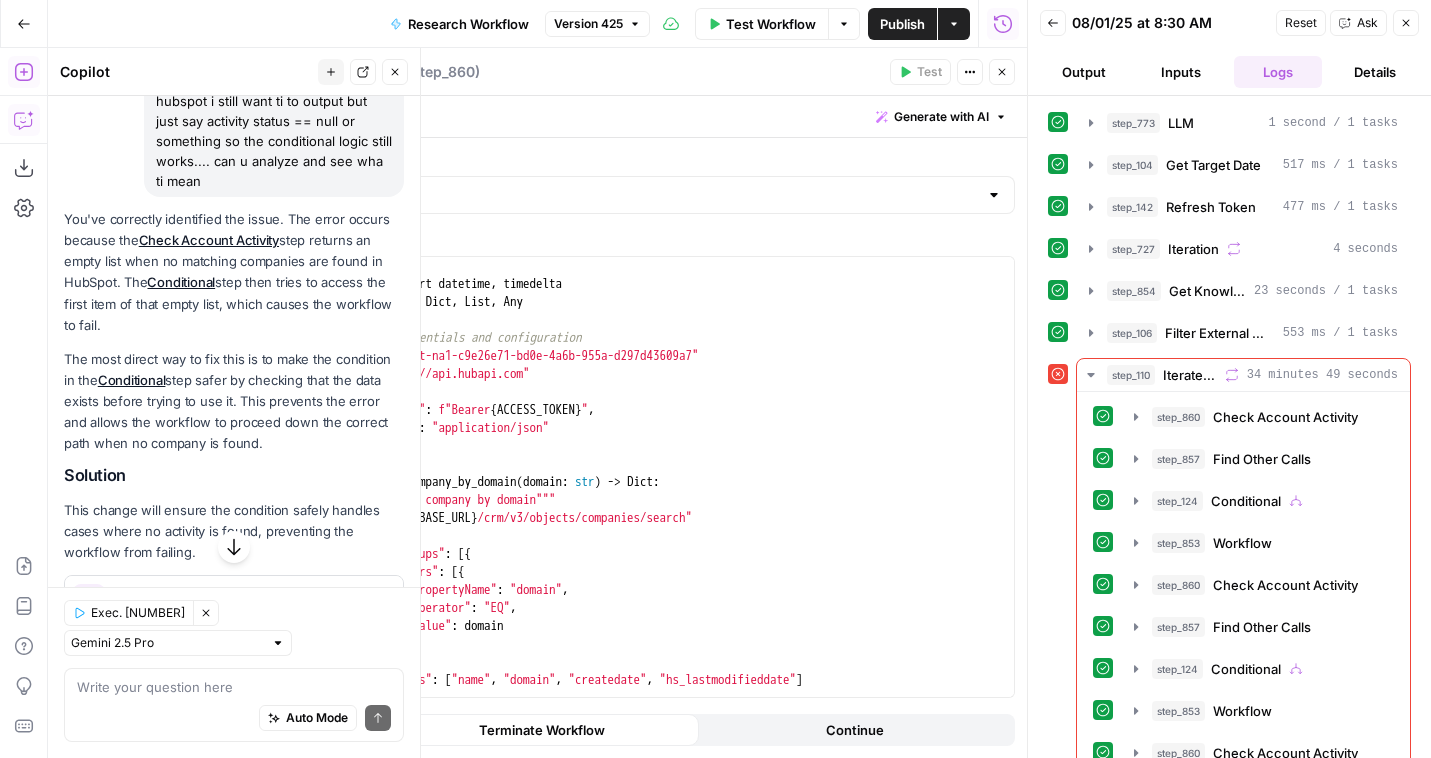 scroll, scrollTop: 1001, scrollLeft: 0, axis: vertical 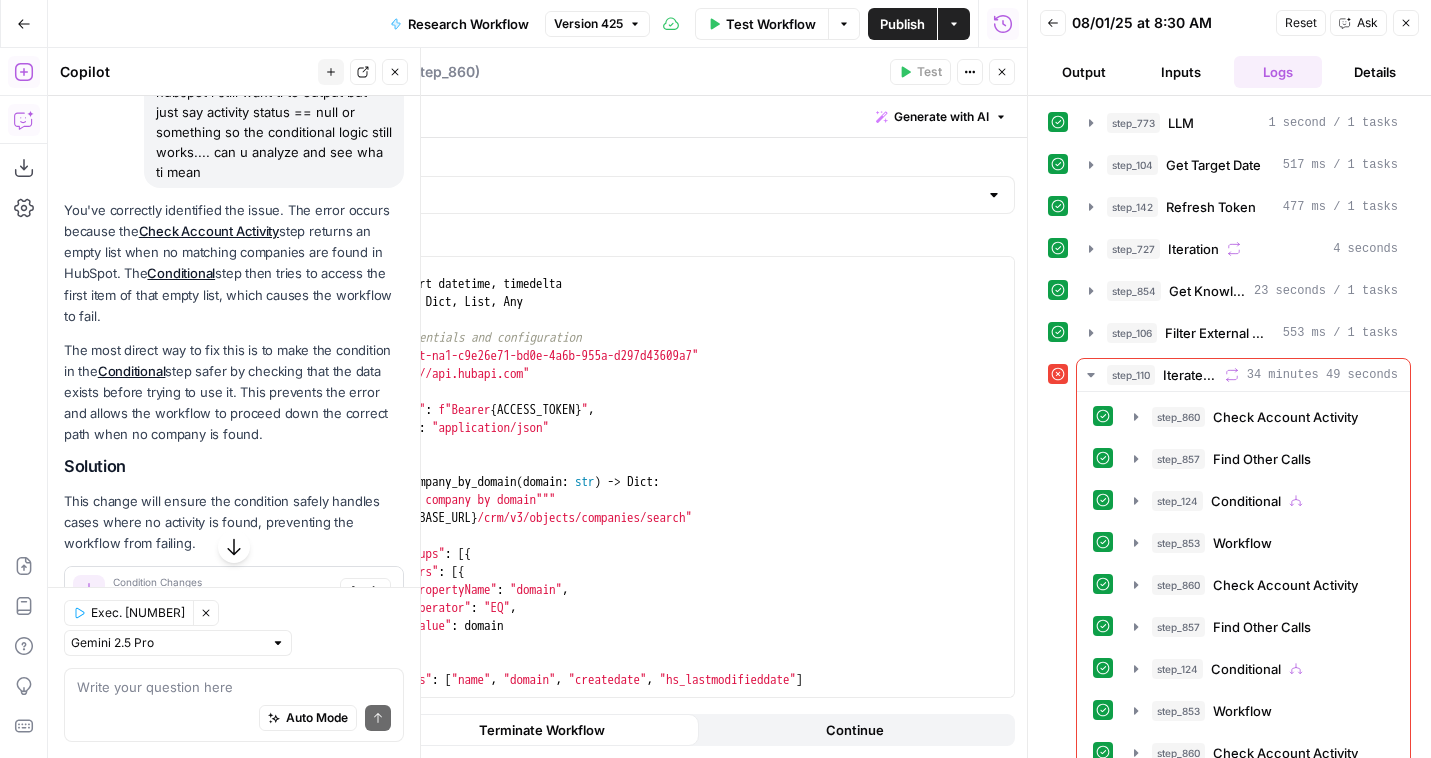 click on "Auto Mode Send" at bounding box center [234, 719] 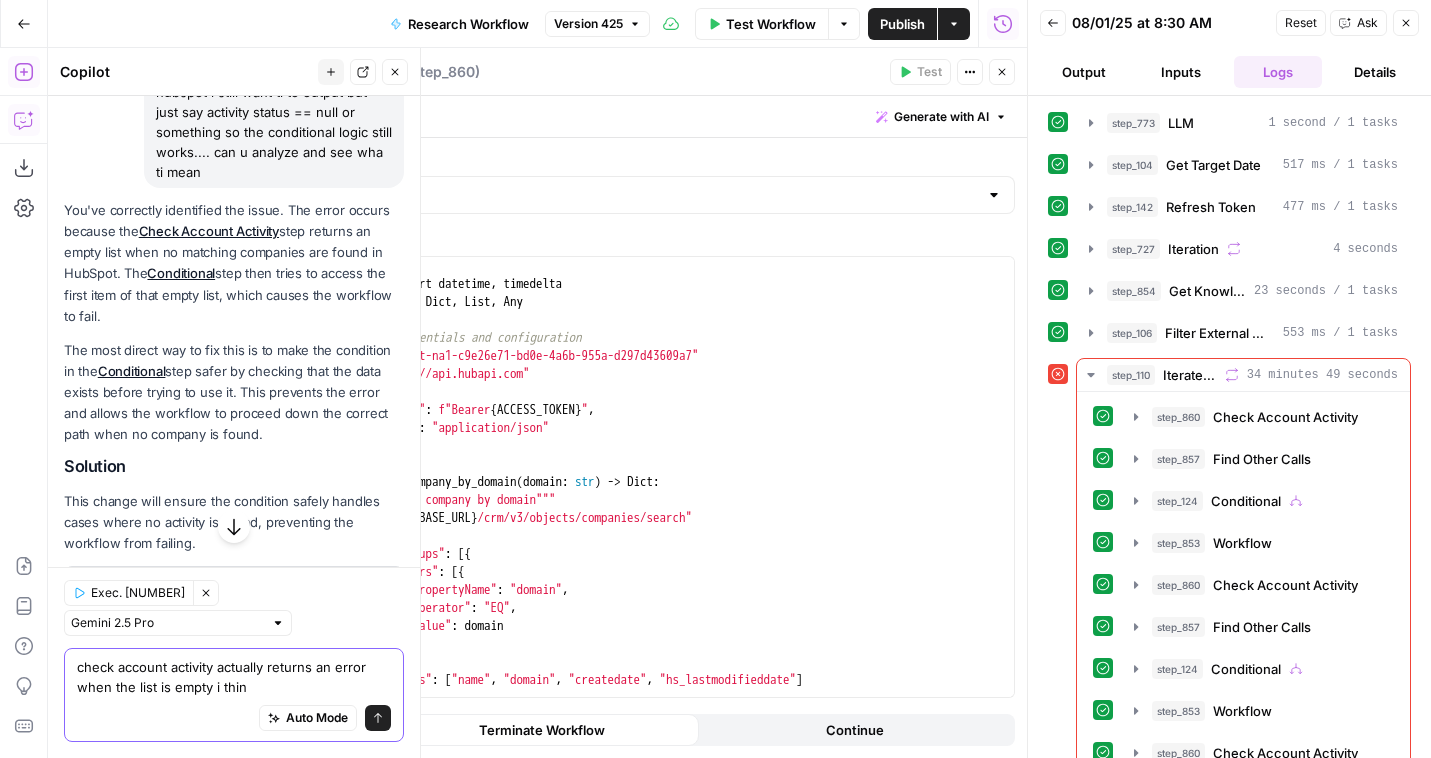 type on "check account activity actually returns an error when the list is empty i think" 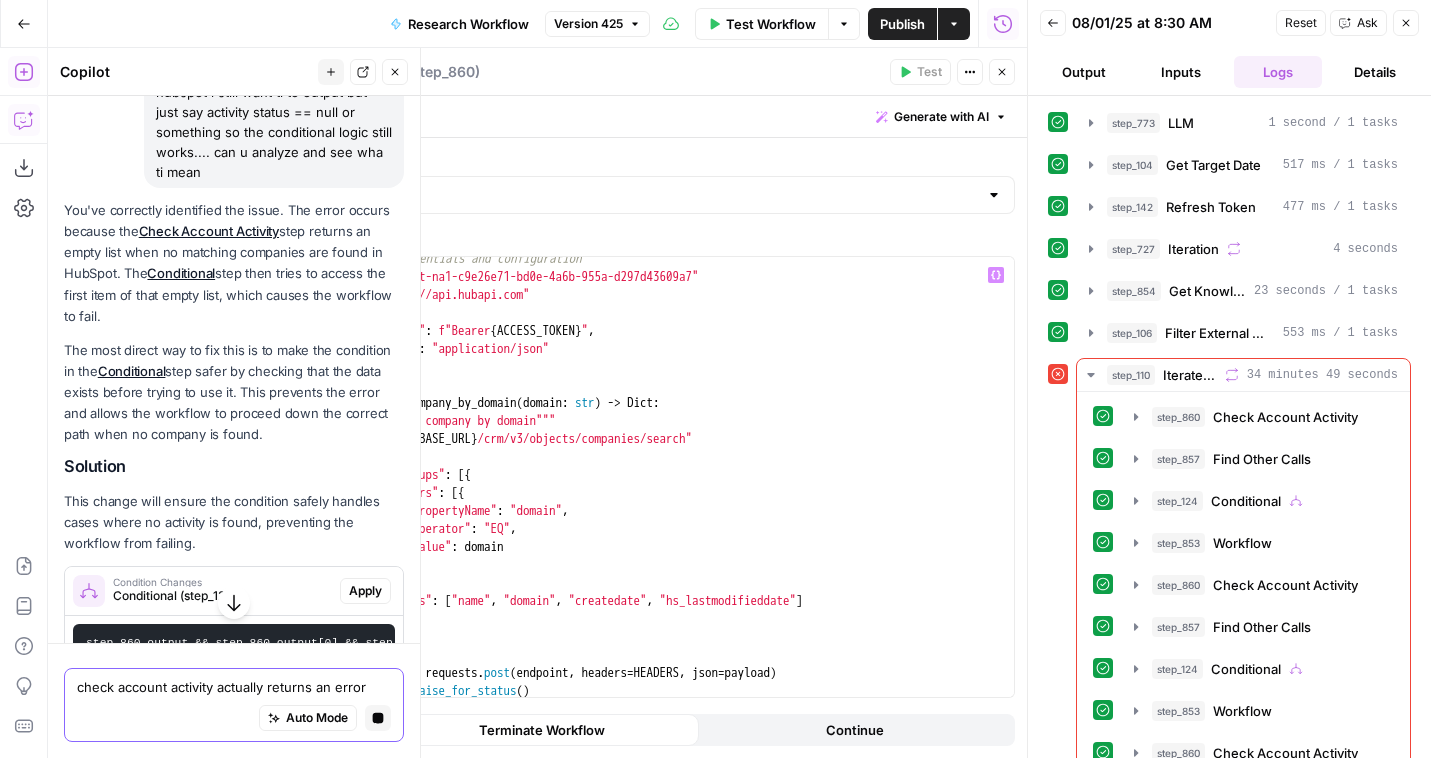 scroll, scrollTop: 0, scrollLeft: 0, axis: both 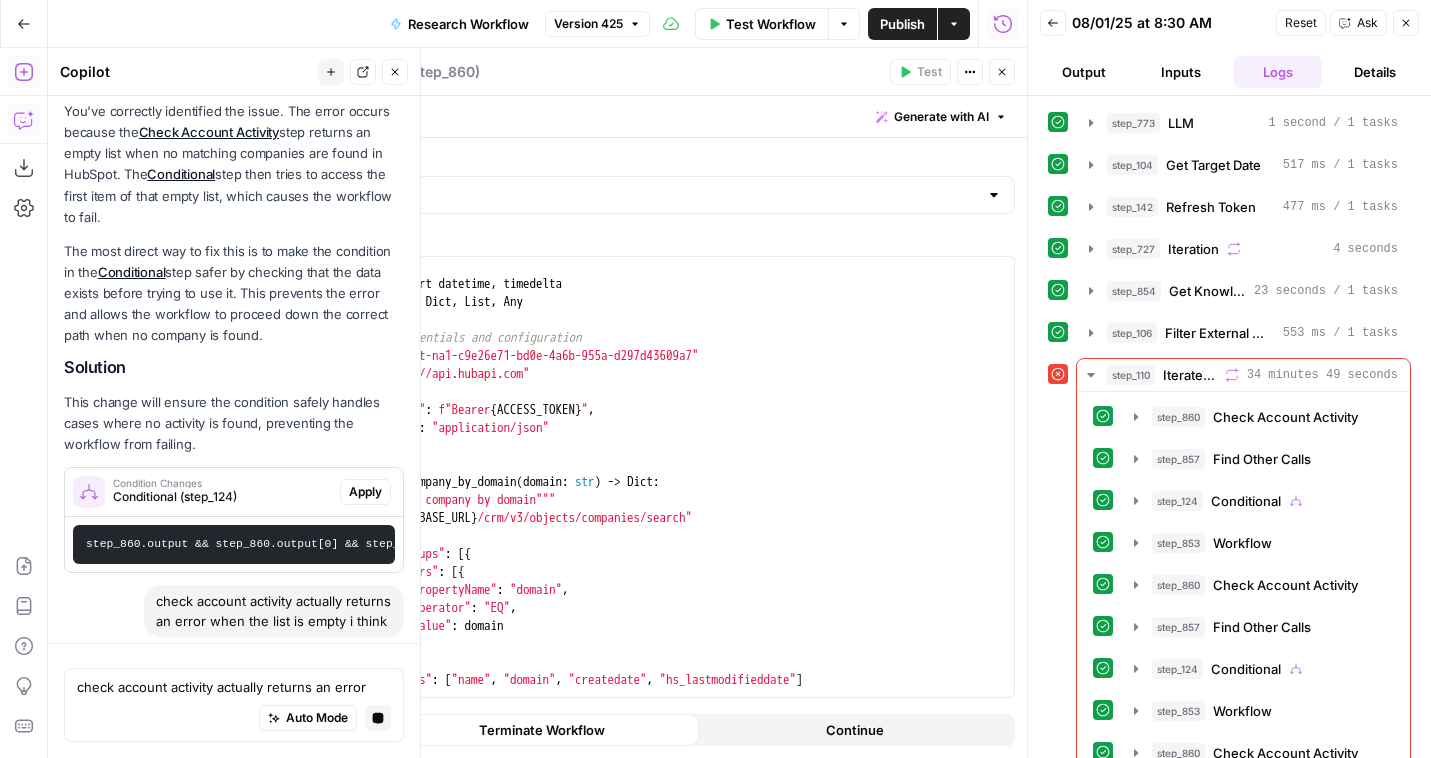 click 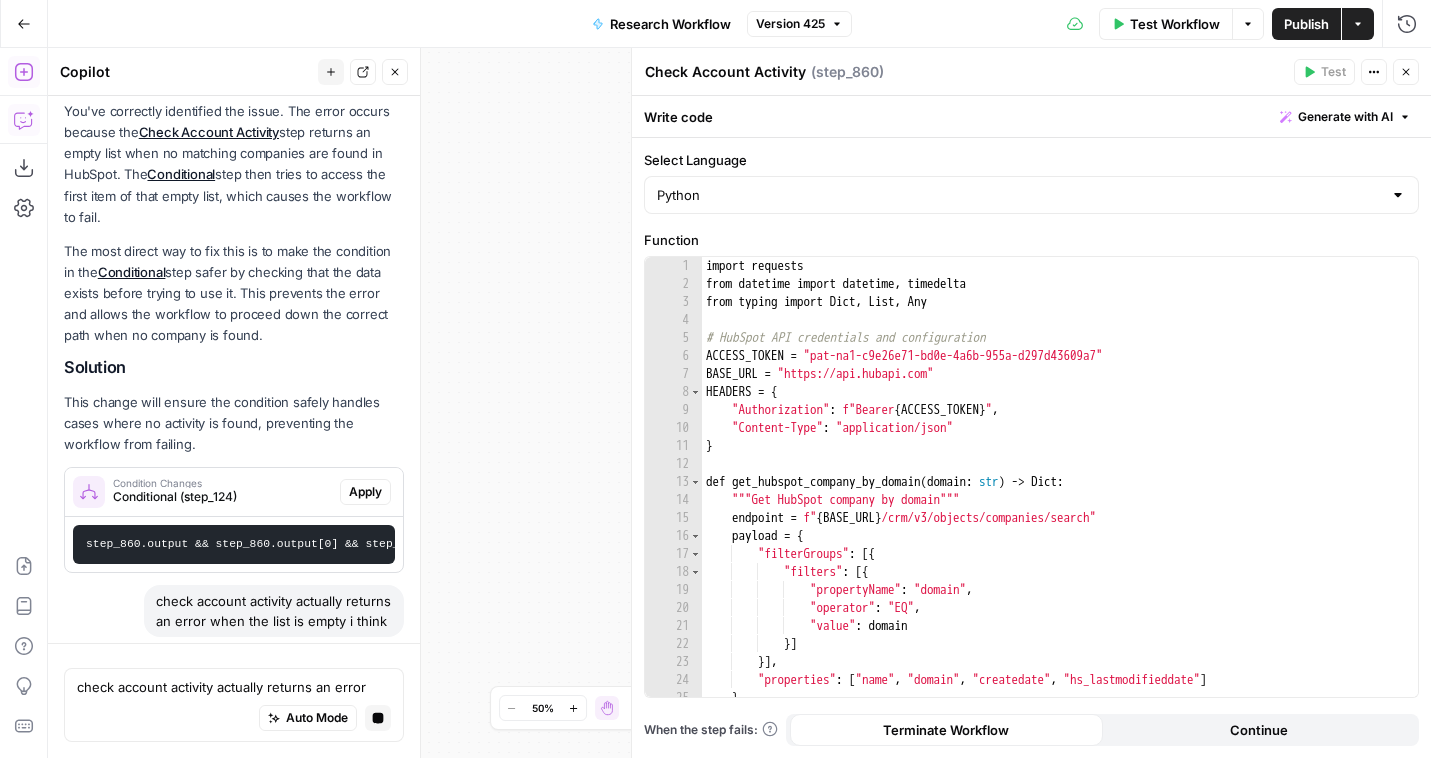 click on "Close" at bounding box center (1406, 72) 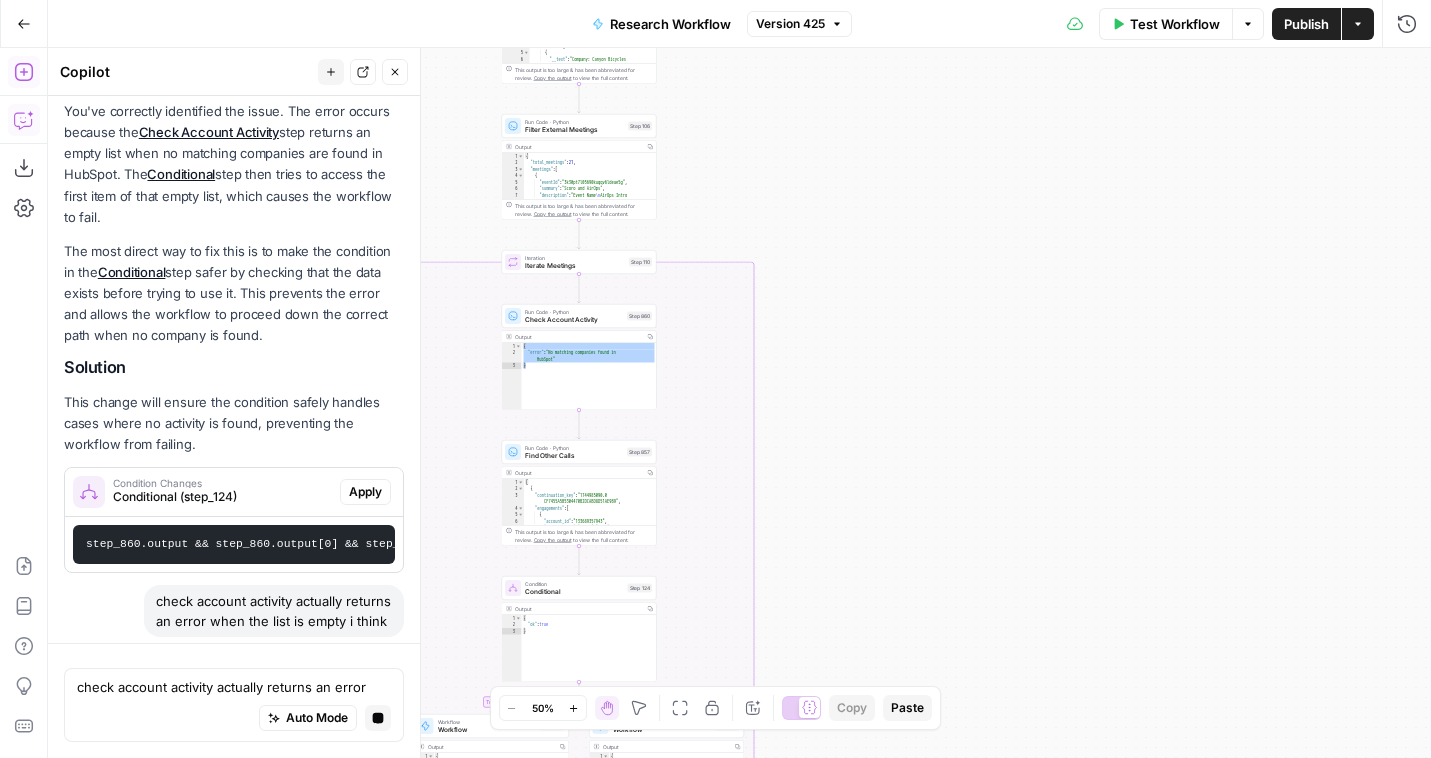 click on "Check Account Activity" at bounding box center (574, 320) 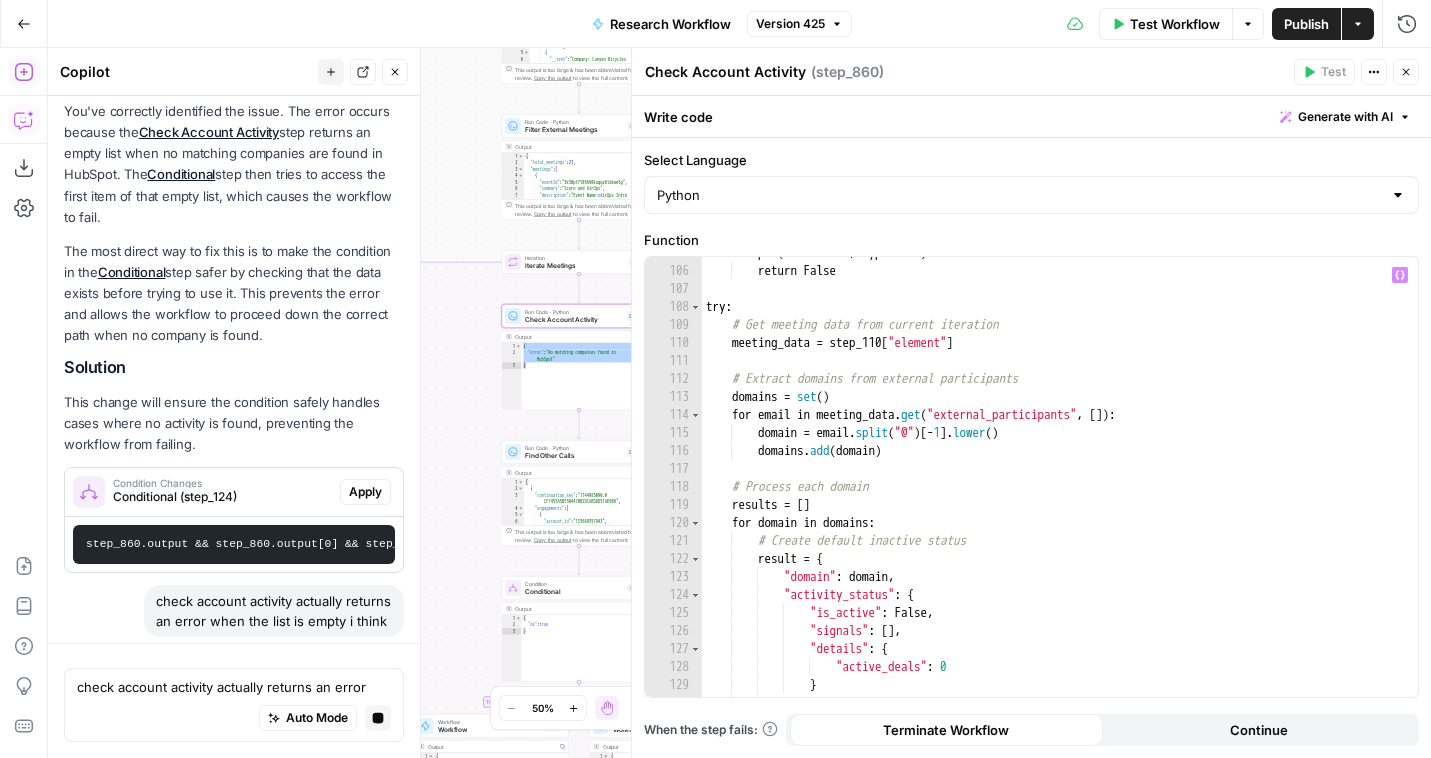 scroll, scrollTop: 2296, scrollLeft: 0, axis: vertical 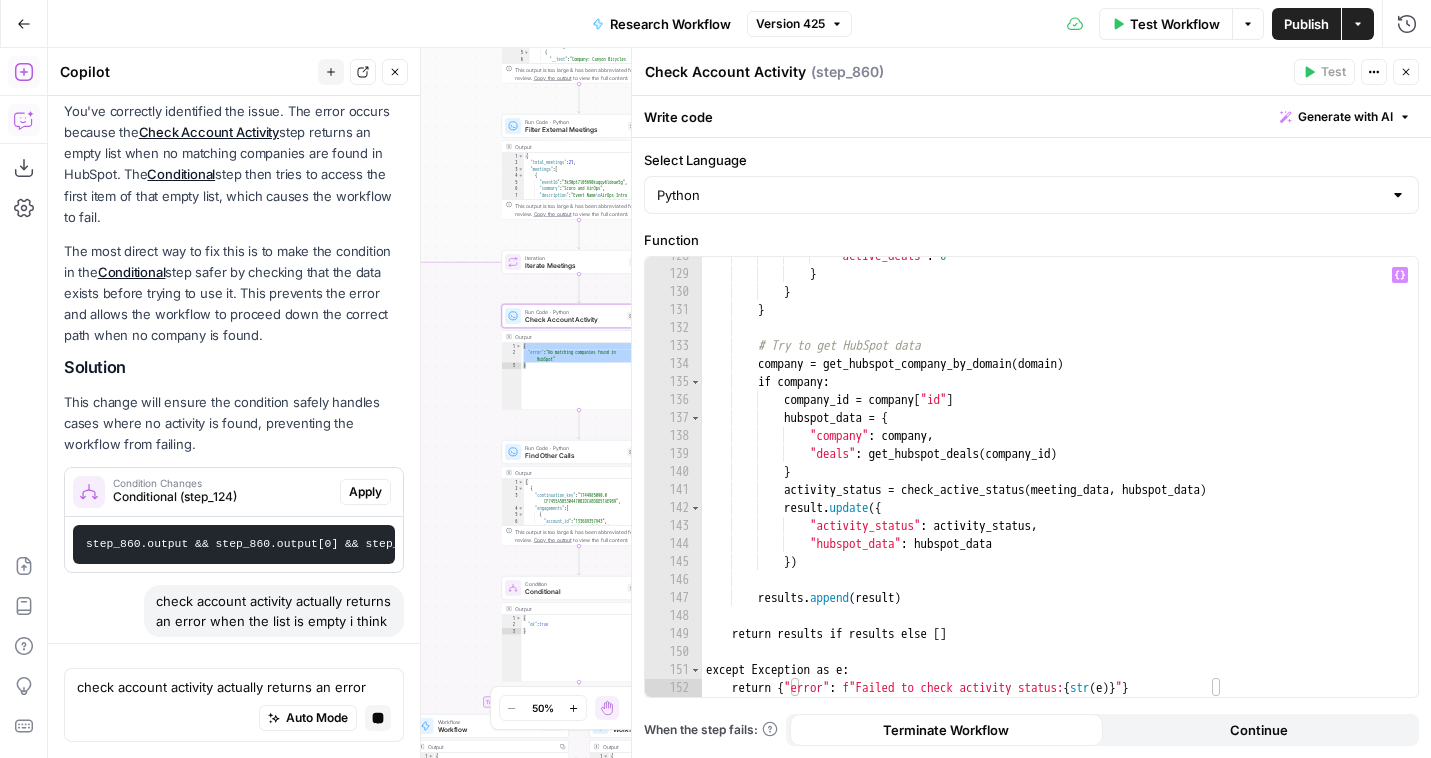 type on "**********" 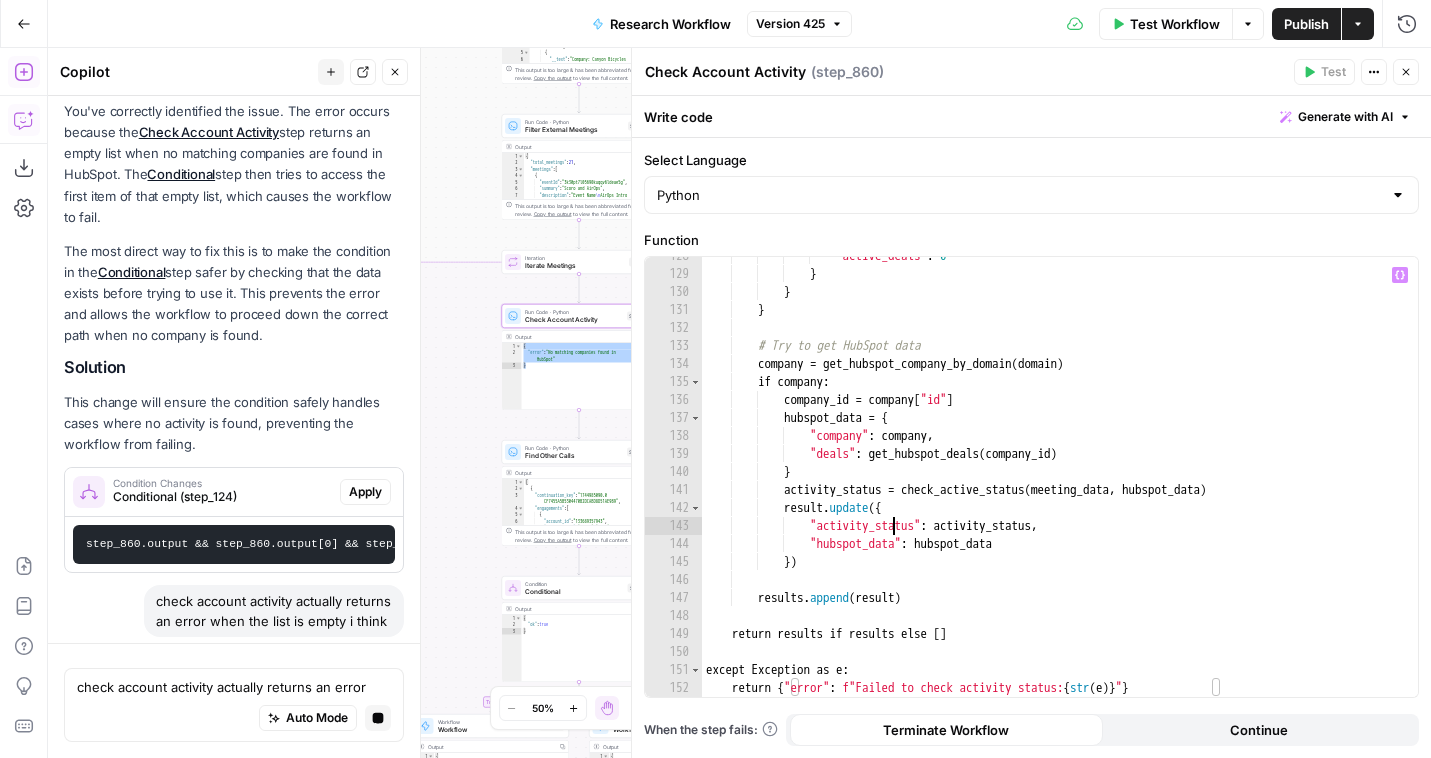 click on ""active_deals" :   0                     }                }           }                     # Try to get HubSpot data           company   =   get_hubspot_company_by_domain ( domain )           if   company :                company_id   =   company [ "id" ]                hubspot_data   =   {                     "company" :   company ,                     "deals" :   get_hubspot_deals ( company_id )                }                activity_status   =   check_active_status ( meeting_data ,   hubspot_data )                result . update ({                     "activity_status" :   activity_status ,                     "hubspot_data" :   hubspot_data                })                     results . append ( result )           return   results   if   results   else   [ ] except   Exception   as   e :      return   { "error" :   f"Failed to check activity status:  { str ( e )} " }" at bounding box center (1060, 485) 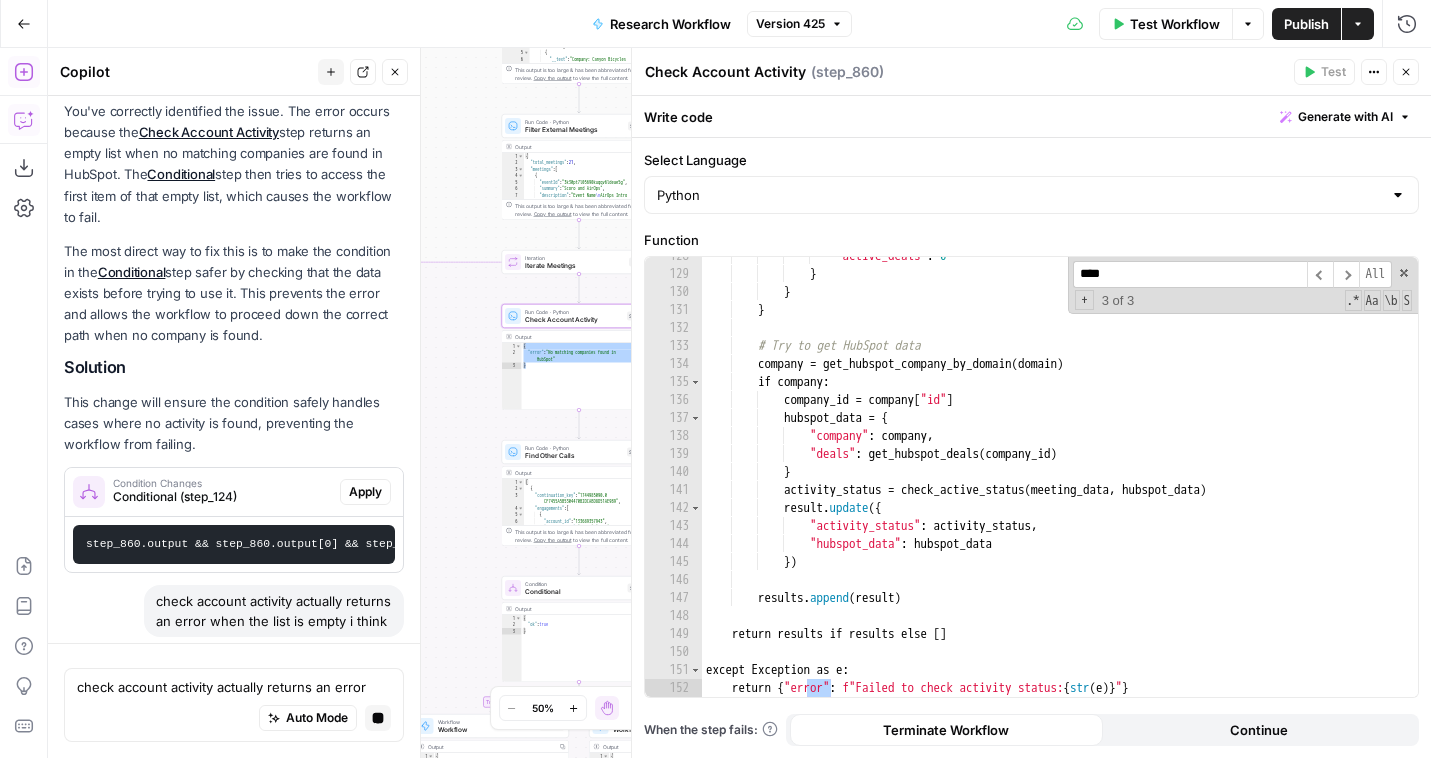 type on "*****" 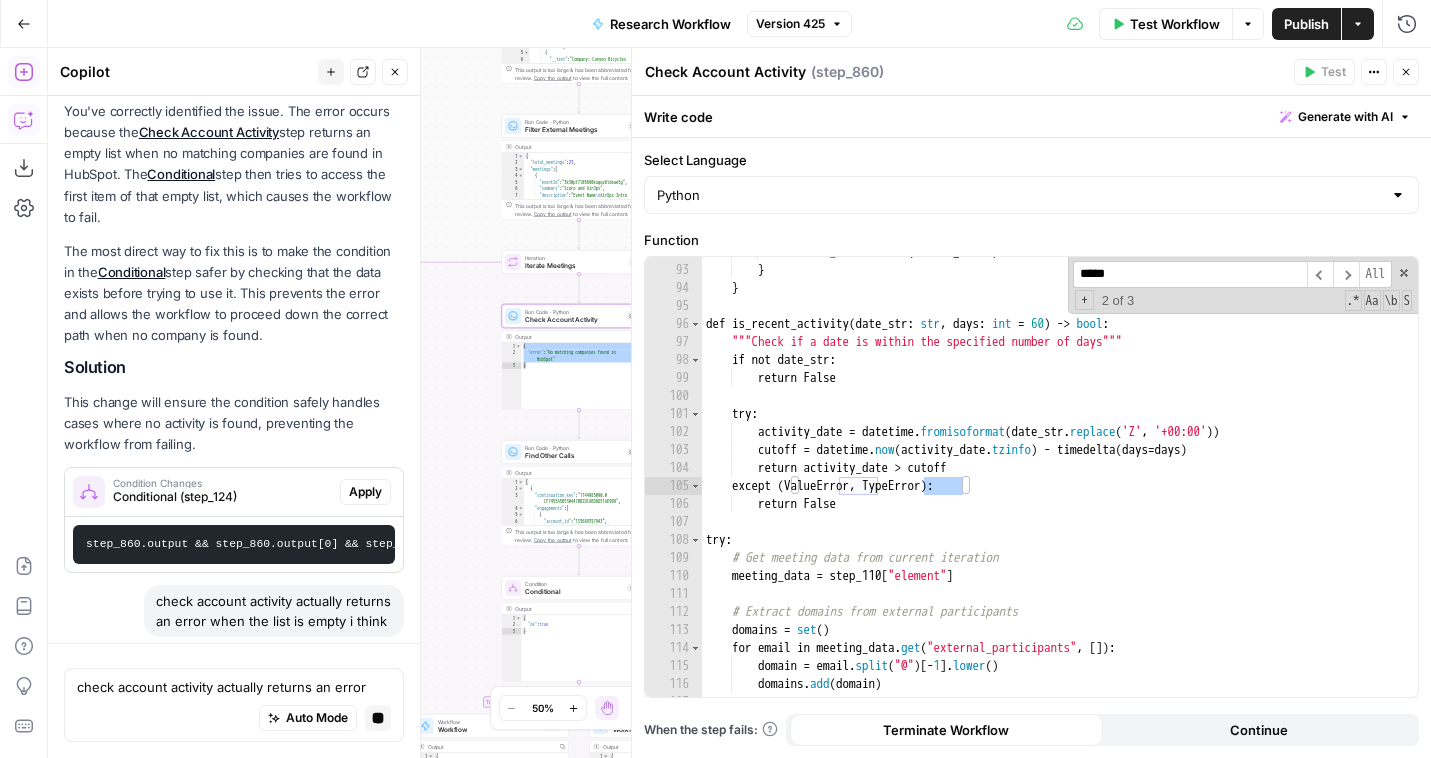 scroll, scrollTop: 2296, scrollLeft: 0, axis: vertical 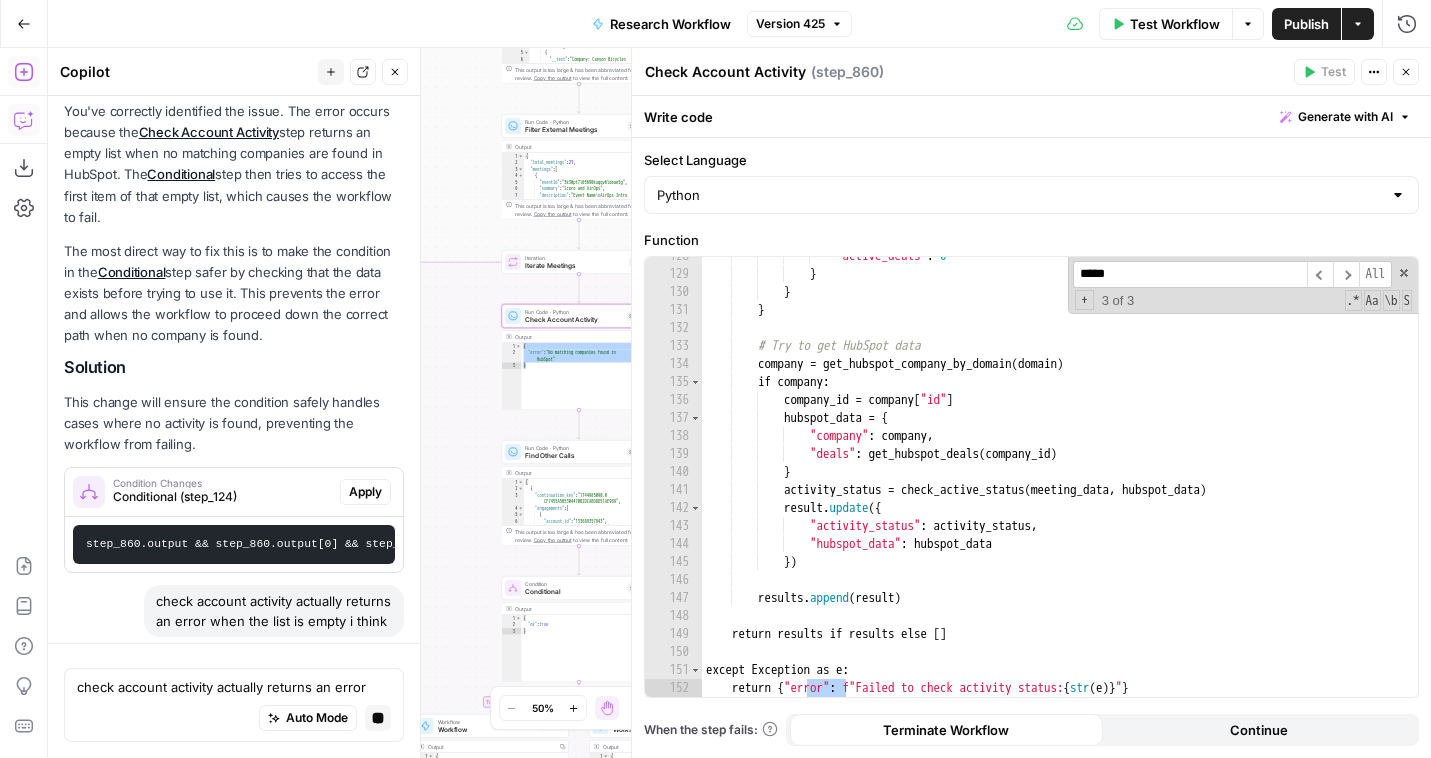 type on "**********" 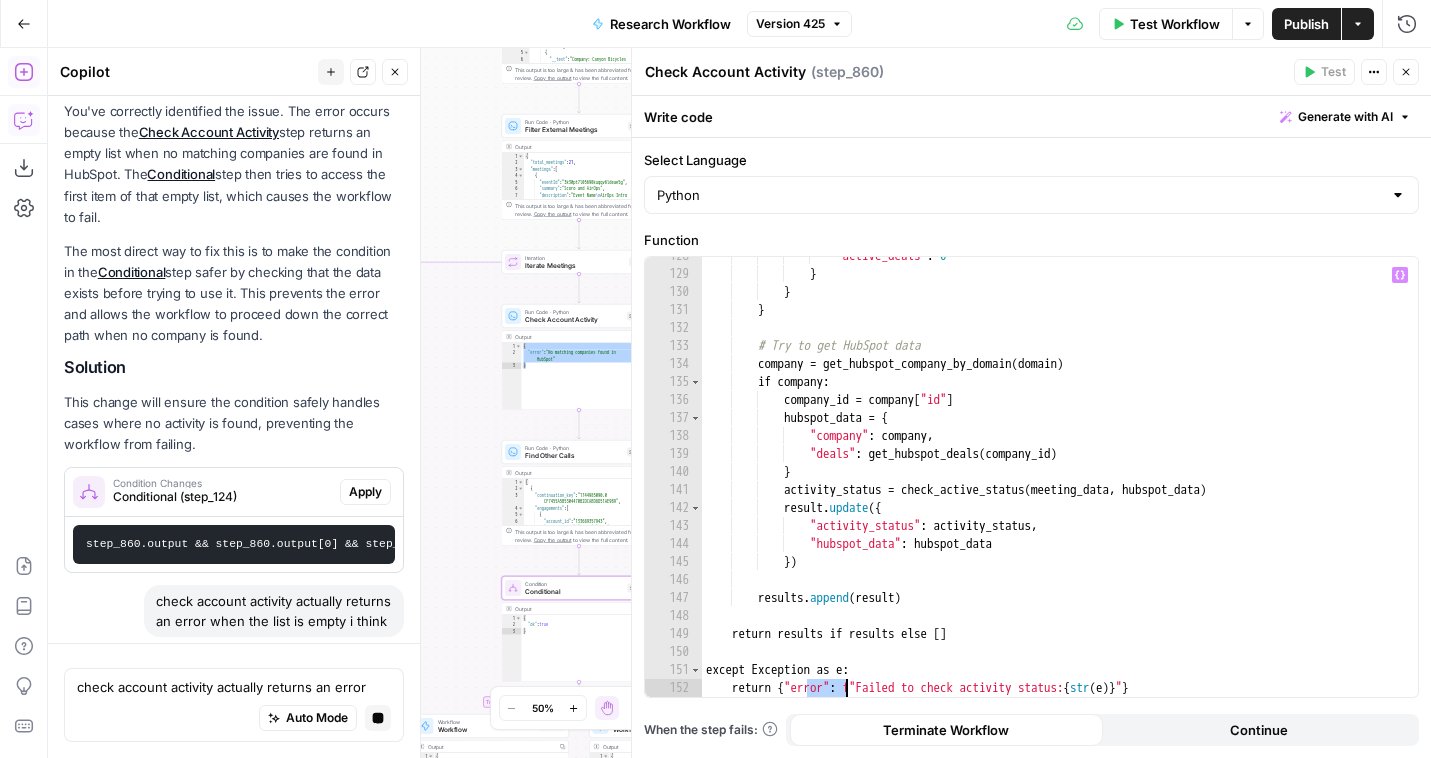 click on "step_860.output && step_860.output[0] && step_860.output[0].activity_status && step_860.output[0].activity_status.is_active" at bounding box center [505, 544] 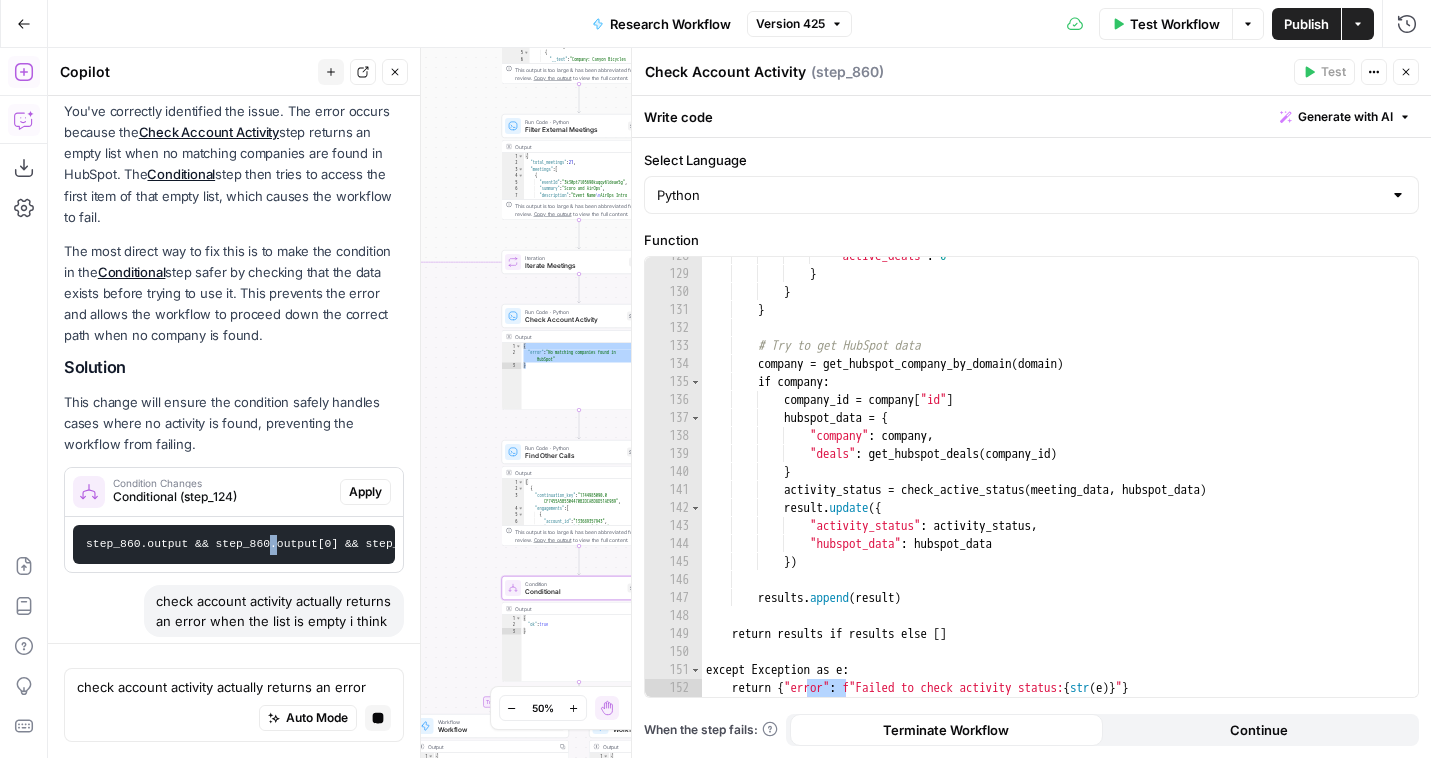 click on "step_860.output && step_860.output[0] && step_860.output[0].activity_status && step_860.output[0].activity_status.is_active" at bounding box center [505, 544] 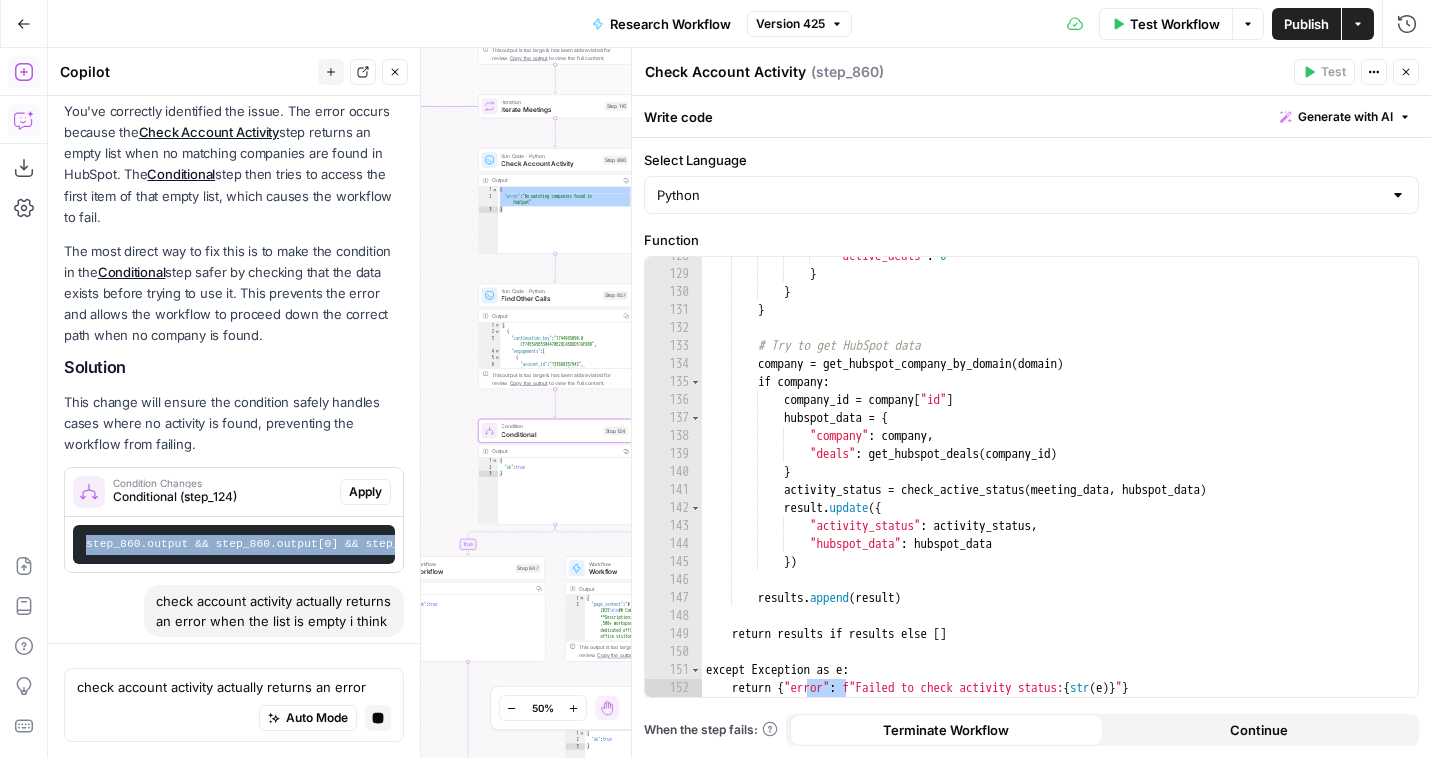 click on "step_860.output && step_860.output[0] && step_860.output[0].activity_status && step_860.output[0].activity_status.is_active" at bounding box center (505, 544) 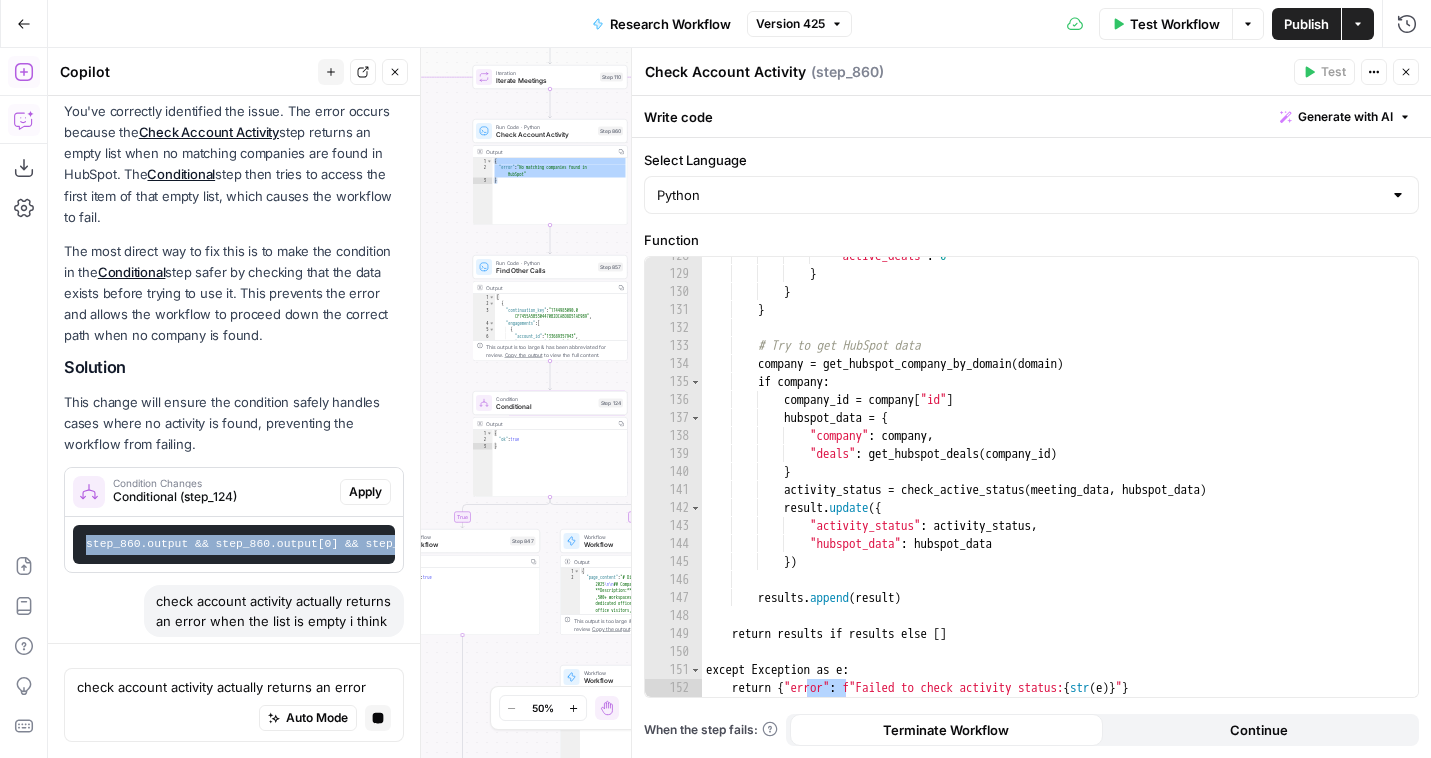 click 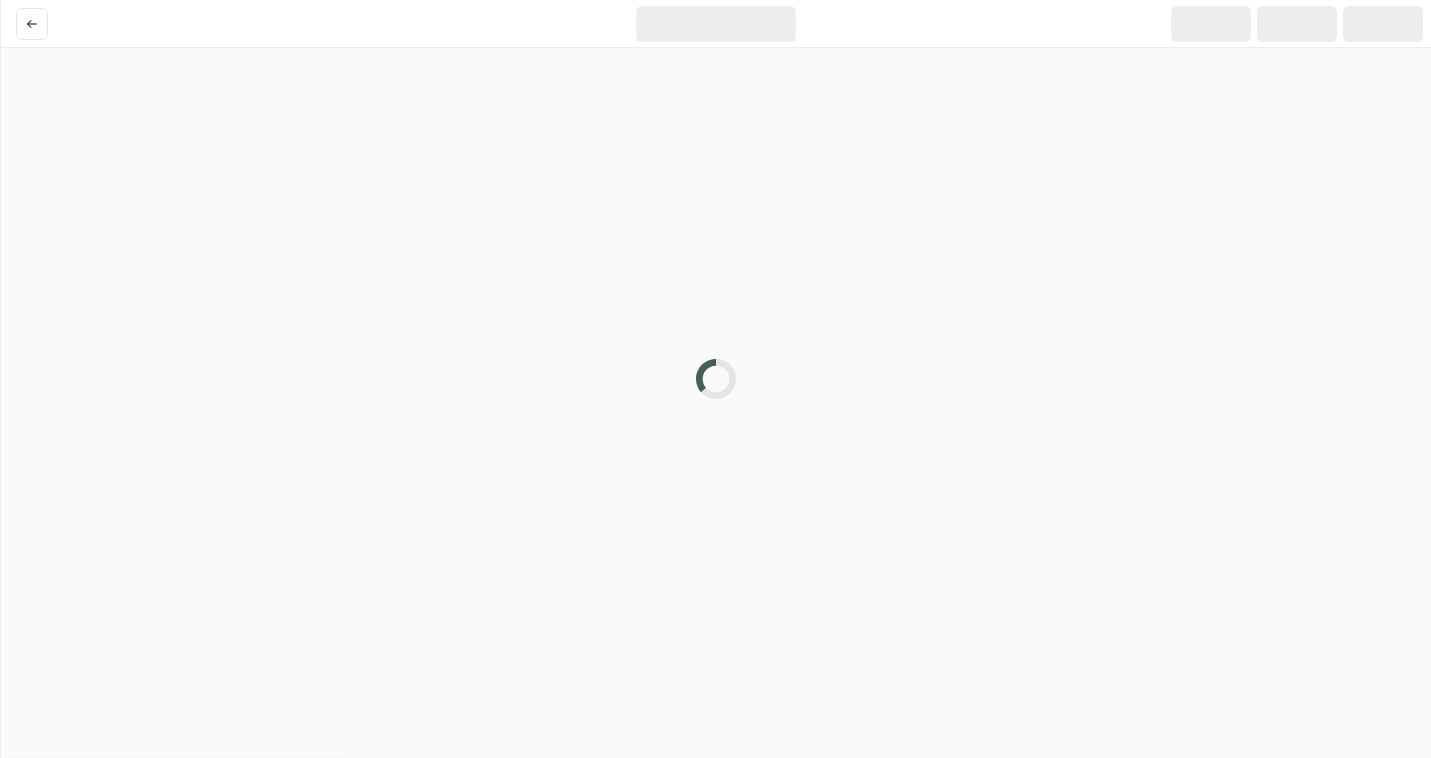 scroll, scrollTop: 0, scrollLeft: 0, axis: both 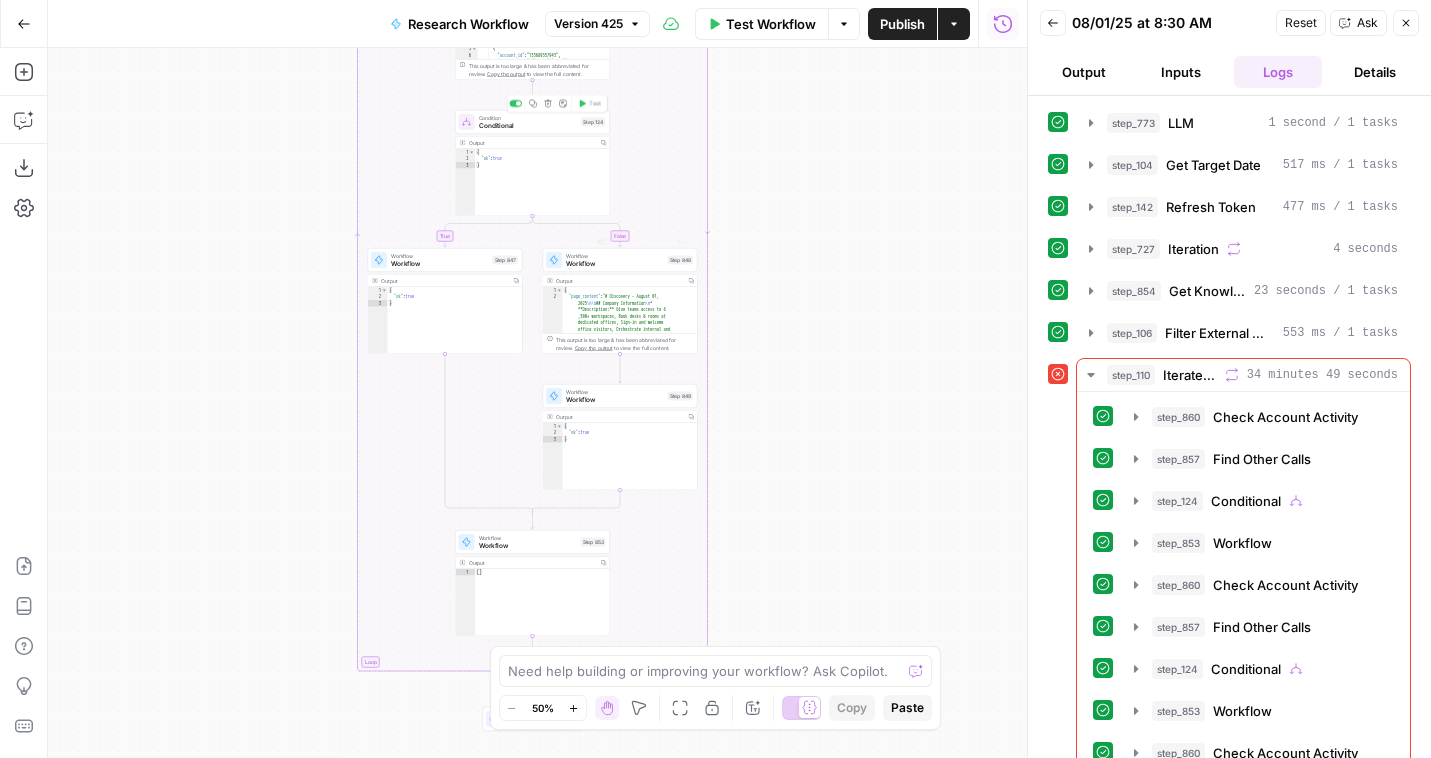 click on "Conditional" at bounding box center (528, 126) 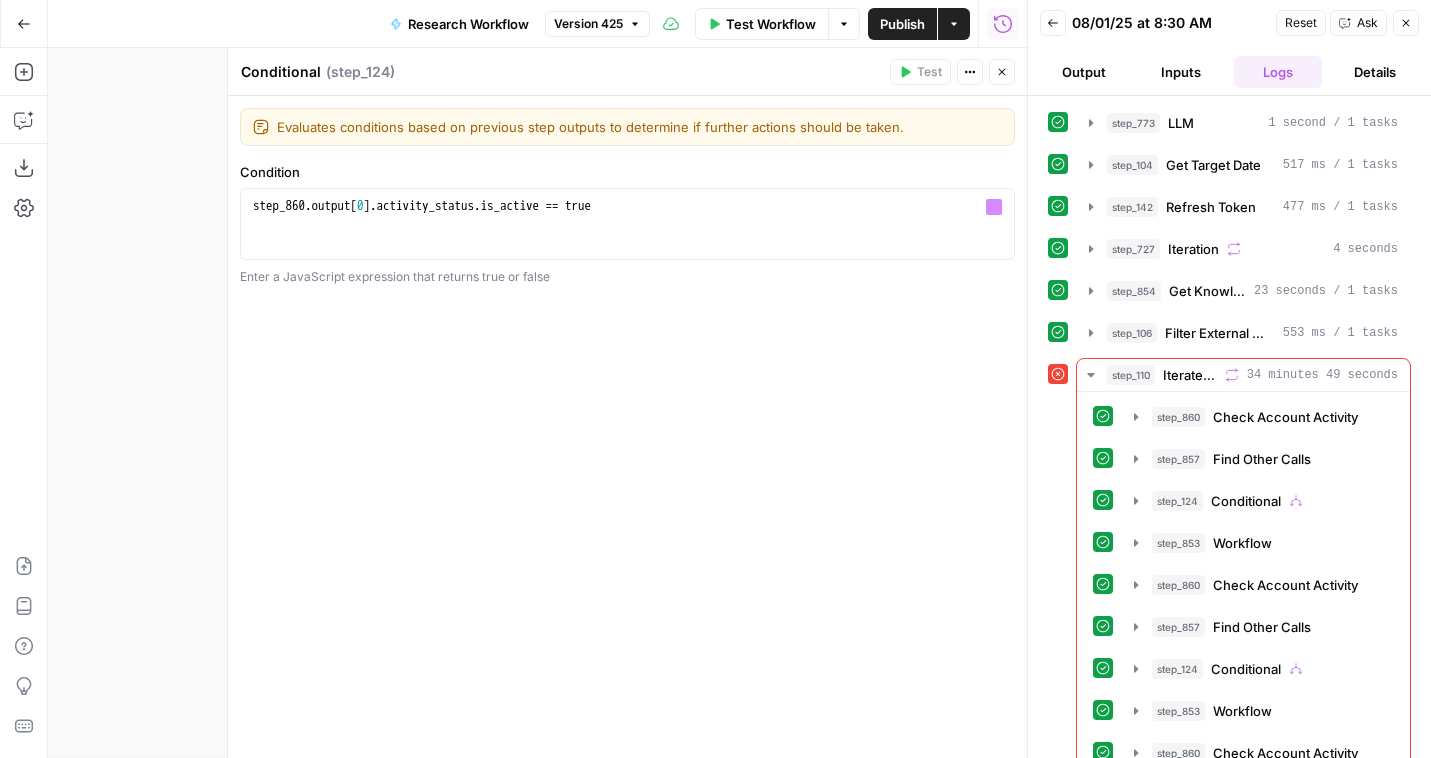 type on "**********" 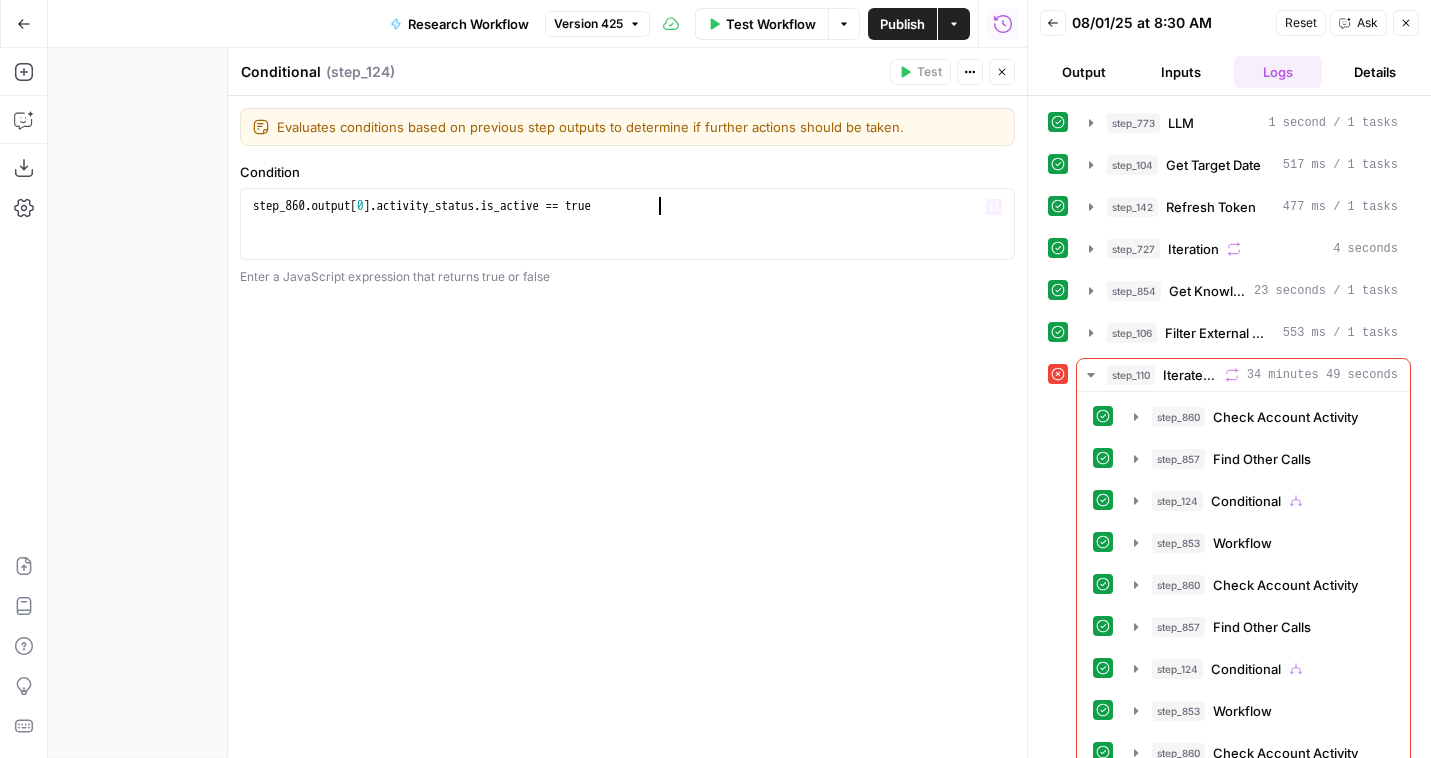 click on "step_860 . output [ 0 ] . activity_status . is_active   ==   true" at bounding box center [627, 242] 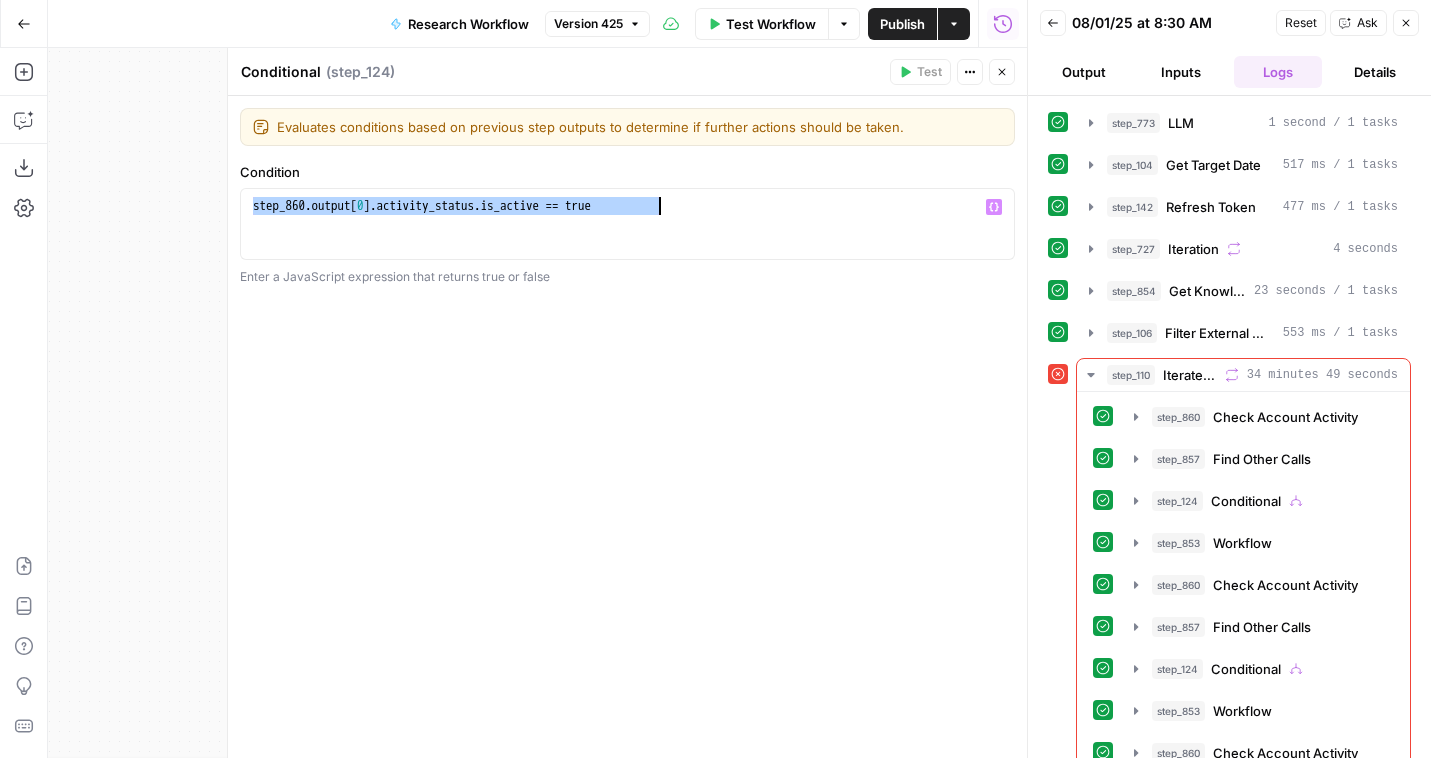 paste 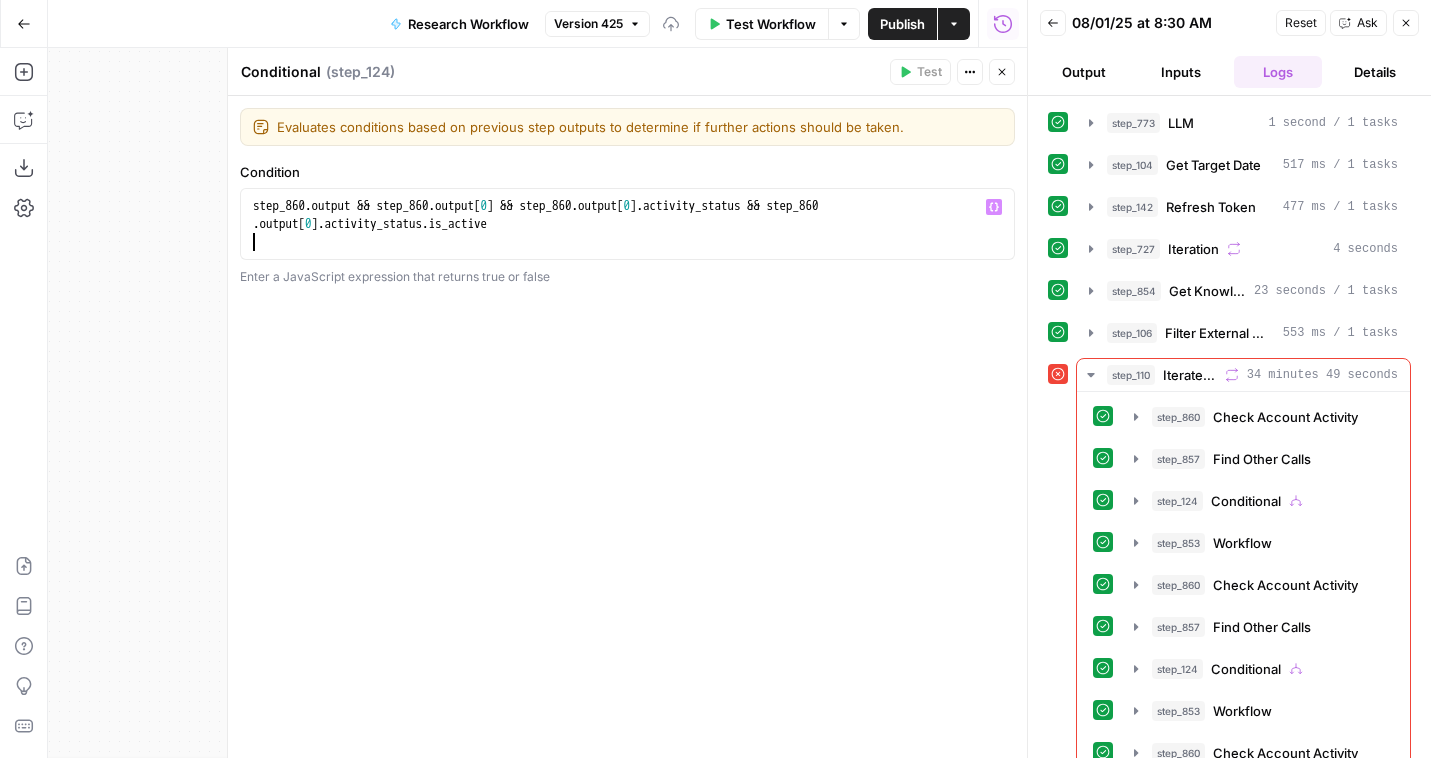 click on "Close" at bounding box center [1002, 72] 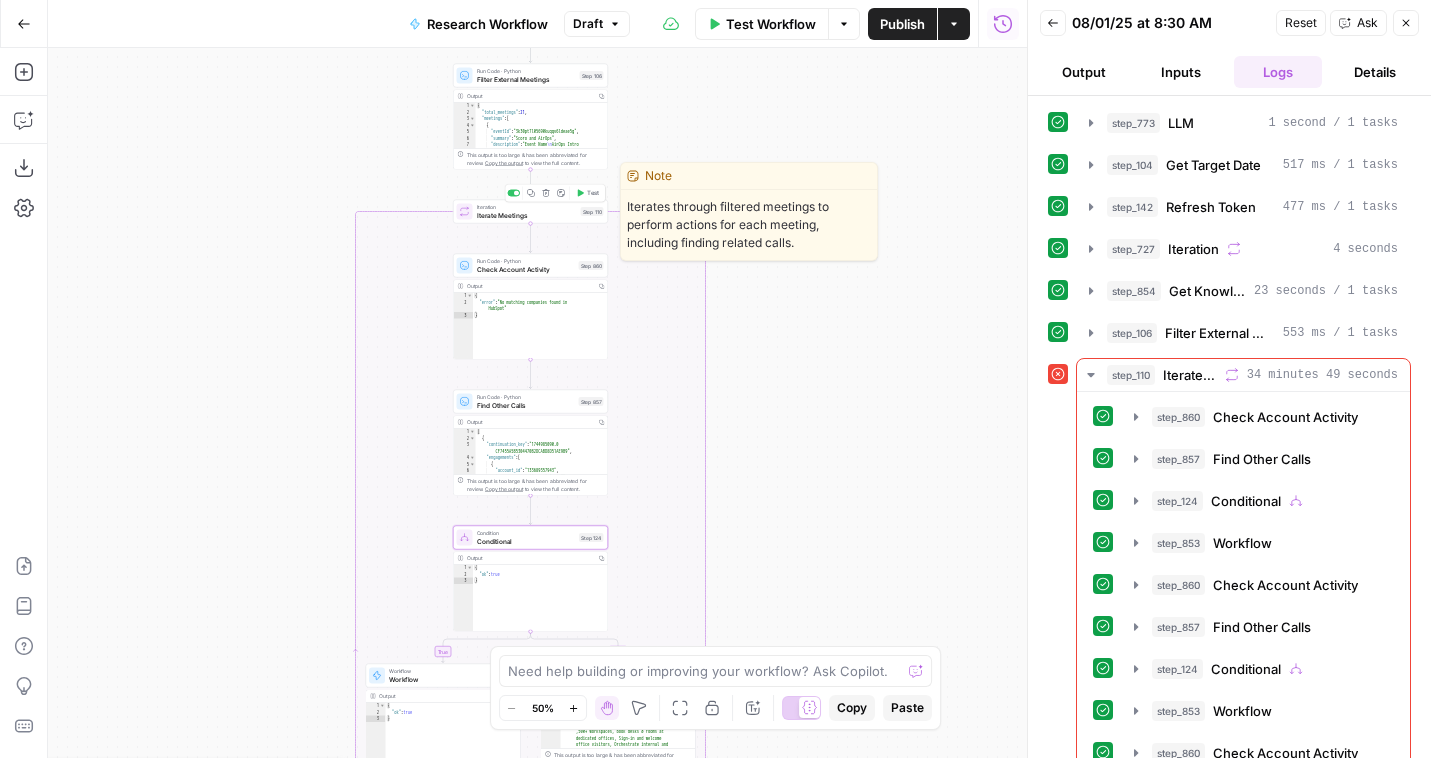 click on "Test" at bounding box center (587, 193) 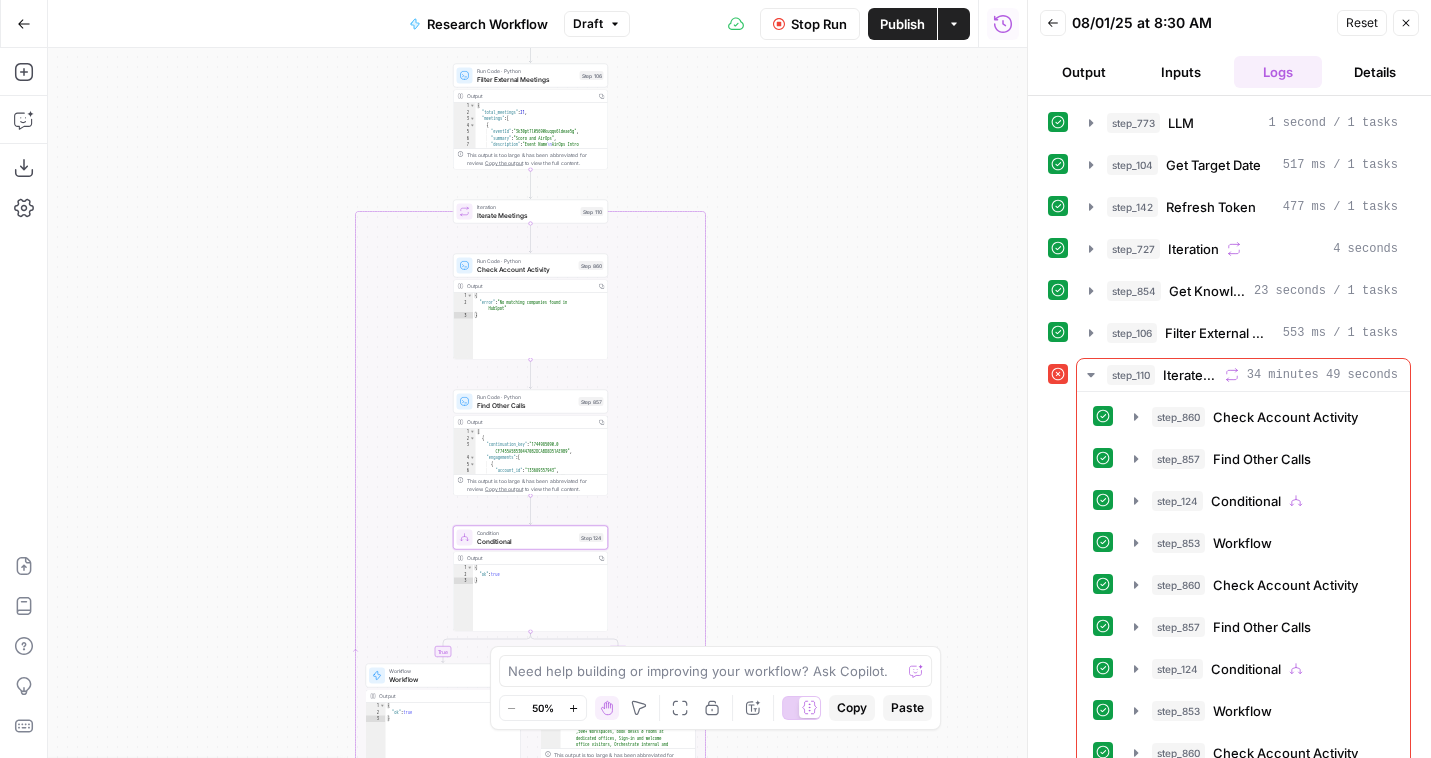 click on "Stop Run" at bounding box center [819, 24] 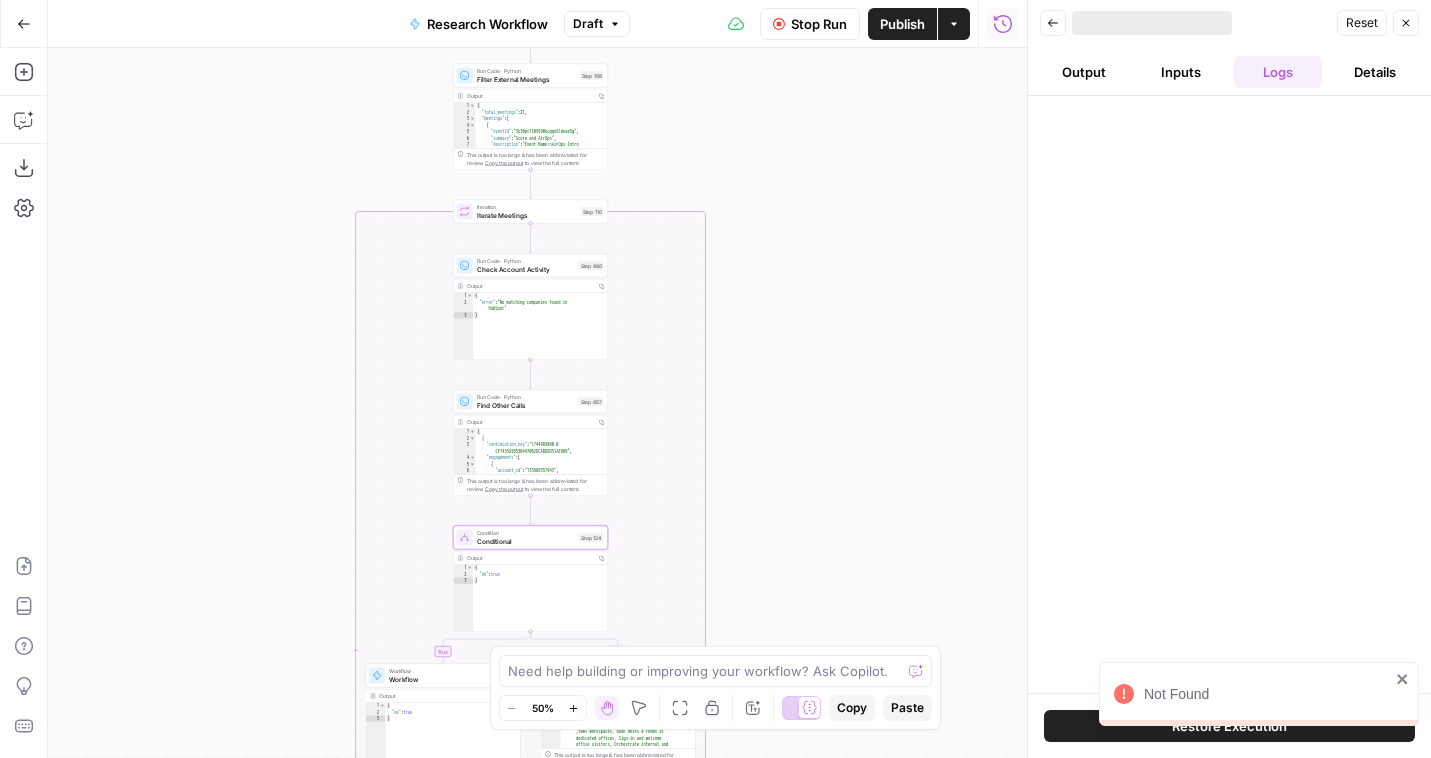 click on "Publish" at bounding box center [902, 24] 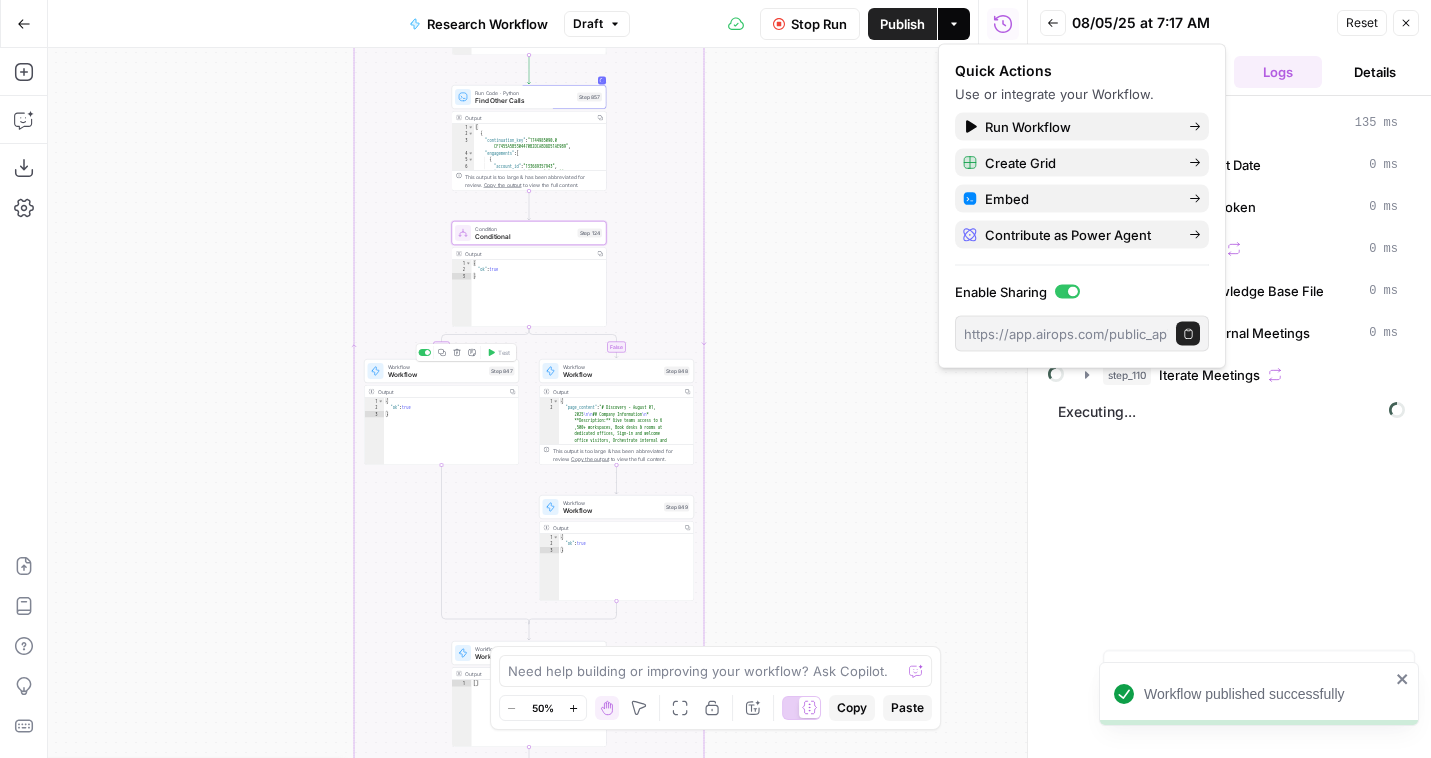 click on "Workflow" at bounding box center (437, 375) 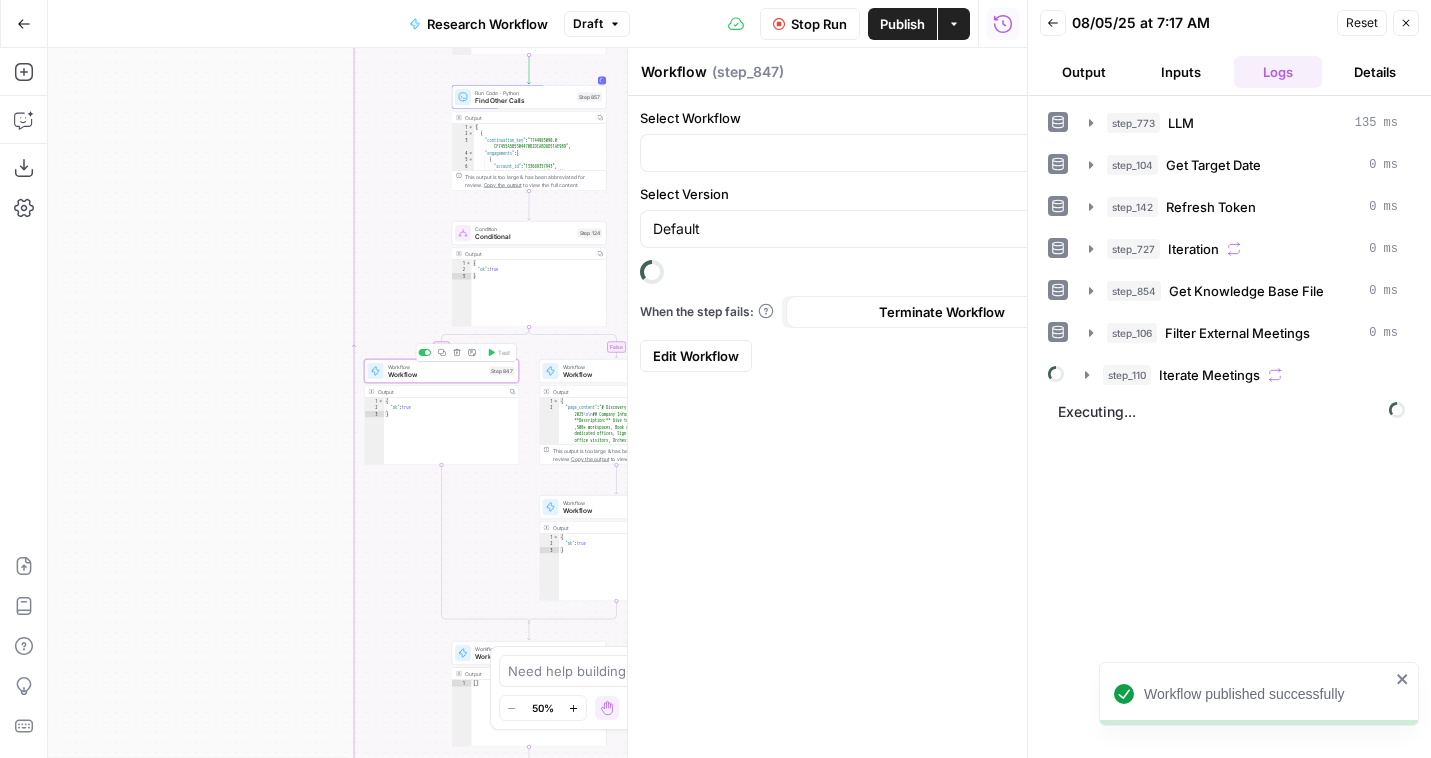 type on "Existing Deal" 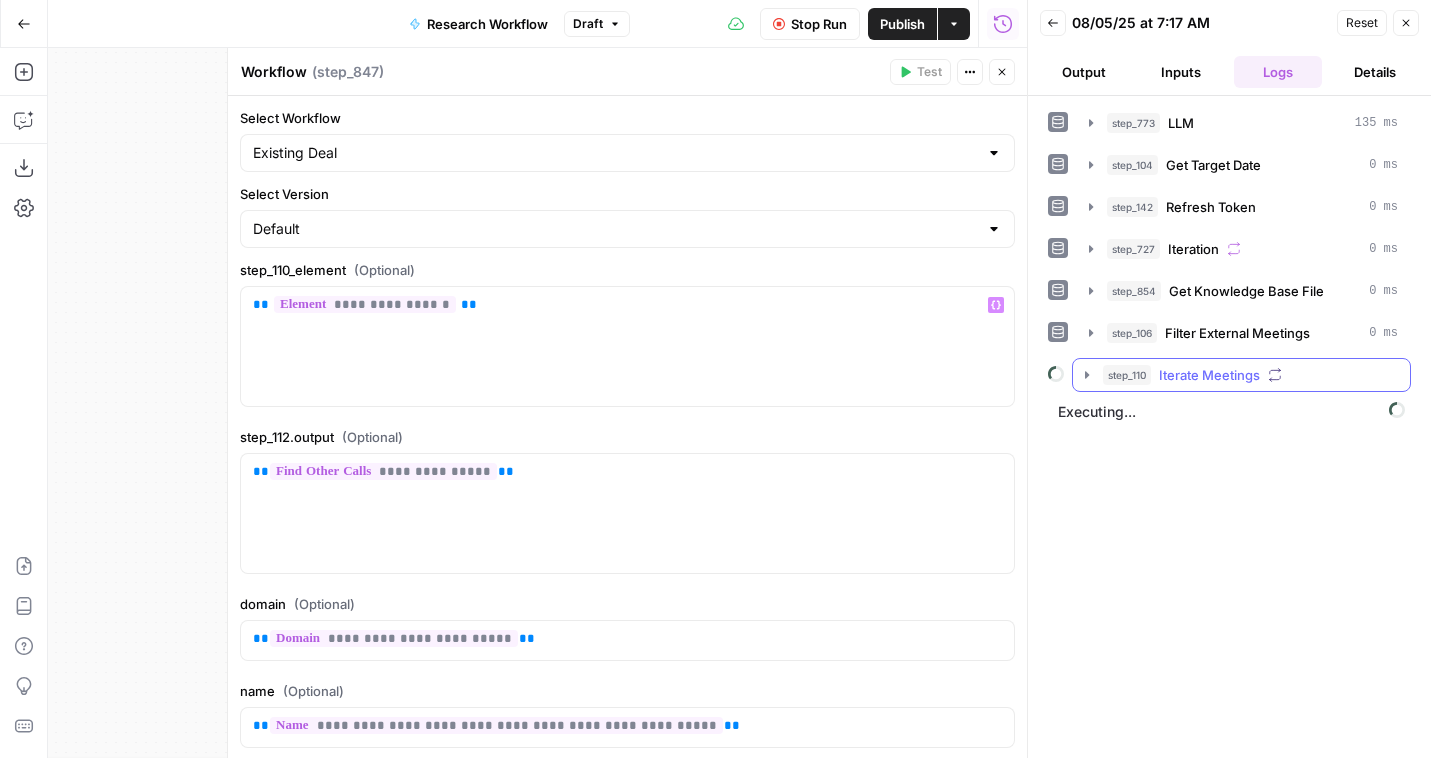 click 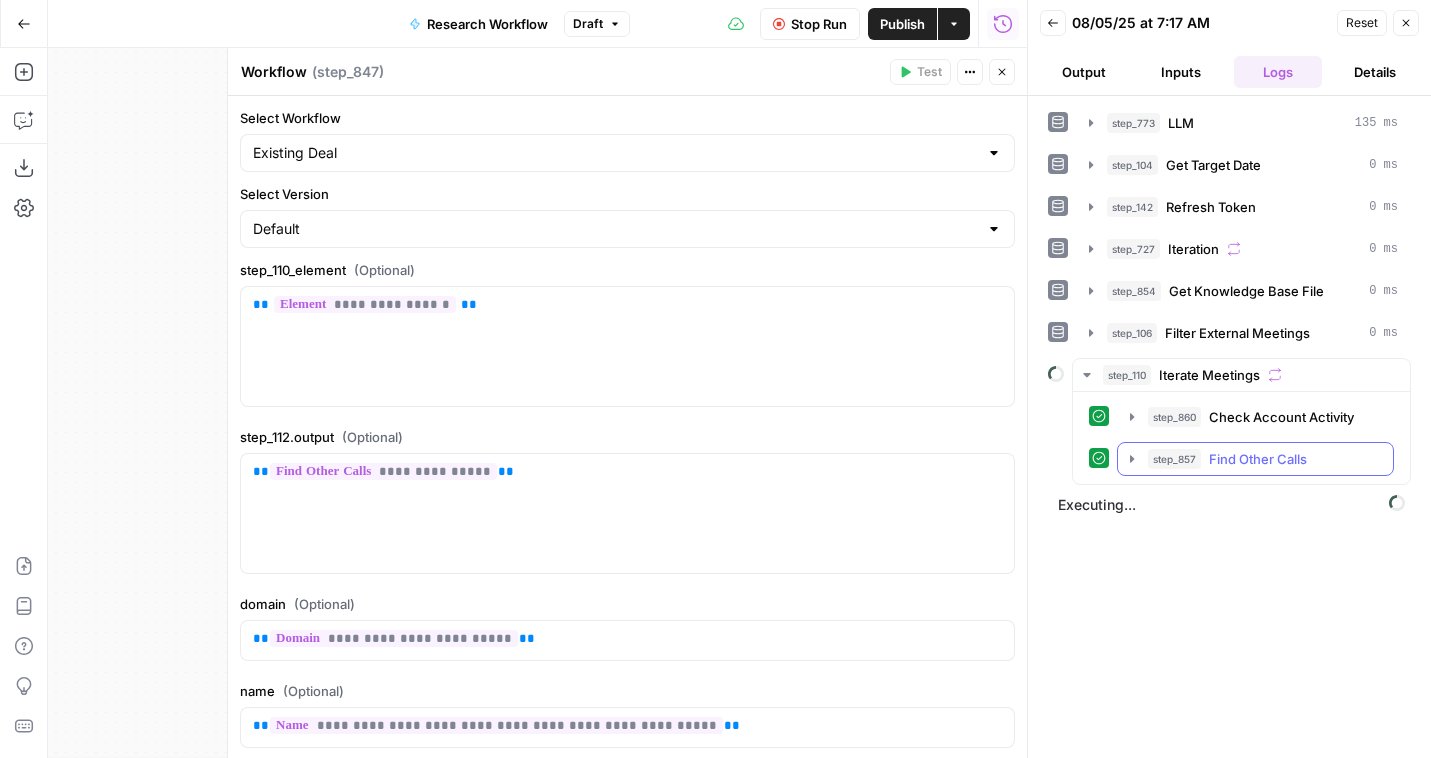 click 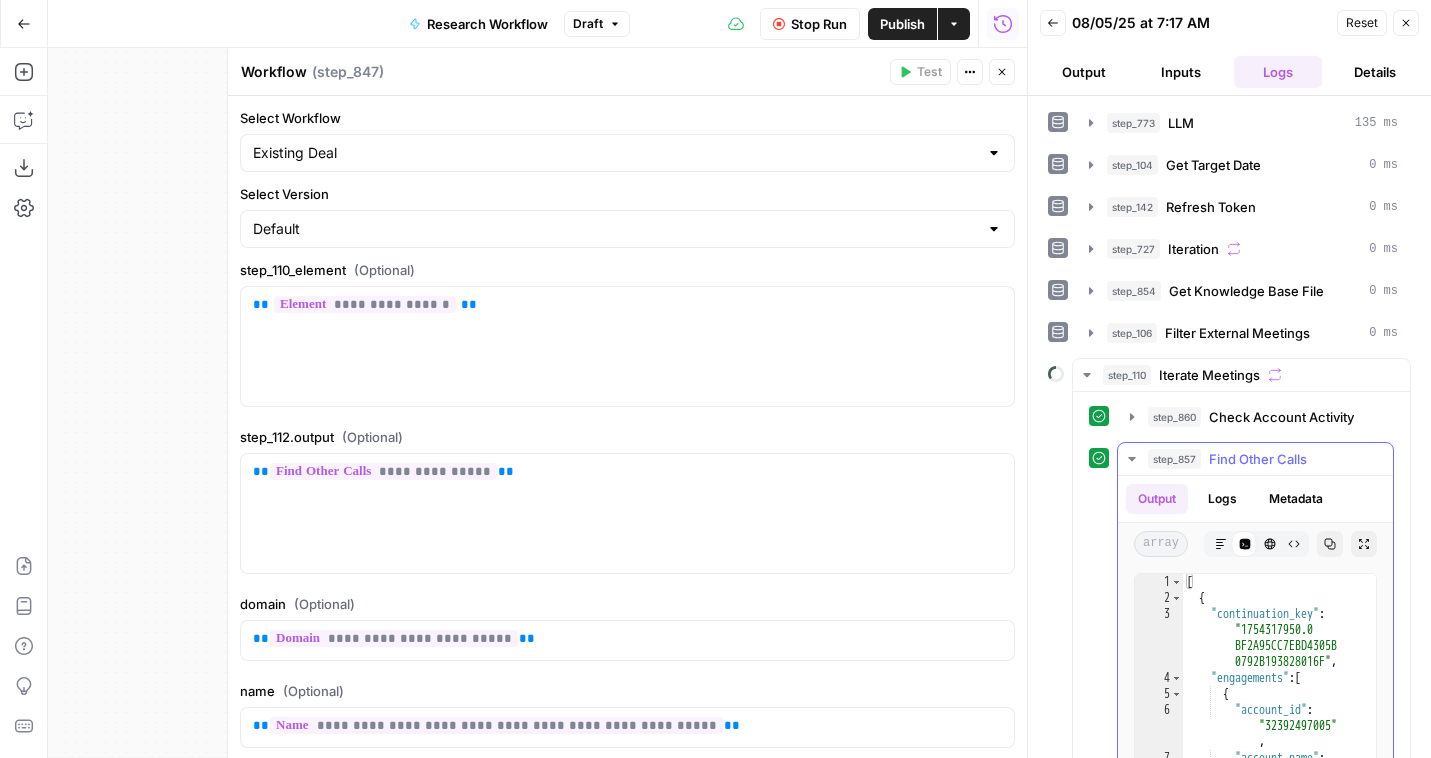 click on "step_860" at bounding box center [1174, 417] 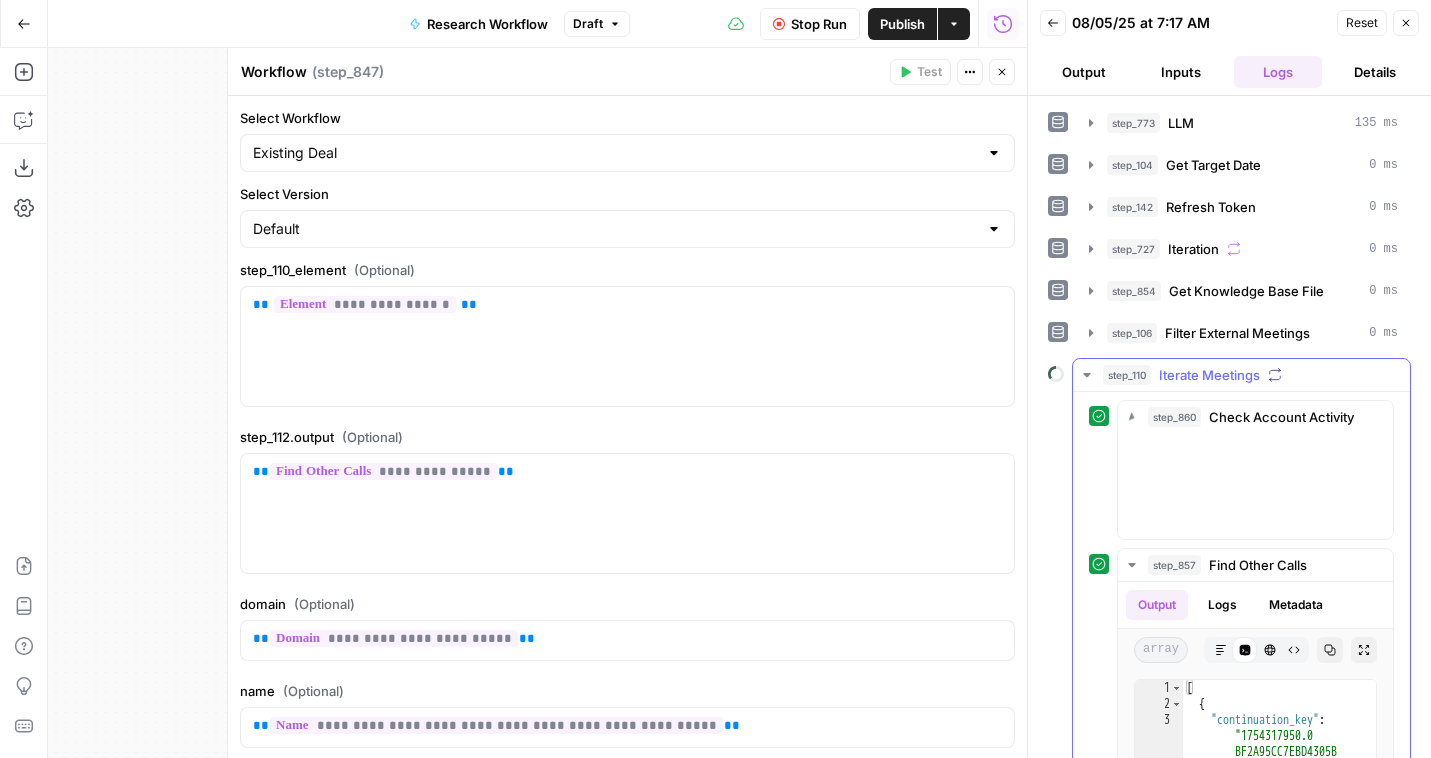 click on "step_860" at bounding box center [1174, 417] 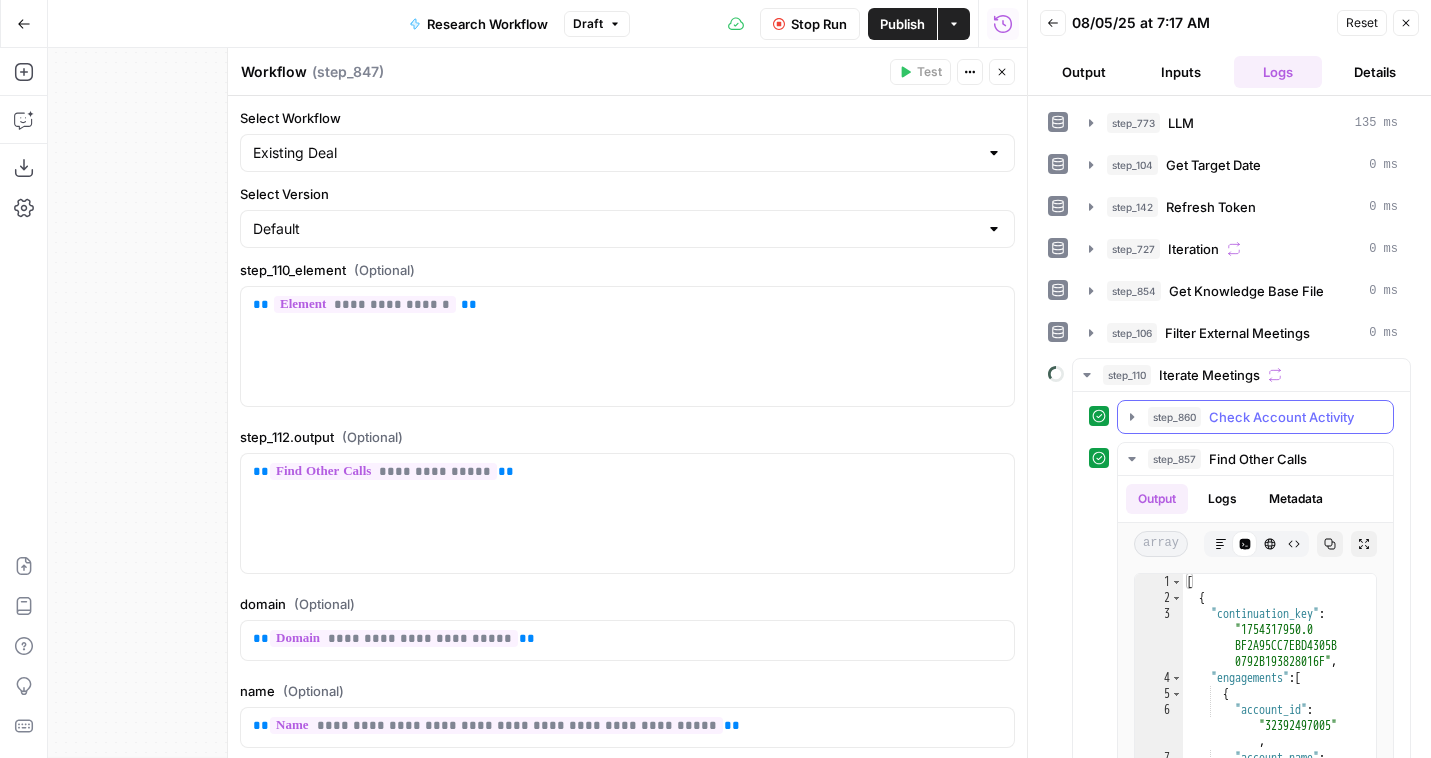 click on "step_860" at bounding box center [1174, 417] 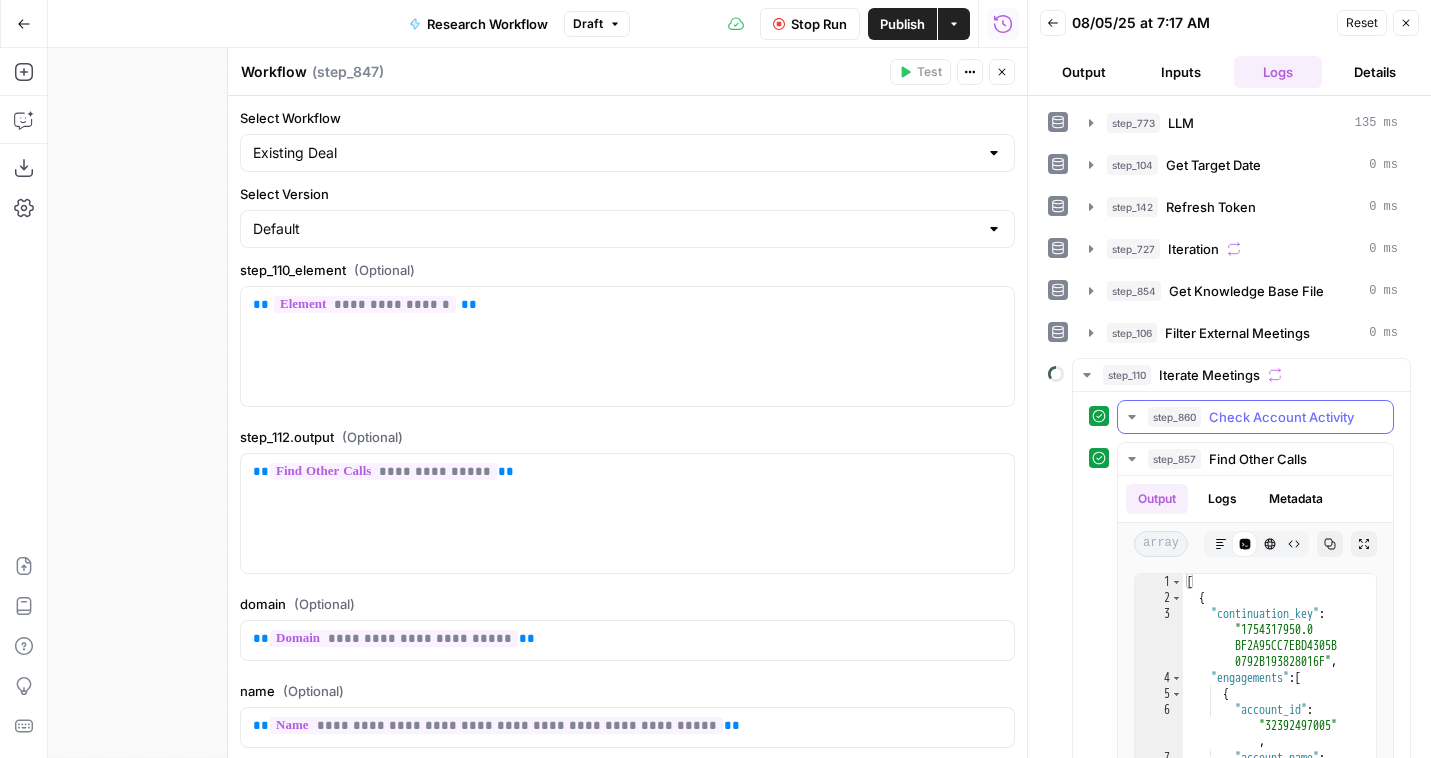click on "step_860" at bounding box center [1174, 417] 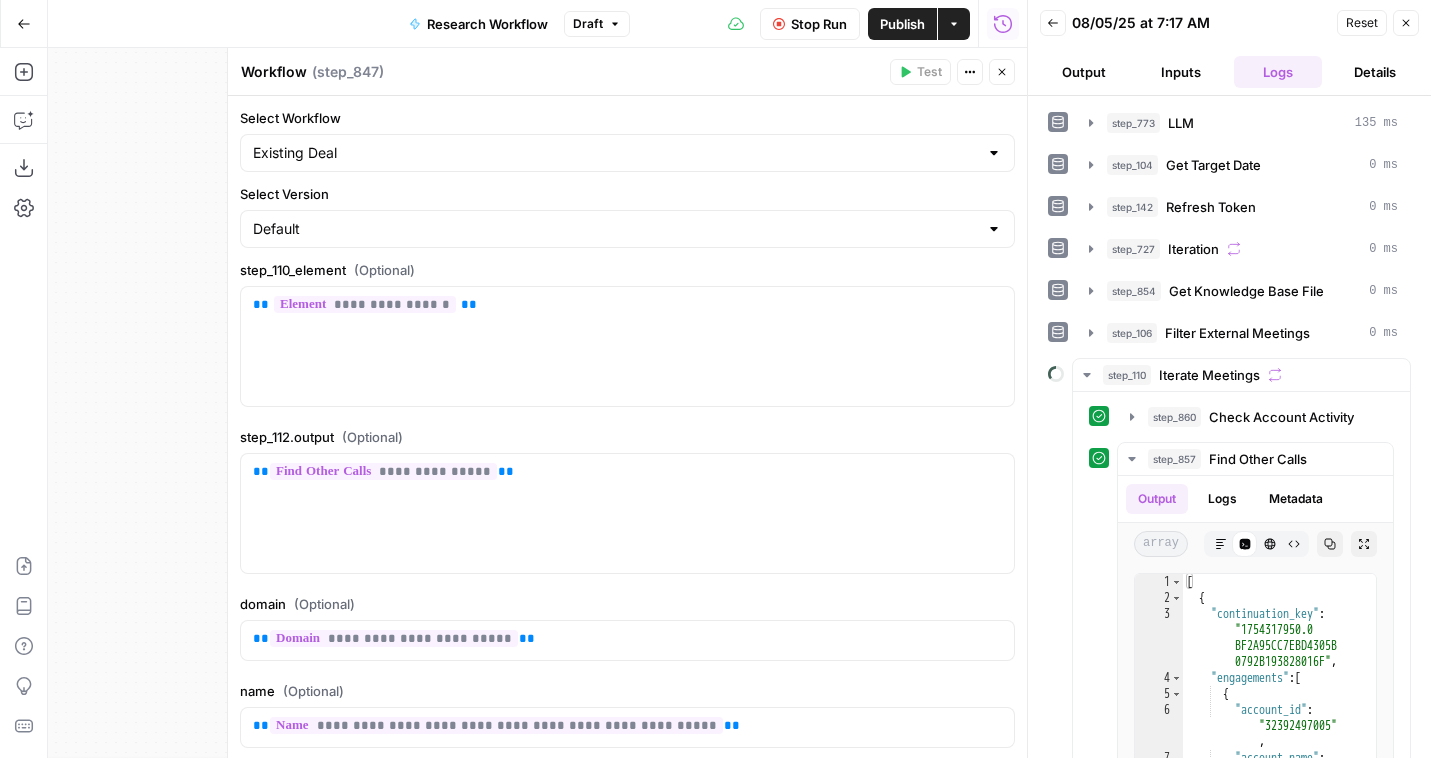 click on "Stop Run" at bounding box center [819, 24] 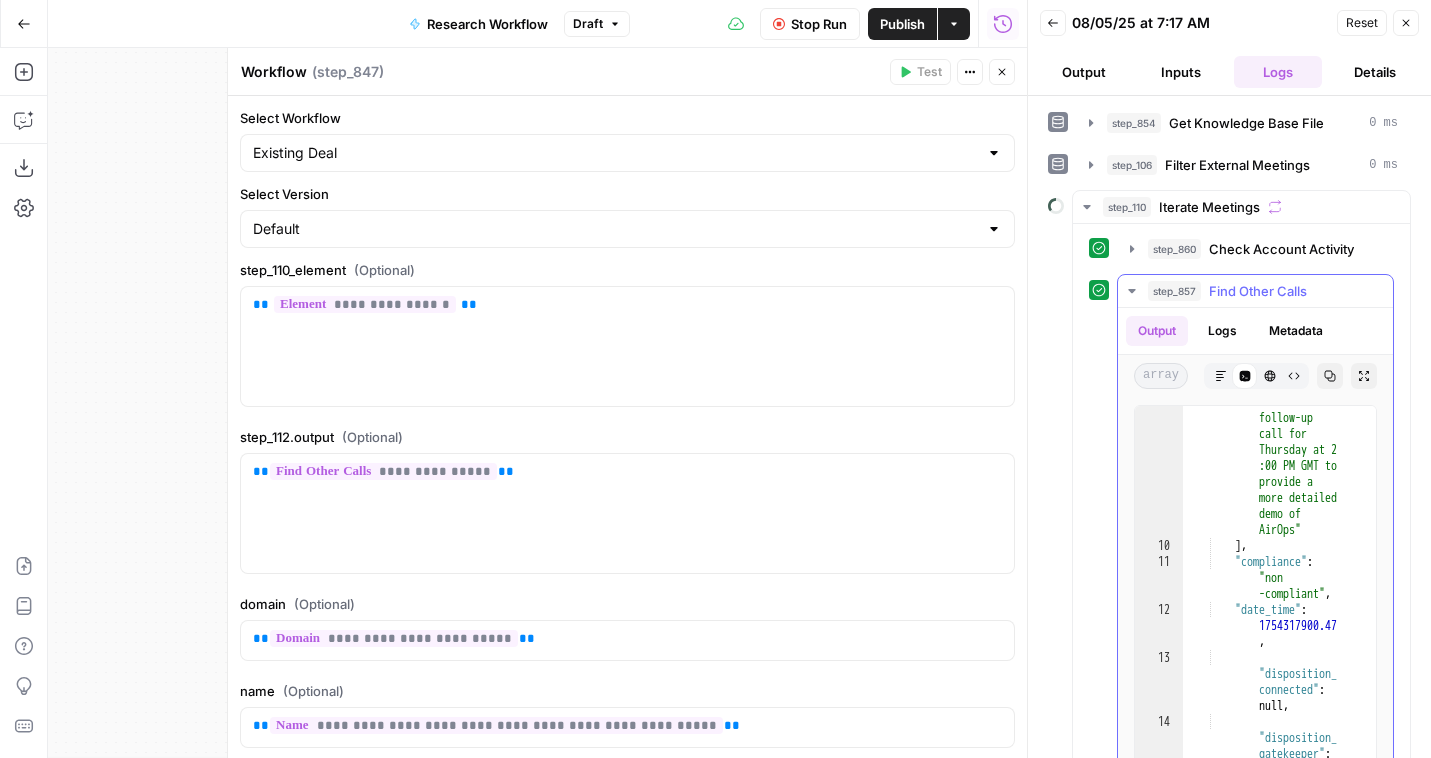 scroll, scrollTop: 195, scrollLeft: 0, axis: vertical 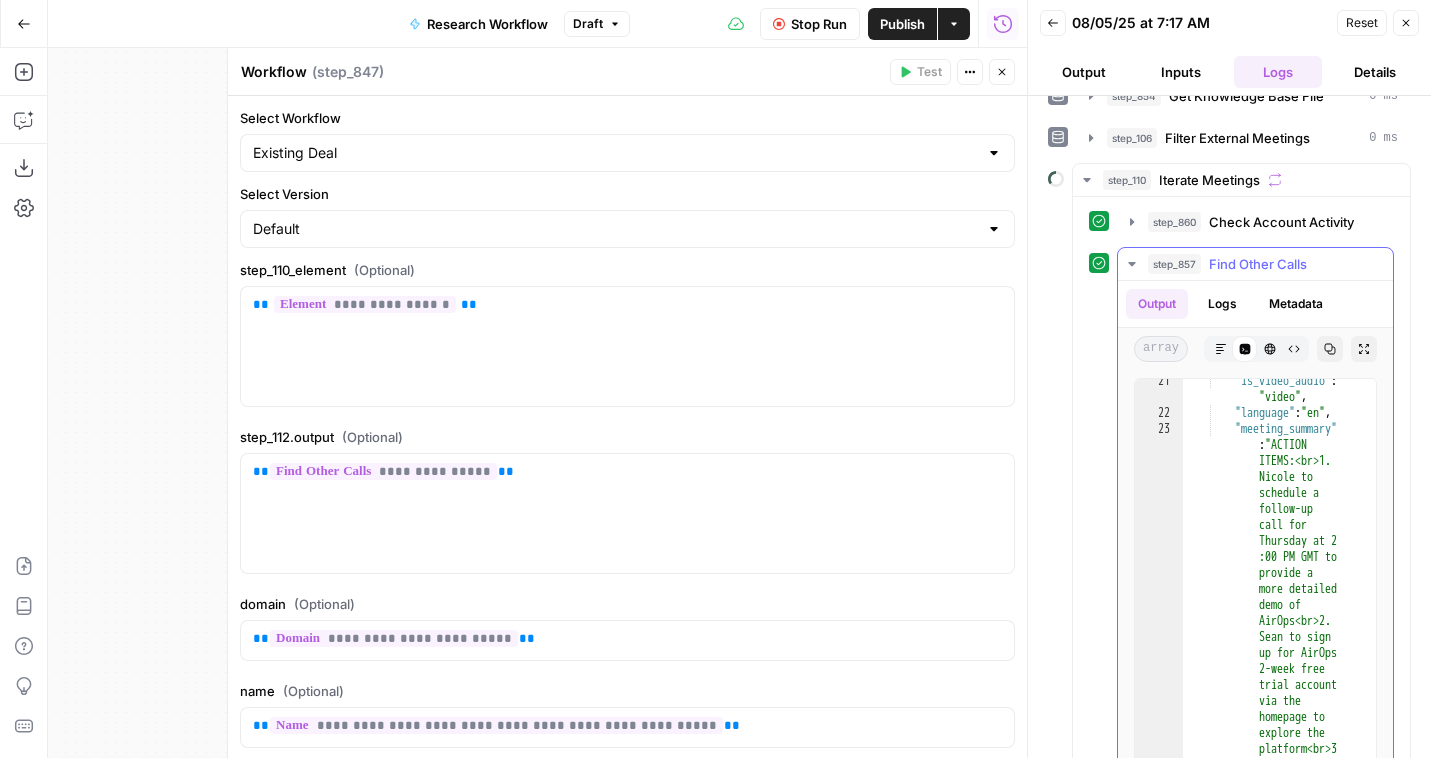 click on "step_860" at bounding box center [1174, 222] 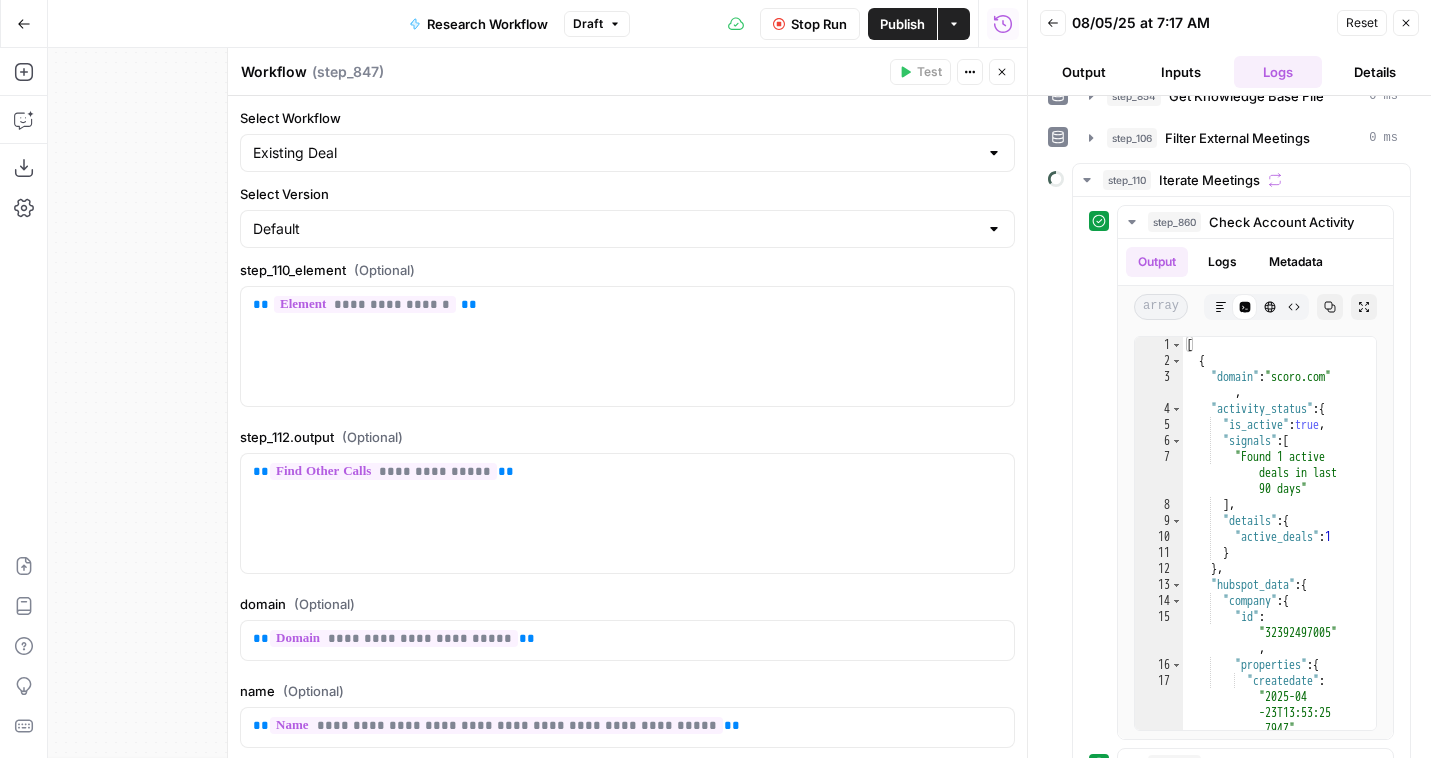click on "Stop Run" at bounding box center (819, 24) 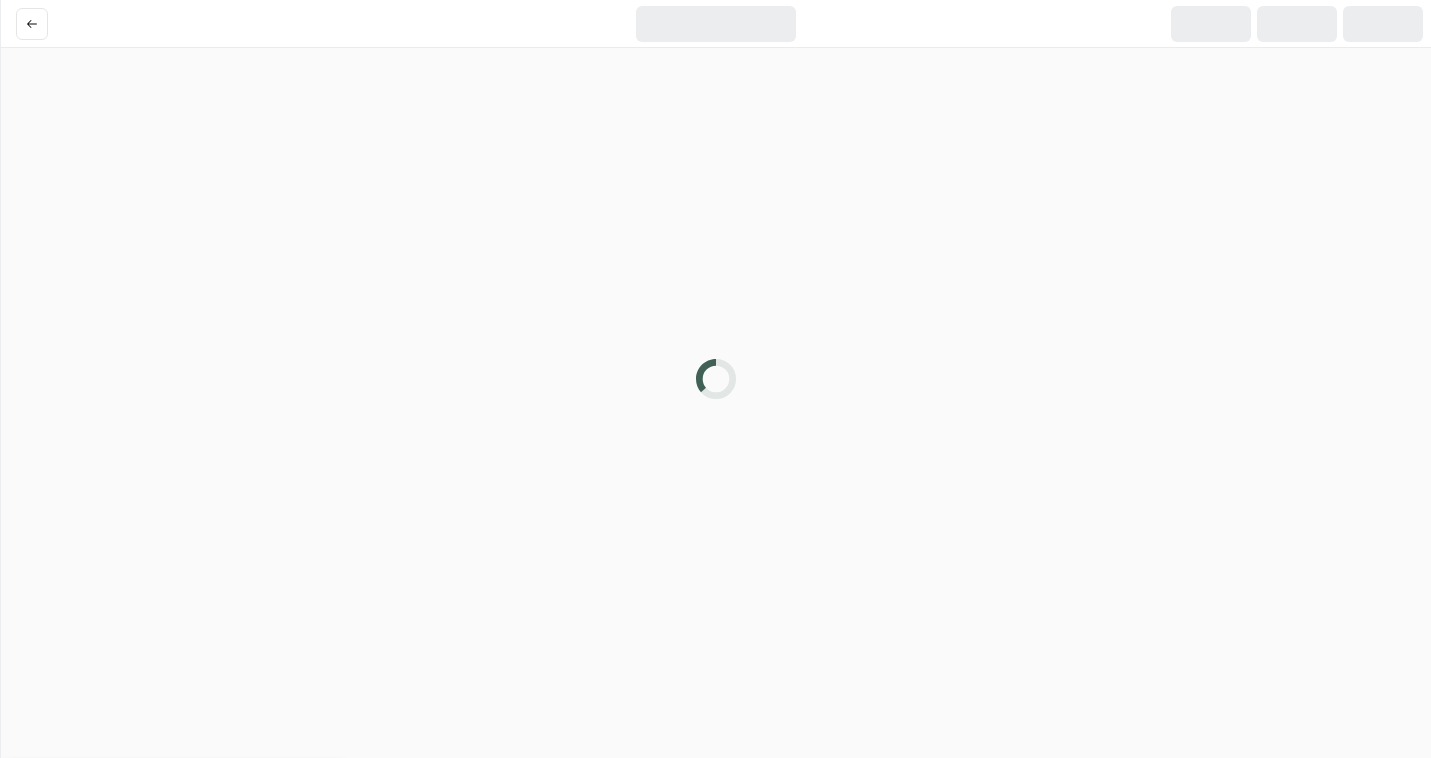 scroll, scrollTop: 0, scrollLeft: 0, axis: both 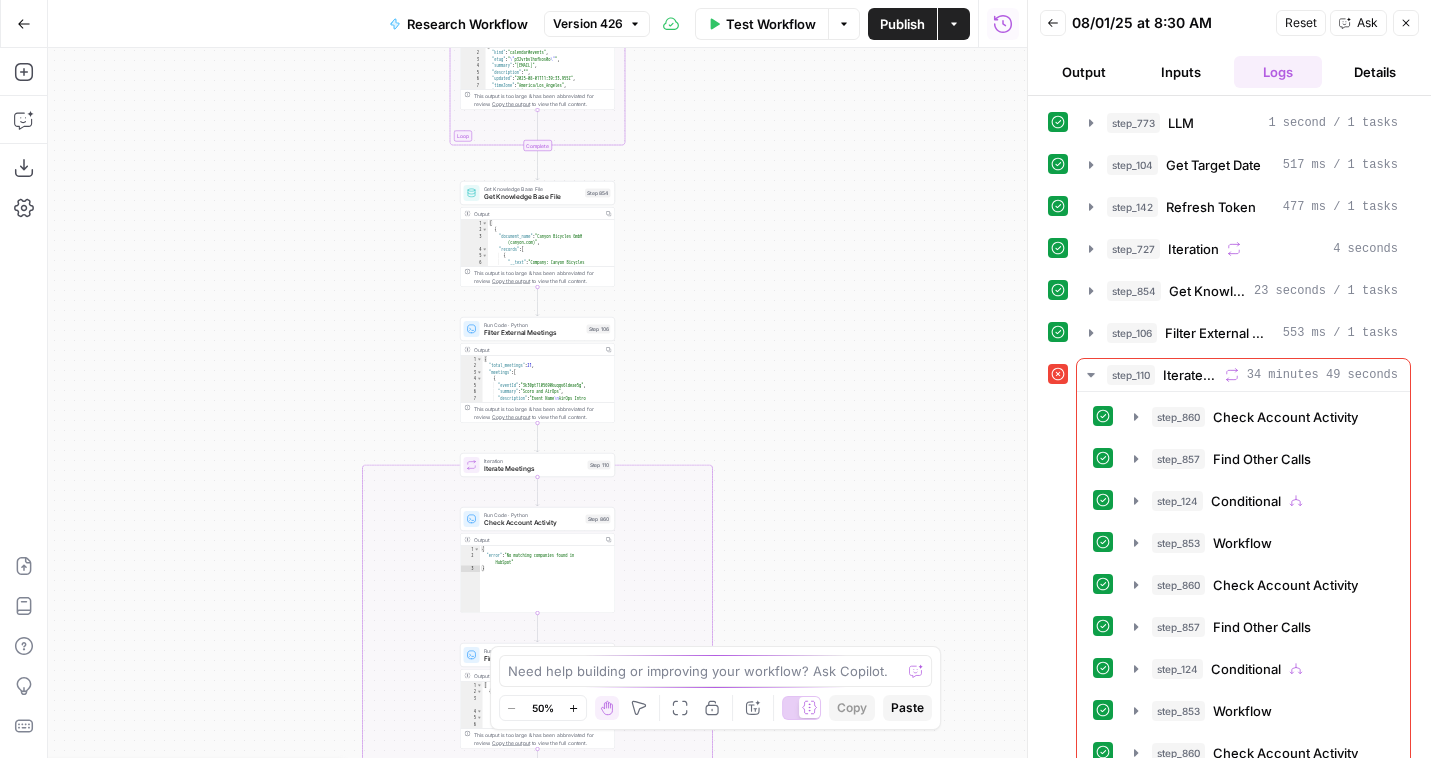 click 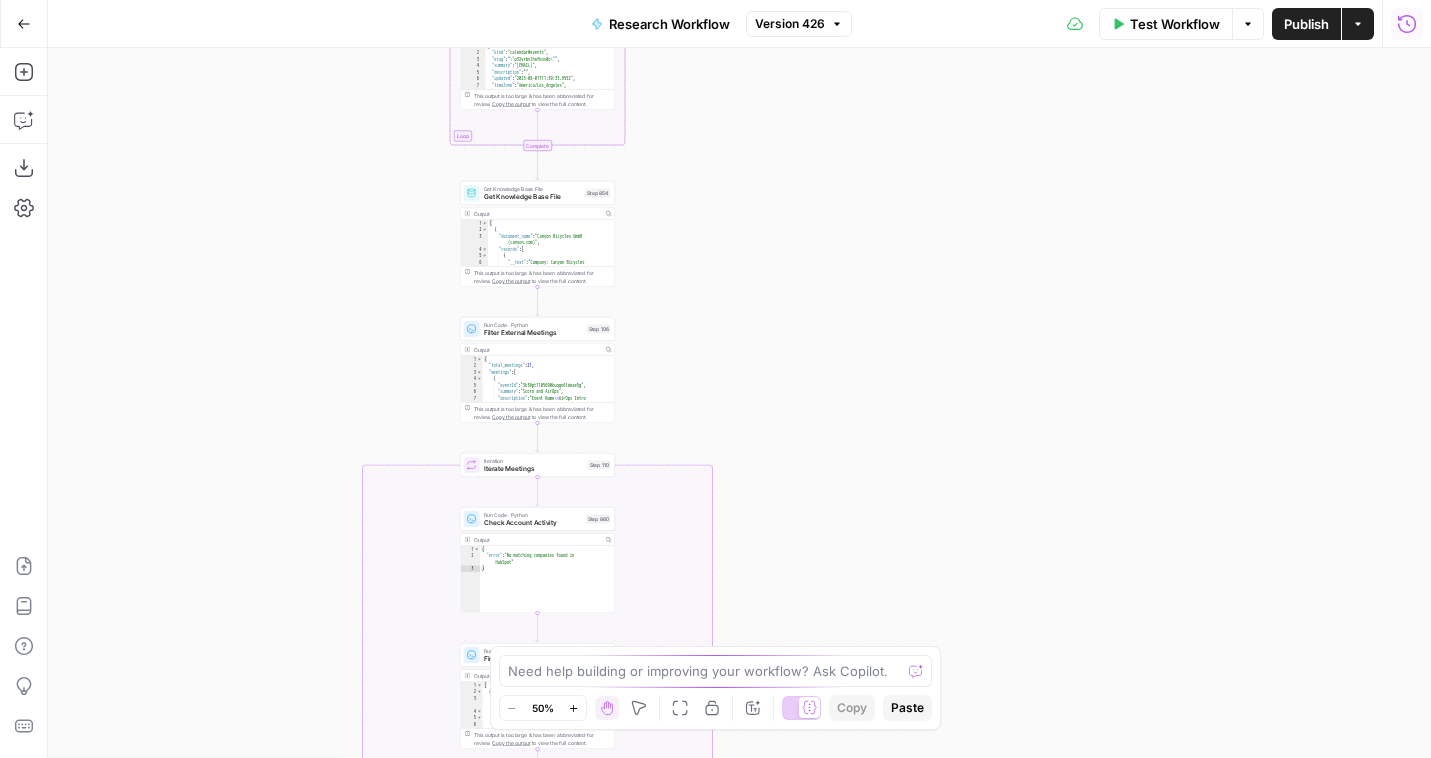 click 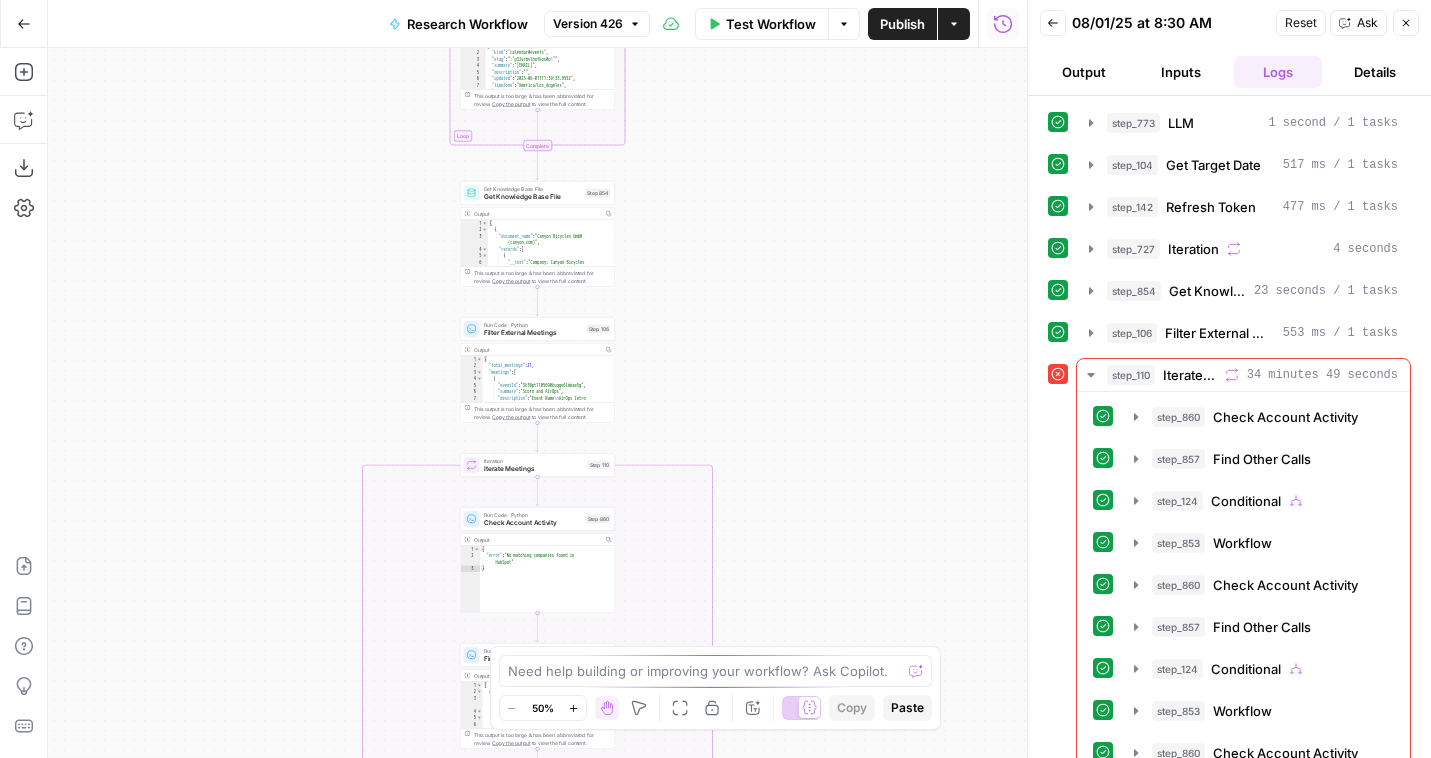 click 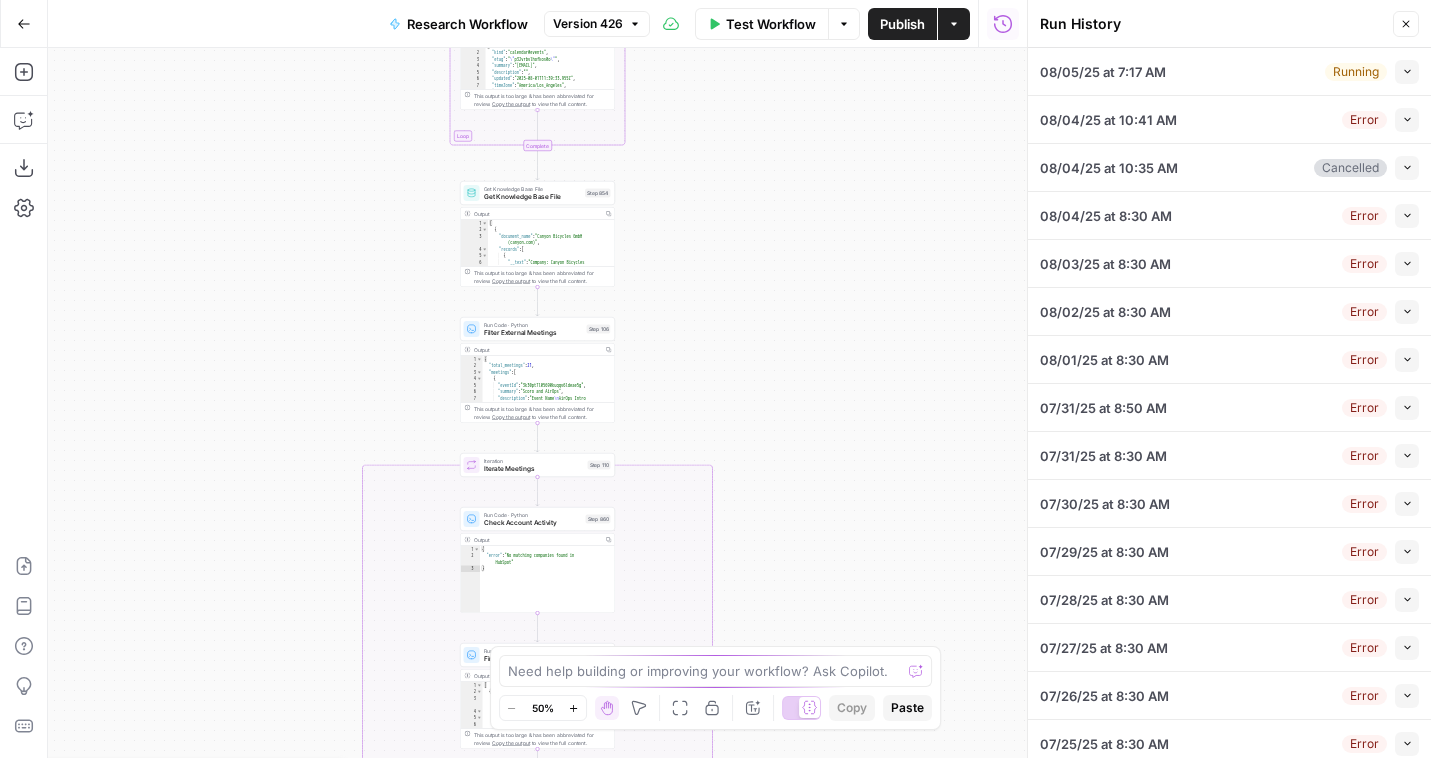click 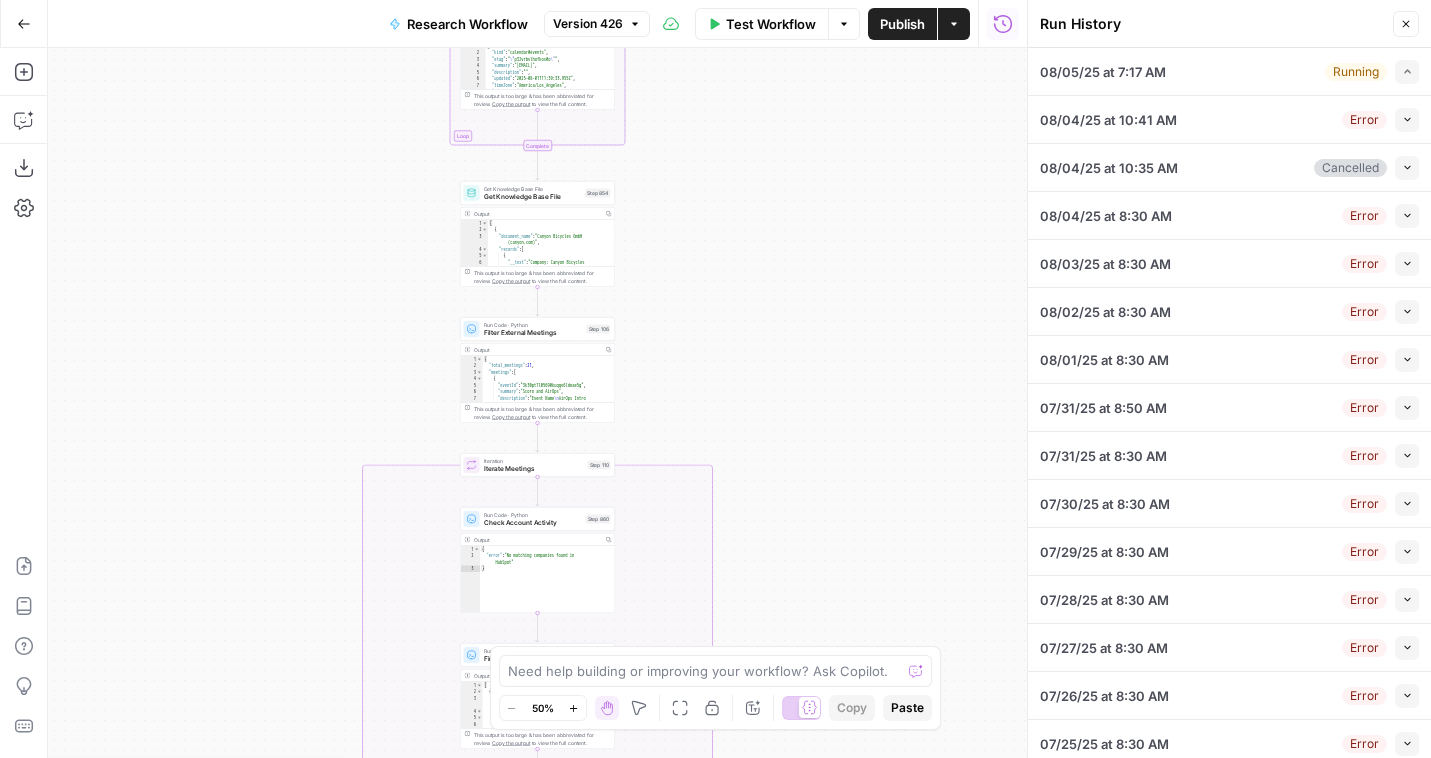 type on "null" 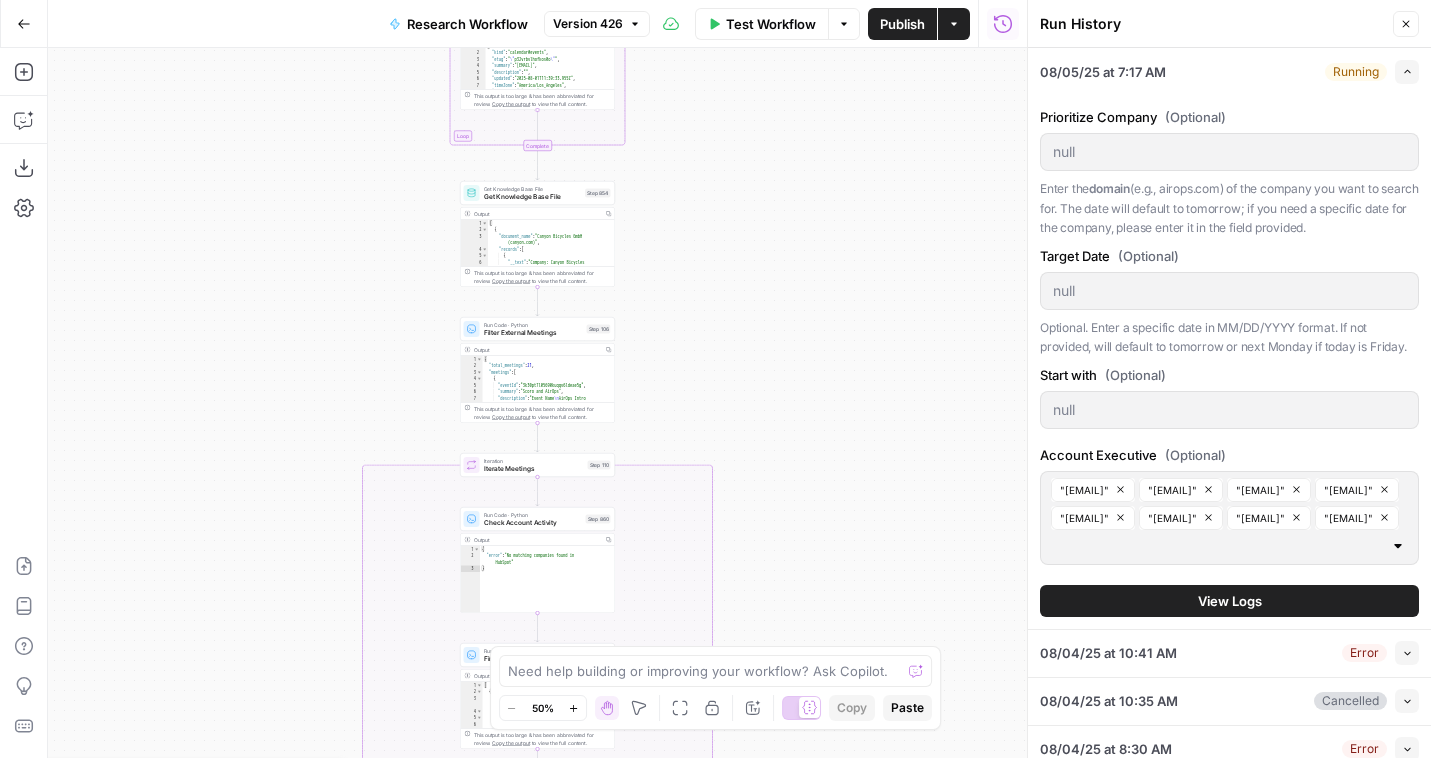 click on "View Logs" at bounding box center [1229, 601] 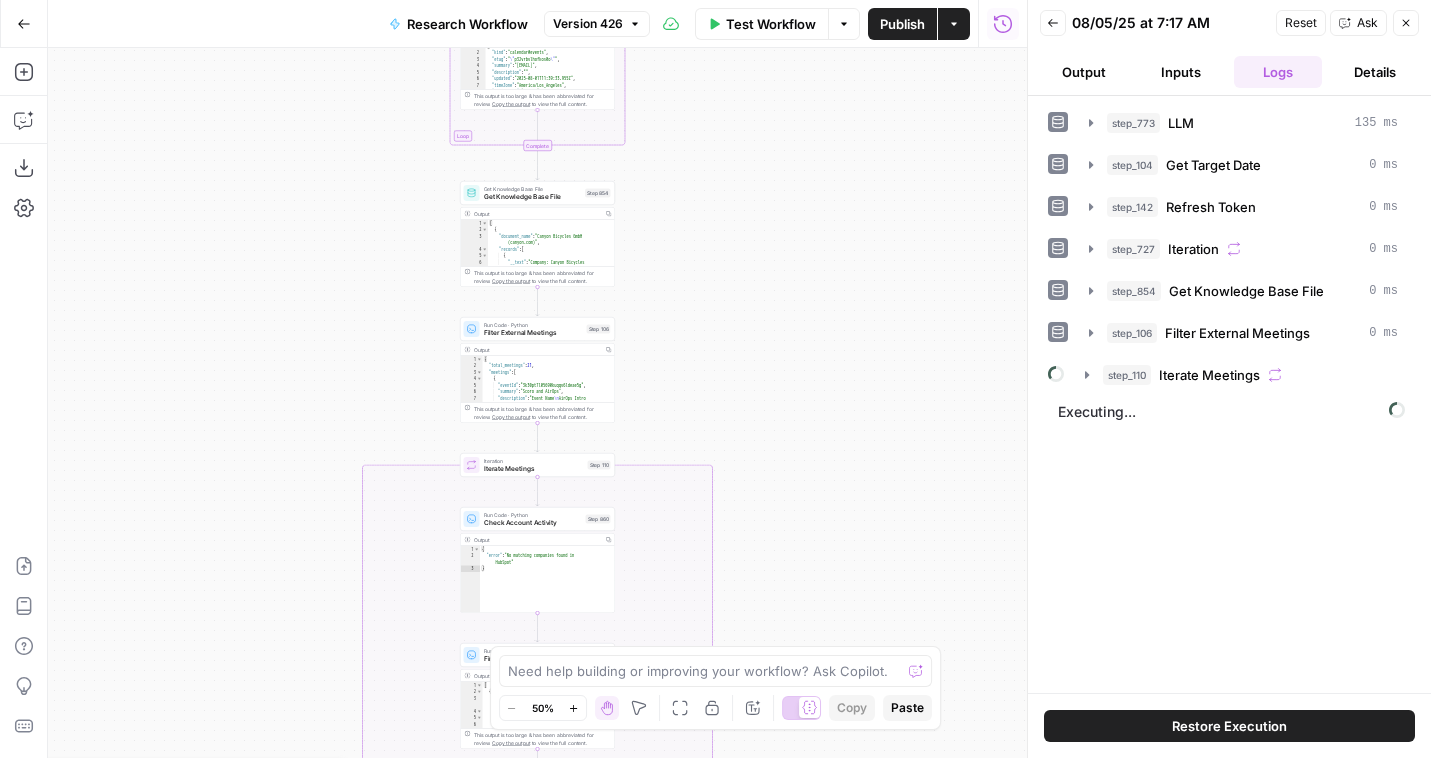 click on "Restore Execution" at bounding box center (1229, 726) 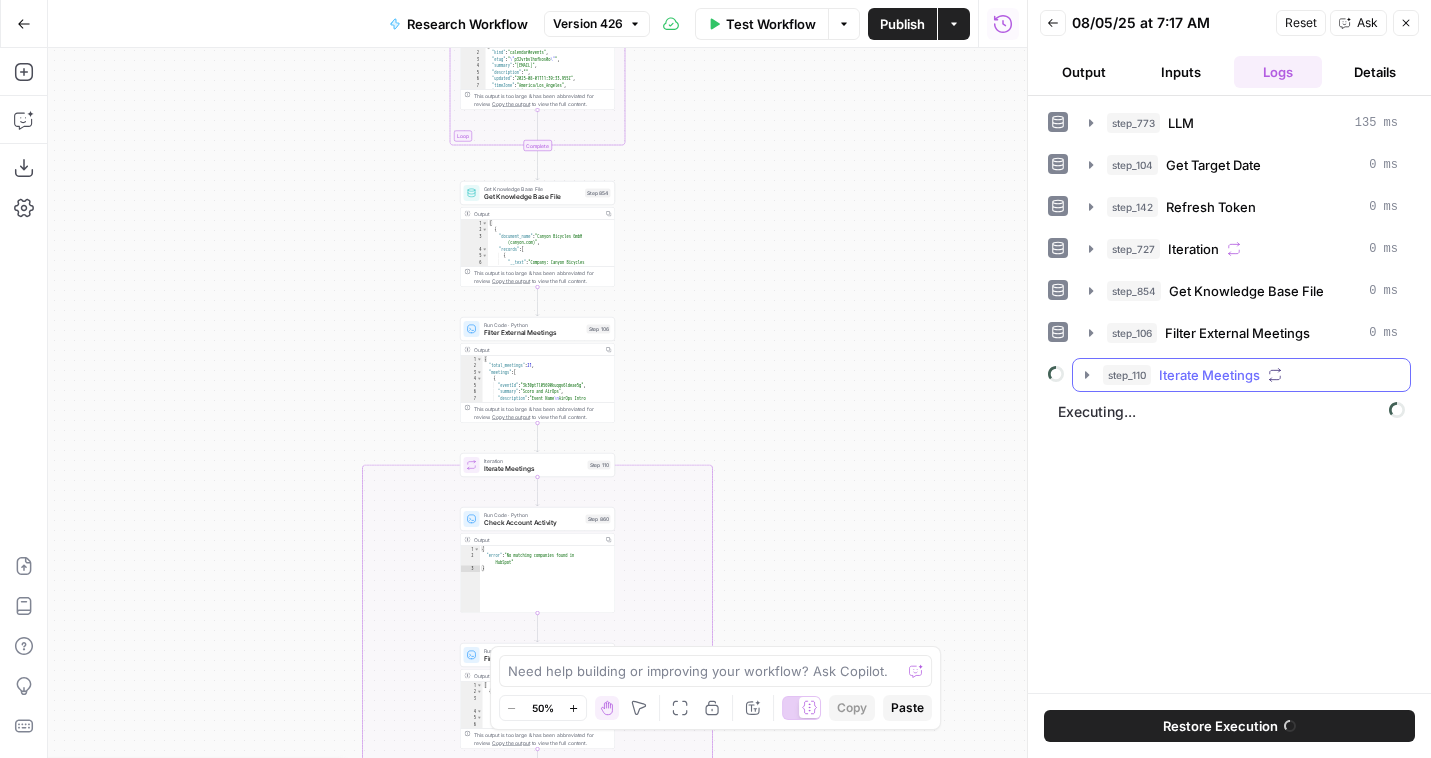 click on "Iterate Meetings" at bounding box center (1209, 375) 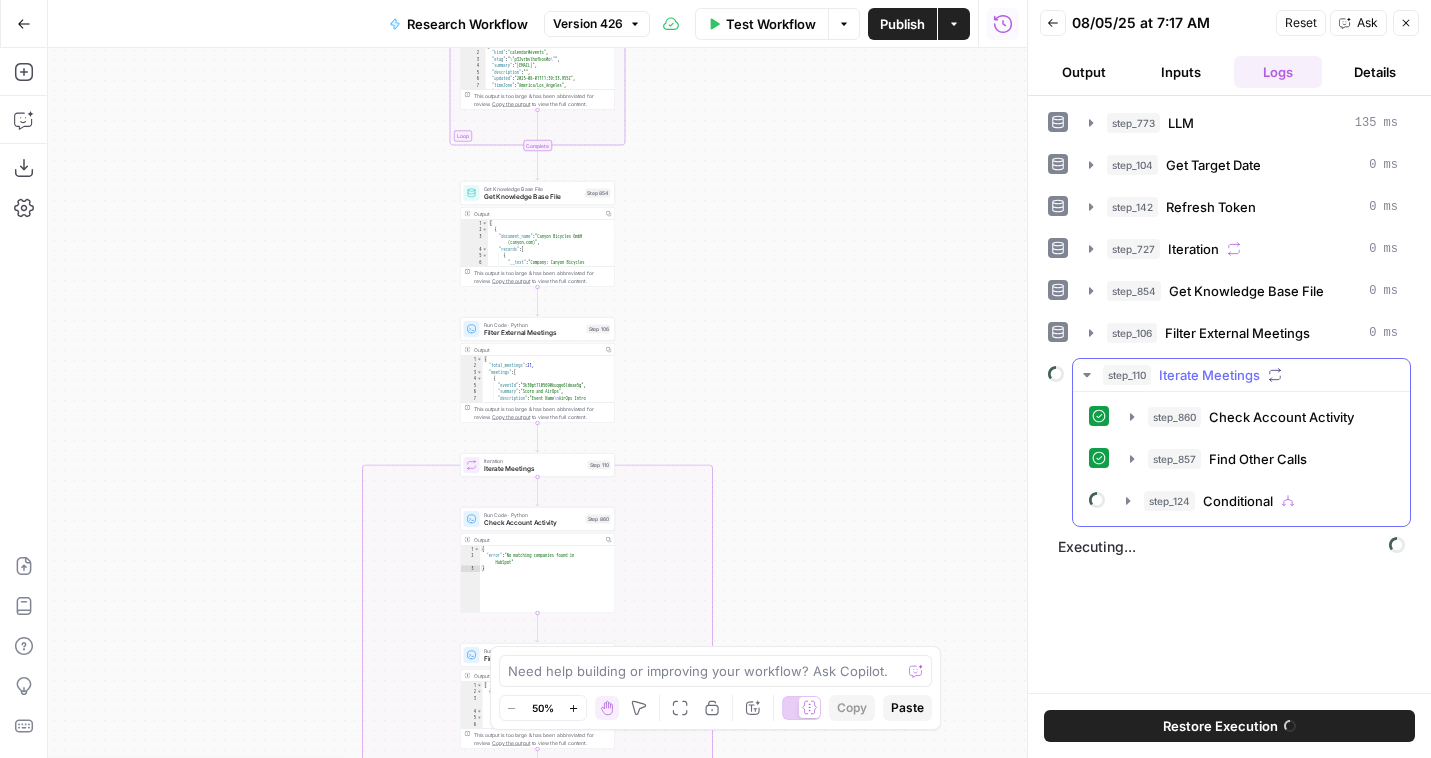 click on "step_124 Conditional" at bounding box center [1253, 501] 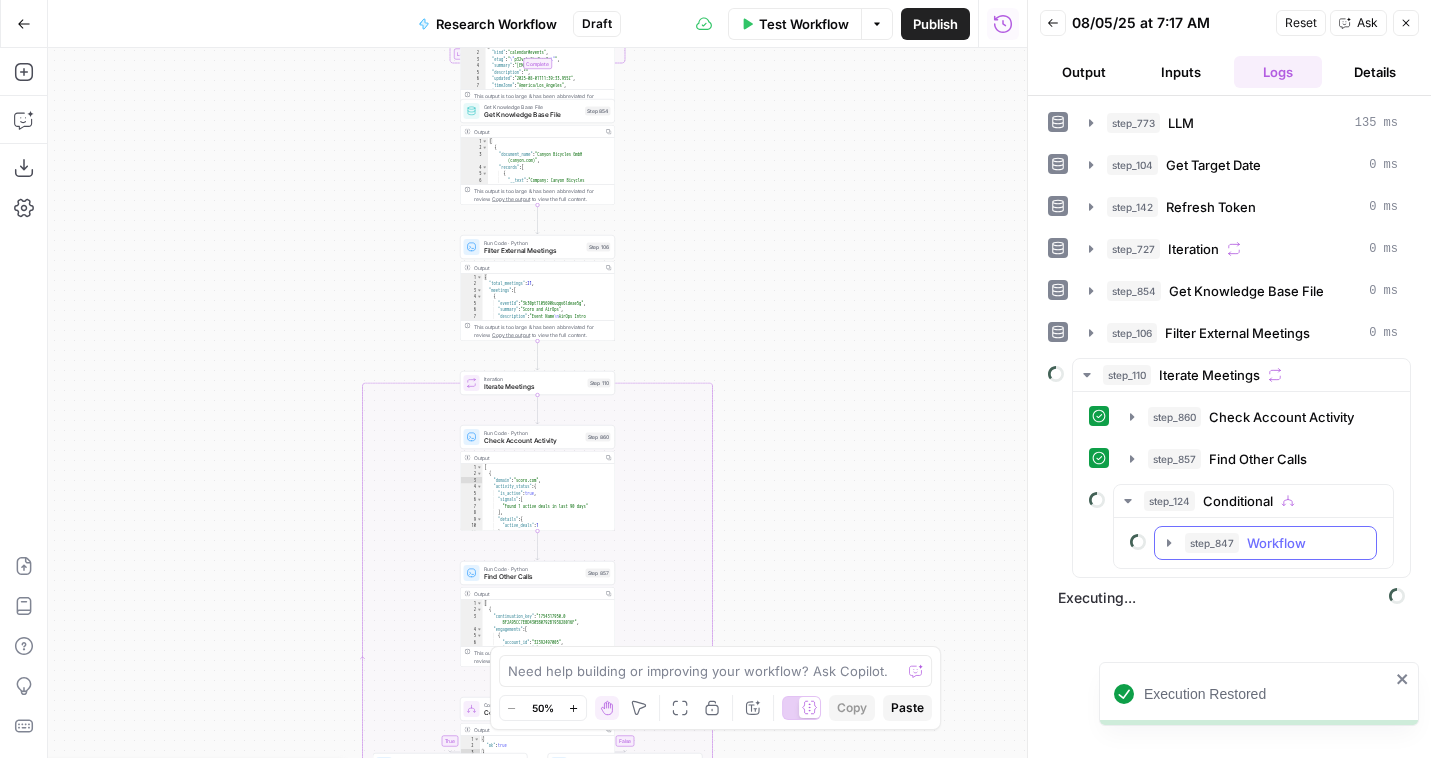 click on "step_847 Workflow" at bounding box center [1265, 543] 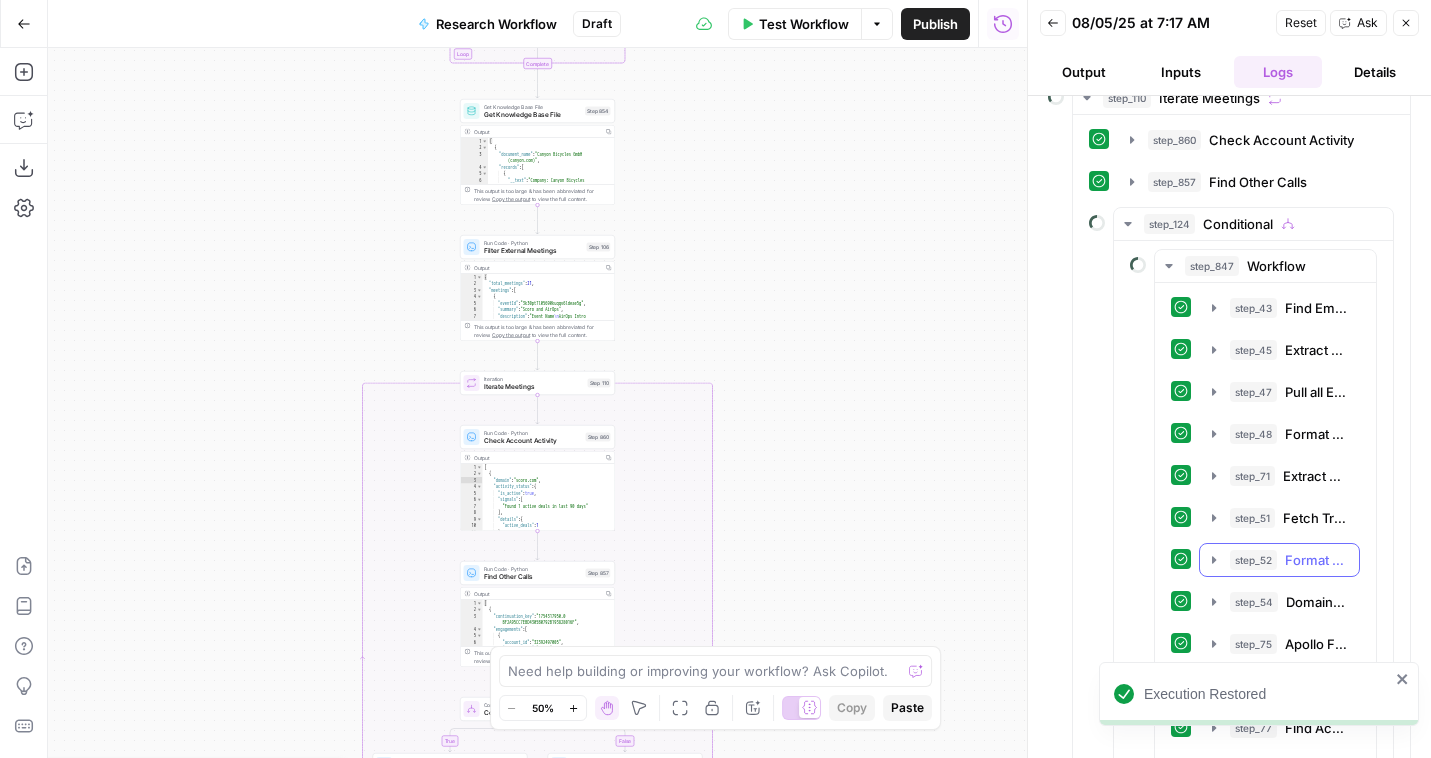 scroll, scrollTop: 166, scrollLeft: 0, axis: vertical 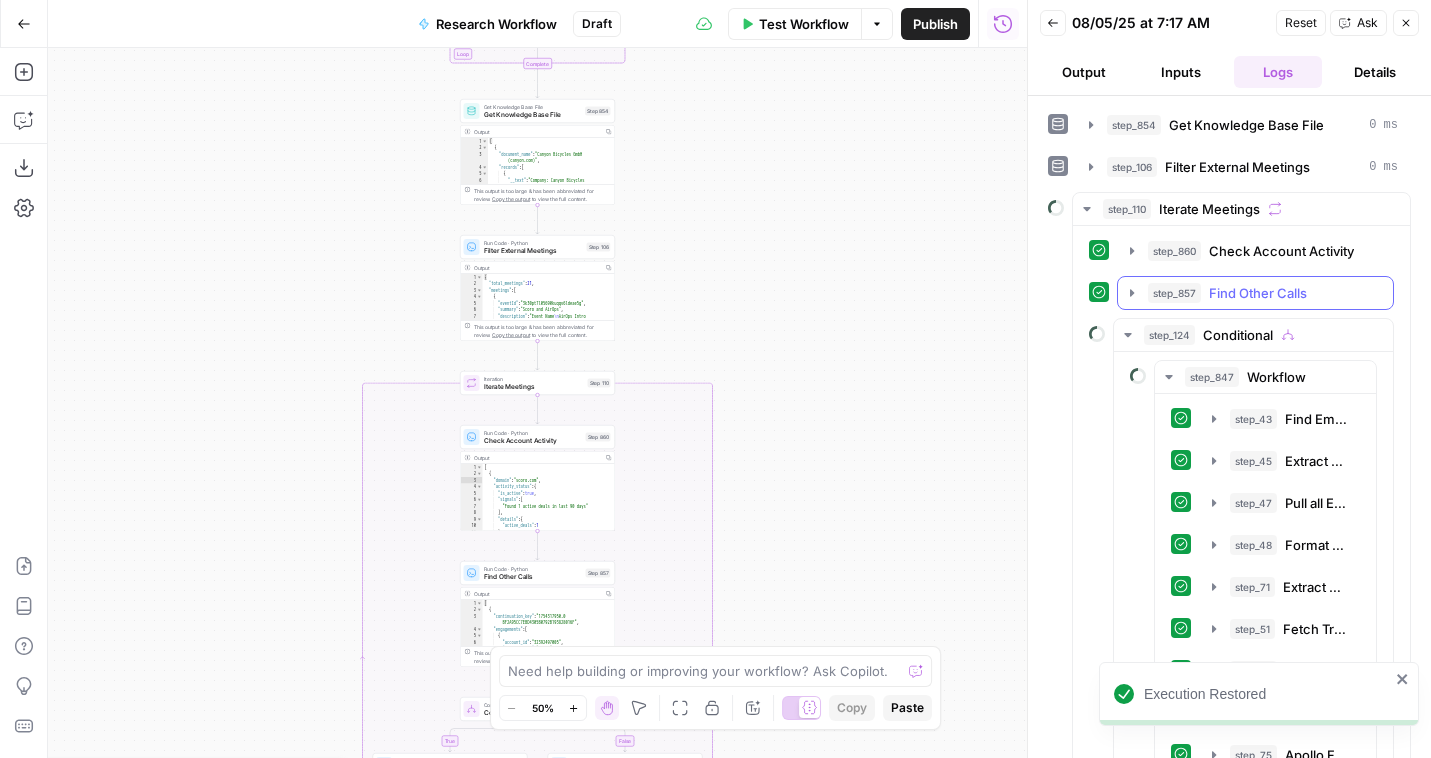 click on "step_857 Find Other Calls 938 ms / 1 tasks" at bounding box center [1255, 293] 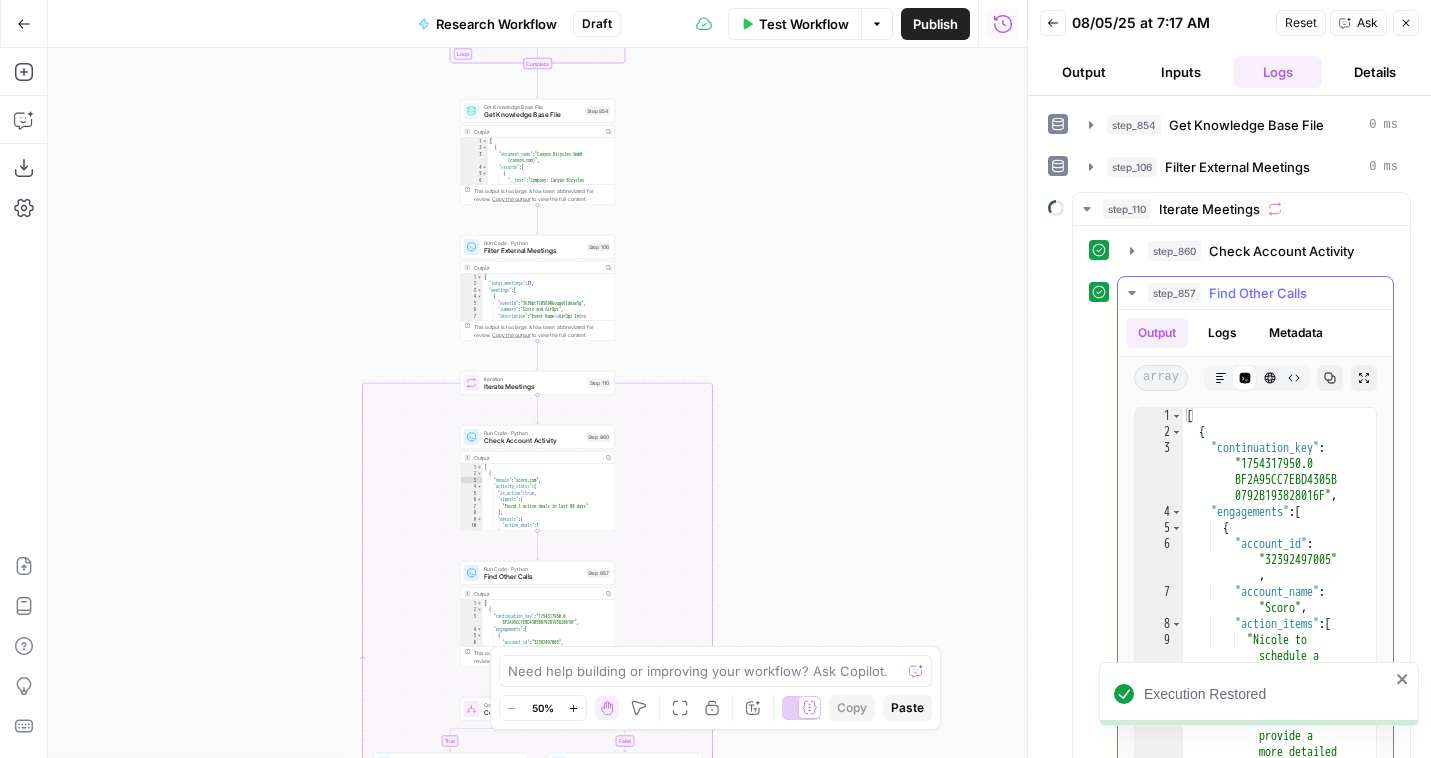 click on "Find Other Calls" at bounding box center [1258, 293] 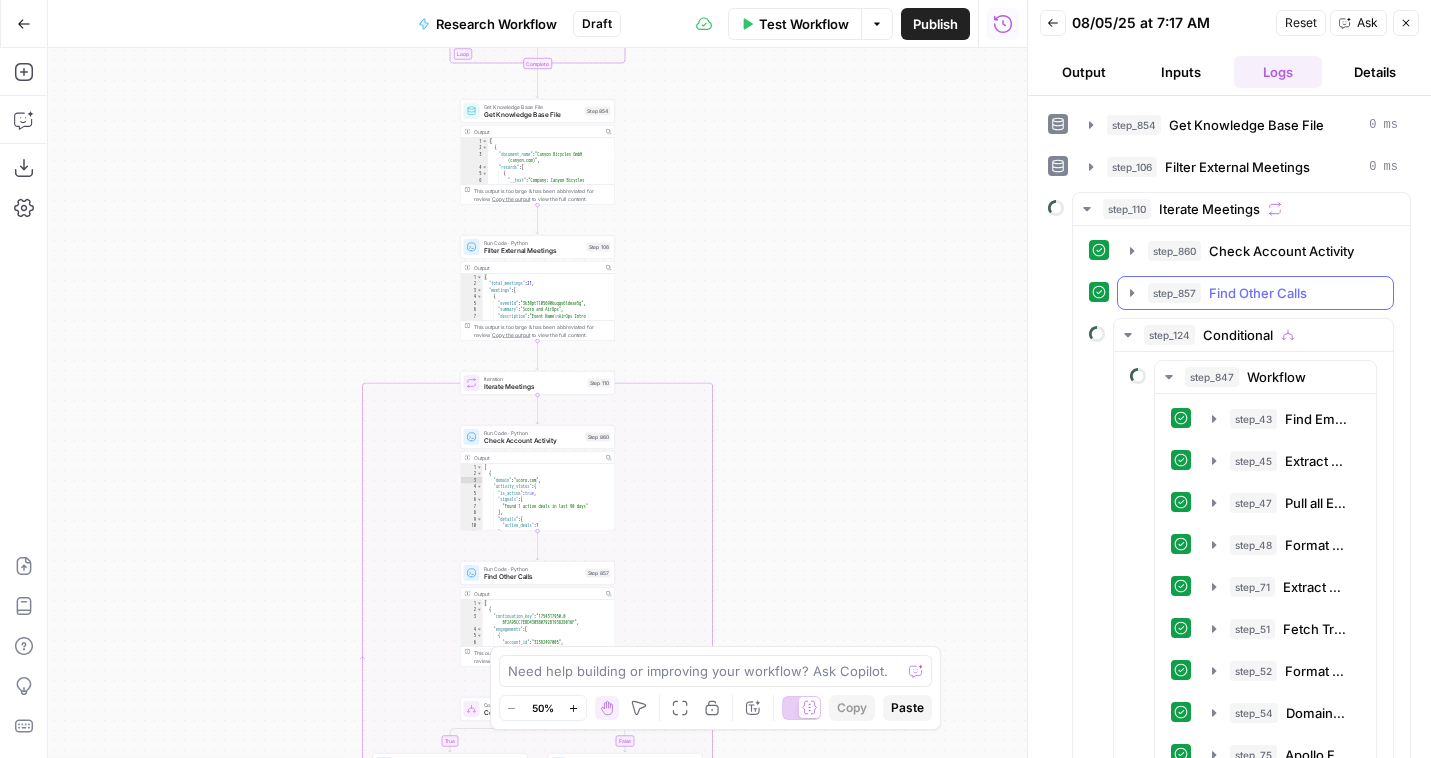 click on "step_860 Check Account Activity 977 ms / 1 tasks step_857 Find Other Calls 938 ms / 1 tasks step_124 Conditional step_847 Workflow step_43 Find Emails 492 ms / 1 tasks step_45 Extract Unique Emails 83 ms / 1 tasks step_47 Pull all Emails With Account 92 ms / 1 tasks step_48 Format Emails 80 ms / 1 tasks step_71 Extract Unique Calls 160 ms / 1 tasks step_51 Fetch Transcript 726 ms / 1 tasks step_52 Format Transcript 101 ms / 1 tasks step_54 Domain Analysis 1 second / 2 tasks step_75 Apollo Fetch 351 ms / 1 tasks step_56 Brandfetch Company Enrichment 373 ms / 4 tasks step_77 Find Account in Notion 2 seconds / 1 tasks step_155 Update Company Logo 120 ms / 1 tasks step_153 Get all page ids 3 seconds / 1 tasks step_78 Get Associated Pages 15 seconds / 1 tasks step_82 Find Account 527 ms / 1 tasks" at bounding box center (1241, 638) 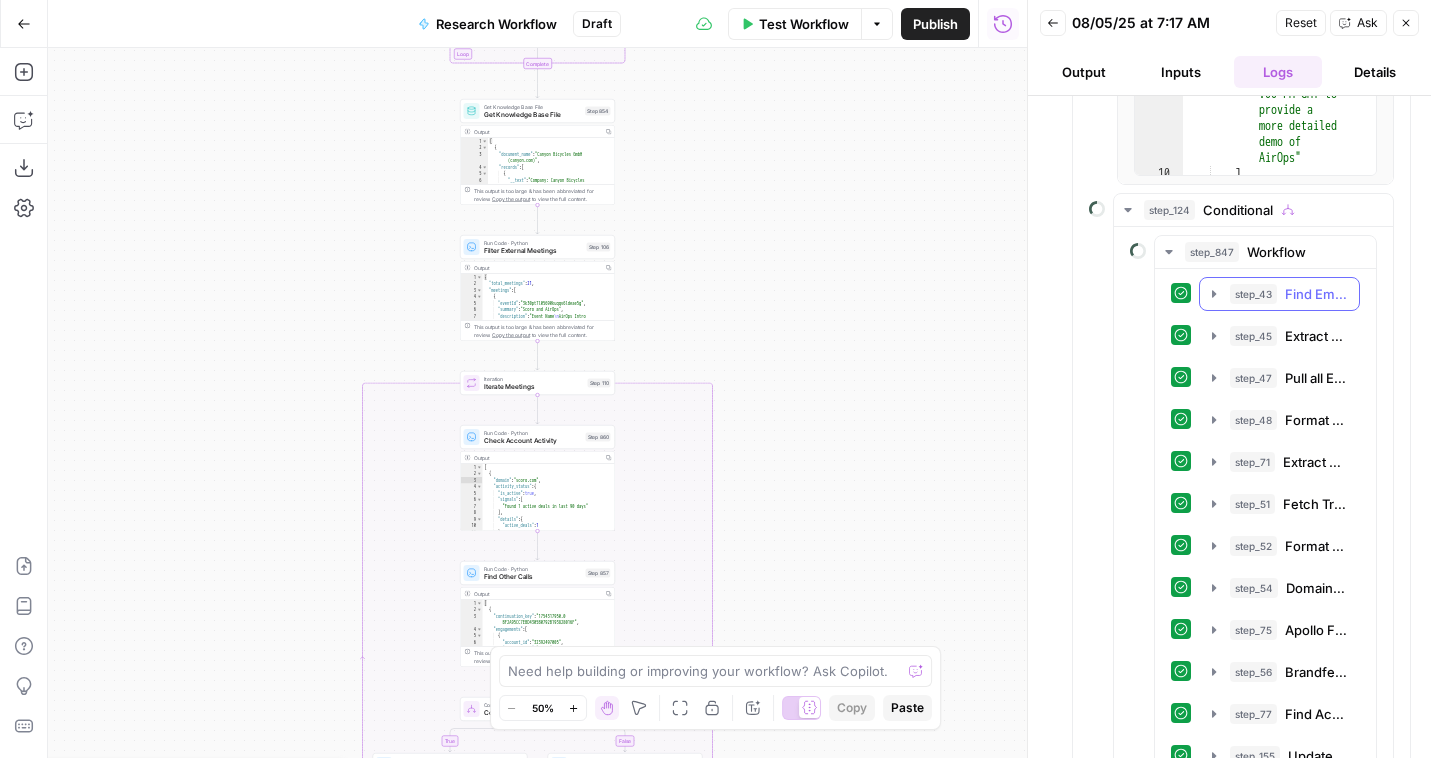 scroll, scrollTop: 288, scrollLeft: 0, axis: vertical 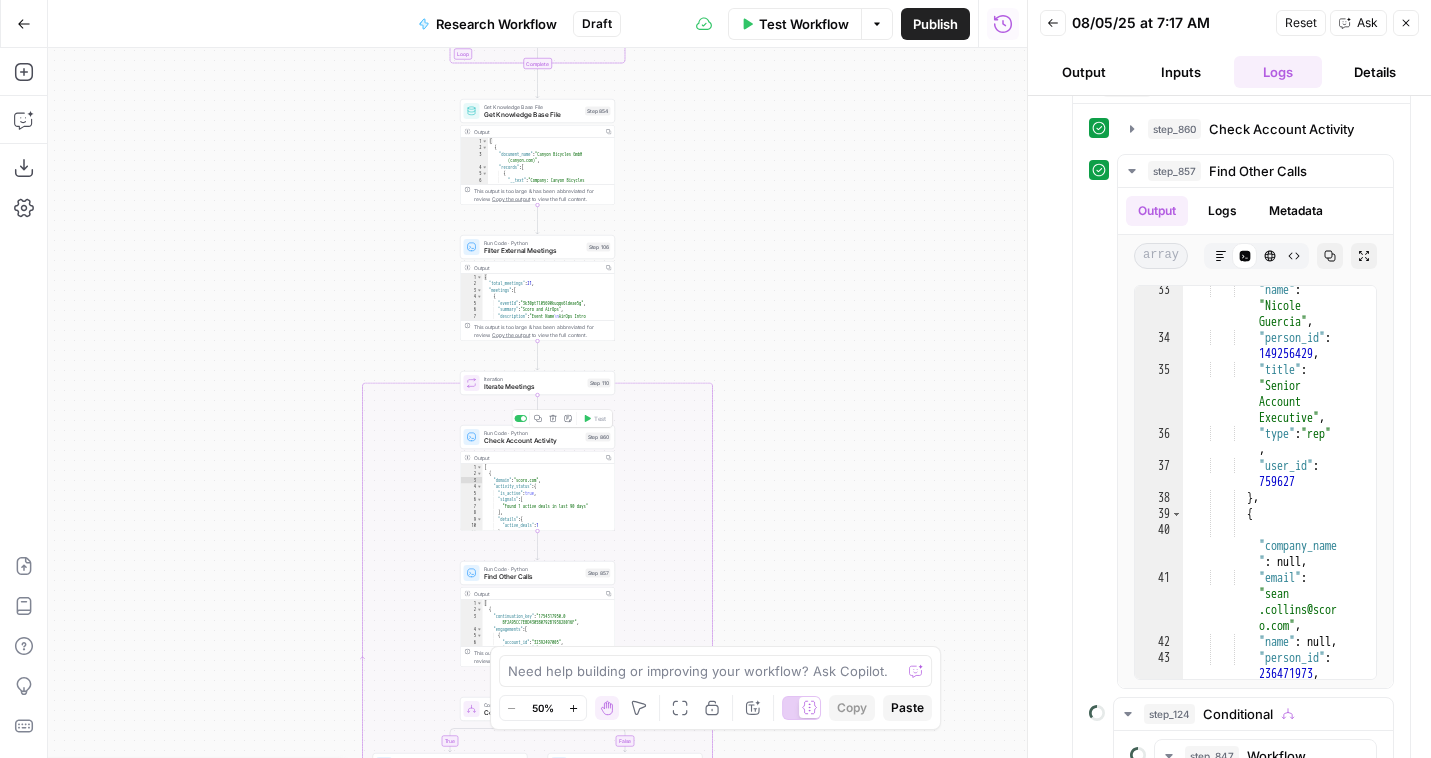 click on "Check Account Activity" at bounding box center [533, 441] 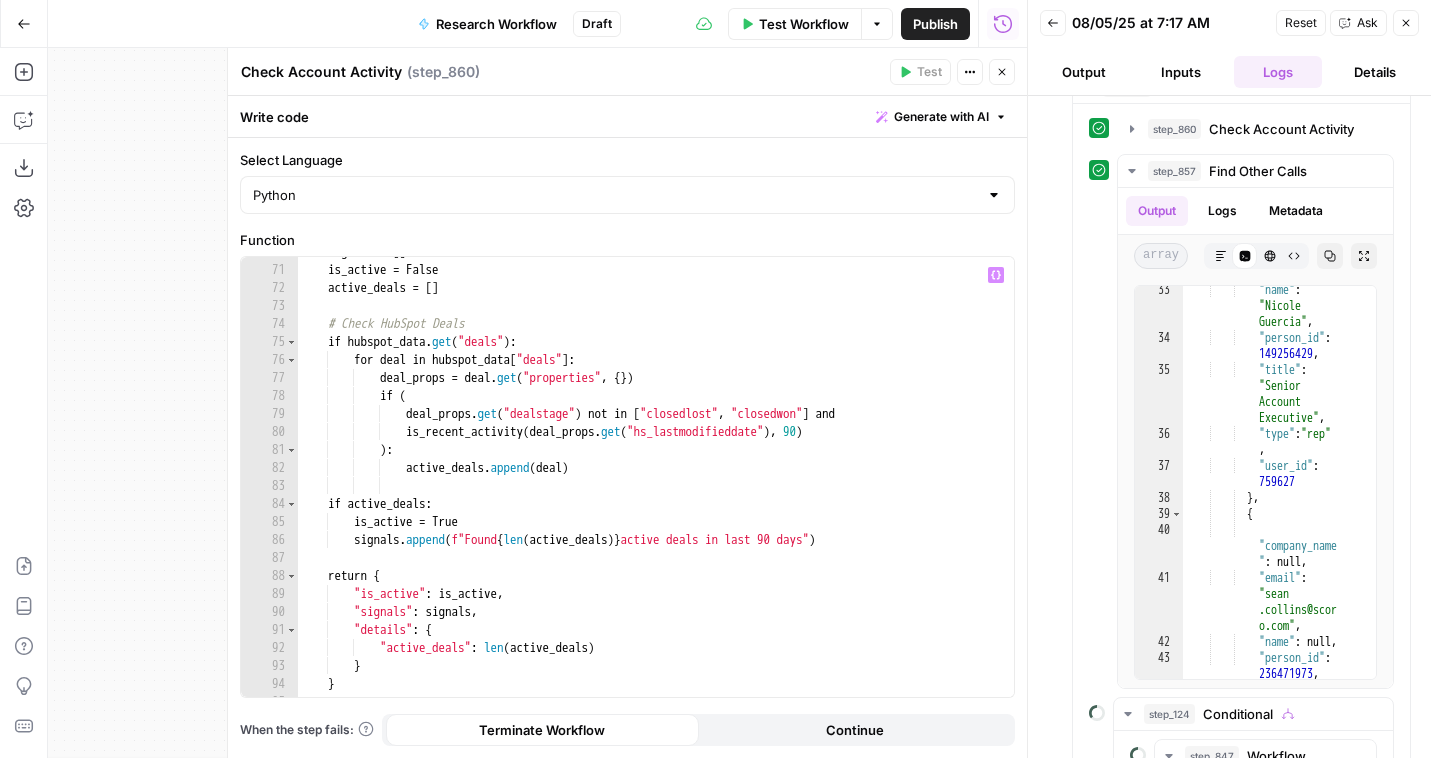 scroll, scrollTop: 1256, scrollLeft: 0, axis: vertical 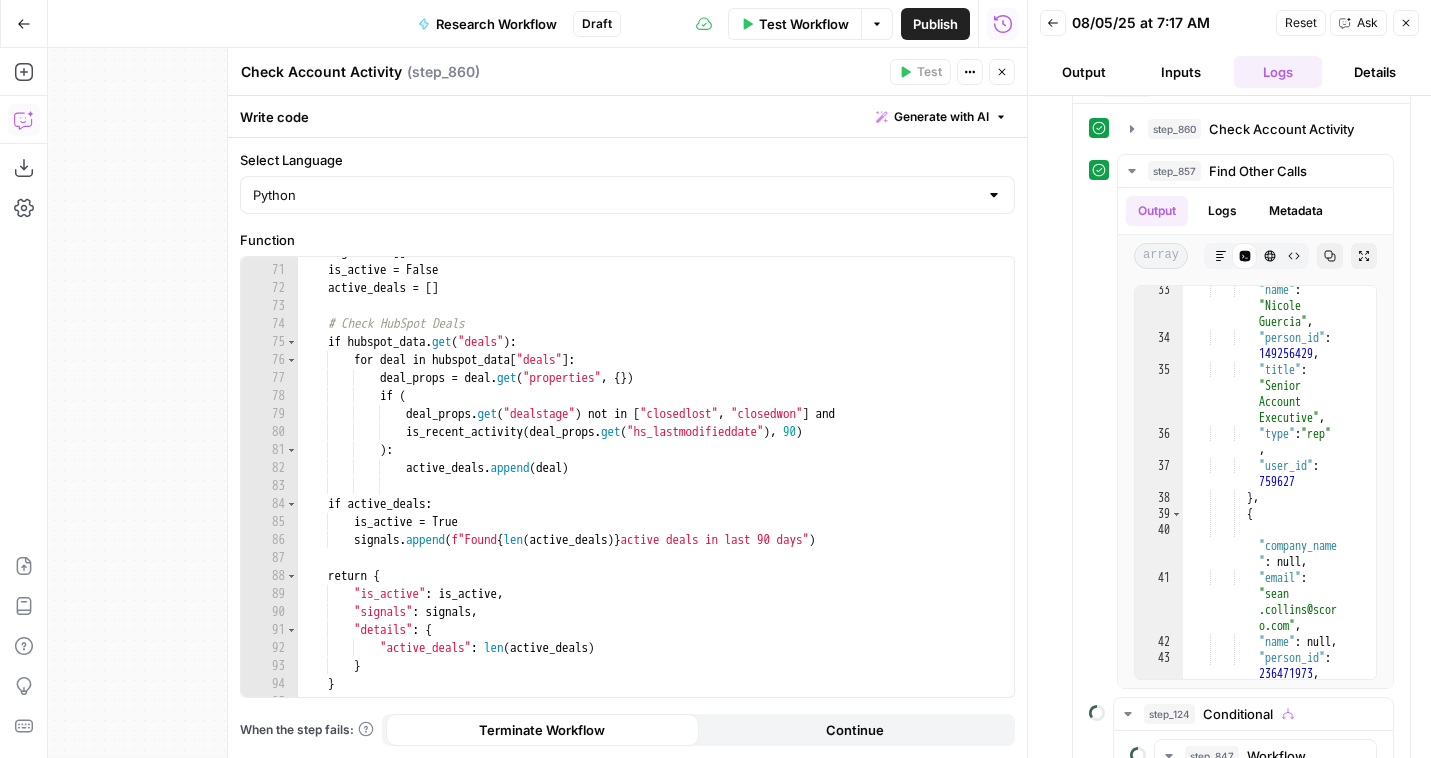 click 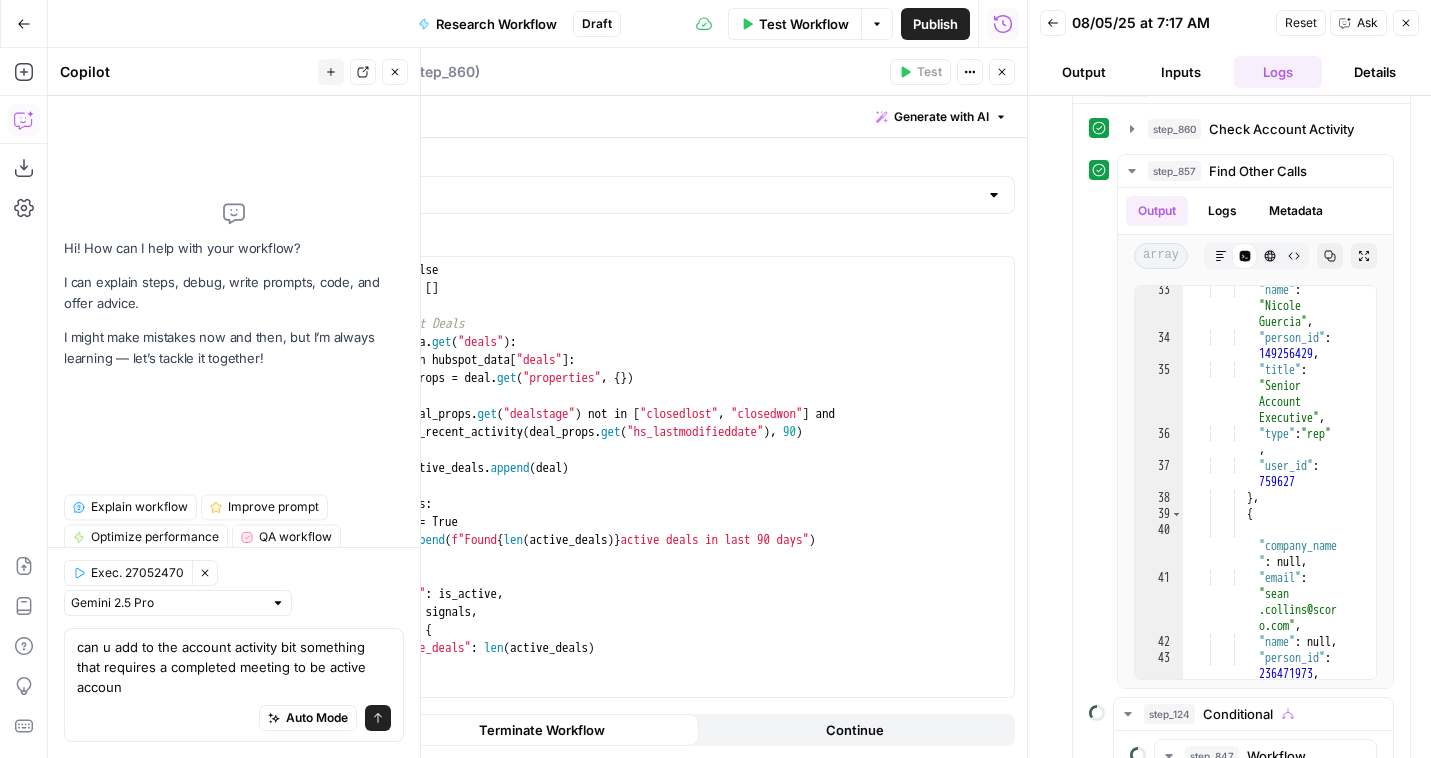 type on "can u add to the account activity bit something that requires a completed meeting to be active account" 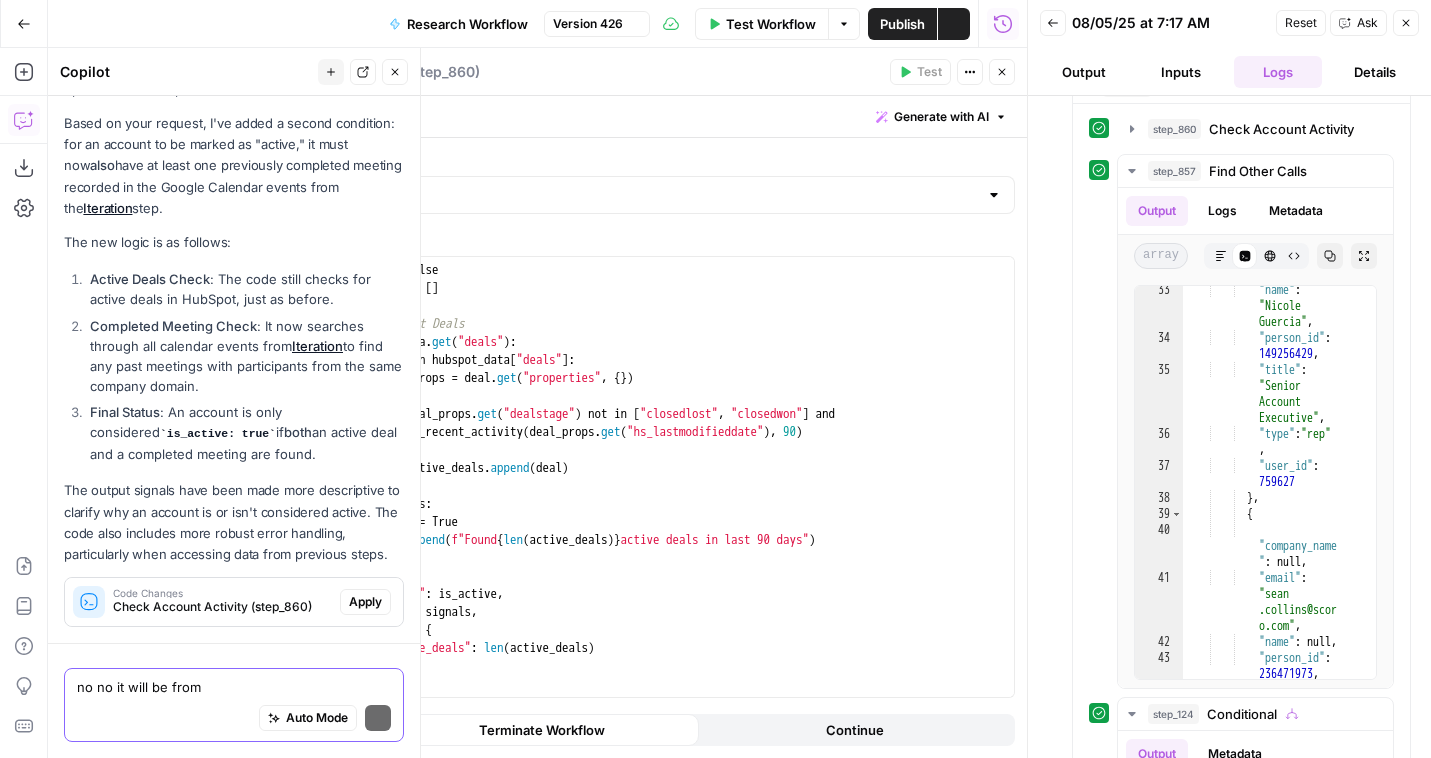 scroll, scrollTop: 322, scrollLeft: 0, axis: vertical 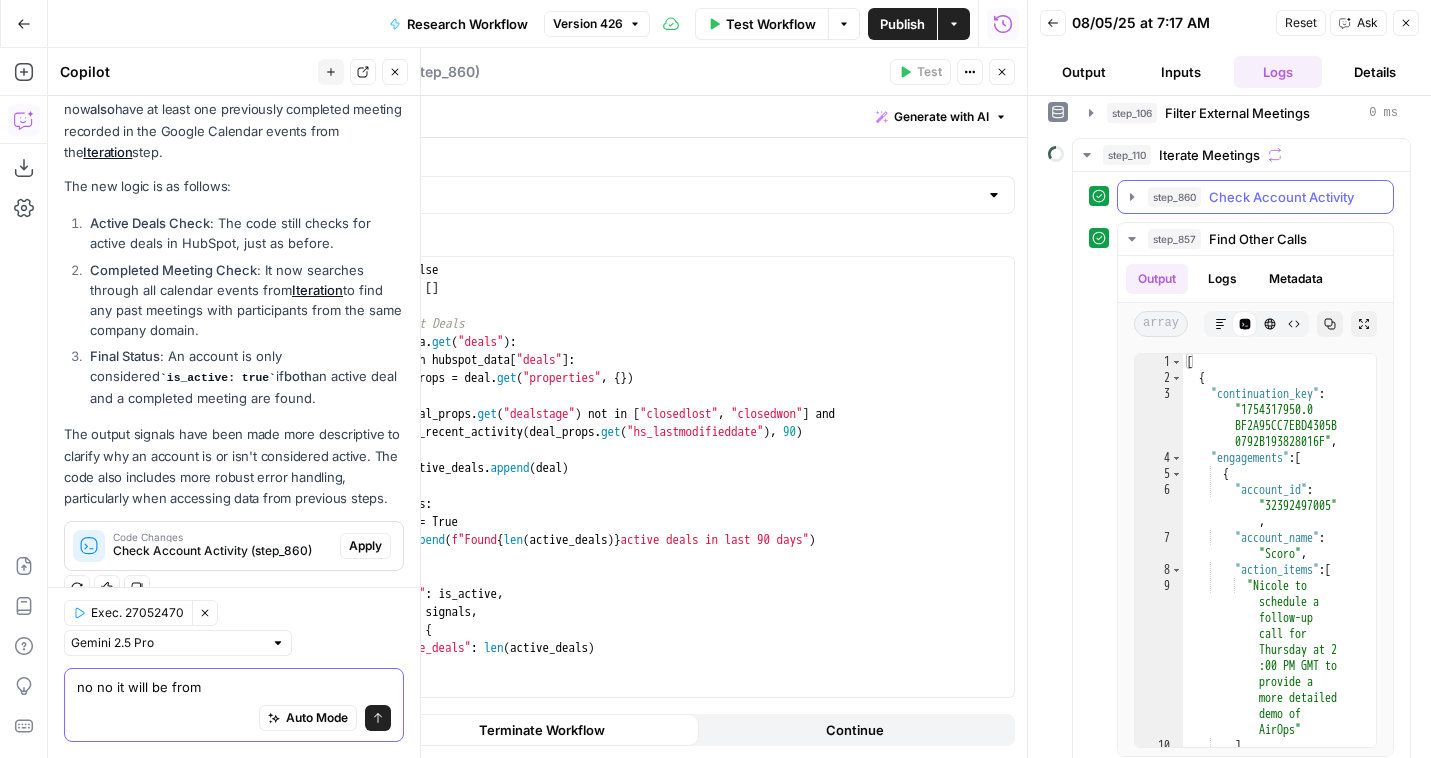 type on "no no it will be from" 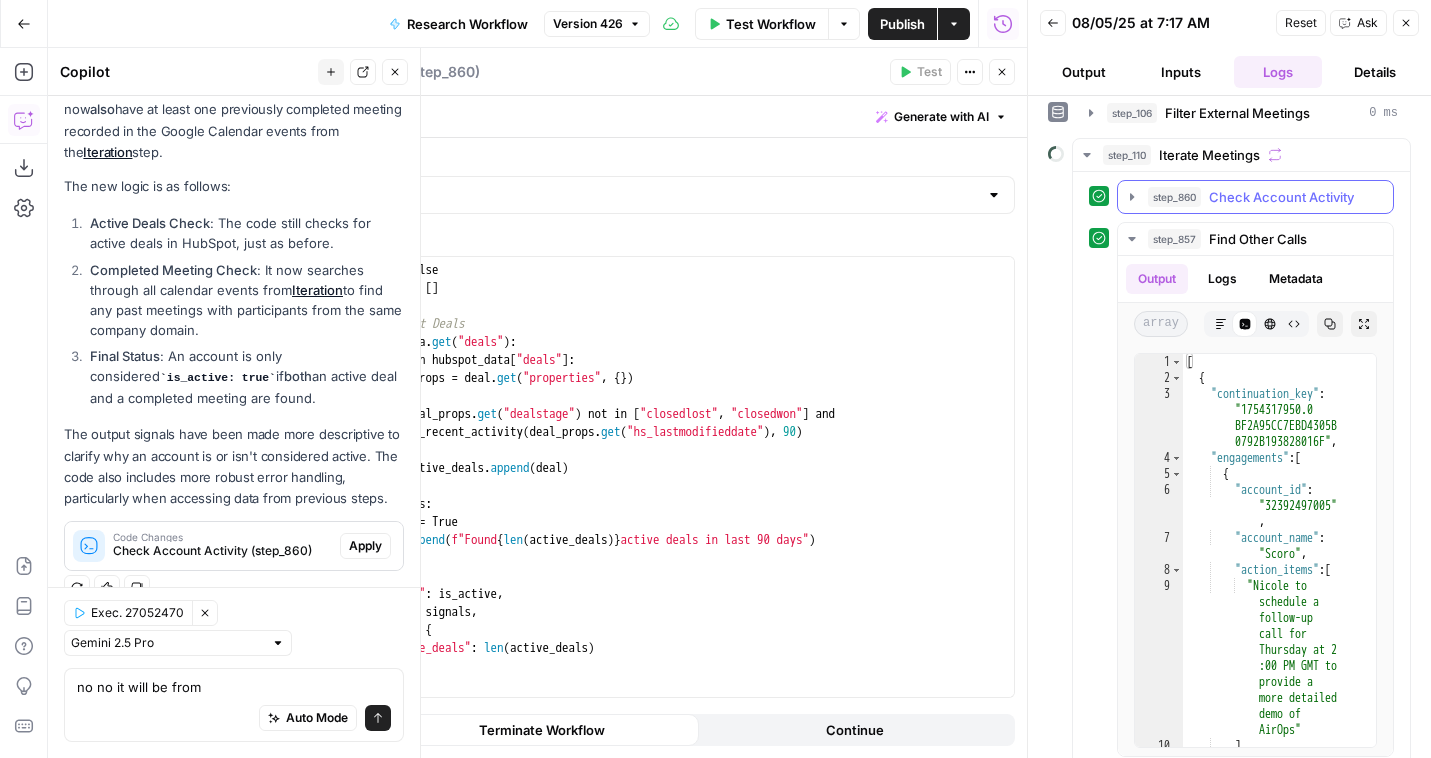 click on "step_860" at bounding box center (1174, 197) 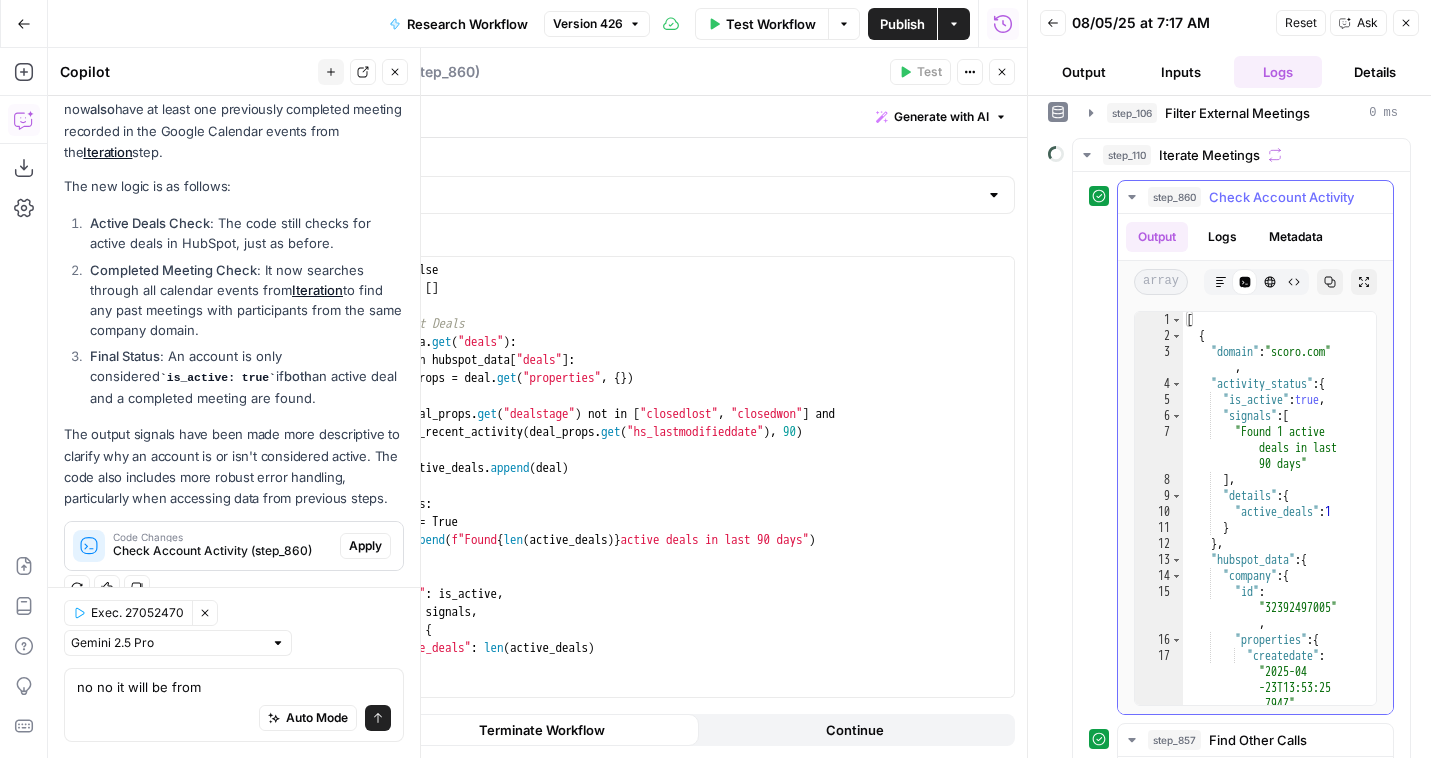 scroll, scrollTop: 272, scrollLeft: 0, axis: vertical 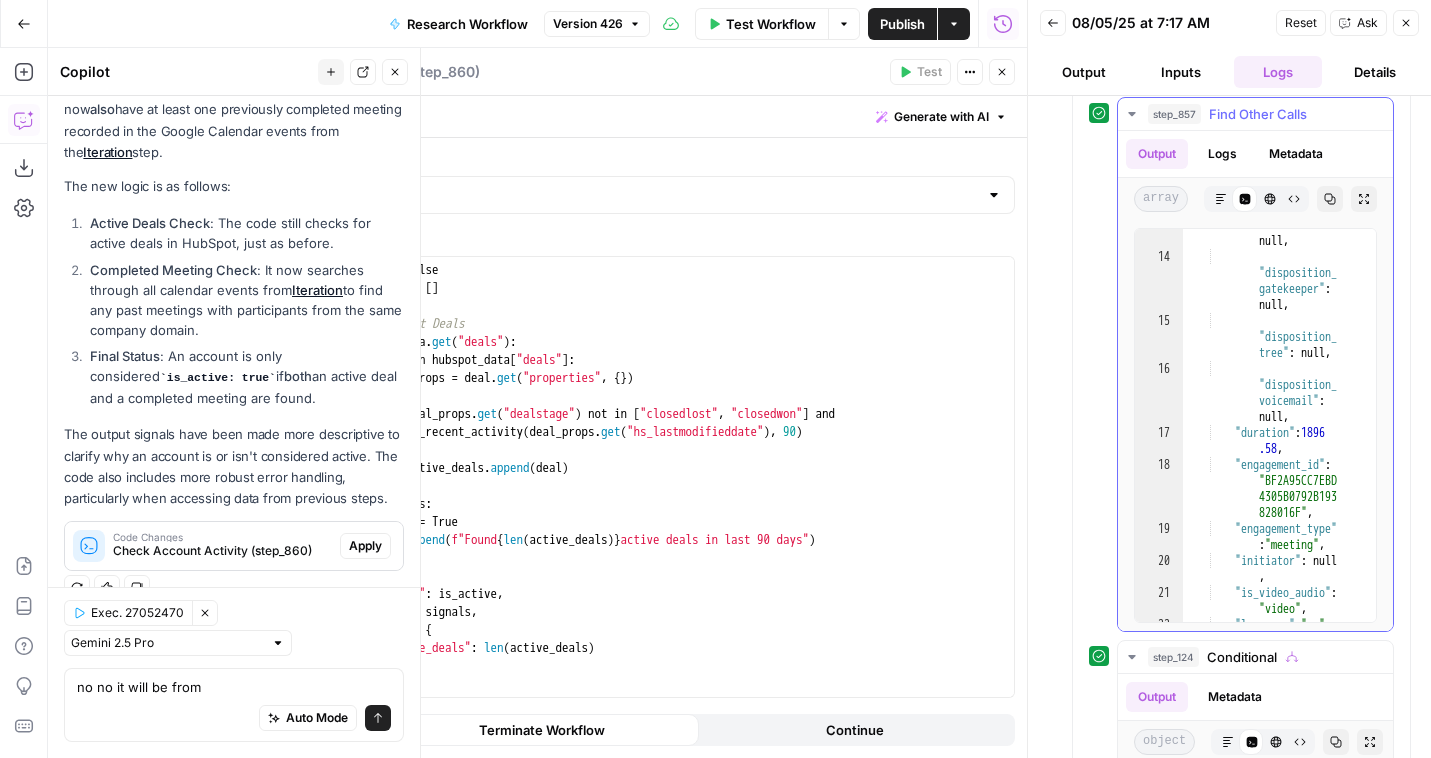 click on ""disposition_              connected" :               null ,                        "disposition_              gatekeeper" :               null ,                        "disposition_              tree" : null ,                        "disposition_              voicemail" :               null ,           "duration" :  1896              .58 ,           "engagement_id" :               "BF2A95CC7EBD              4305B0792B193              828016F" ,           "engagement_type"              :  "meeting" ,           "initiator" : null              ,           "is_video_audio" :               "video" ,           "language" :  "en" ," at bounding box center (1279, 421) 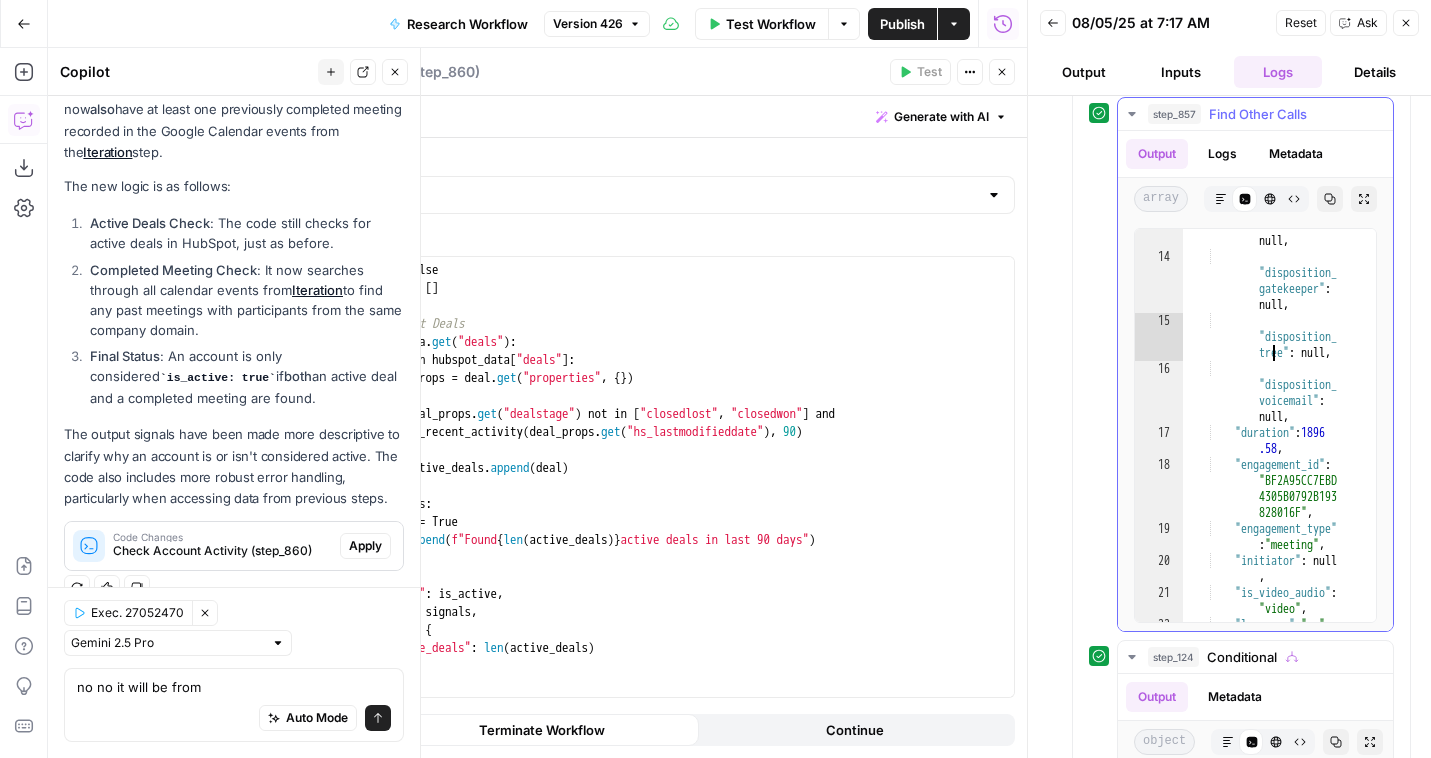 type on "*
*" 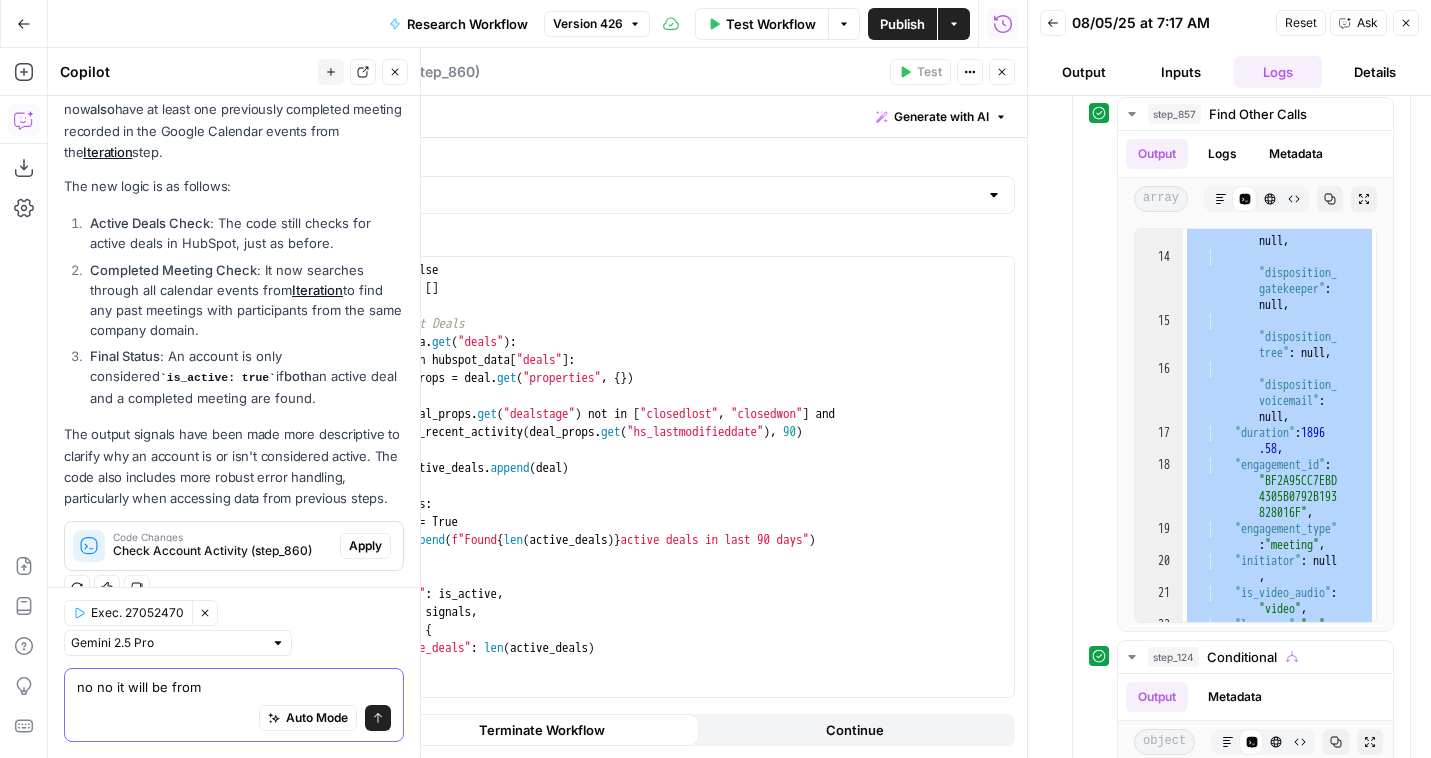 drag, startPoint x: 194, startPoint y: 686, endPoint x: 206, endPoint y: 685, distance: 12.0415945 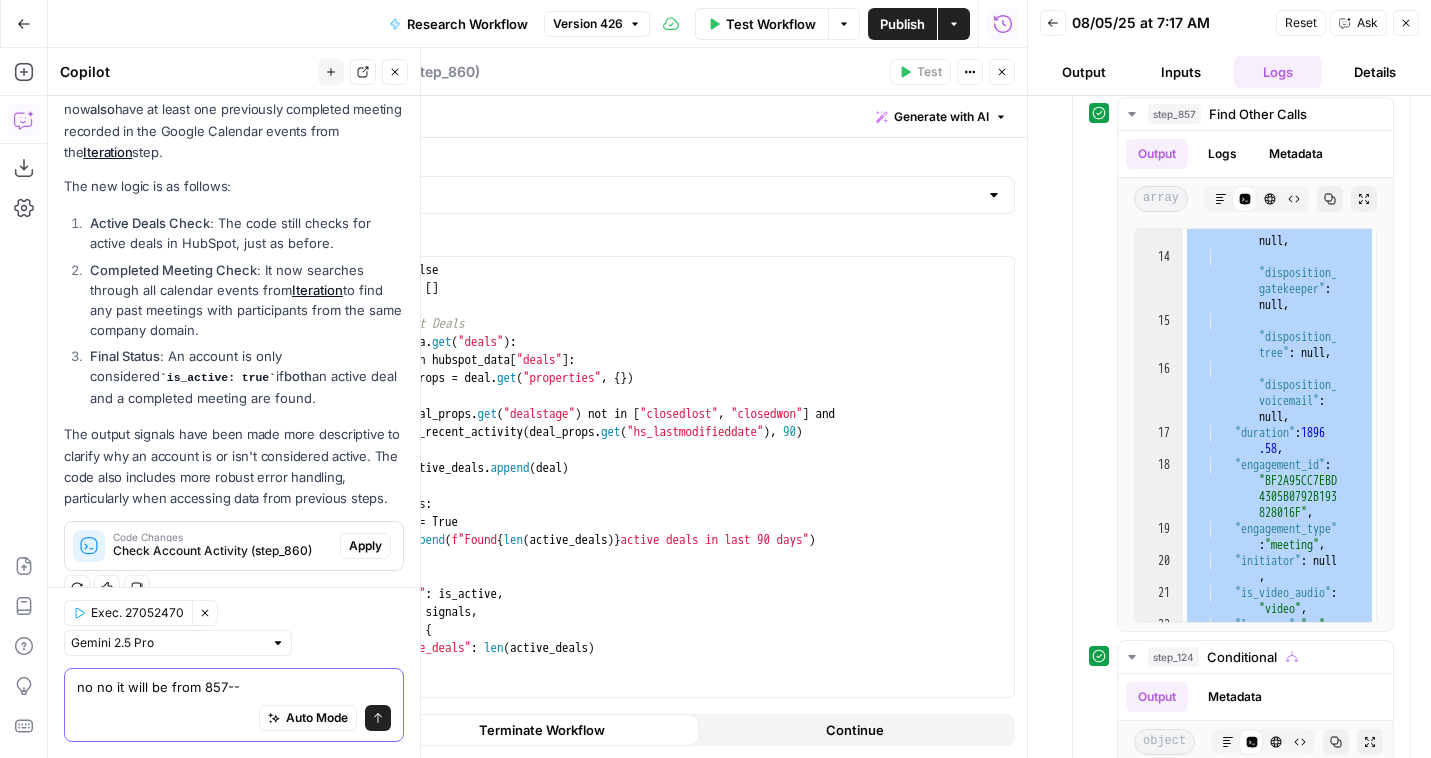 paste on "[
{
"continuation_key": "1754317950.0 BF2A95CC7EBD4305B0792B193828016F",
"engagements": [
{
"account_id": "32392497005",
"account_name": "Scoro",
"action_items": [
"Nicole to schedule a follow-up call for Thursday at 2:00 PM GMT to provide a more detailed demo of AirOps"
],
"compliance": "non-compliant",
"date_time": 1754317900.47,
"disposition_connected": null,
"disposition_gatekeeper": null,
"disposition_tree": null,
"disposition_voicemail": null,
"duration": 1896.58,
"engagement_id": "BF2A95CC7EBD4305B0792B193828016F",
"engagement_type": "meeting",
"initiator": null,
"is_video_audio": "video",
"language": "en",
"meeting_summary": "ACTION ITEMS:<br>1. Nicole to schedule a follow-up call for Thursday at 2:00 PM GMT to provide a more detailed demo of AirOps<br>2. Sean to sign up for AirOps 2-week free trial account via the homepage to explore the ..." 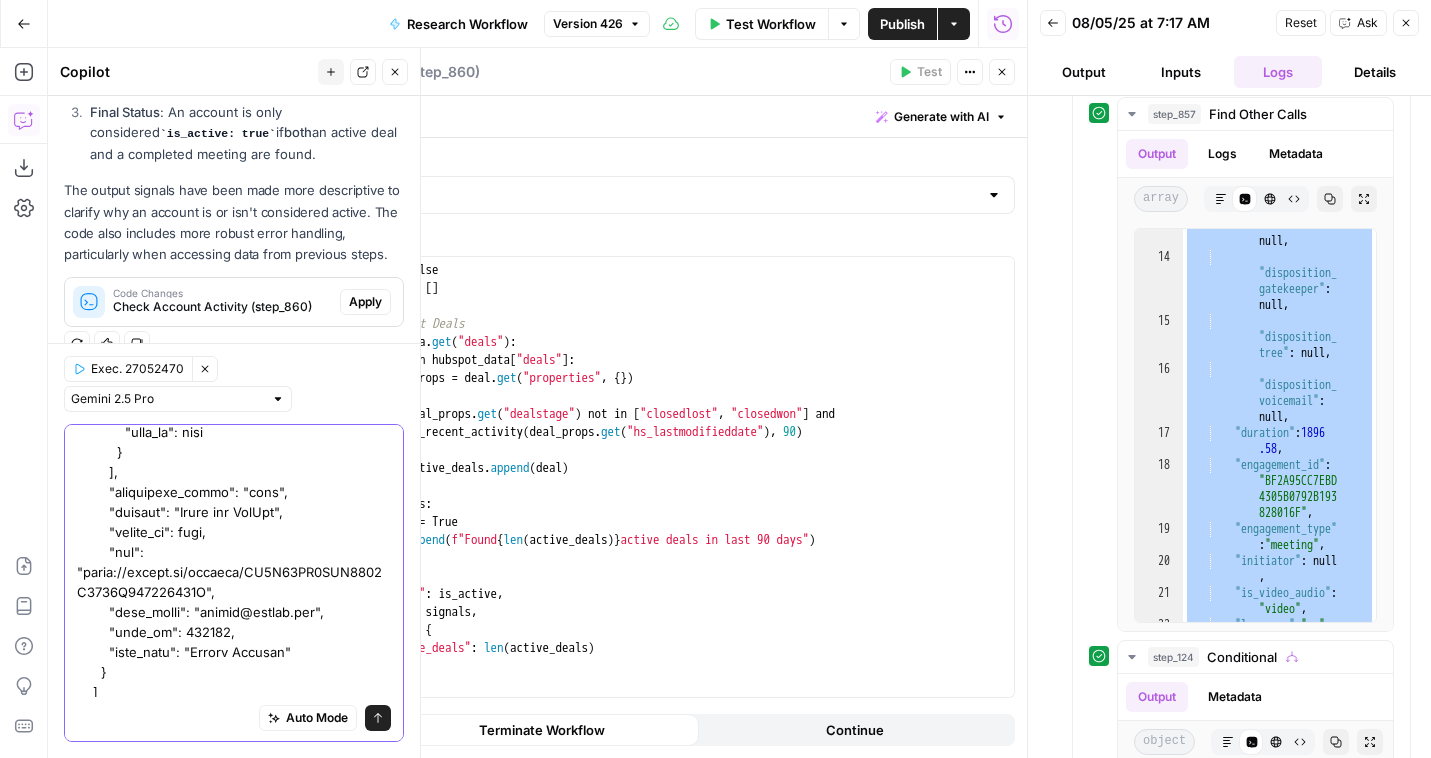 type on "no no it will be from 857-- [
{
"continuation_key": "1754317950.0 BF2A95CC7EBD4305B0792B193828016F",
"engagements": [
{
"account_id": "32392497005",
"account_name": "Scoro",
"action_items": [
"Nicole to schedule a follow-up call for Thursday at 2:00 PM GMT to provide a more detailed demo of AirOps"
],
"compliance": "non-compliant",
"date_time": 1754317900.47,
"disposition_connected": null,
"disposition_gatekeeper": null,
"disposition_tree": null,
"disposition_voicemail": null,
"duration": 1896.58,
"engagement_id": "BF2A95CC7EBD4305B0792B193828016F",
"engagement_type": "meeting",
"initiator": null,
"is_video_audio": "video",
"language": "en",
"meeting_summary": "ACTION ITEMS:<br>1. Nicole to schedule a follow-up call for Thursday at 2:00 PM GMT to provide a more detailed demo of AirOps<br>2. Sean to sign up for AirOps 2-week free trial account via ..." 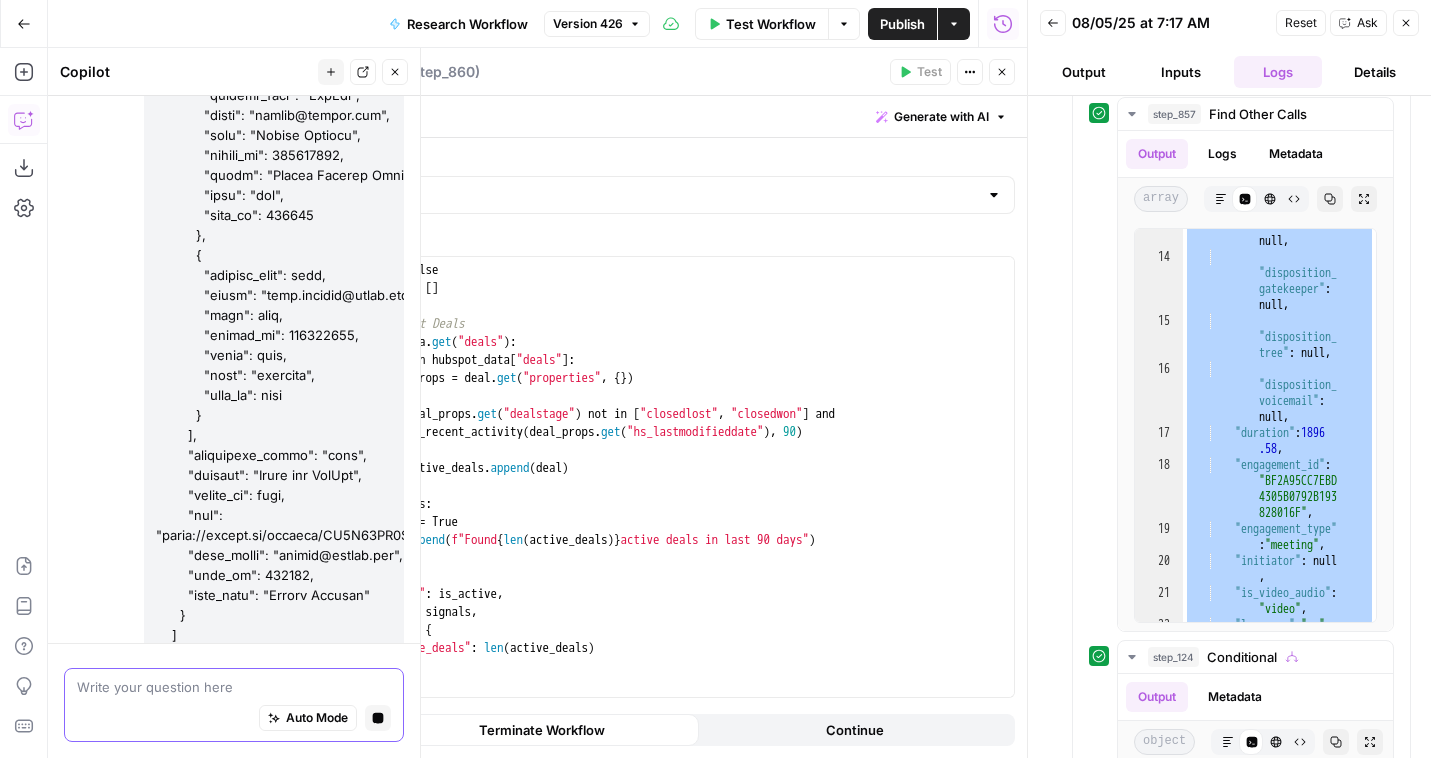 scroll, scrollTop: 1811, scrollLeft: 0, axis: vertical 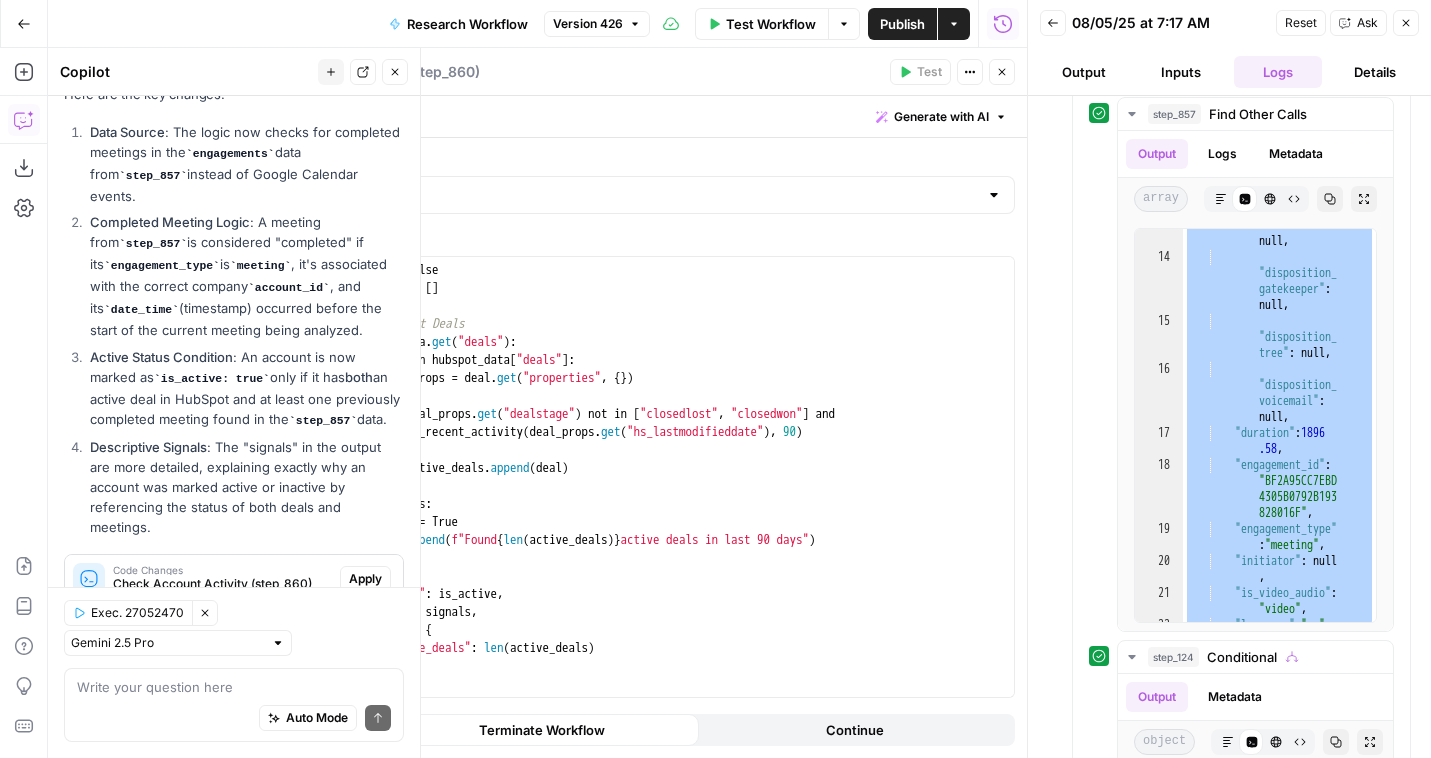 click on "Apply" at bounding box center [365, 579] 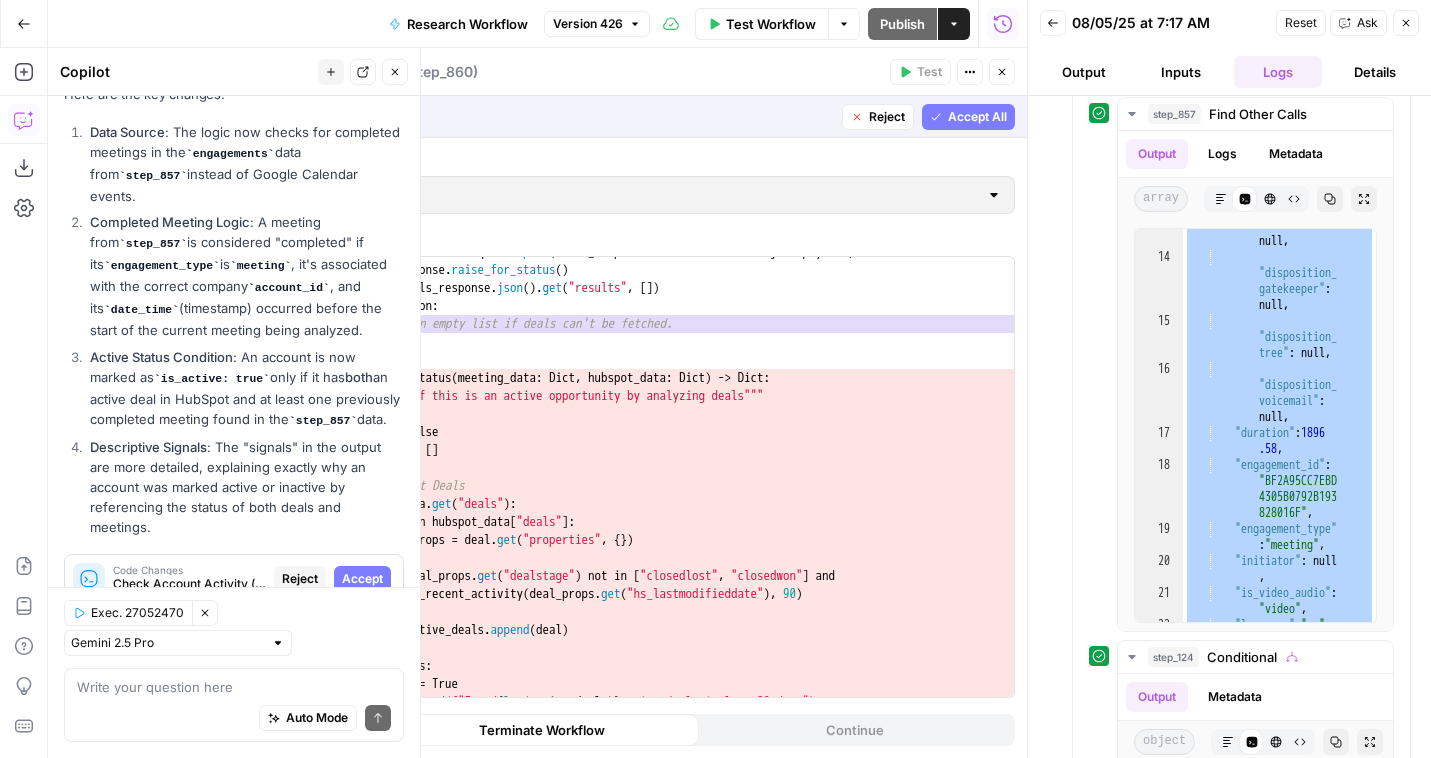 click on "Accept" at bounding box center [362, 579] 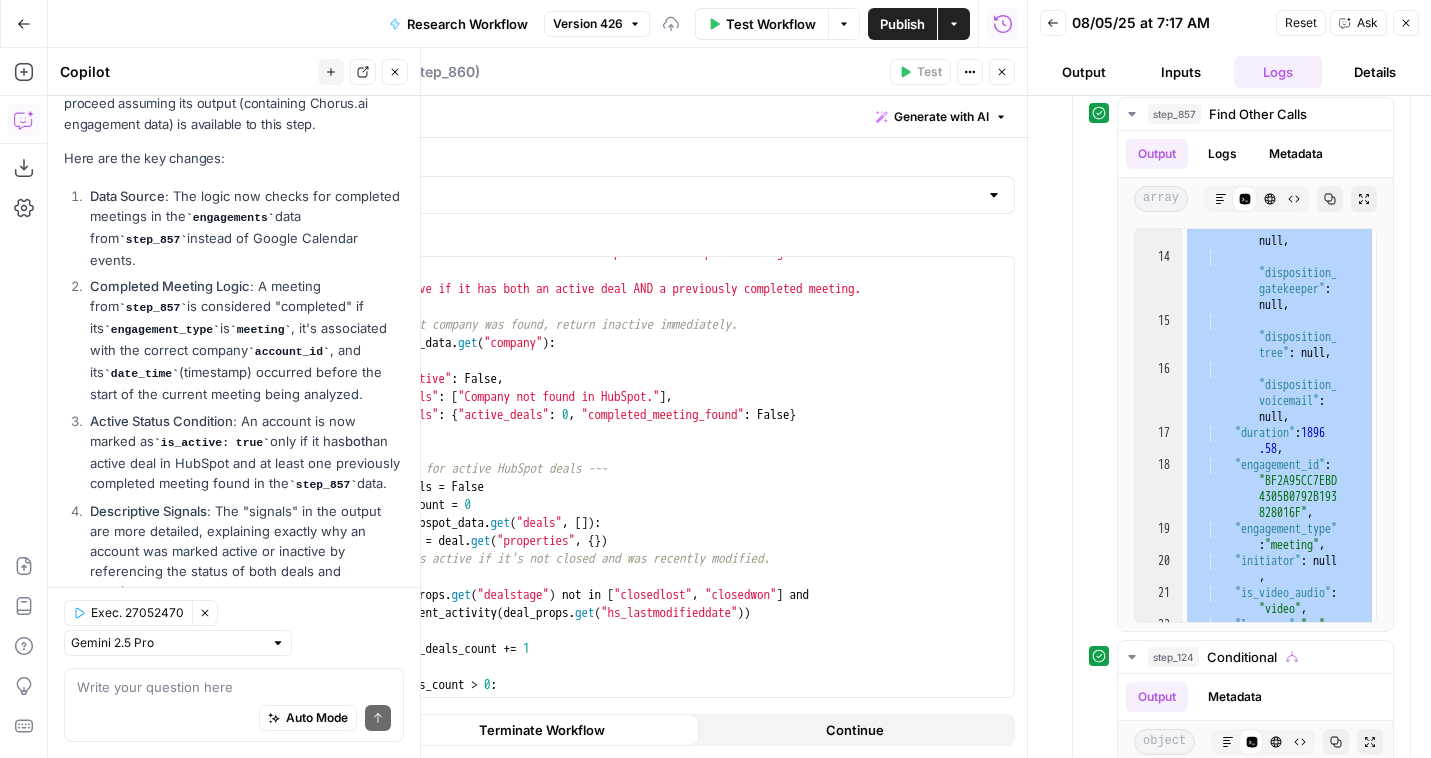 scroll, scrollTop: 2981, scrollLeft: 0, axis: vertical 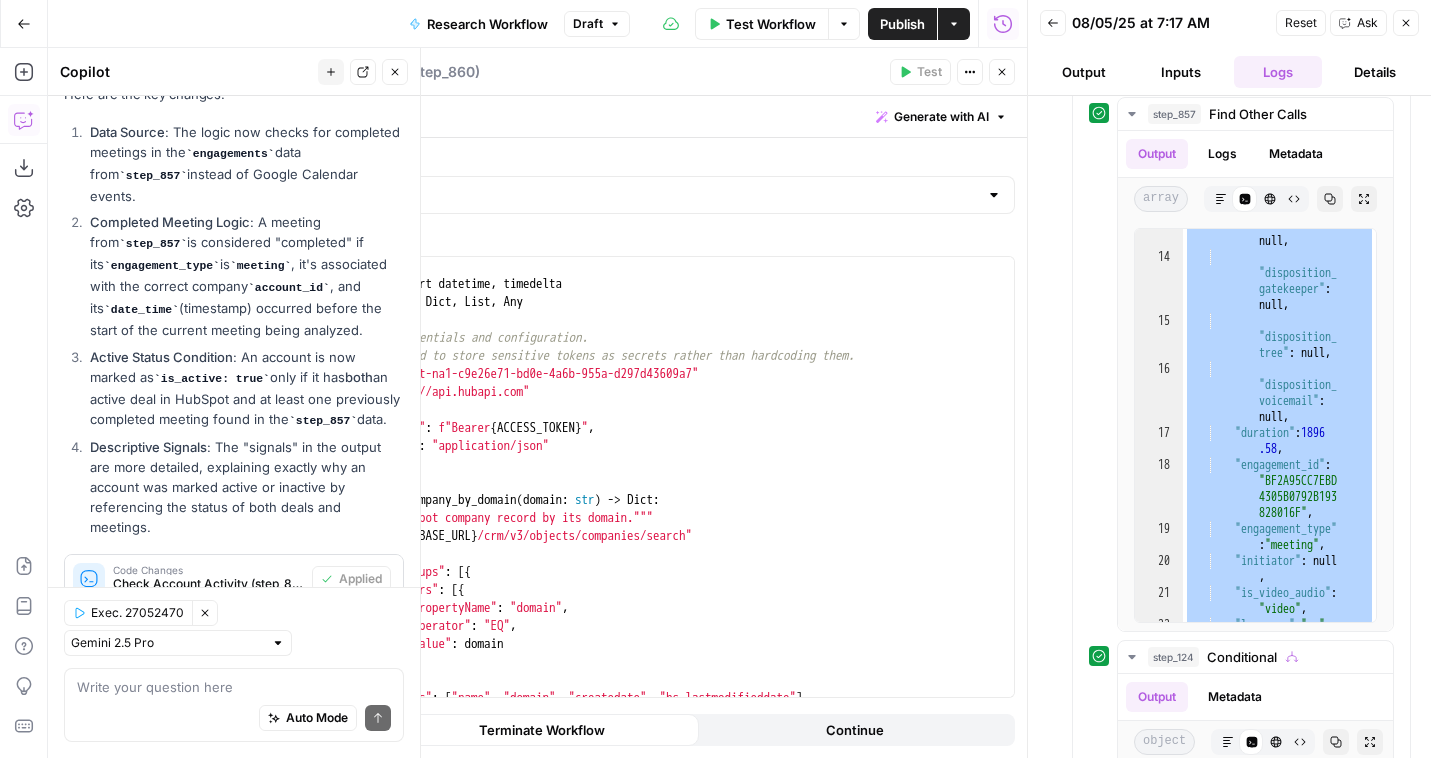 click on "Auto Mode Send" at bounding box center (234, 719) 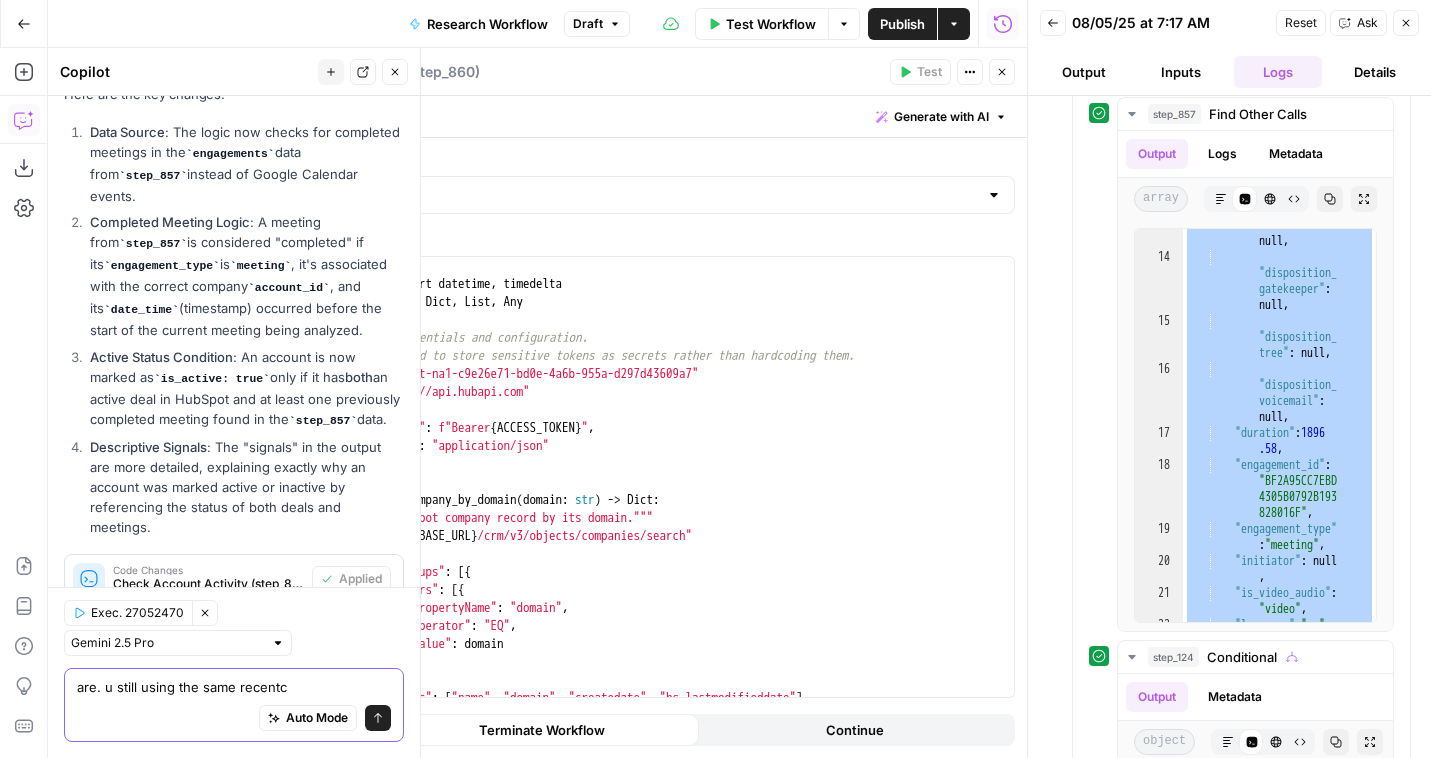 type on "are. u still using the same recentcy" 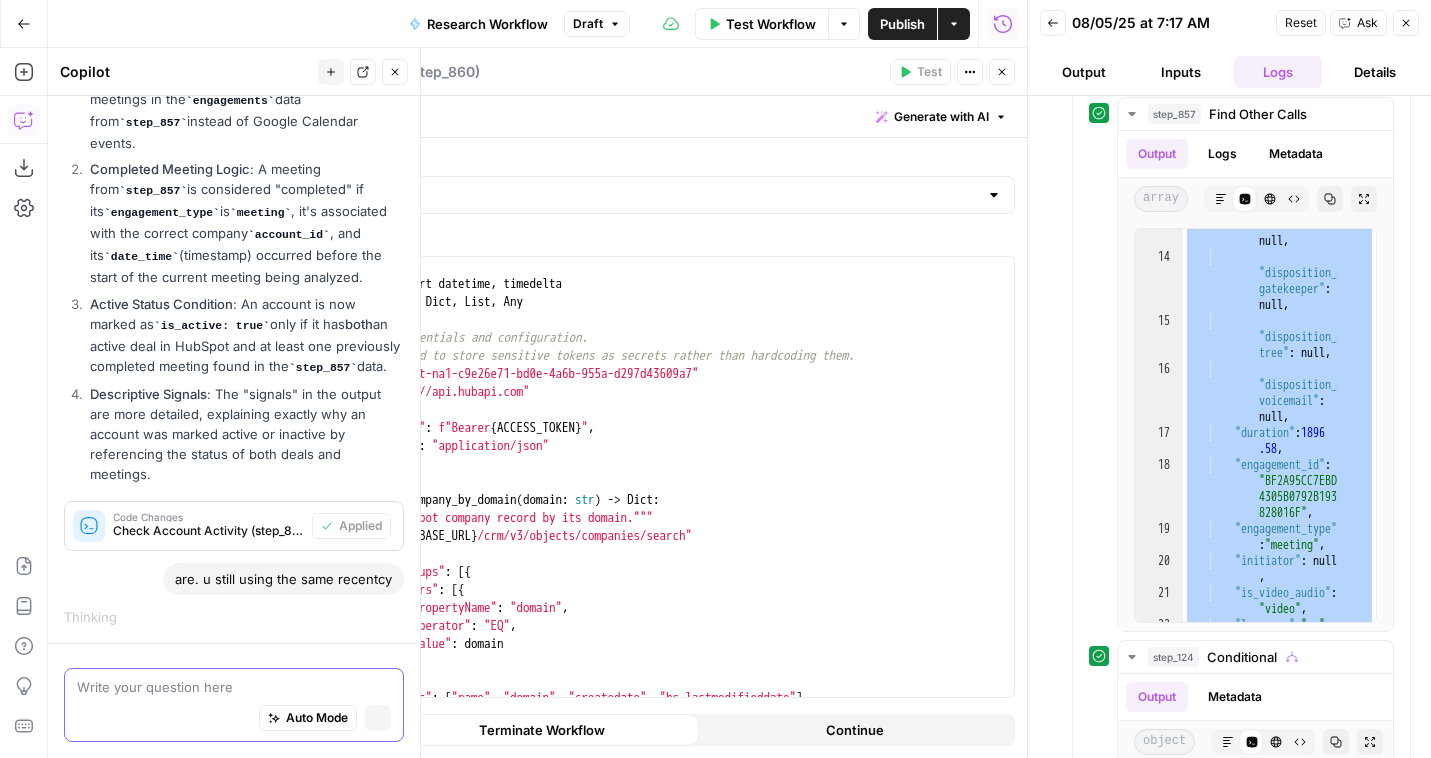scroll, scrollTop: 2935, scrollLeft: 0, axis: vertical 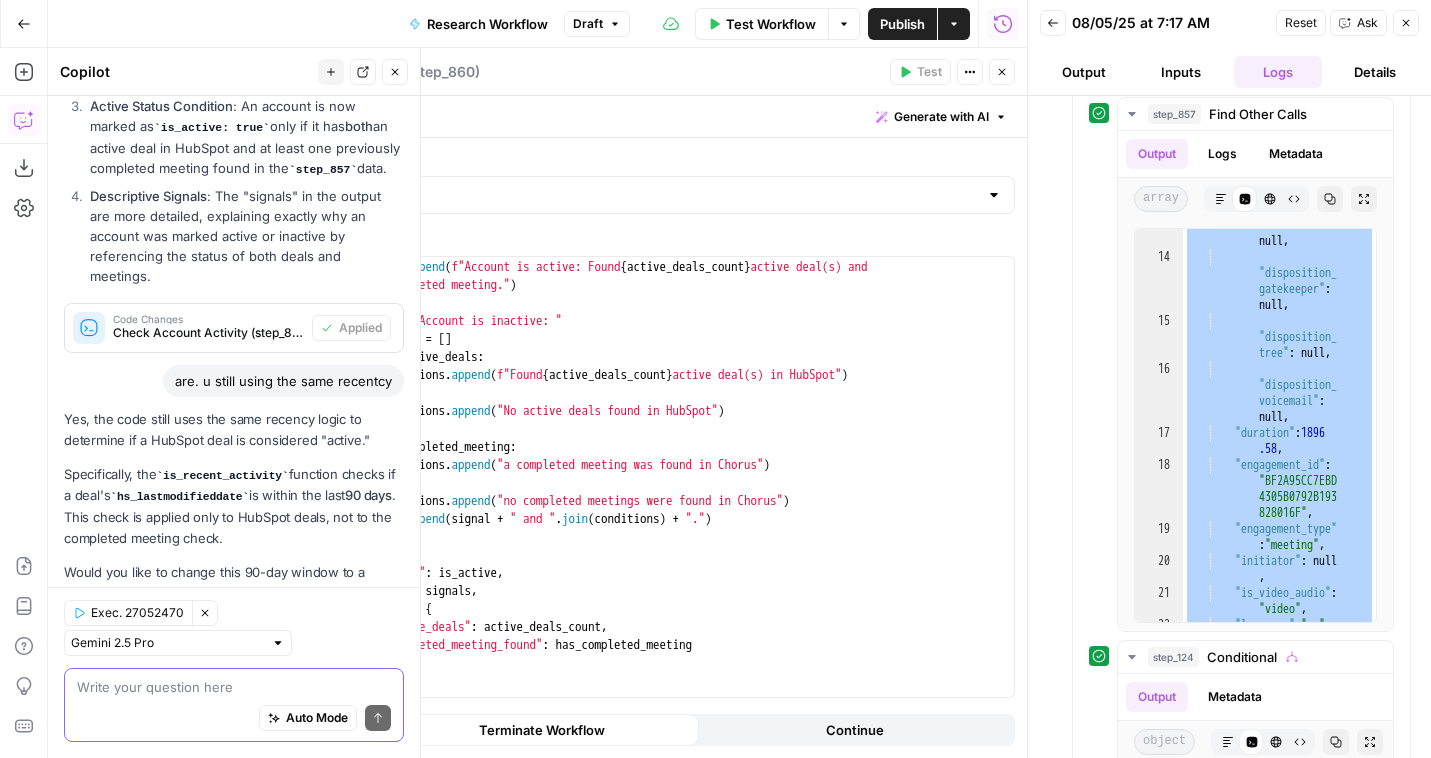 click at bounding box center [234, 687] 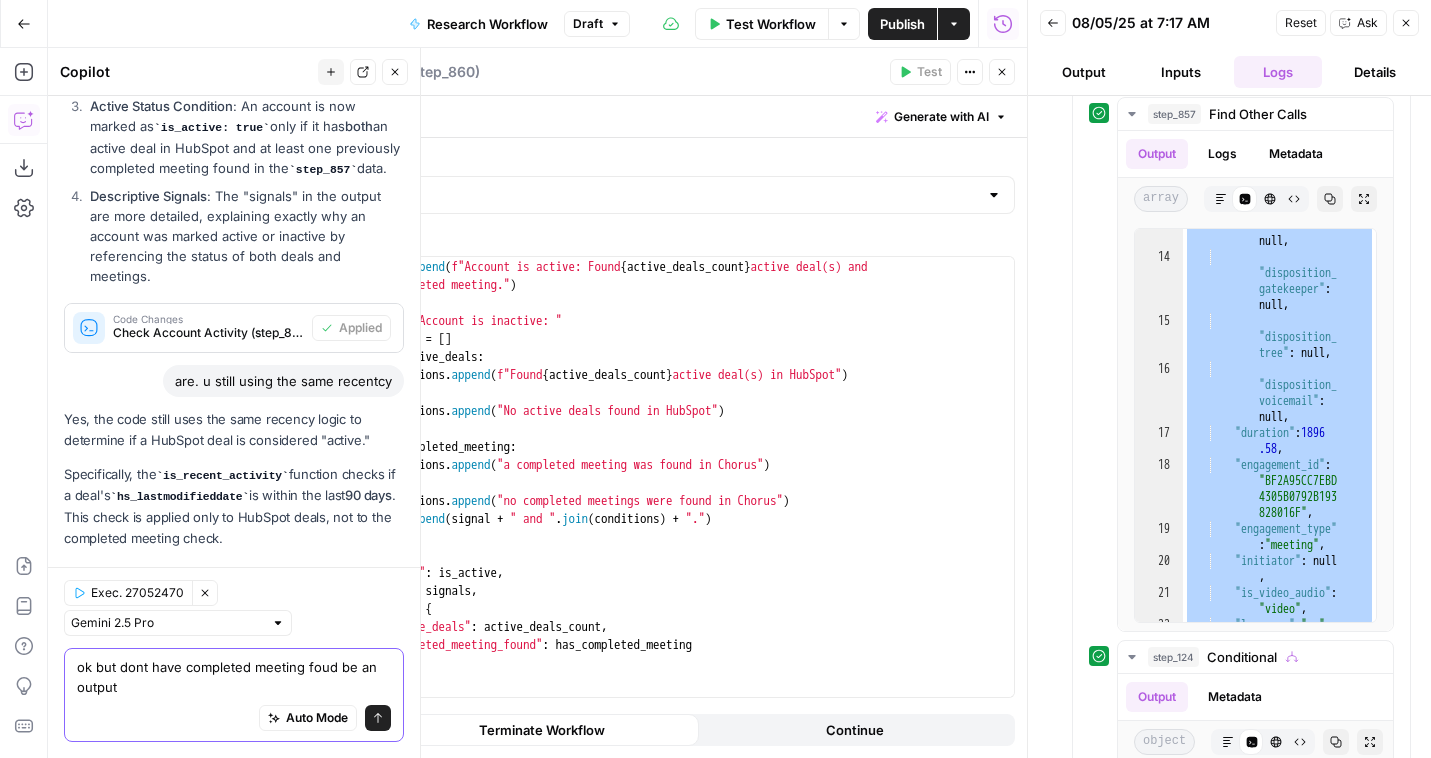 scroll, scrollTop: 3252, scrollLeft: 0, axis: vertical 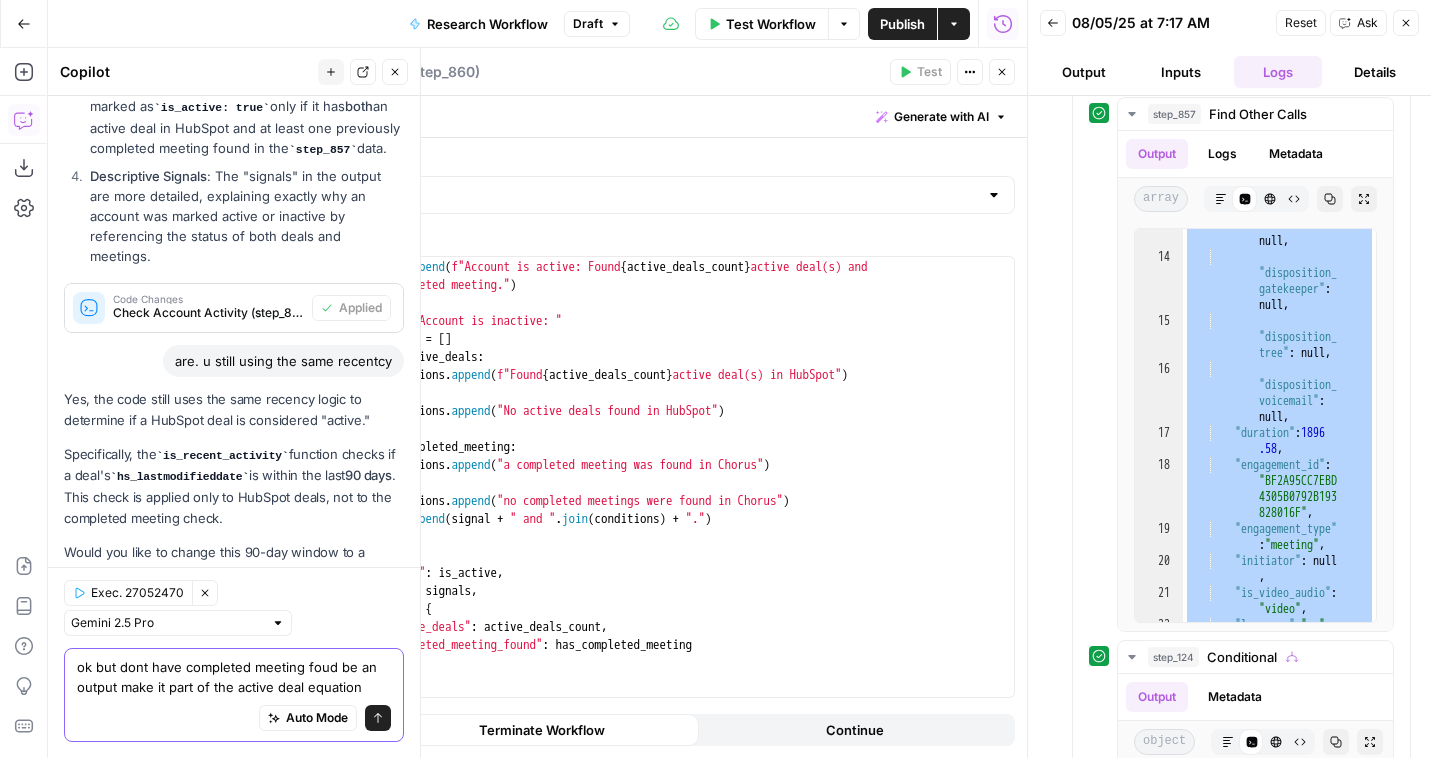 click on "ok but dont have completed meeting foud be an output make it part of the active deal equation" at bounding box center [234, 677] 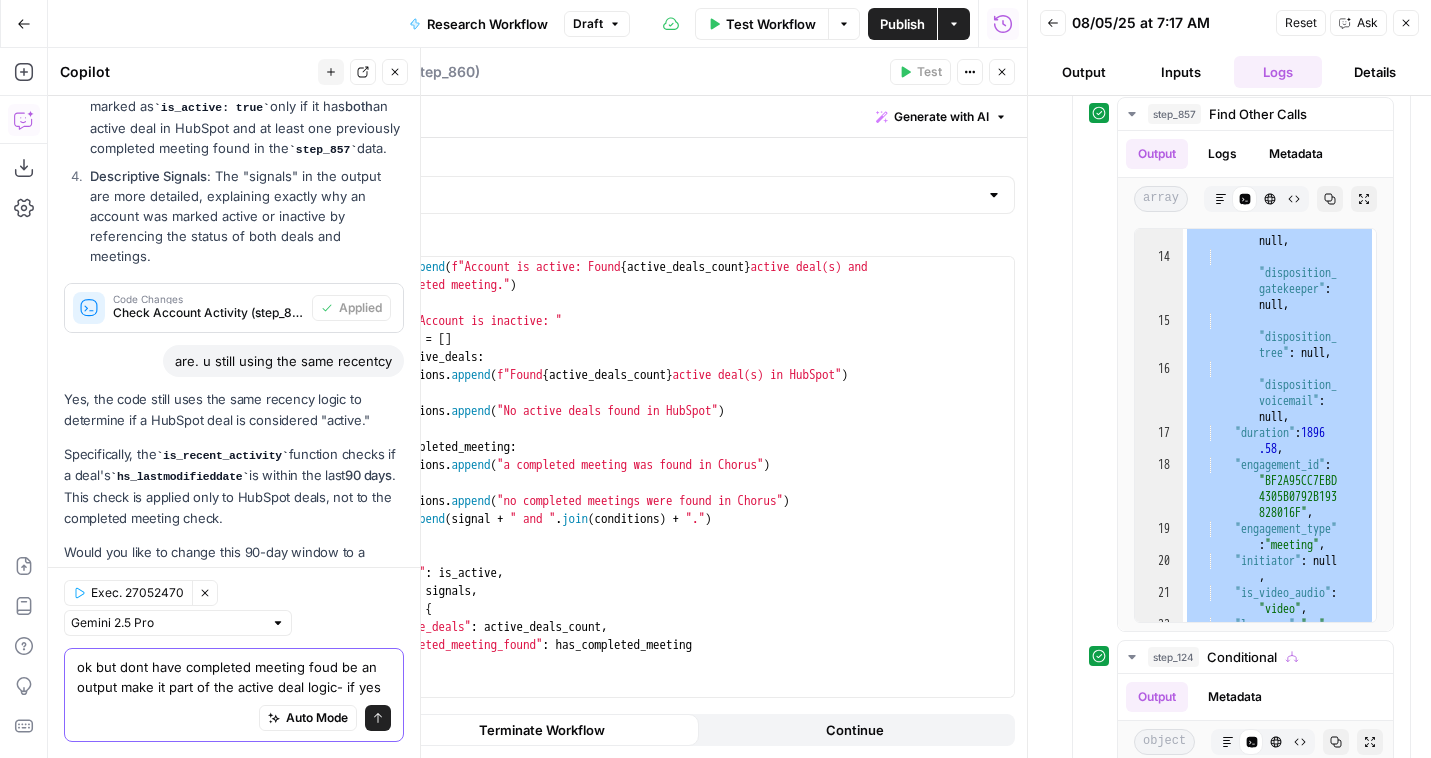 scroll, scrollTop: 3272, scrollLeft: 0, axis: vertical 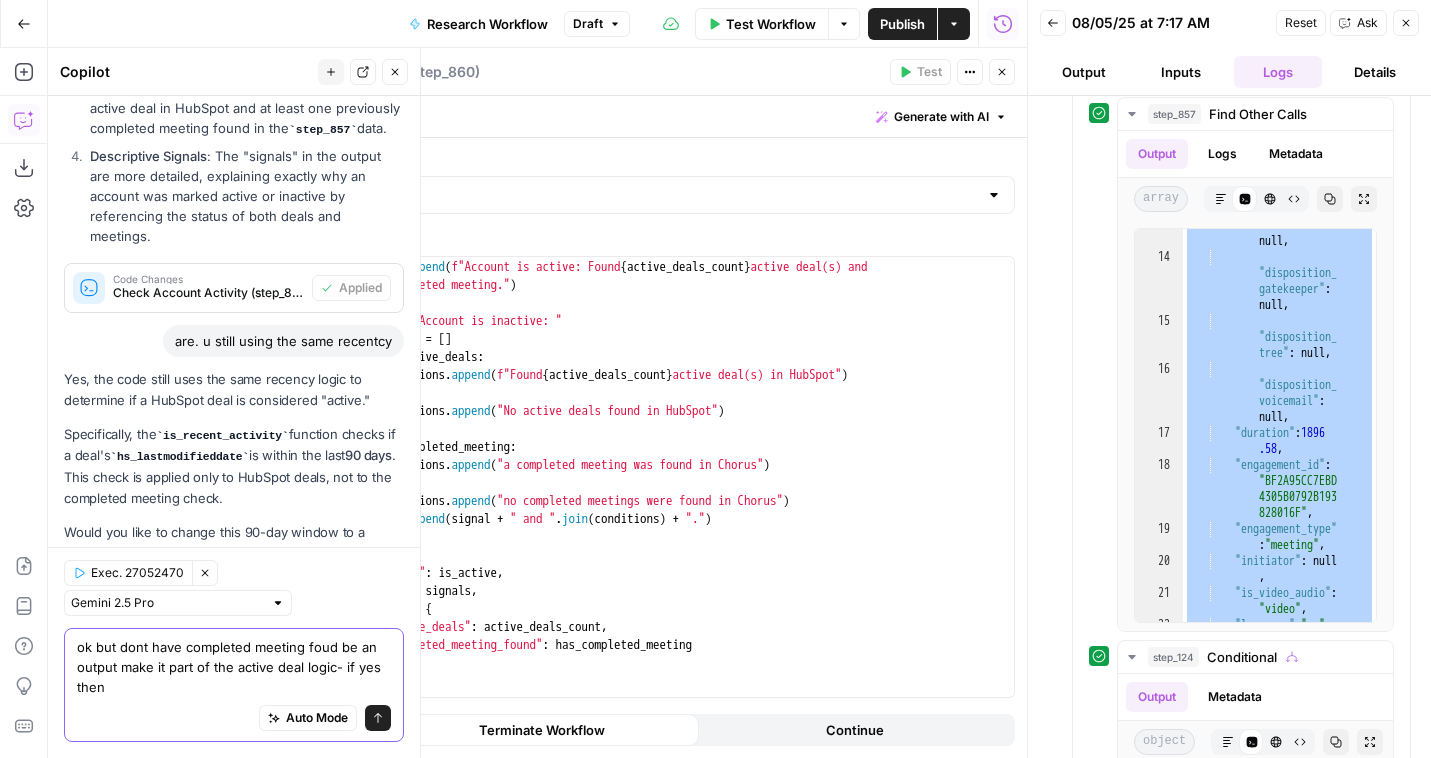 drag, startPoint x: 346, startPoint y: 673, endPoint x: 355, endPoint y: 696, distance: 24.698177 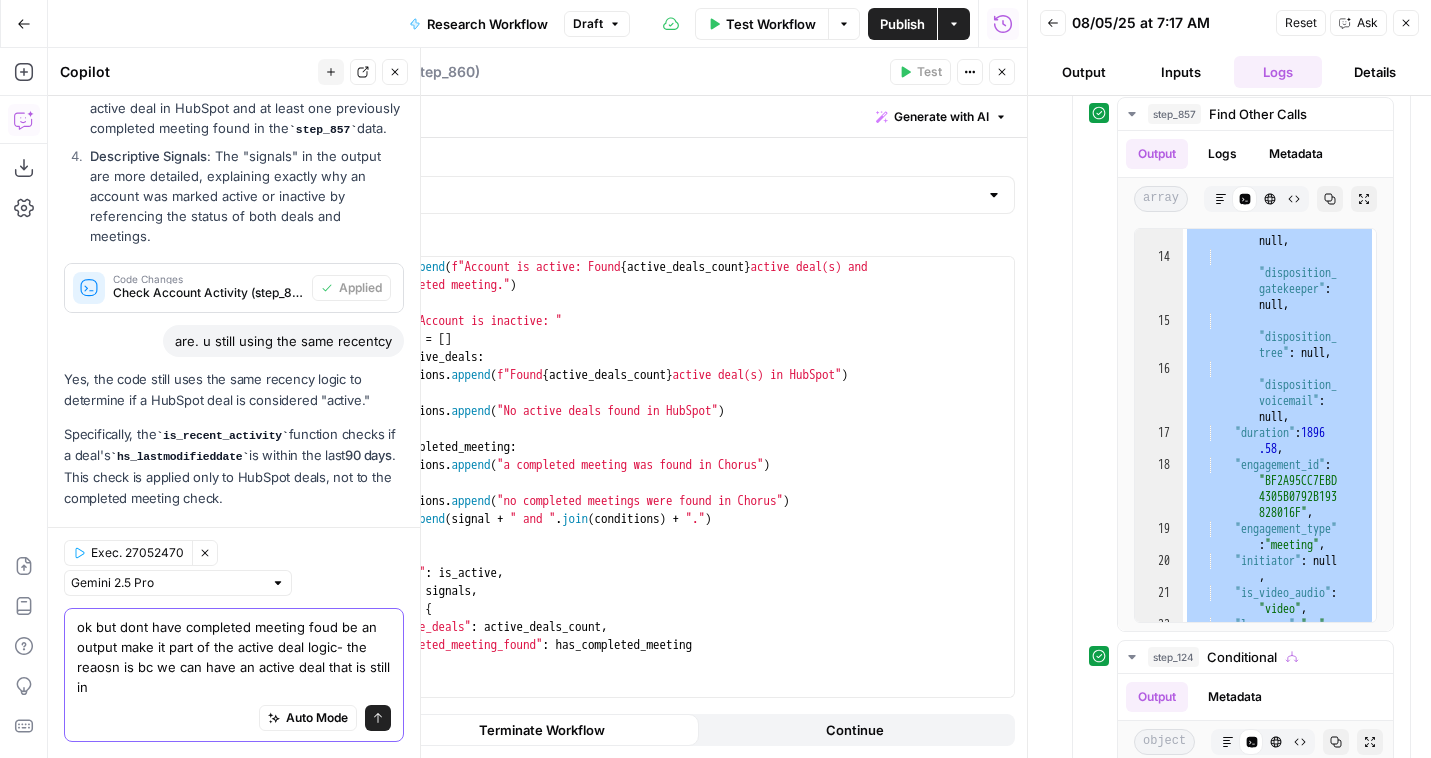 scroll, scrollTop: 3292, scrollLeft: 0, axis: vertical 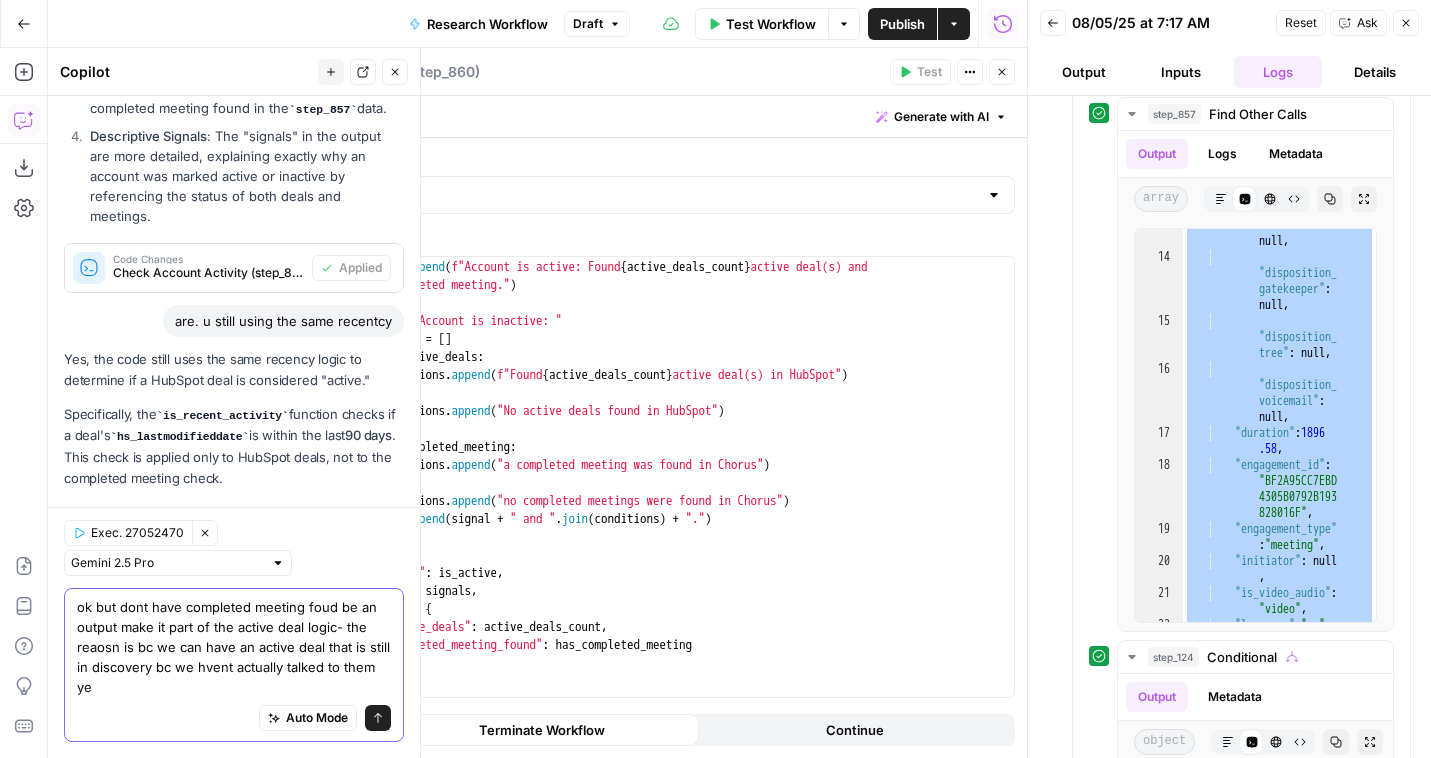 type on "ok but dont have completed meeting foud be an output make it part of the active deal logic- the reaosn is bc we can have an active deal that is still in discovery bc we hvent actually talked to them yet" 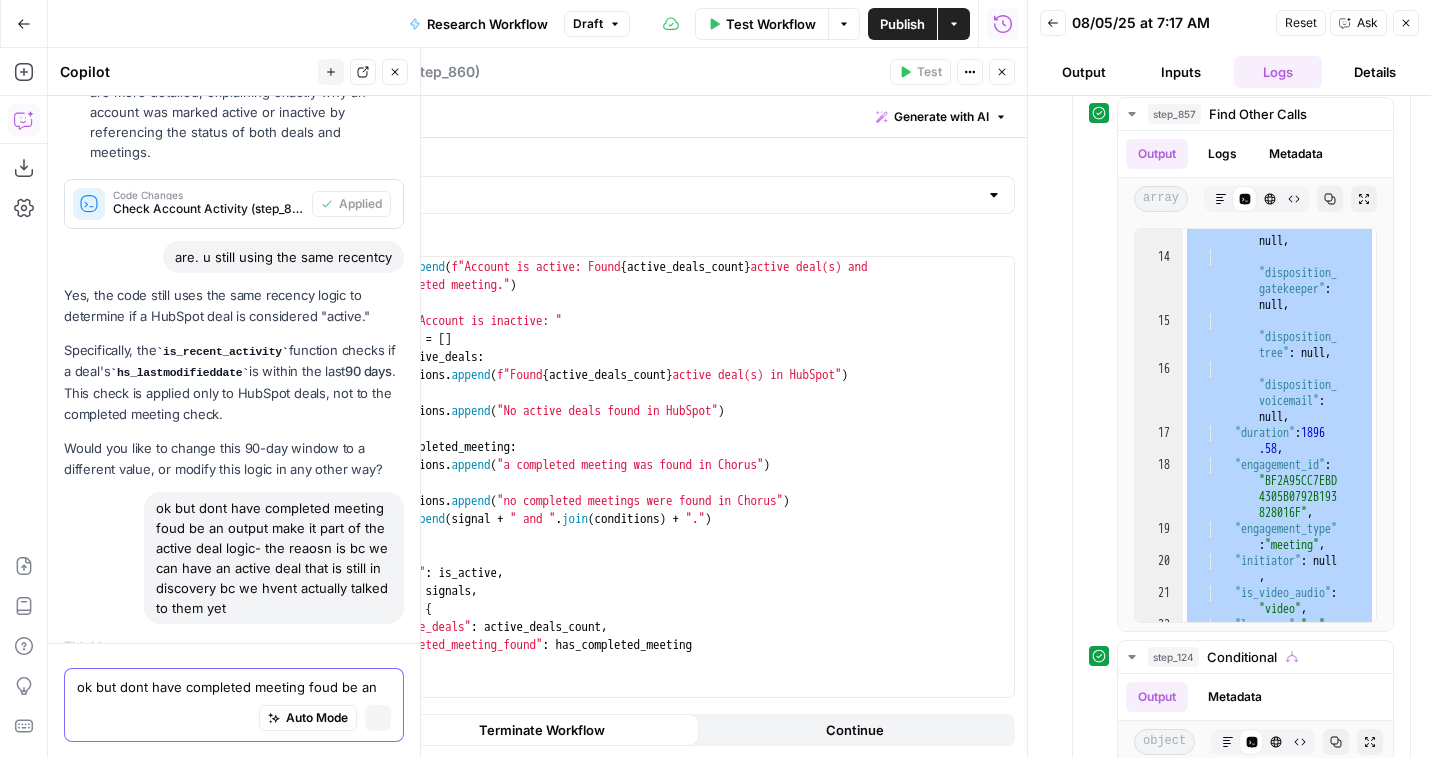 type 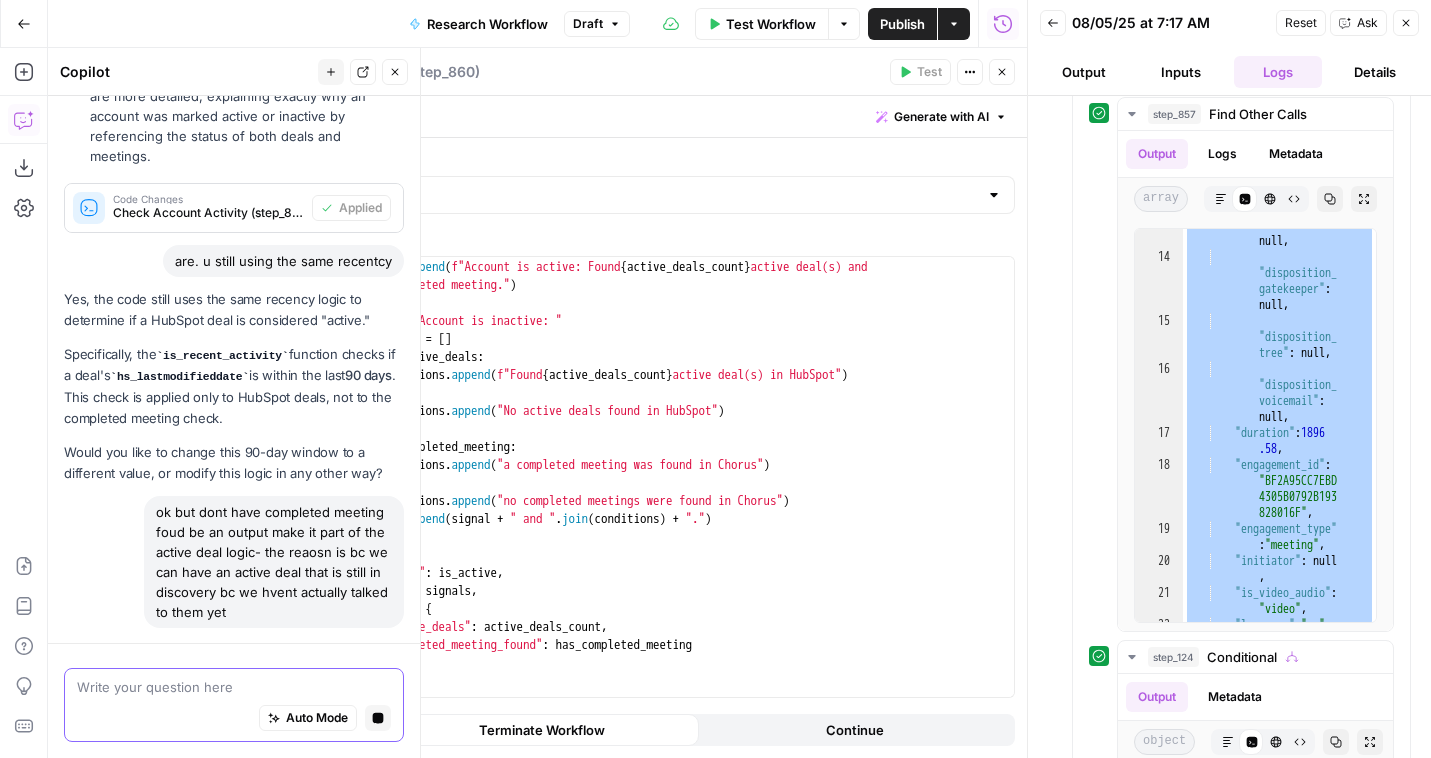 scroll, scrollTop: 3286, scrollLeft: 0, axis: vertical 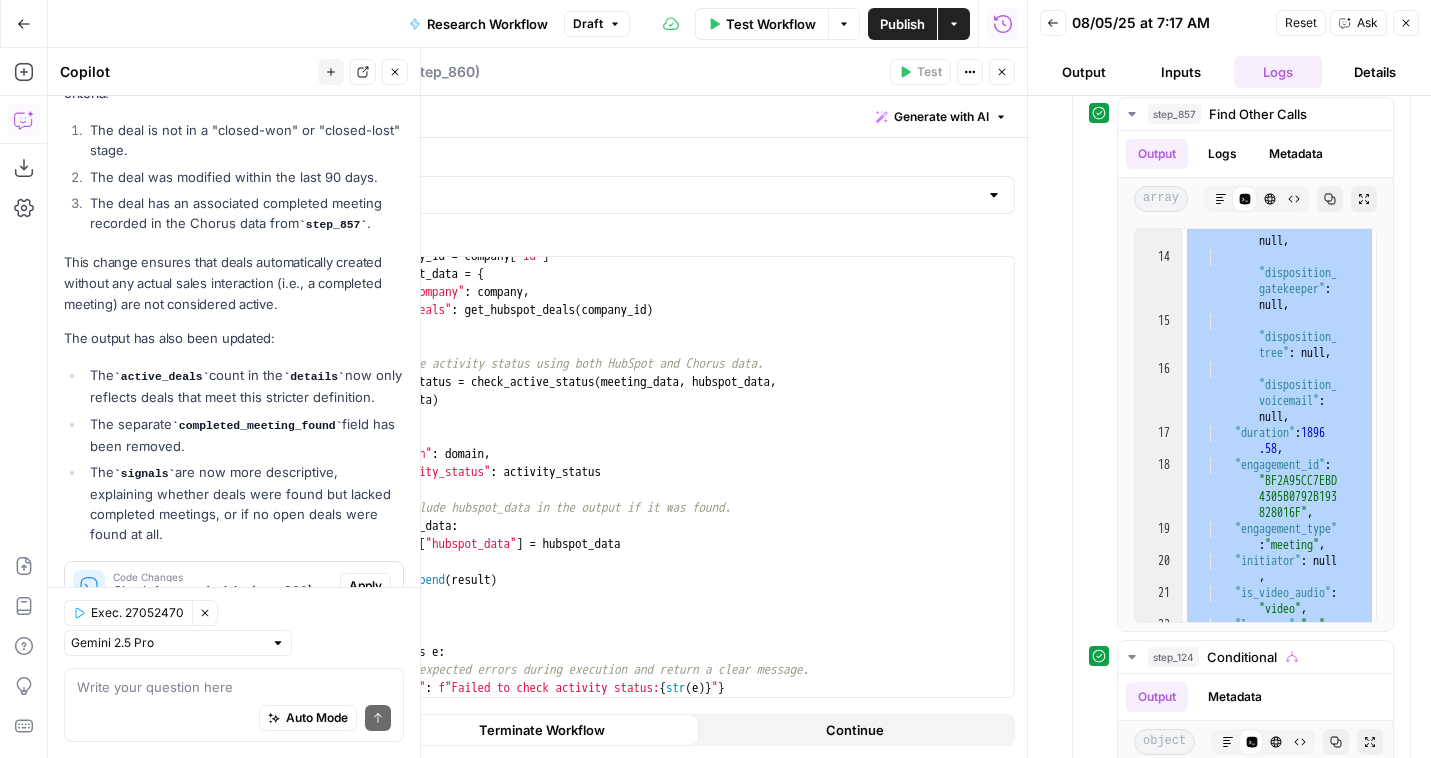 click on "Apply" at bounding box center [365, 586] 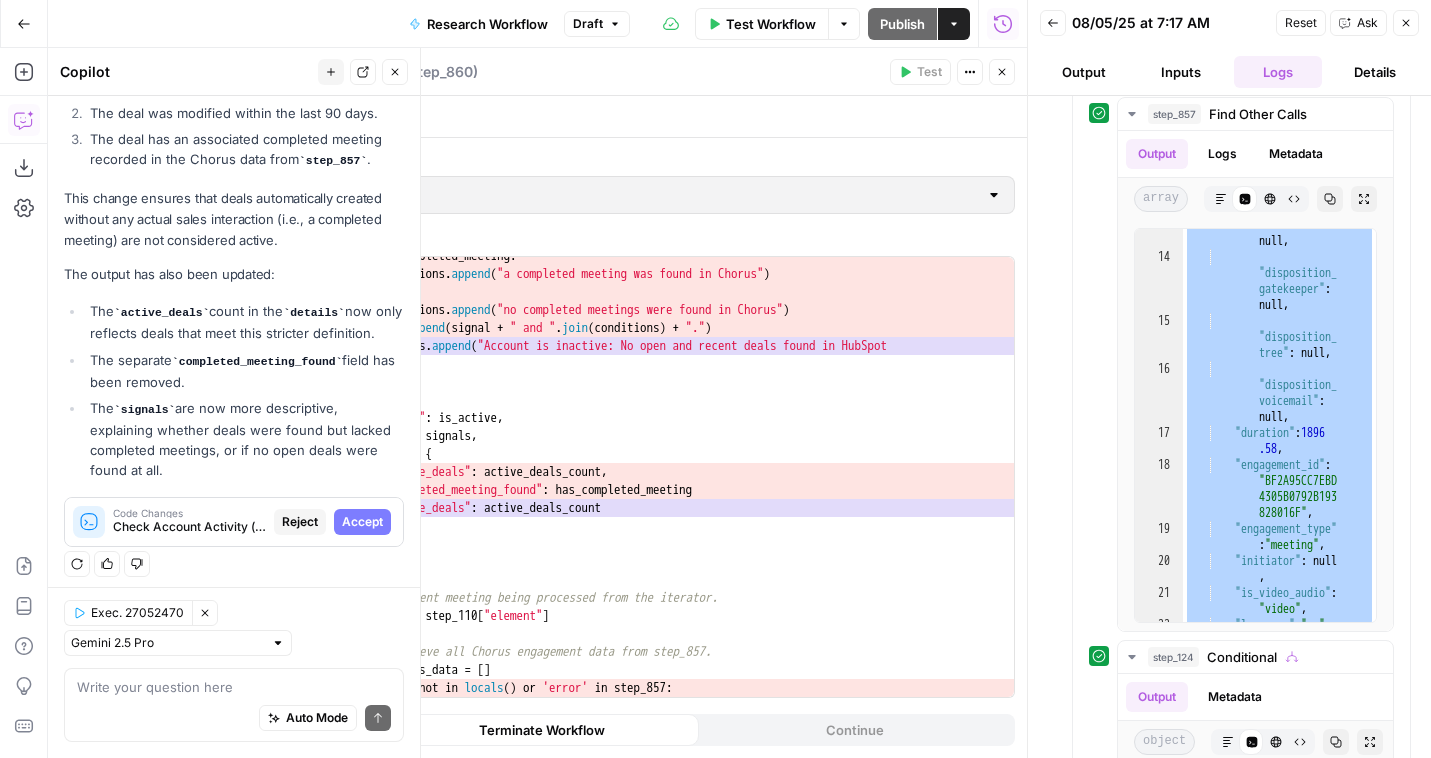 scroll, scrollTop: 3964, scrollLeft: 0, axis: vertical 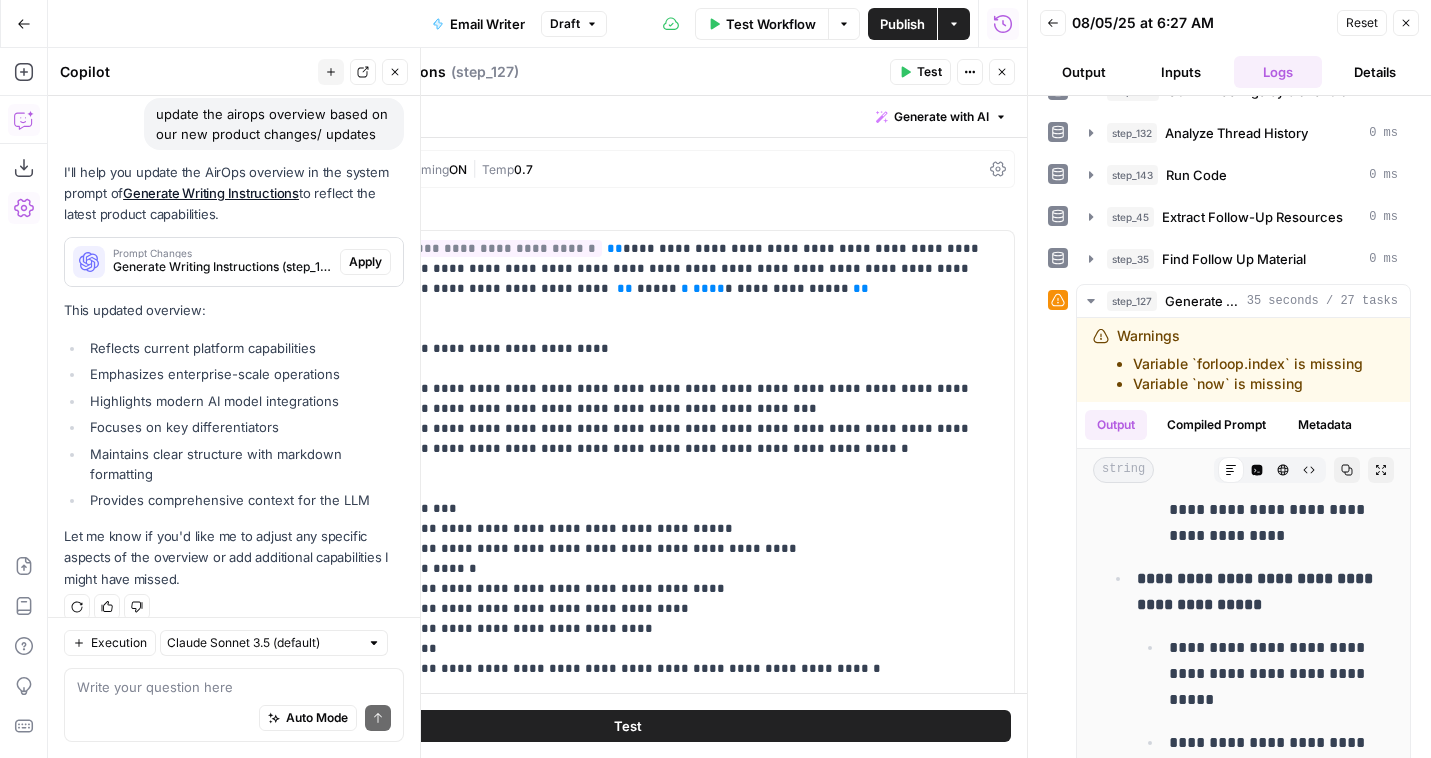 click on "Apply" at bounding box center [365, 262] 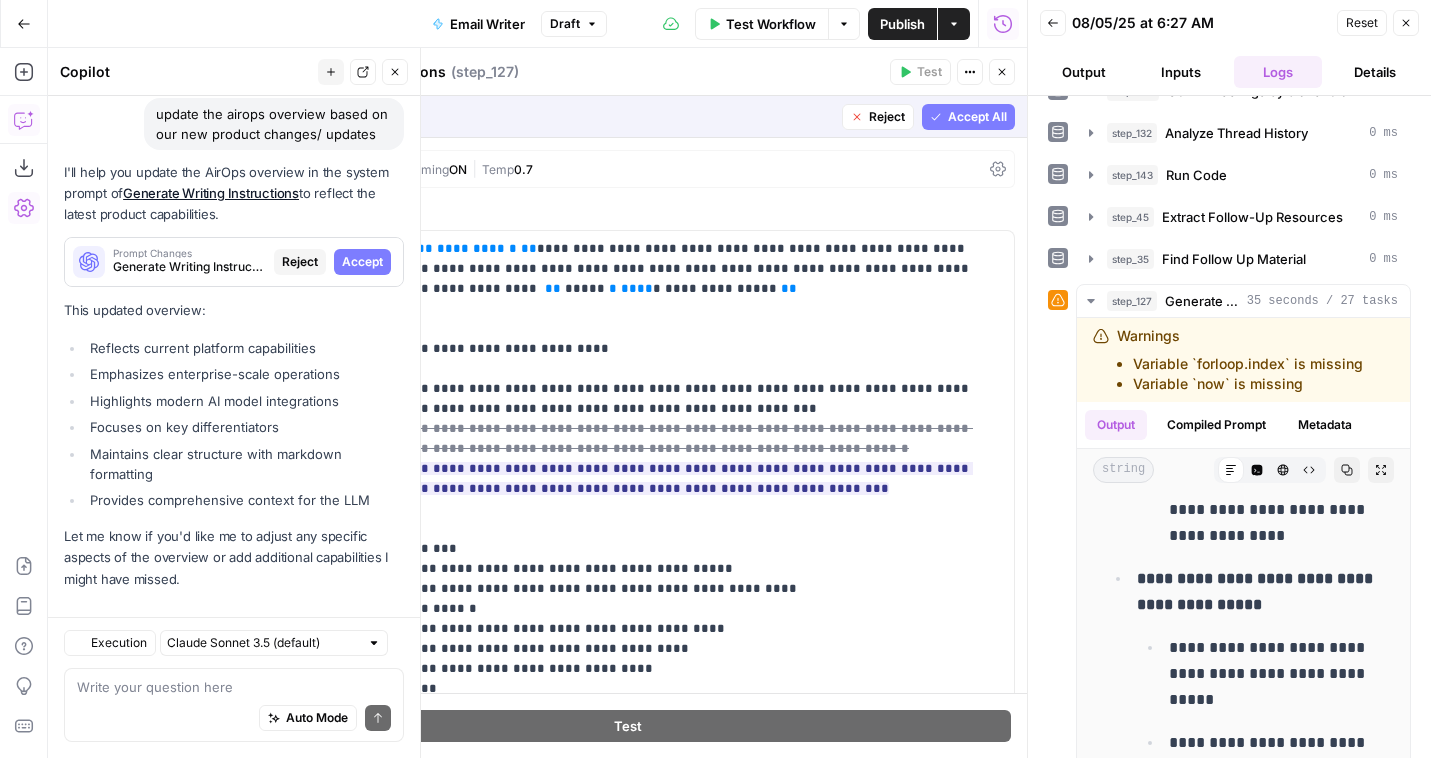 scroll, scrollTop: 1700, scrollLeft: 0, axis: vertical 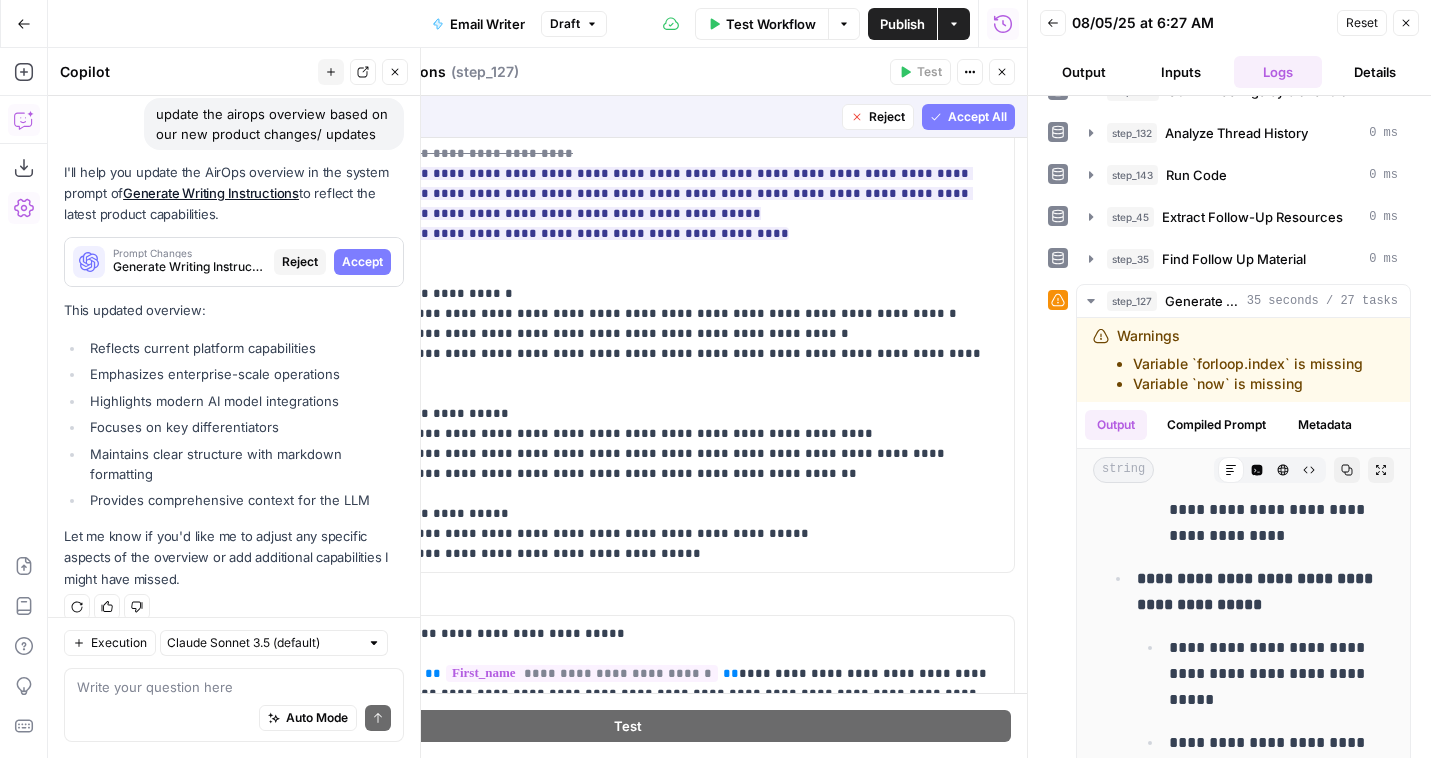 click on "Reject" at bounding box center [887, 117] 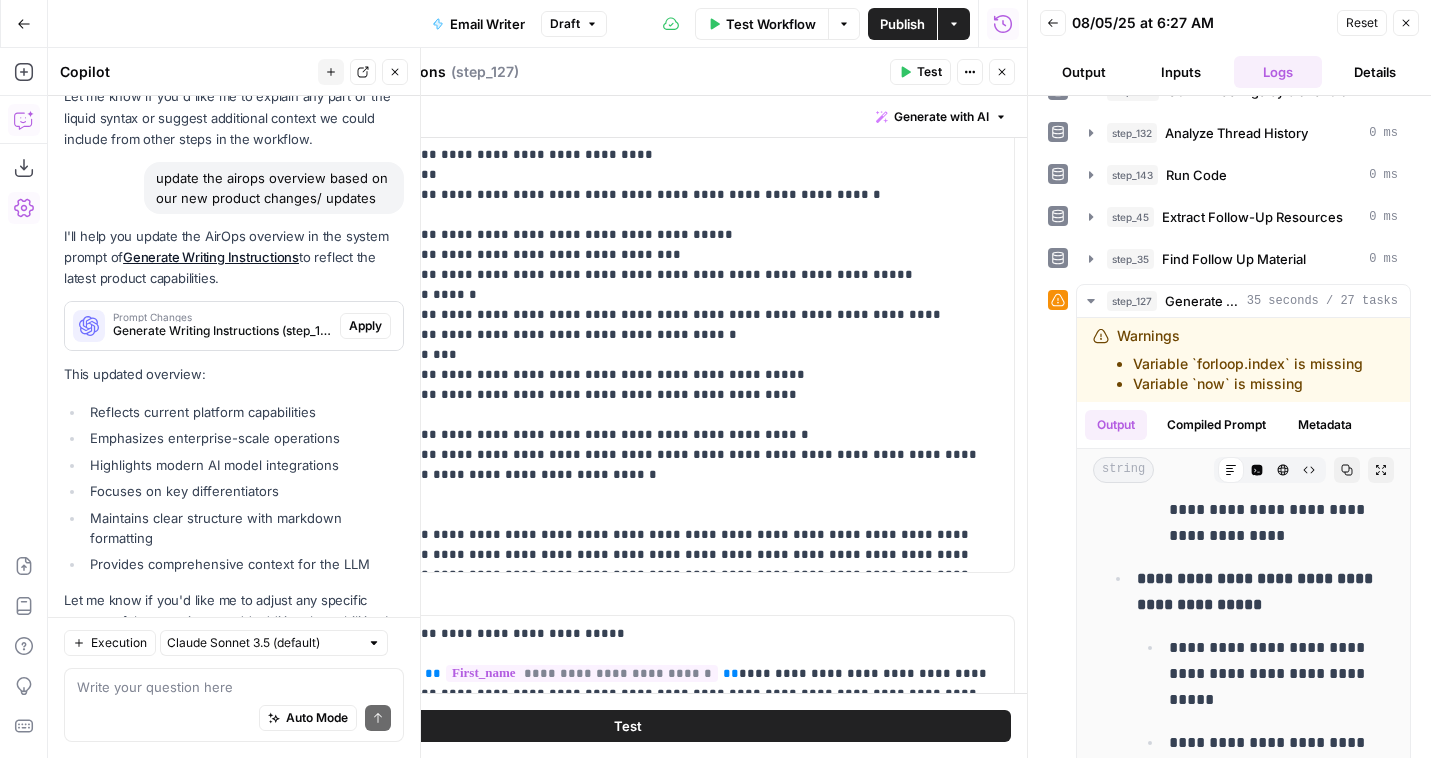 scroll, scrollTop: 1764, scrollLeft: 0, axis: vertical 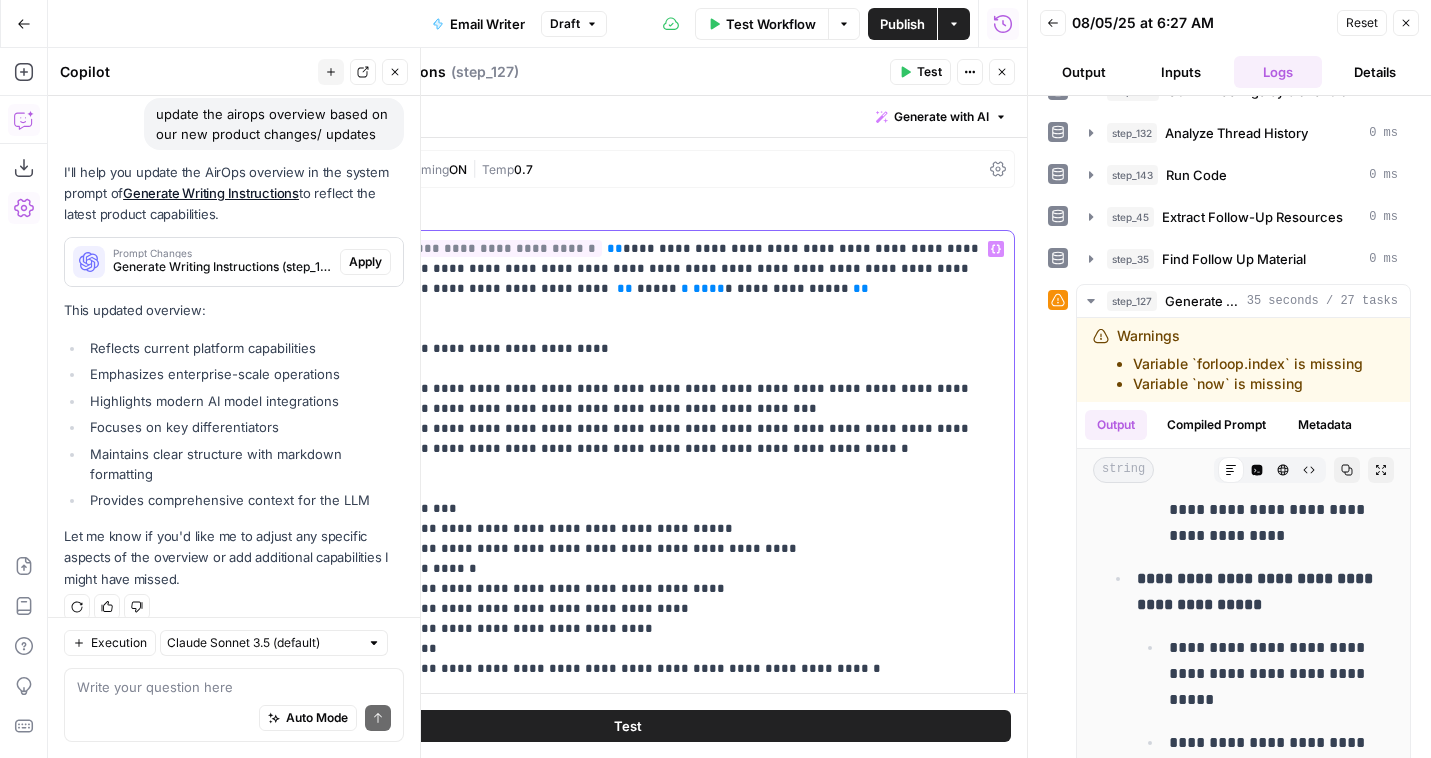 click on "**********" at bounding box center (627, 819) 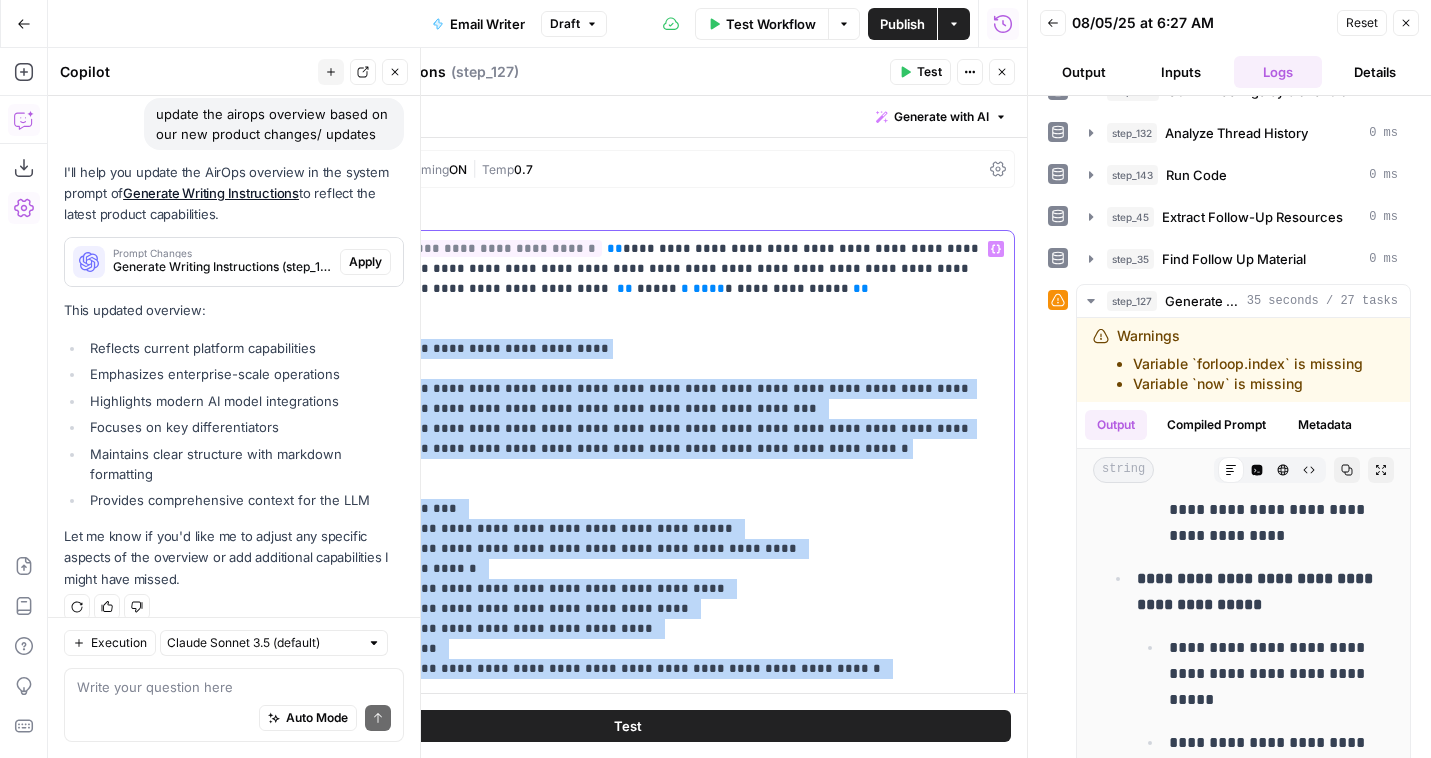 scroll, scrollTop: 361, scrollLeft: 0, axis: vertical 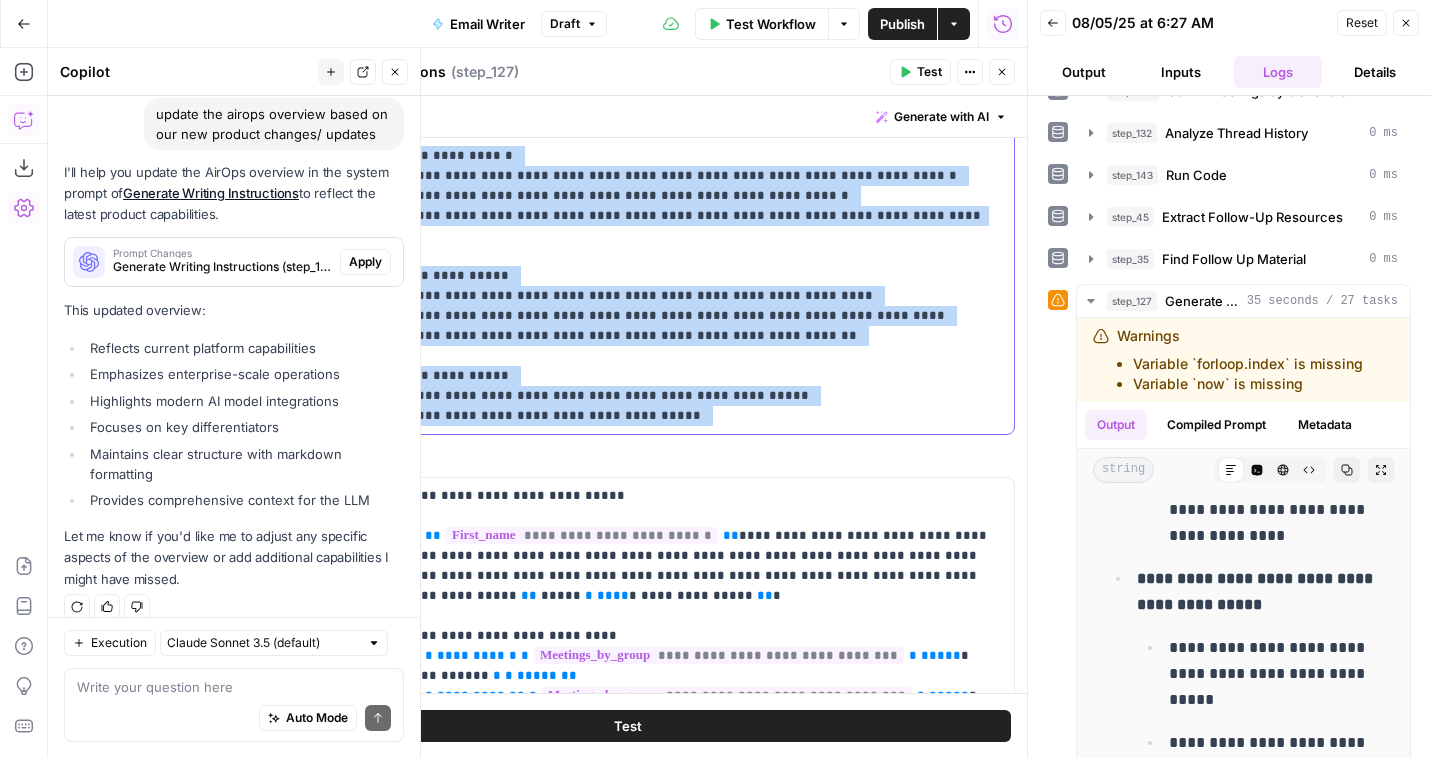 copy on "**********" 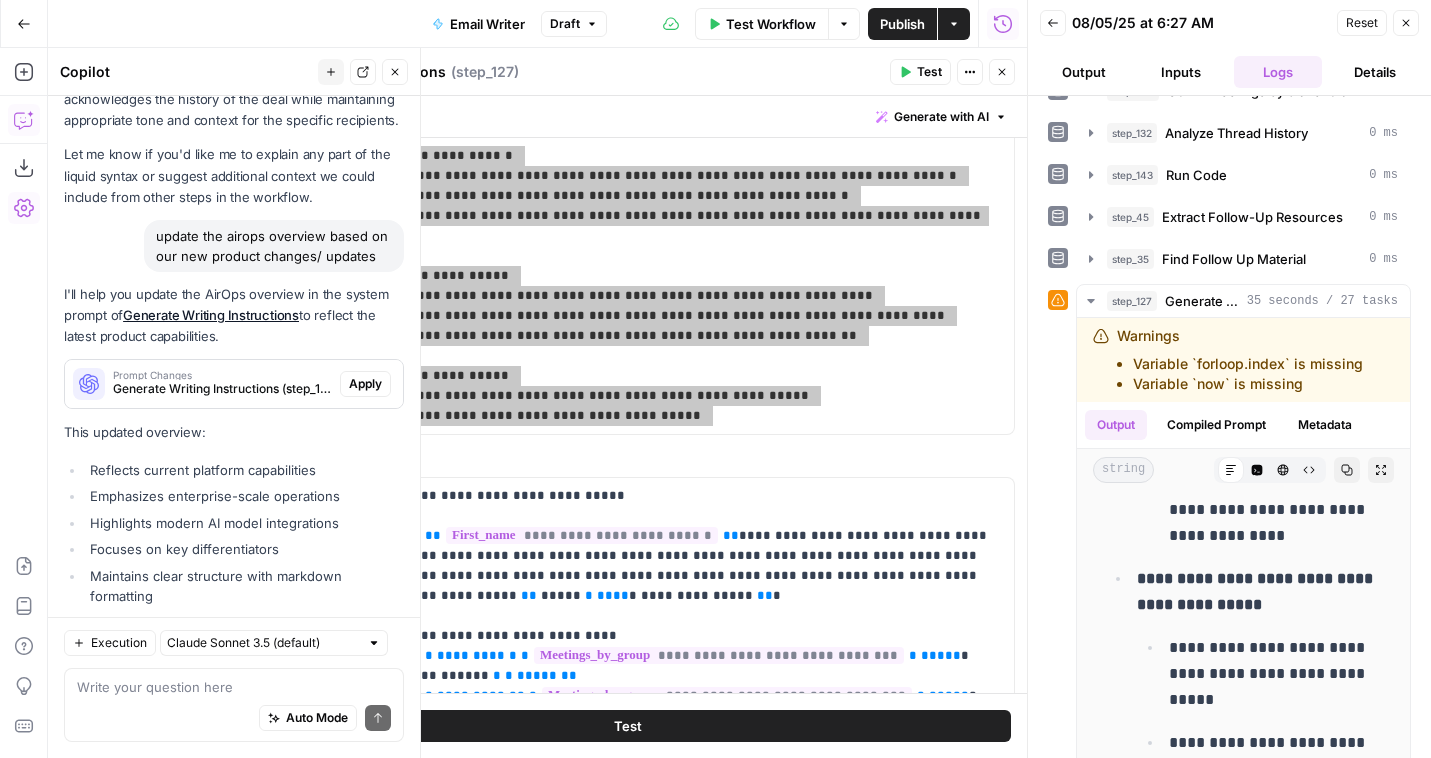 scroll, scrollTop: 1764, scrollLeft: 0, axis: vertical 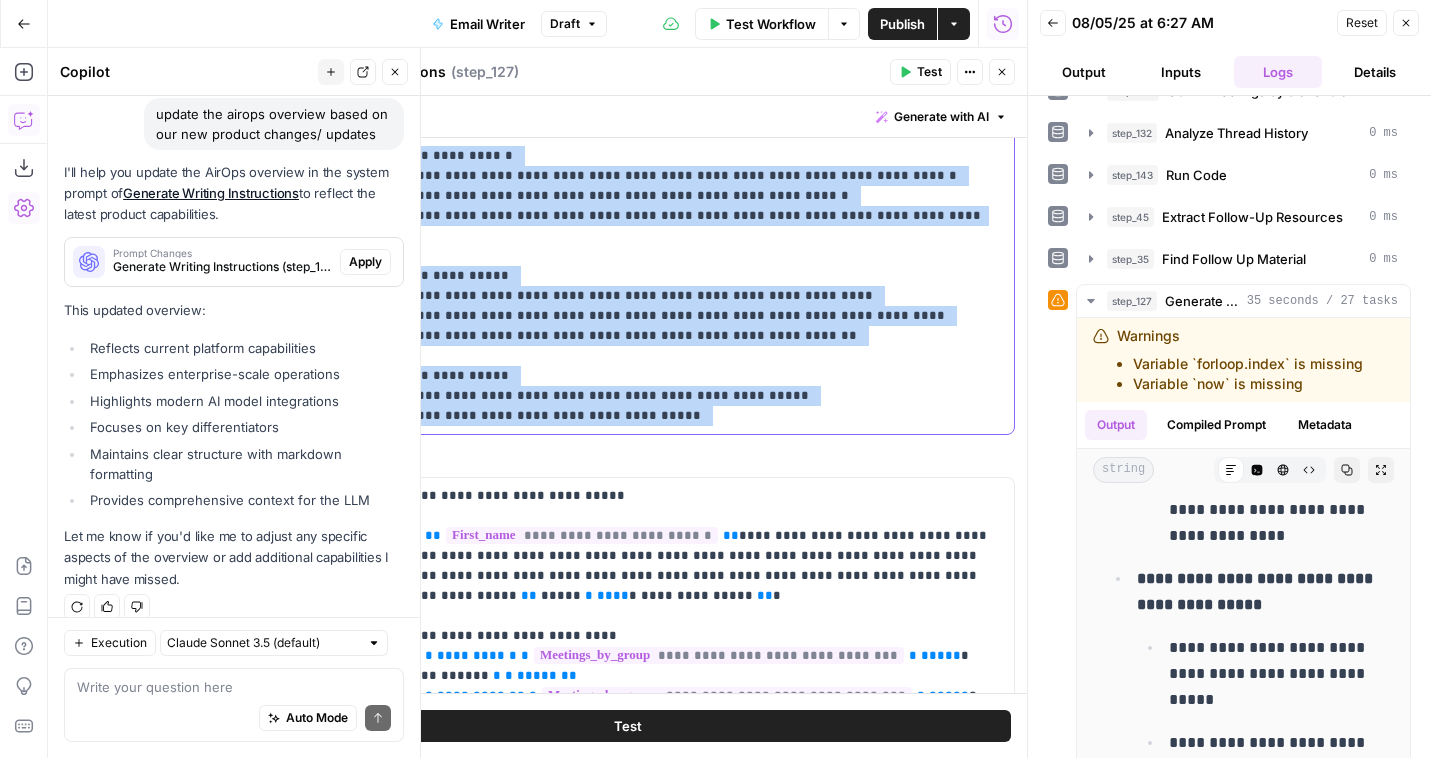 click on "**********" at bounding box center [627, -154] 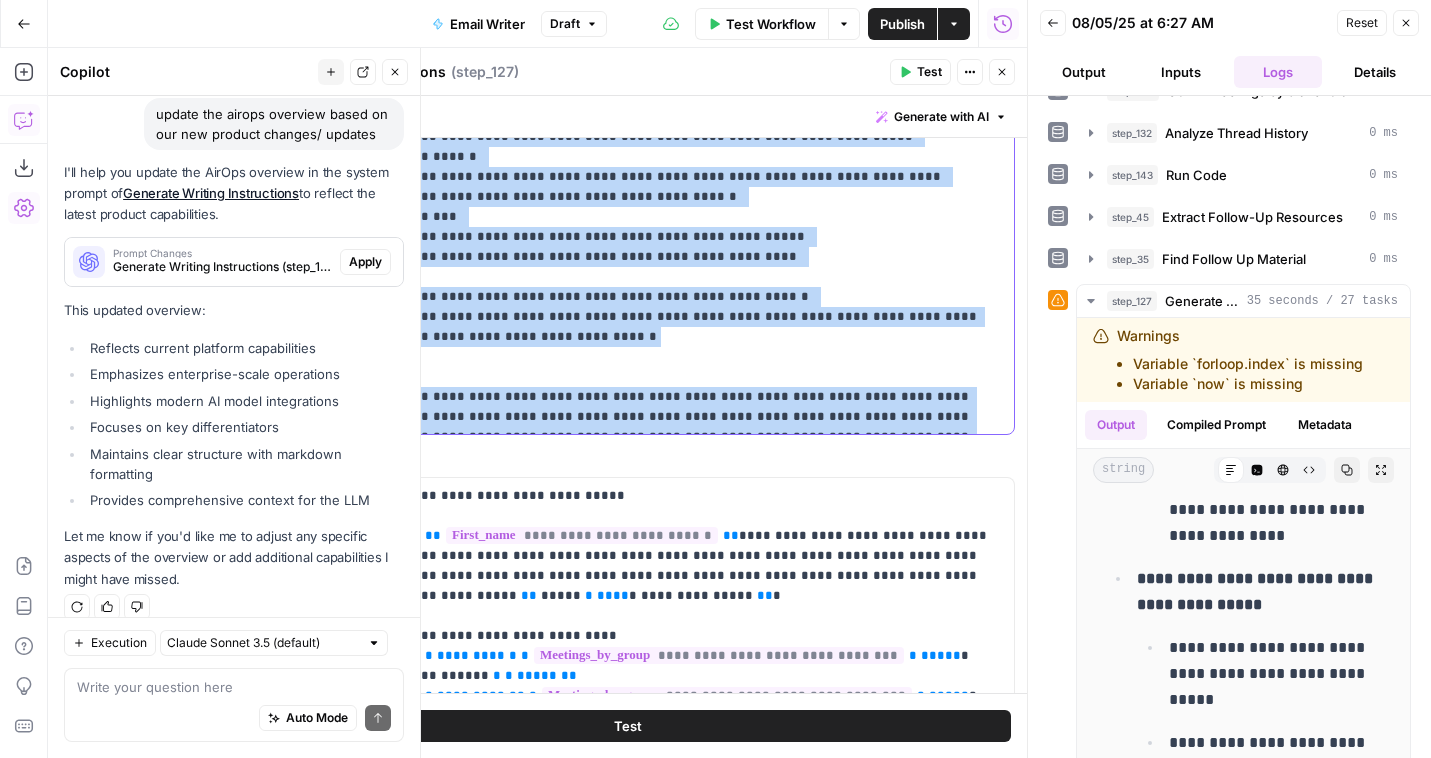 scroll, scrollTop: 12, scrollLeft: 0, axis: vertical 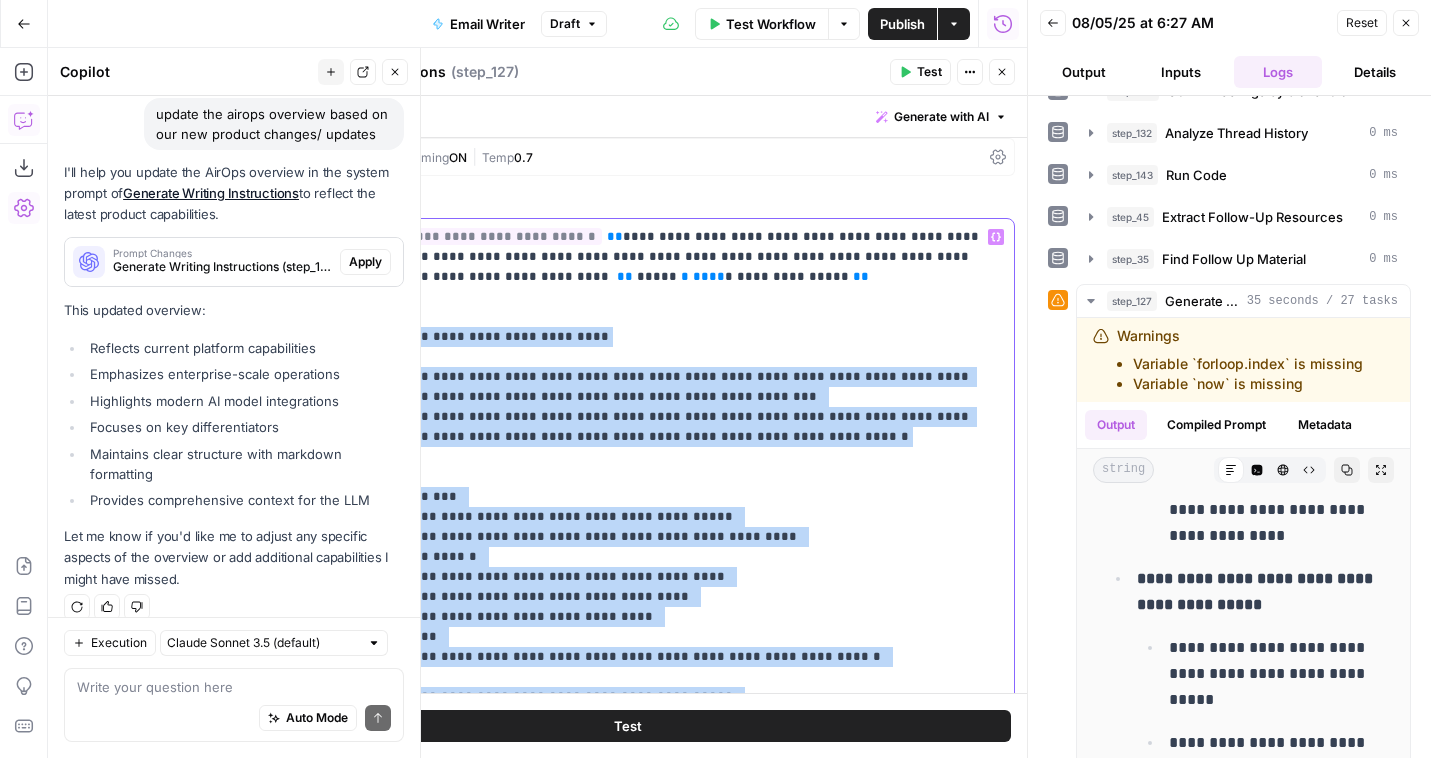 click on "**********" at bounding box center [627, 807] 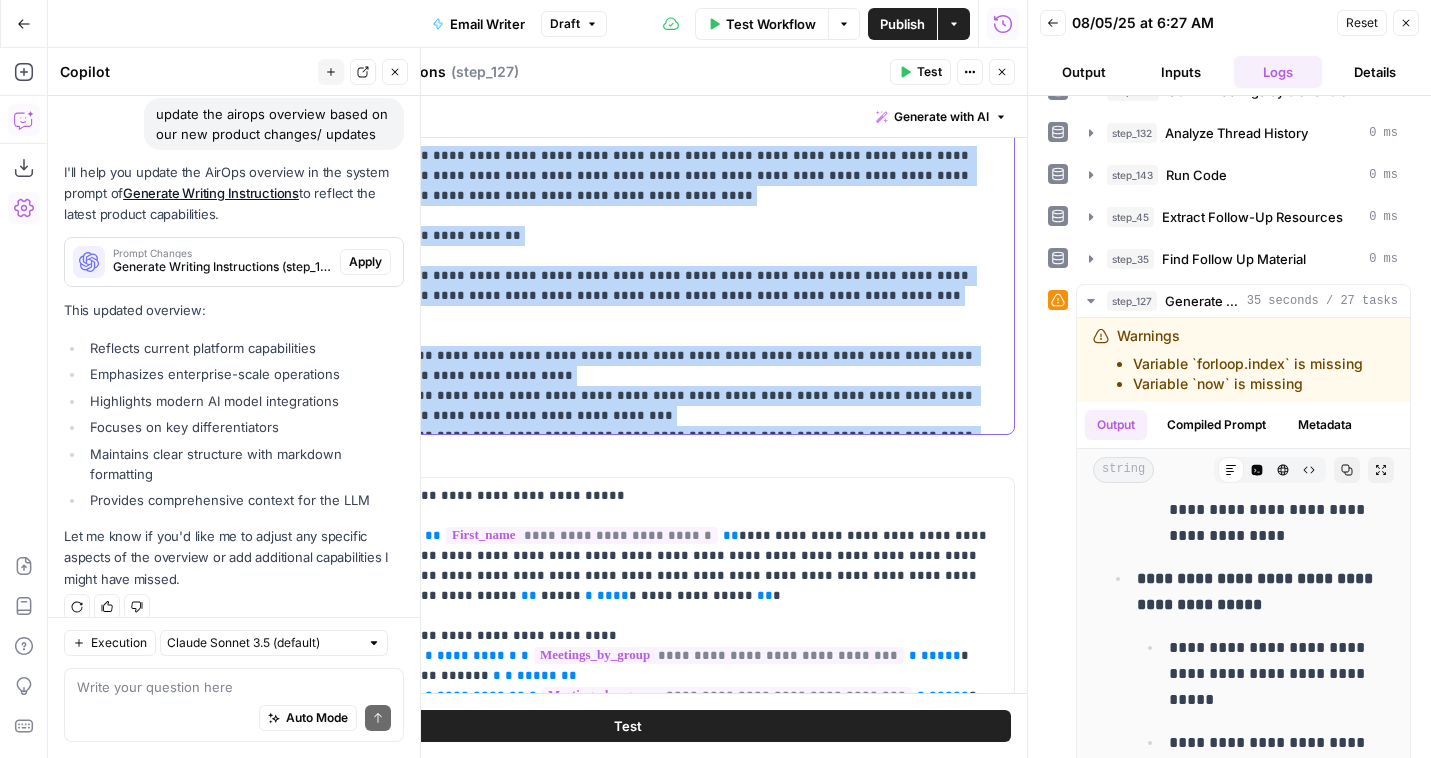 scroll, scrollTop: 421, scrollLeft: 0, axis: vertical 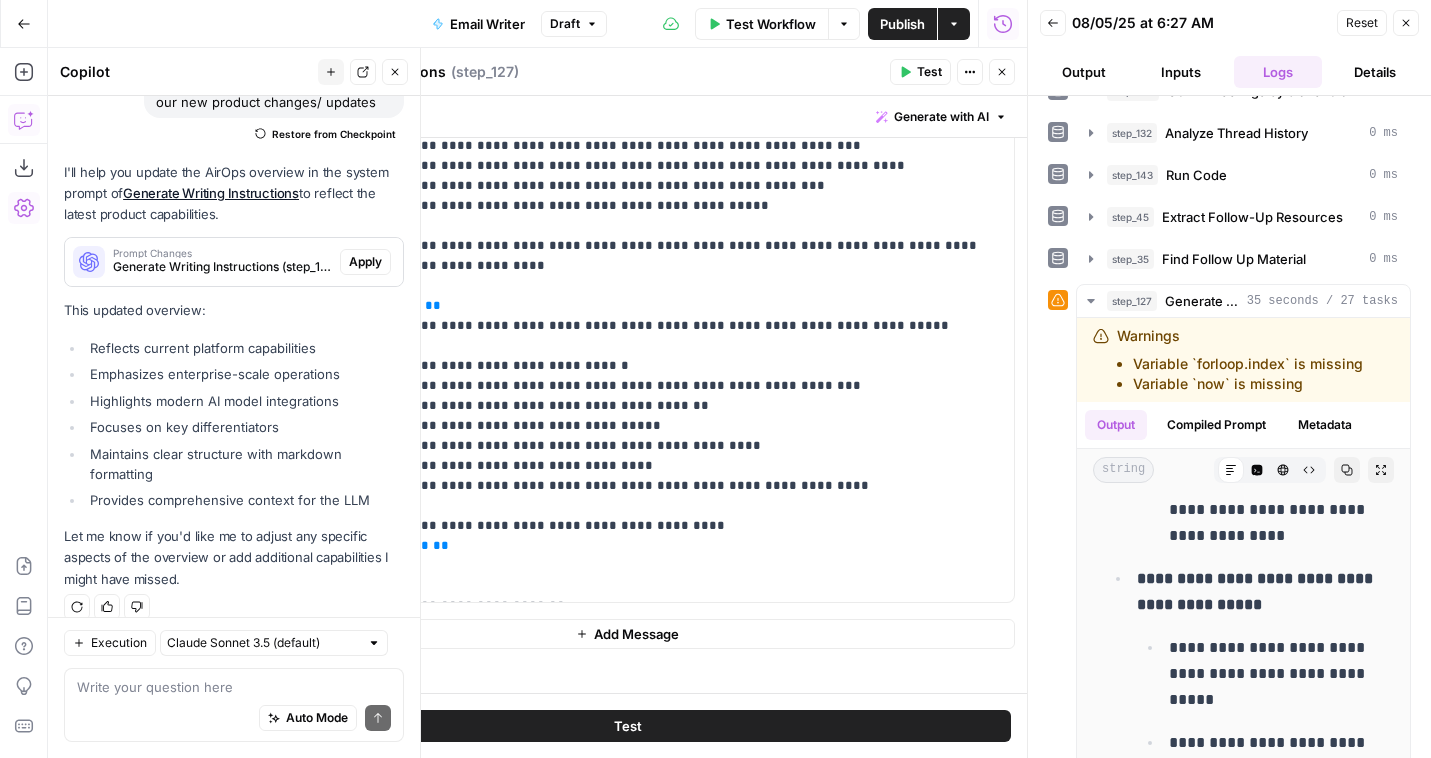 click 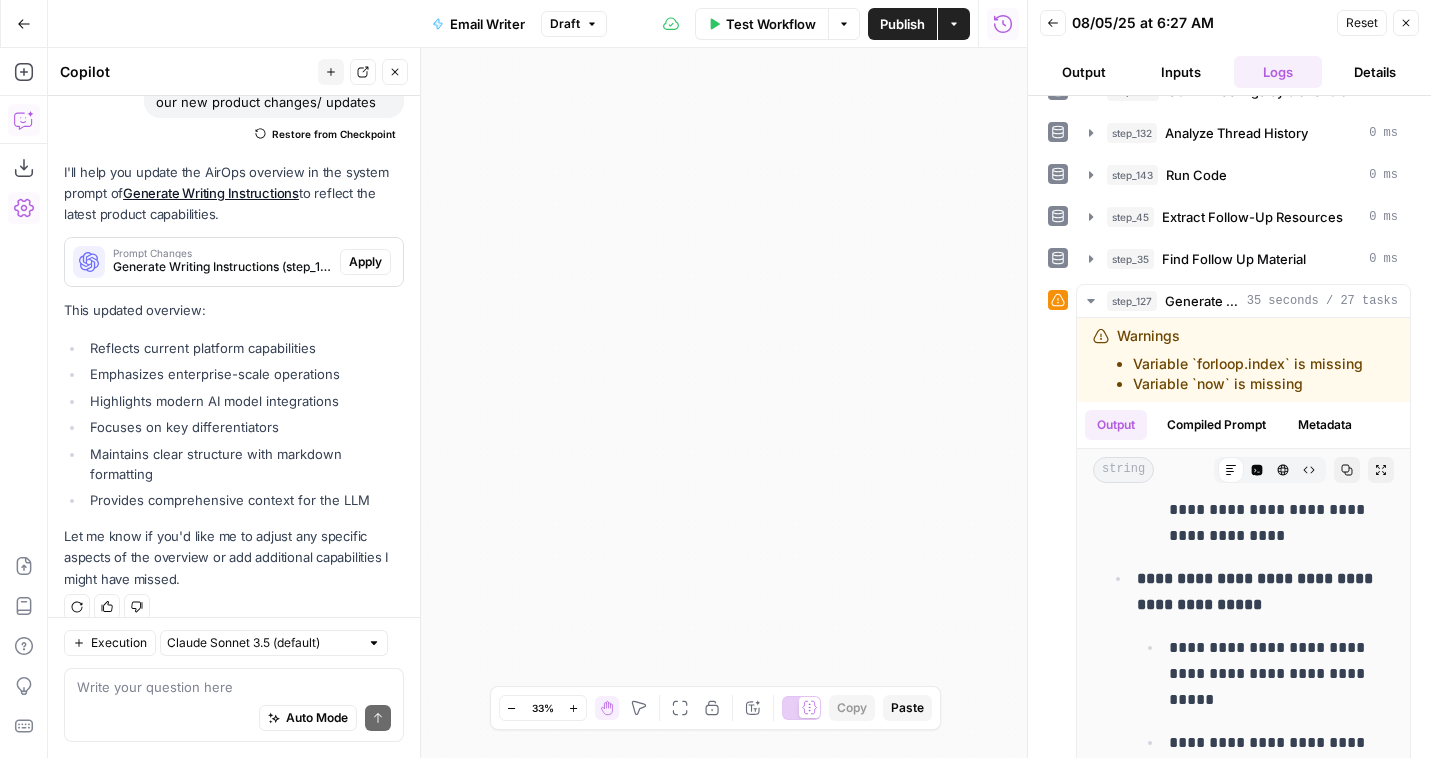 click on "Publish" at bounding box center (902, 24) 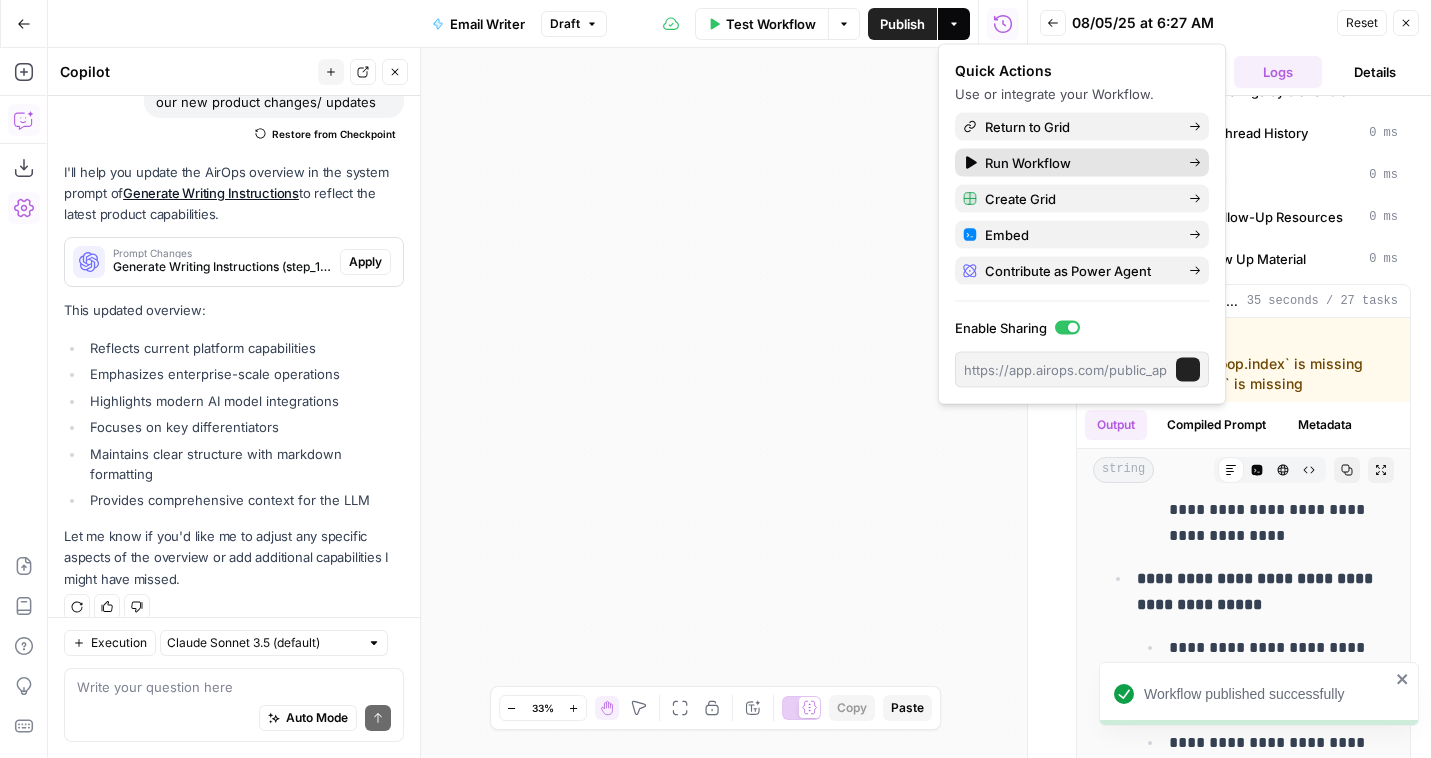 click on "Run Workflow" at bounding box center (1082, 163) 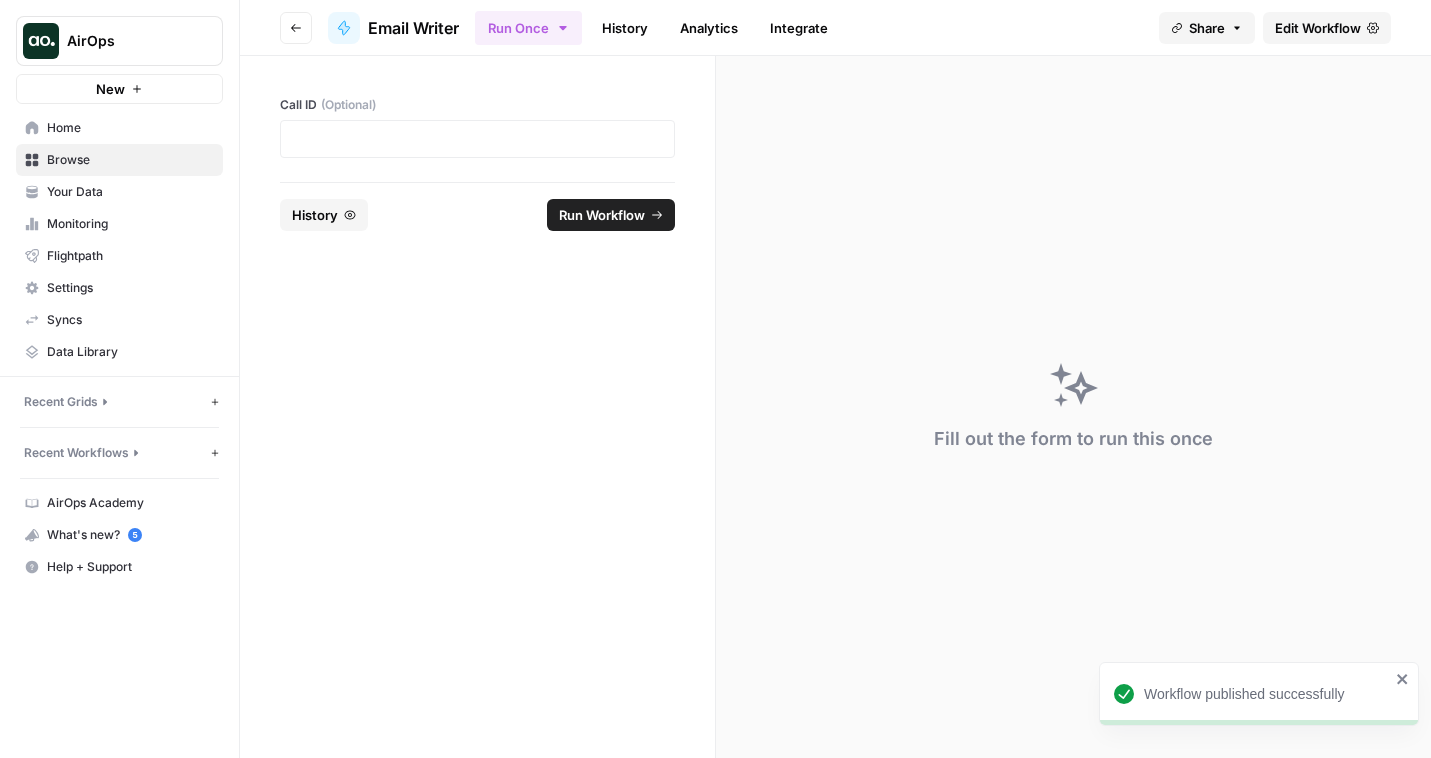 click on "Run Once History Analytics Integrate" at bounding box center (657, 27) 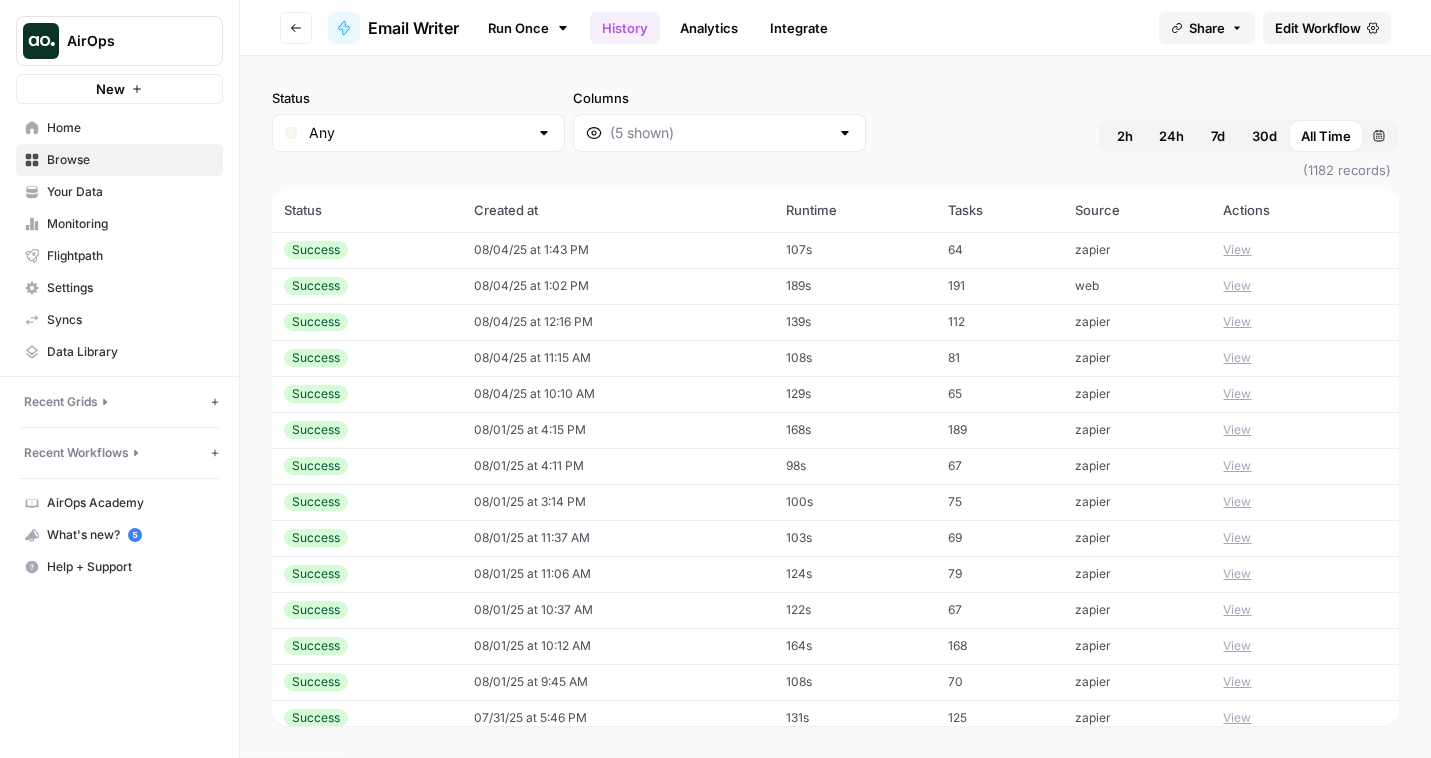 click on "View" at bounding box center (1237, 394) 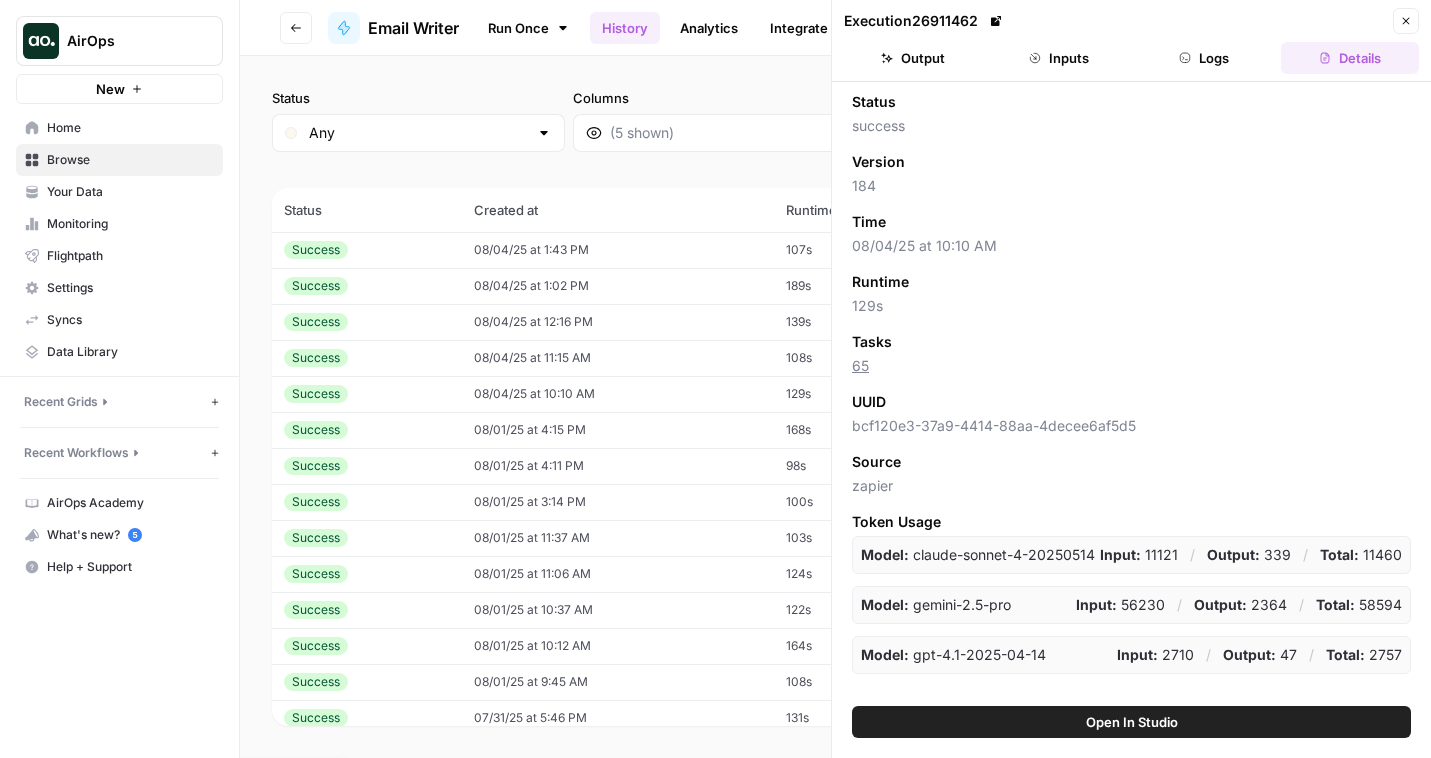 click at bounding box center (996, 21) 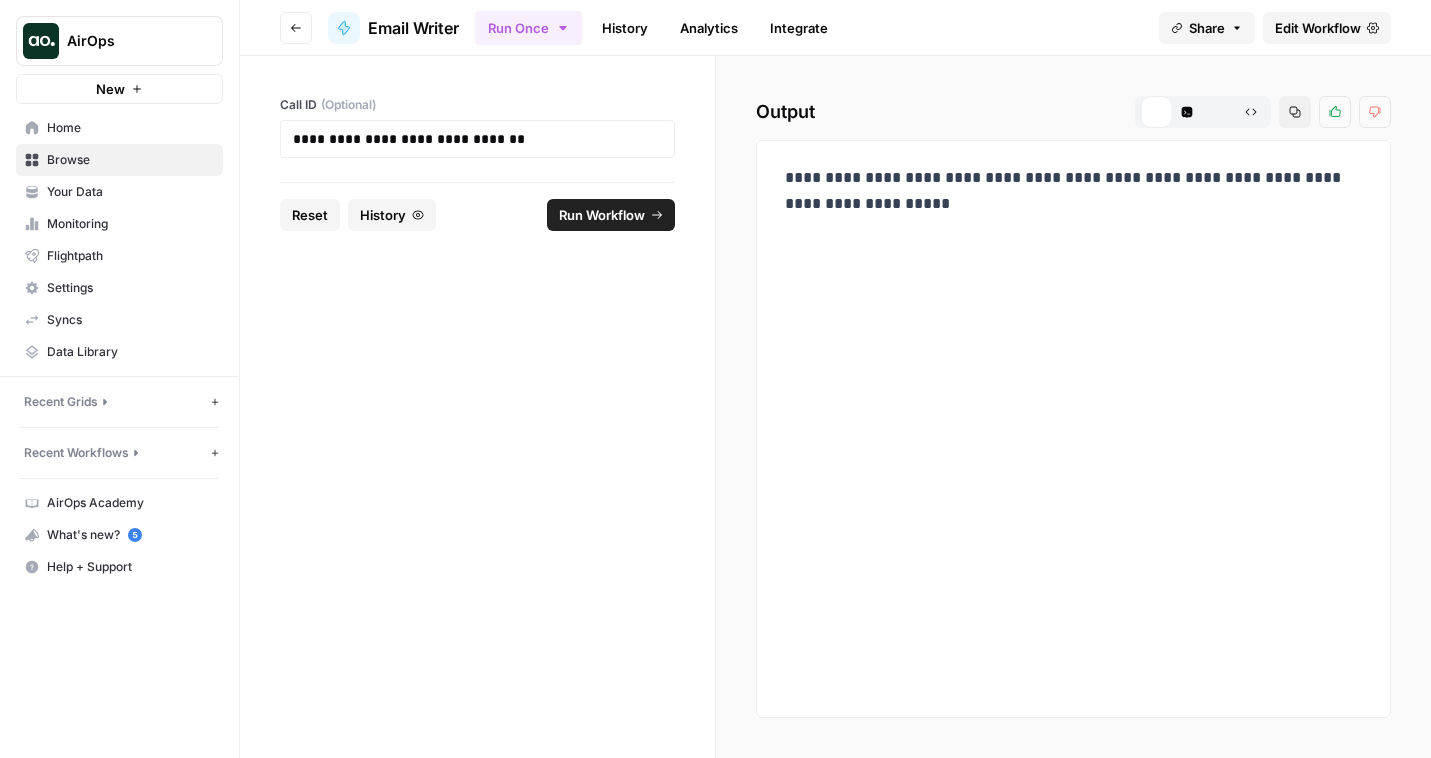 click on "Run Workflow" at bounding box center [602, 215] 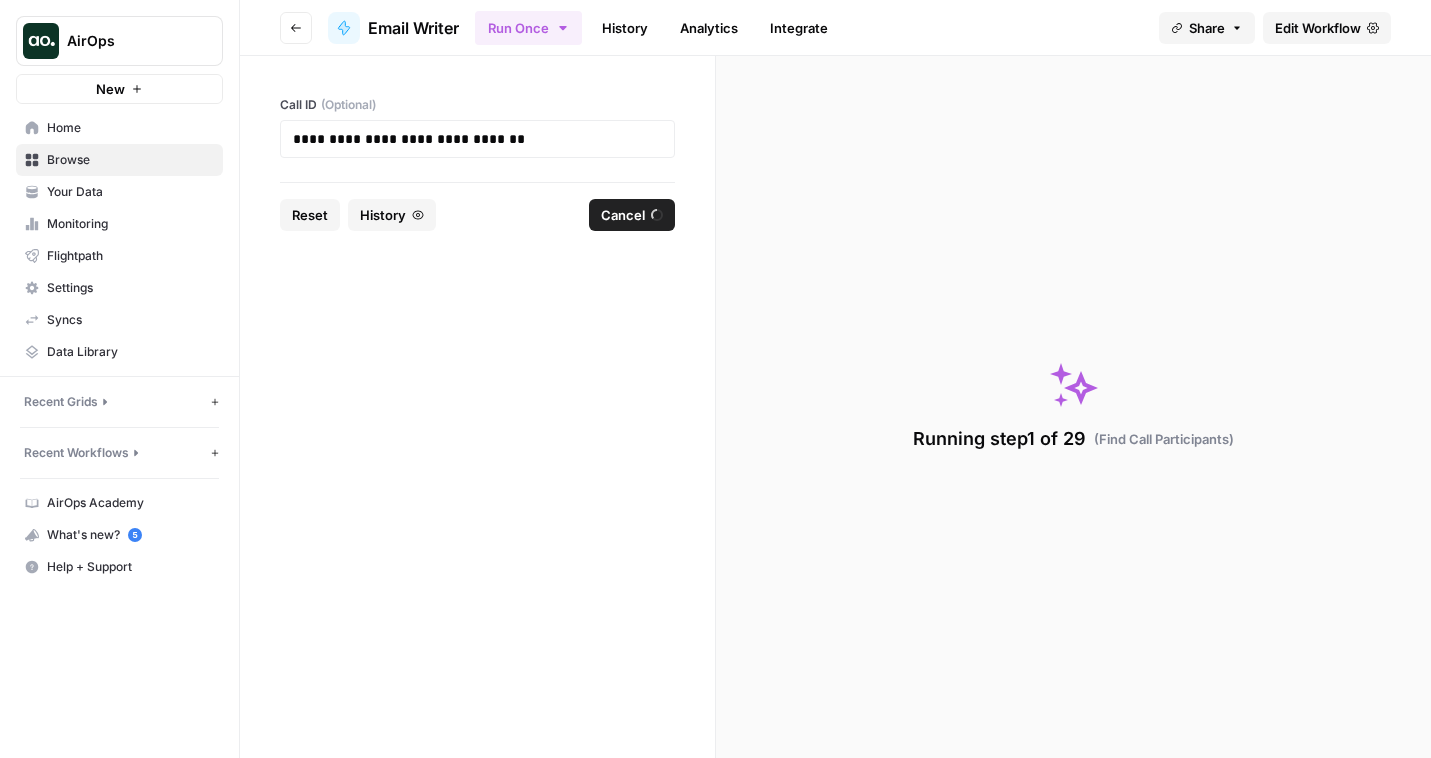 click on "History" at bounding box center (625, 28) 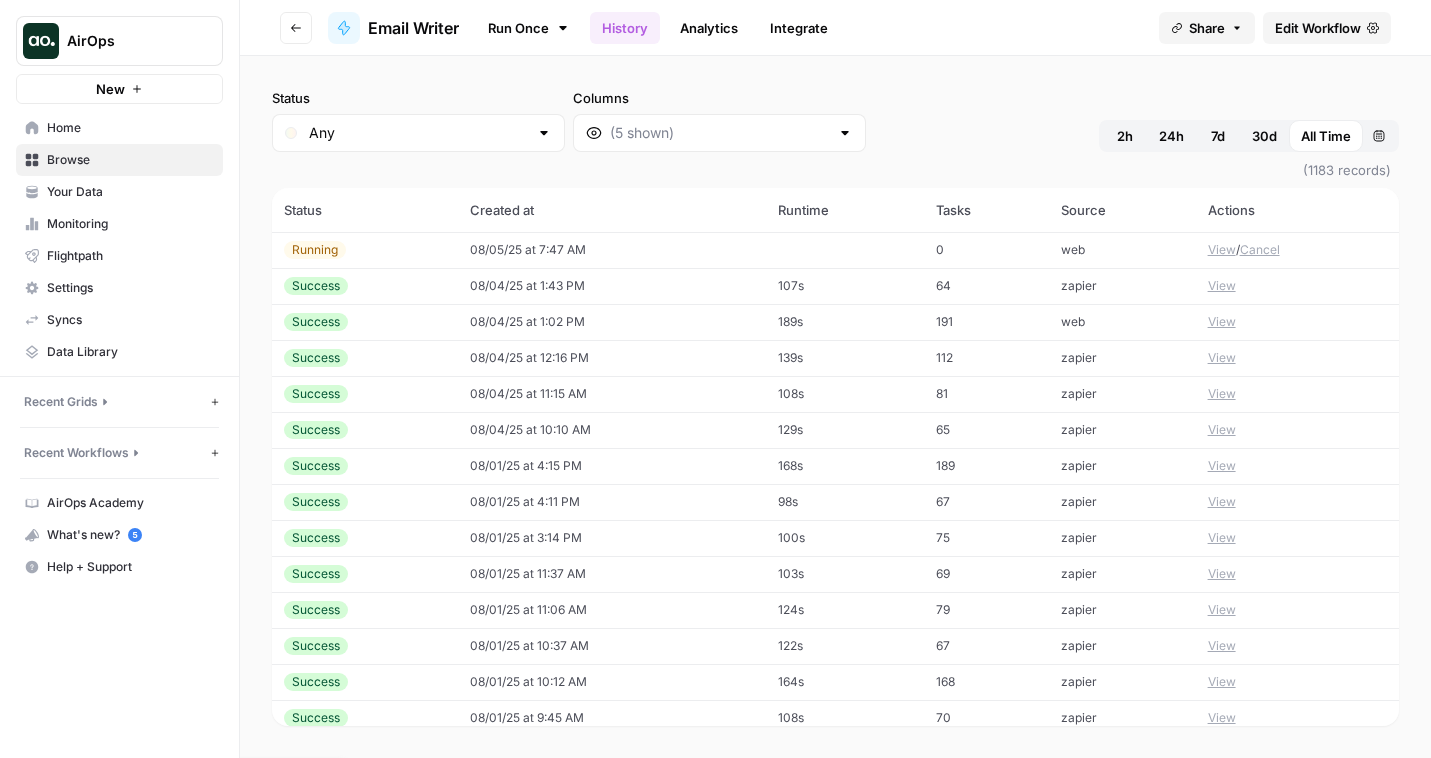 click on "Edit Workflow" at bounding box center [1318, 28] 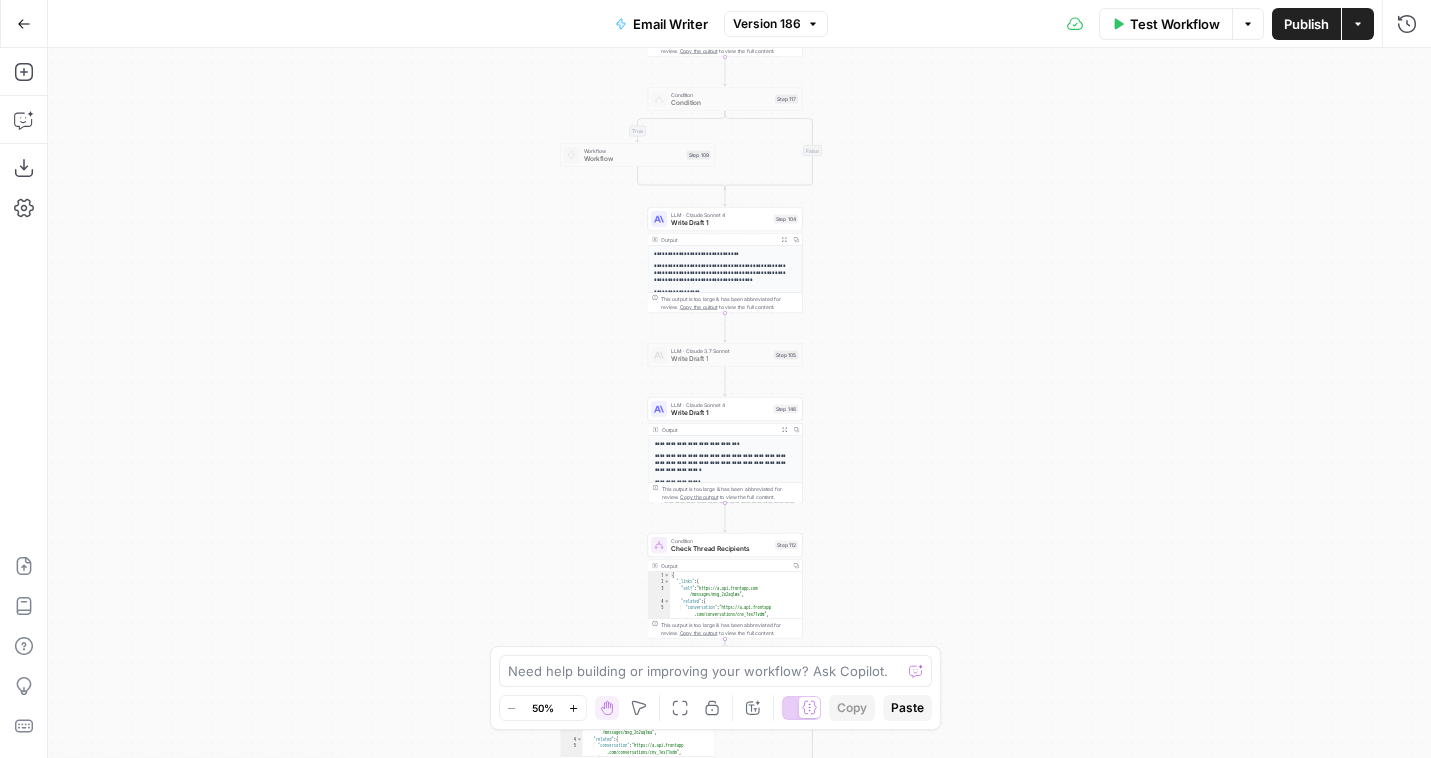 click on "Write Draft 1" at bounding box center [720, 413] 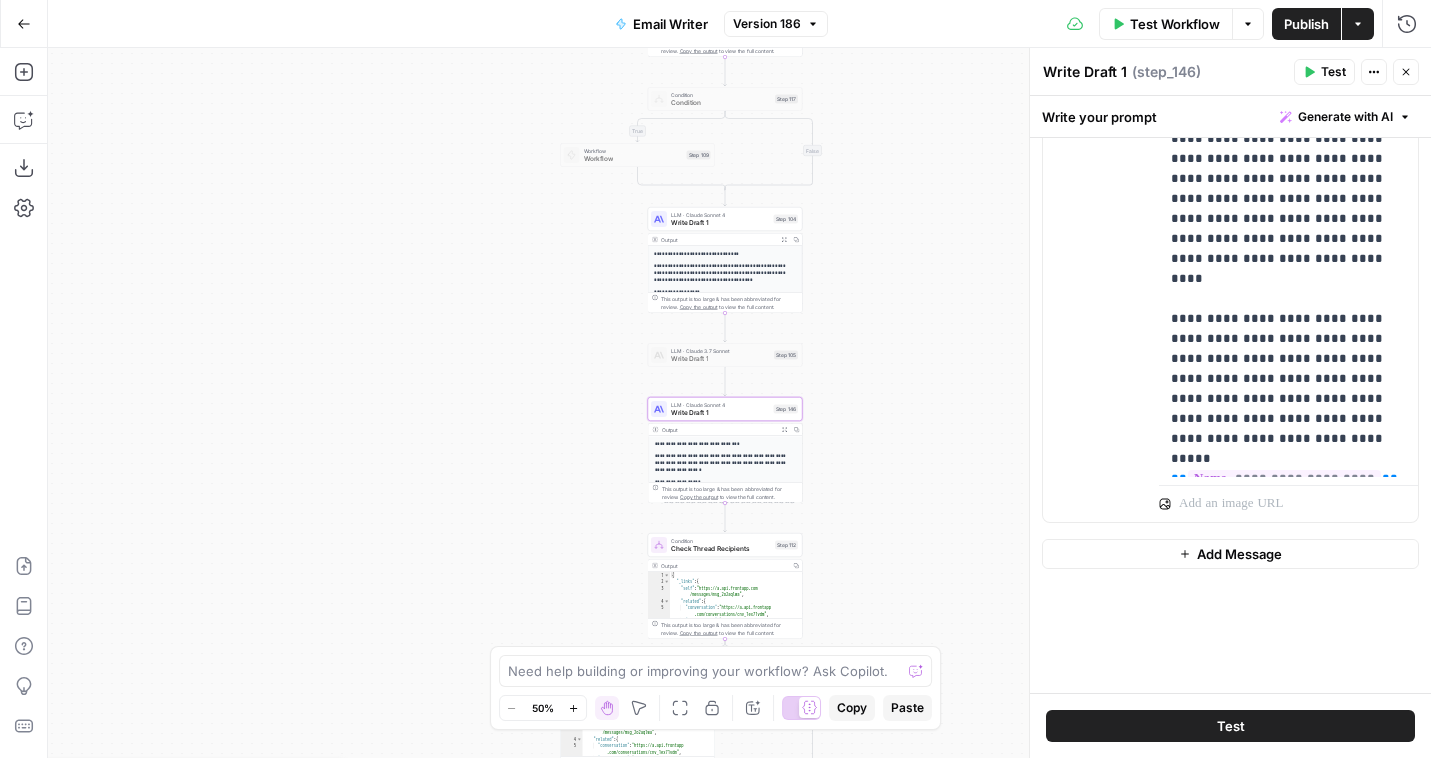 scroll, scrollTop: 1340, scrollLeft: 0, axis: vertical 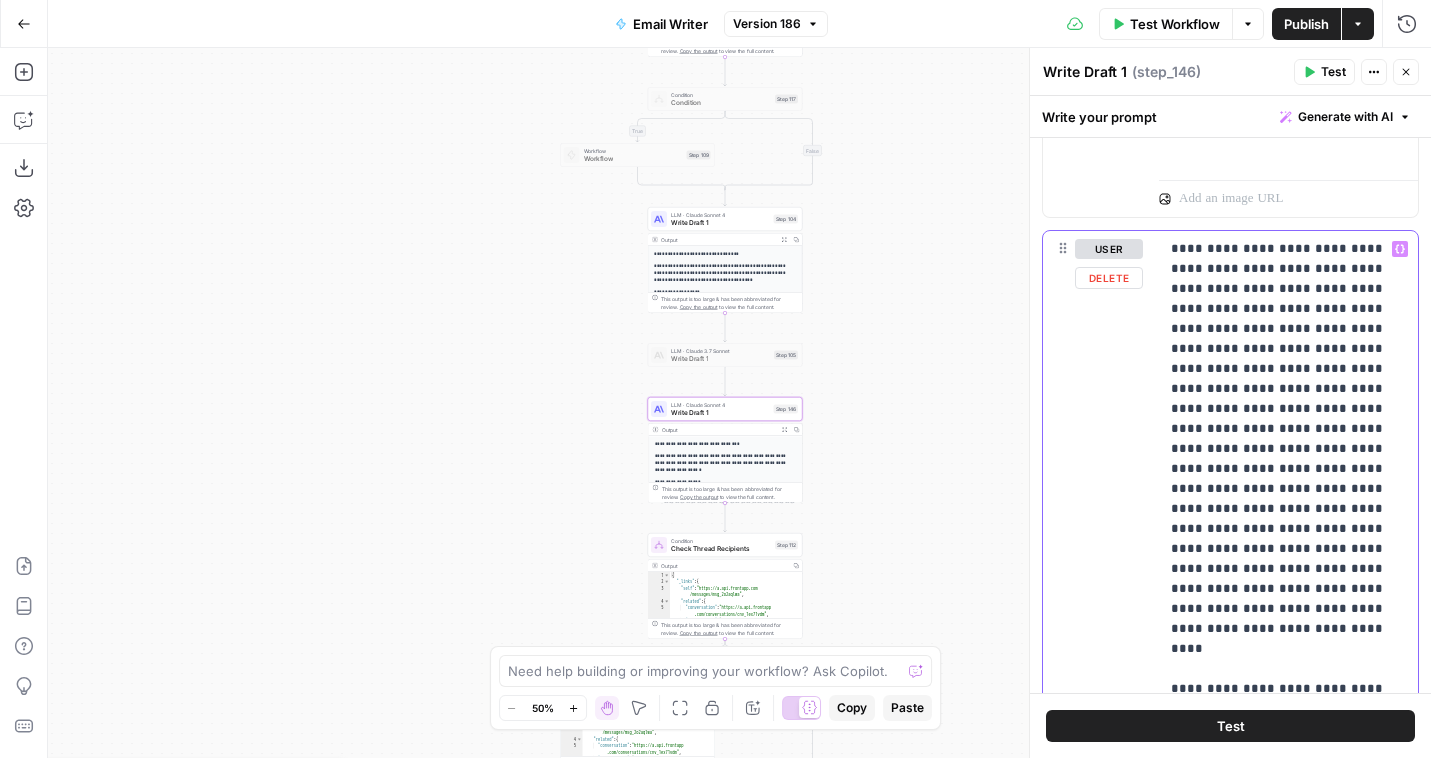 drag, startPoint x: 1232, startPoint y: 496, endPoint x: 1158, endPoint y: 252, distance: 254.9745 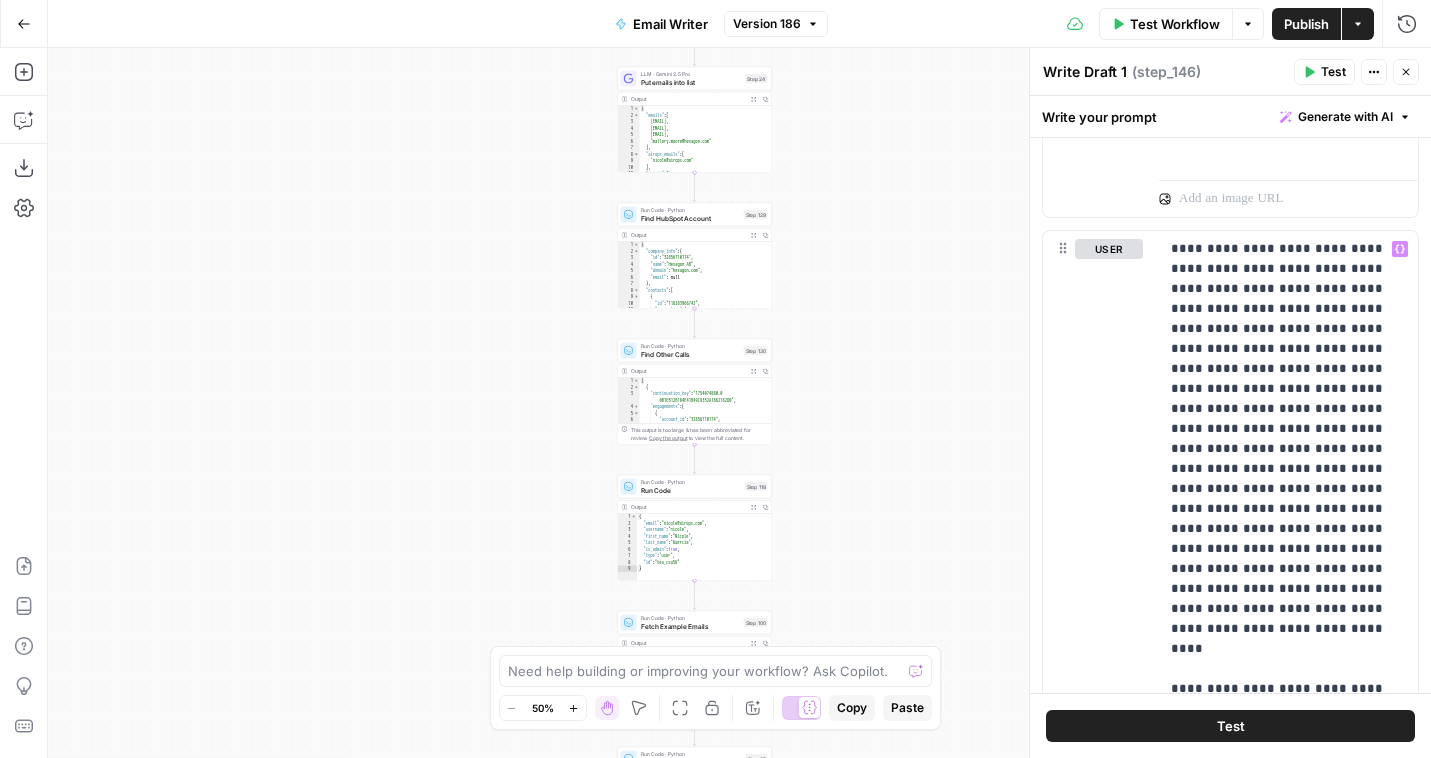 click on "Find HubSpot Account" at bounding box center [690, 218] 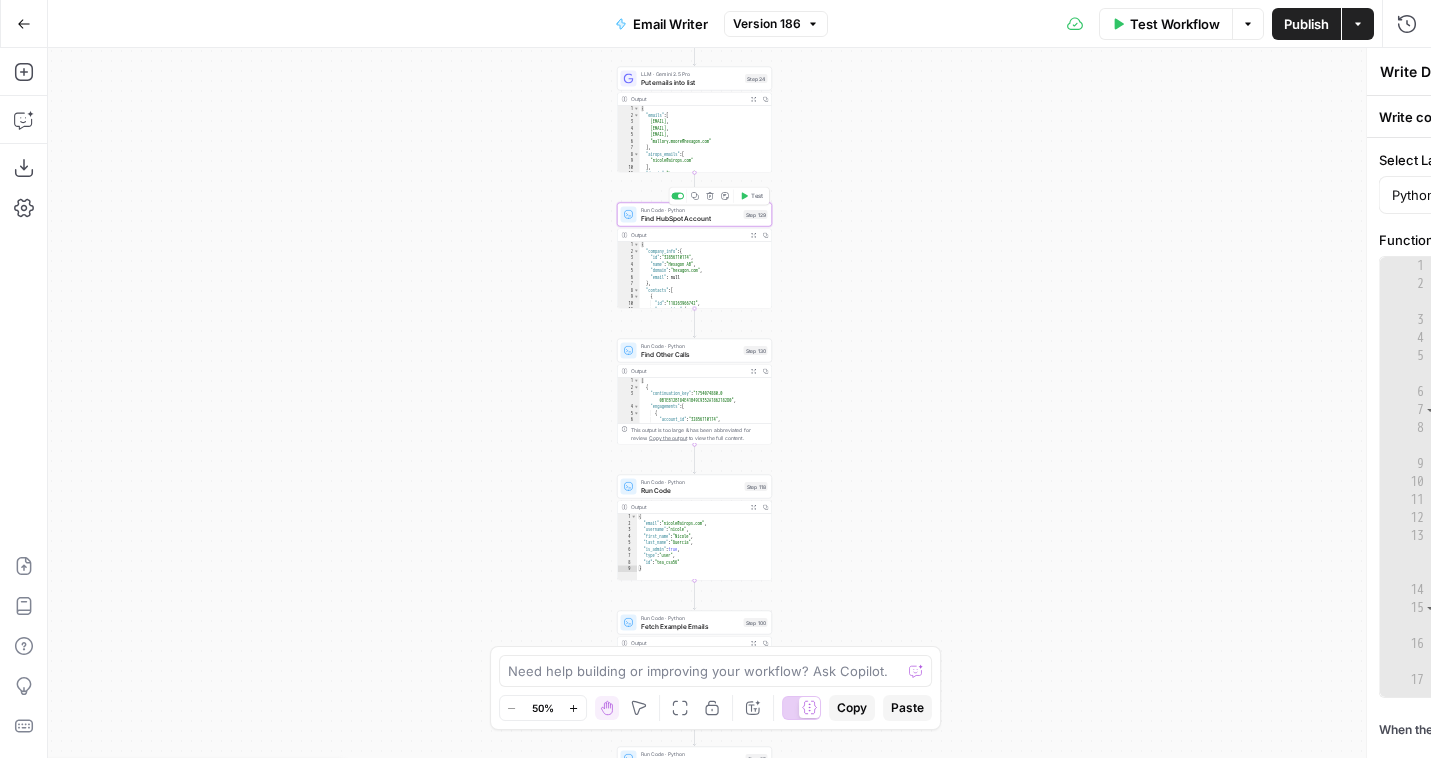 type on "Find HubSpot Account" 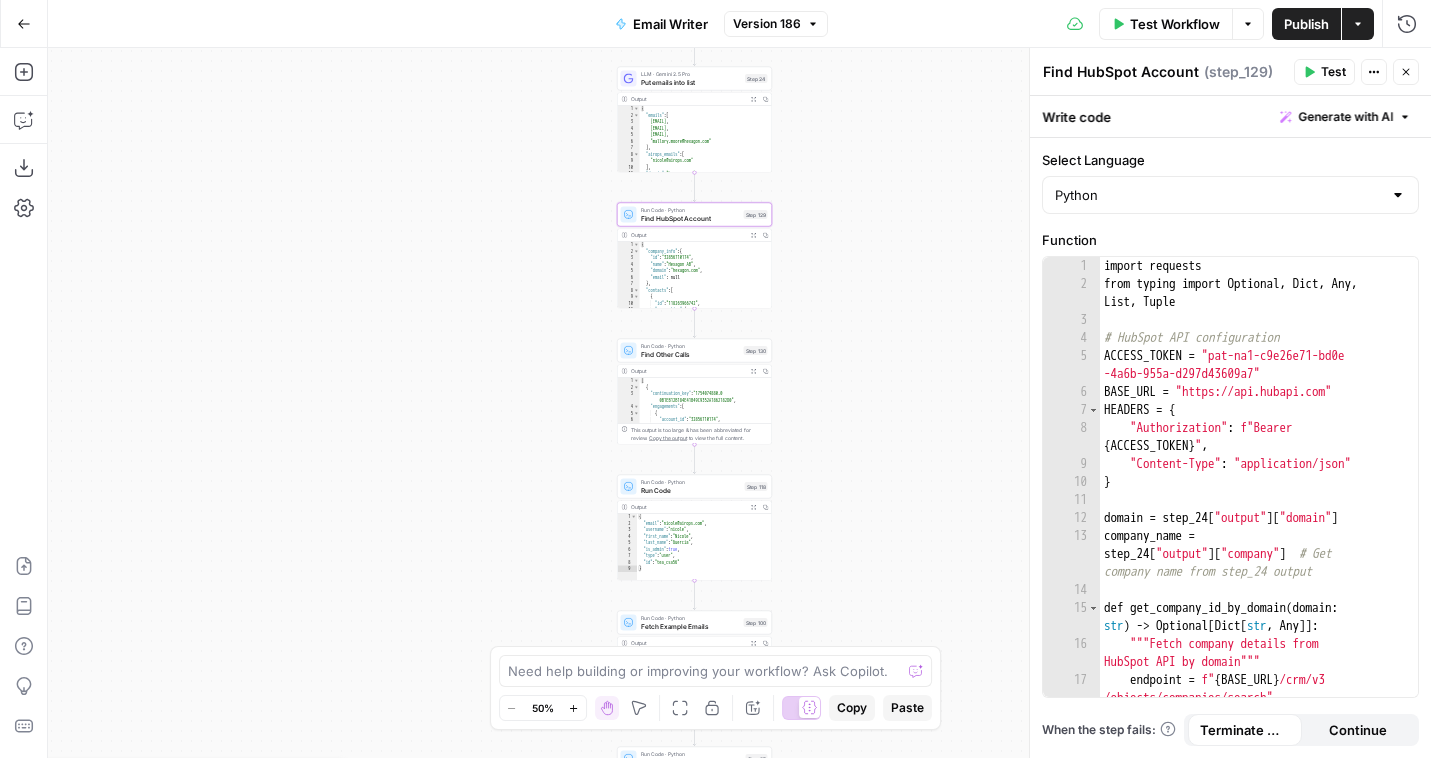 click on "import   requests from   typing   import   Optional ,   Dict ,   Any ,   List ,   Tuple # HubSpot API configuration ACCESS_TOKEN   =   "pat-na1-c9e26e71-bd0e -4a6b-955a-d297d43609a7" BASE_URL   =   "https://api.hubapi.com" HEADERS   =   {      "Authorization" :   f"Bearer  { ACCESS_TOKEN } " ,      "Content-Type" :   "application/json" } domain   =   step_24 [ "output" ] [ "domain" ] company_name   =   step_24 [ "output" ] [ "company" ]    # Get  company name from step_24 output def   get_company_id_by_domain ( domain :   str )   ->   Optional [ Dict [ str ,   Any ]] :      """Fetch company details from  HubSpot API by domain"""      endpoint   =   f" { BASE_URL } /crm/v3 /objects/companies/search"      payload   =   {" at bounding box center [1259, 495] 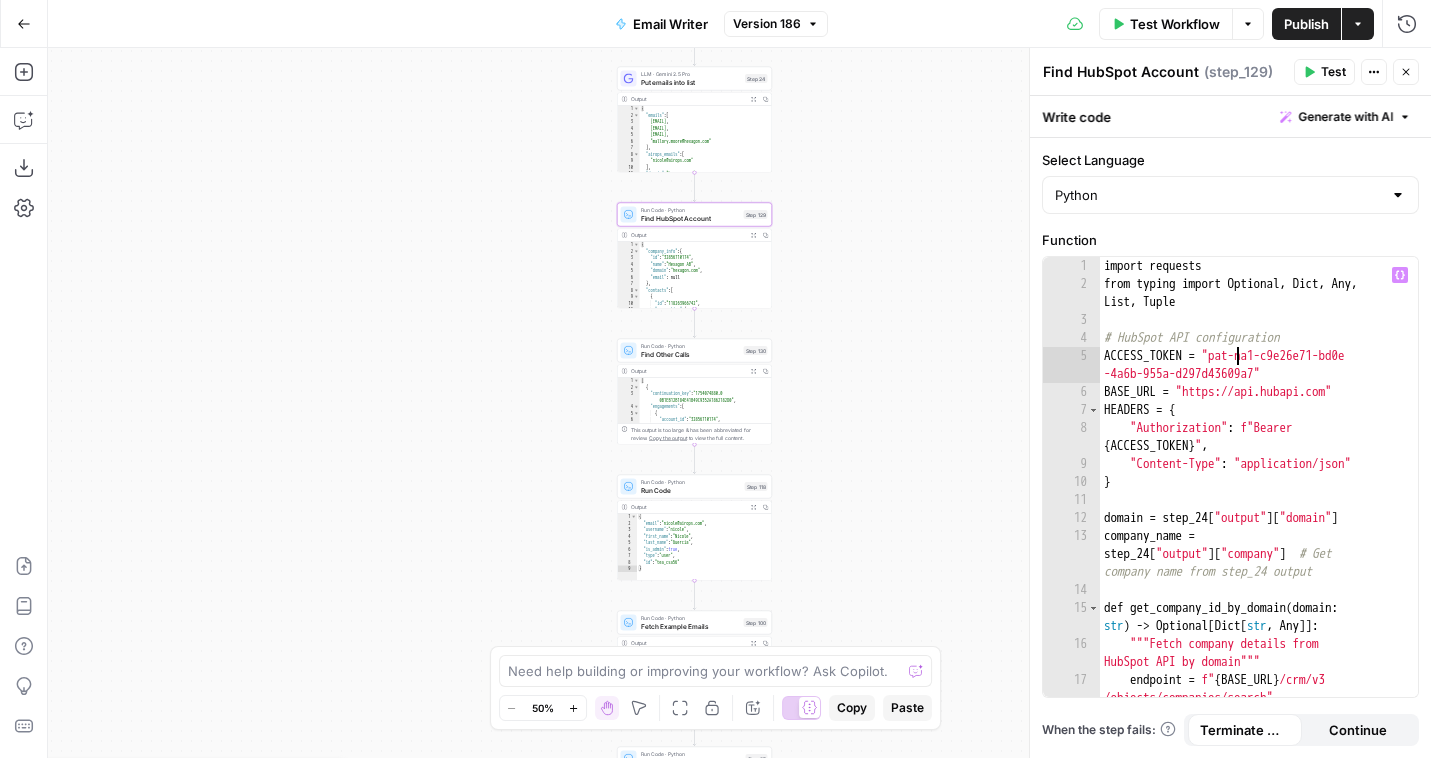 type on "**********" 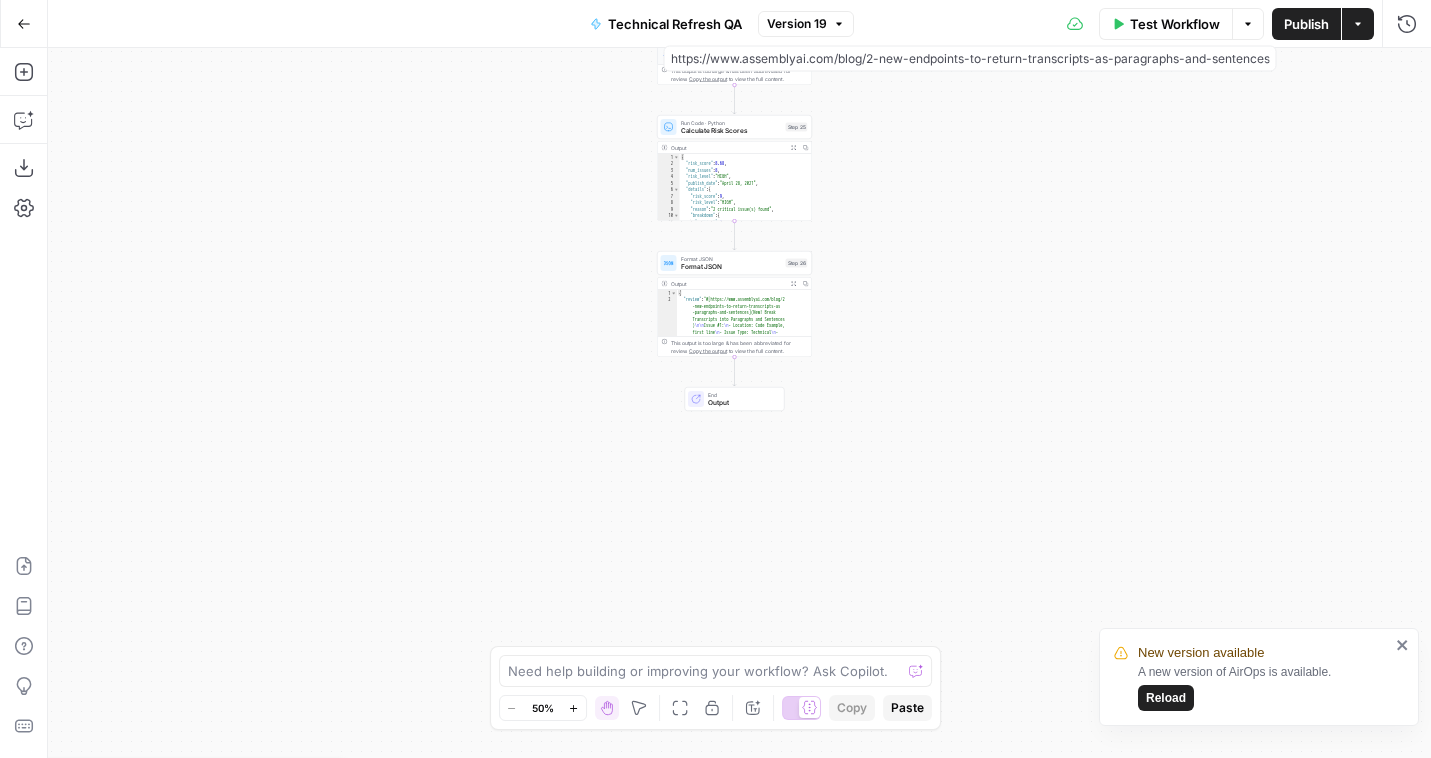 scroll, scrollTop: 0, scrollLeft: 0, axis: both 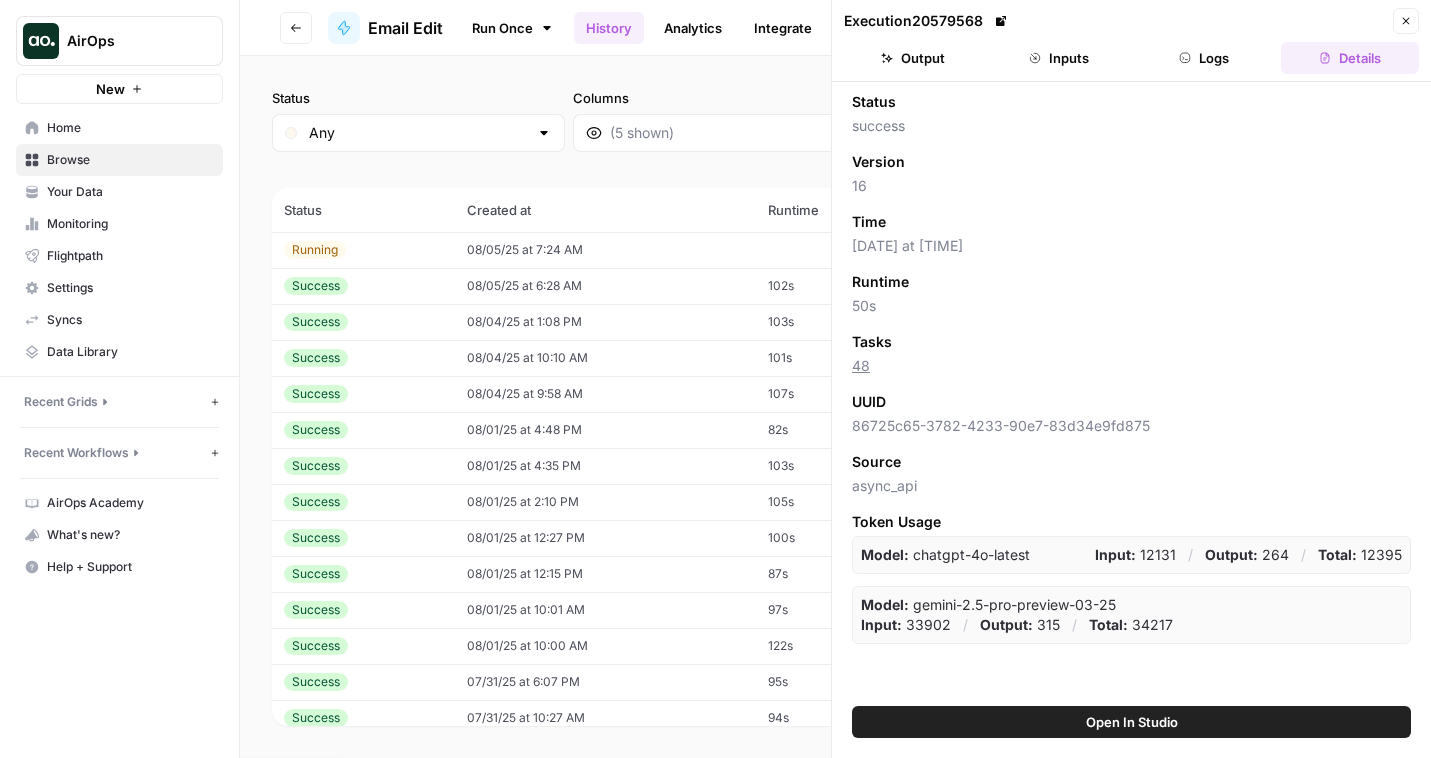 click on "08/05/25 at 7:24 AM" at bounding box center [605, 250] 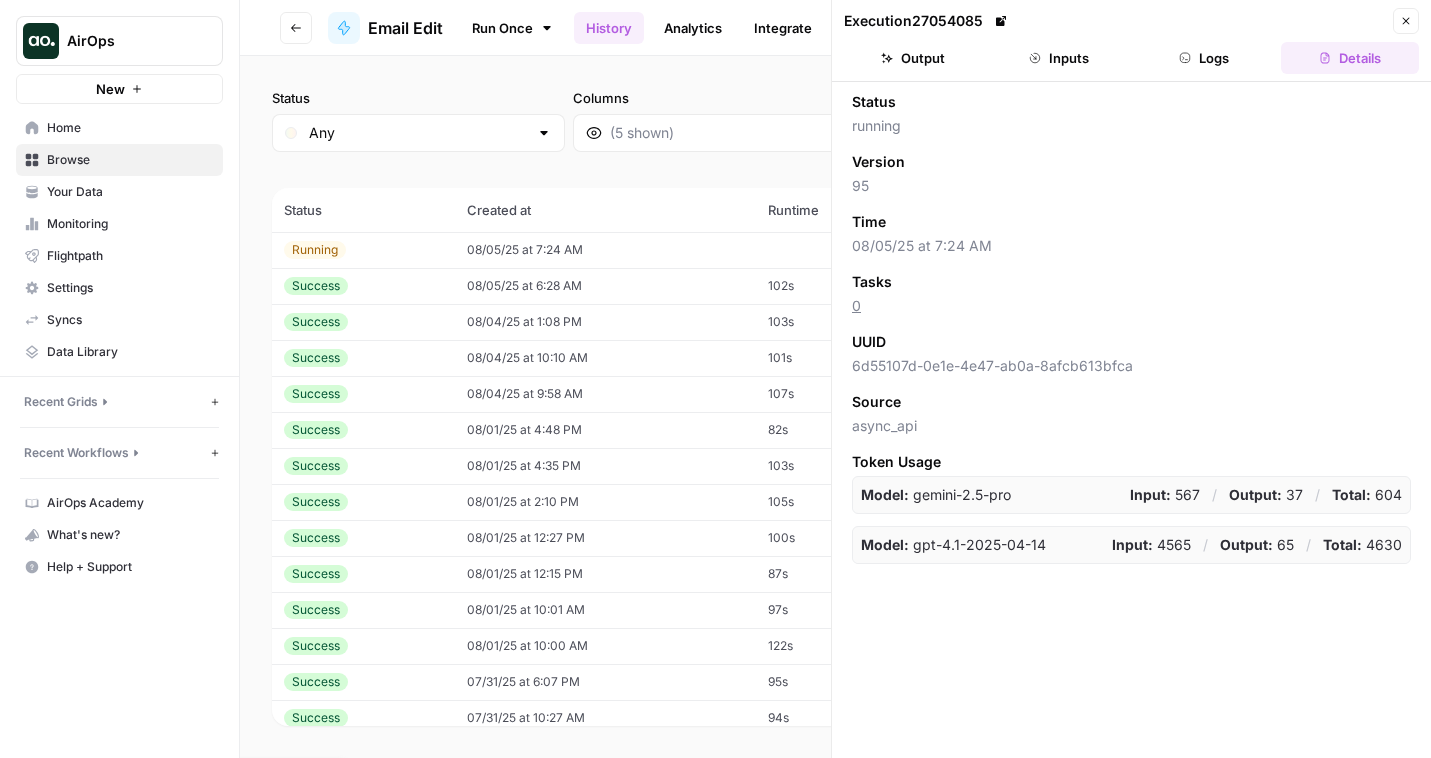 click on "Logs" at bounding box center [1205, 58] 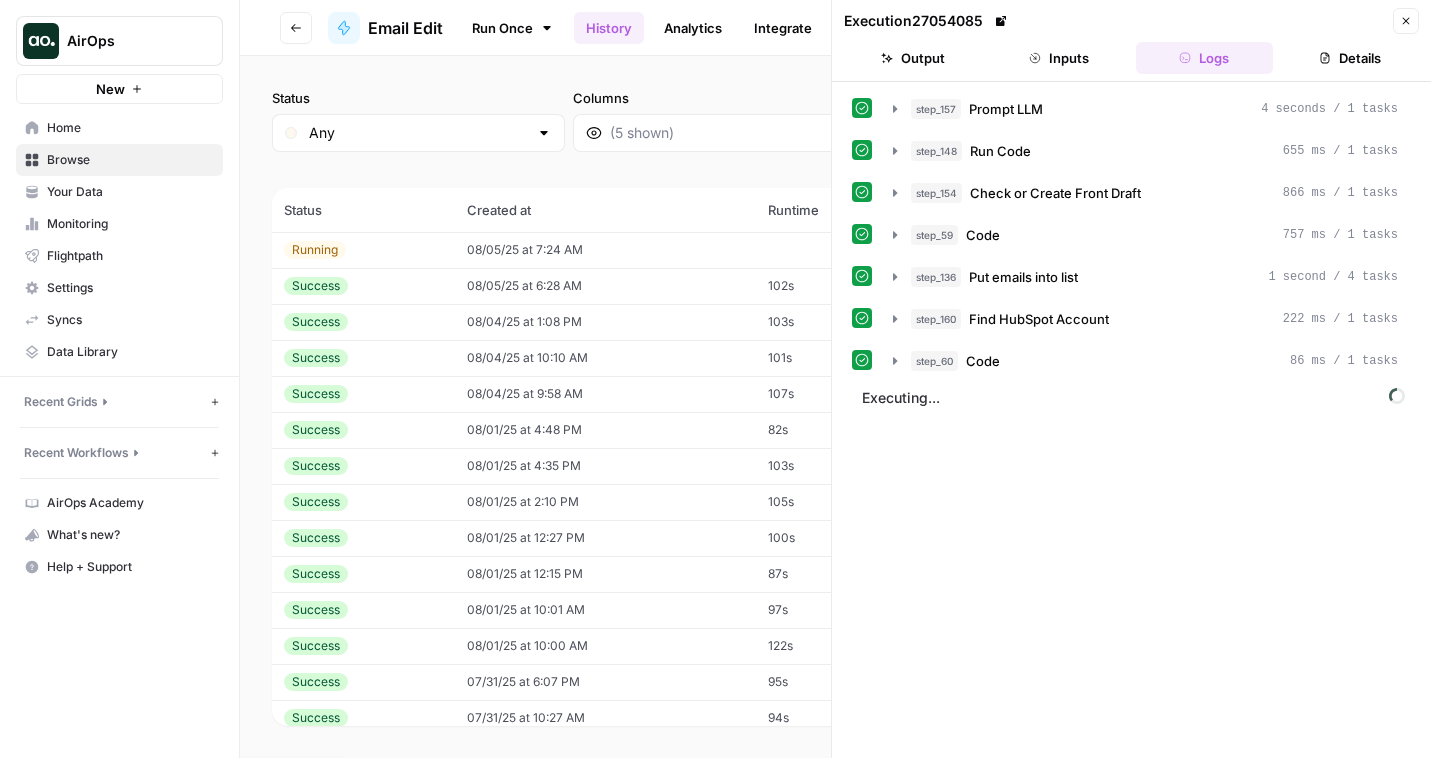 click on "step_157 Prompt LLM 4 seconds / 1 tasks step_148 Run Code 655 ms / 1 tasks step_154 Check or Create Front Draft 866 ms / 1 tasks step_59 Code 757 ms / 1 tasks step_136 Put emails into list 1 second / 4 tasks step_160 Find HubSpot Account 222 ms / 1 tasks step_60 Code 86 ms / 1 tasks" at bounding box center (1131, 235) 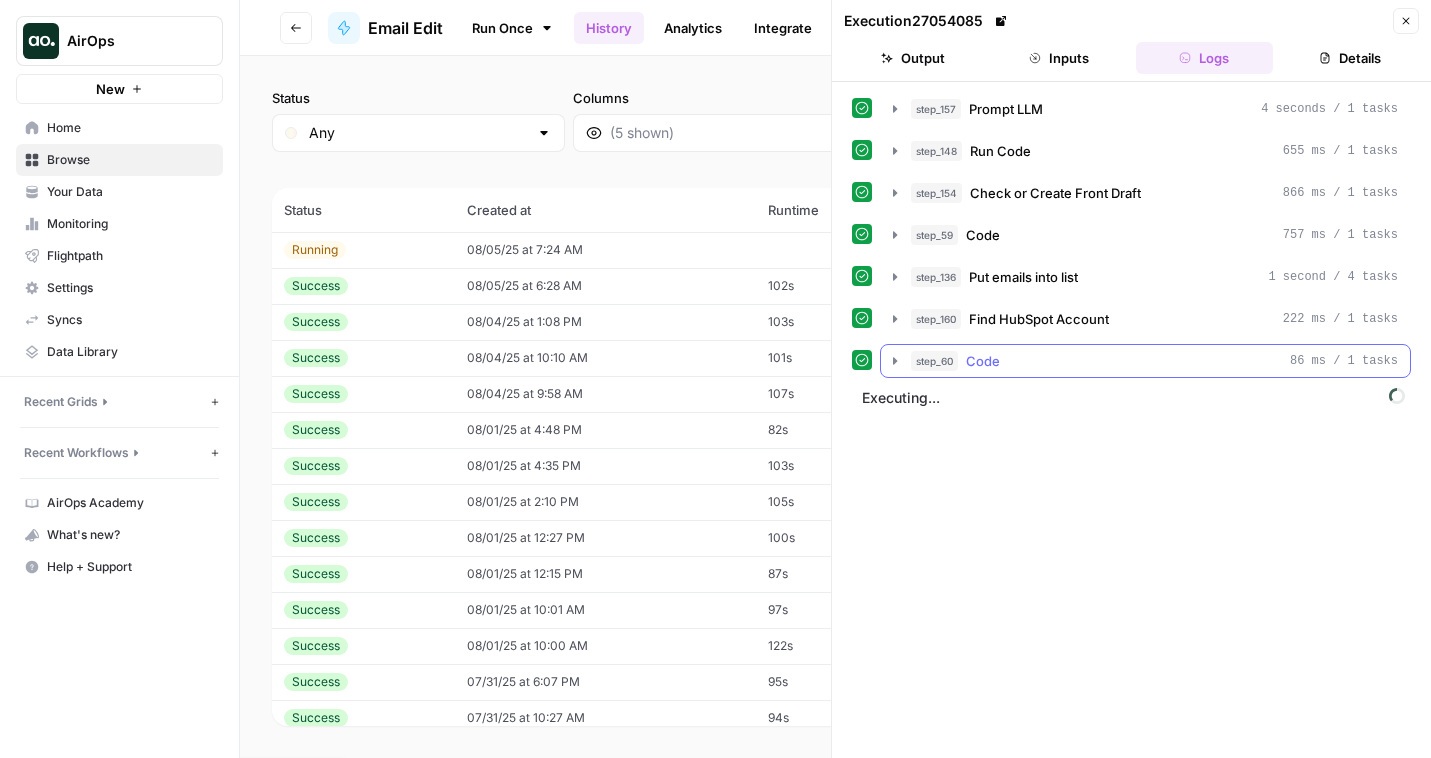 click on "Code" at bounding box center (983, 361) 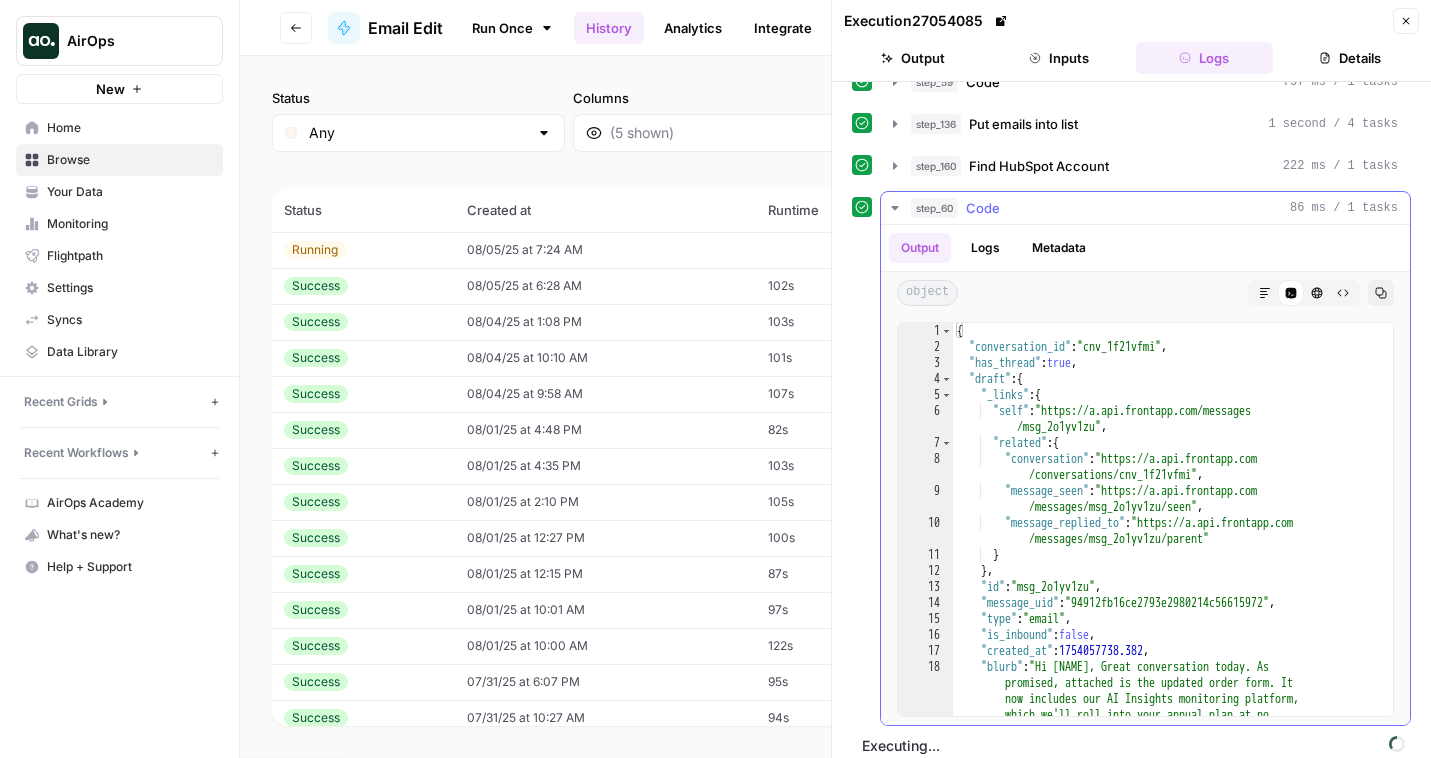 scroll, scrollTop: 166, scrollLeft: 0, axis: vertical 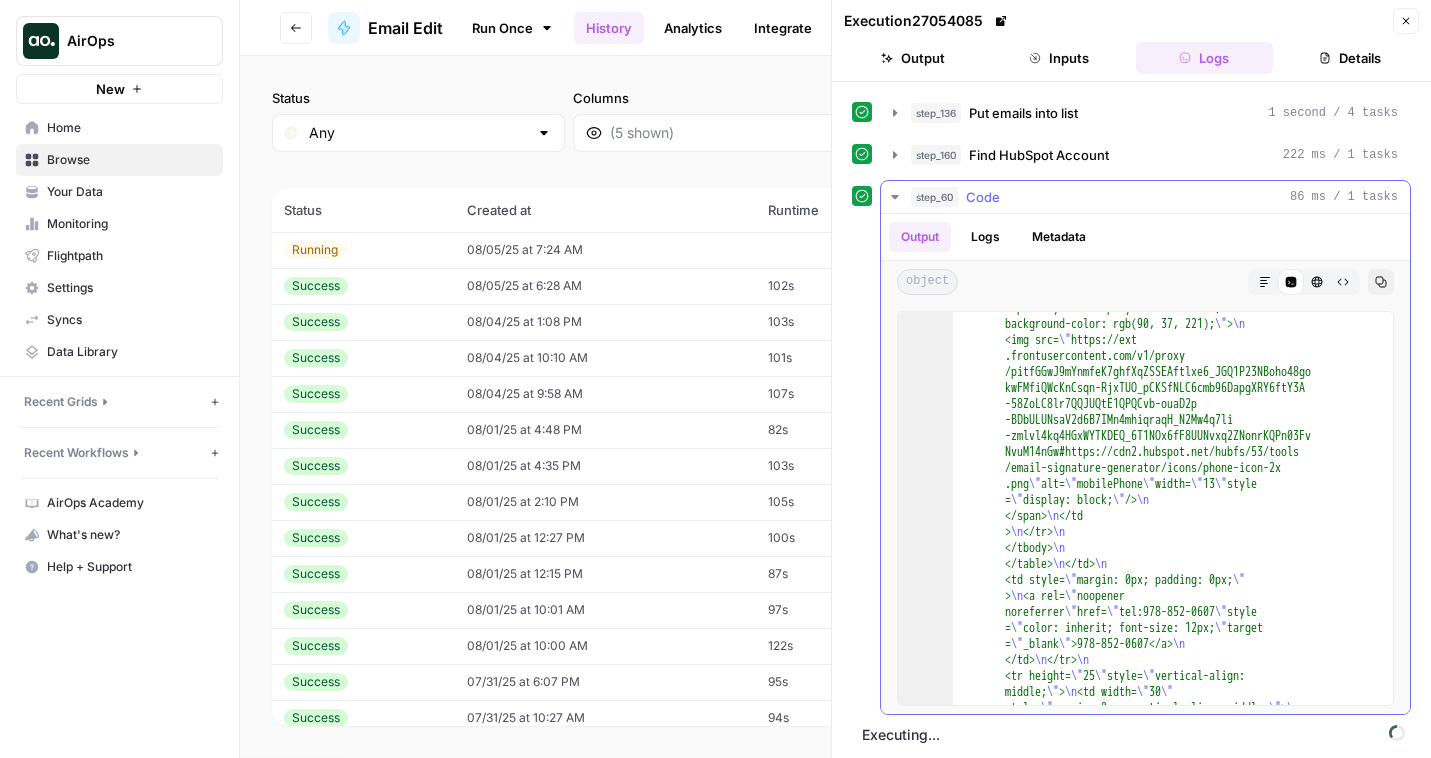 click on "step_60 Code 86 ms / 1 tasks" at bounding box center (1154, 197) 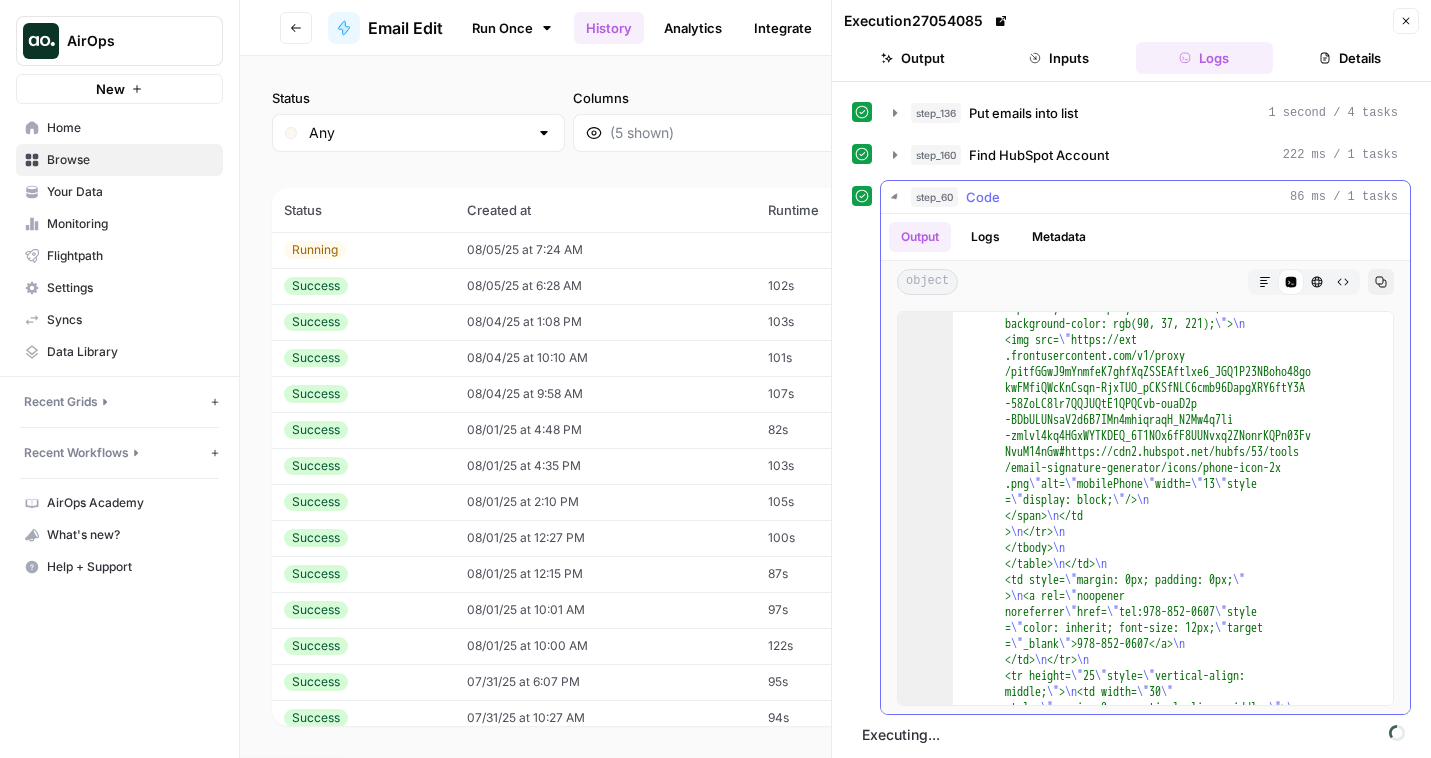 scroll, scrollTop: 0, scrollLeft: 0, axis: both 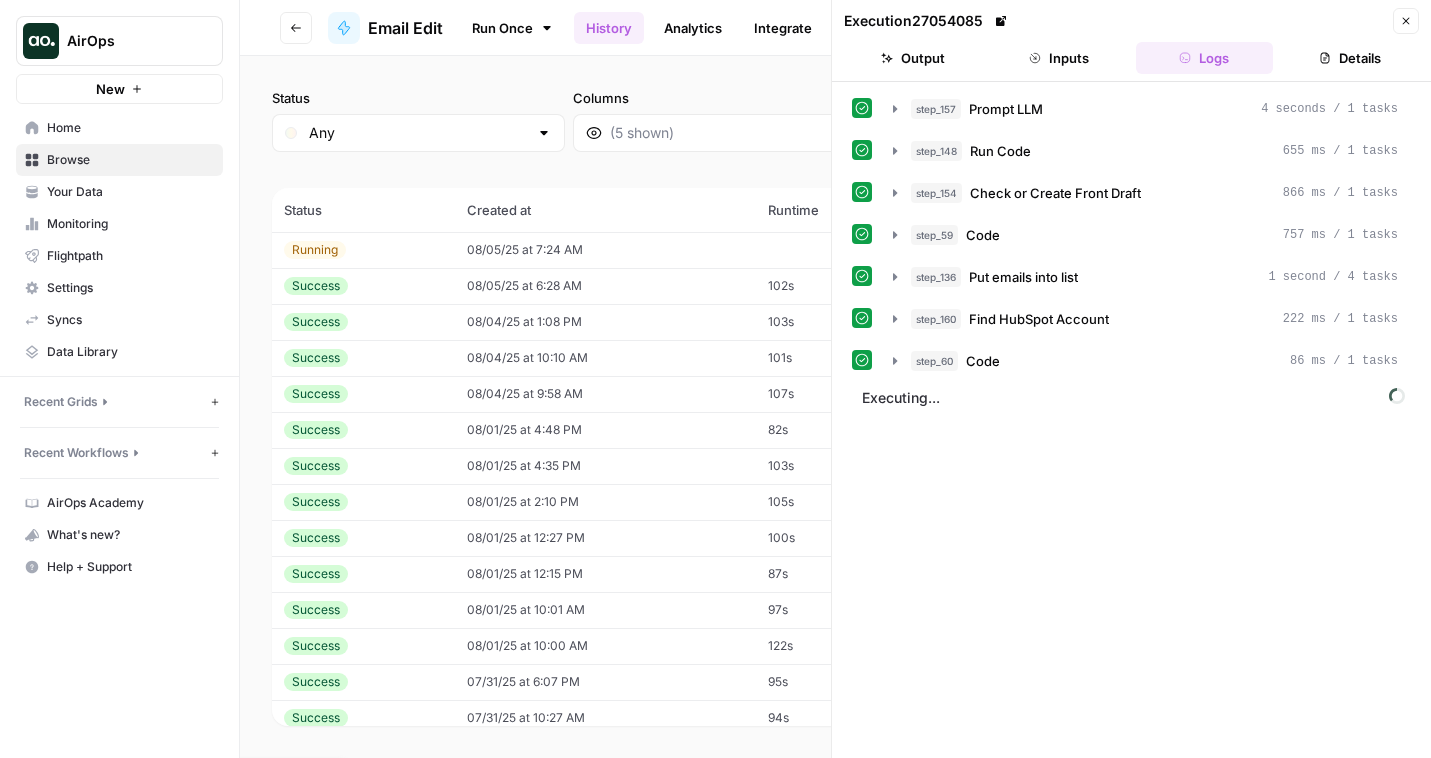 click on "Output" at bounding box center (913, 58) 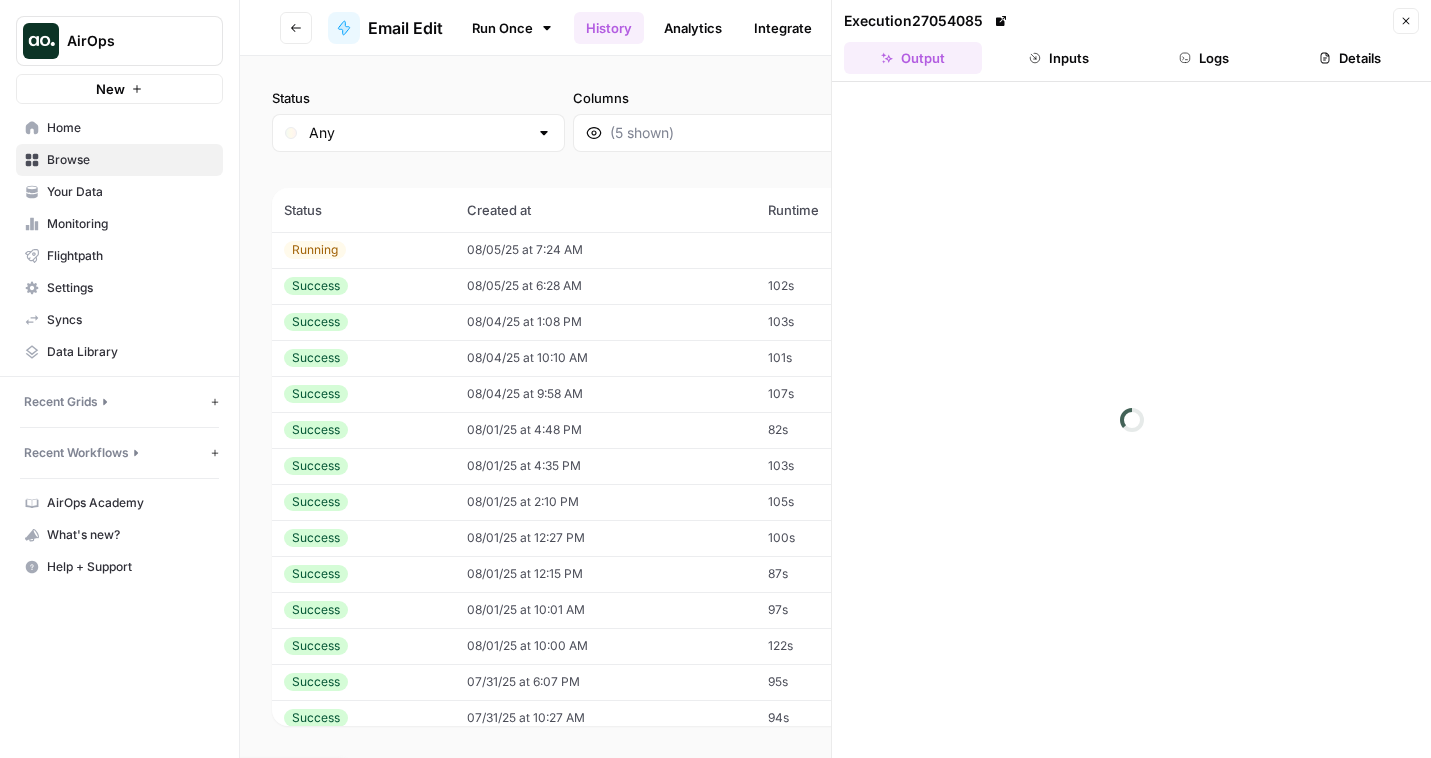 click on "Logs" at bounding box center (1205, 58) 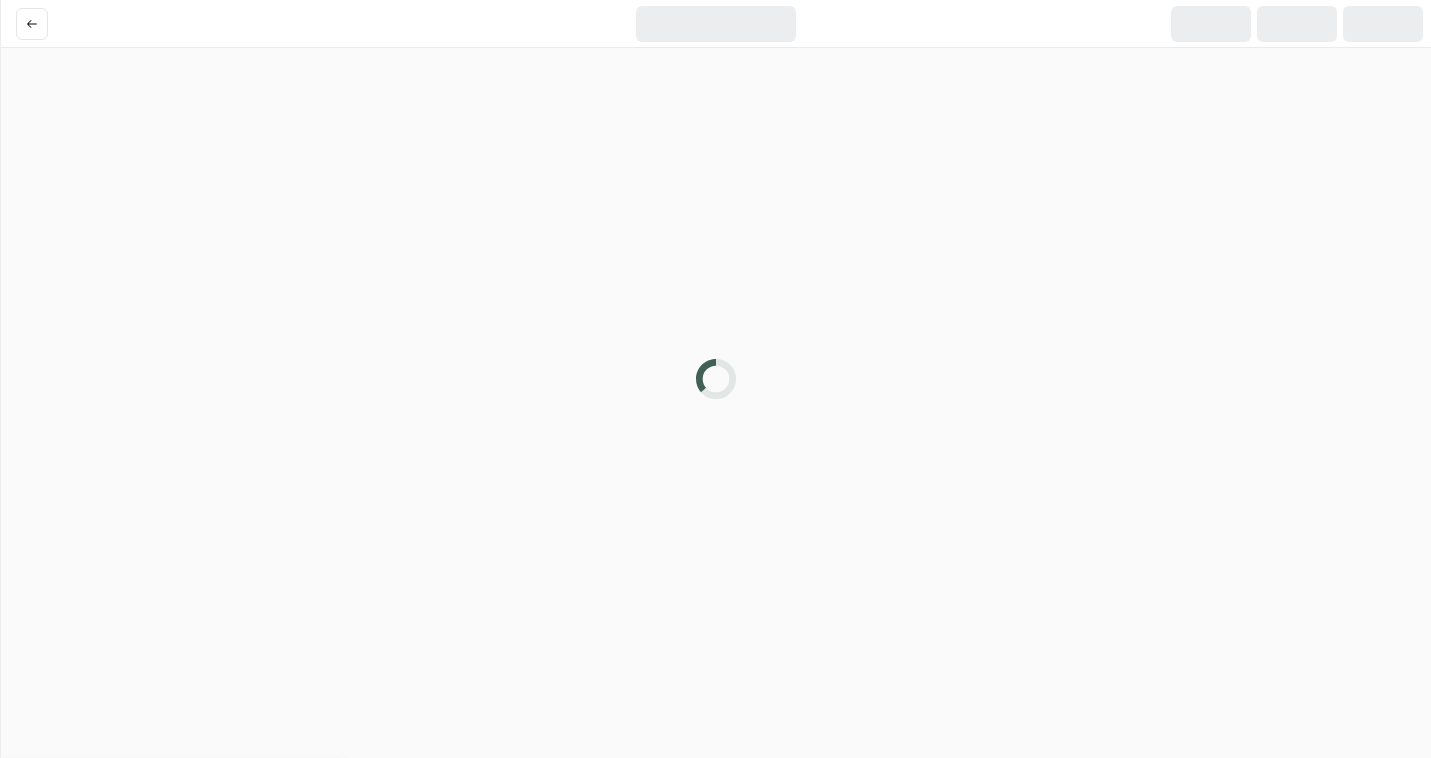 scroll, scrollTop: 0, scrollLeft: 0, axis: both 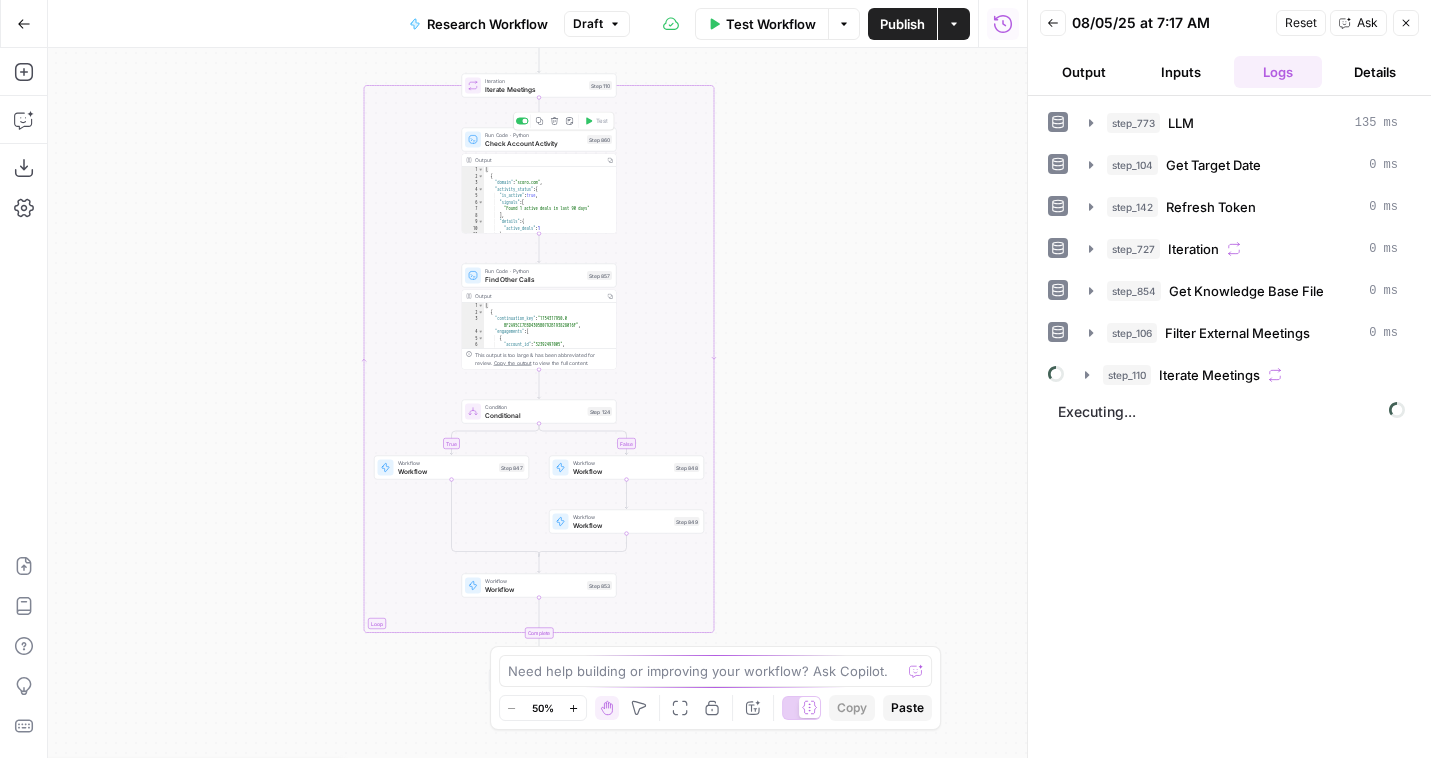 click on "Run Code · Python" at bounding box center [534, 135] 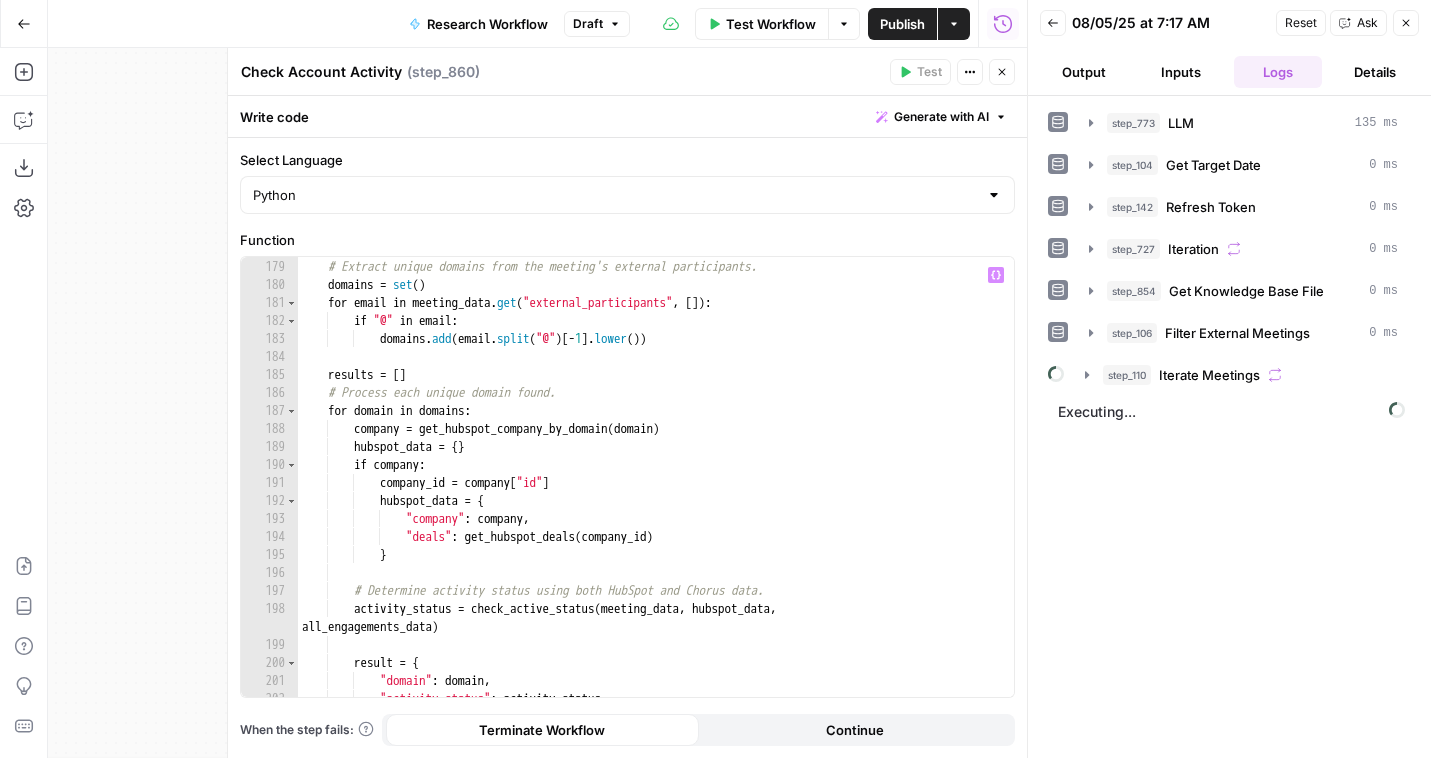 scroll, scrollTop: 3330, scrollLeft: 0, axis: vertical 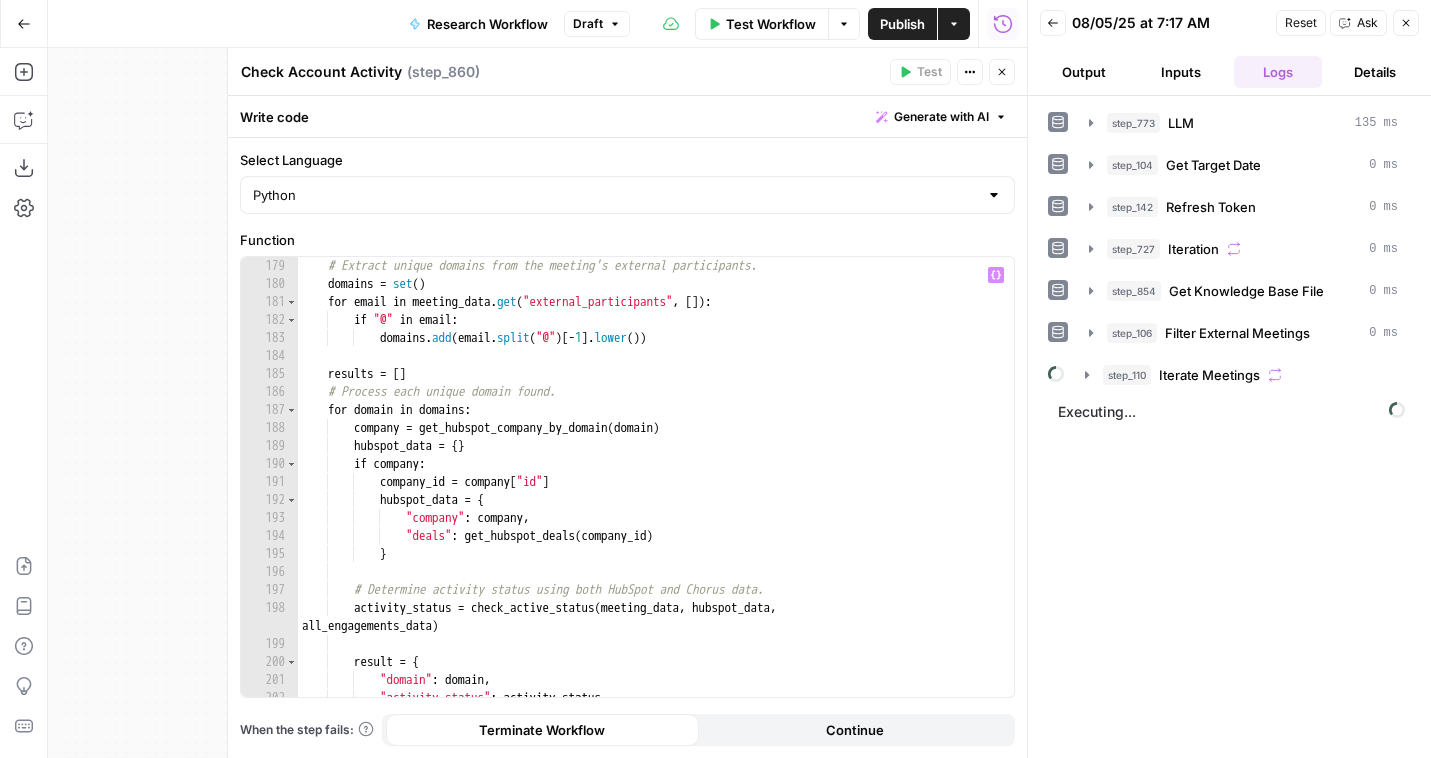 type on "**********" 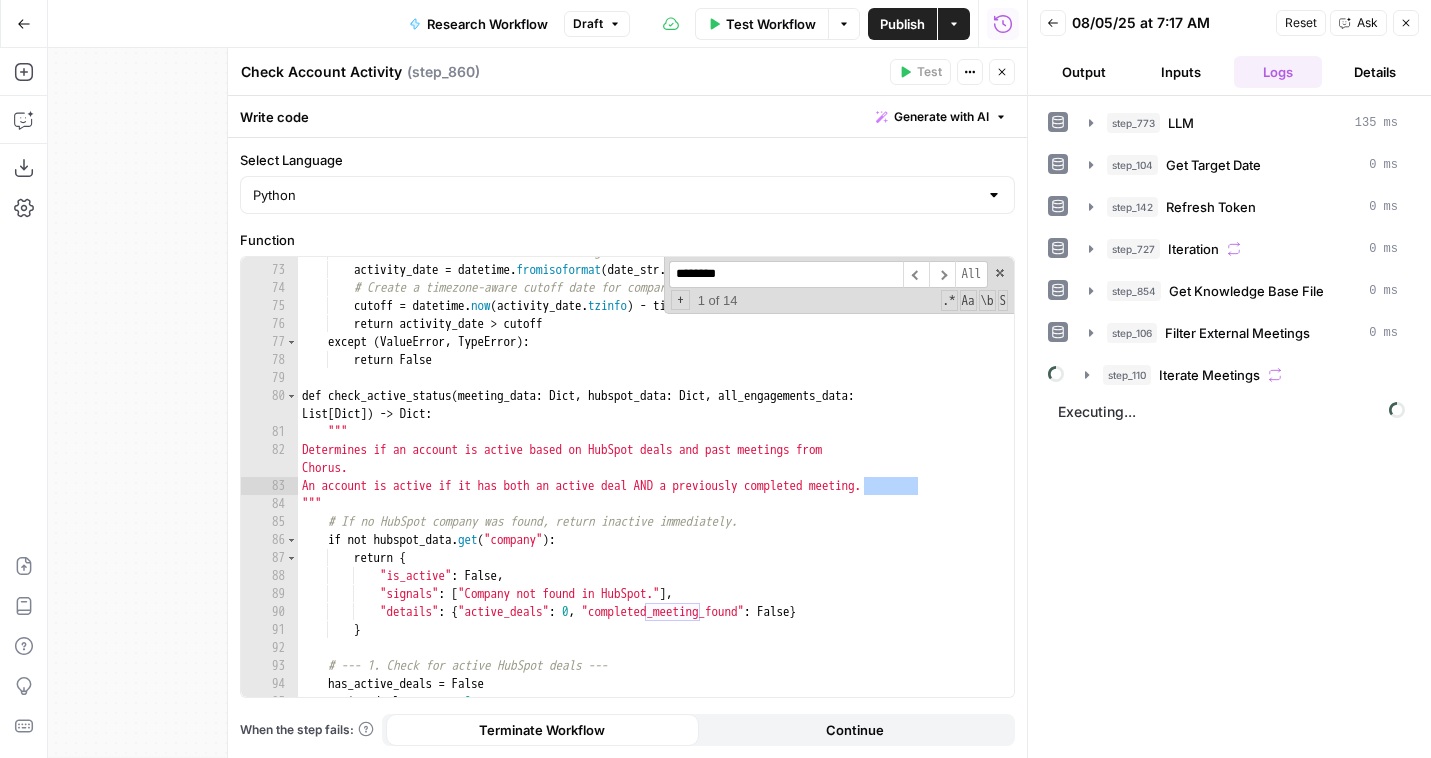 scroll, scrollTop: 1292, scrollLeft: 0, axis: vertical 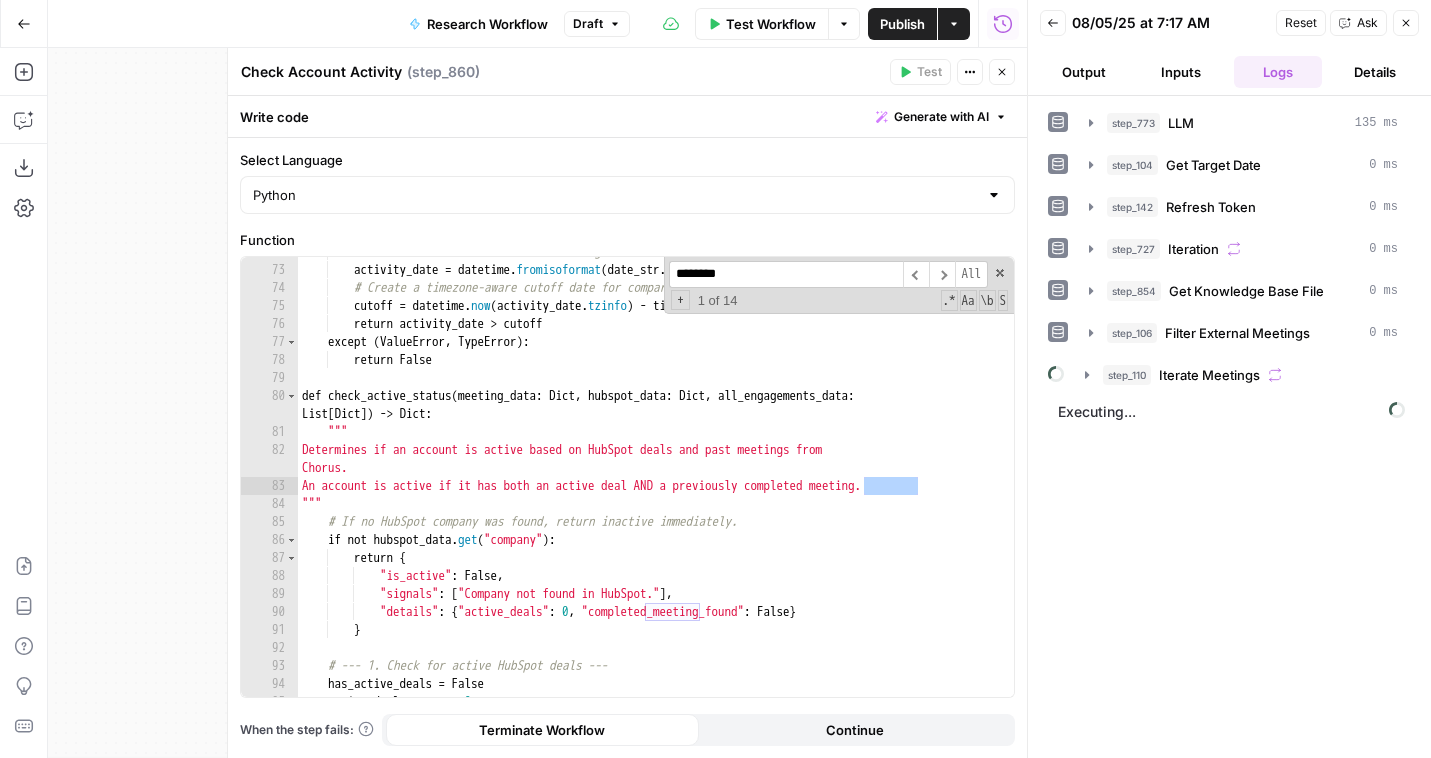 type on "*********" 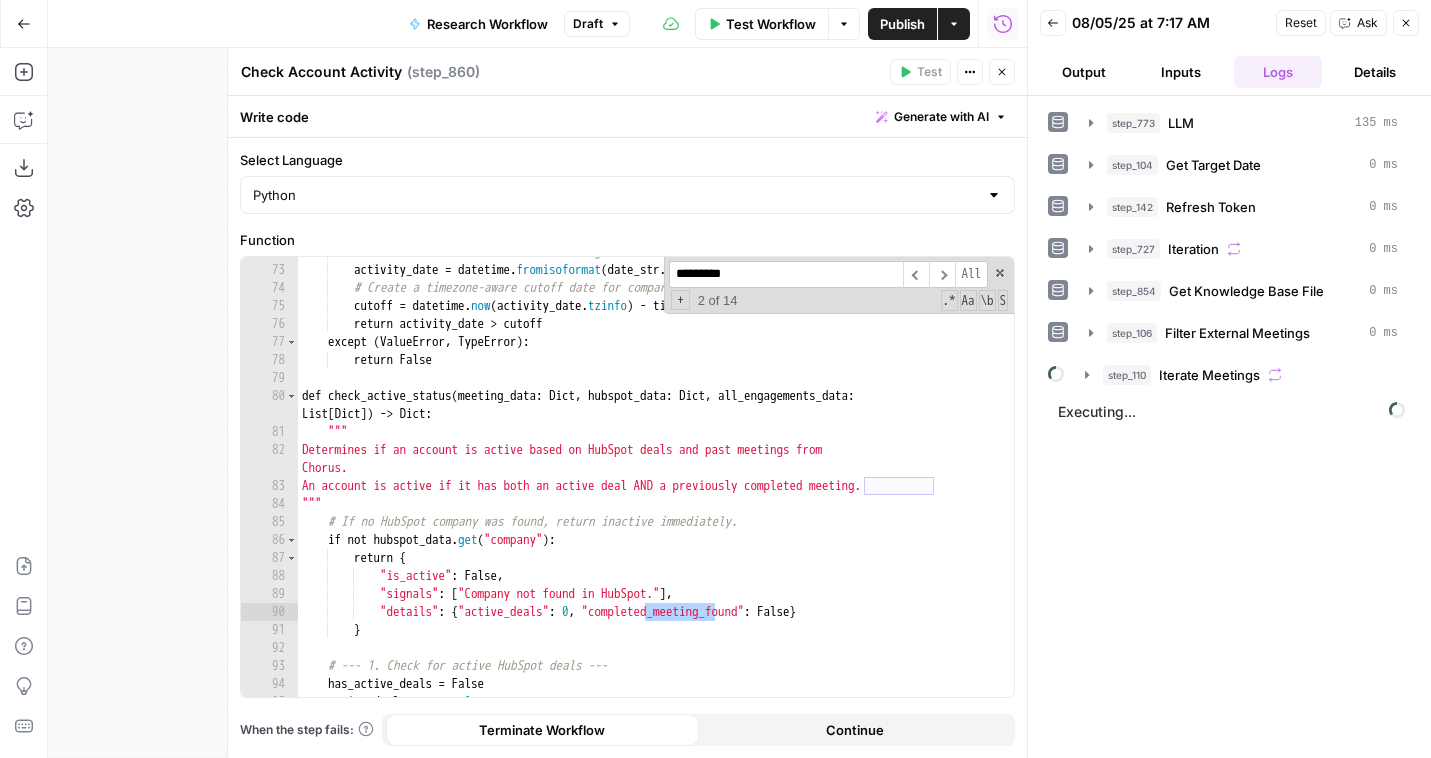 scroll, scrollTop: 1760, scrollLeft: 0, axis: vertical 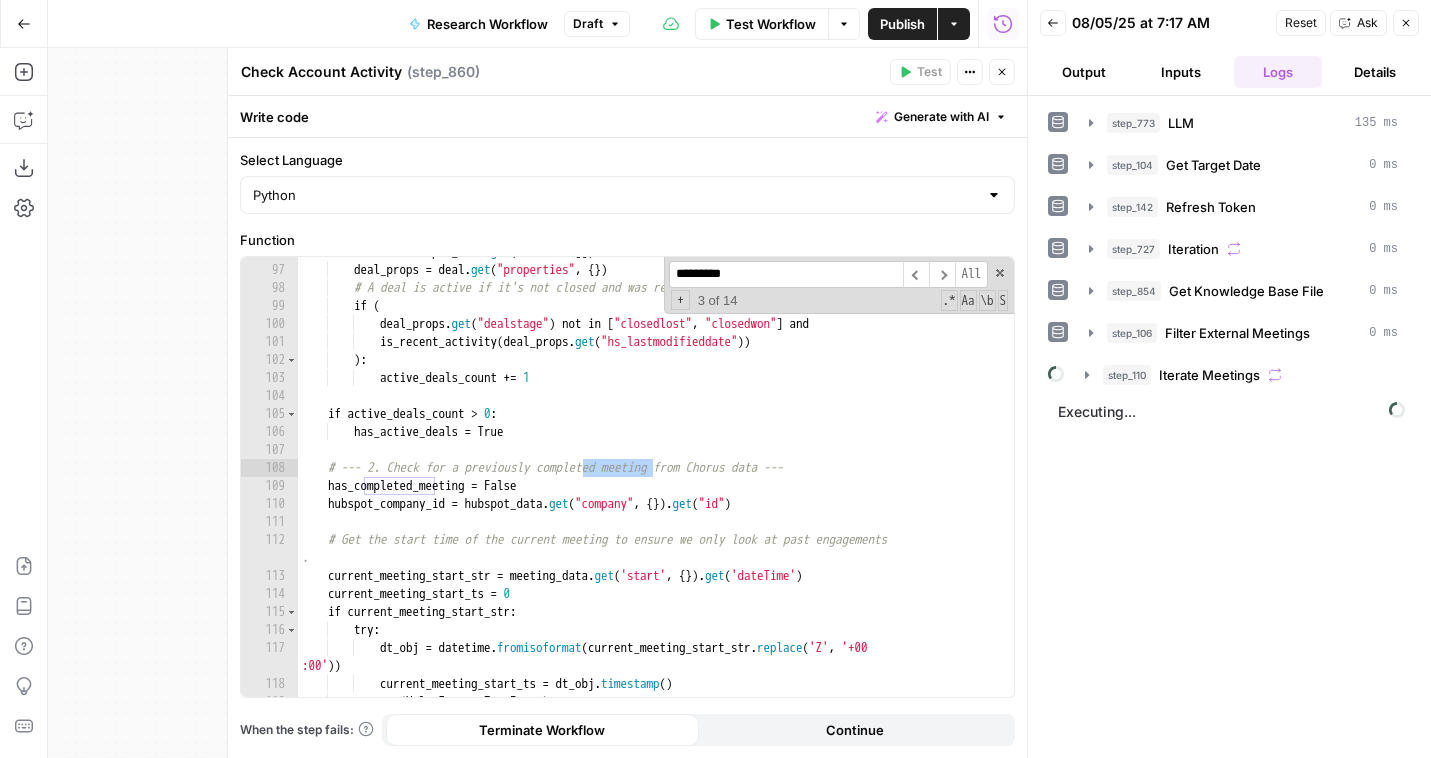 type on "**********" 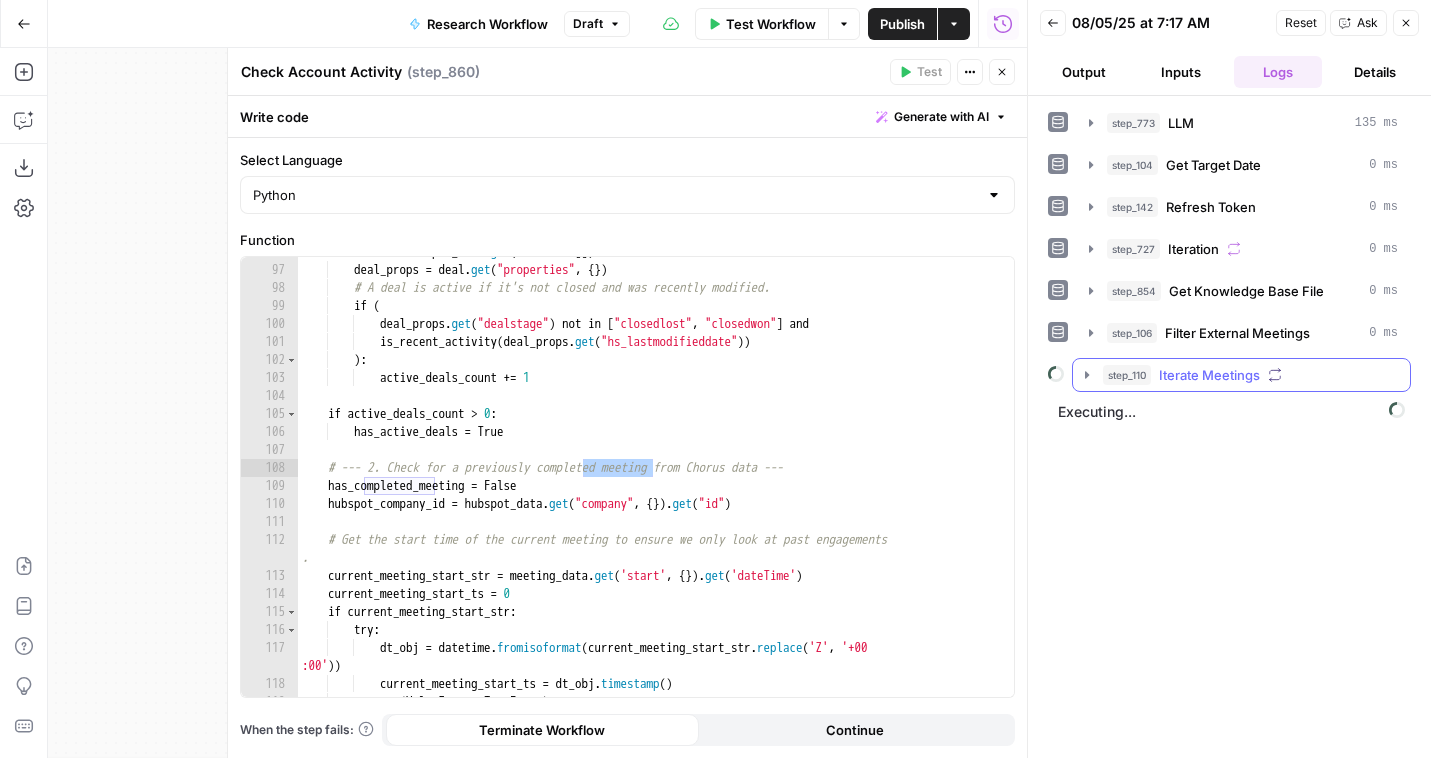 click on "step_110" at bounding box center (1127, 375) 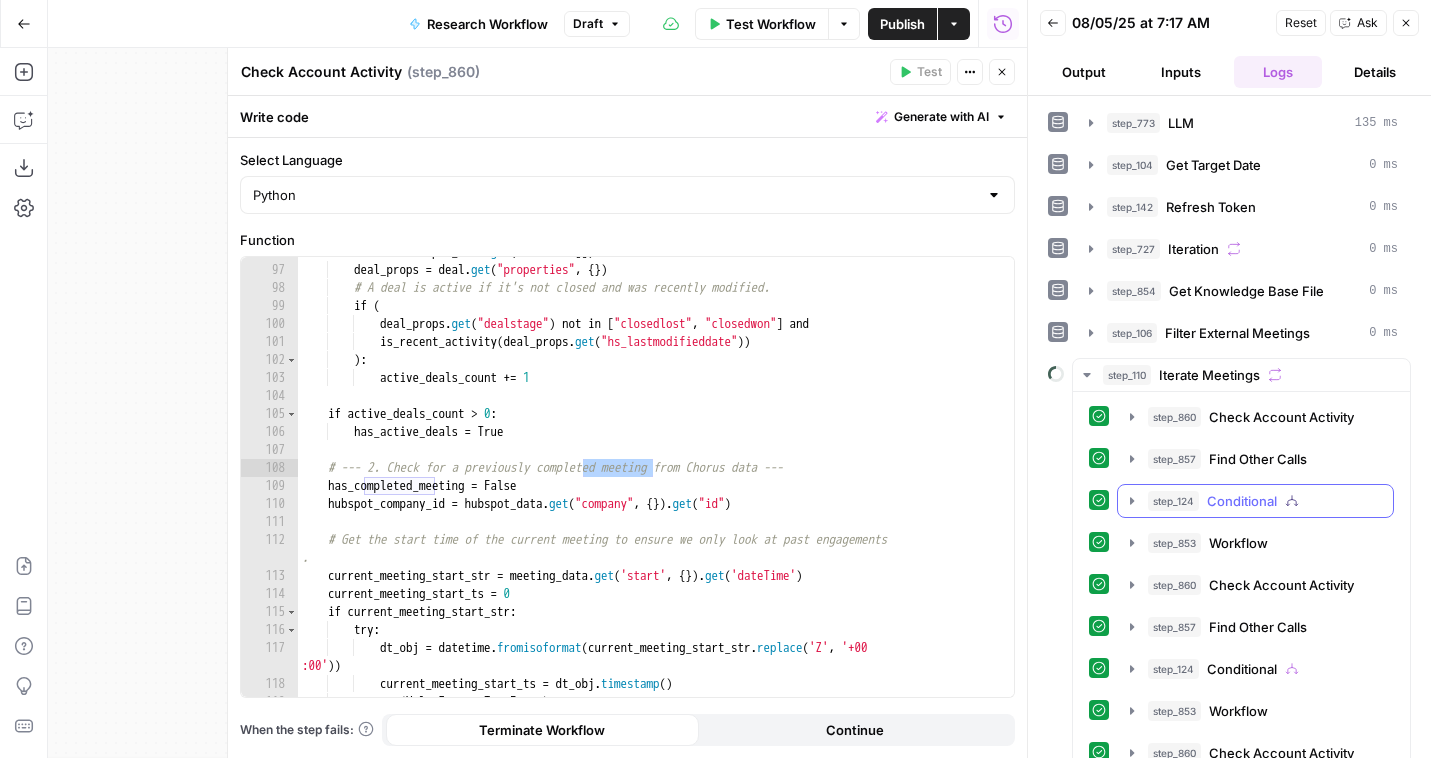 scroll, scrollTop: 487, scrollLeft: 0, axis: vertical 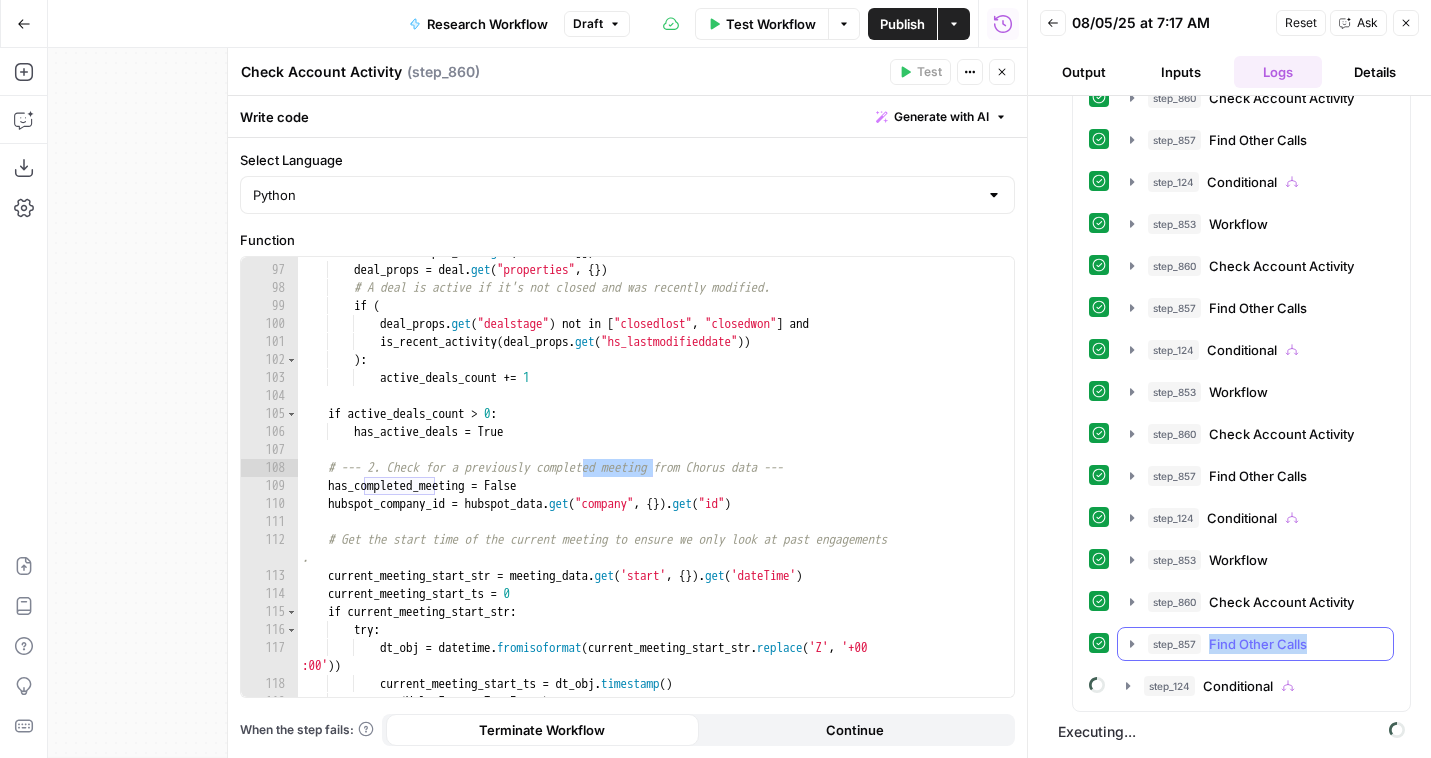 click on "step_860 Check Account Activity 977 ms / 1 tasks step_857 Find Other Calls 938 ms / 1 tasks step_124 Conditional 4 minutes 44 seconds step_853 Workflow 9 seconds step_860 Check Account Activity 288 ms / 1 tasks step_857 Find Other Calls 3 seconds / 1 tasks step_124 Conditional 4 minutes 56 seconds step_853 Workflow 5 seconds step_860 Check Account Activity 503 ms / 1 tasks step_857 Find Other Calls 4 seconds / 1 tasks step_124 Conditional 5 minutes 52 seconds step_853 Workflow 7 seconds step_860 Check Account Activity 498 ms / 1 tasks step_857 Find Other Calls 19 seconds / 1 tasks step_124 Conditional 4 minutes 57 seconds step_853 Workflow 7 seconds step_860 Check Account Activity 333 ms / 1 tasks step_857 Find Other Calls 12 seconds / 1 tasks step_124 Conditional" at bounding box center [1241, 308] 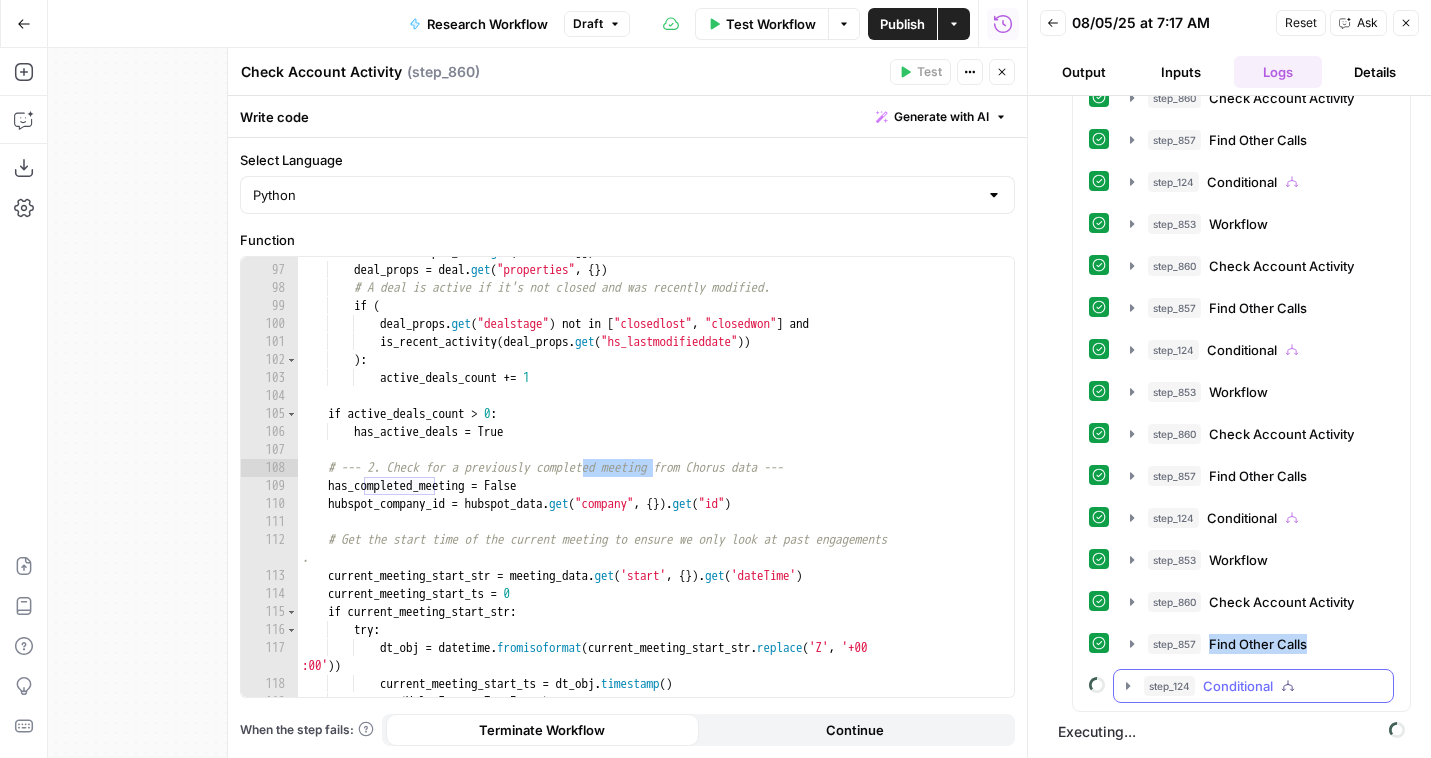 click on "step_124 Conditional" at bounding box center (1253, 686) 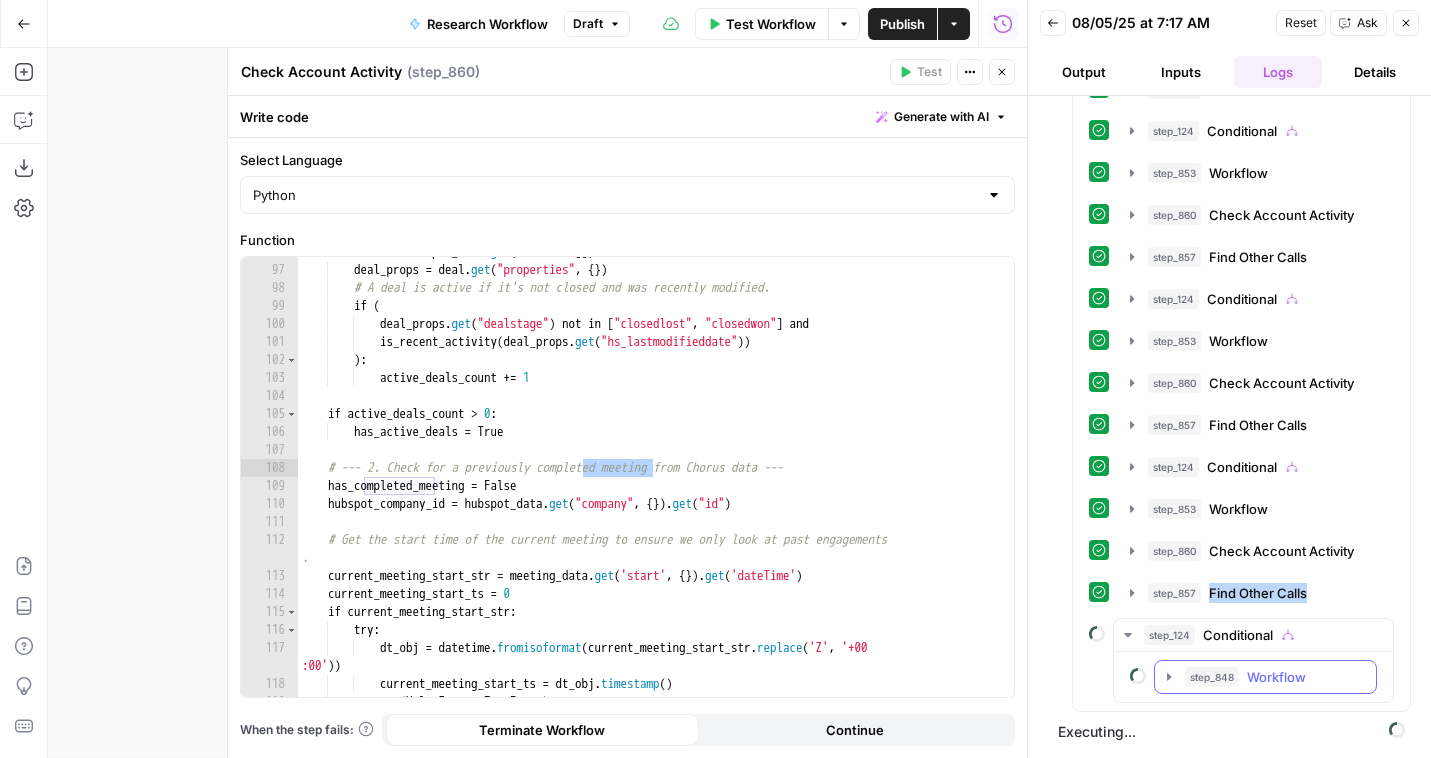 click on "step_848 Workflow" at bounding box center (1265, 677) 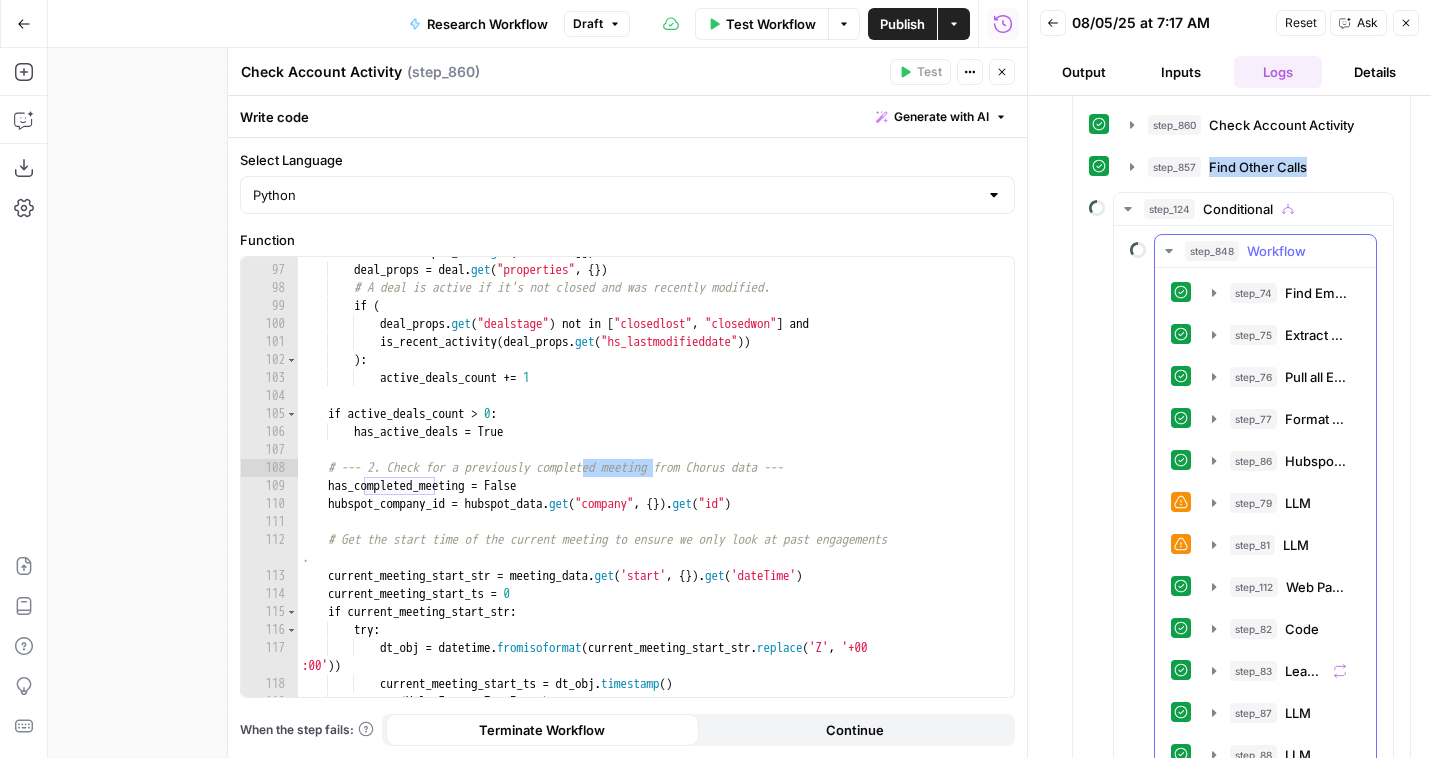 scroll, scrollTop: 1135, scrollLeft: 0, axis: vertical 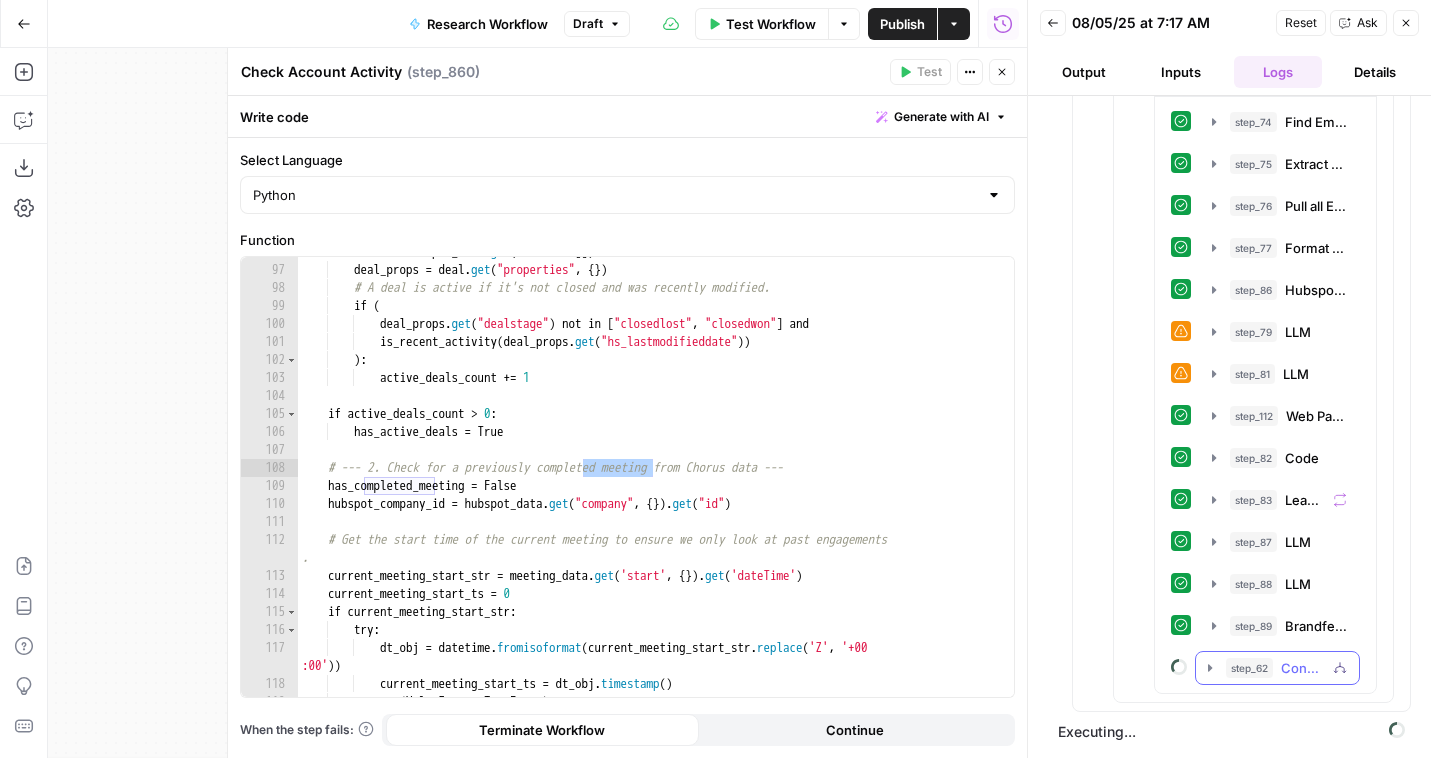 click on "step_62 Conditional" at bounding box center (1277, 668) 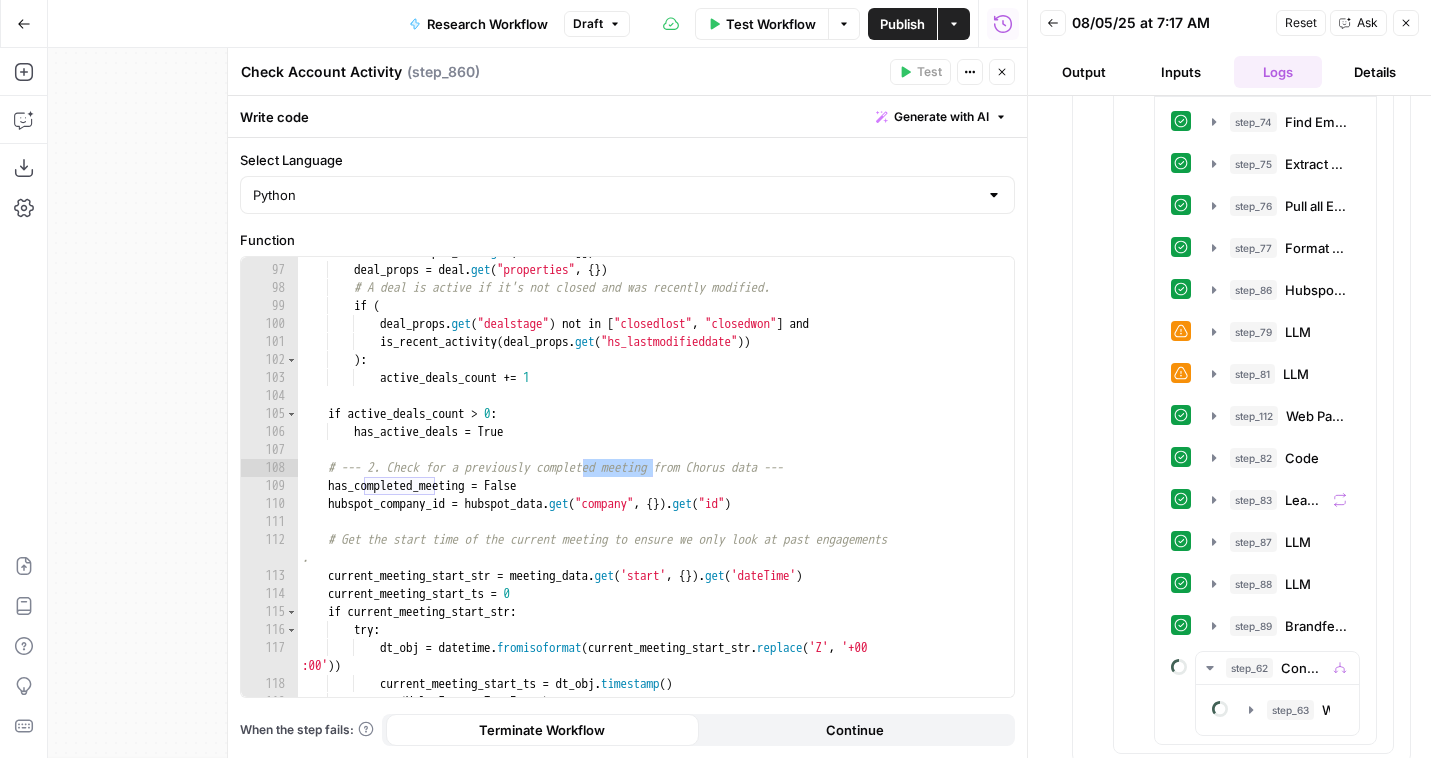 click on "Back" at bounding box center [1053, 23] 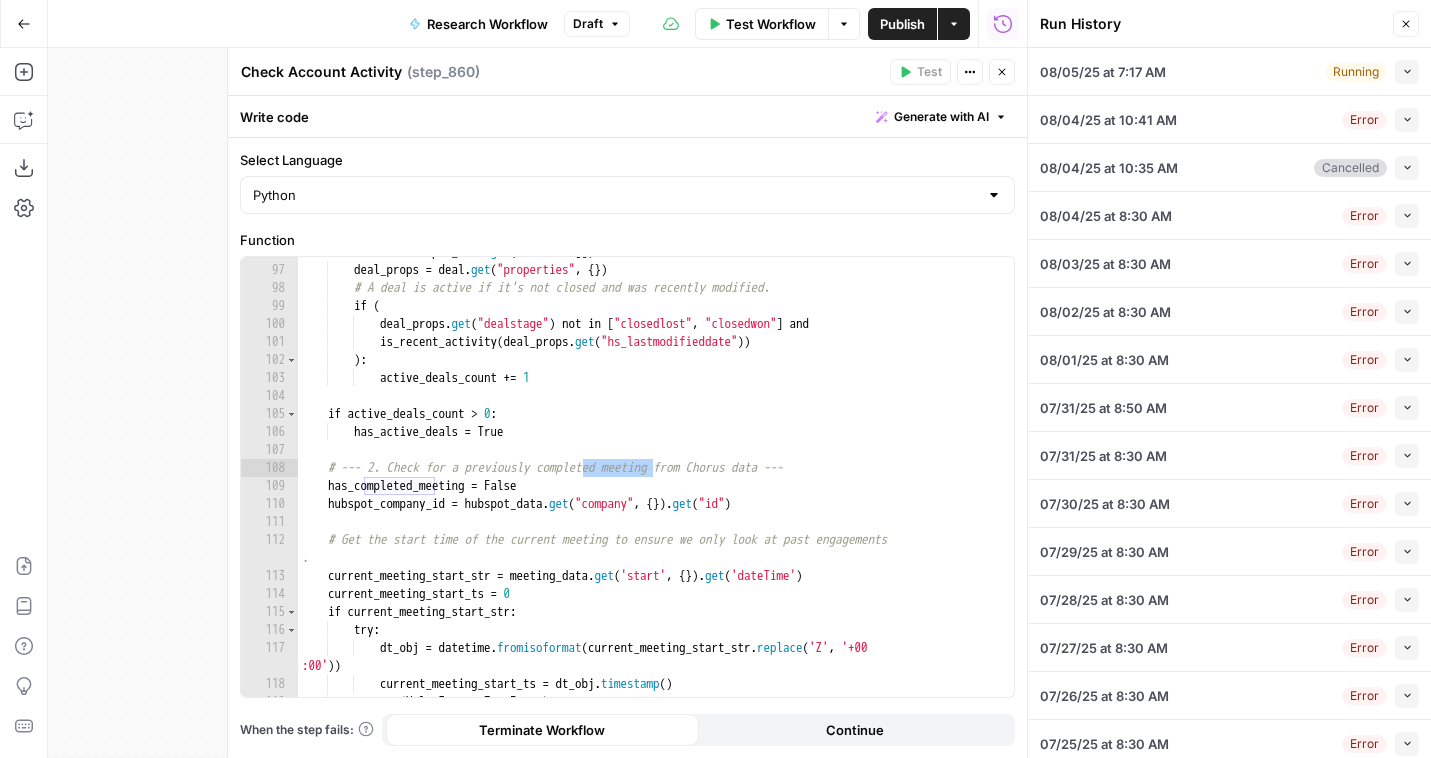 click 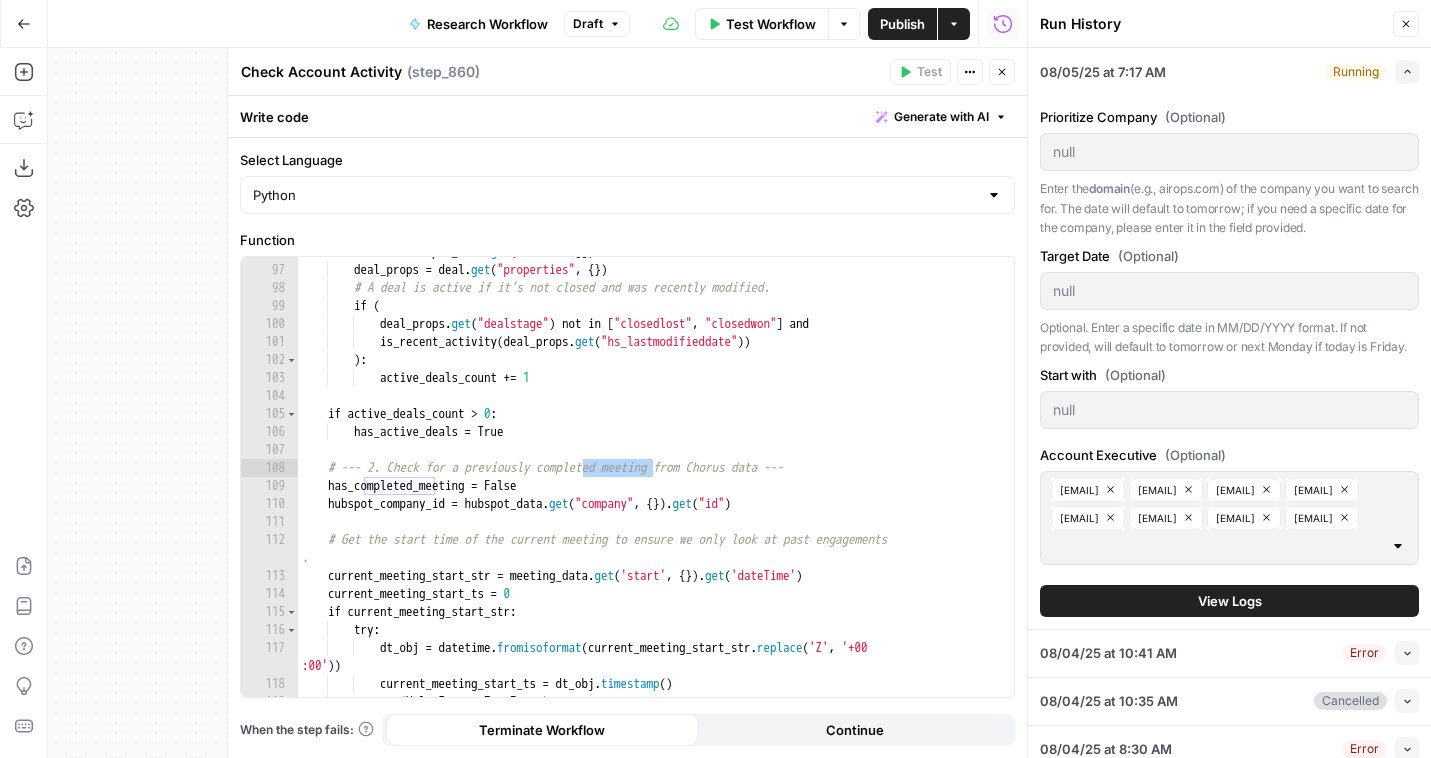 click on "View Logs" at bounding box center [1229, 601] 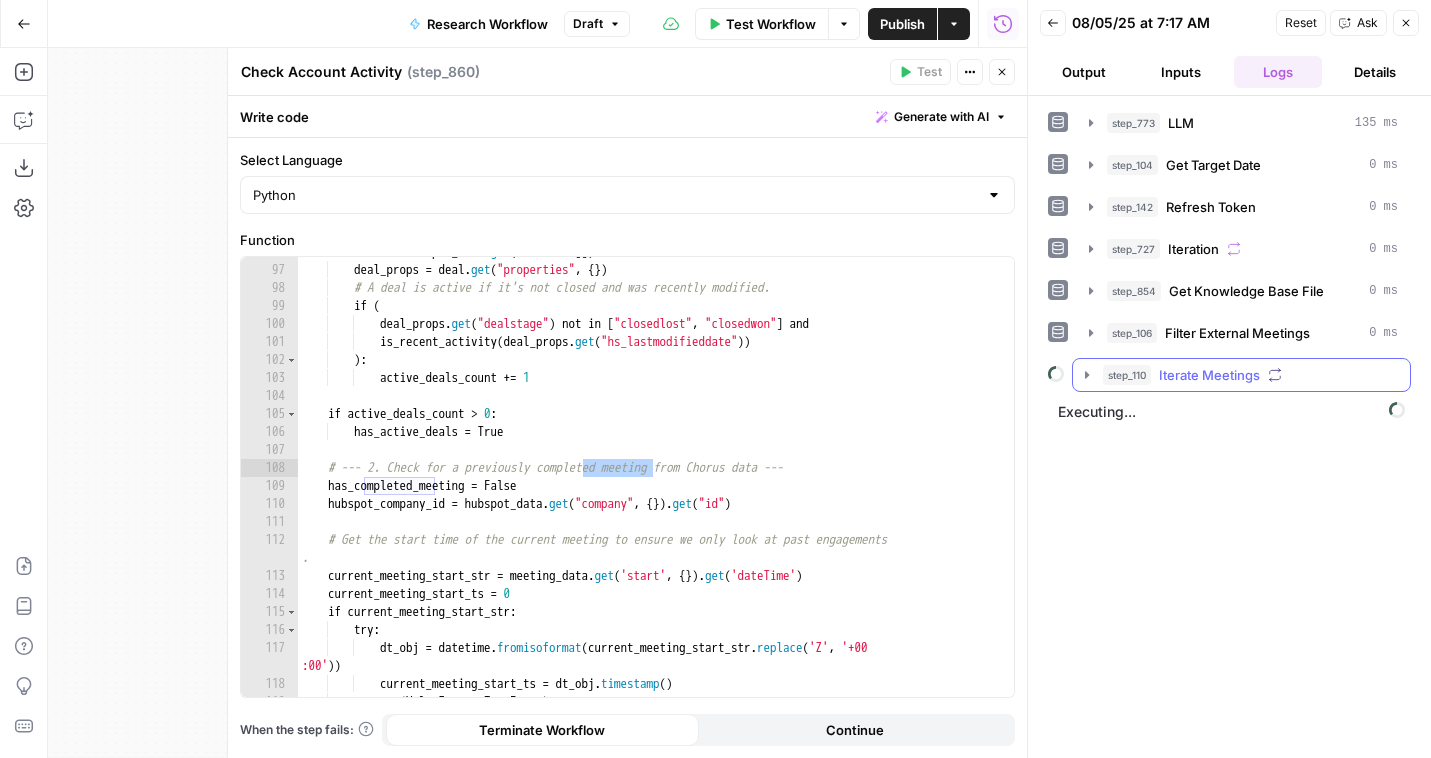 click on "Iterate Meetings" at bounding box center (1209, 375) 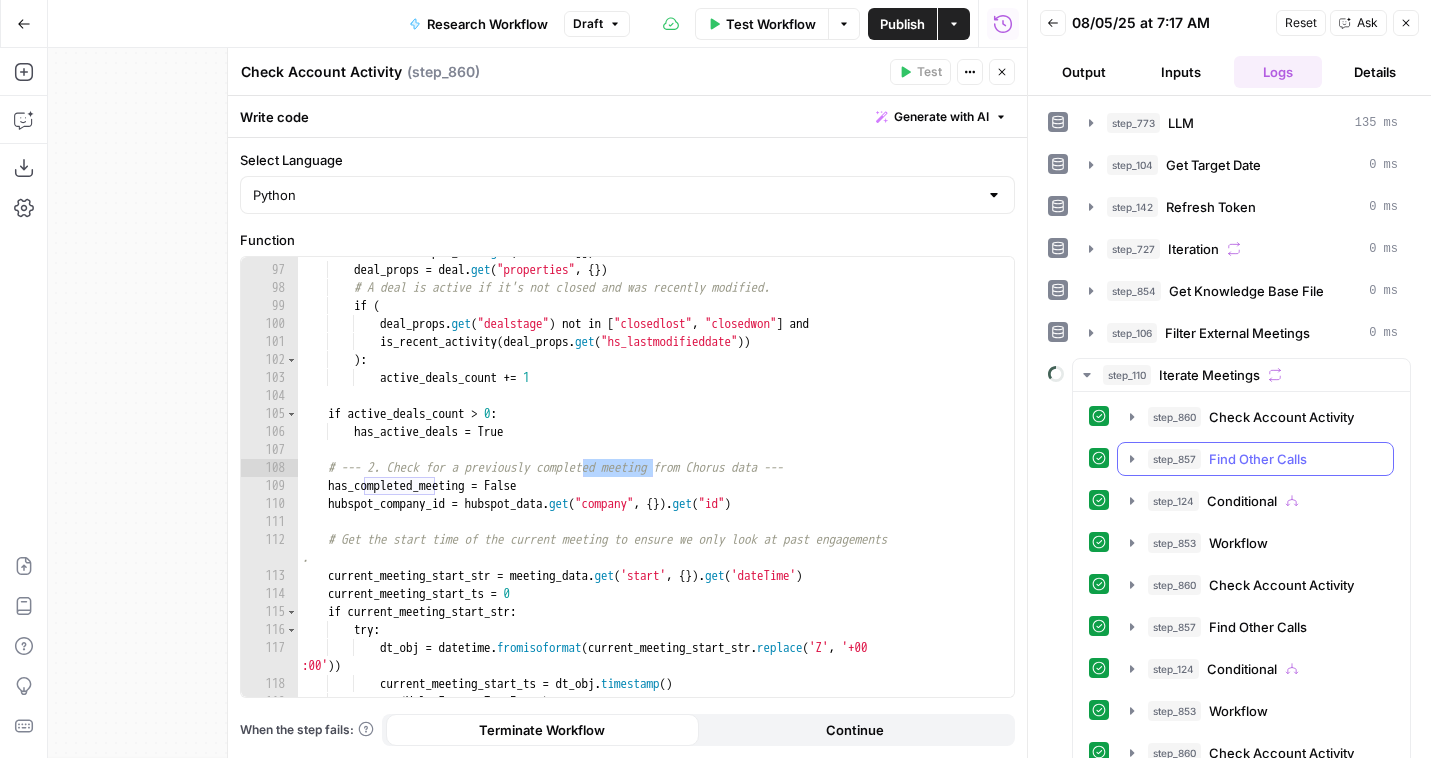 scroll, scrollTop: 487, scrollLeft: 0, axis: vertical 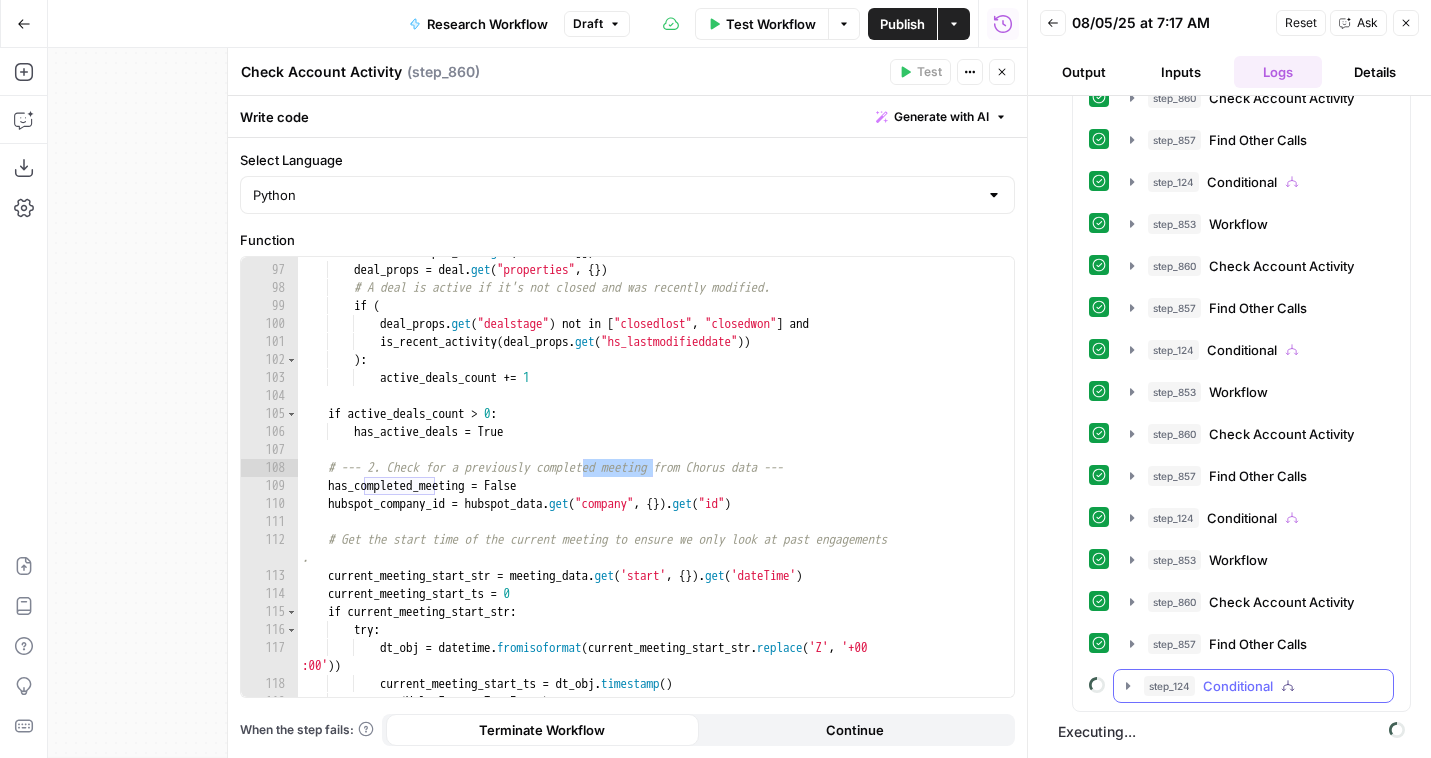 click on "step_124 Conditional" at bounding box center [1253, 686] 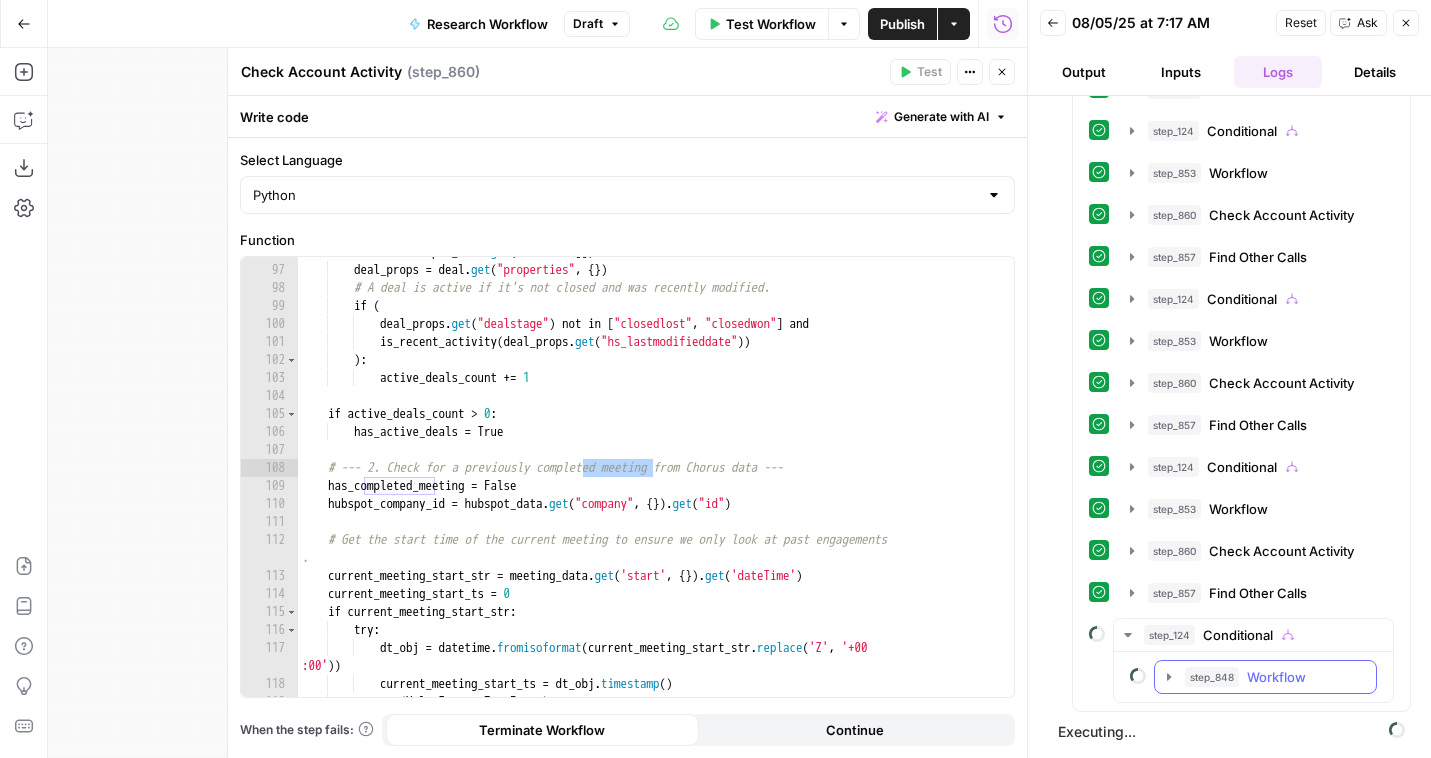 click on "step_848" at bounding box center [1212, 677] 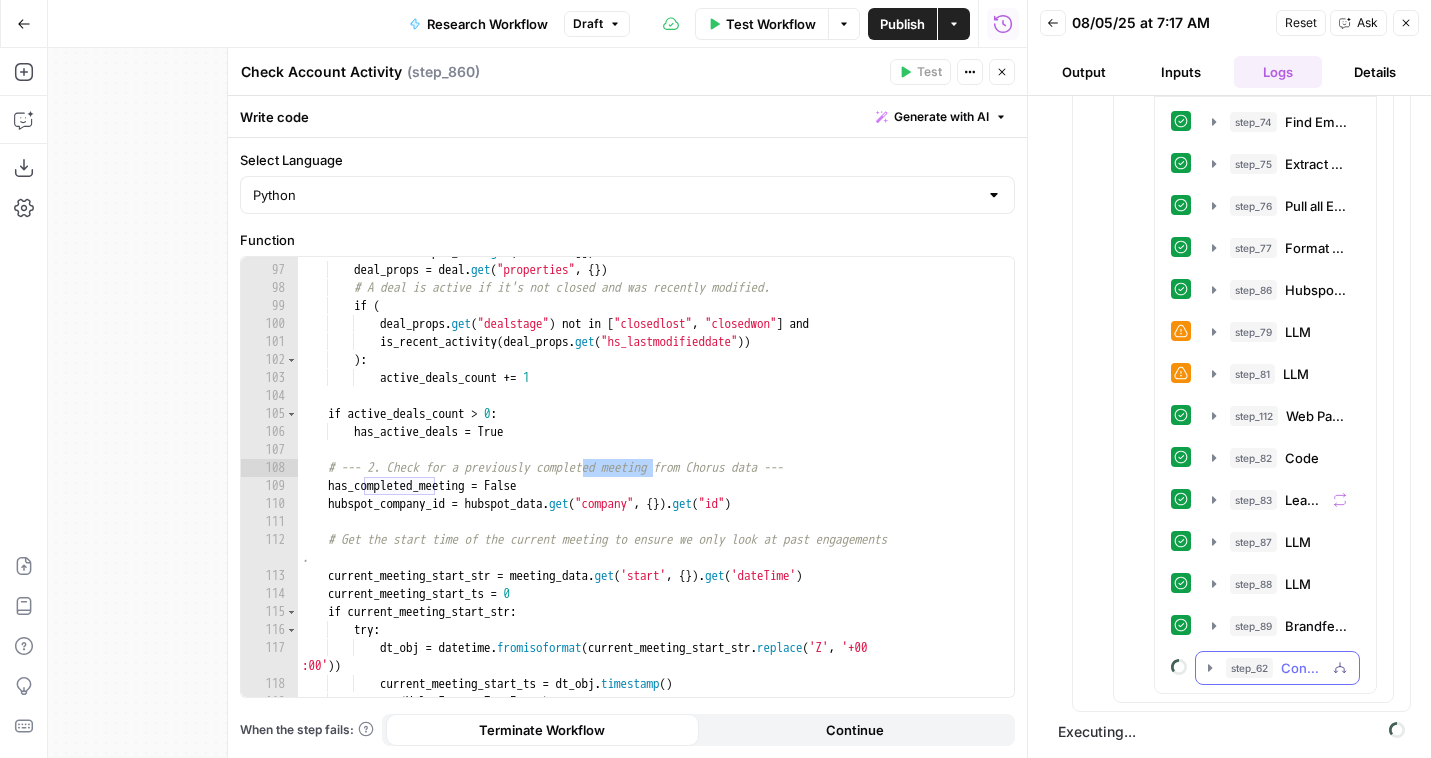 click on "step_62 Conditional" at bounding box center (1277, 668) 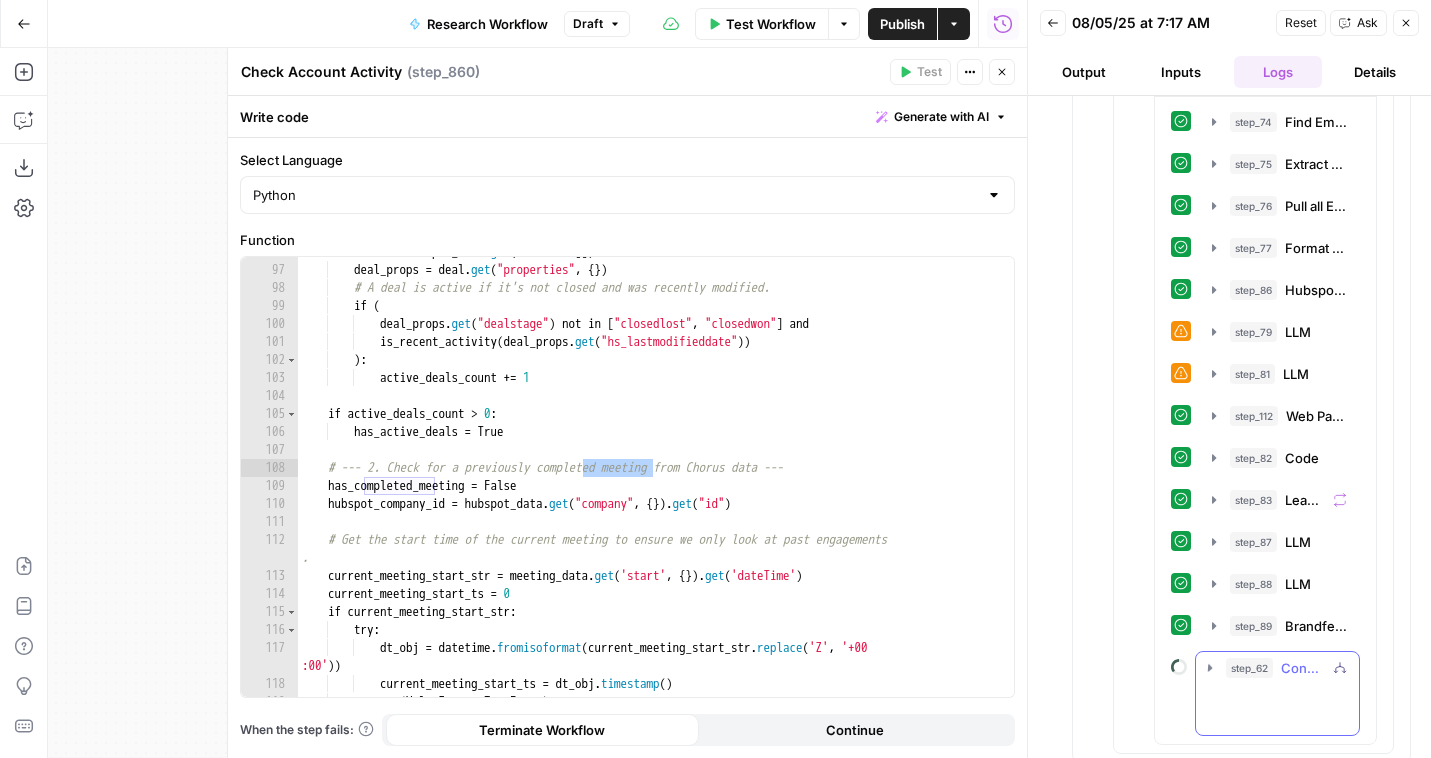 scroll, scrollTop: 1186, scrollLeft: 0, axis: vertical 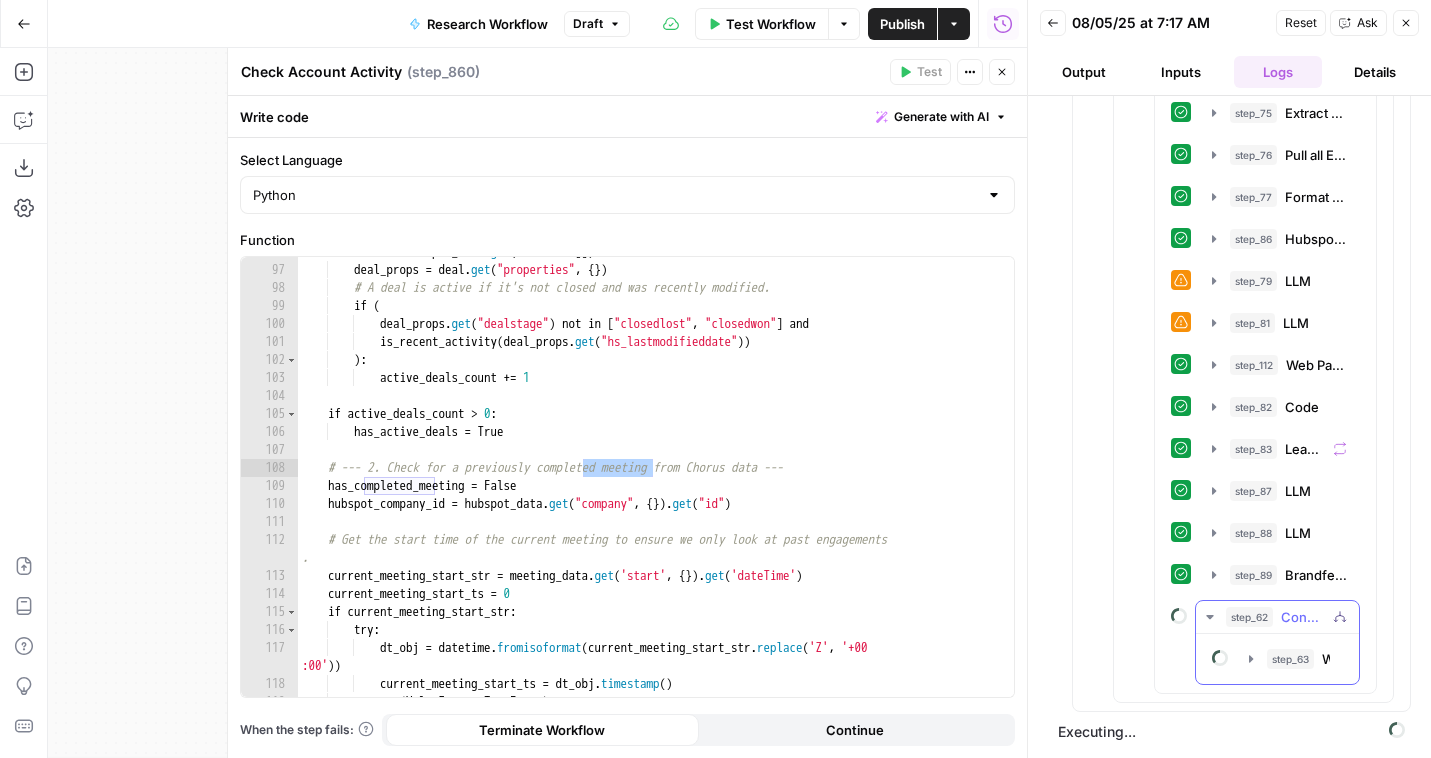 click on "step_63 Workflow" at bounding box center (1277, 659) 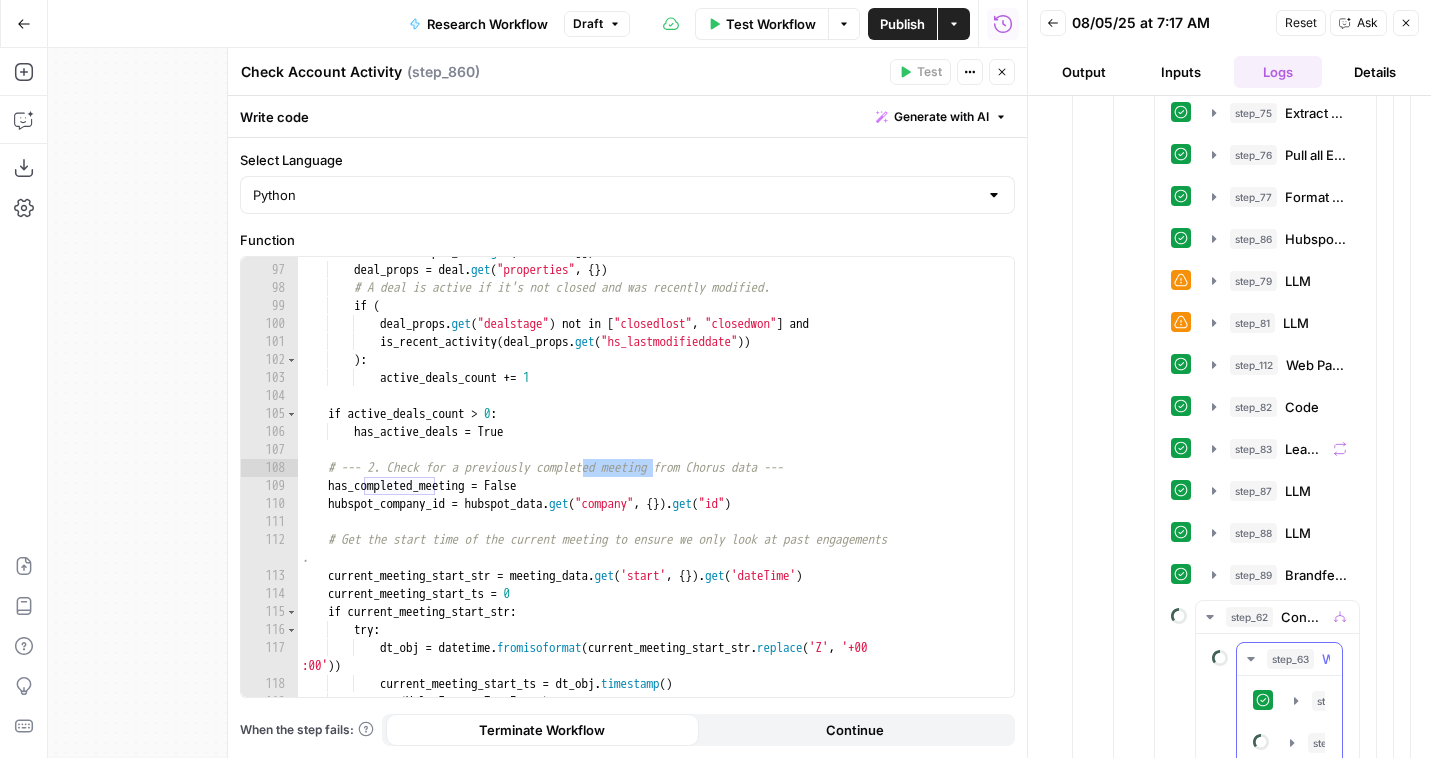scroll, scrollTop: 1279, scrollLeft: 0, axis: vertical 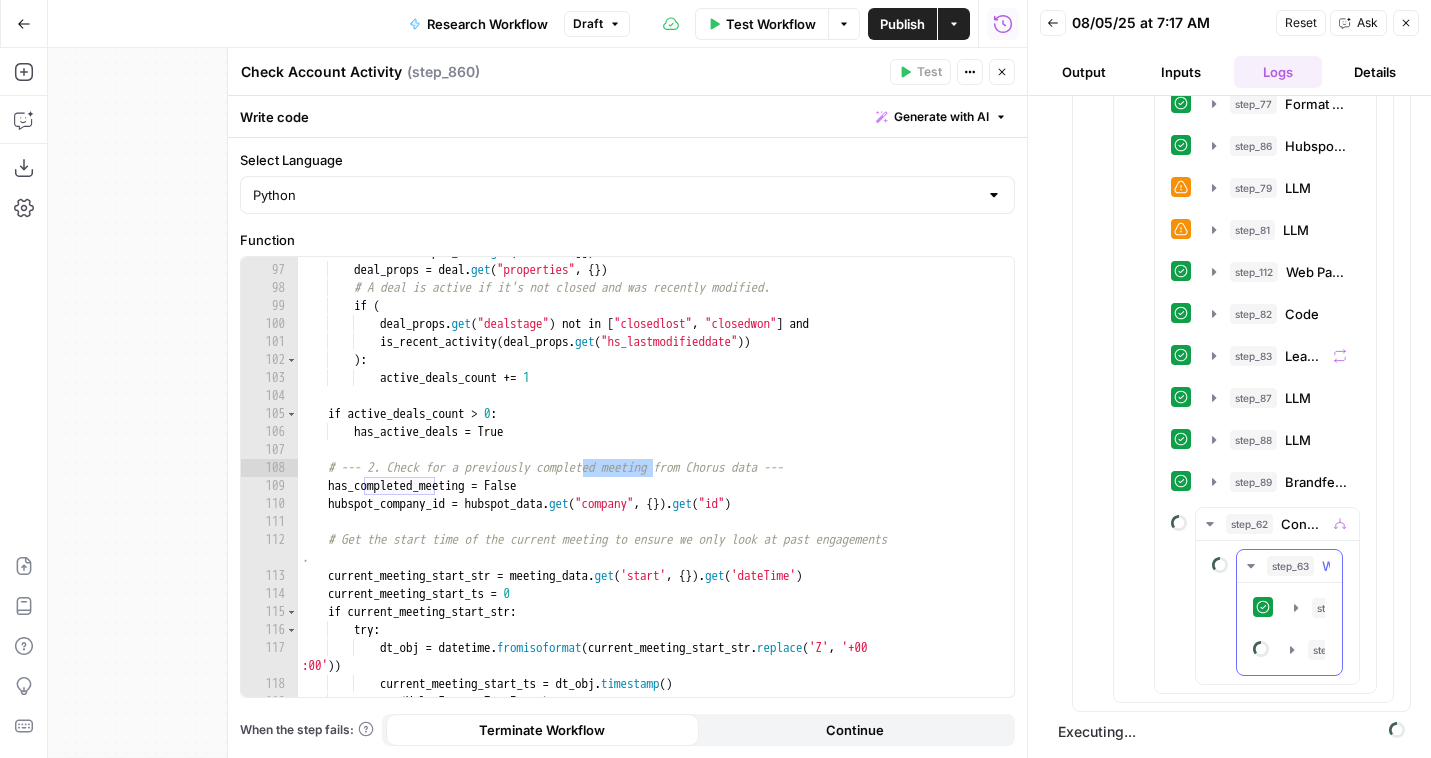 click on "step_29 Setup AirOps Context 2 ms step_52 Get Domain SEO Data" at bounding box center (1289, 629) 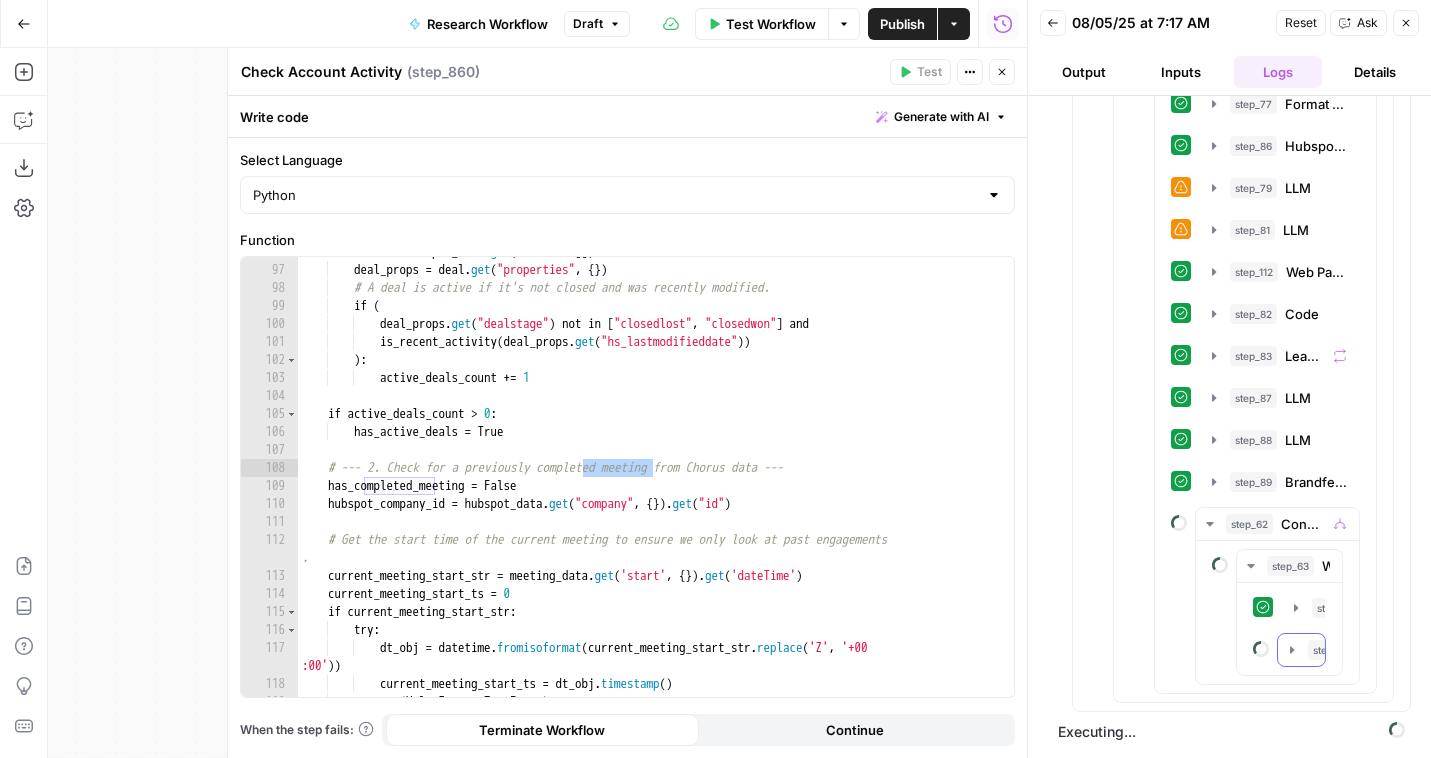 click on "step_52 Get Domain SEO Data" at bounding box center (1301, 650) 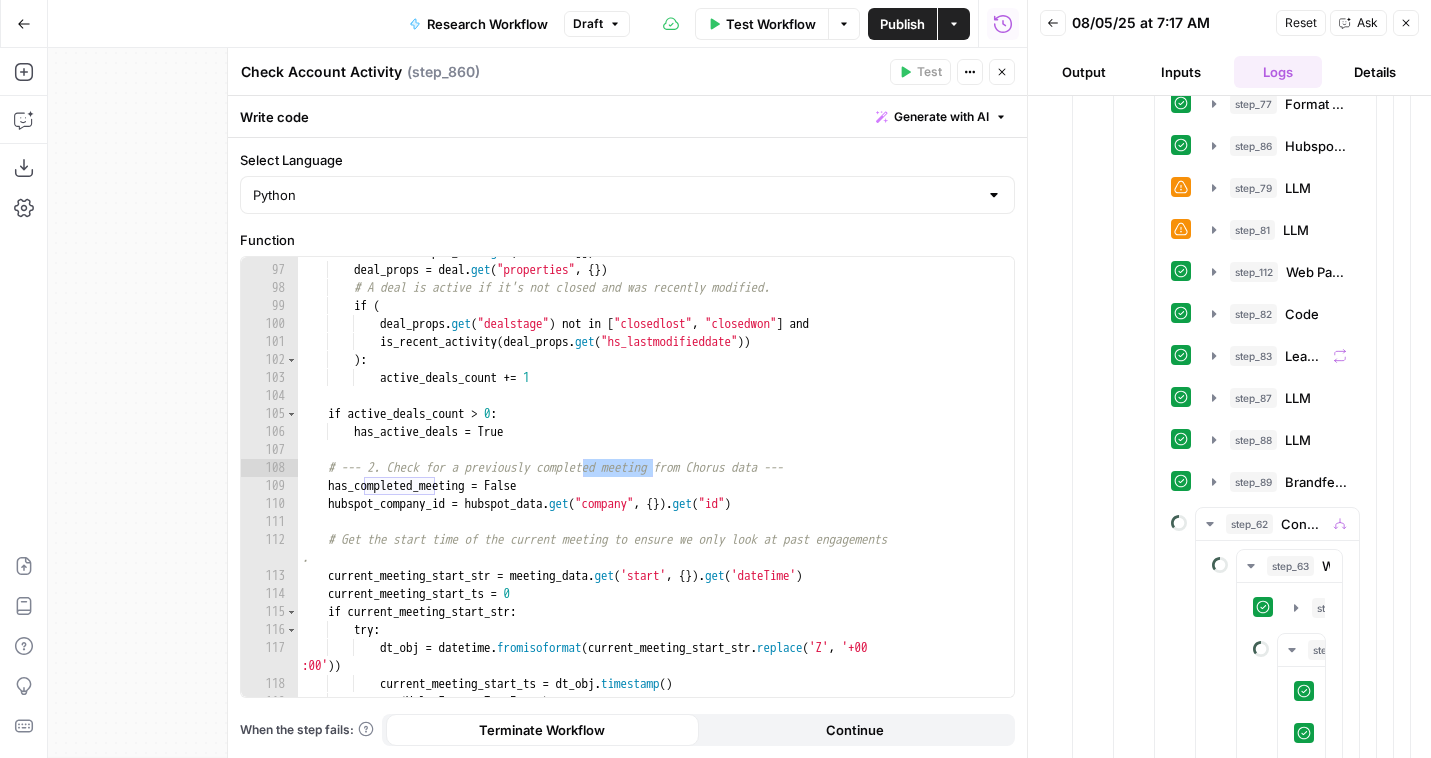 click on "Close" at bounding box center [1406, 23] 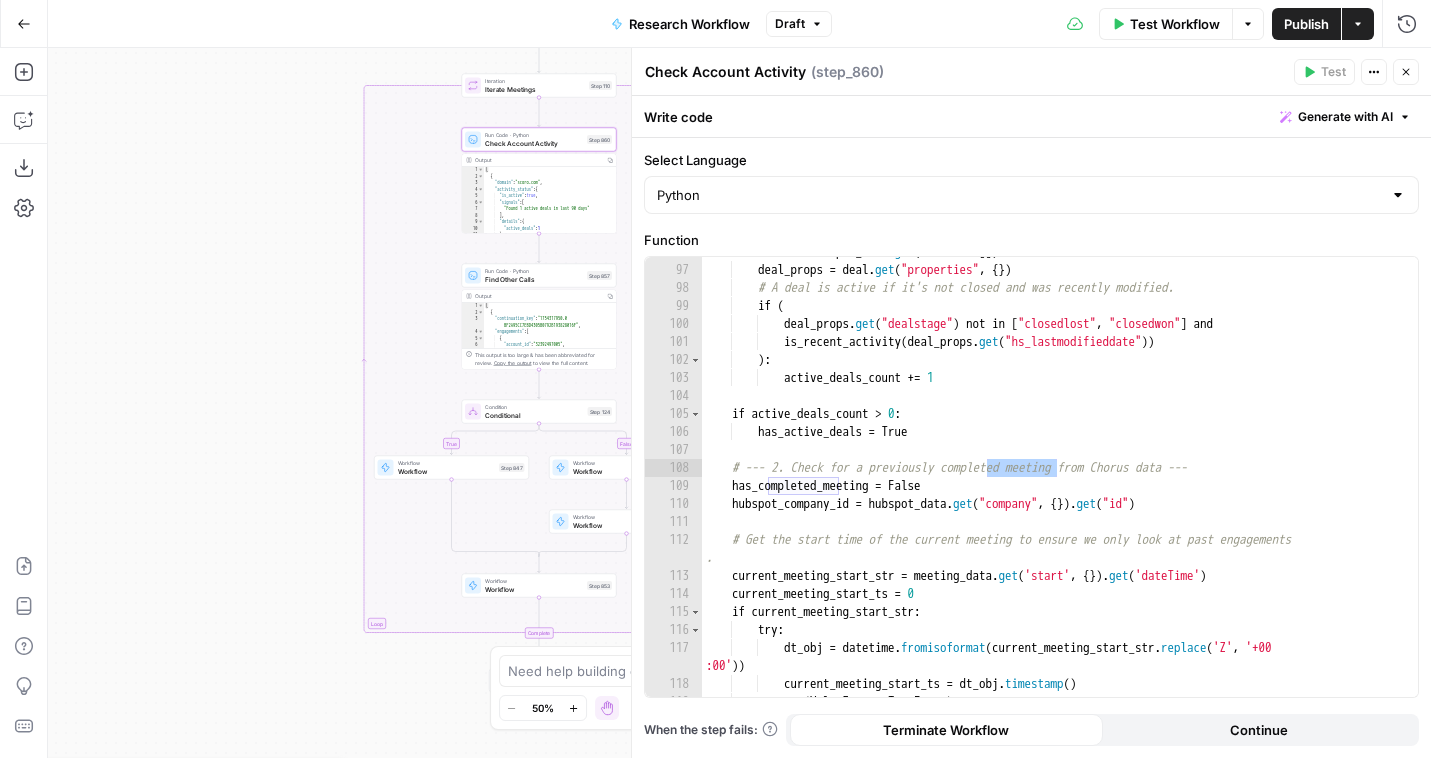 click on "Test Workflow Options Publish Actions Run History" at bounding box center [1131, 23] 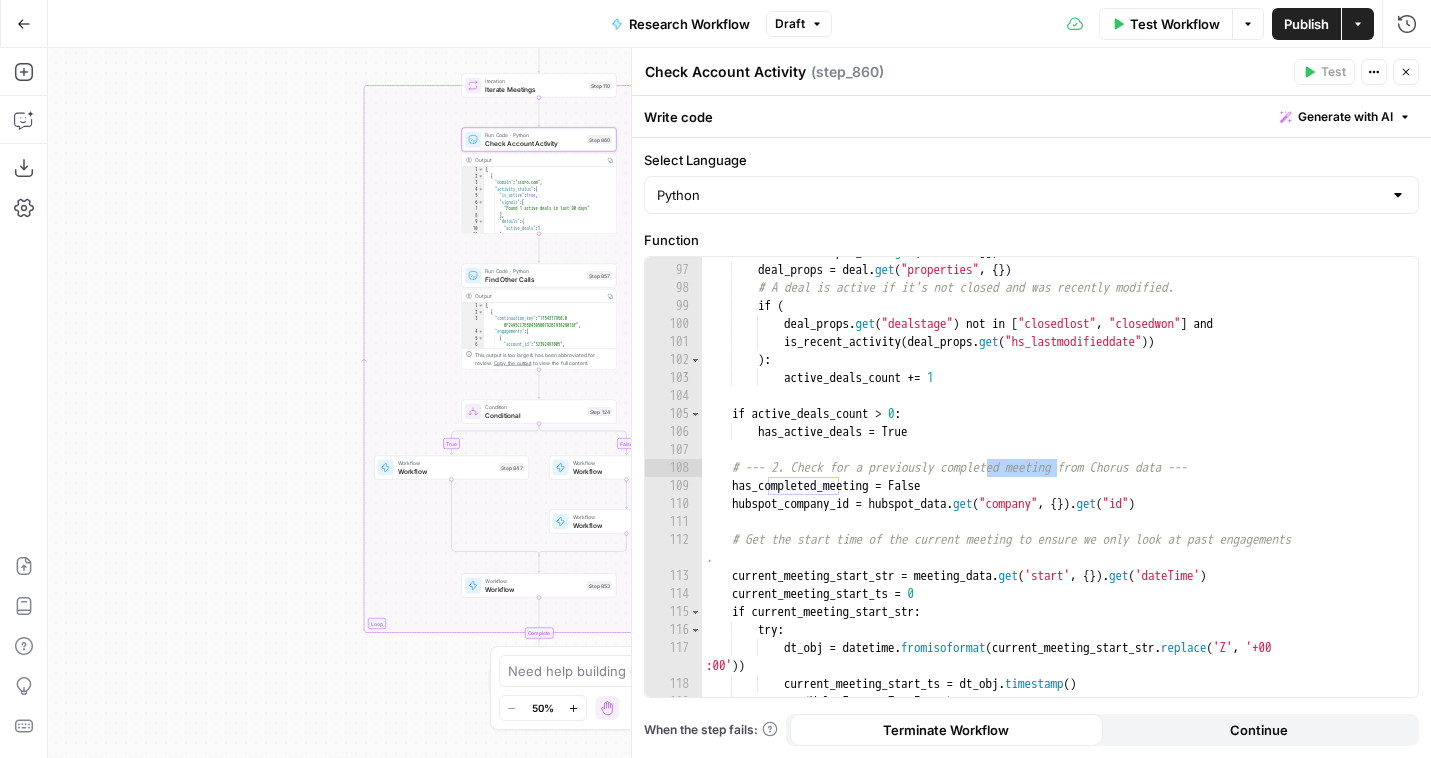 click on "Publish" at bounding box center [1306, 24] 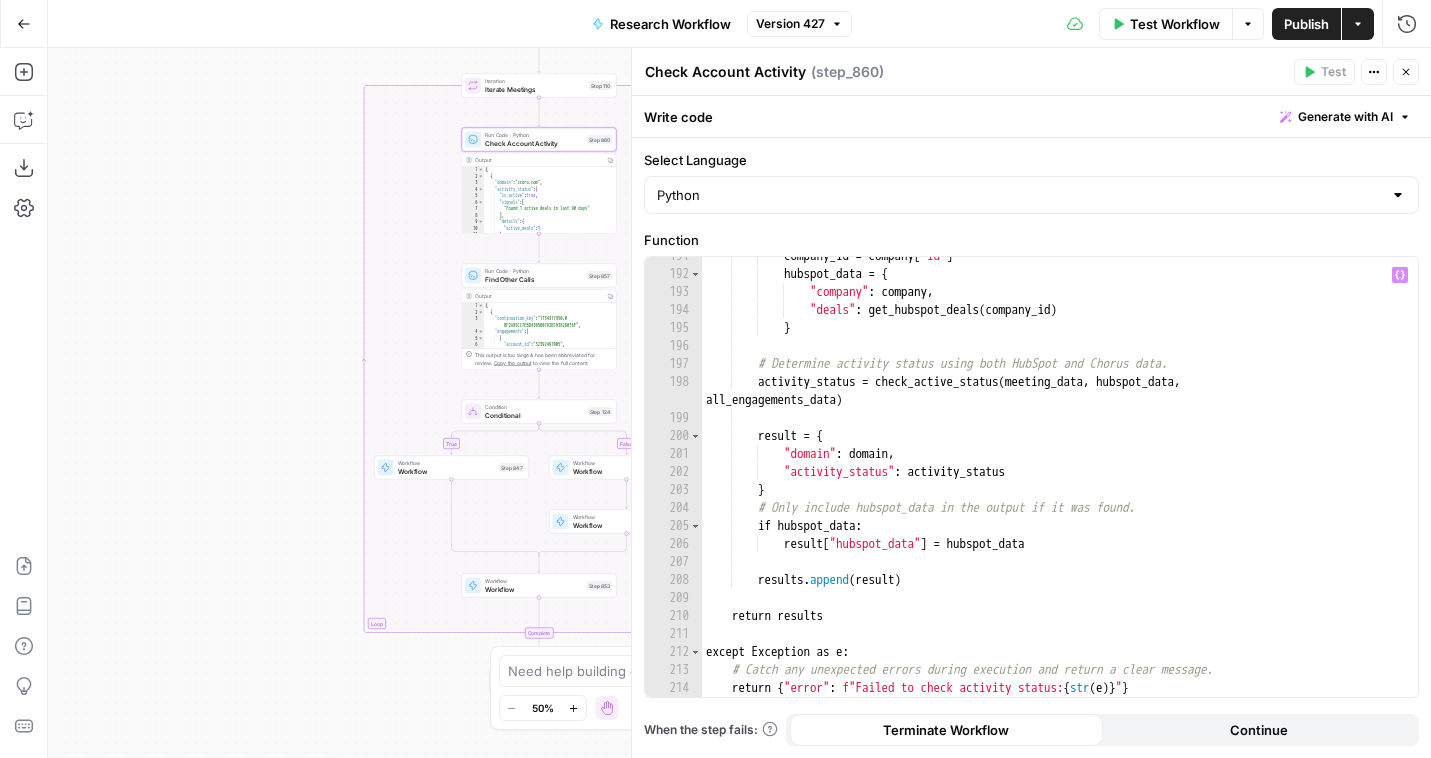 scroll, scrollTop: 3556, scrollLeft: 0, axis: vertical 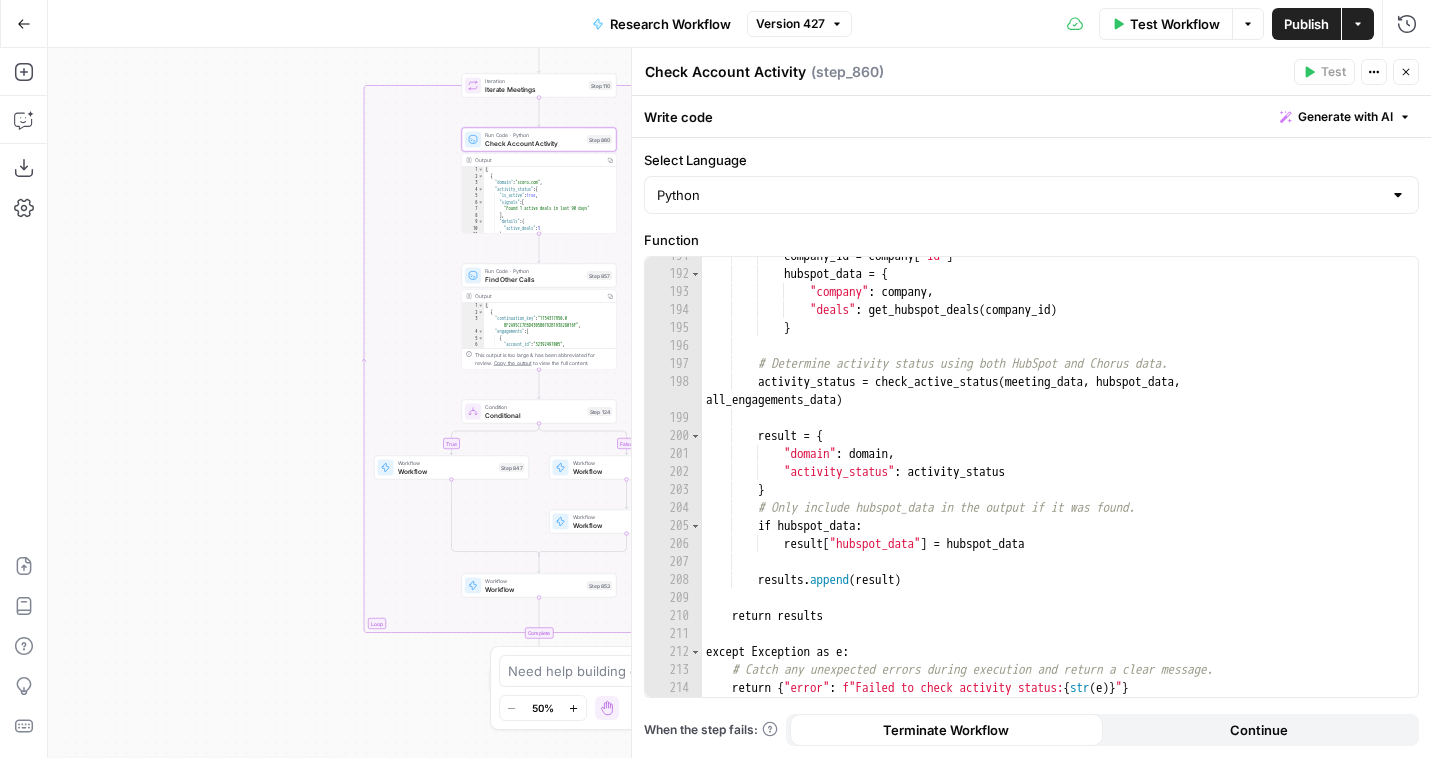 click 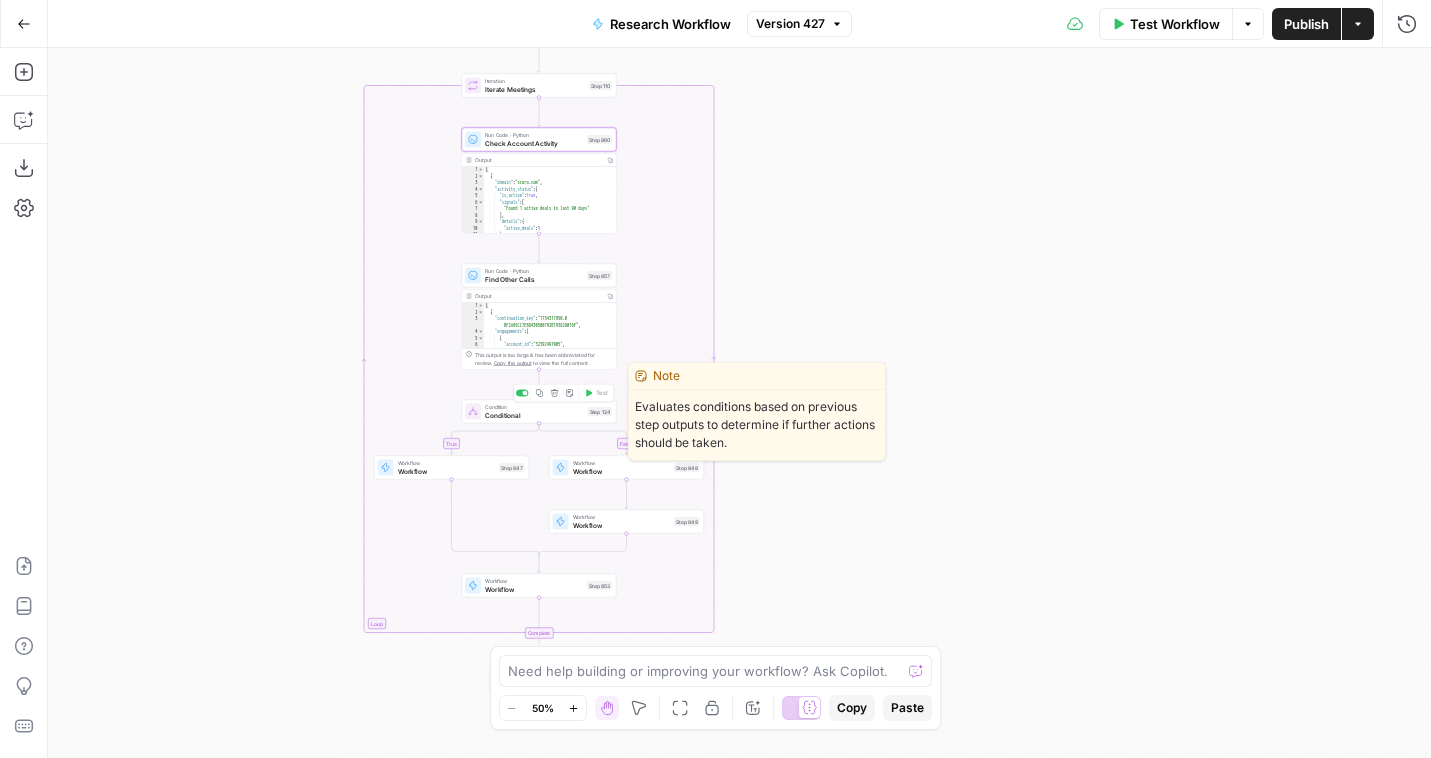 click on "Condition" at bounding box center (534, 407) 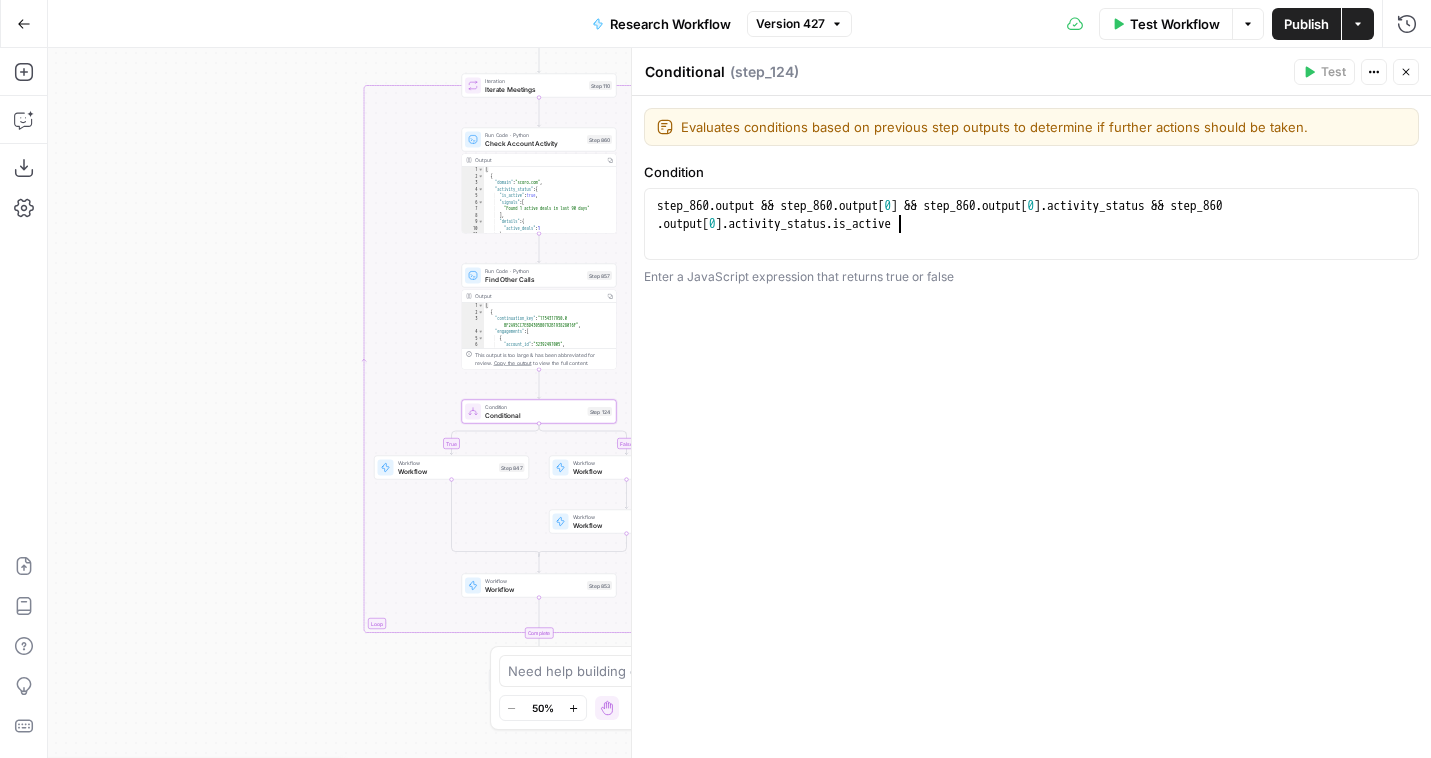 click on "step_860 . output   &&   step_860 . output [ 0 ]   &&   step_860 . output [ 0 ] . activity_status   &&   step_860 . output [ 0 ] . activity_status . is_active" at bounding box center [1031, 251] 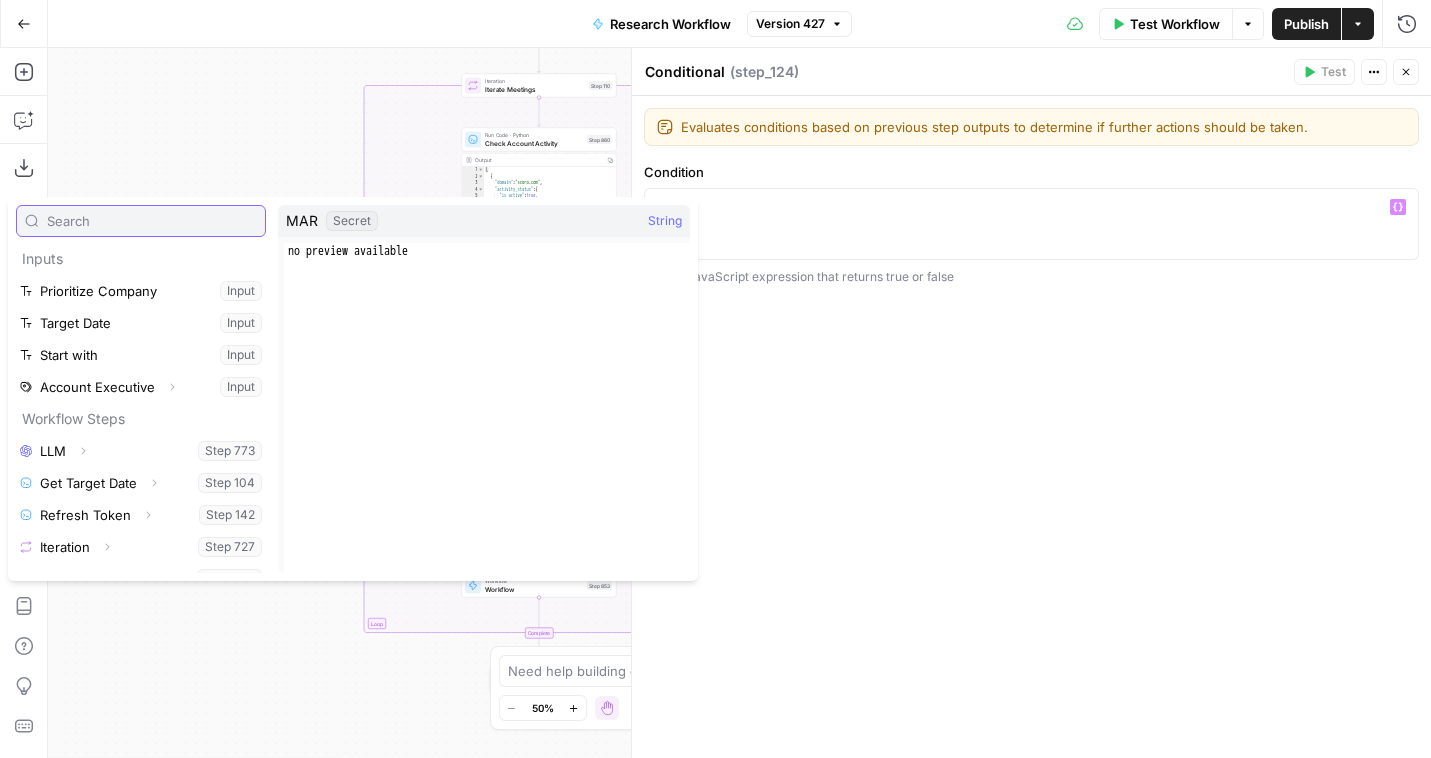 scroll, scrollTop: 278, scrollLeft: 0, axis: vertical 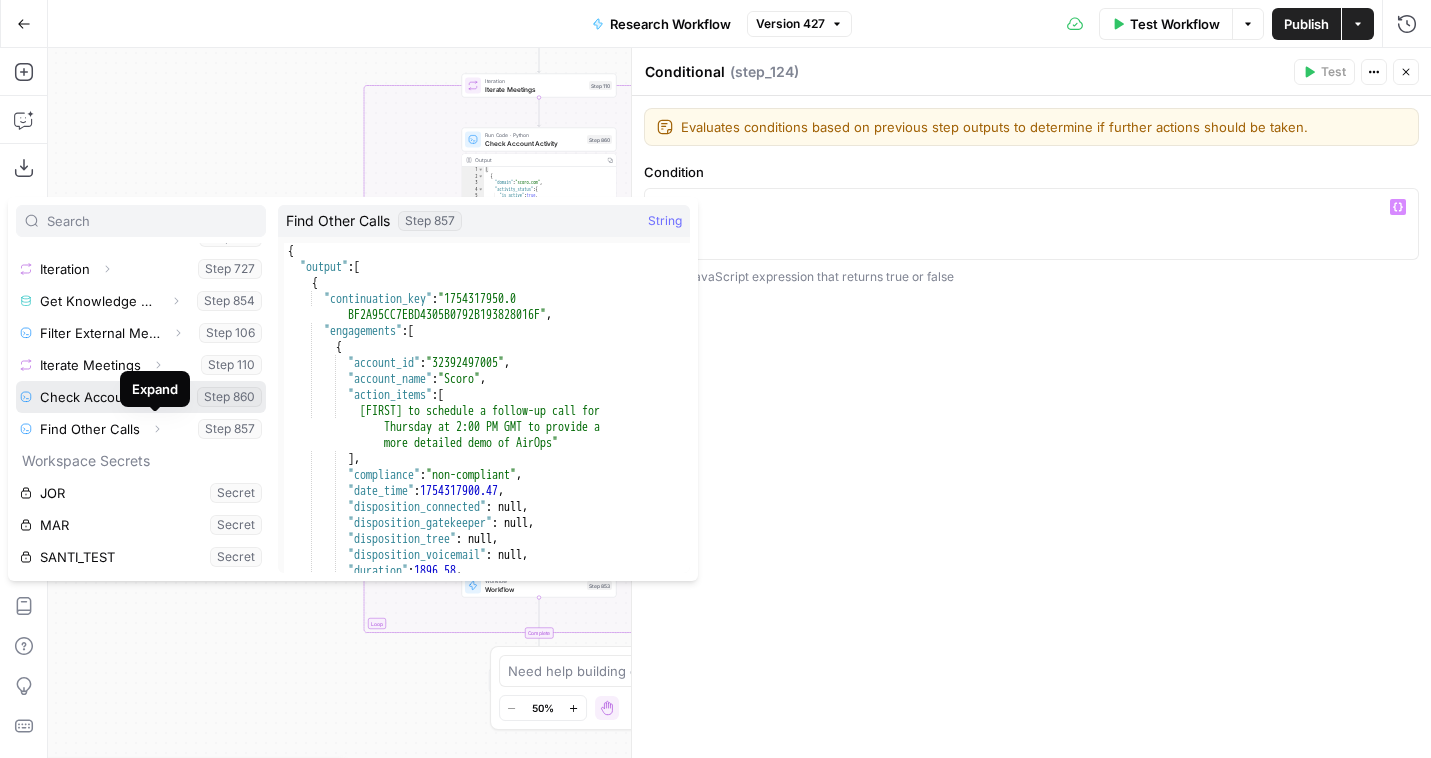 click 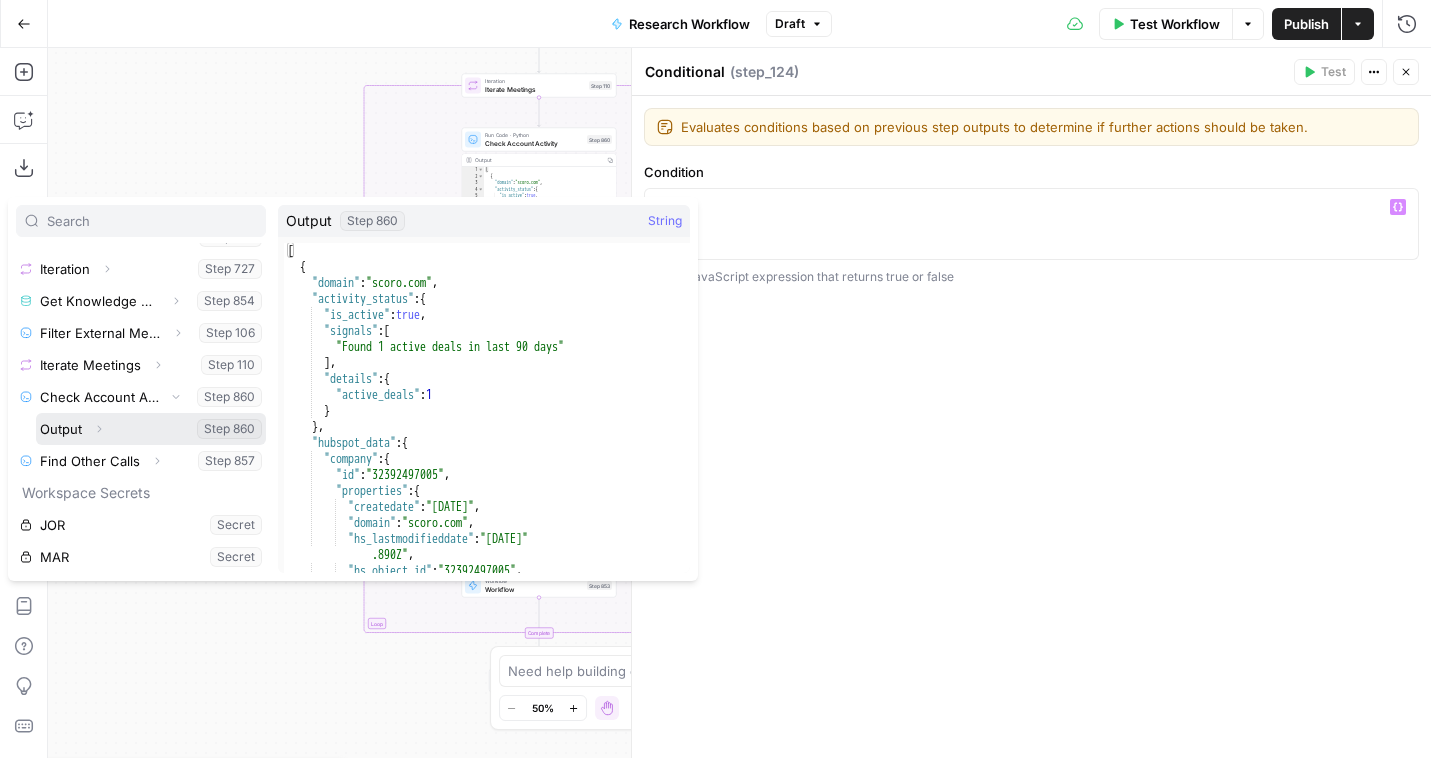 click 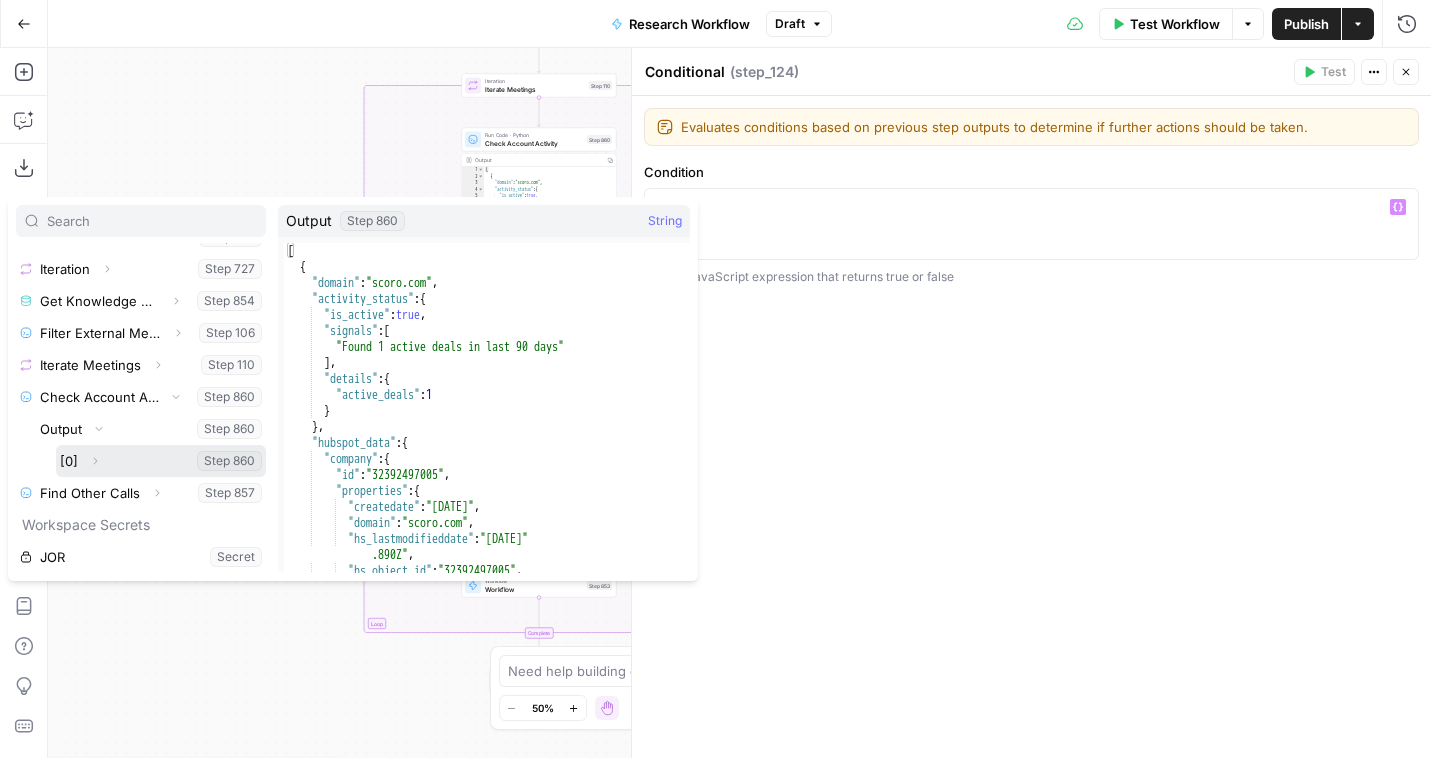 click on "Expand" at bounding box center (95, 461) 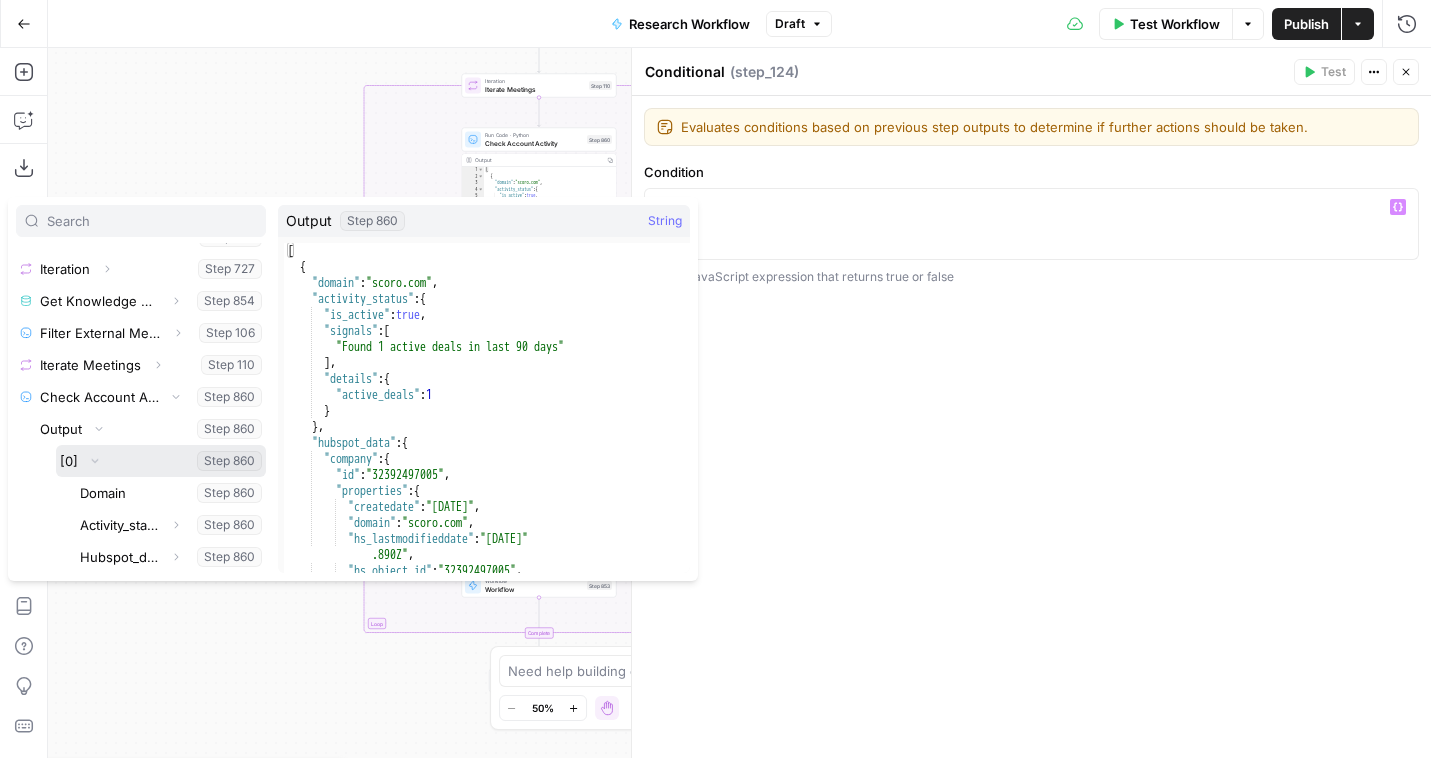 scroll, scrollTop: 438, scrollLeft: 0, axis: vertical 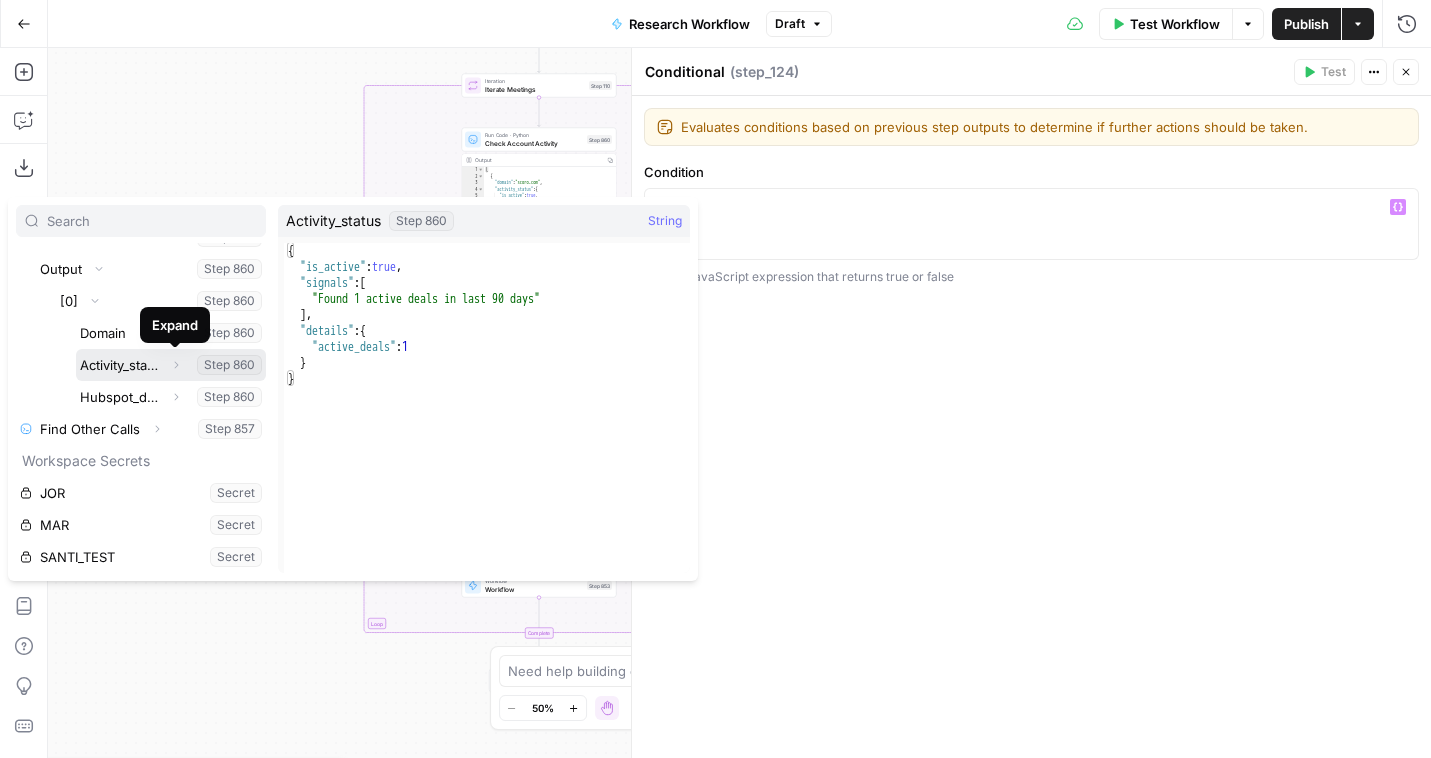 click on "Expand" at bounding box center (176, 365) 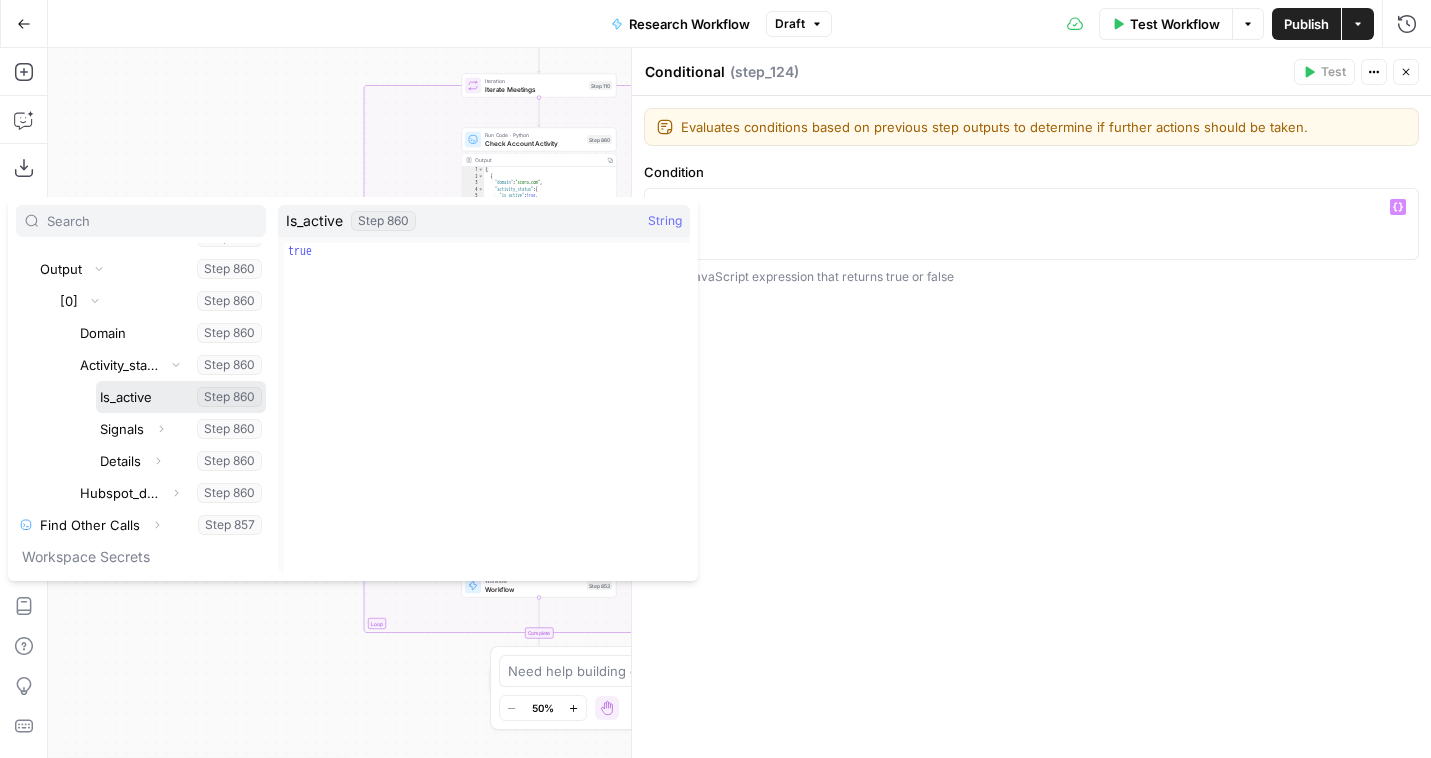 click at bounding box center (181, 397) 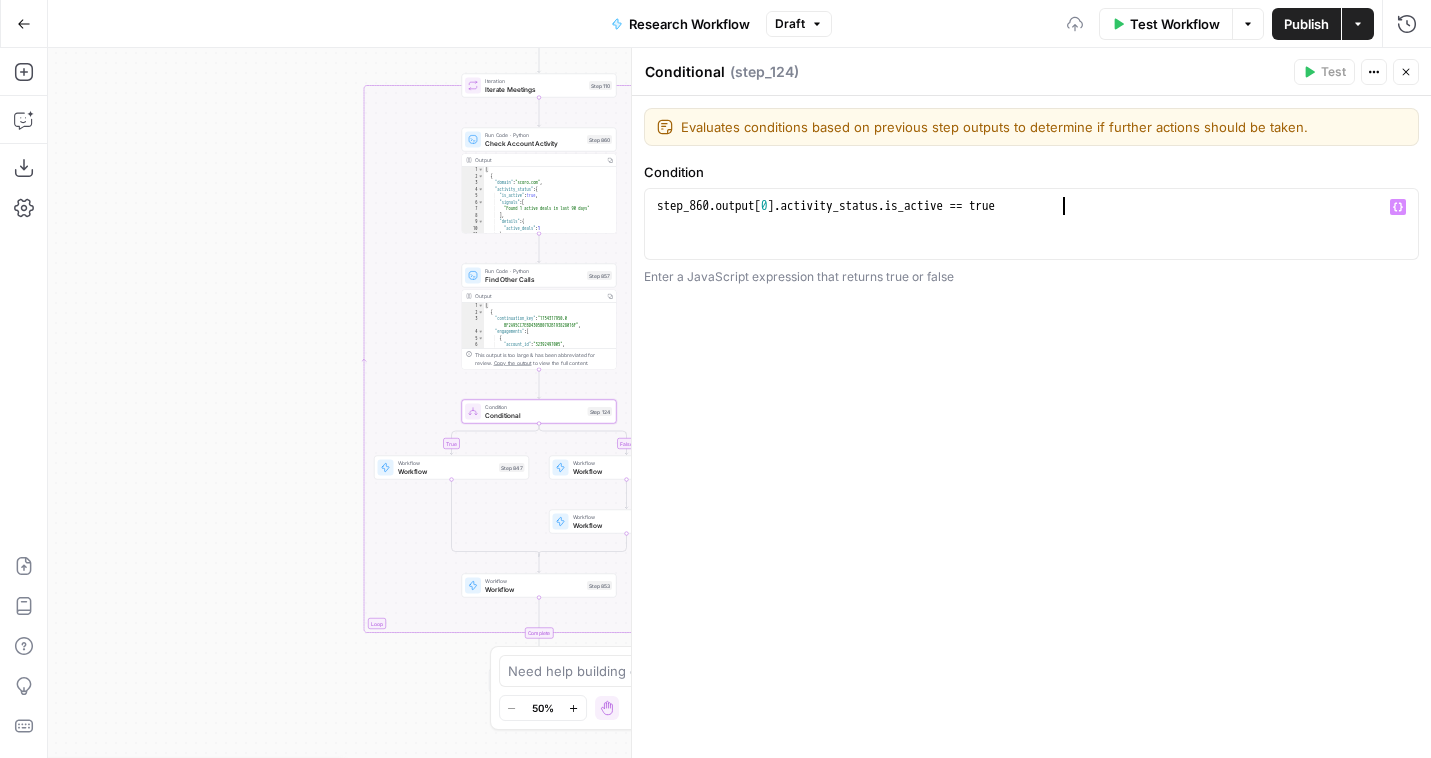 scroll, scrollTop: 0, scrollLeft: 30, axis: horizontal 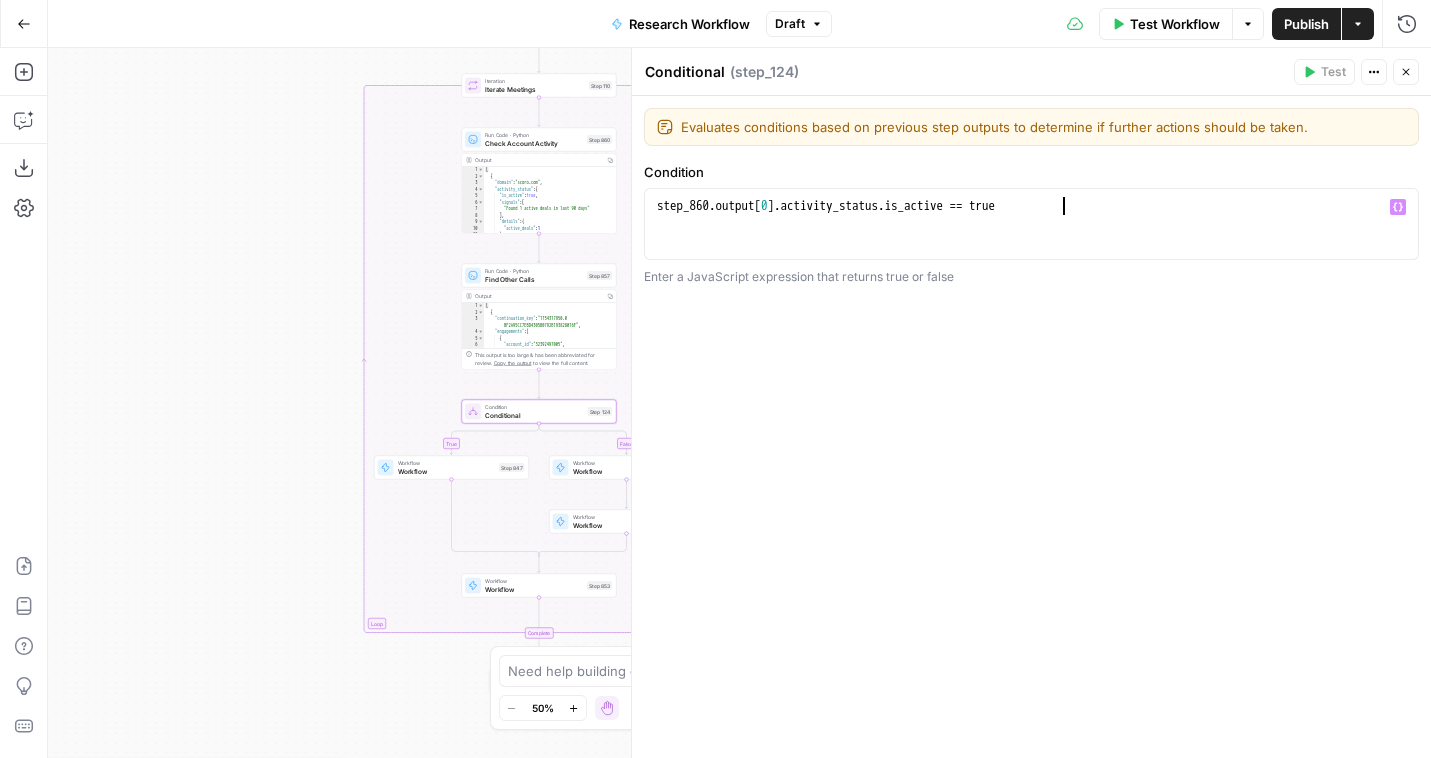 type on "**********" 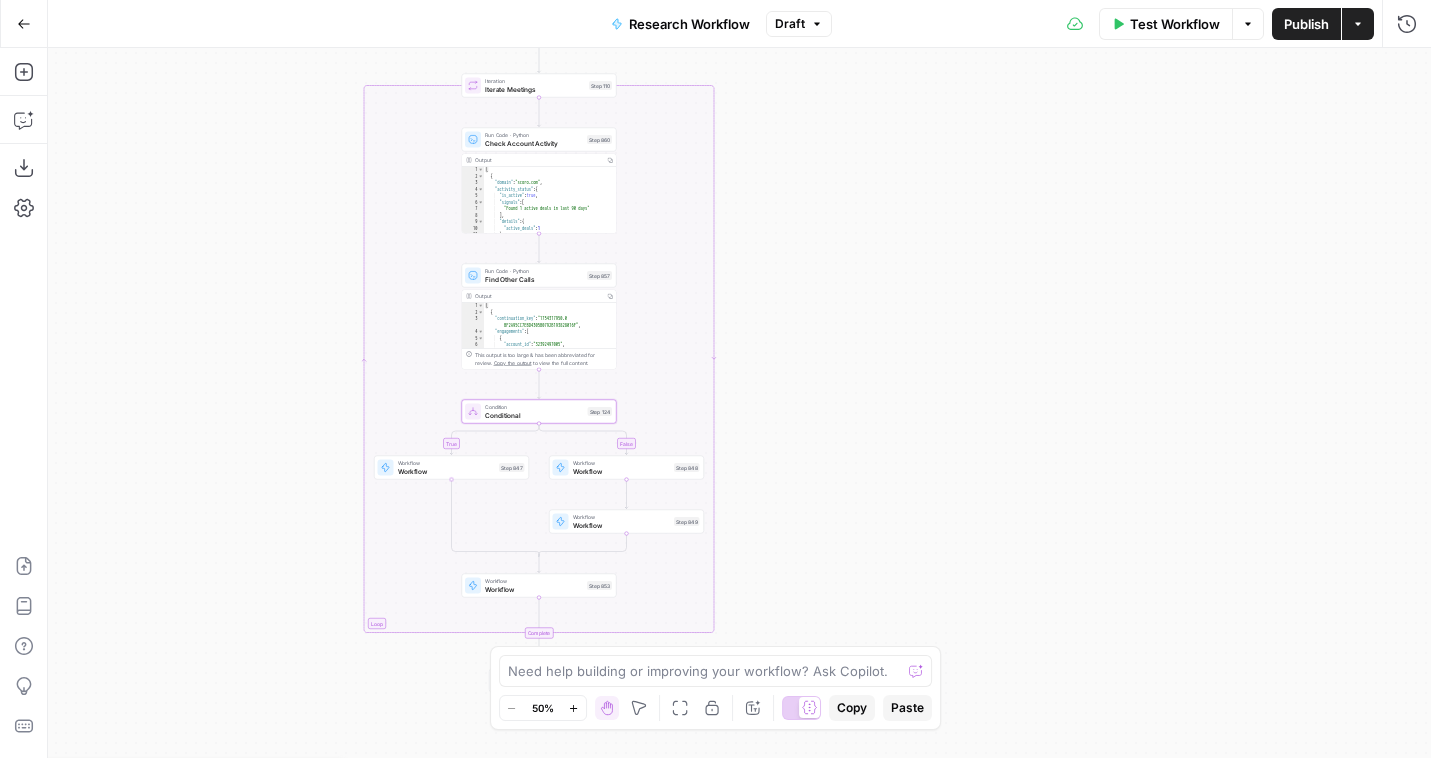 click on "Workflow" at bounding box center (447, 471) 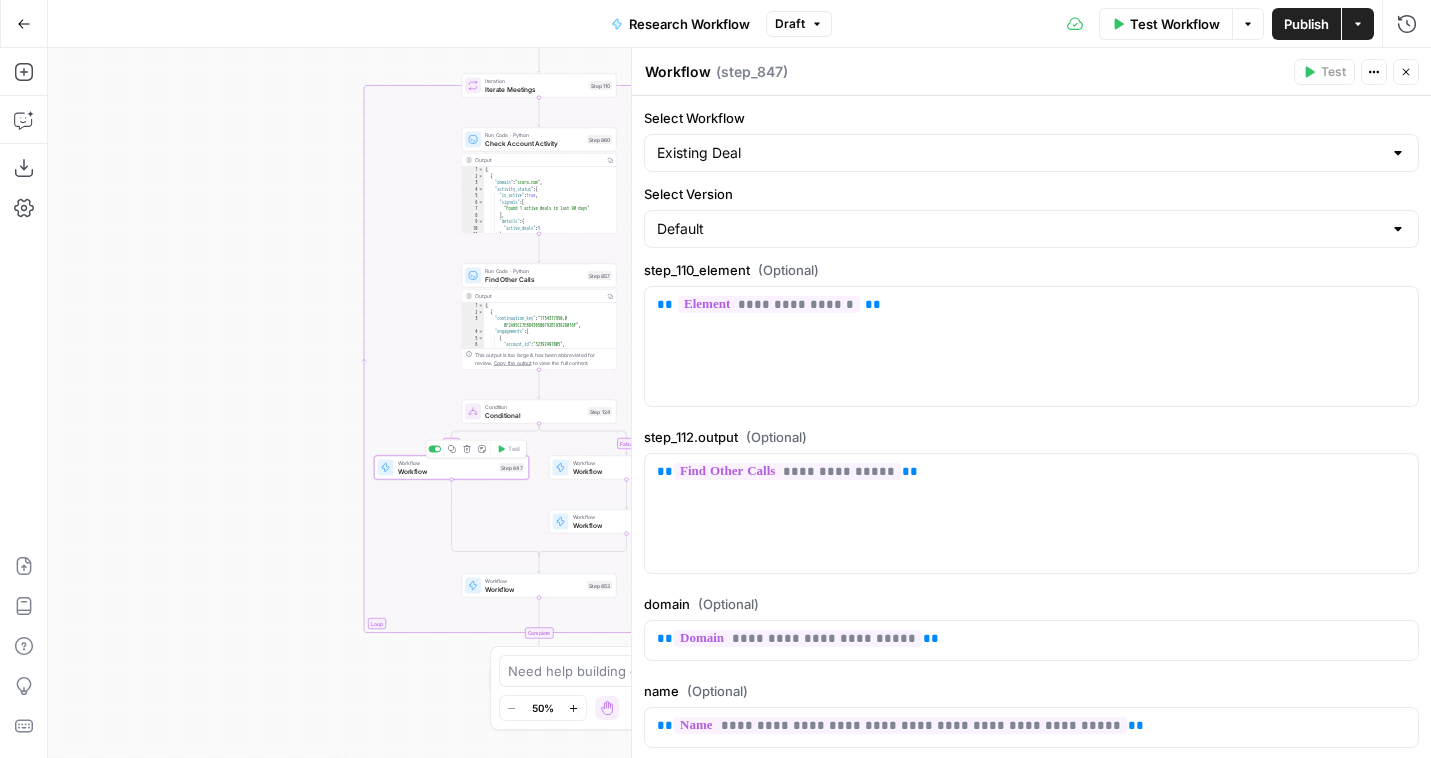 type on "Existing Deal" 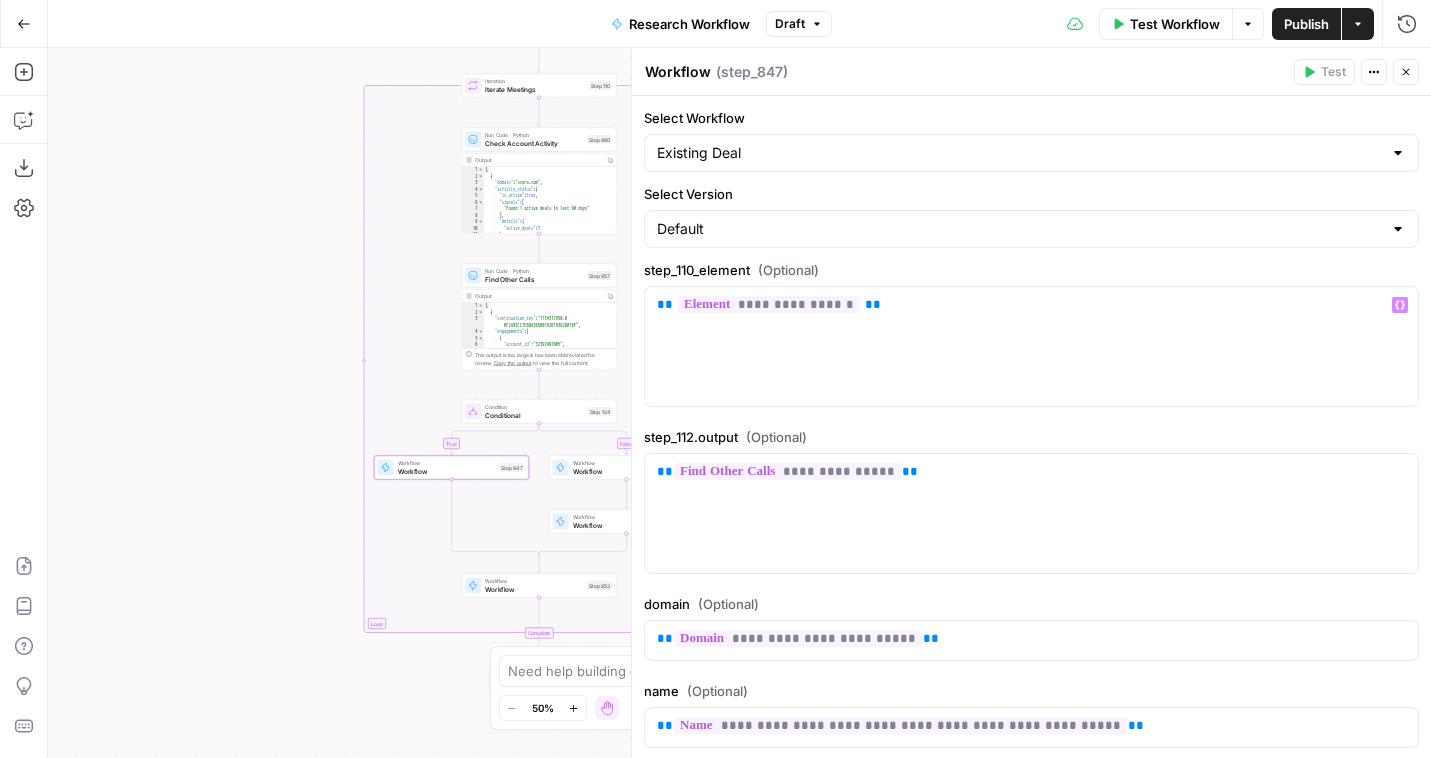 scroll, scrollTop: 97, scrollLeft: 0, axis: vertical 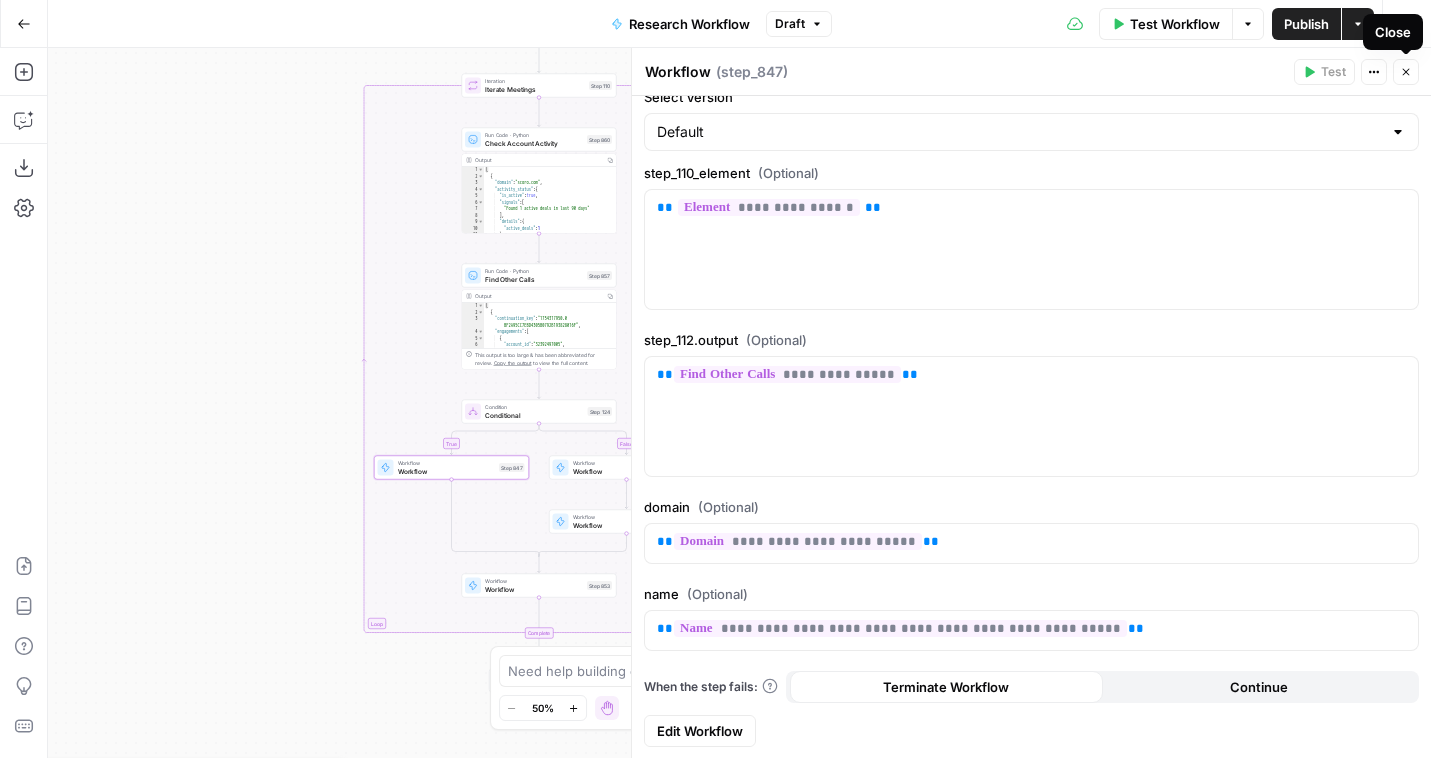 click on "Close" at bounding box center (1406, 72) 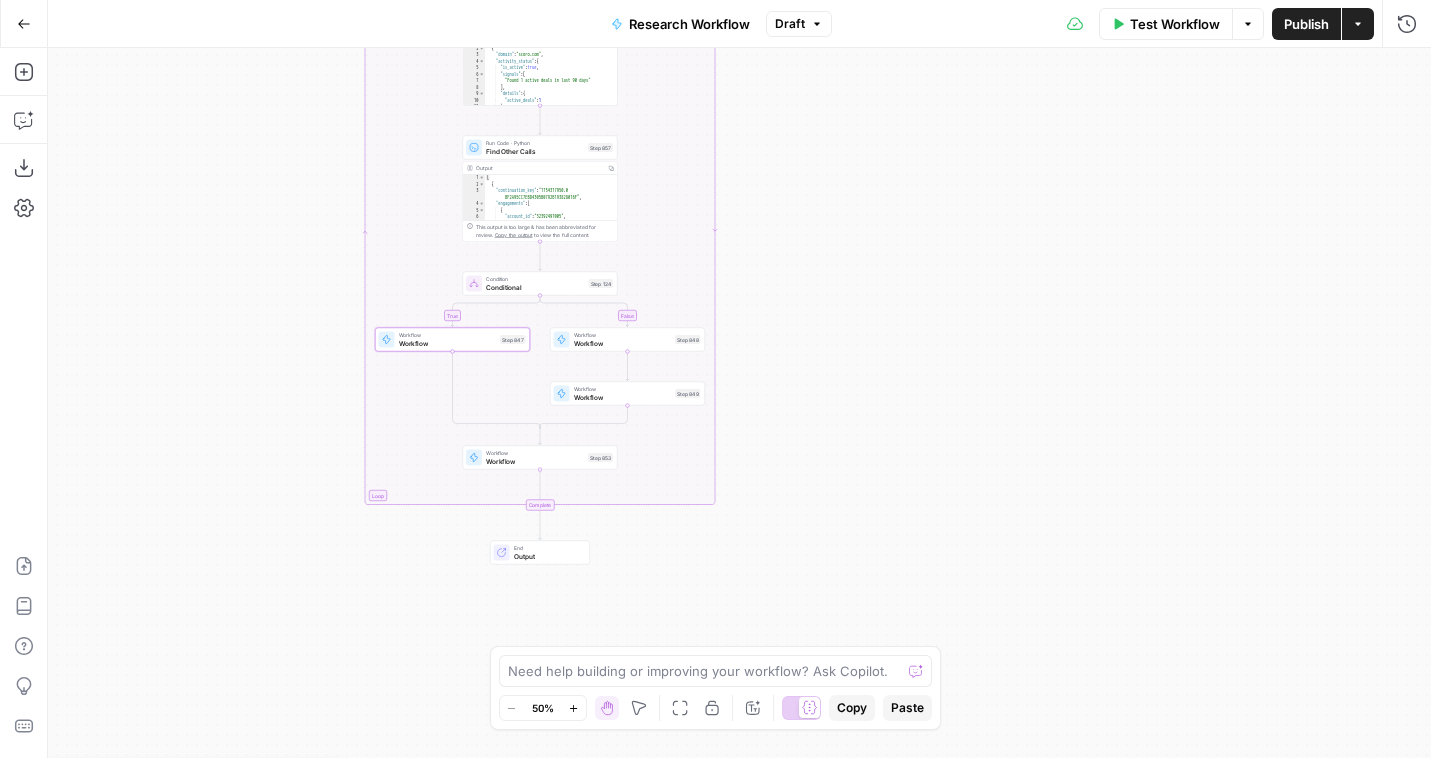 click on "Workflow" at bounding box center (535, 461) 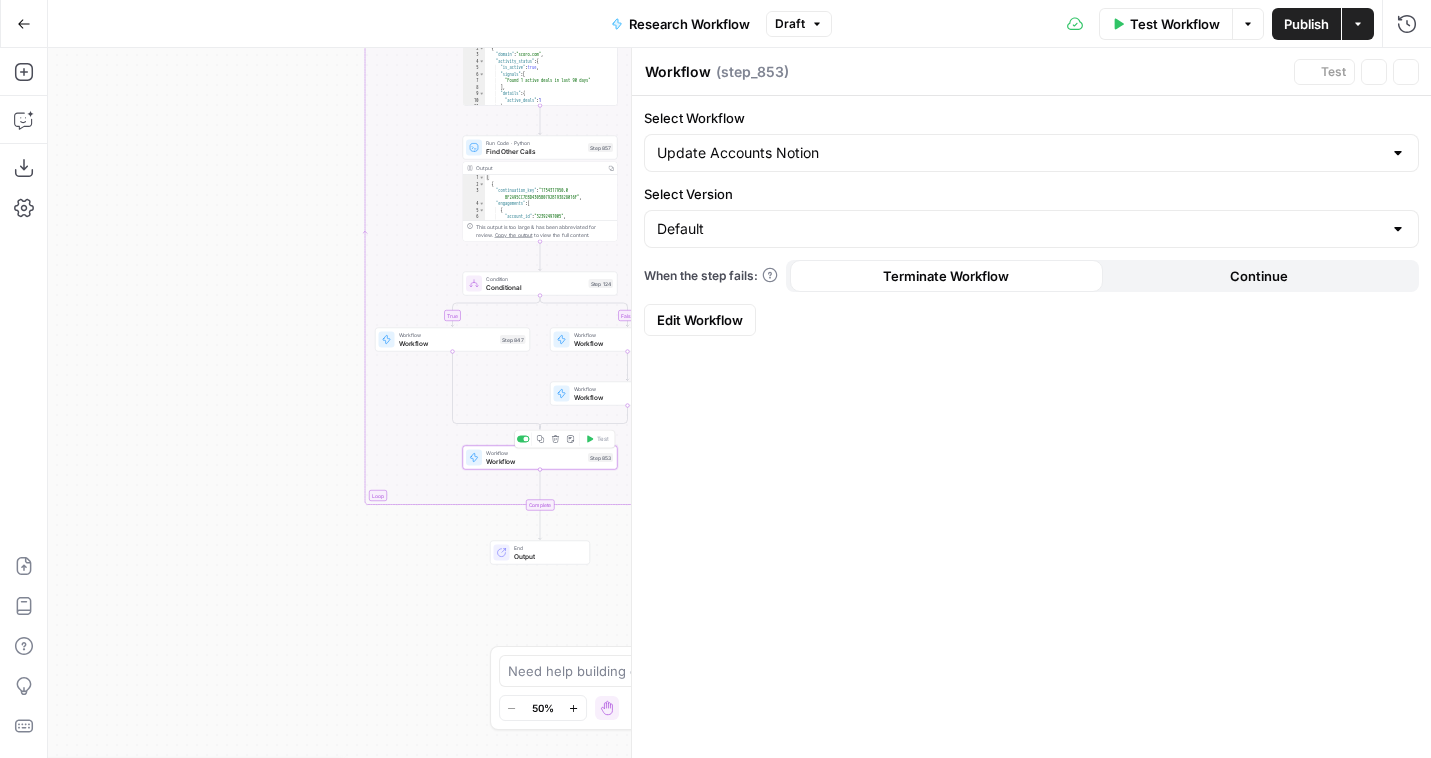 type on "Update Accounts Notion" 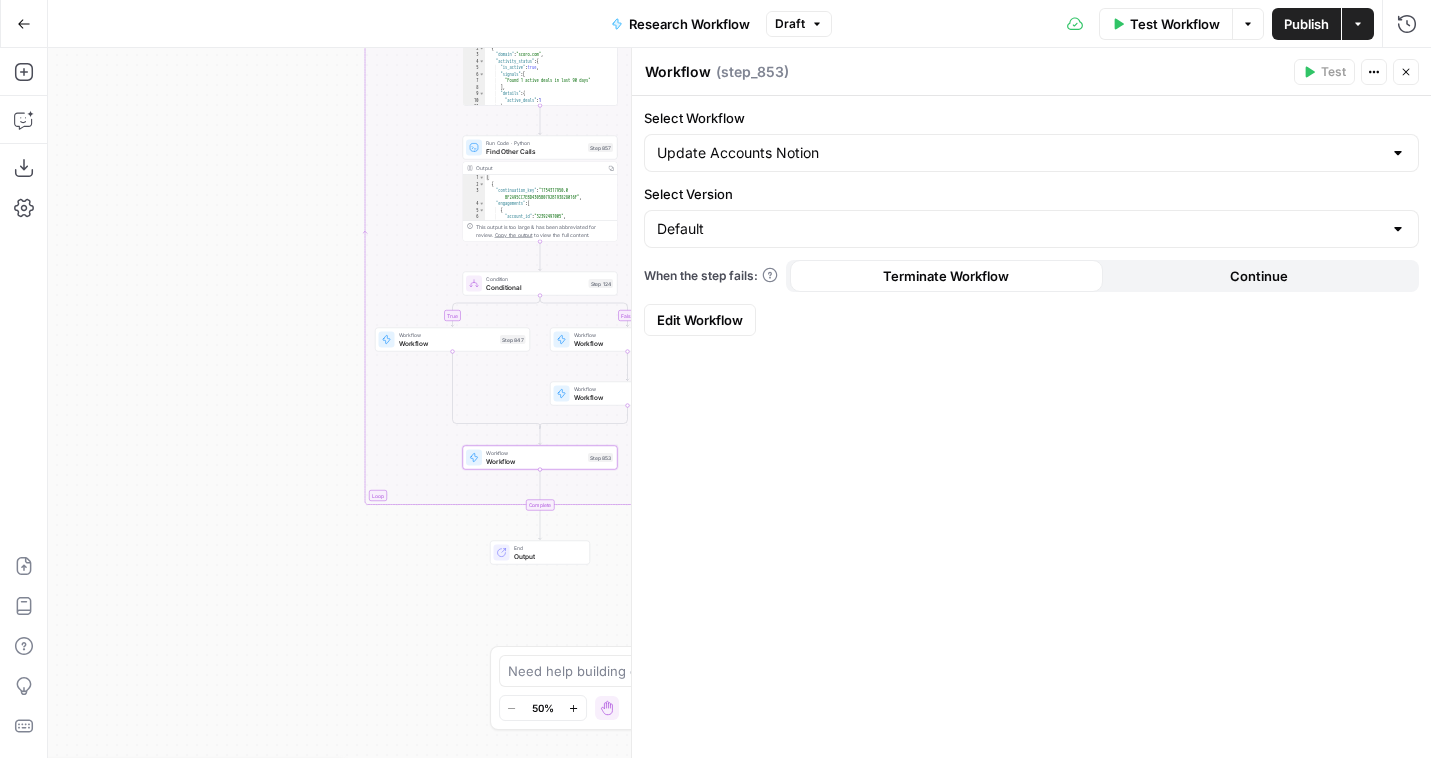 click on "Edit Workflow" at bounding box center [700, 320] 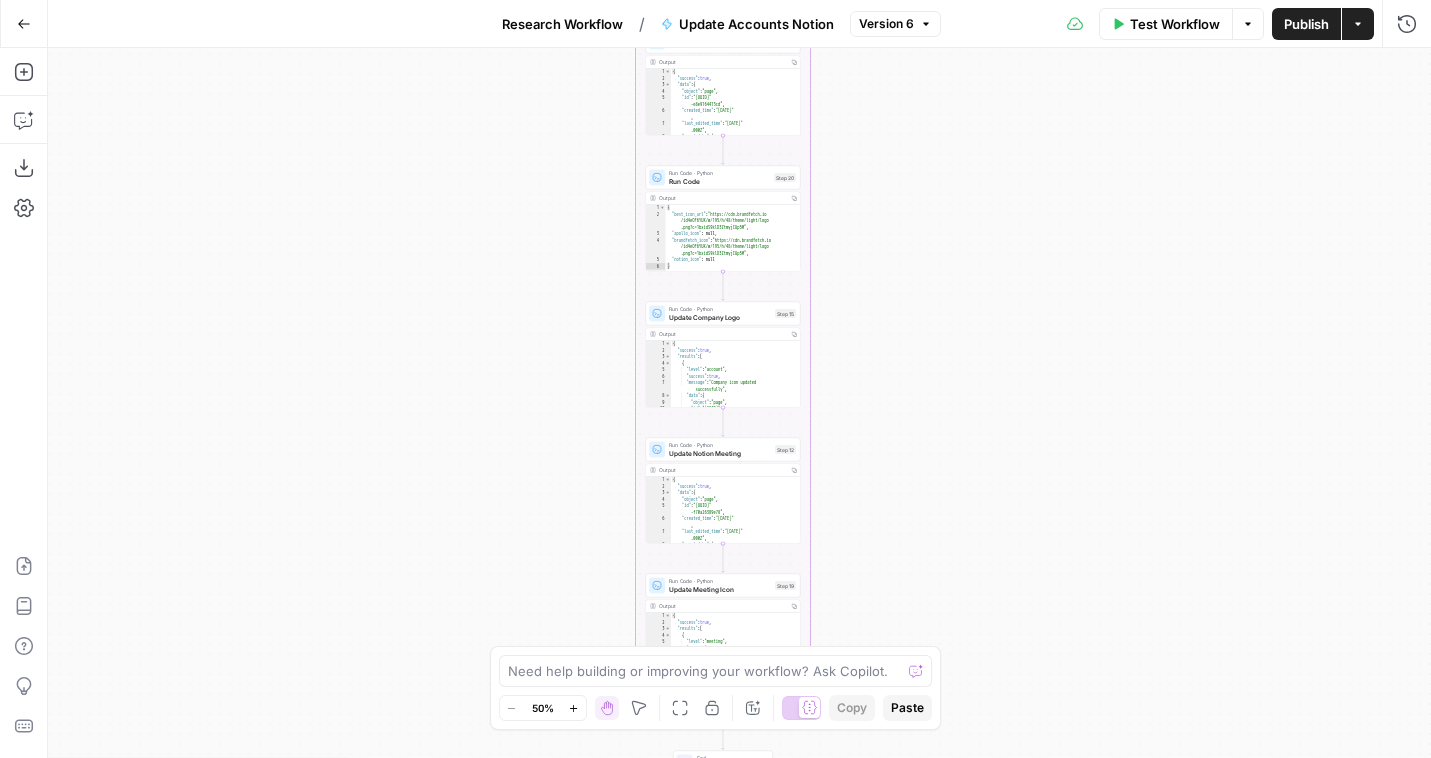 click on "Research Workflow" at bounding box center [562, 24] 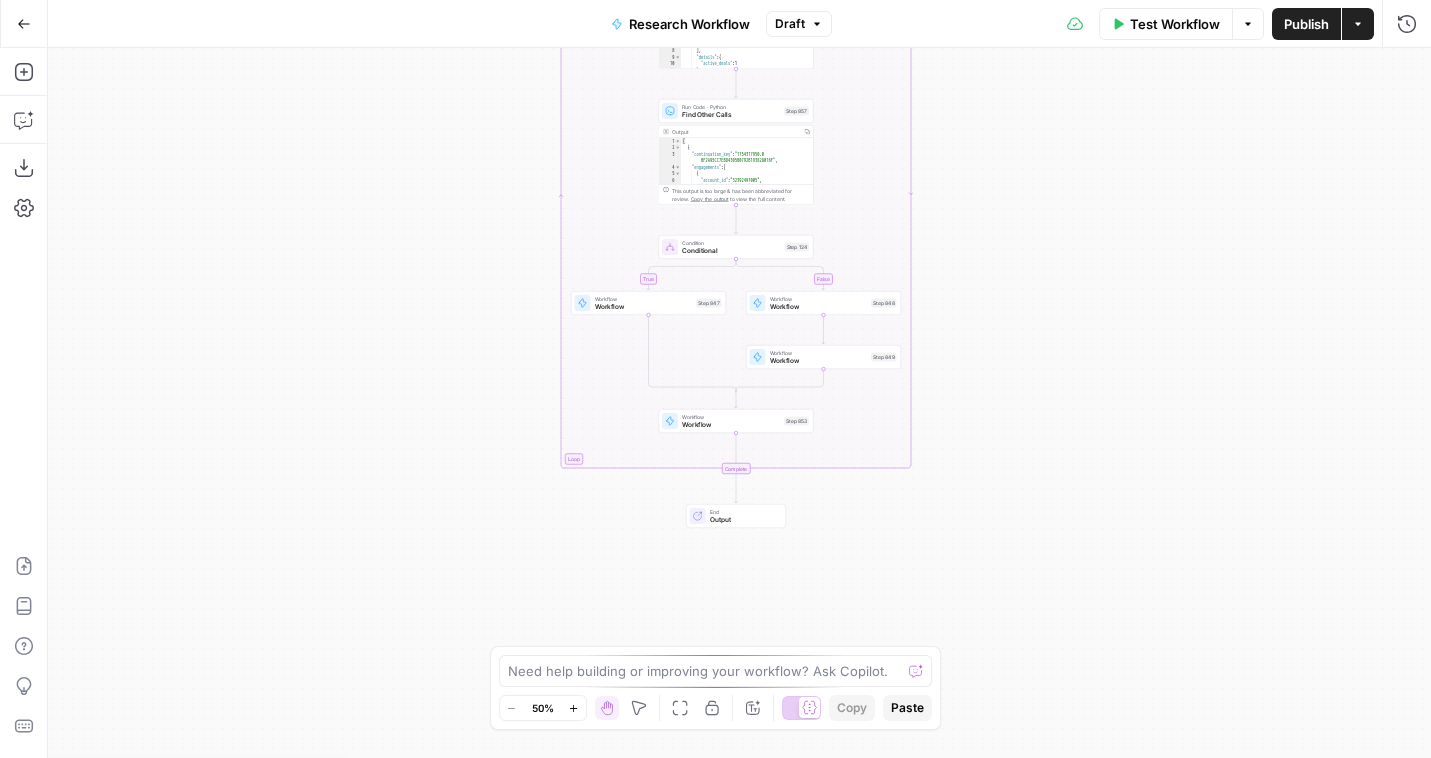 click on "Workflow" at bounding box center (731, 425) 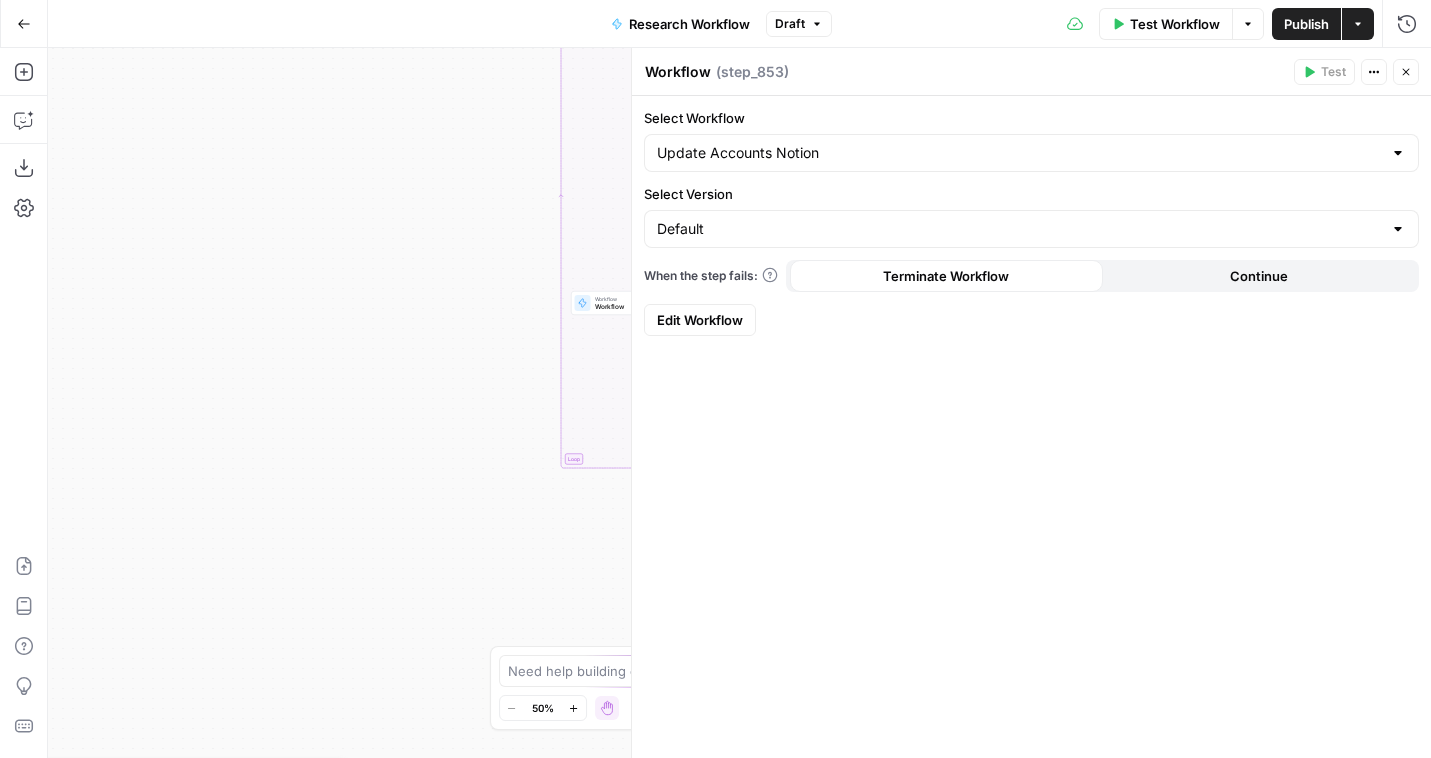 click 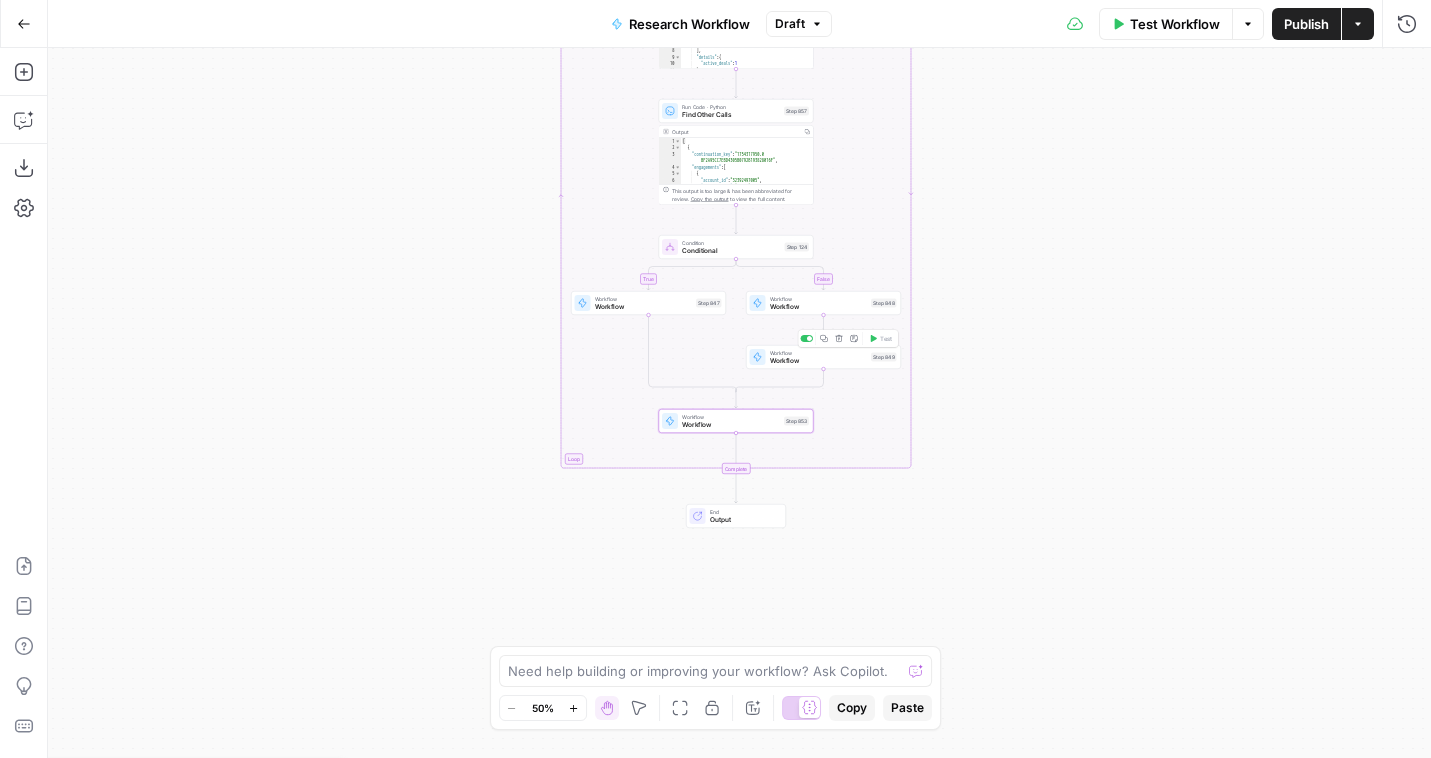click on "Workflow" at bounding box center (819, 361) 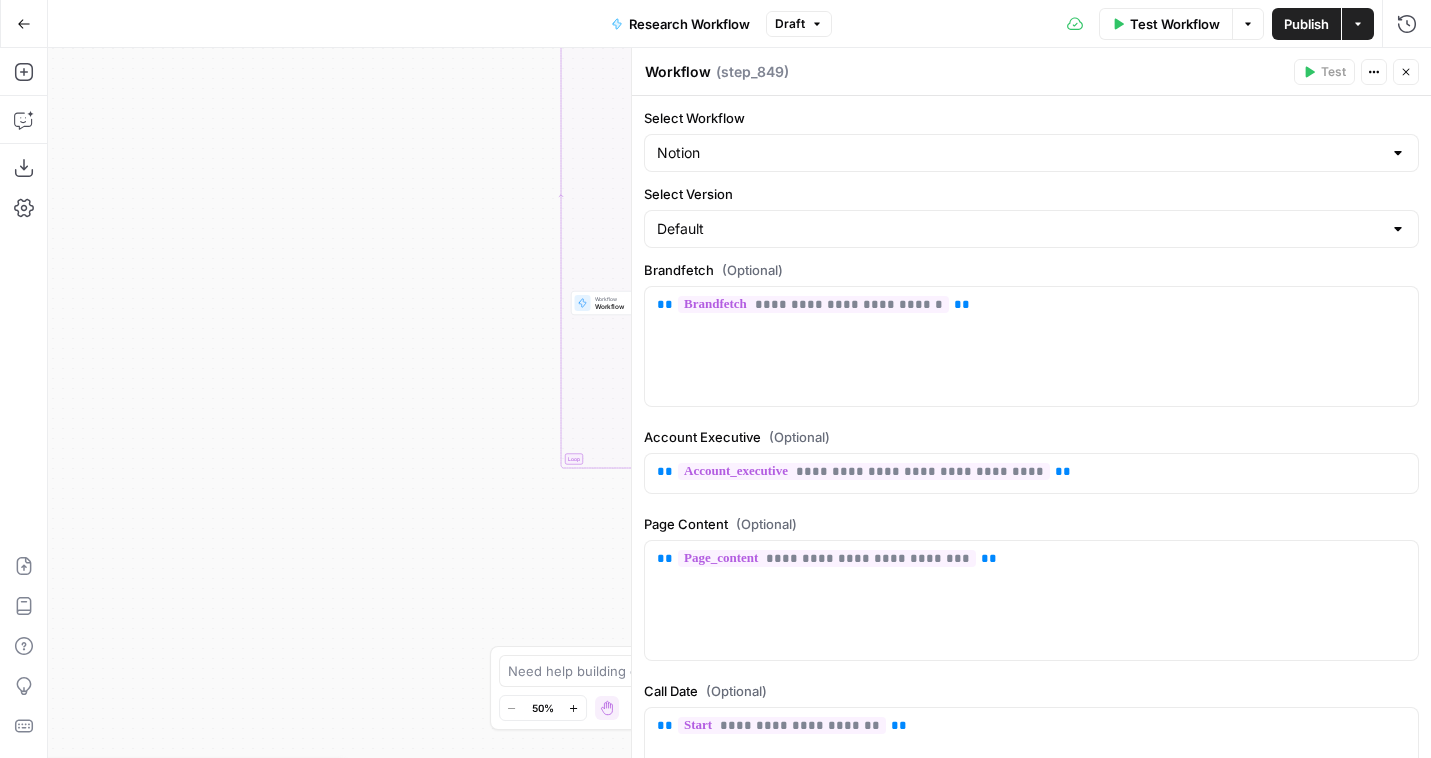 type on "Notion" 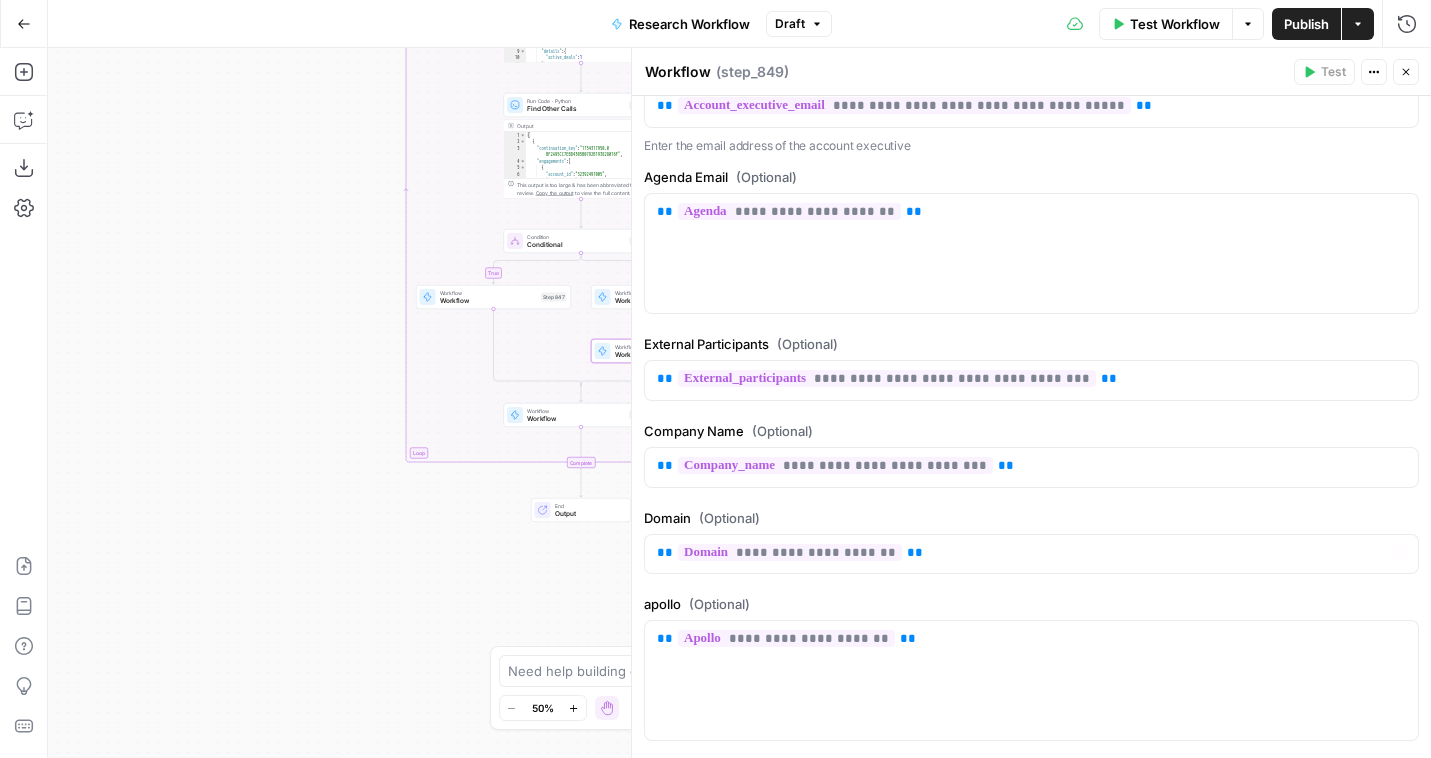 scroll, scrollTop: 1238, scrollLeft: 0, axis: vertical 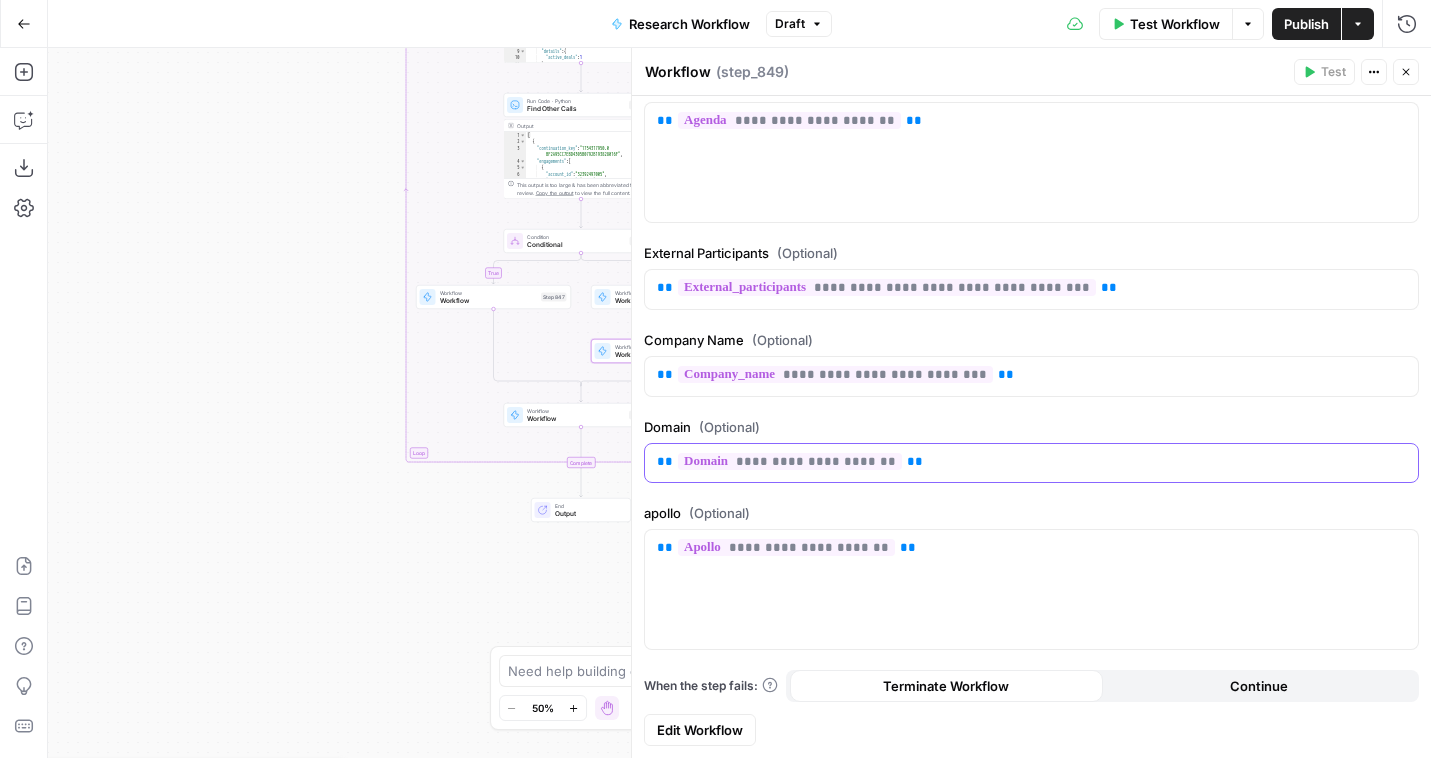 click on "**********" at bounding box center (1031, 462) 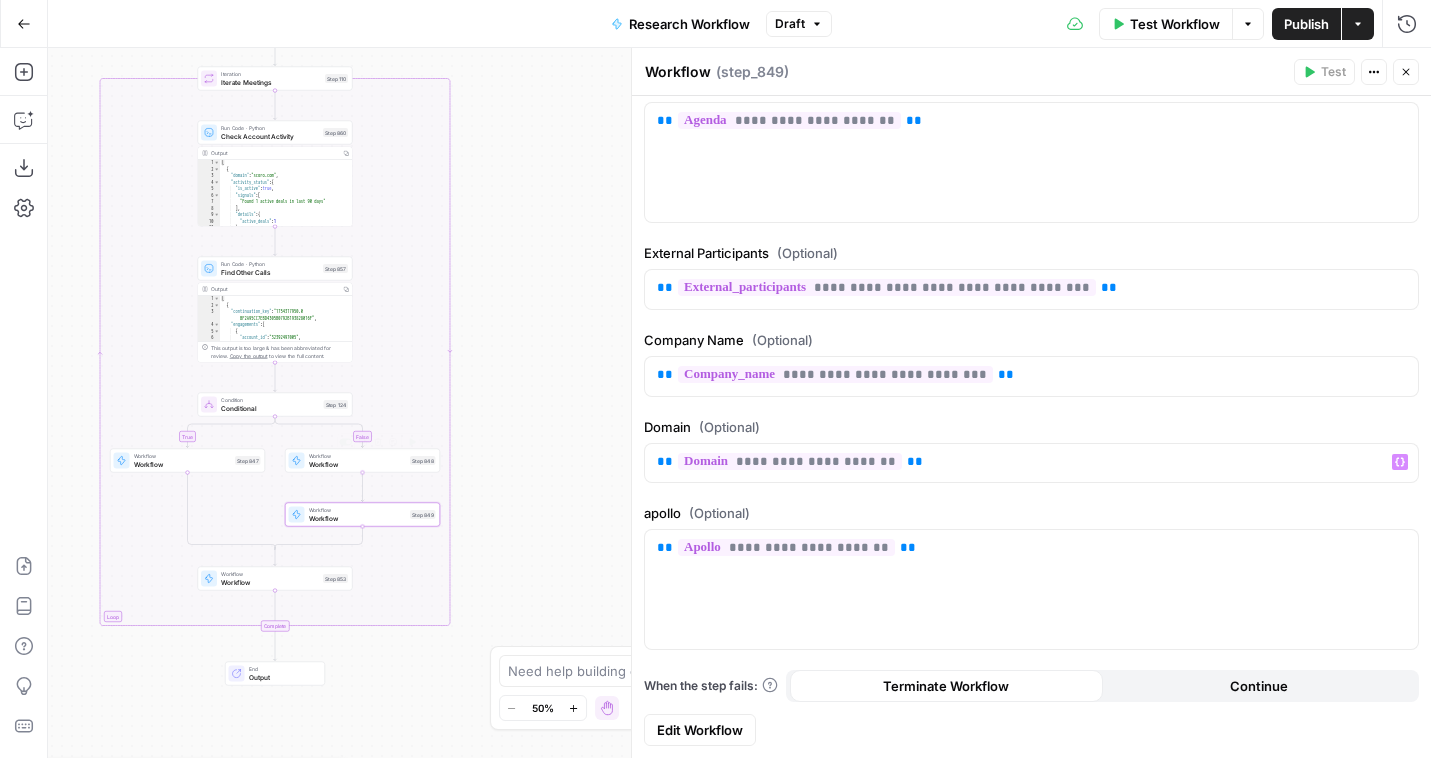 click on "Workflow" at bounding box center [358, 464] 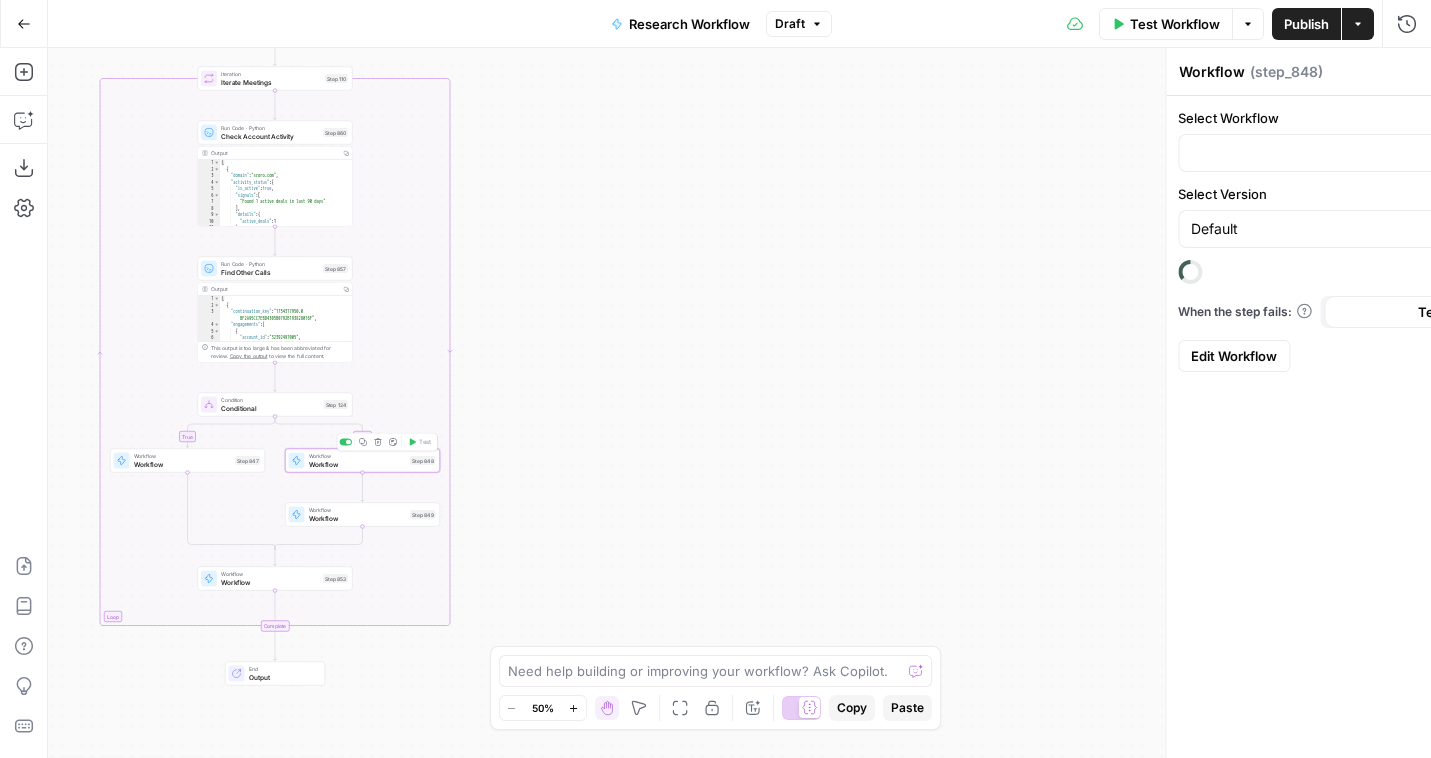 type on "Discovery Research" 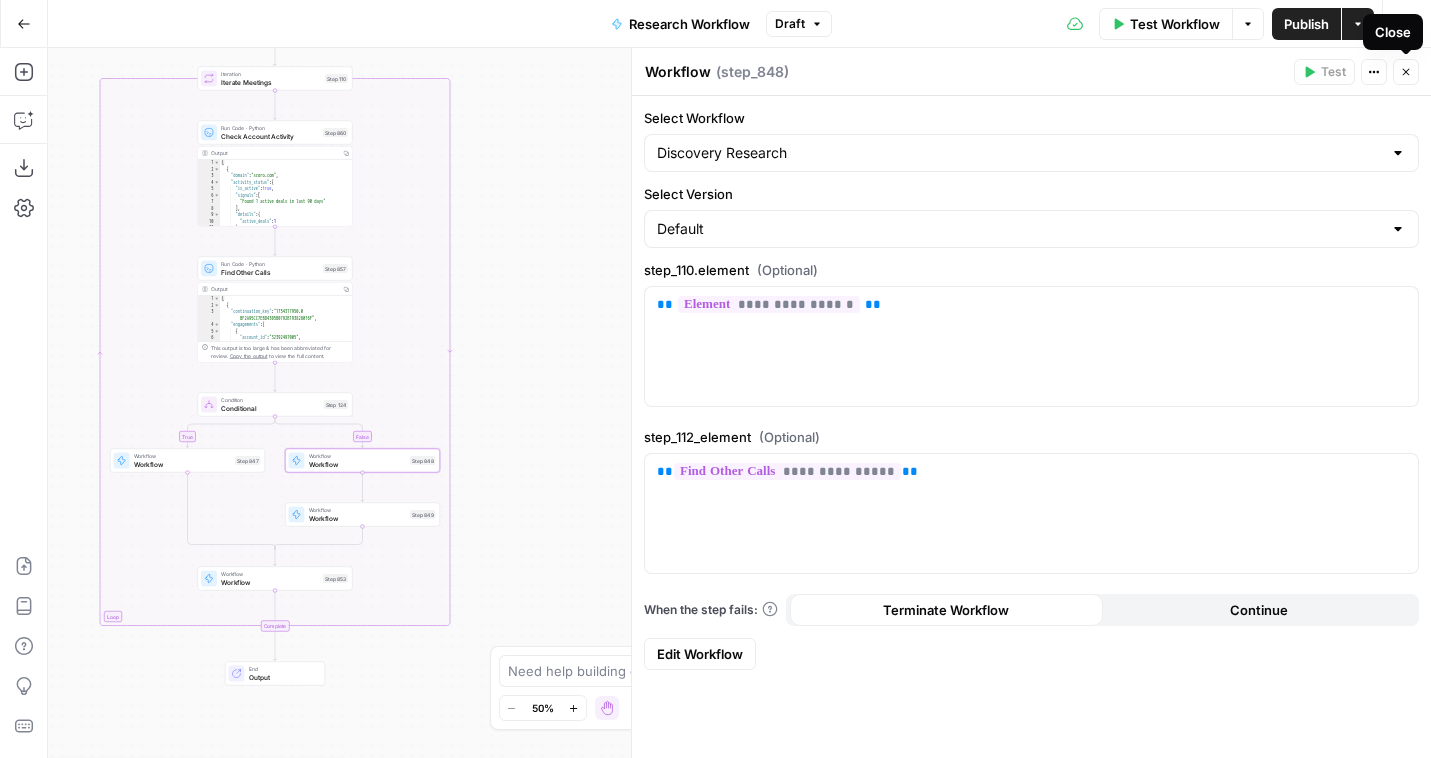 click 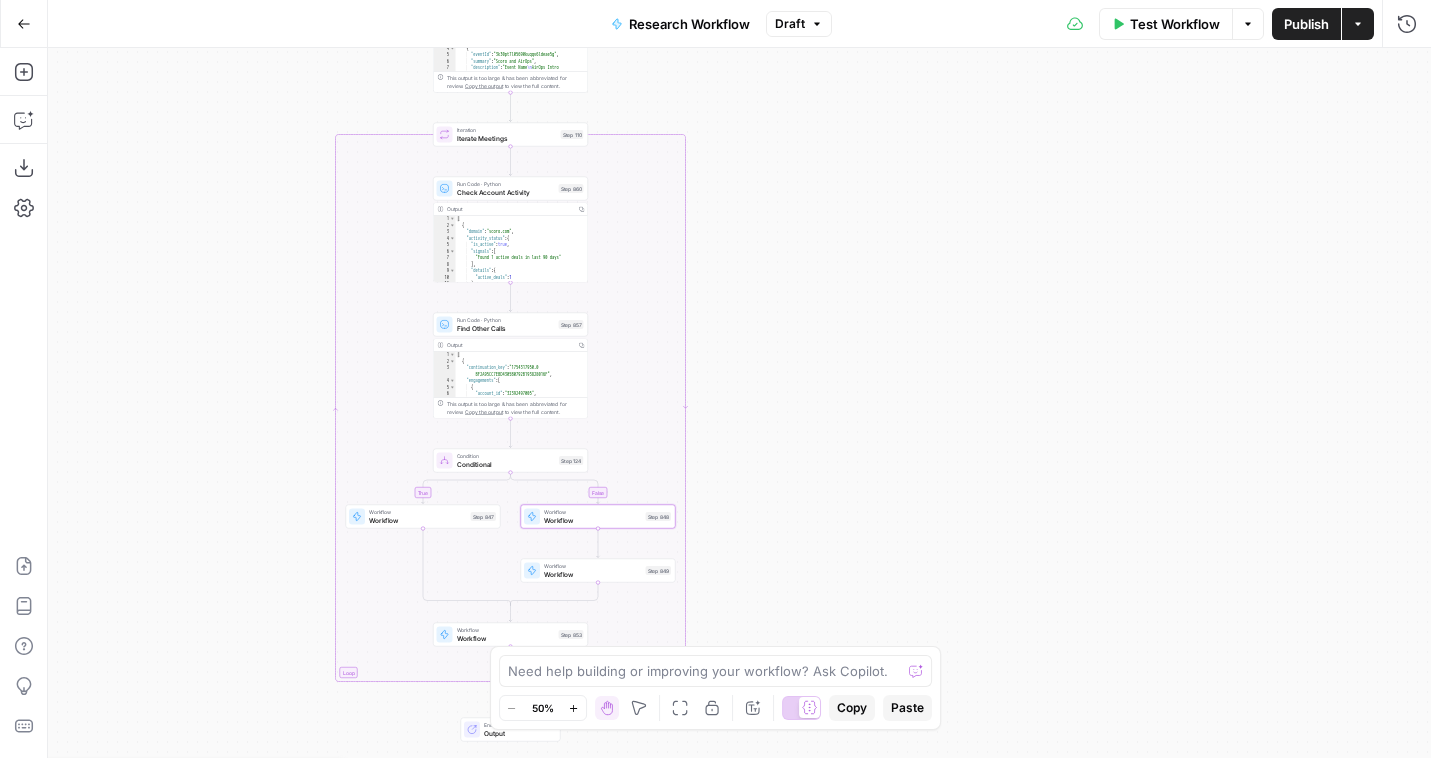 click on "Publish" at bounding box center [1306, 24] 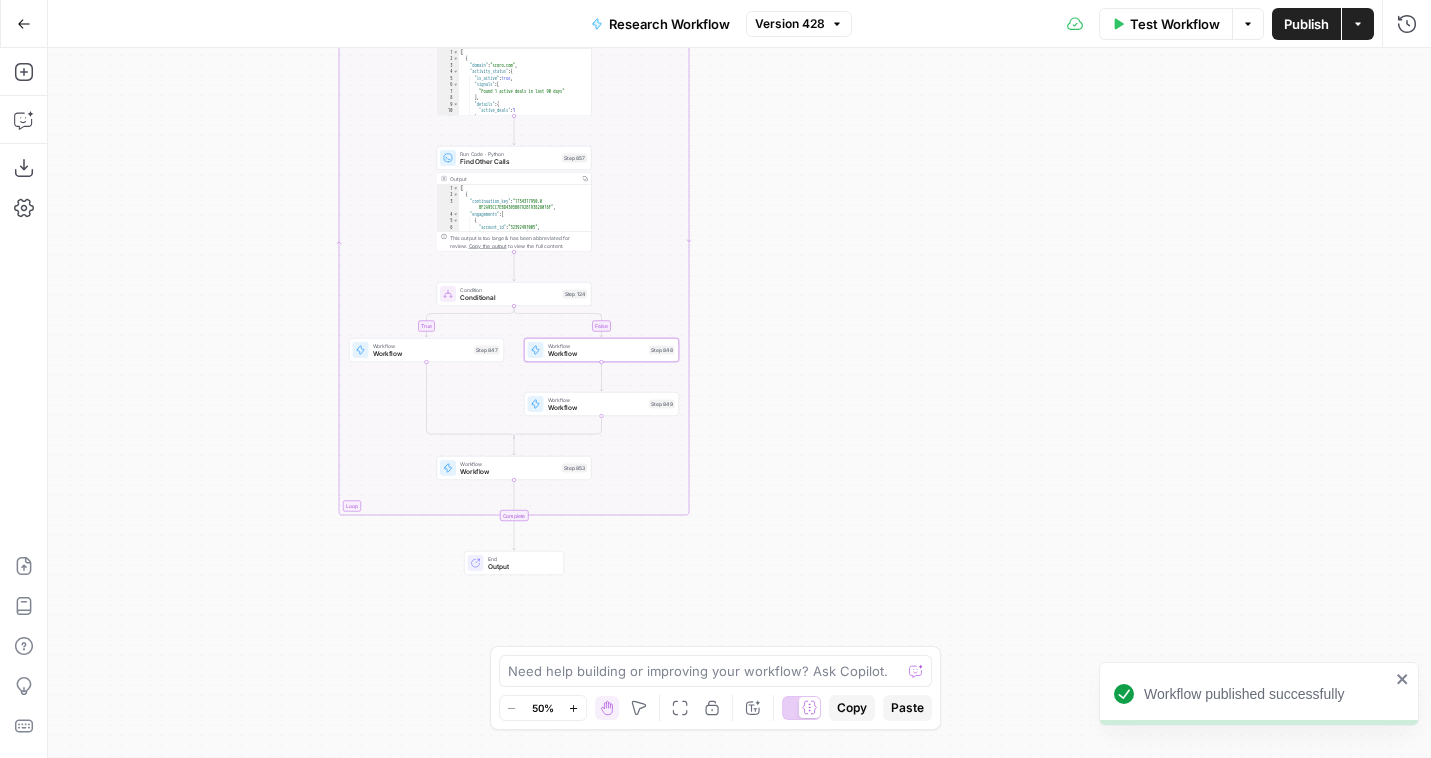 click on "Workflow" at bounding box center (422, 346) 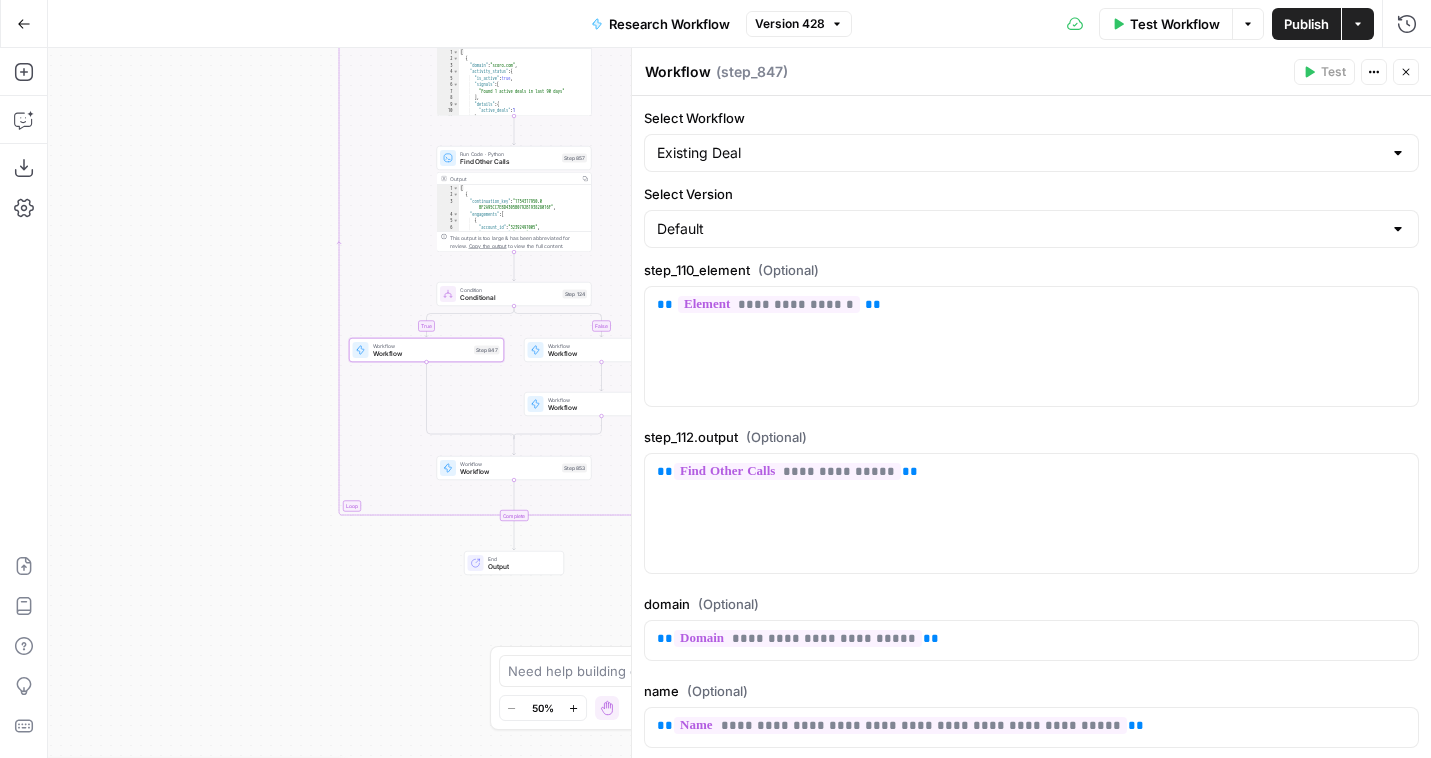 scroll, scrollTop: 97, scrollLeft: 0, axis: vertical 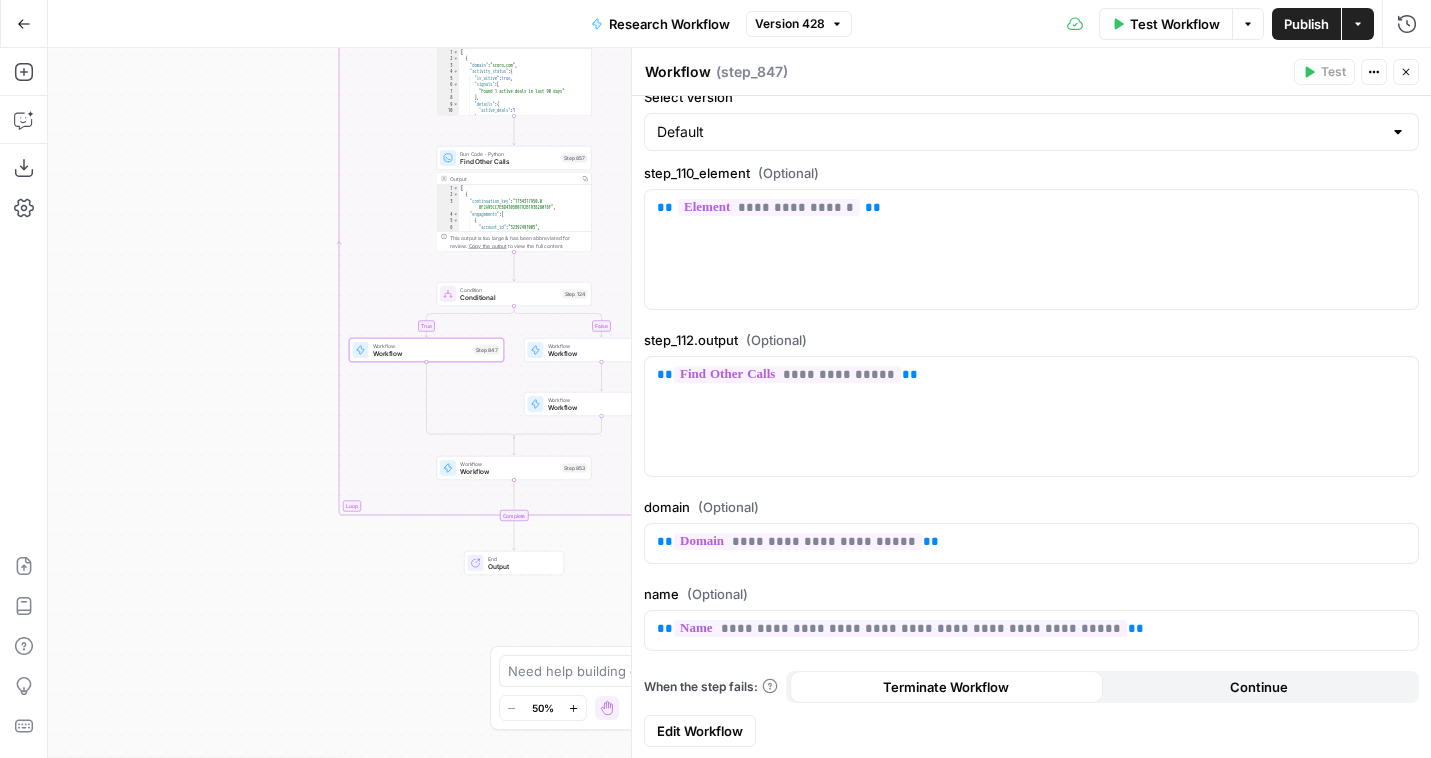 click on "Edit Workflow" at bounding box center [700, 731] 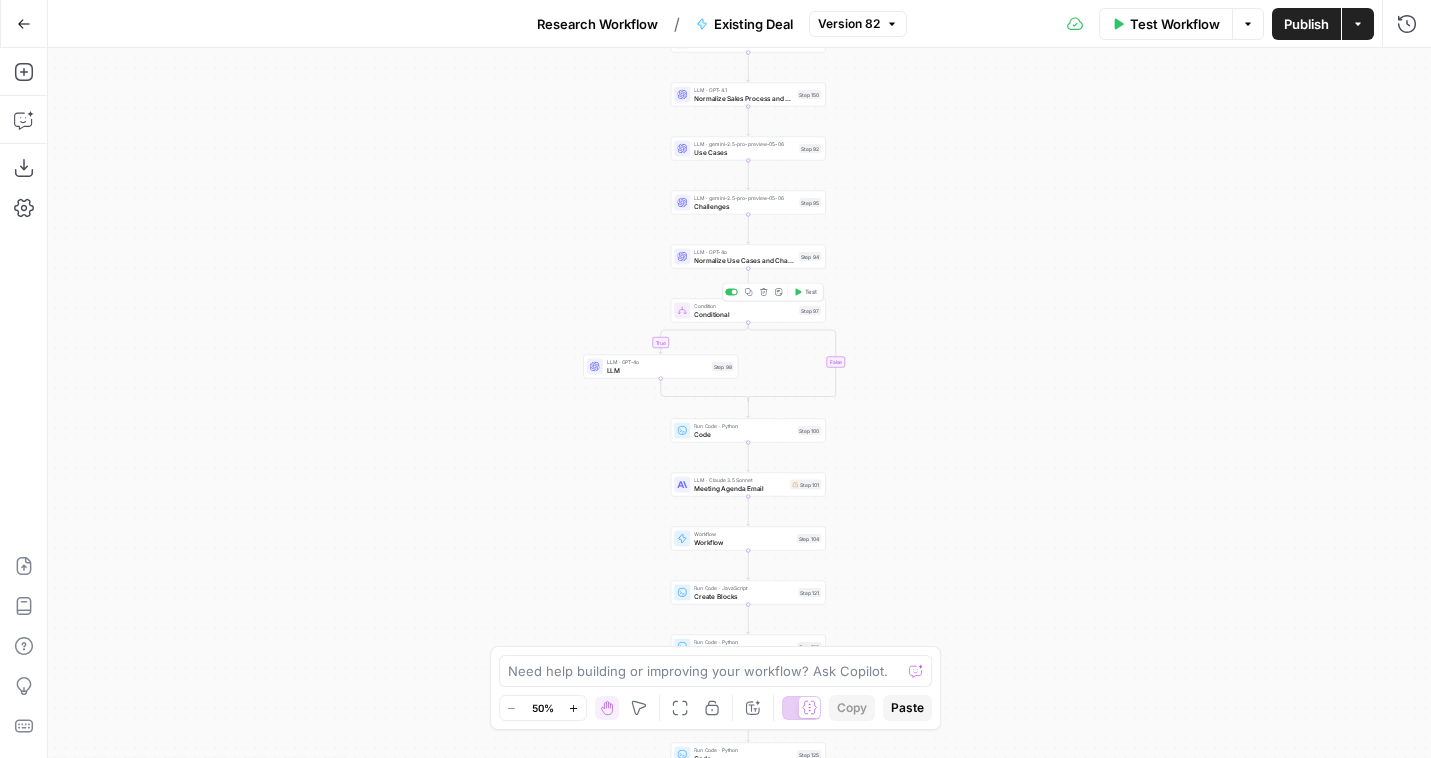 click on "Conditional" at bounding box center [744, 314] 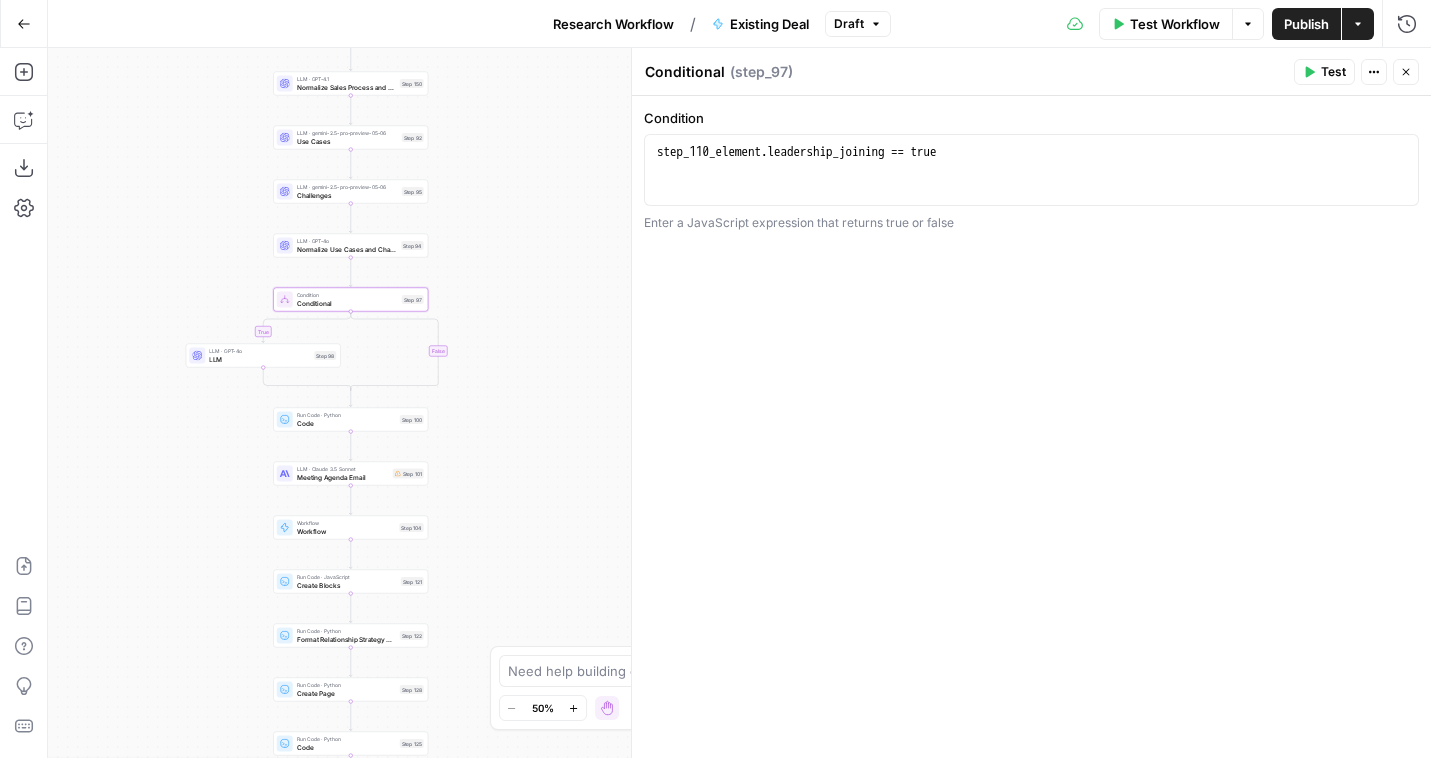 click 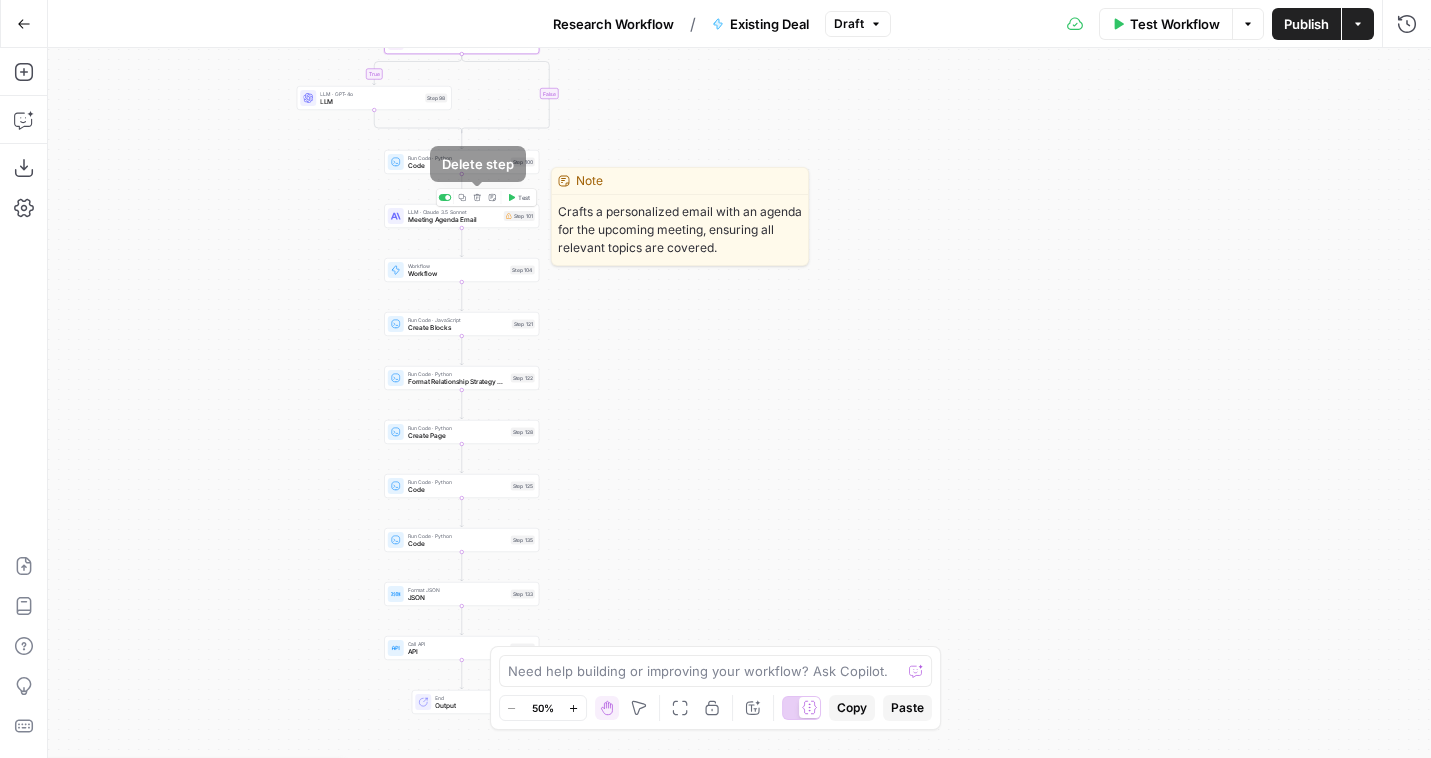click at bounding box center [447, 197] 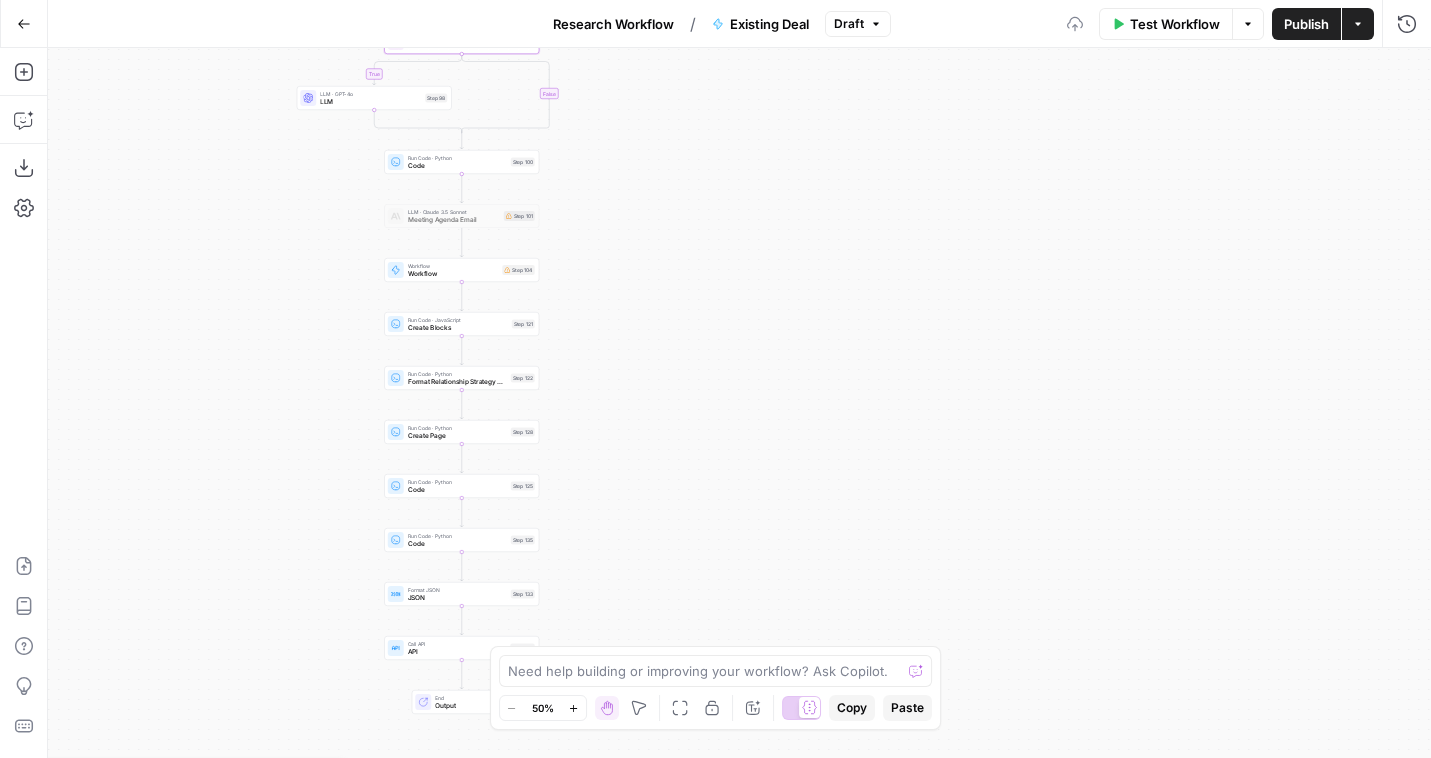 click on "Workflow" at bounding box center [453, 274] 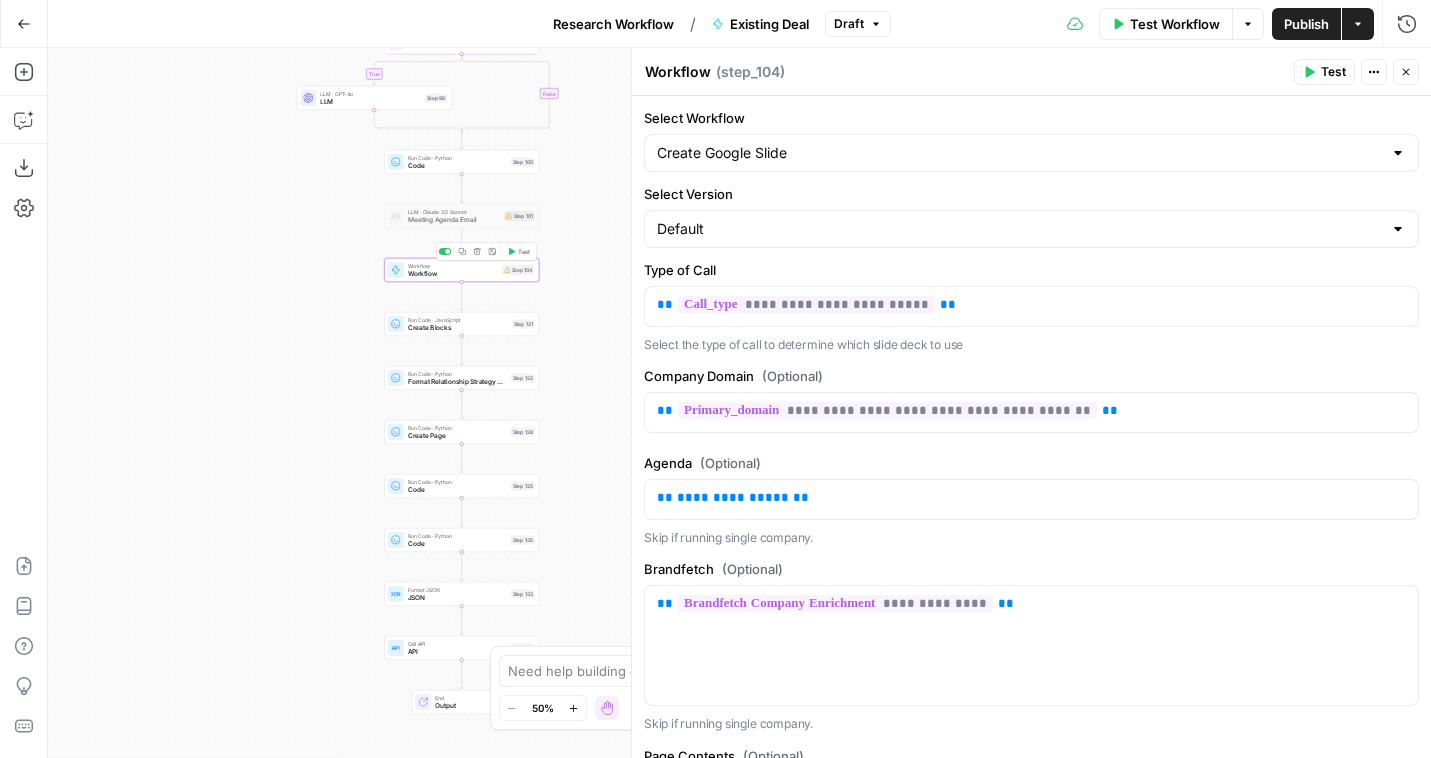 type on "Create Google Slide" 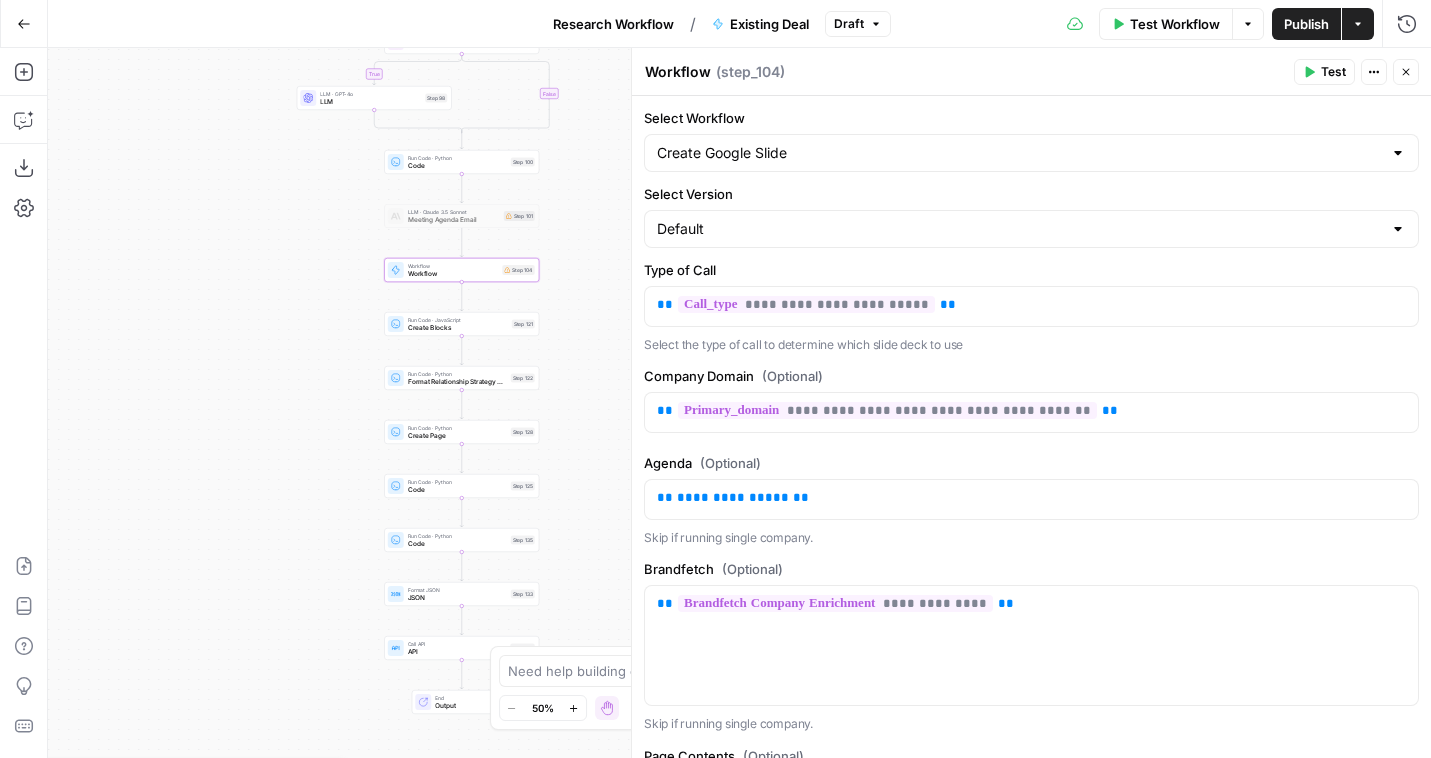 click 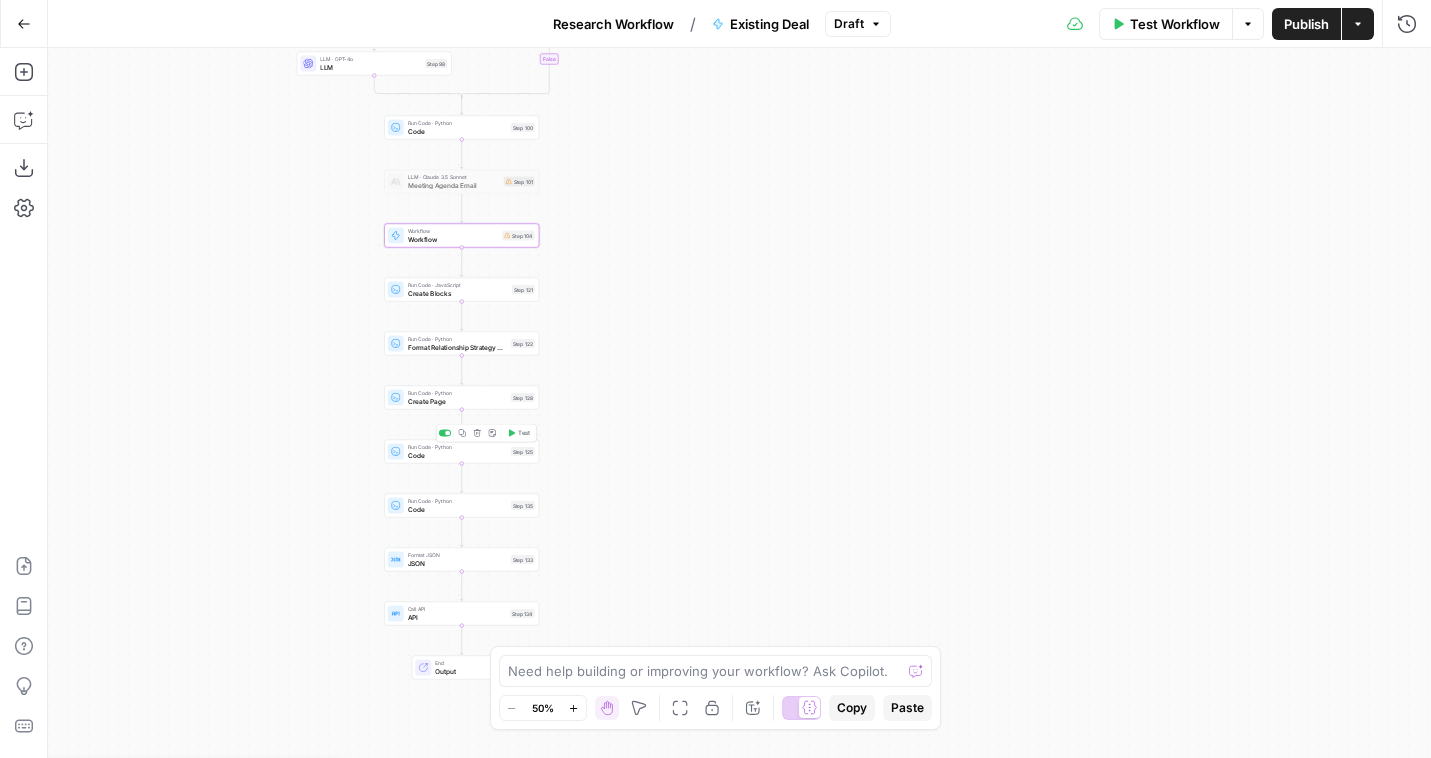 click on "Code" at bounding box center (457, 455) 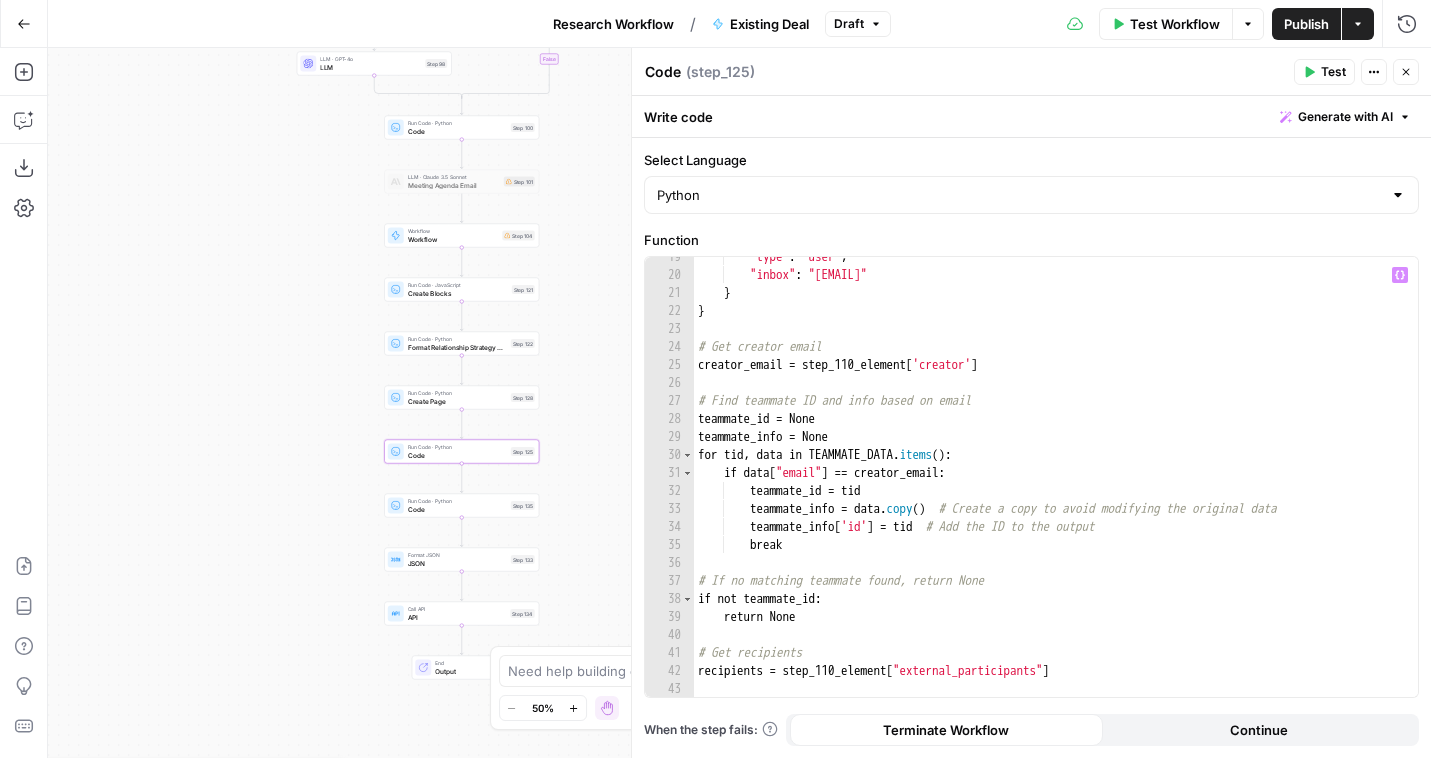 scroll, scrollTop: 333, scrollLeft: 0, axis: vertical 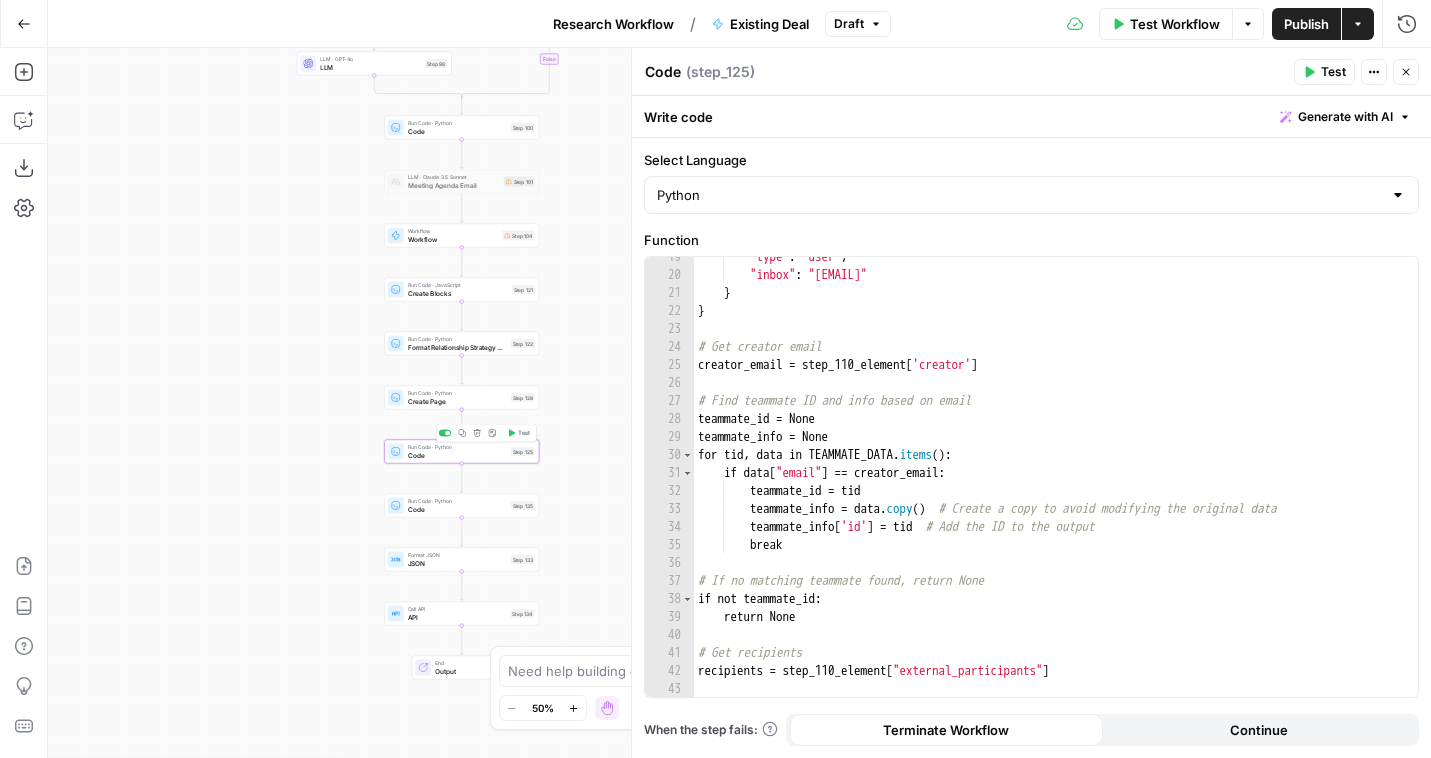 click at bounding box center (447, 433) 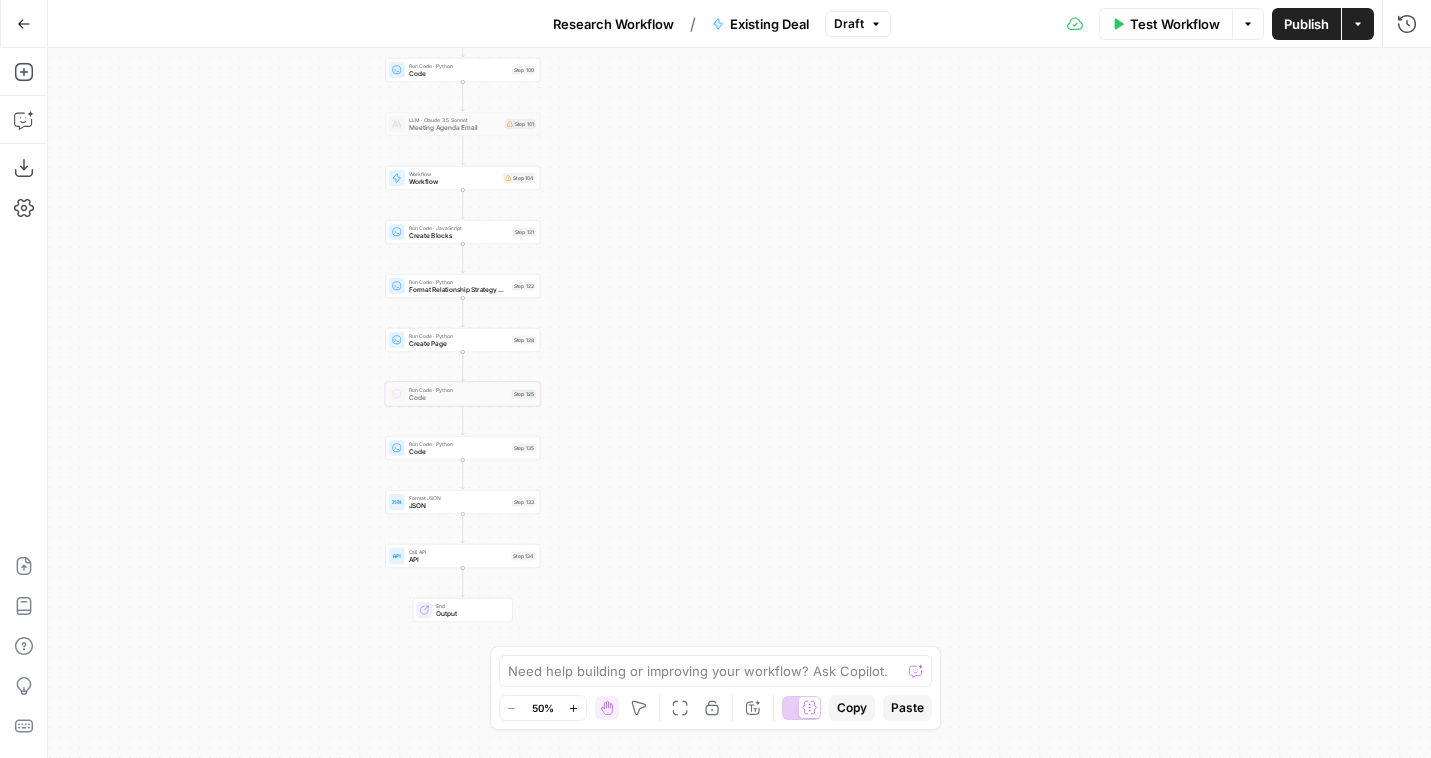 click on "Run Code · Python" at bounding box center (458, 444) 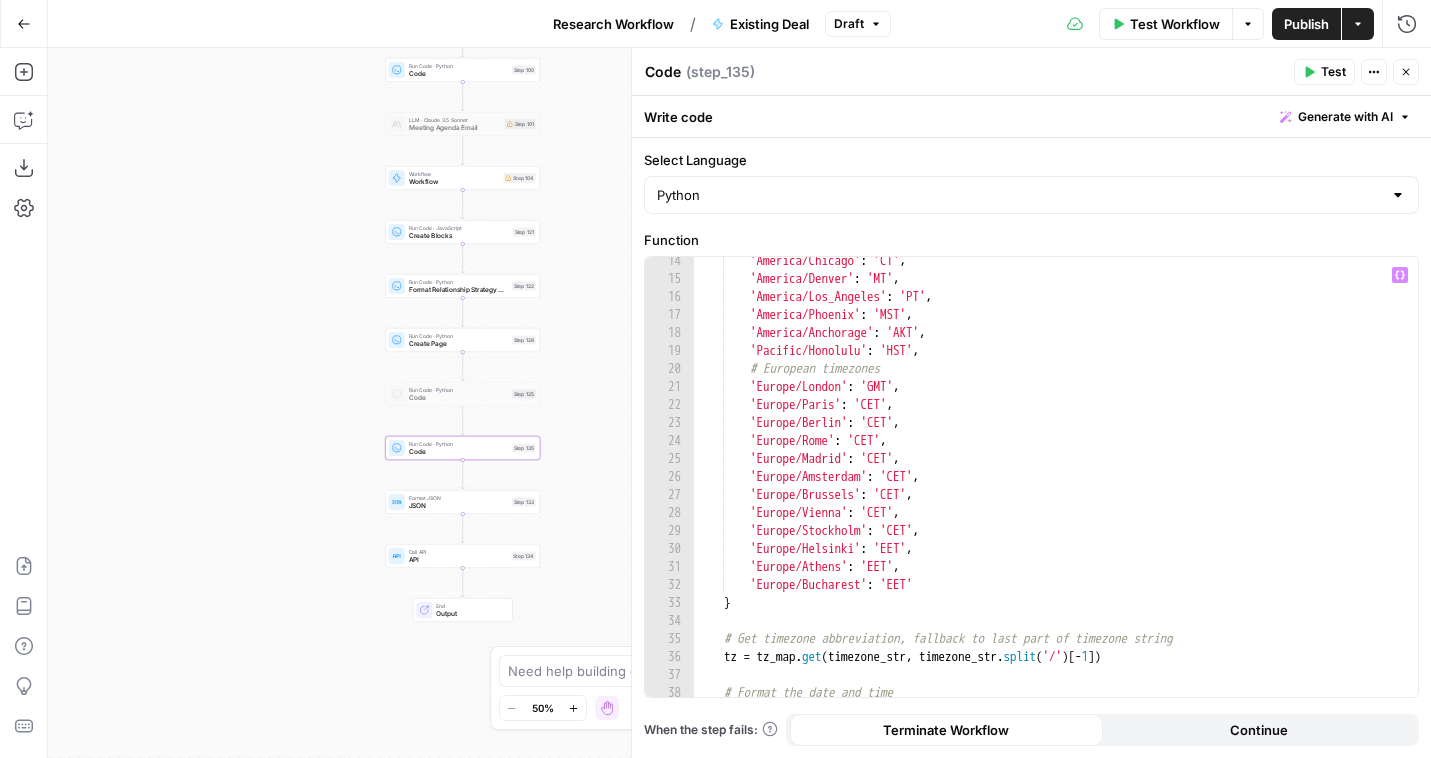 scroll, scrollTop: 442, scrollLeft: 0, axis: vertical 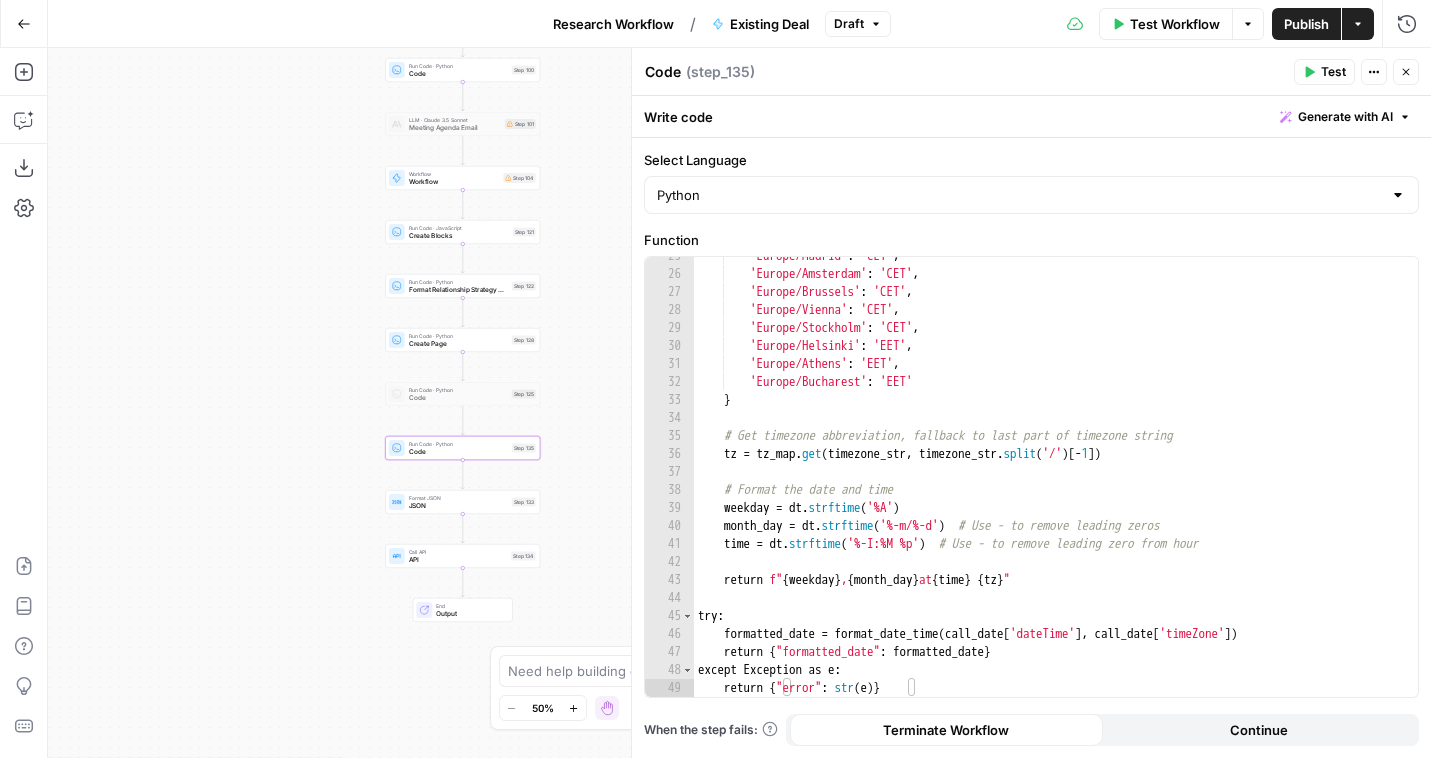 click on "Close" at bounding box center (1406, 72) 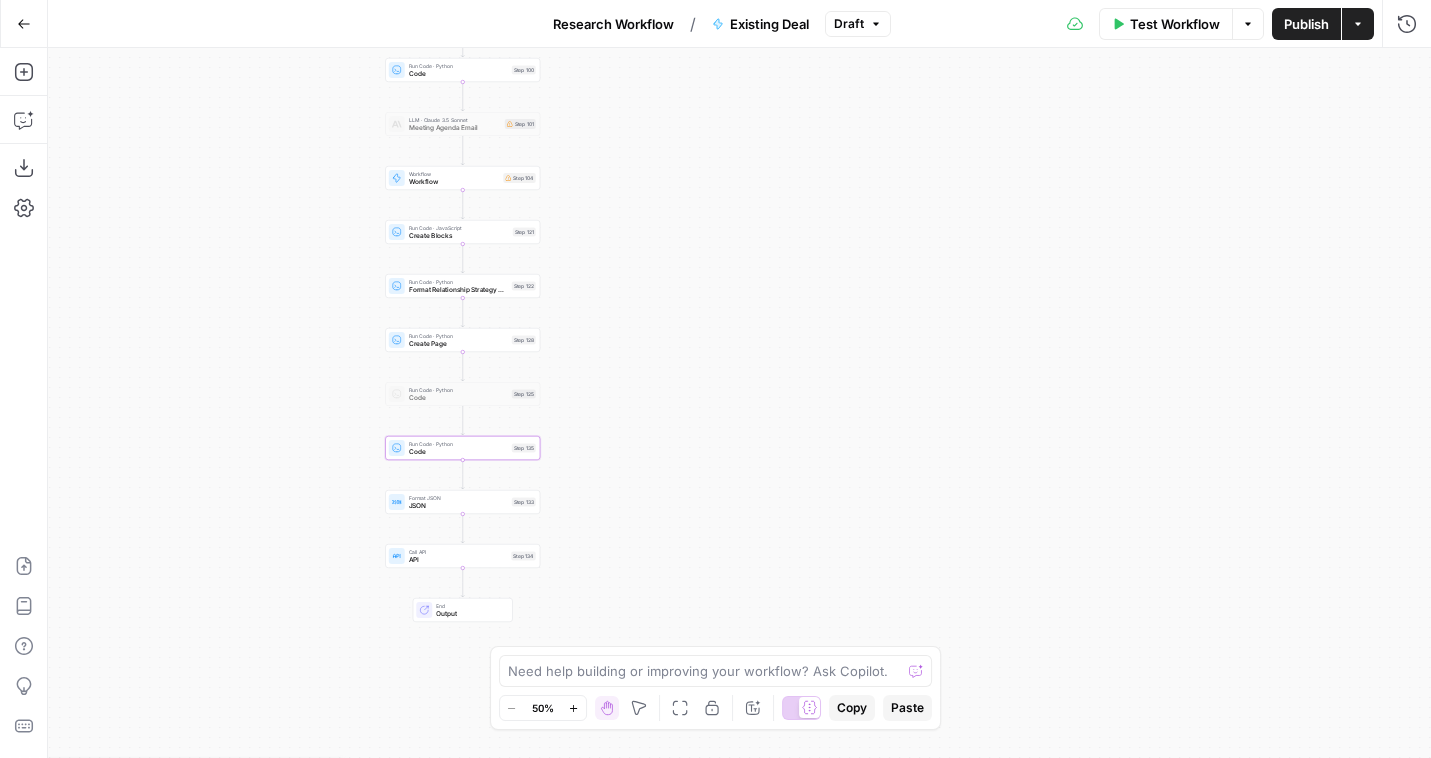 click on "Publish" at bounding box center (1306, 24) 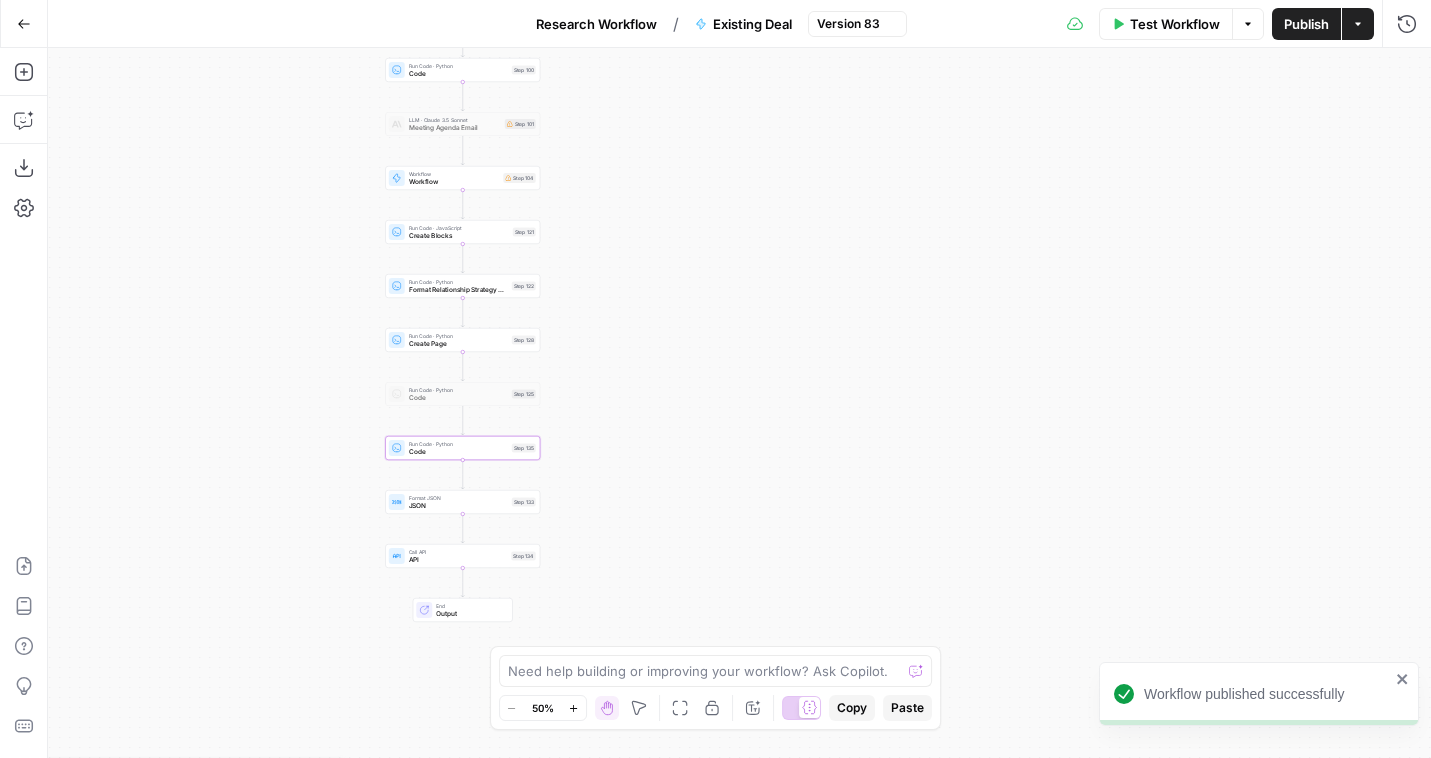 click on "Research Workflow" at bounding box center (596, 24) 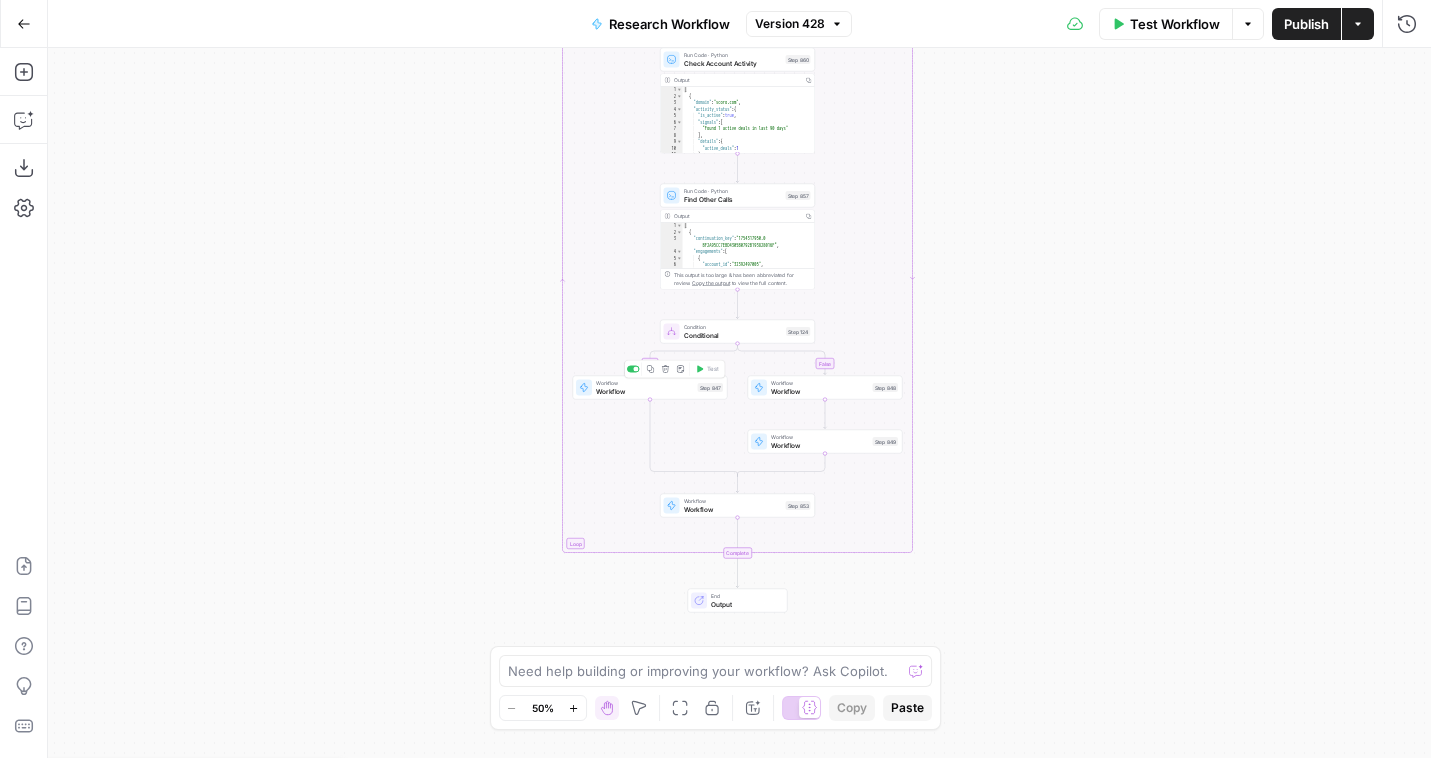 click on "Workflow" at bounding box center [645, 391] 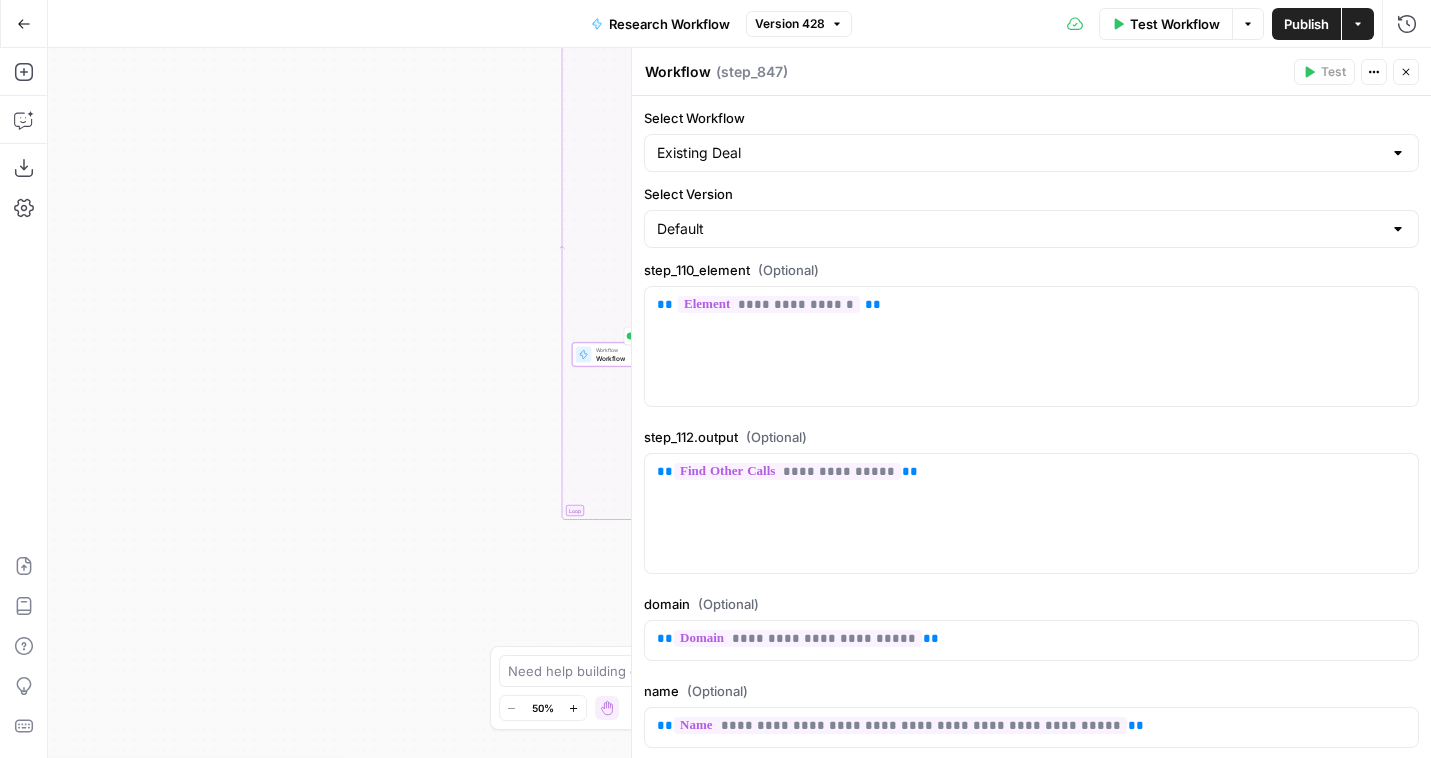 scroll, scrollTop: 84, scrollLeft: 0, axis: vertical 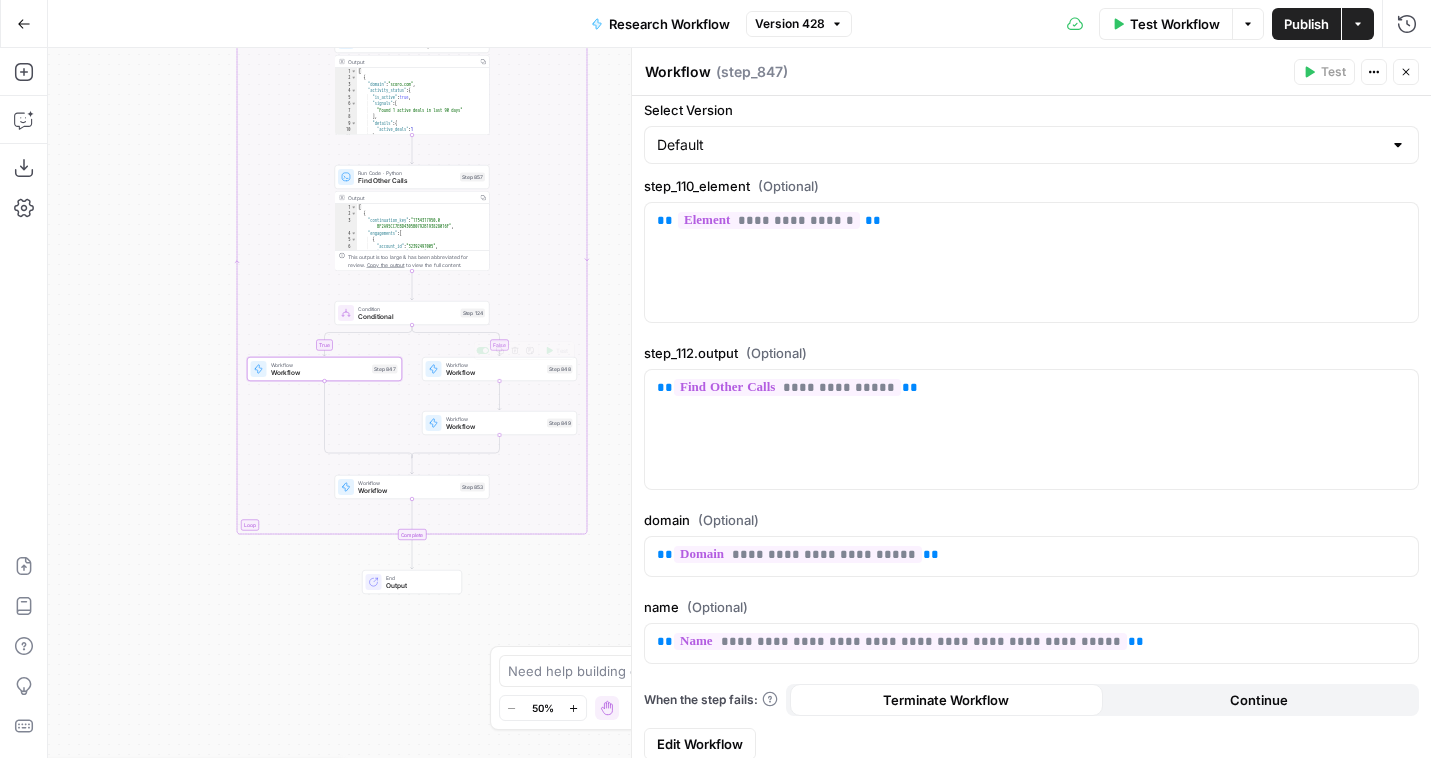 click on "Conditional" at bounding box center (407, 317) 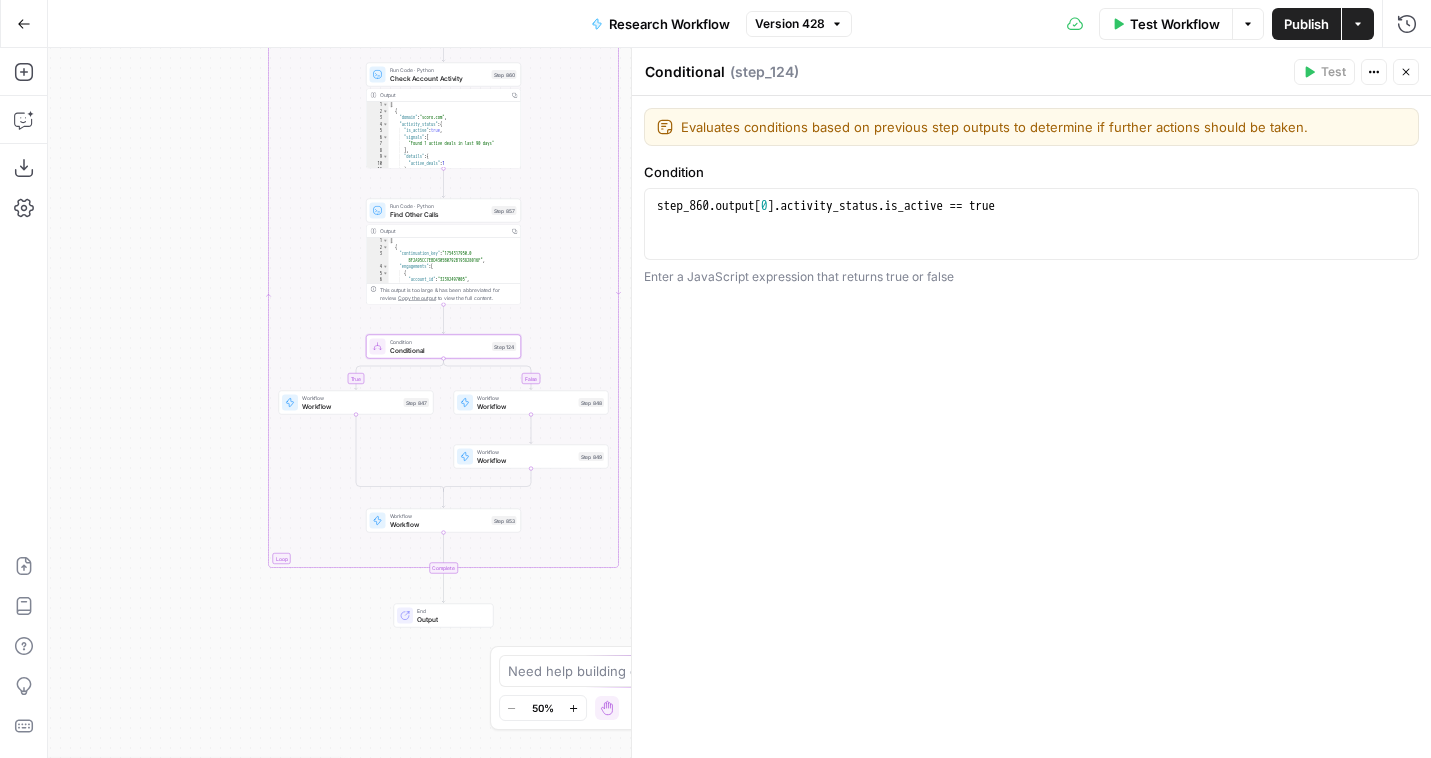 scroll, scrollTop: 0, scrollLeft: 0, axis: both 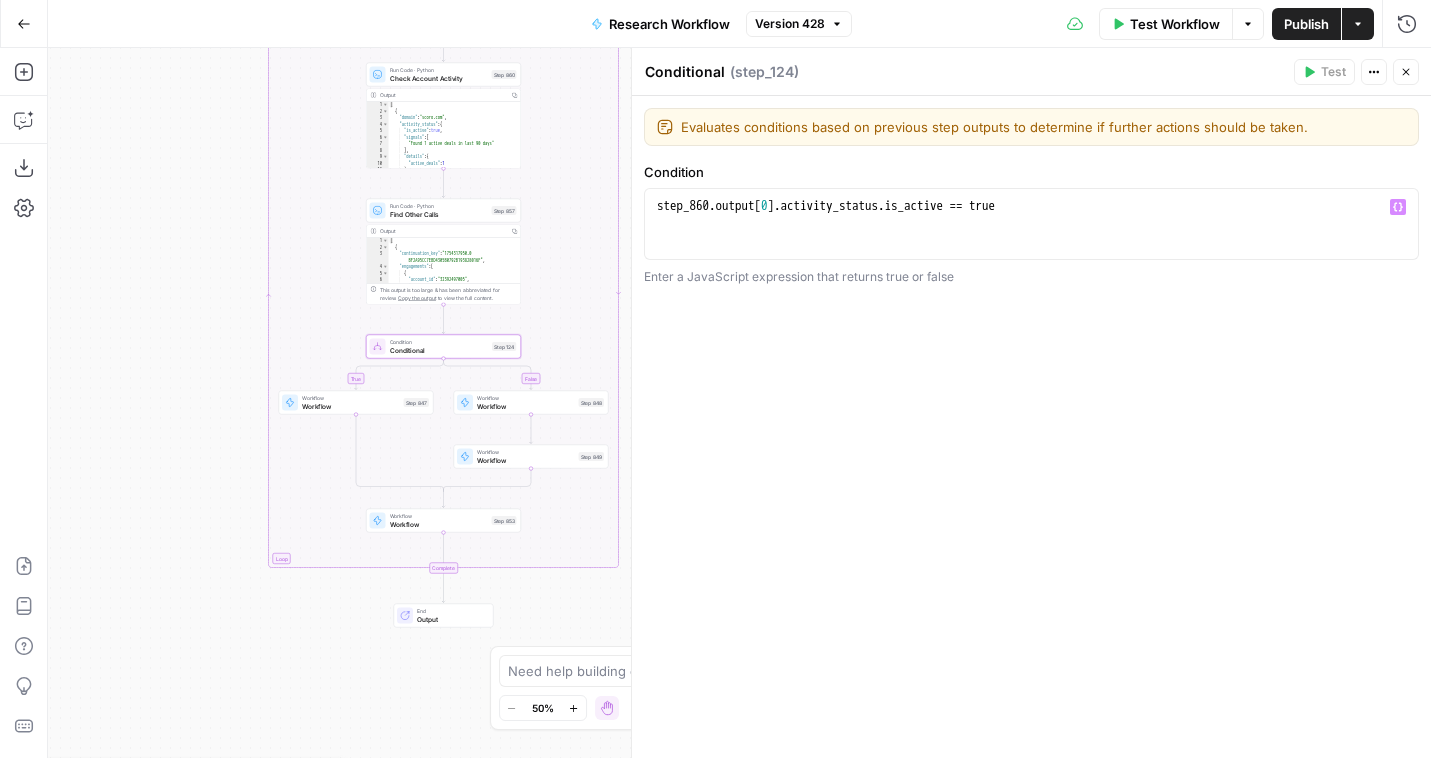 type on "**********" 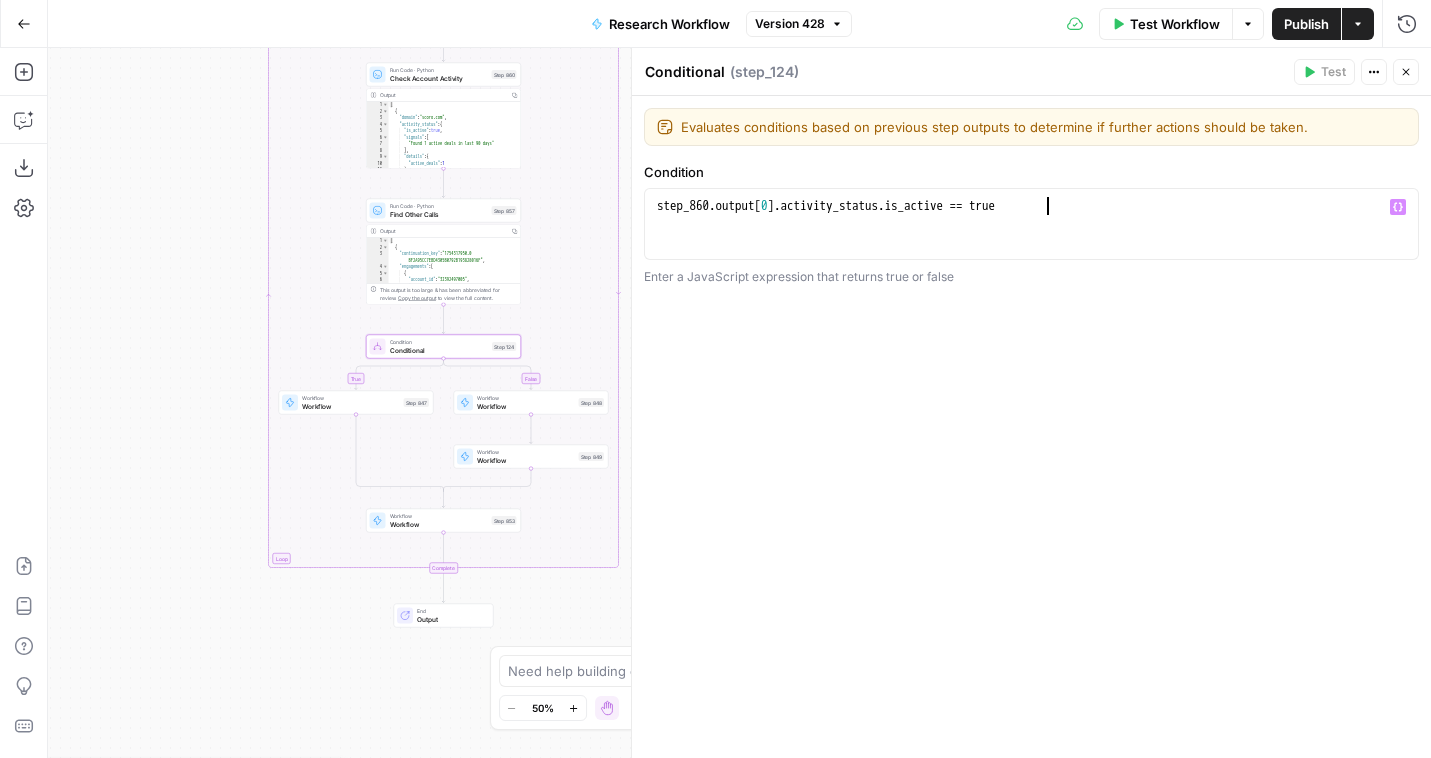 click on "step_860 . output [ 0 ] . activity_status . is_active   ==   true" at bounding box center [1031, 242] 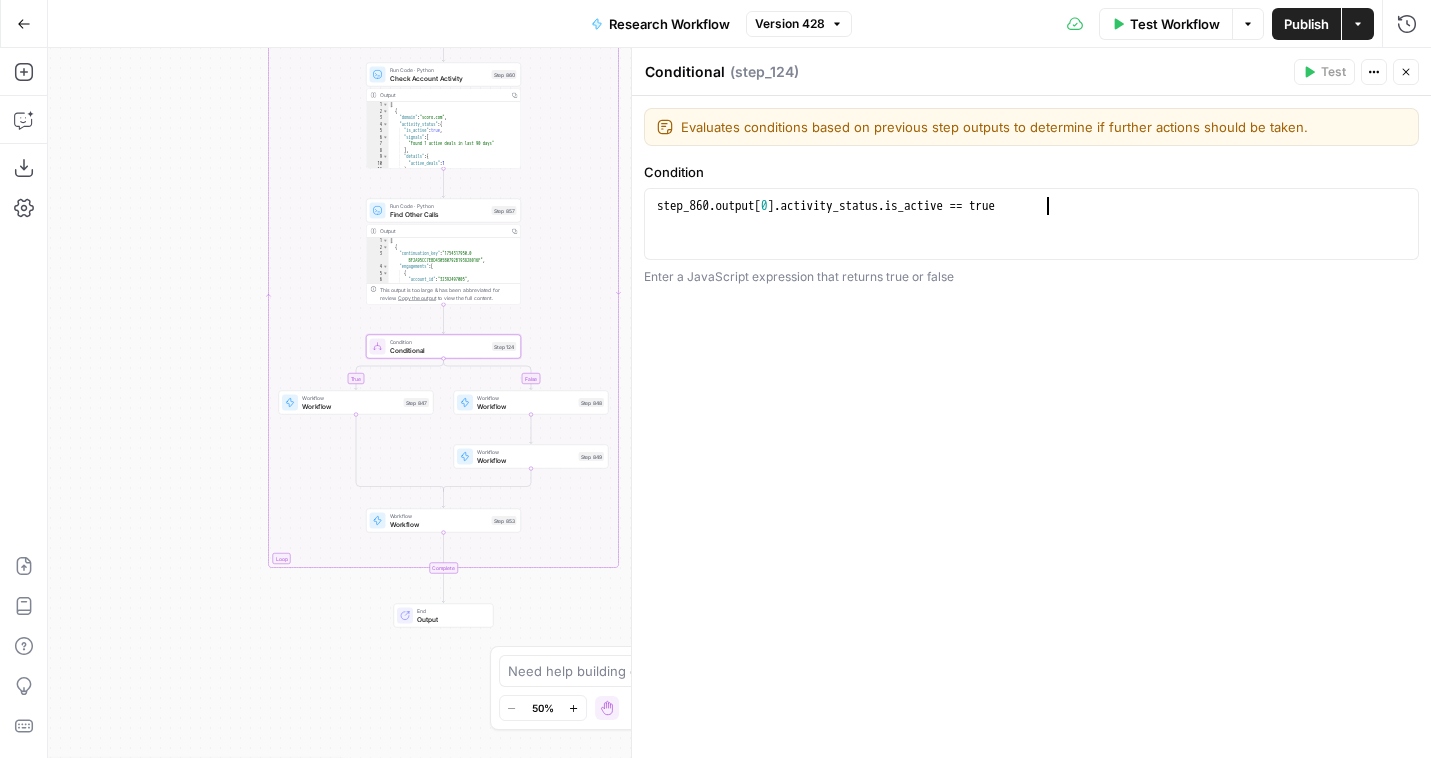 click 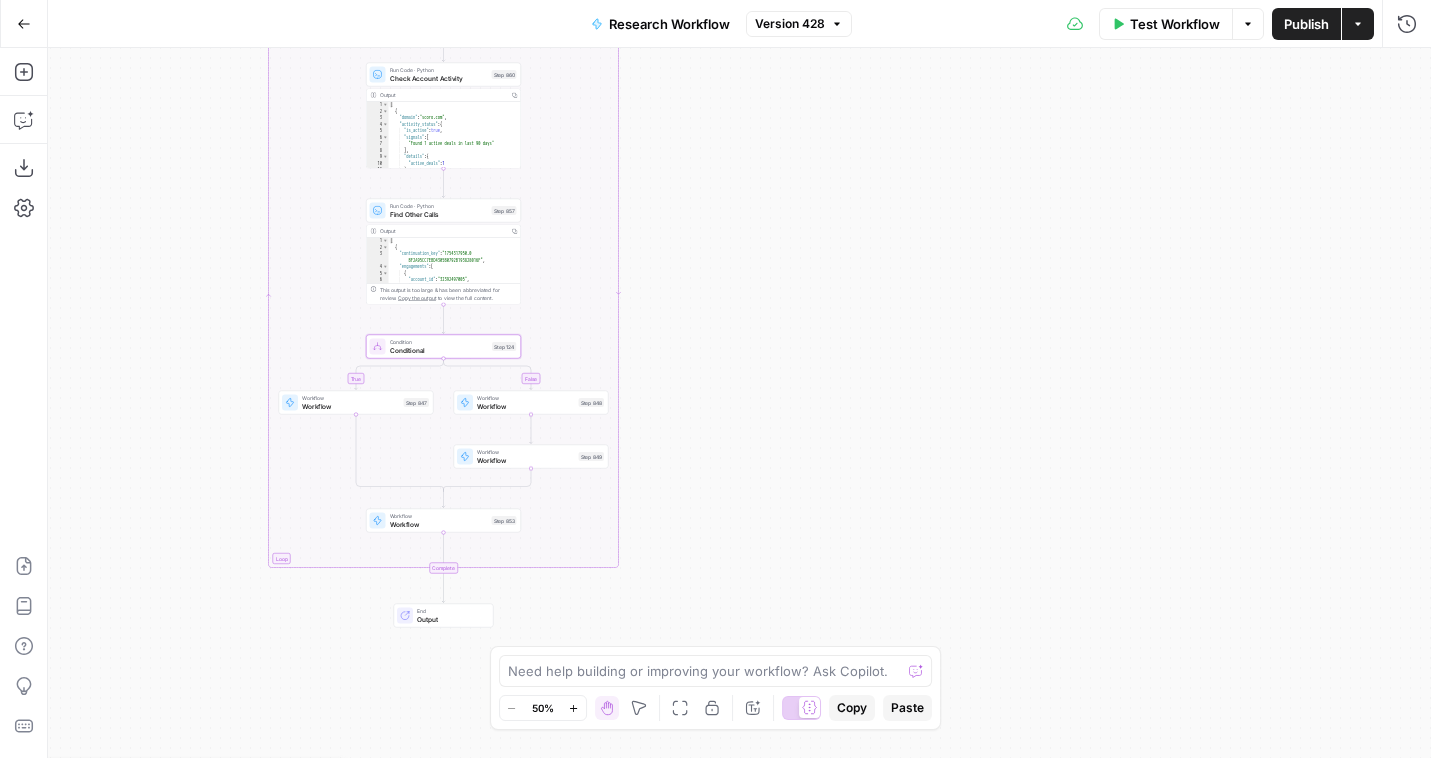 click on "Workflow" at bounding box center (526, 406) 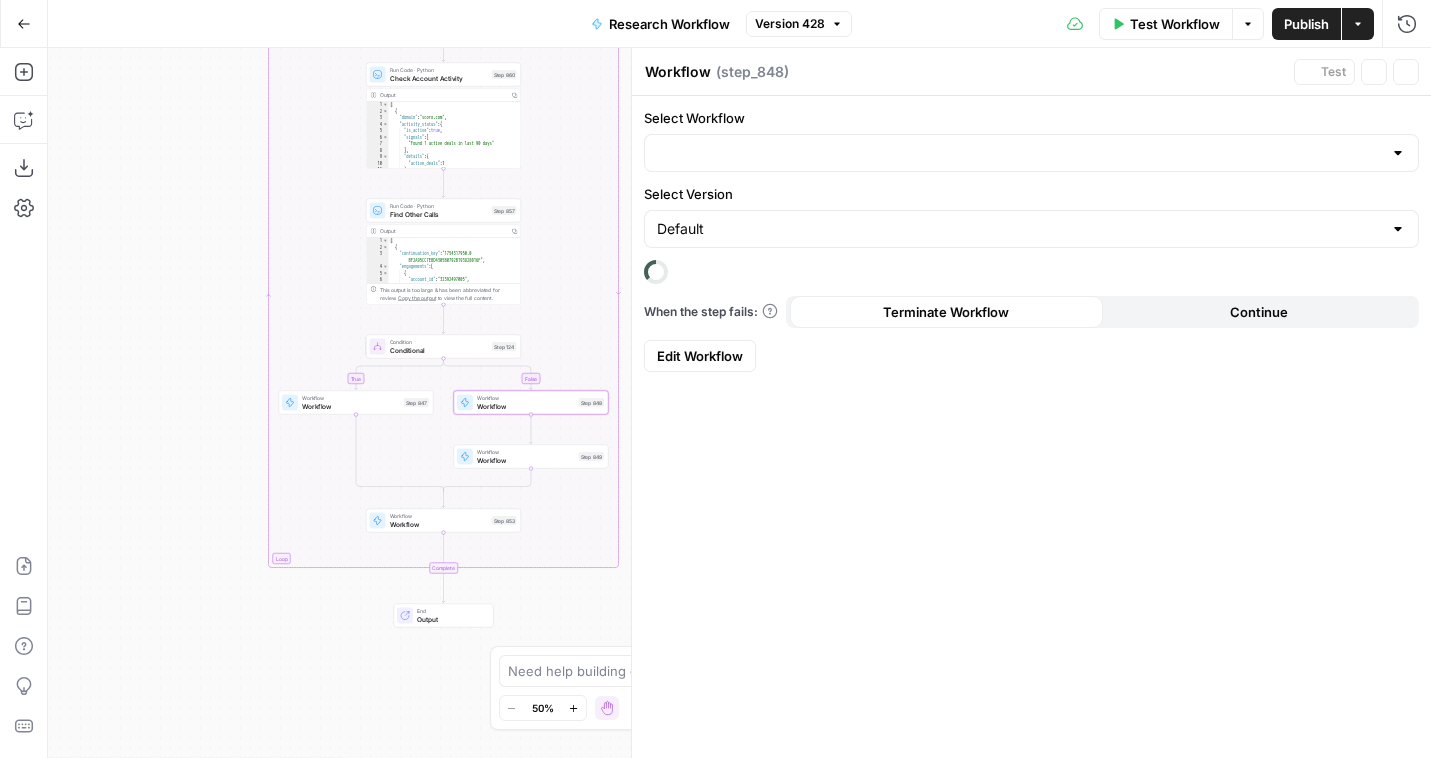 type on "Discovery Research" 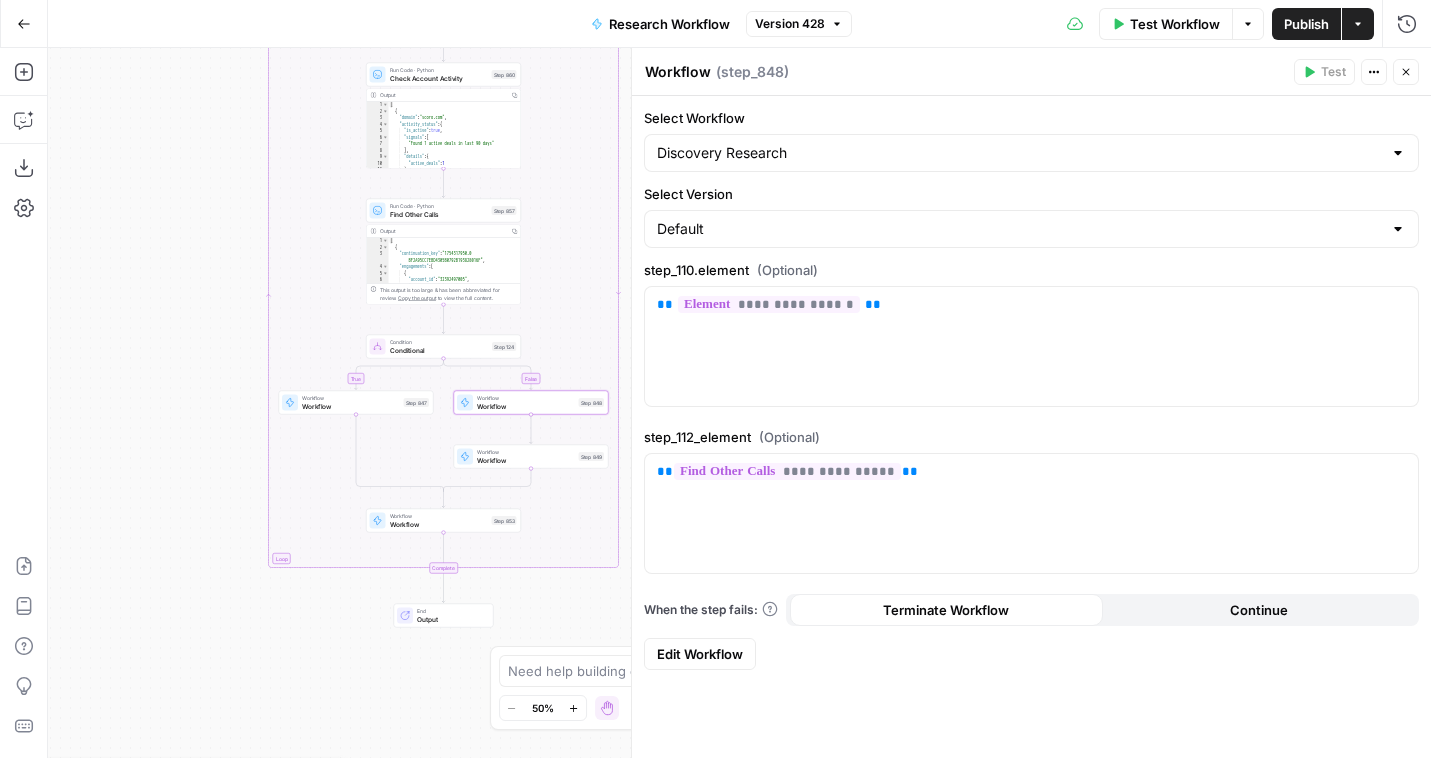 click on "Edit Workflow" at bounding box center [700, 654] 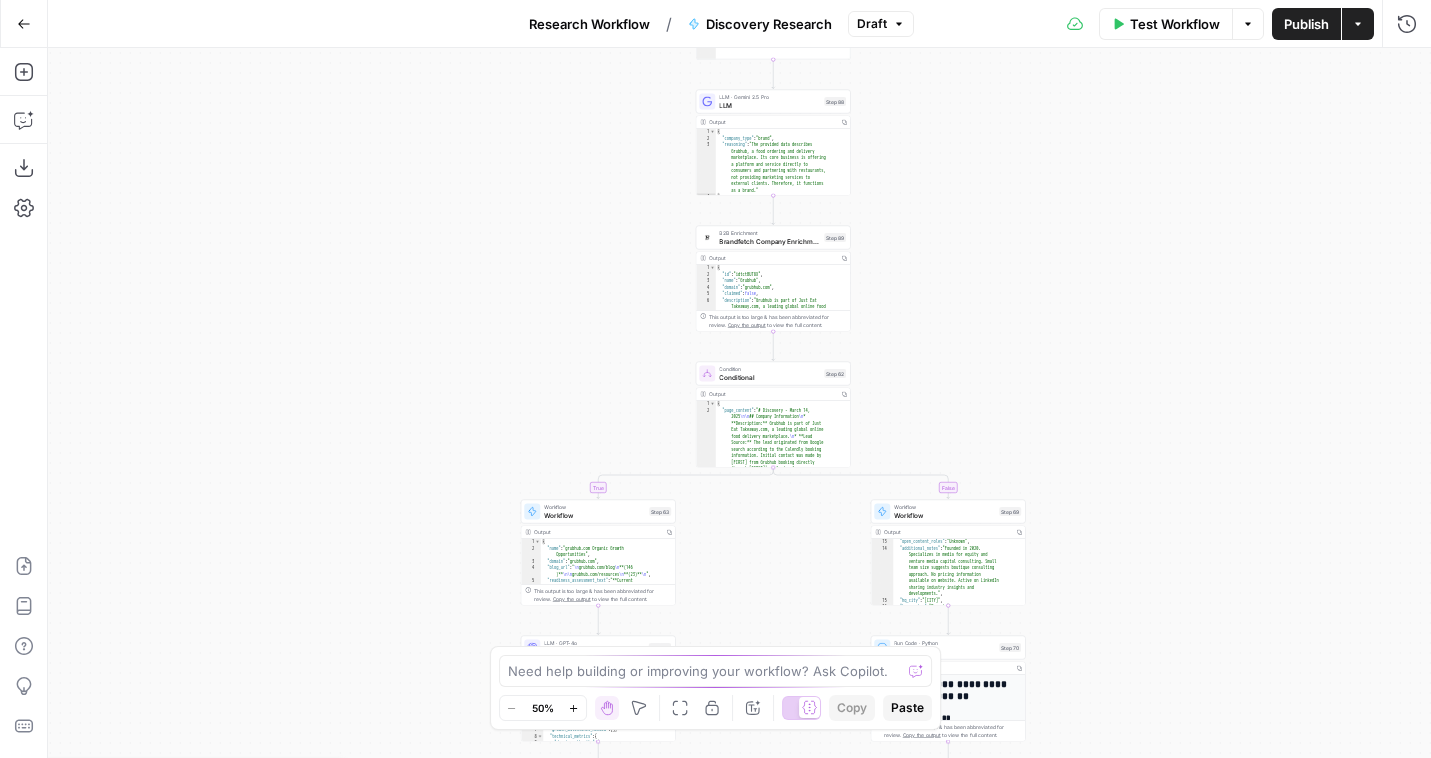 scroll, scrollTop: 281, scrollLeft: 0, axis: vertical 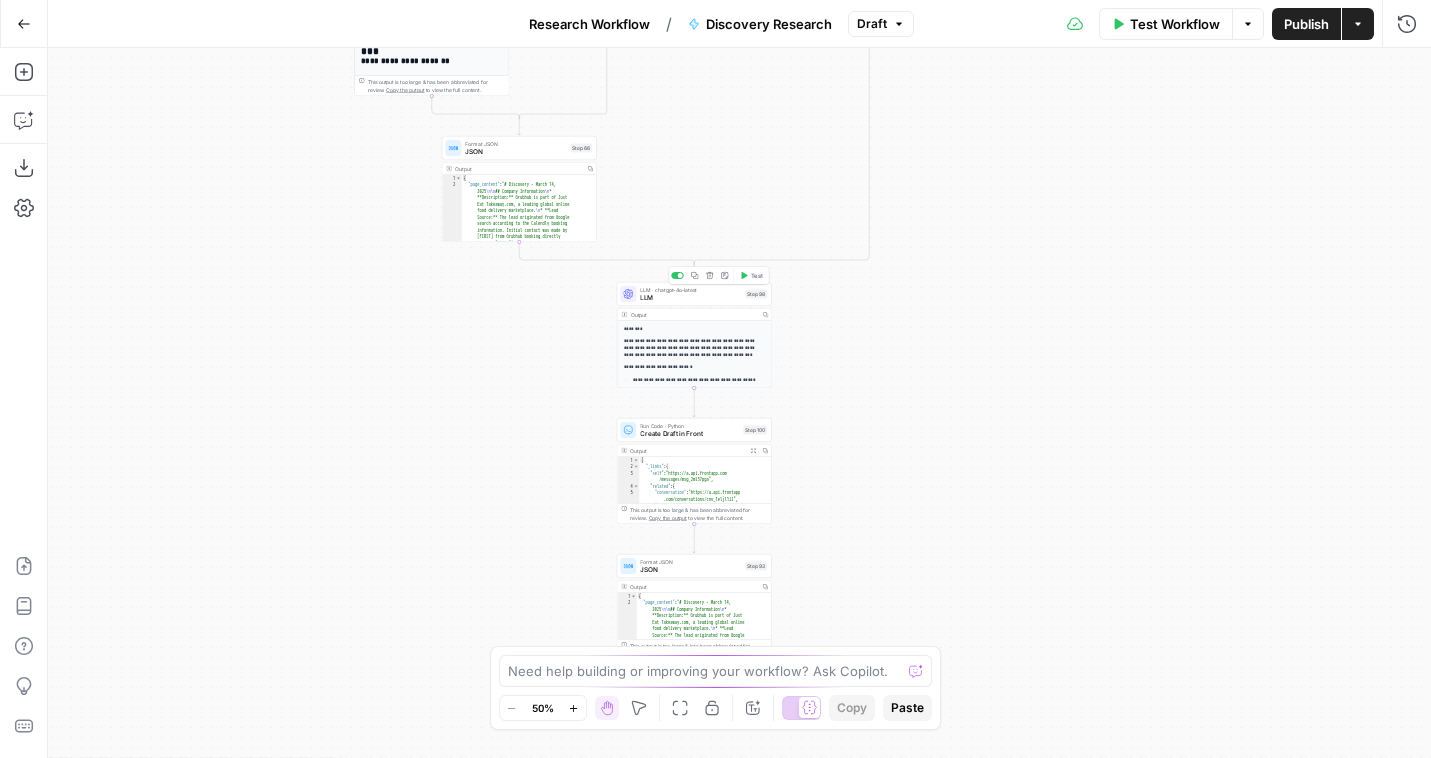 click at bounding box center [677, 275] 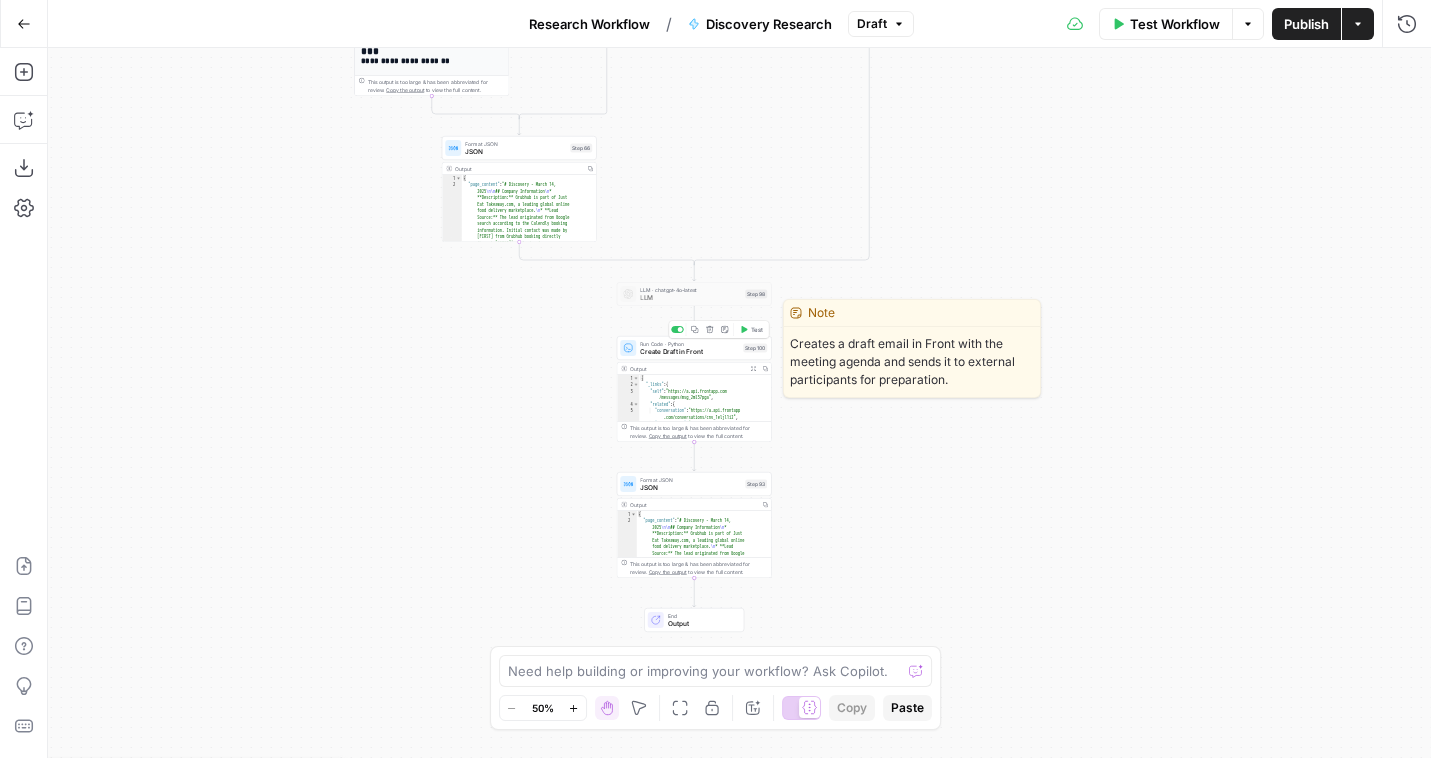 click at bounding box center [680, 329] 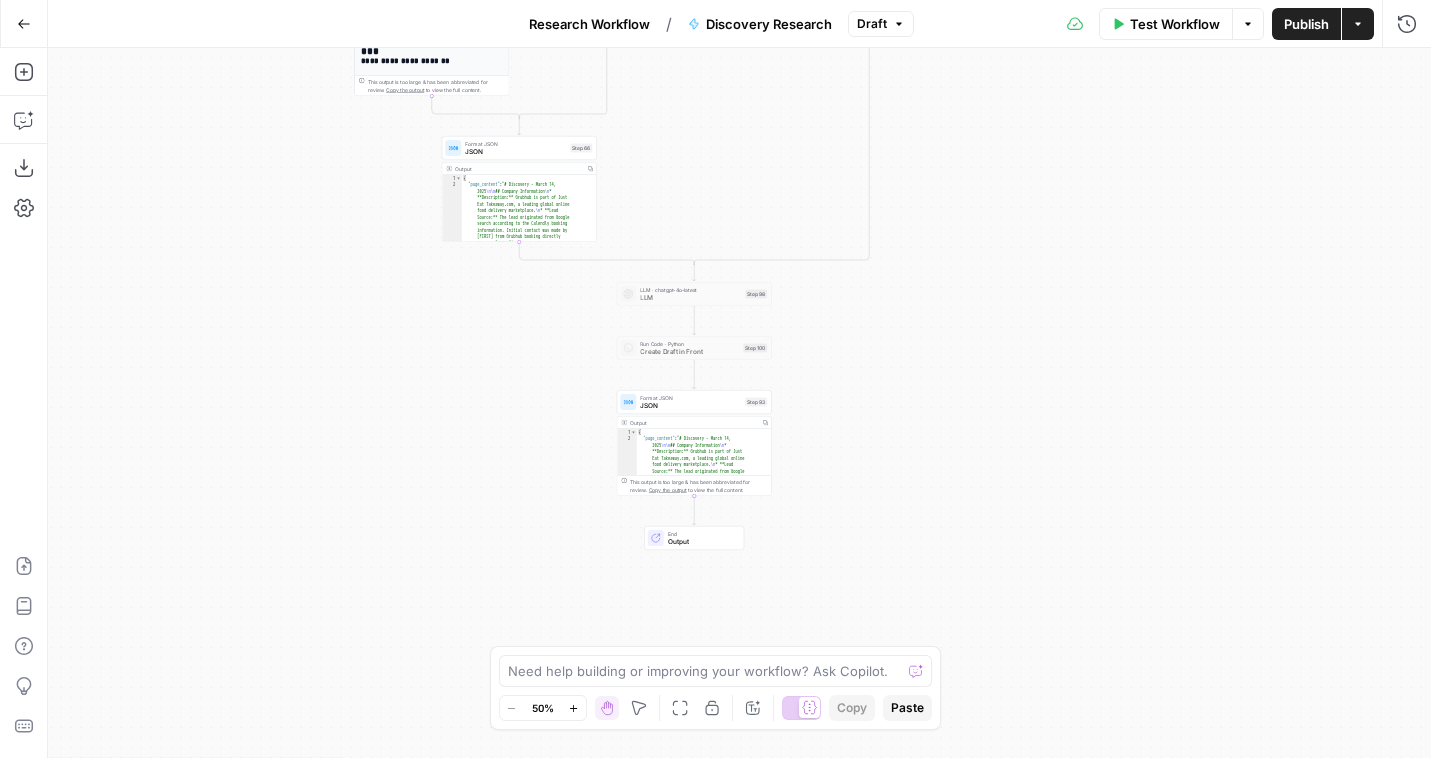 click on "Publish" at bounding box center [1306, 24] 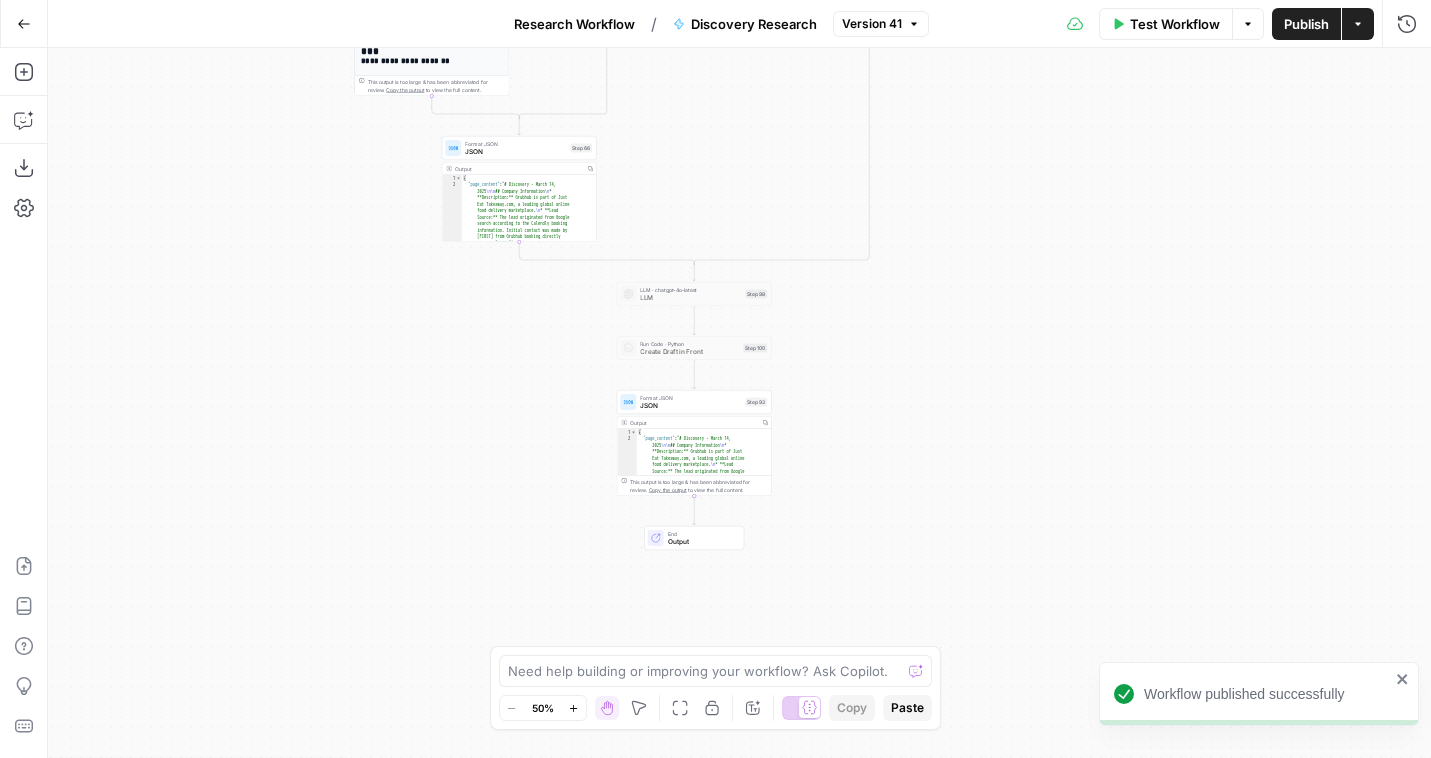 click on "Research Workflow" at bounding box center (574, 24) 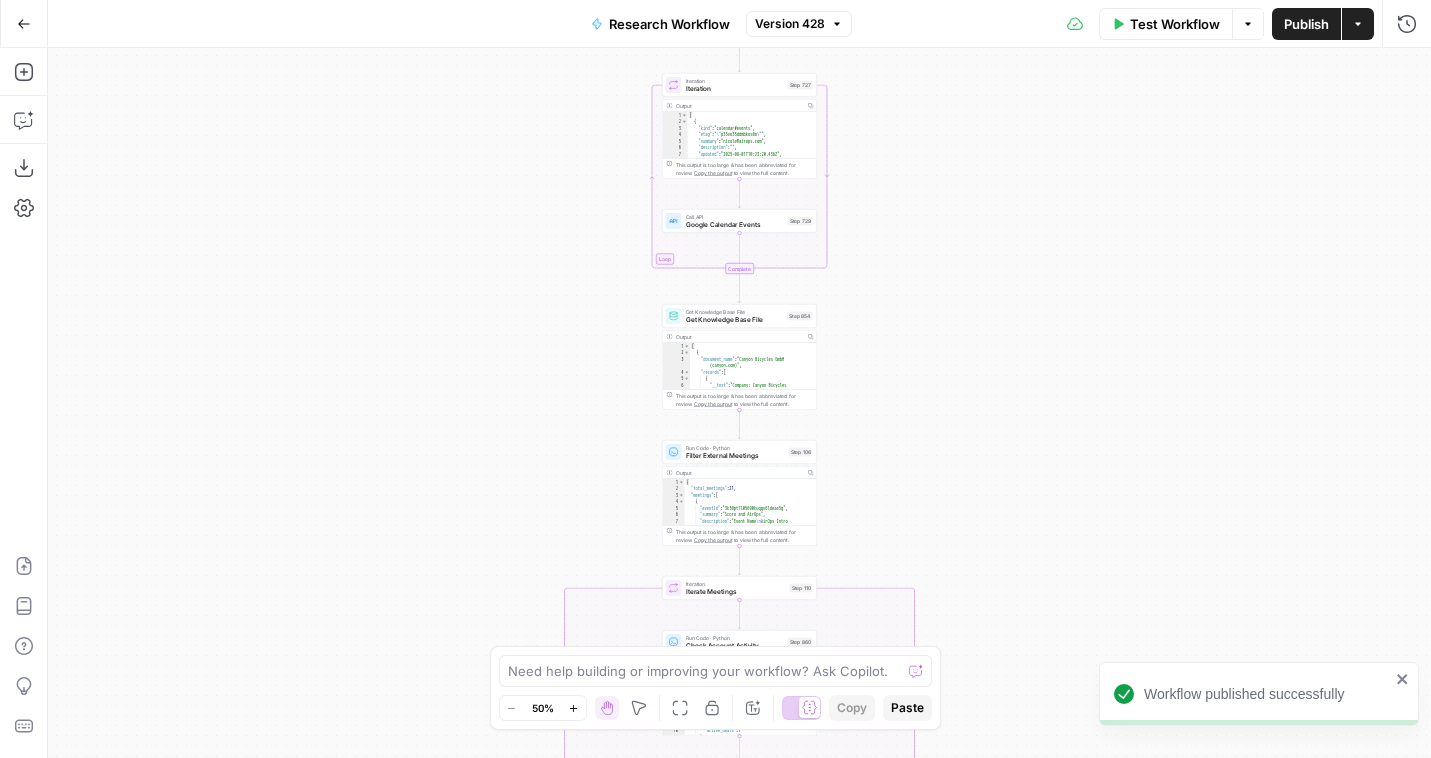 click on "Go Back Research Workflow Version 428 Test Workflow Options Publish Actions Run History" at bounding box center (715, 23) 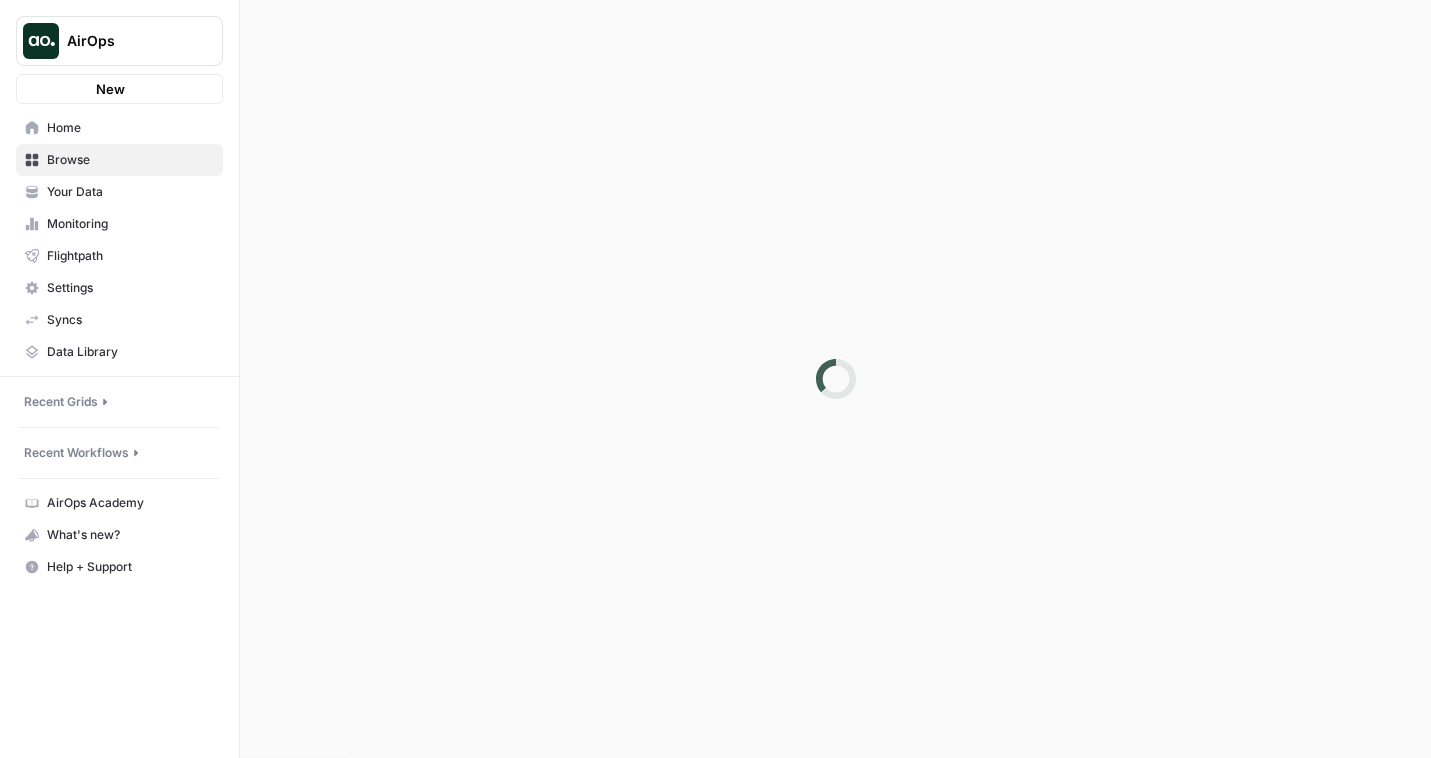 scroll, scrollTop: 0, scrollLeft: 0, axis: both 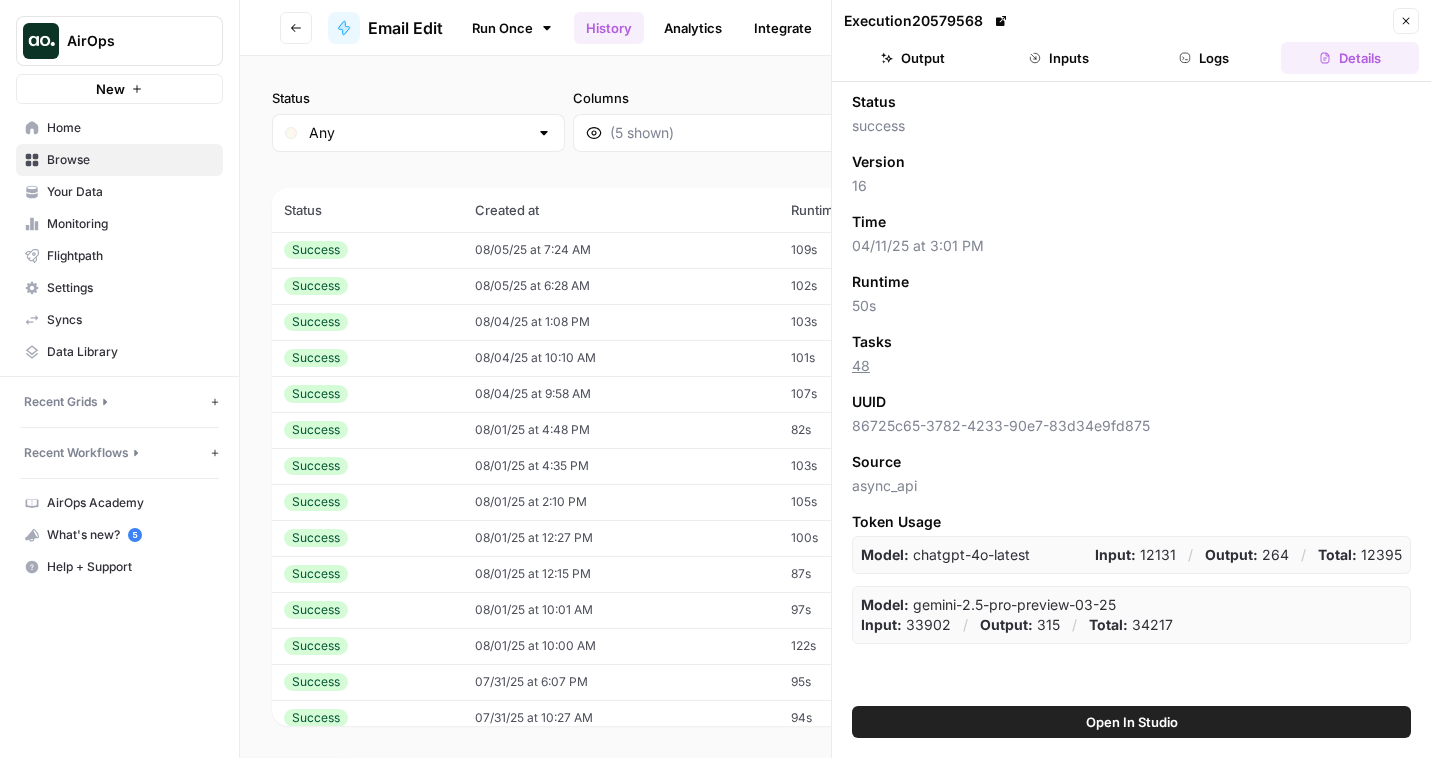 click 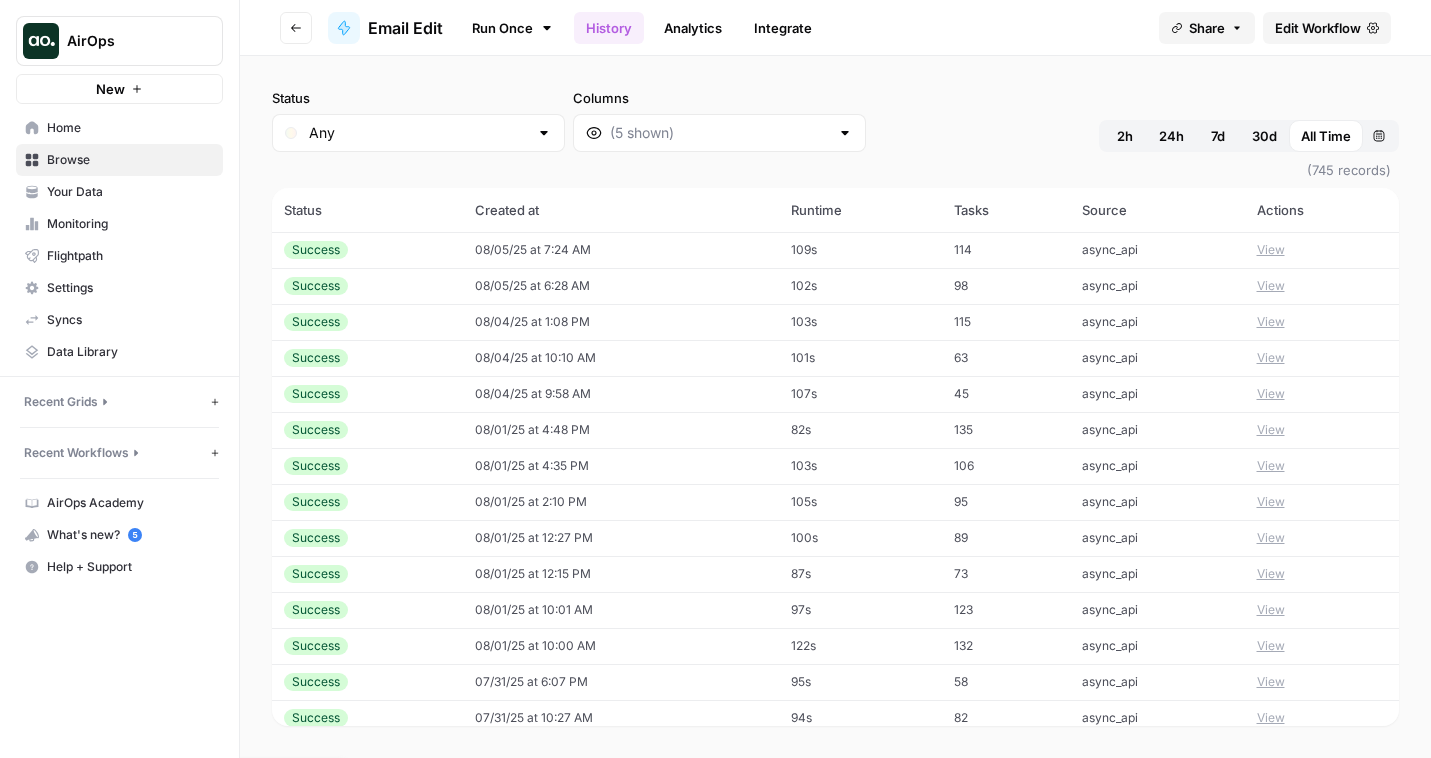 click on "Edit Workflow" at bounding box center (1318, 28) 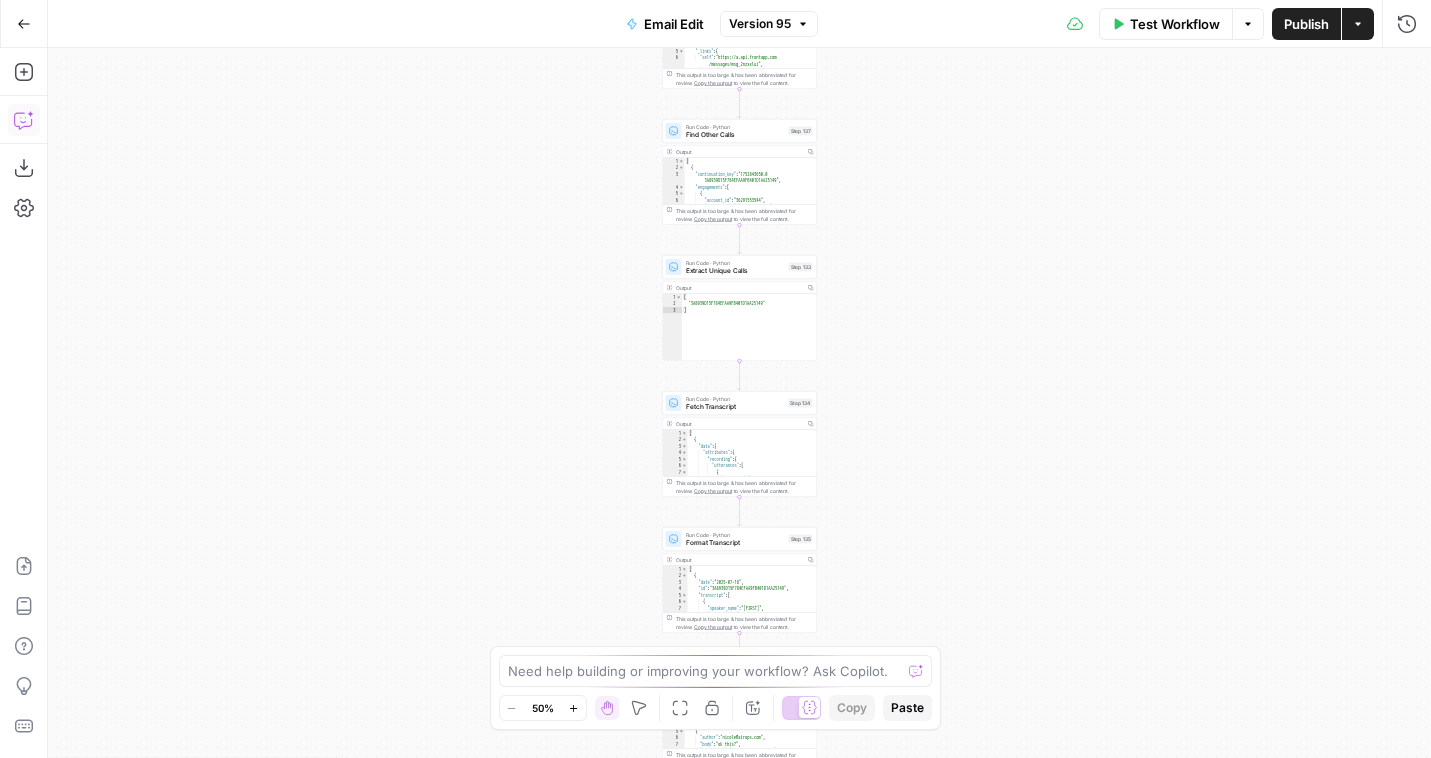 click 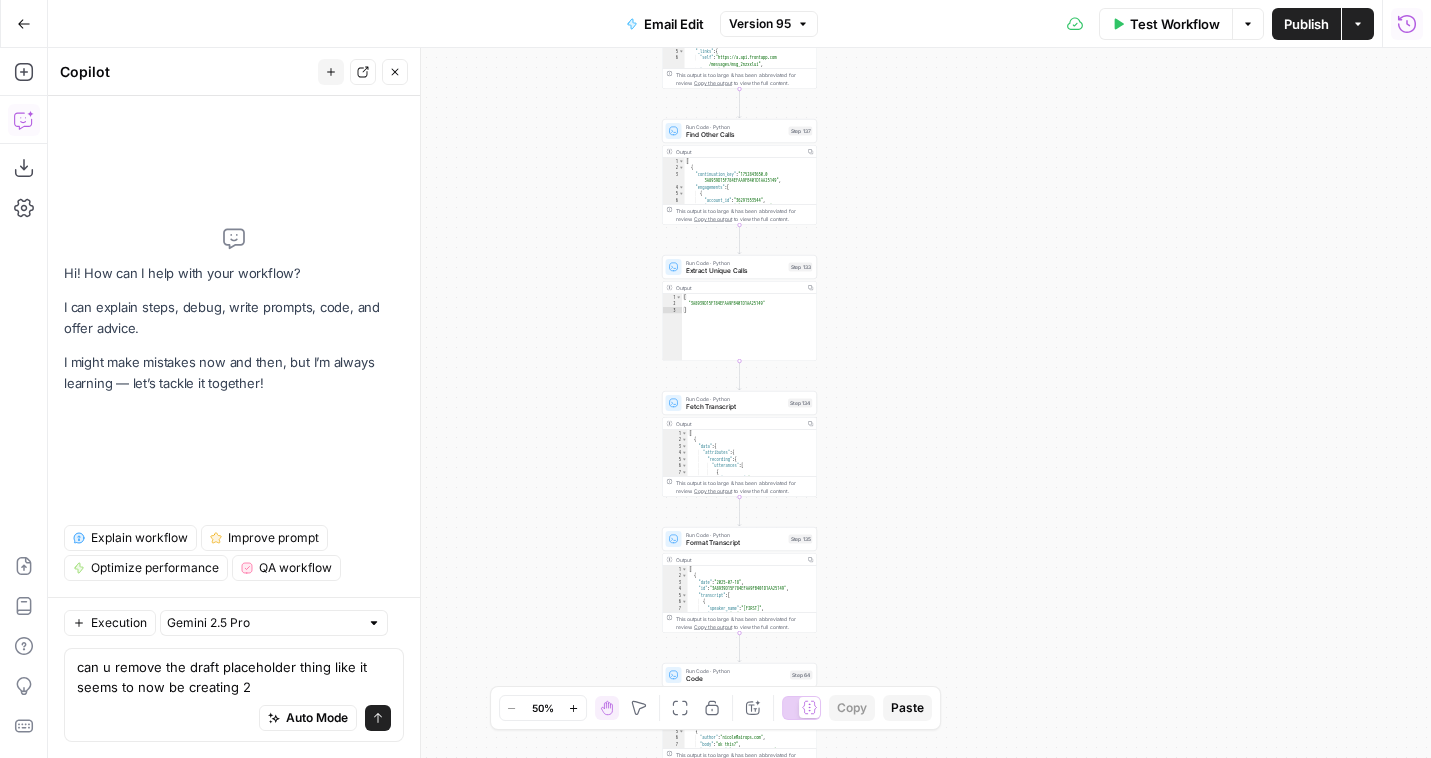 click on "Run History" at bounding box center (1407, 24) 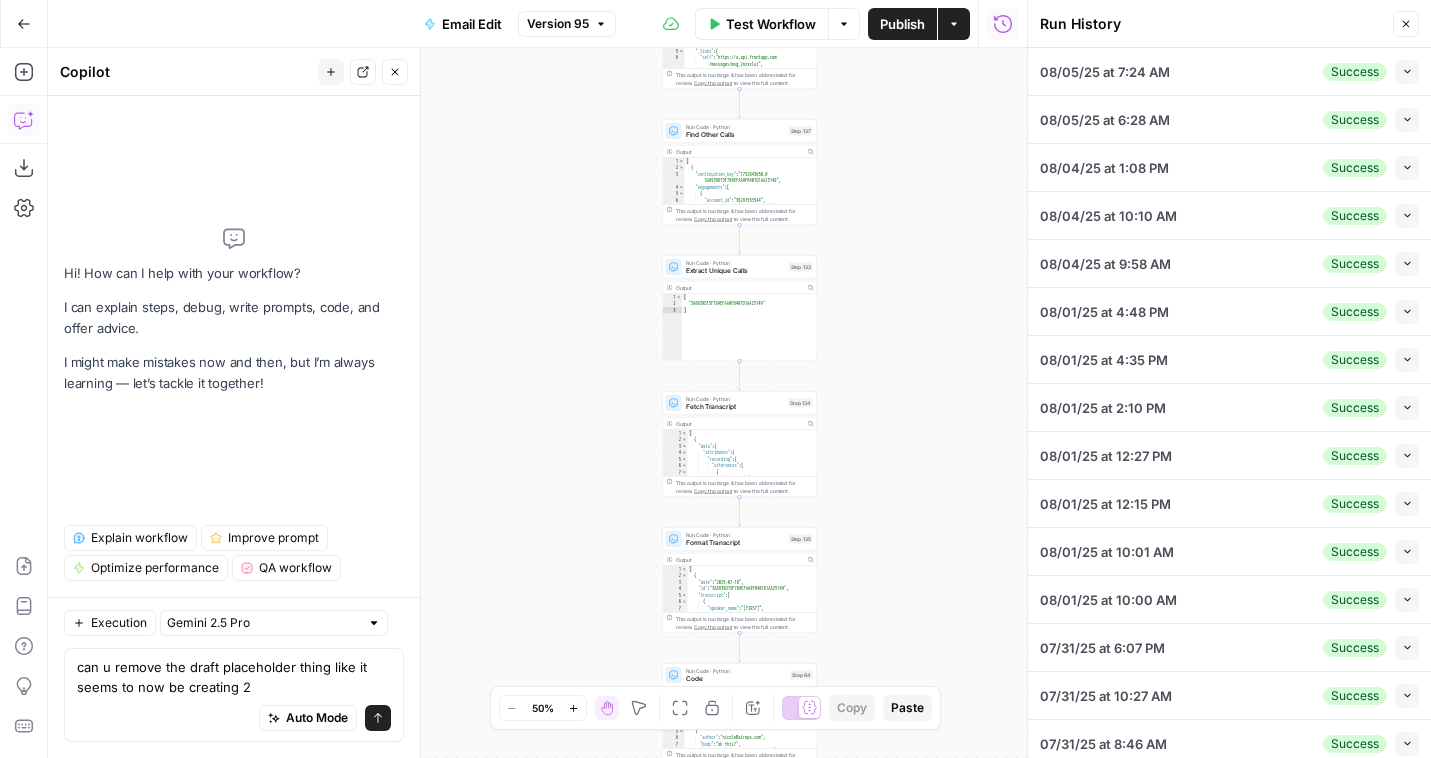 click on "Collapse" at bounding box center (1407, 72) 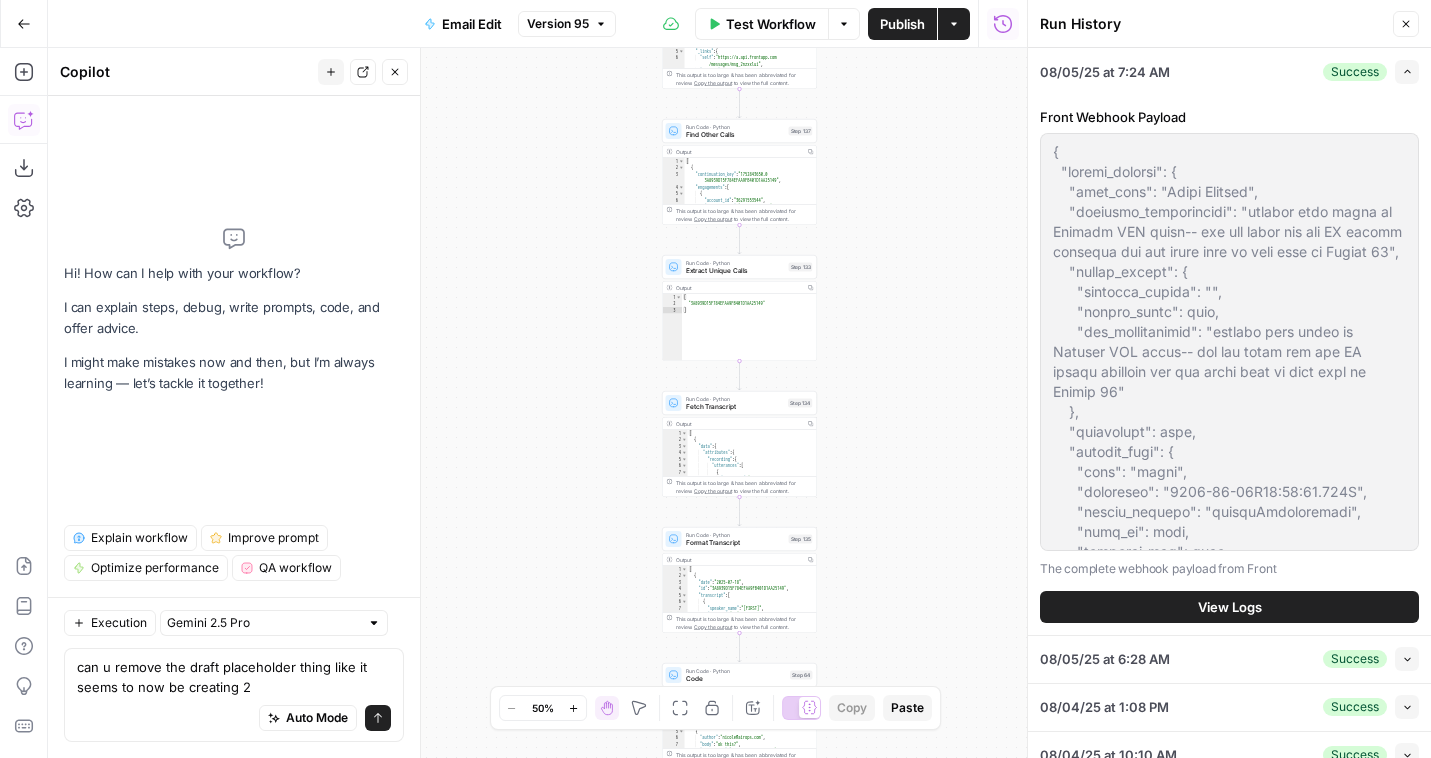 click on "View Logs" at bounding box center [1229, 607] 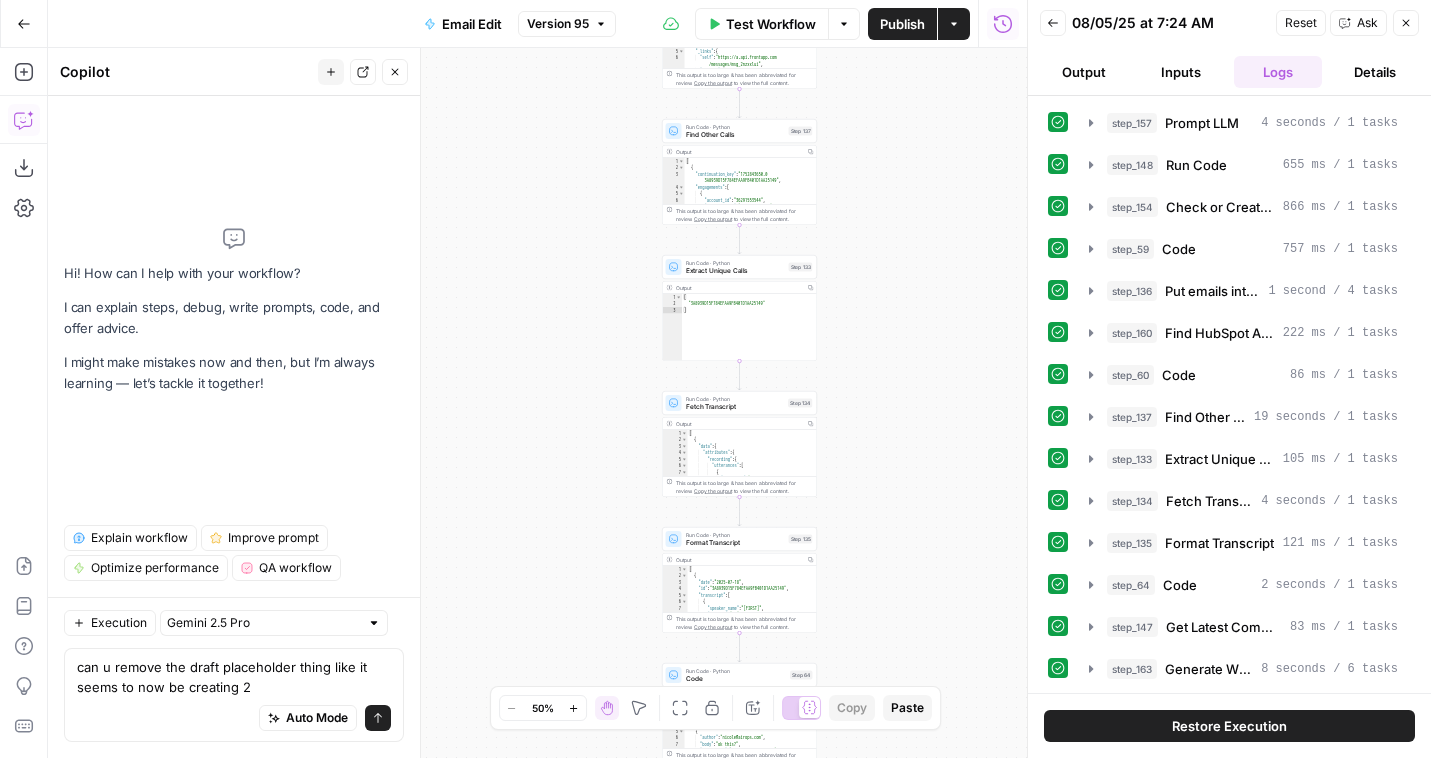 click on "Restore Execution" at bounding box center [1229, 726] 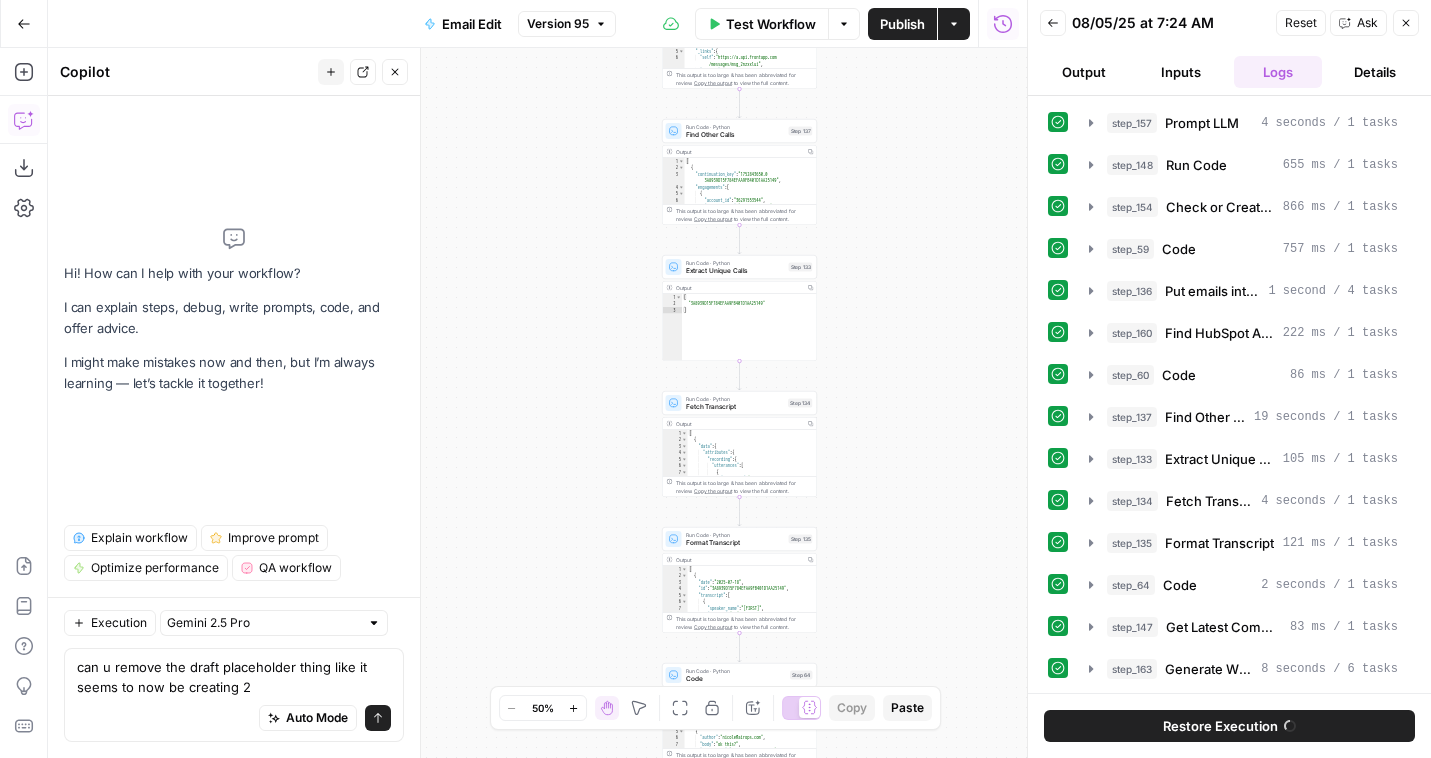 click on "Auto Mode will automatically modify and execute the workflow" at bounding box center [307, 668] 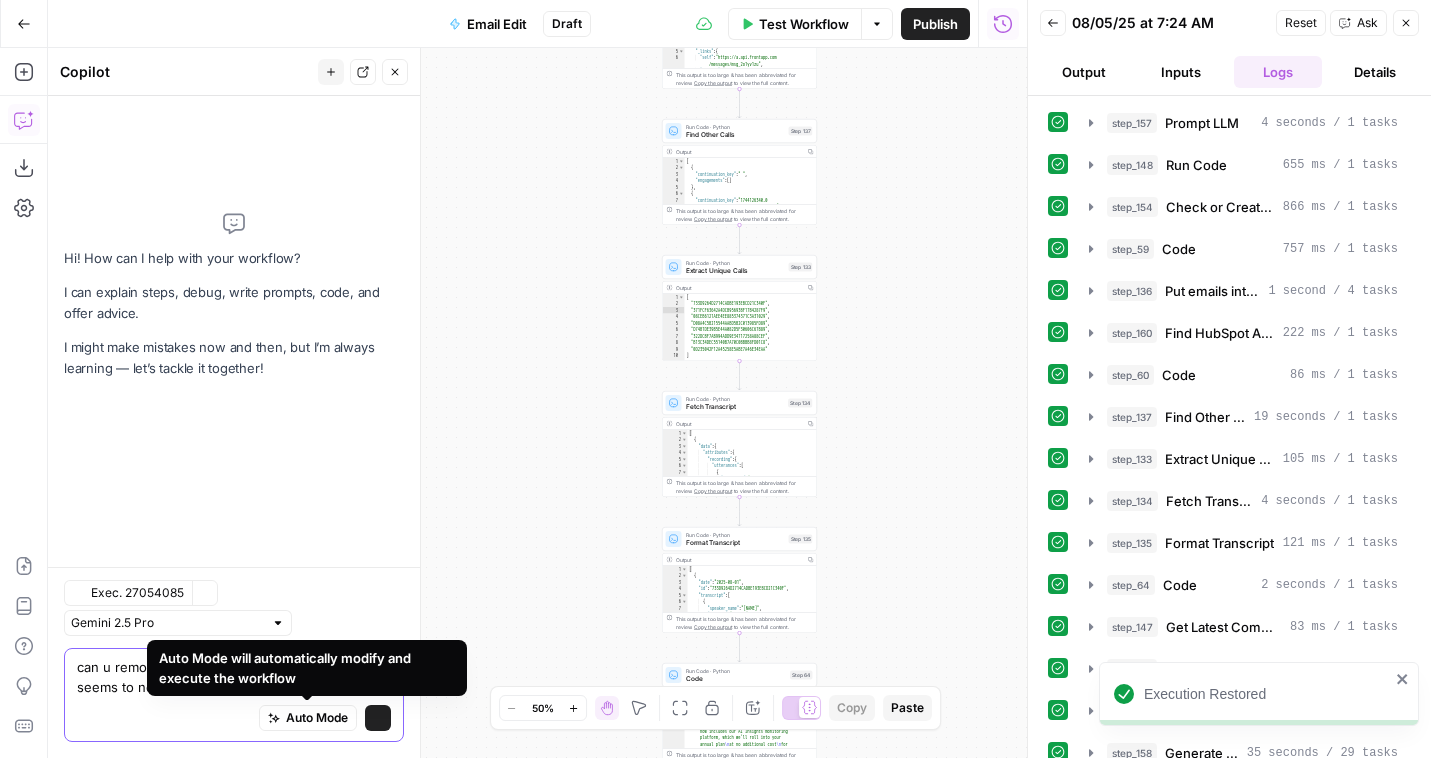click on "can u remove the draft placeholder thing like it seems to now be creating 2" at bounding box center (234, 677) 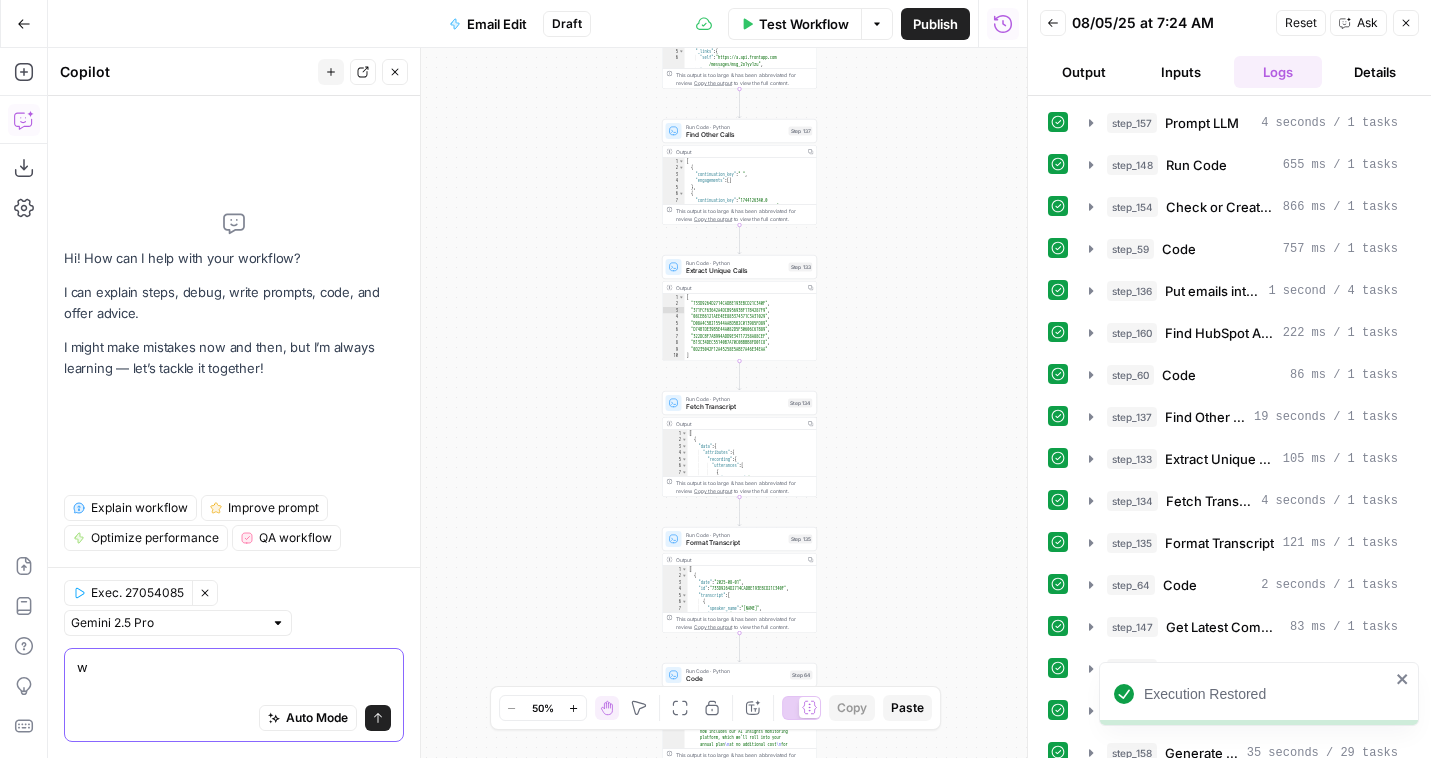 scroll, scrollTop: 0, scrollLeft: 0, axis: both 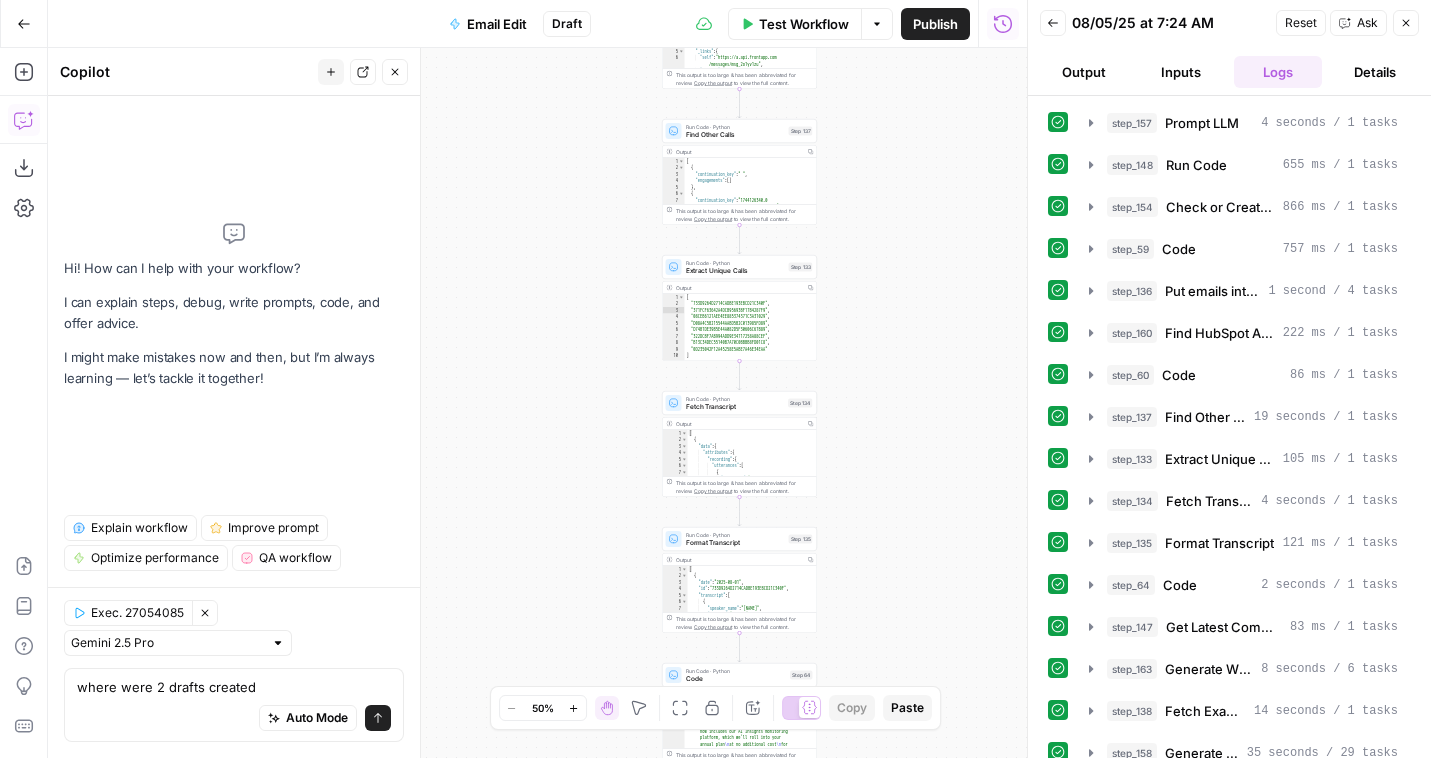 click on "Give Feedback" at bounding box center [108, 686] 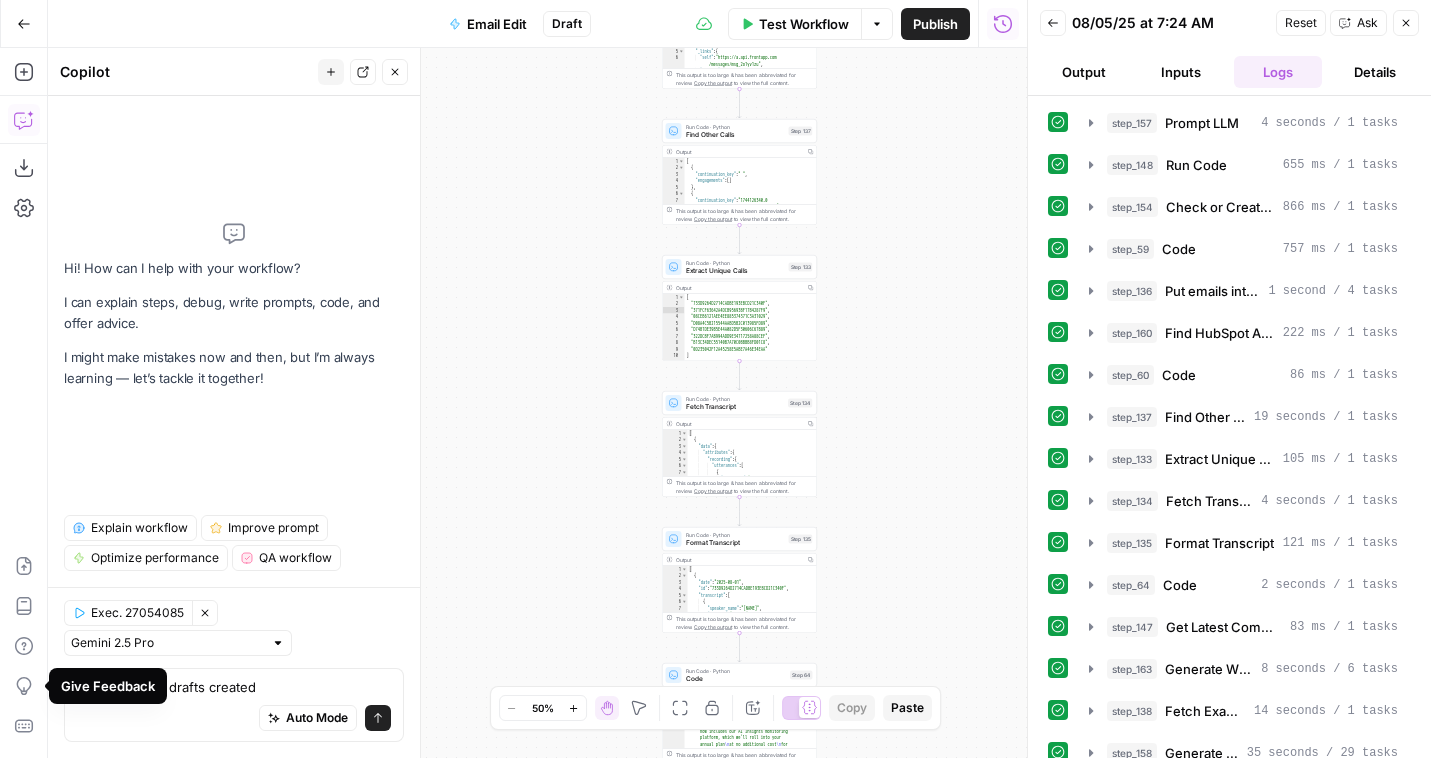 click on "Auto Mode Send" at bounding box center [234, 719] 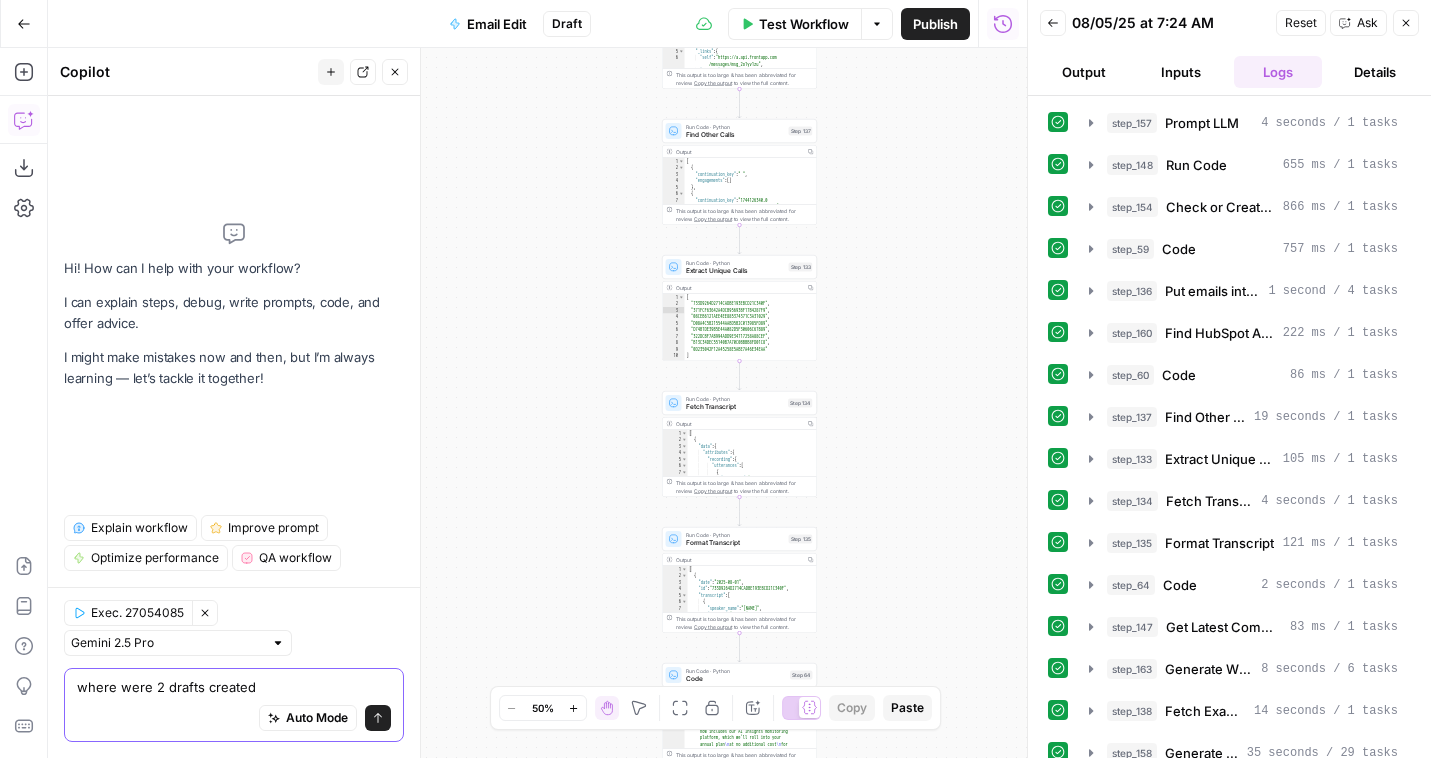 click on "where were 2 drafts created" at bounding box center (234, 687) 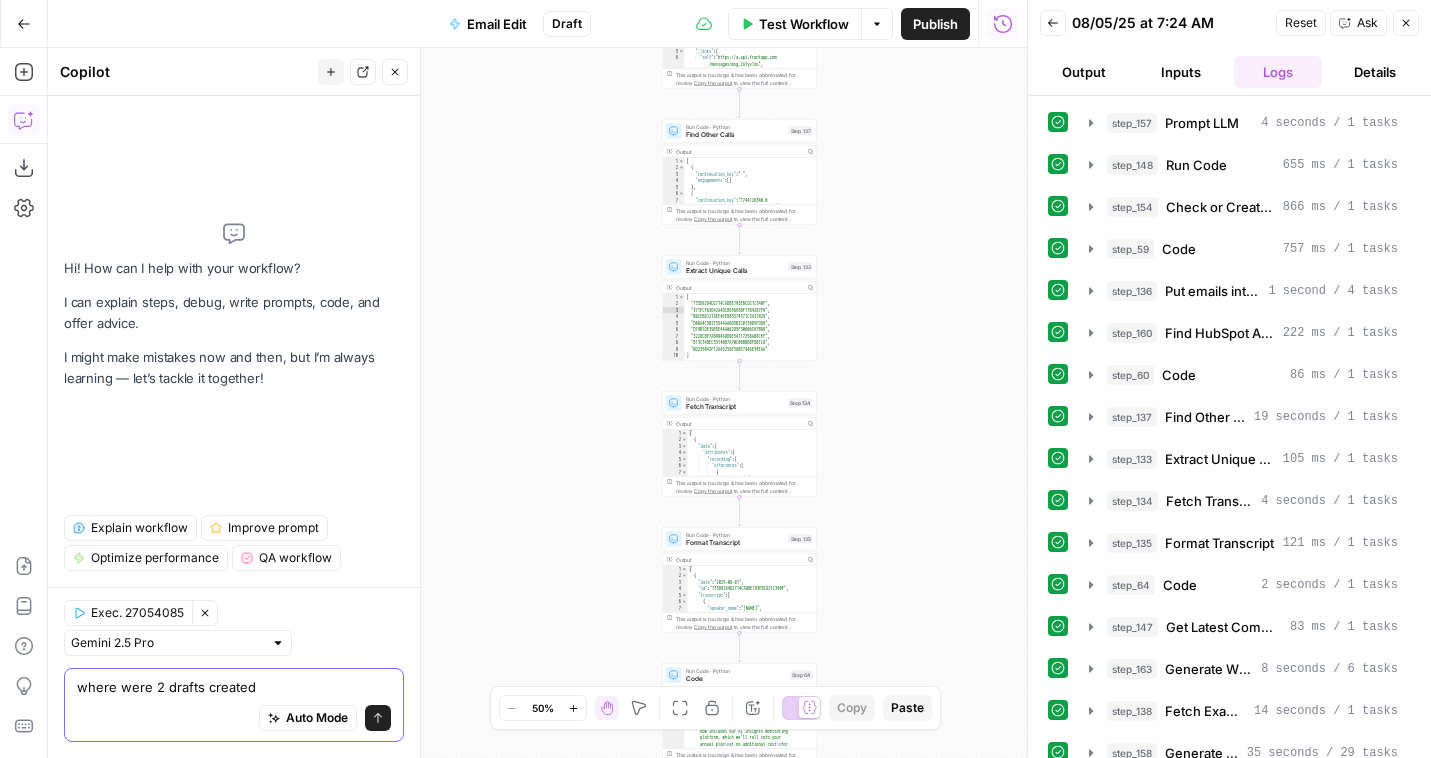 click on "where were 2 drafts created" at bounding box center (234, 687) 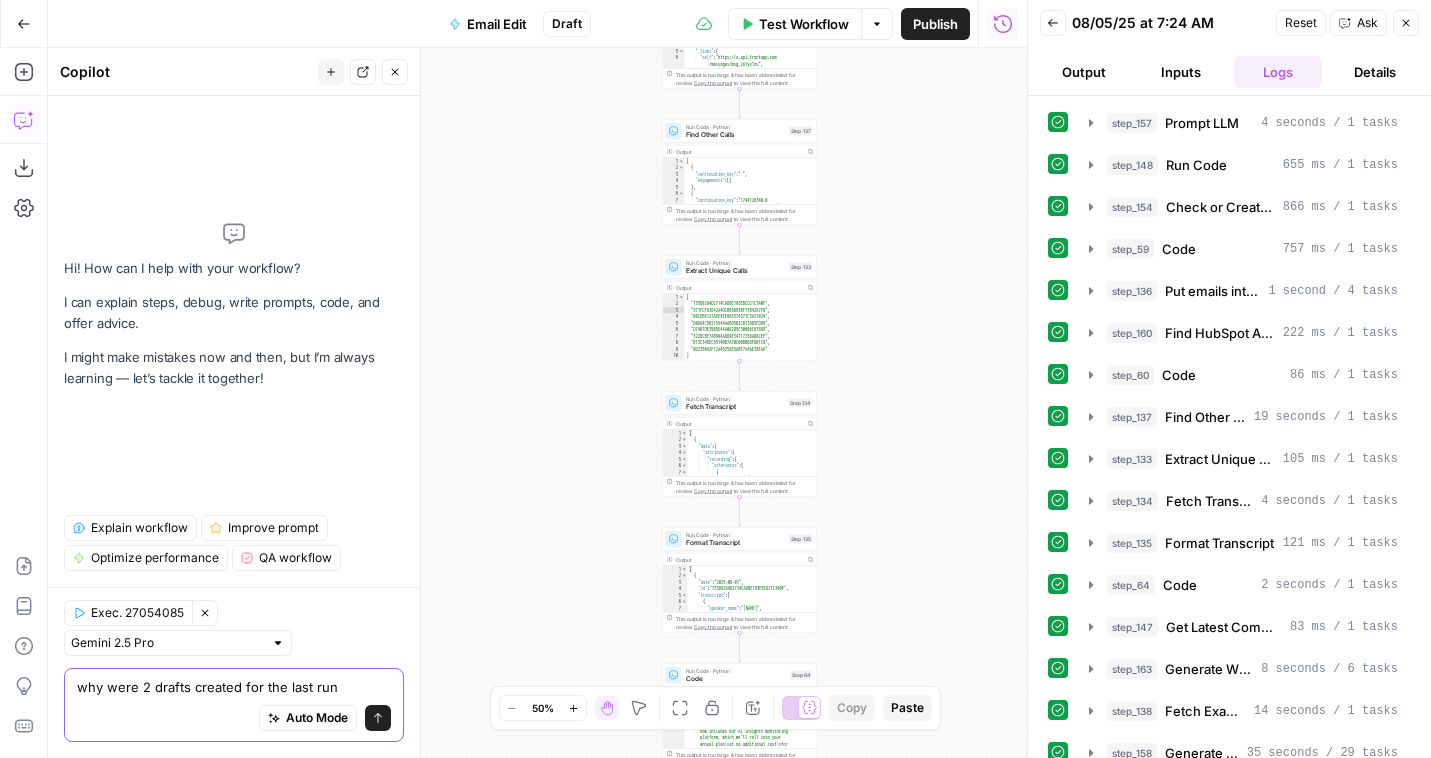type on "why were 2 drafts created for the last run?" 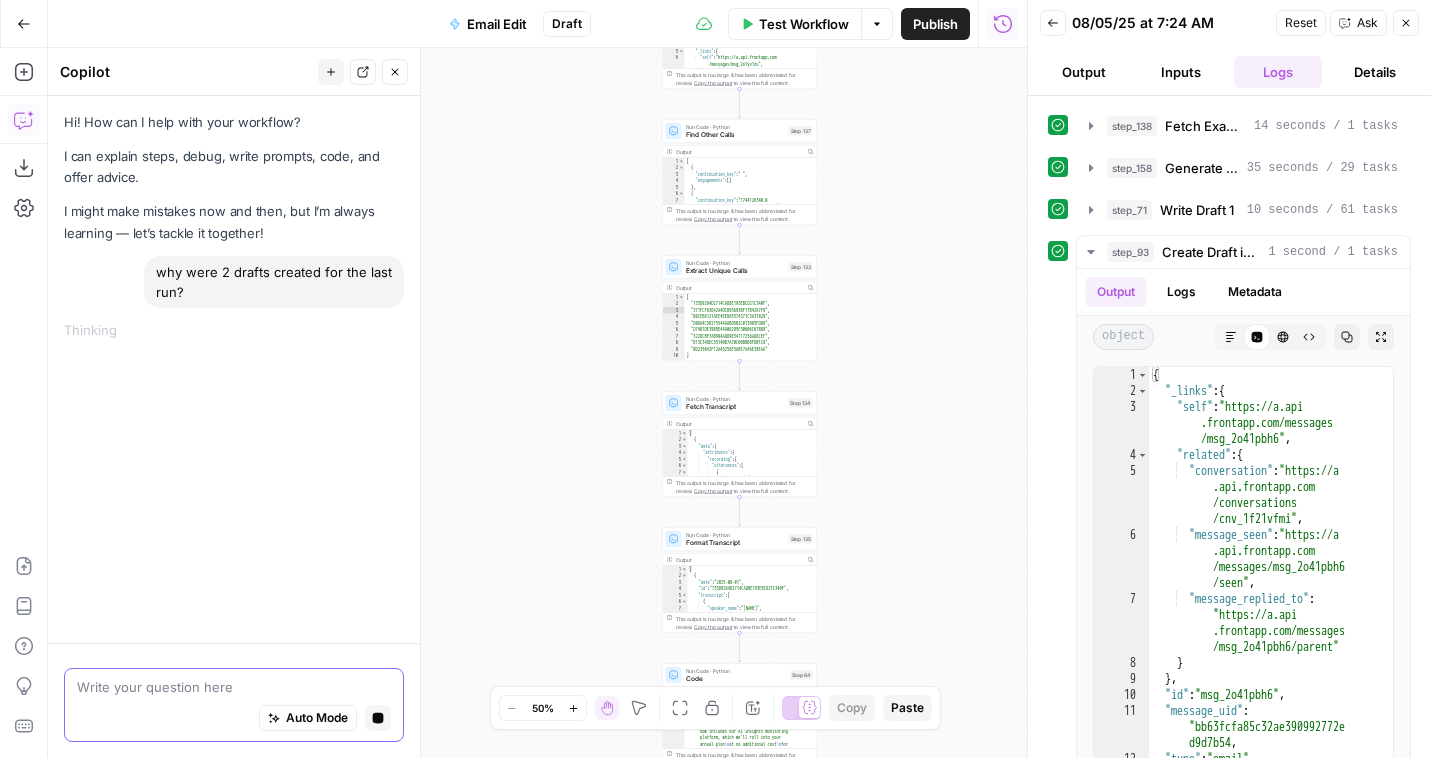 scroll, scrollTop: 607, scrollLeft: 0, axis: vertical 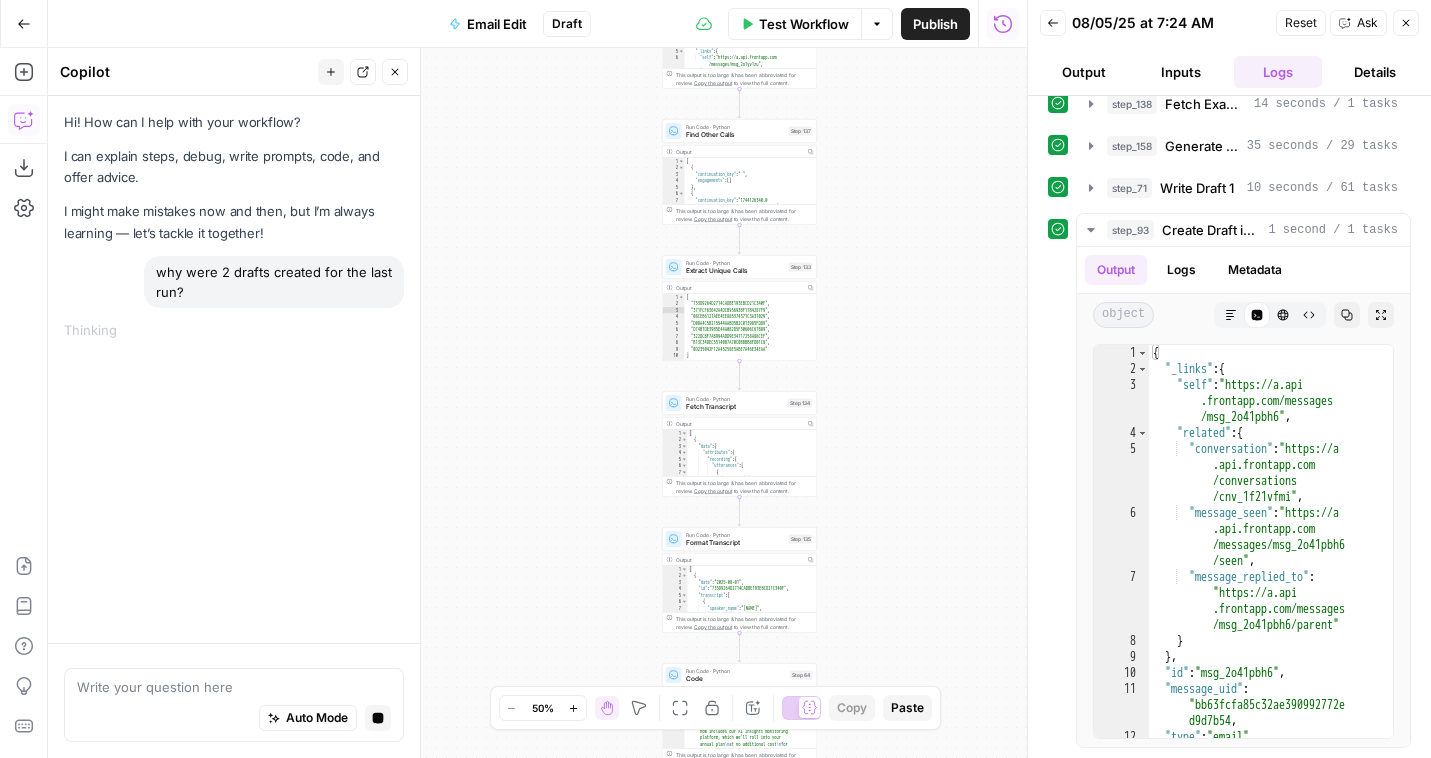 click on "Generate Writing Instructions" at bounding box center [1202, 146] 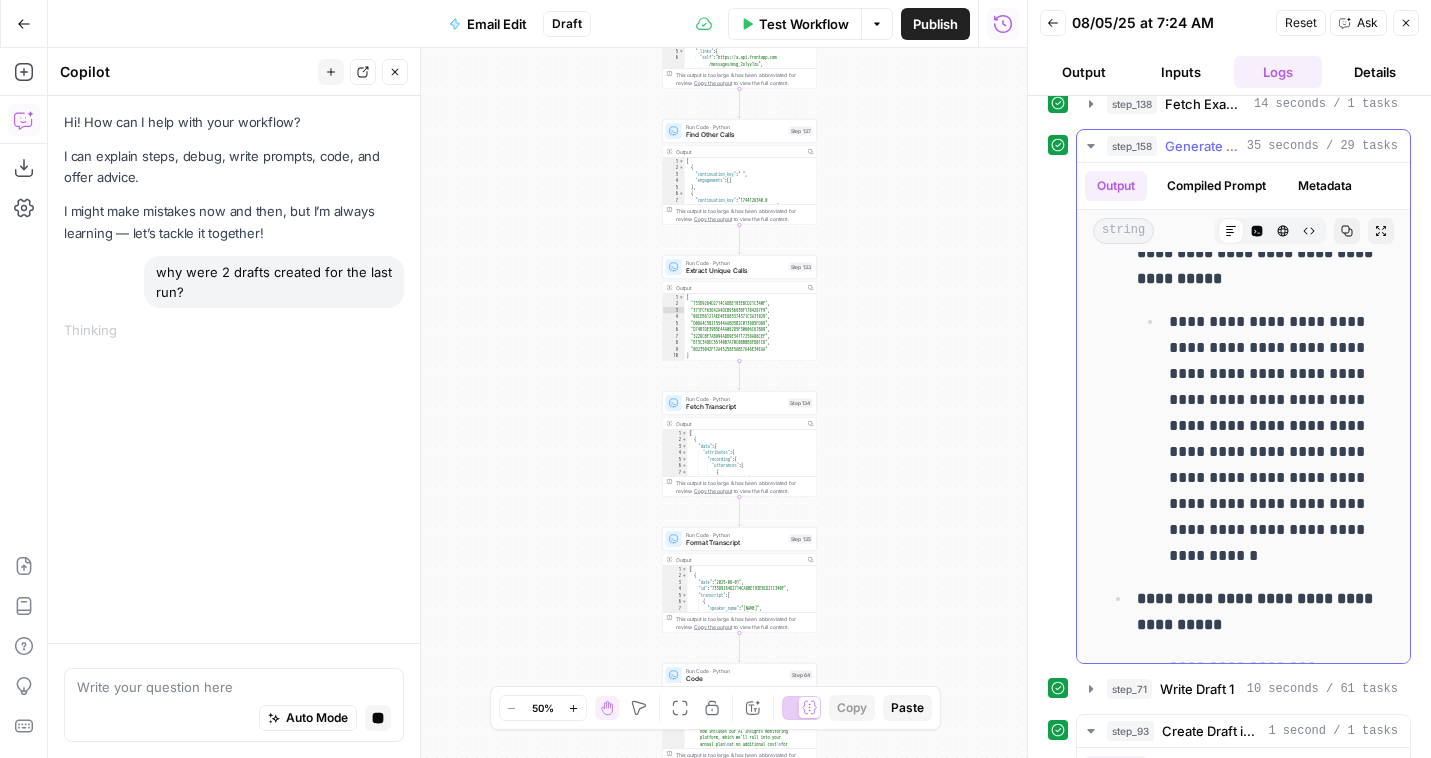 scroll, scrollTop: 247, scrollLeft: 0, axis: vertical 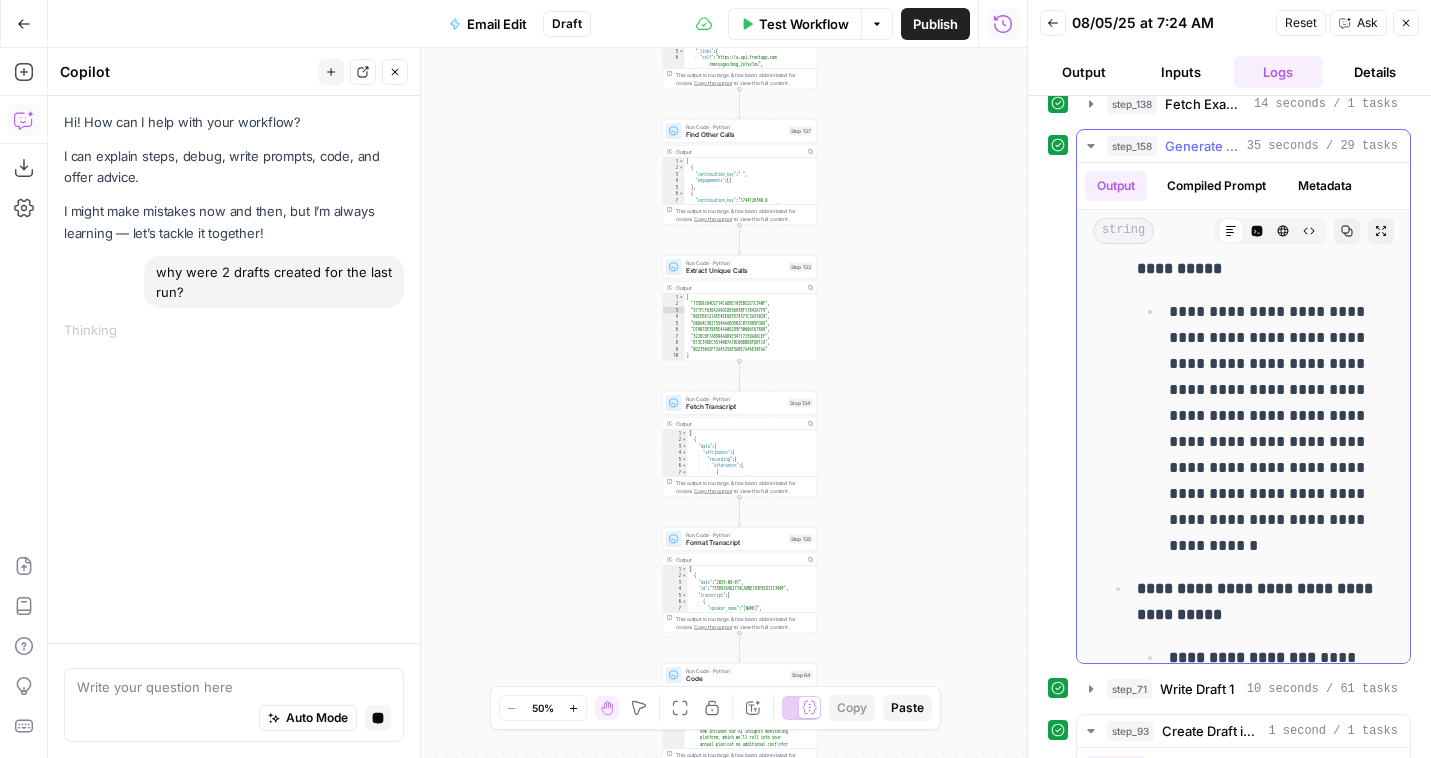 click on "Generate Writing Instructions" at bounding box center (1202, 146) 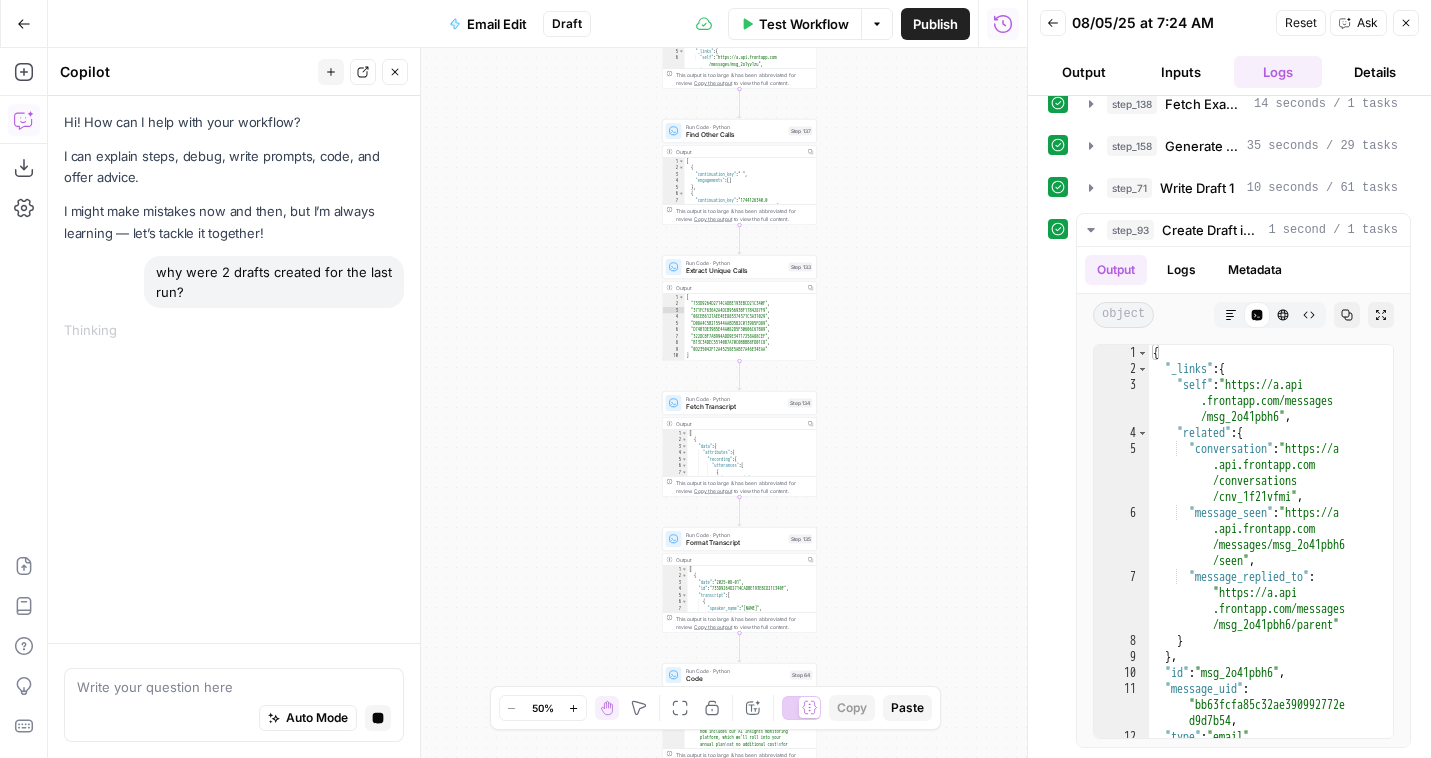 click on "step_157 Prompt LLM 4 seconds / 1 tasks step_148 Run Code 655 ms / 1 tasks step_154 Check or Create Front Draft 866 ms / 1 tasks step_59 Code 757 ms / 1 tasks step_136 Put emails into list 1 second / 4 tasks step_160 Find HubSpot Account 222 ms / 1 tasks step_60 Code 86 ms / 1 tasks step_137 Find Other Calls 19 seconds / 1 tasks step_133 Extract Unique Calls 105 ms / 1 tasks step_134 Fetch Transcript 4 seconds / 1 tasks step_135 Format Transcript 121 ms / 1 tasks step_64 Code 2 seconds / 1 tasks step_147 Get Latest Comment 83 ms / 1 tasks step_163 Generate Writing Instructions 8 seconds / 6 tasks step_138 Fetch Example Emails 14 seconds / 1 tasks step_158 Generate Writing Instructions 35 seconds / 29 tasks step_71 Write Draft 1 10 seconds / 61 tasks step_93 Create Draft in Front 1 second / 1 tasks Output Logs Metadata object Markdown Code Editor HTML Viewer Raw Output Copy Expand Output 1 2 3 4 5 6 7 8 9 10 11 12 13 {    "_links" :  {      "self" :  "https://a.api          .frontapp.com/messages , :" at bounding box center (1229, 123) 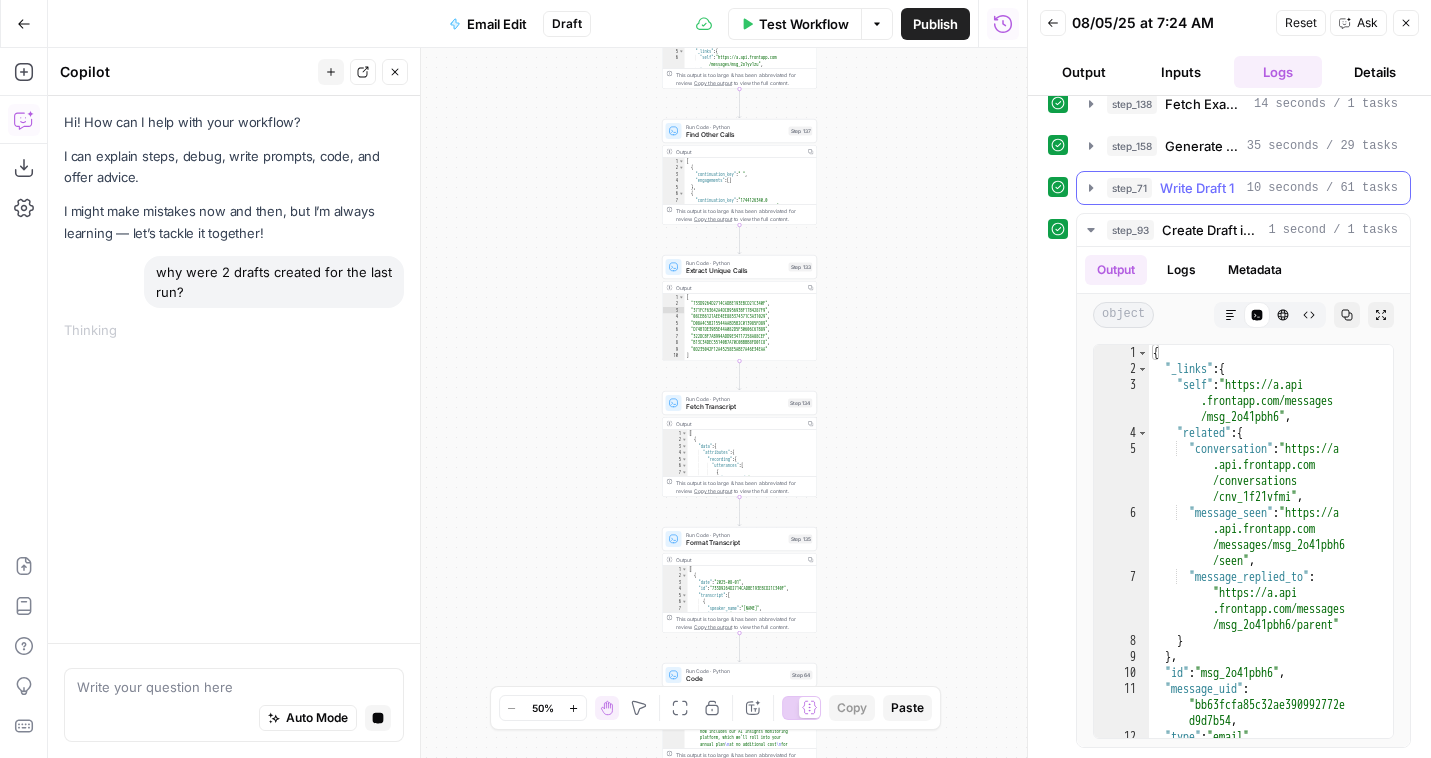 click on "Write Draft 1" at bounding box center (1197, 188) 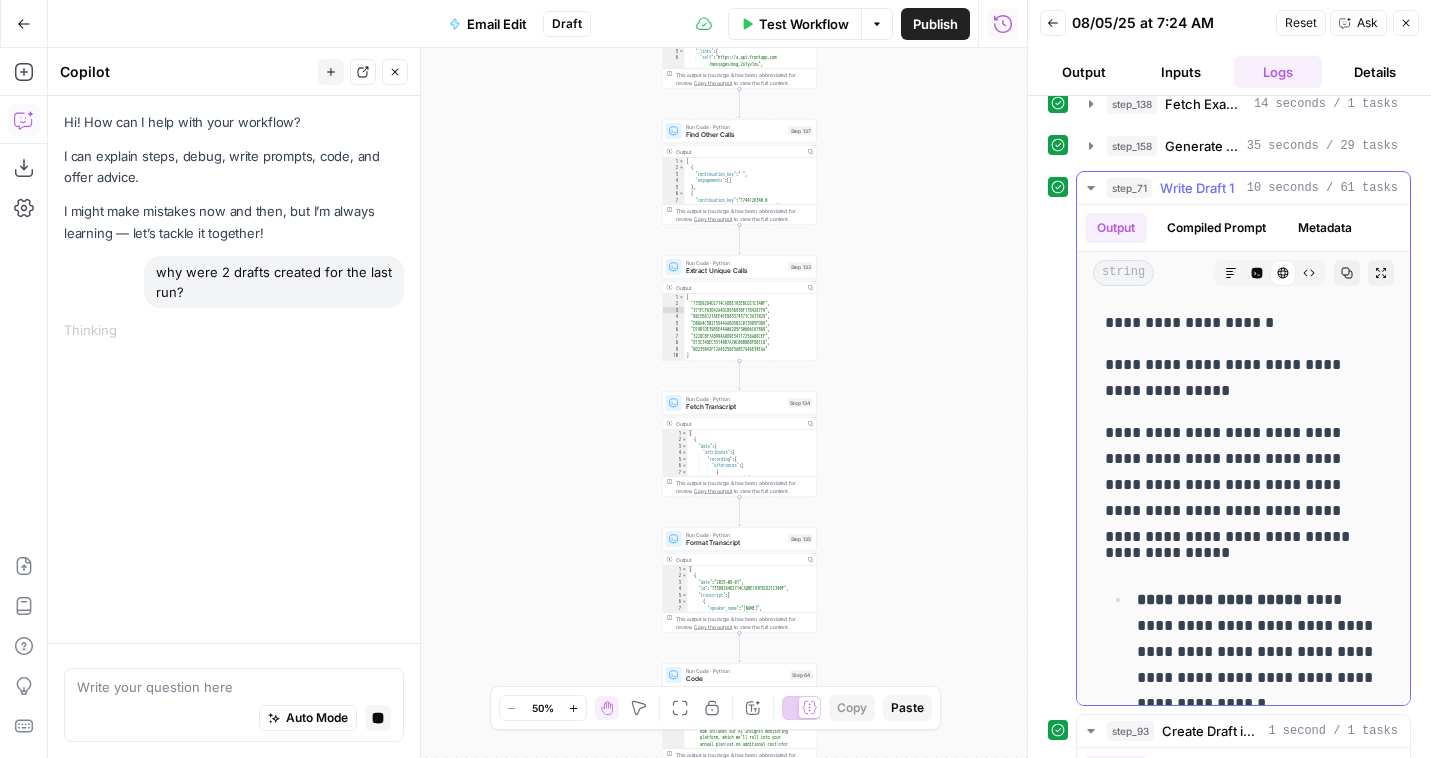 drag, startPoint x: 1100, startPoint y: 317, endPoint x: 1163, endPoint y: 406, distance: 109.041275 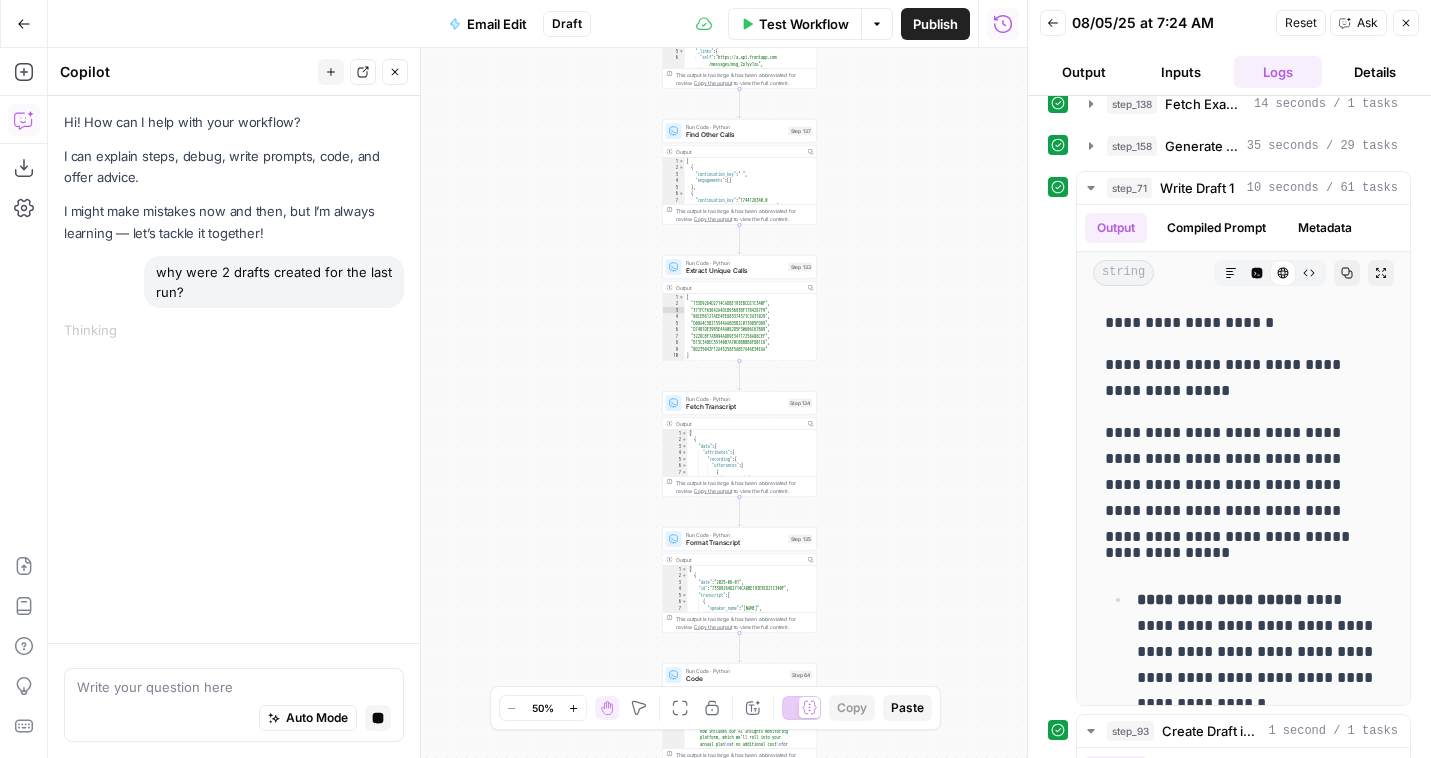 click 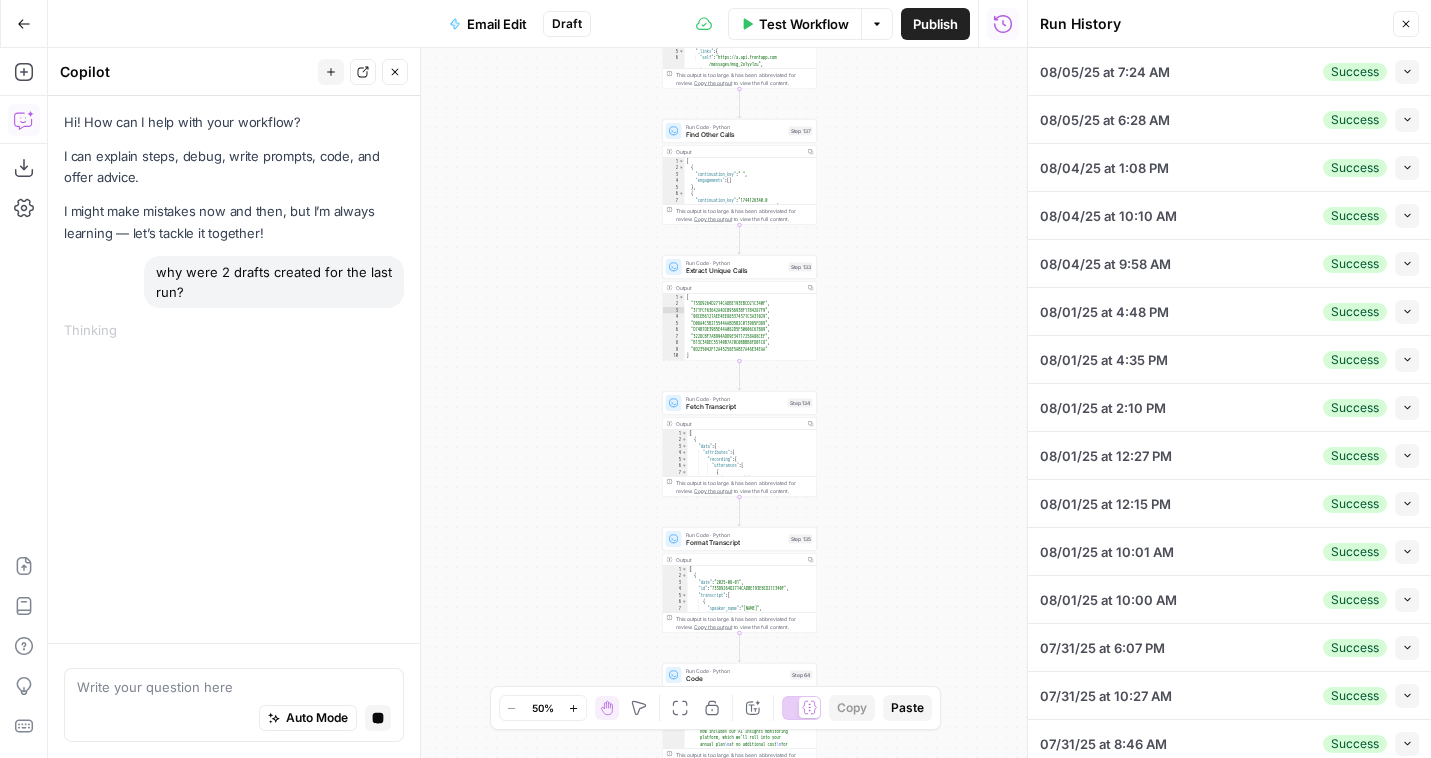 click on "Collapse" at bounding box center (1407, 120) 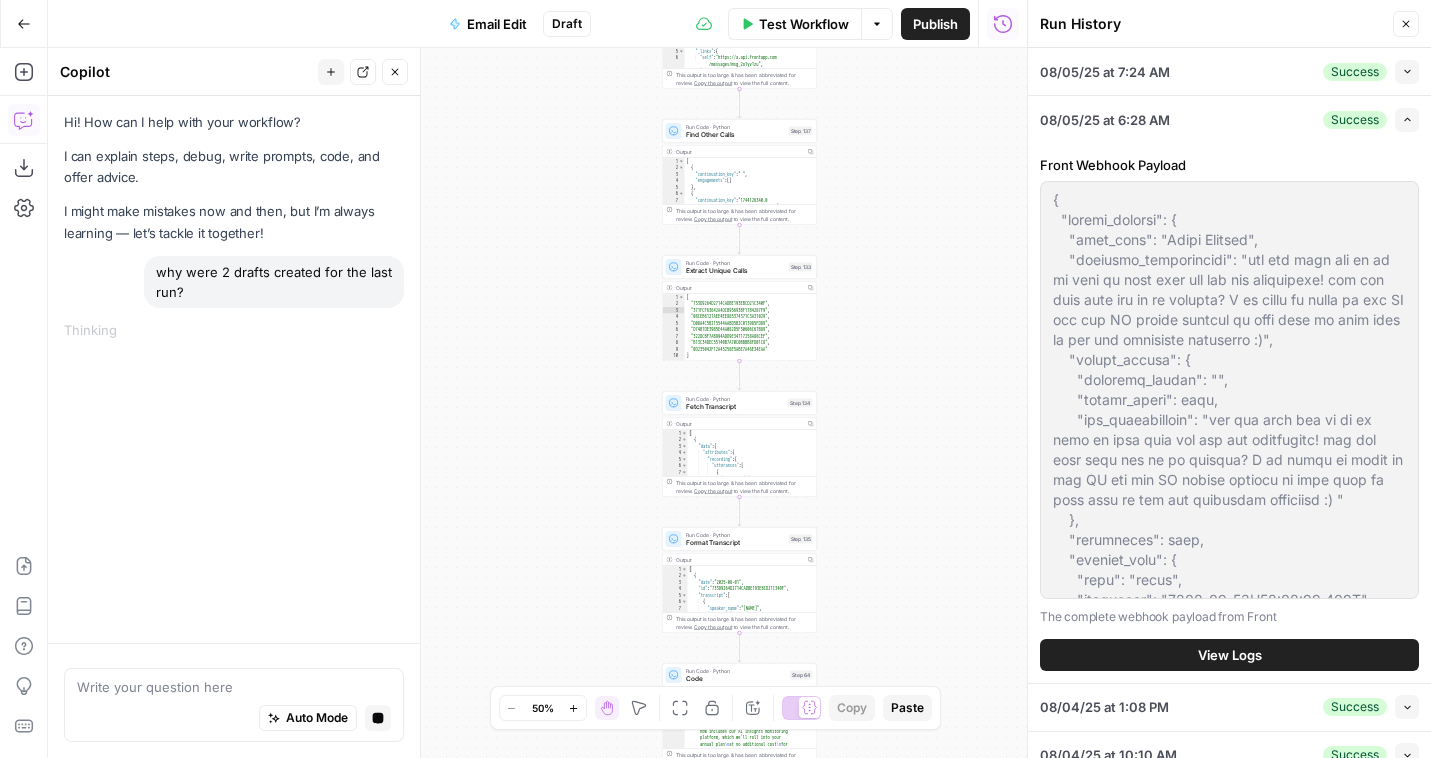 scroll, scrollTop: 133, scrollLeft: 0, axis: vertical 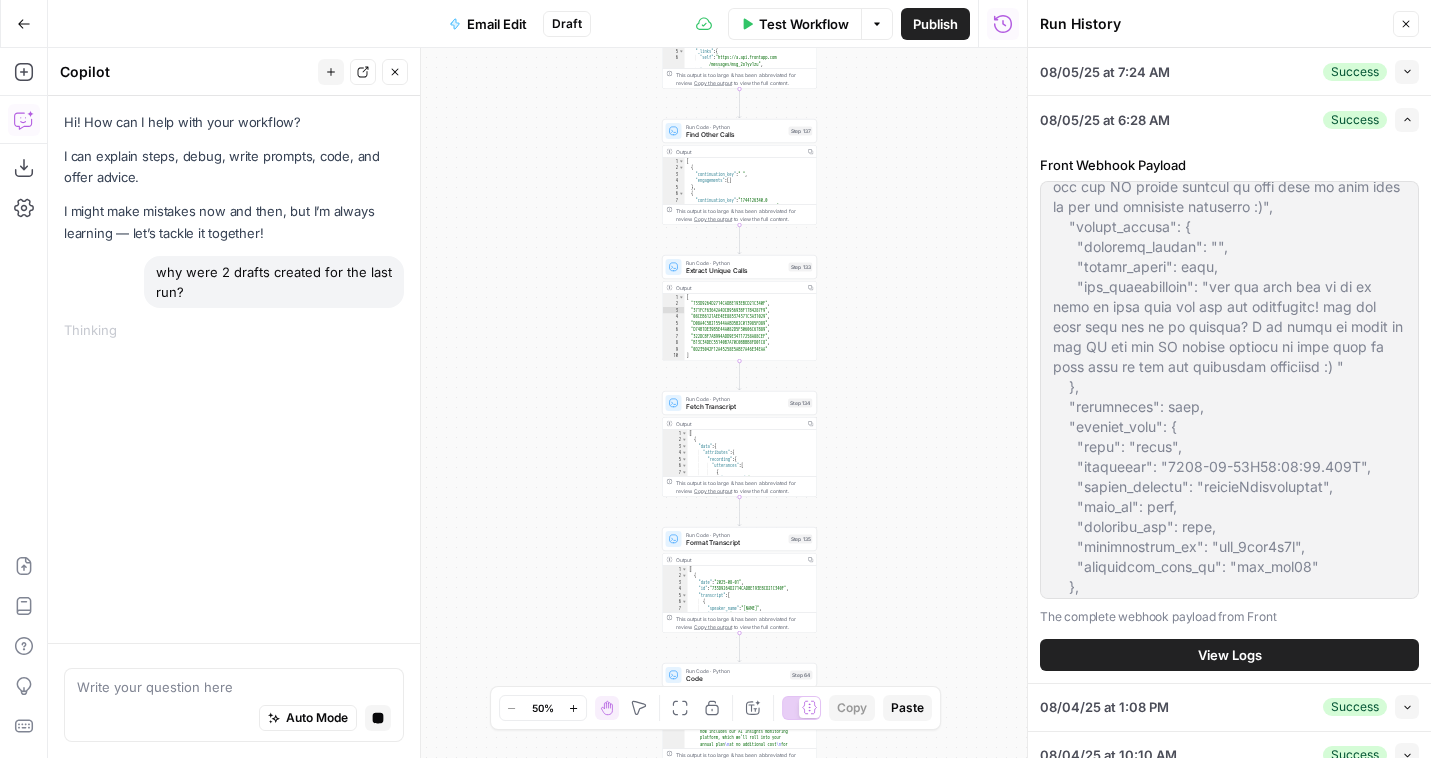 click on "View Logs" at bounding box center (1229, 655) 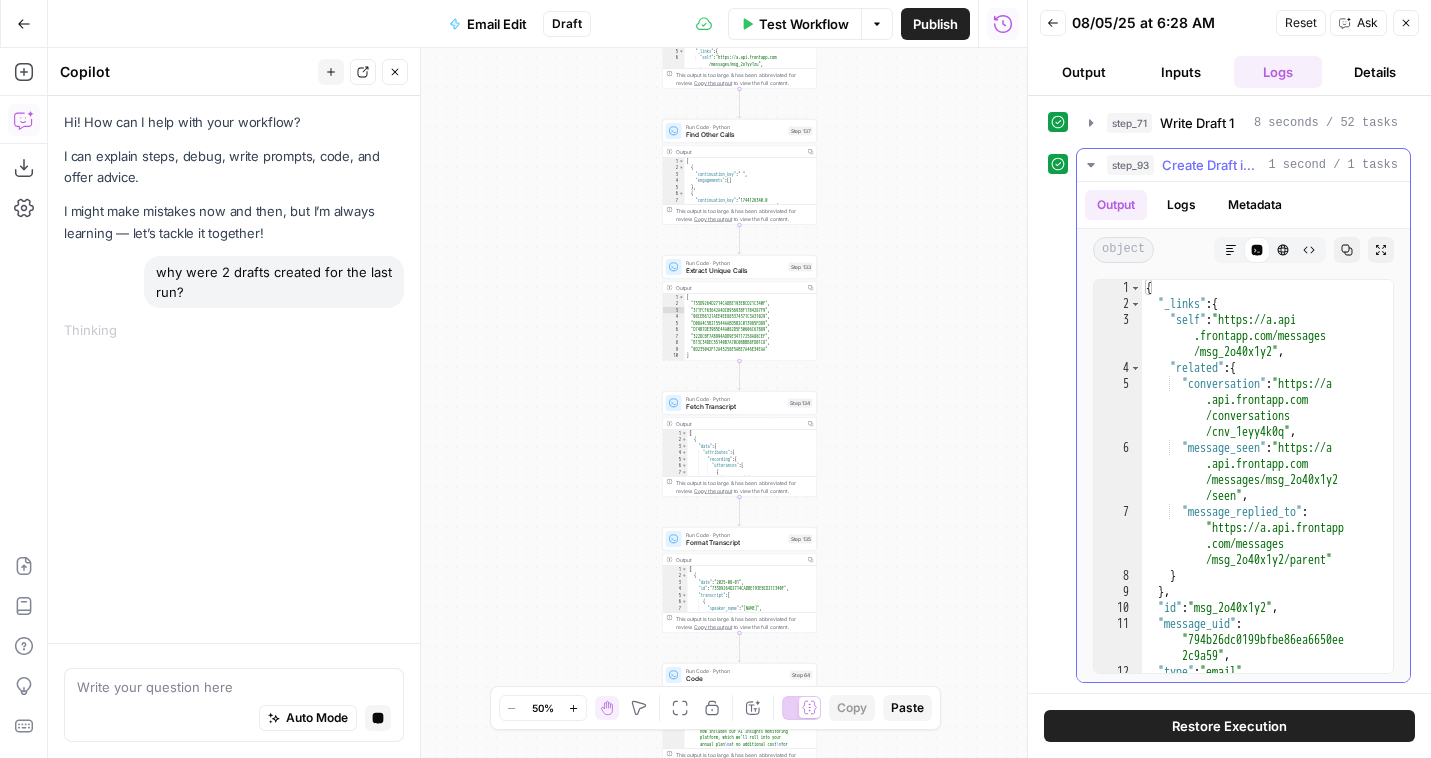 scroll, scrollTop: 361, scrollLeft: 0, axis: vertical 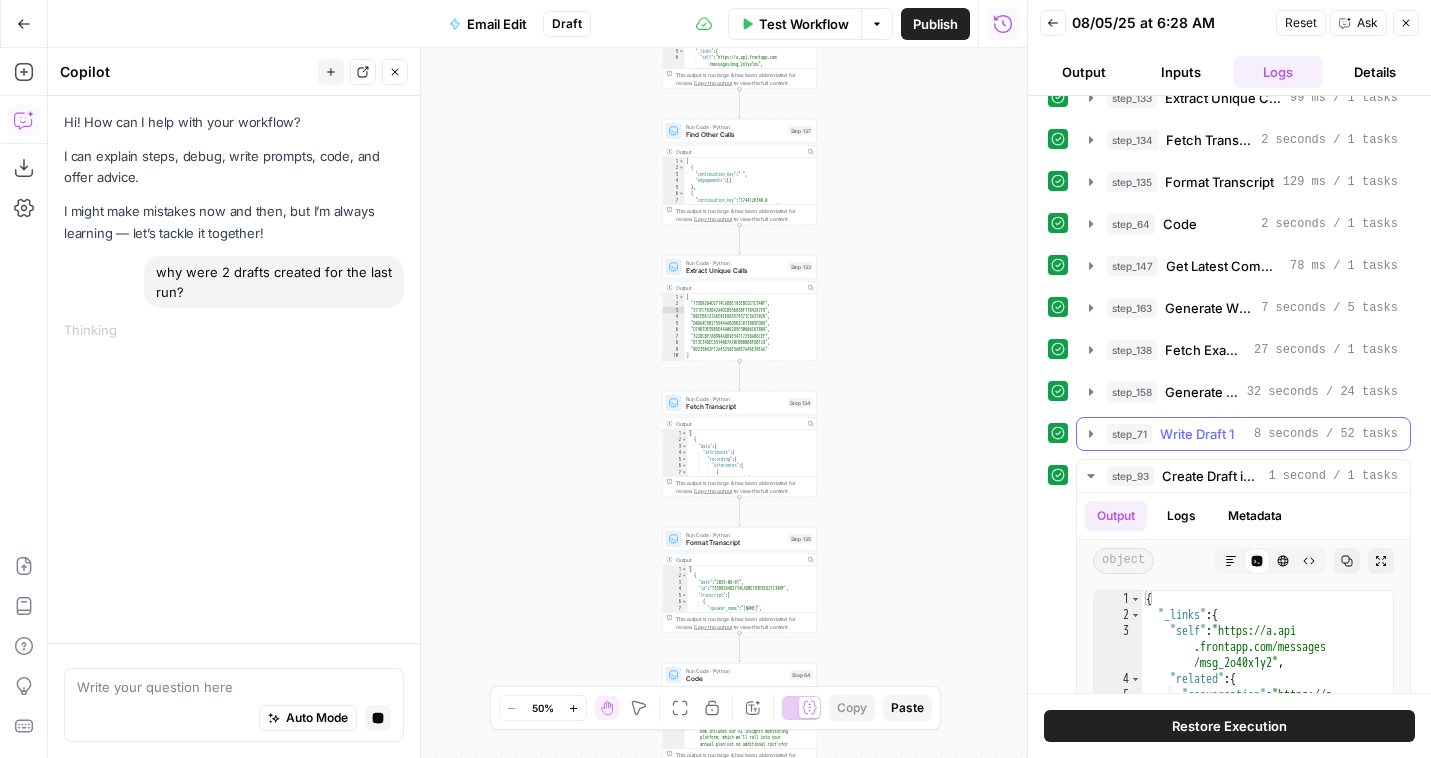 click on "step_71 Write Draft 1 8 seconds / 52 tasks" at bounding box center [1243, 434] 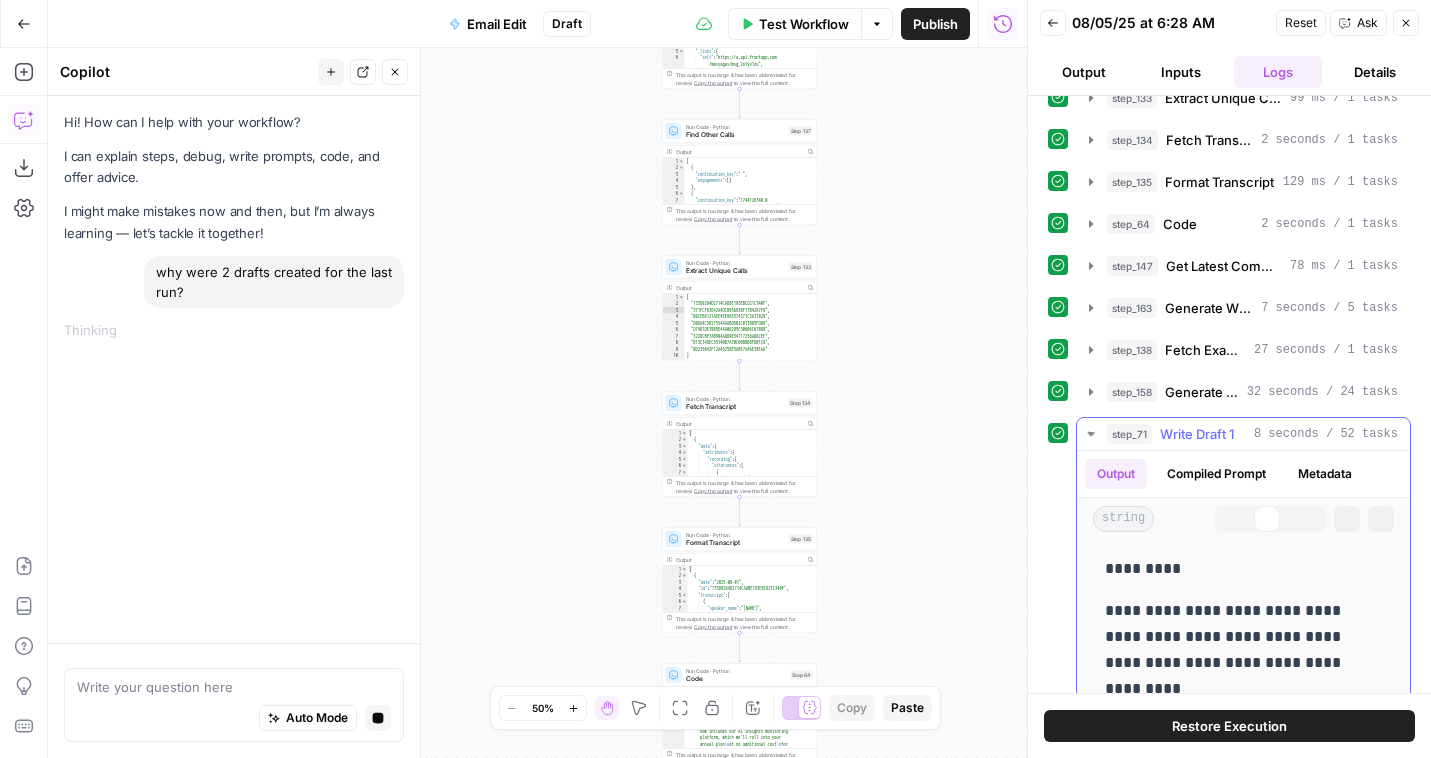 scroll, scrollTop: 765, scrollLeft: 0, axis: vertical 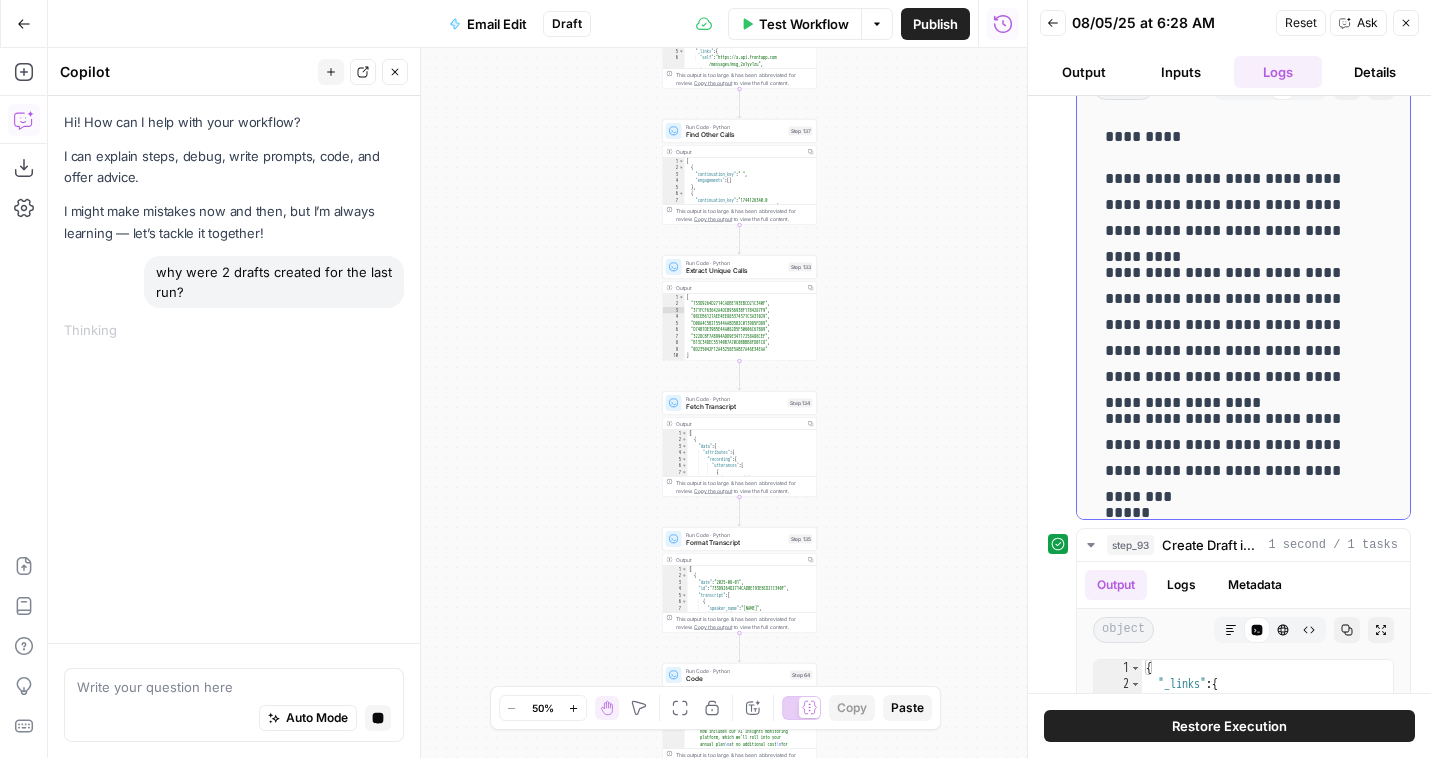 drag, startPoint x: 1161, startPoint y: 450, endPoint x: 1103, endPoint y: 118, distance: 337.0282 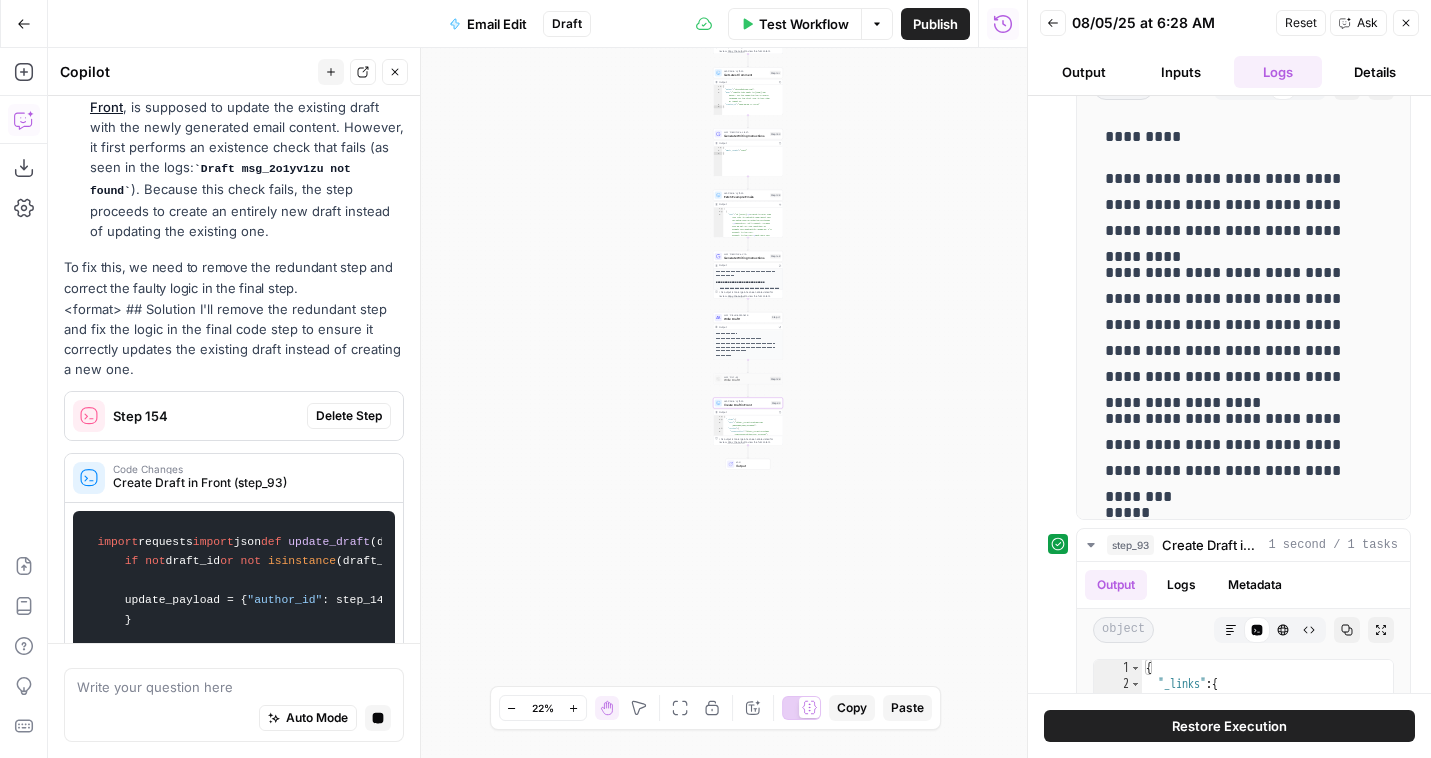 scroll, scrollTop: 354, scrollLeft: 0, axis: vertical 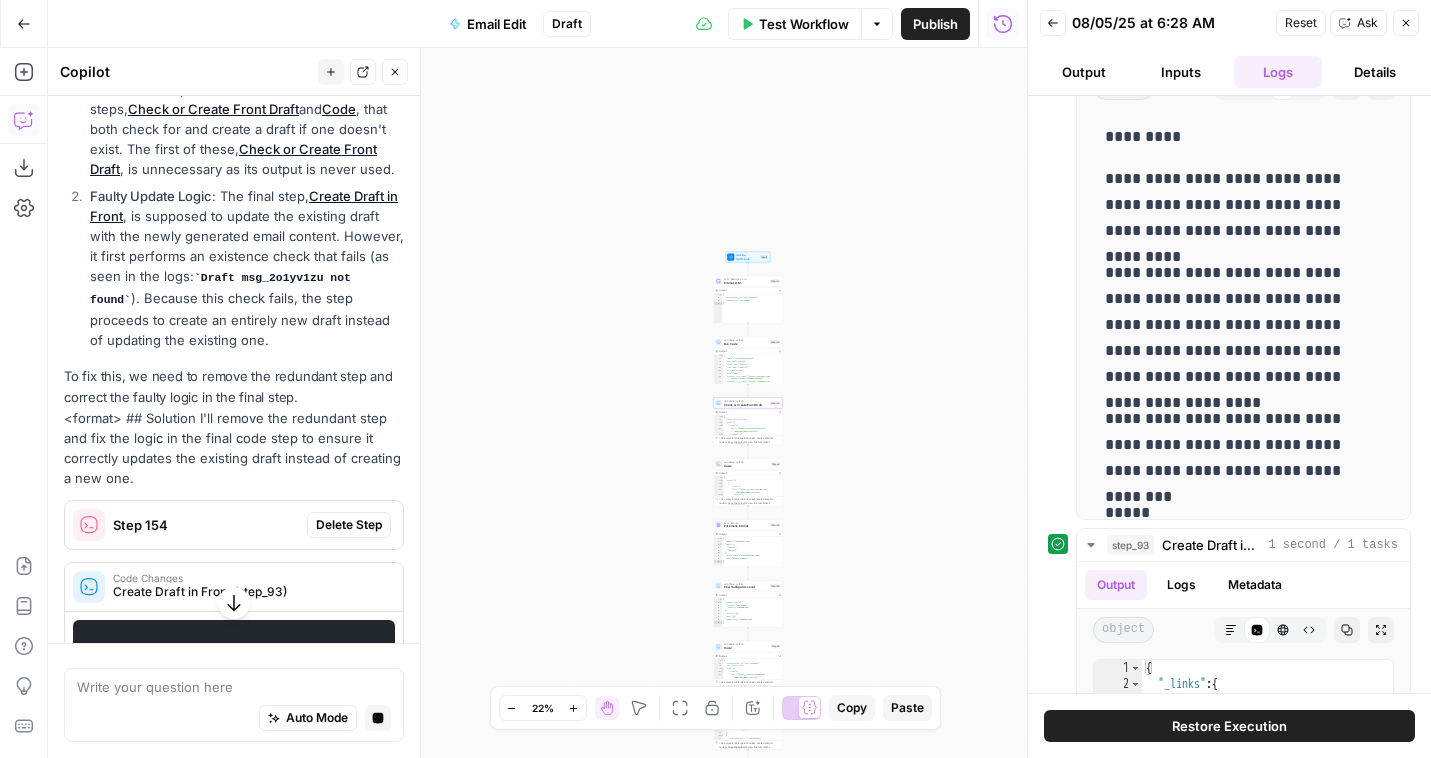 click on "Delete Step" at bounding box center [349, 525] 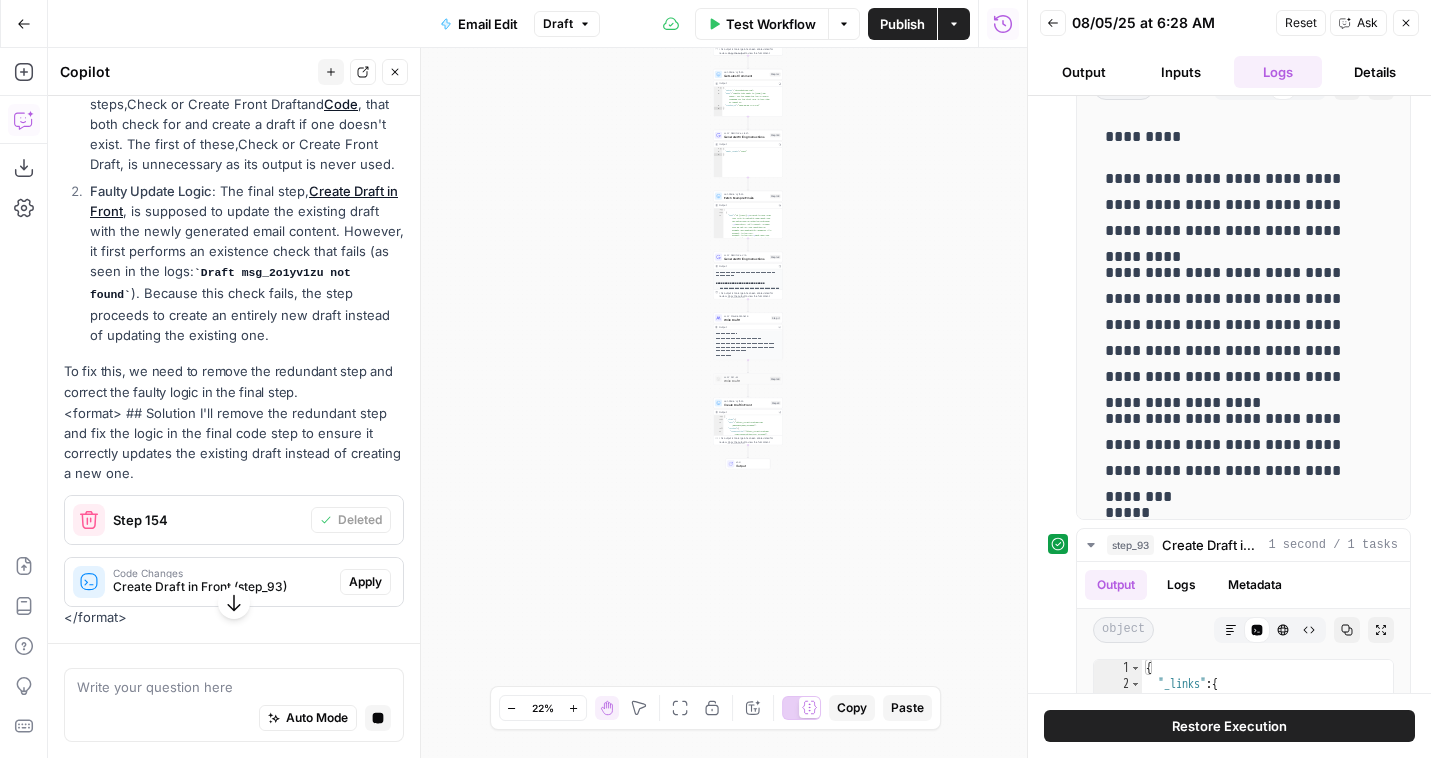 scroll, scrollTop: 356, scrollLeft: 0, axis: vertical 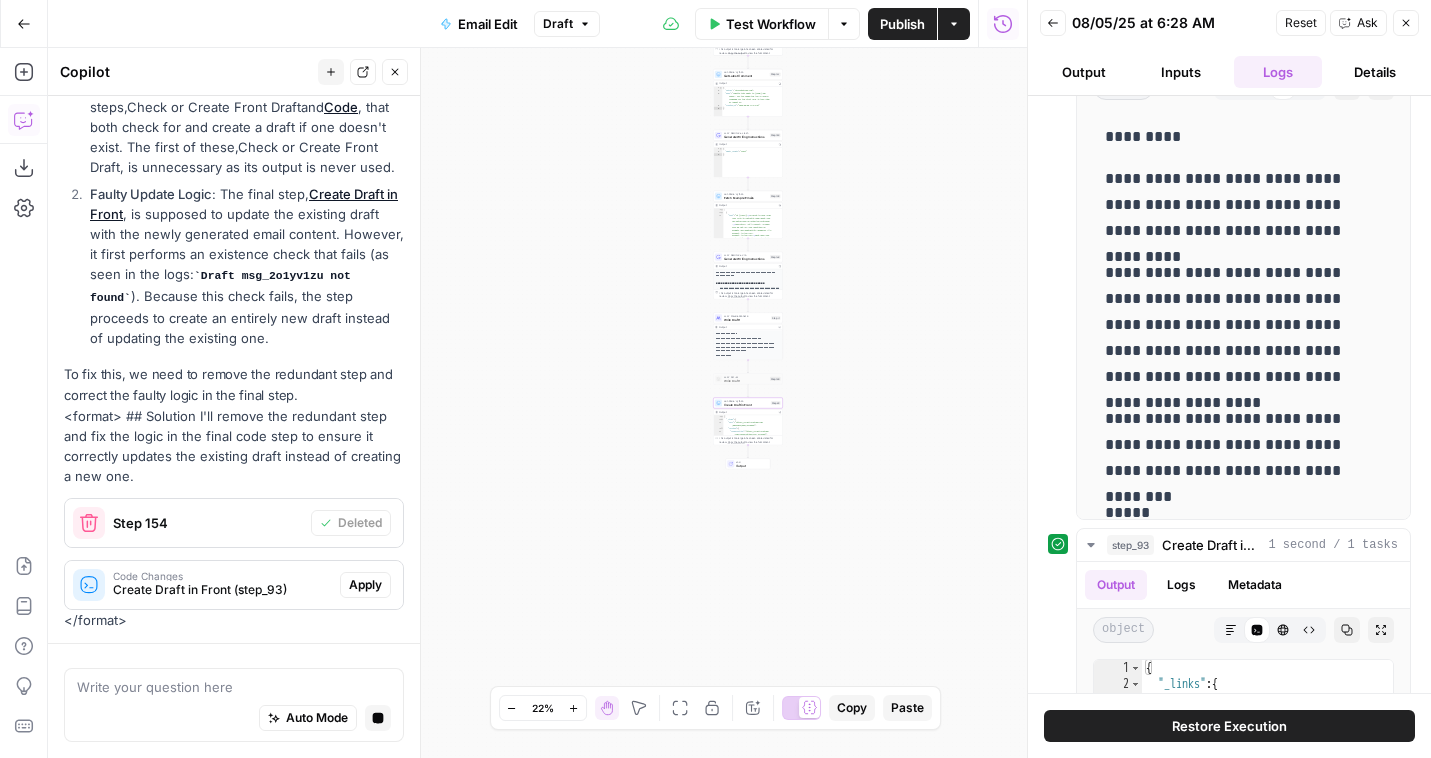 click on "Apply" at bounding box center [365, 585] 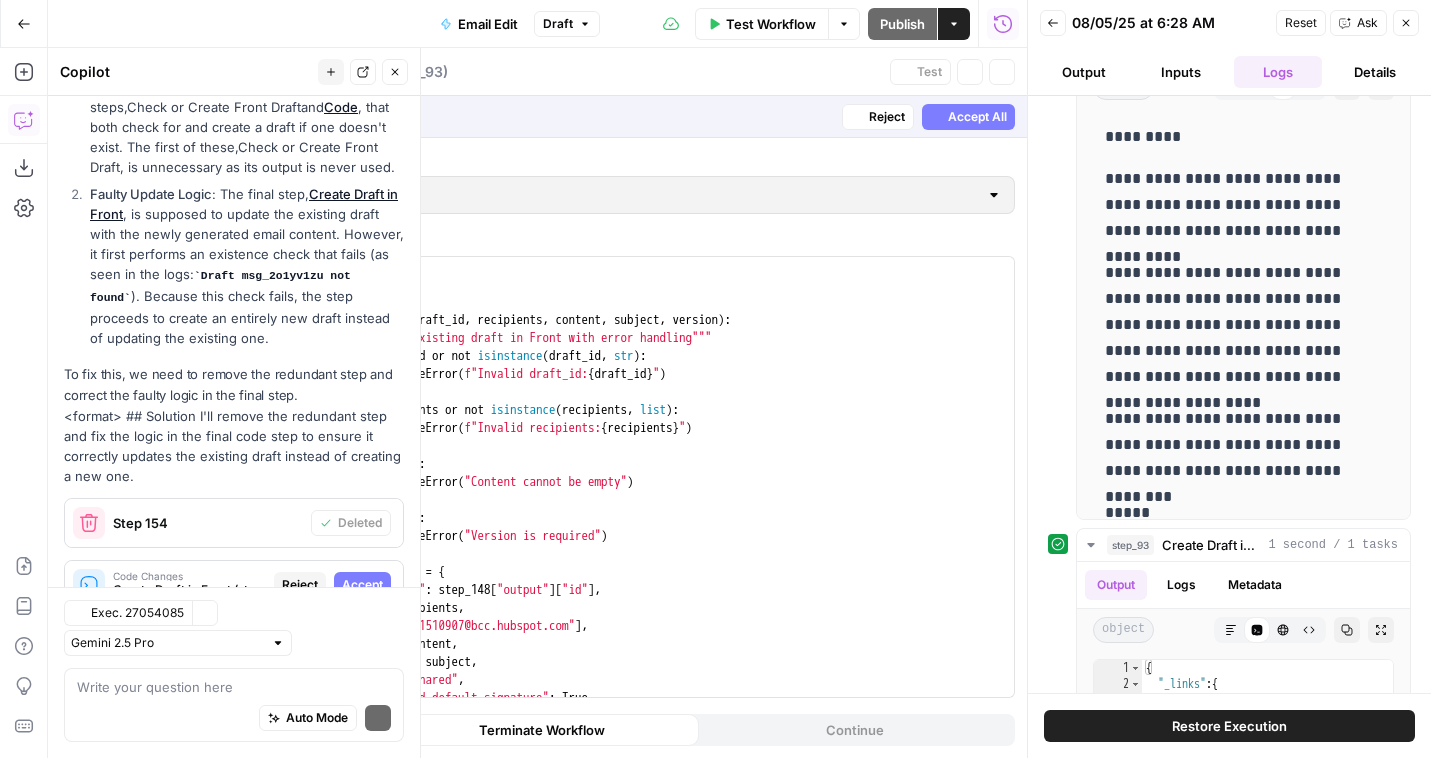 scroll, scrollTop: 414, scrollLeft: 0, axis: vertical 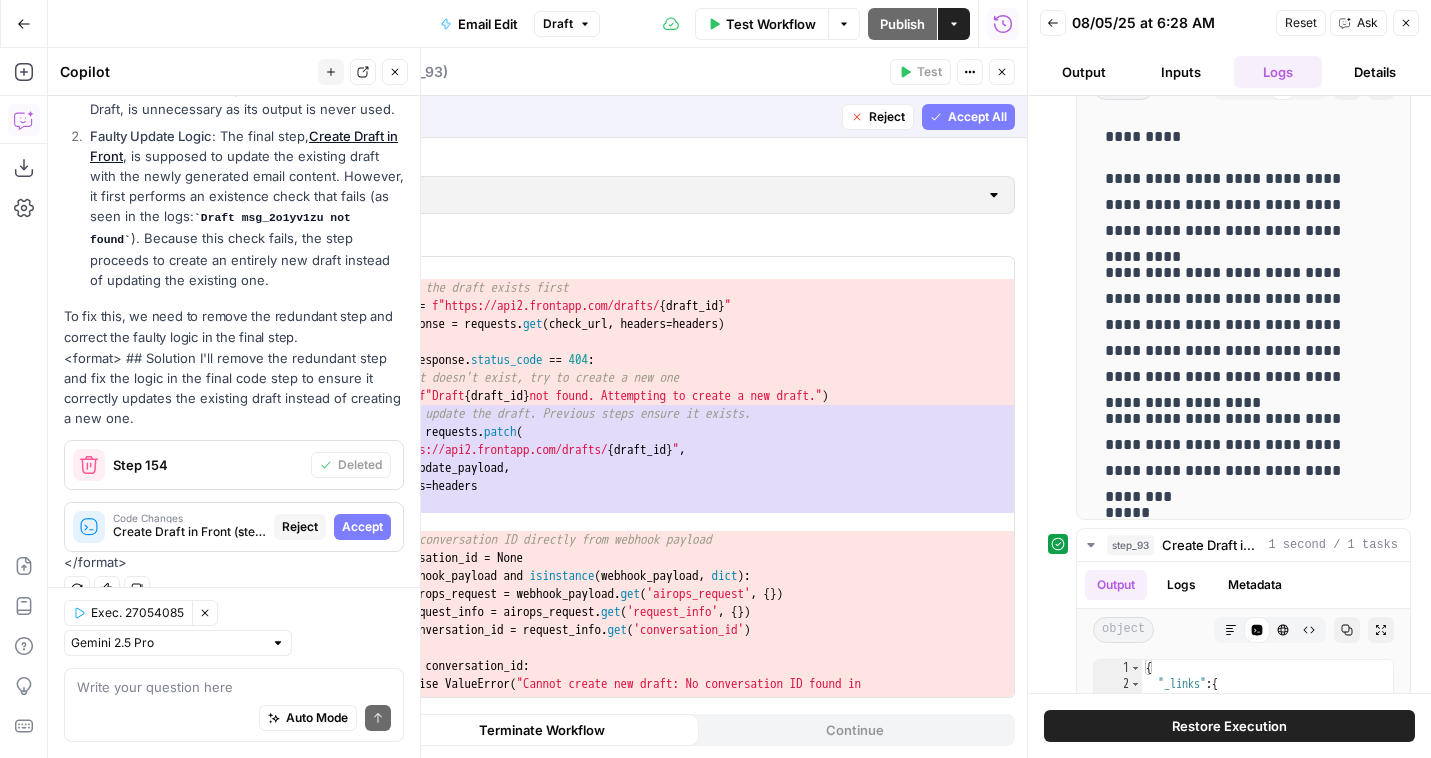 click on "Accept All" at bounding box center [977, 117] 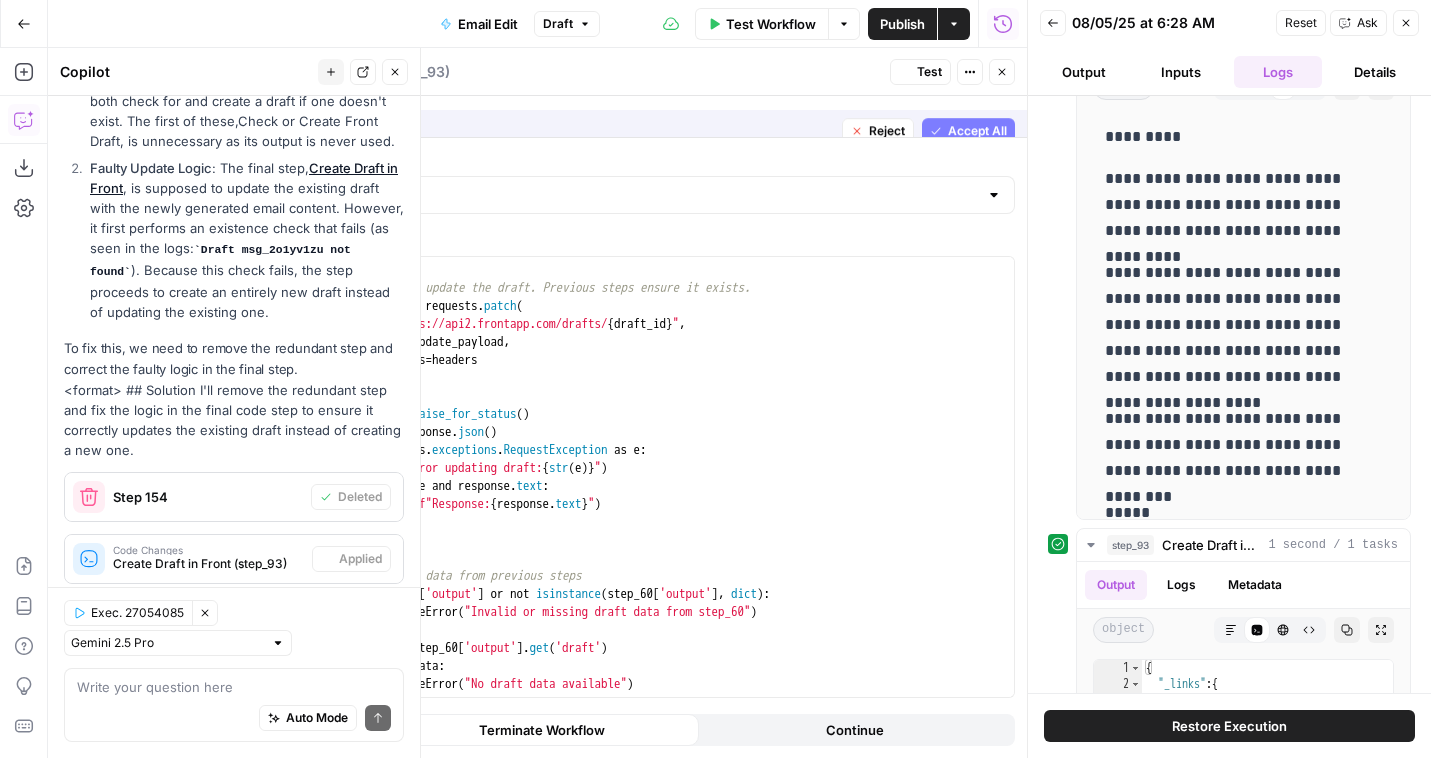 scroll, scrollTop: 446, scrollLeft: 0, axis: vertical 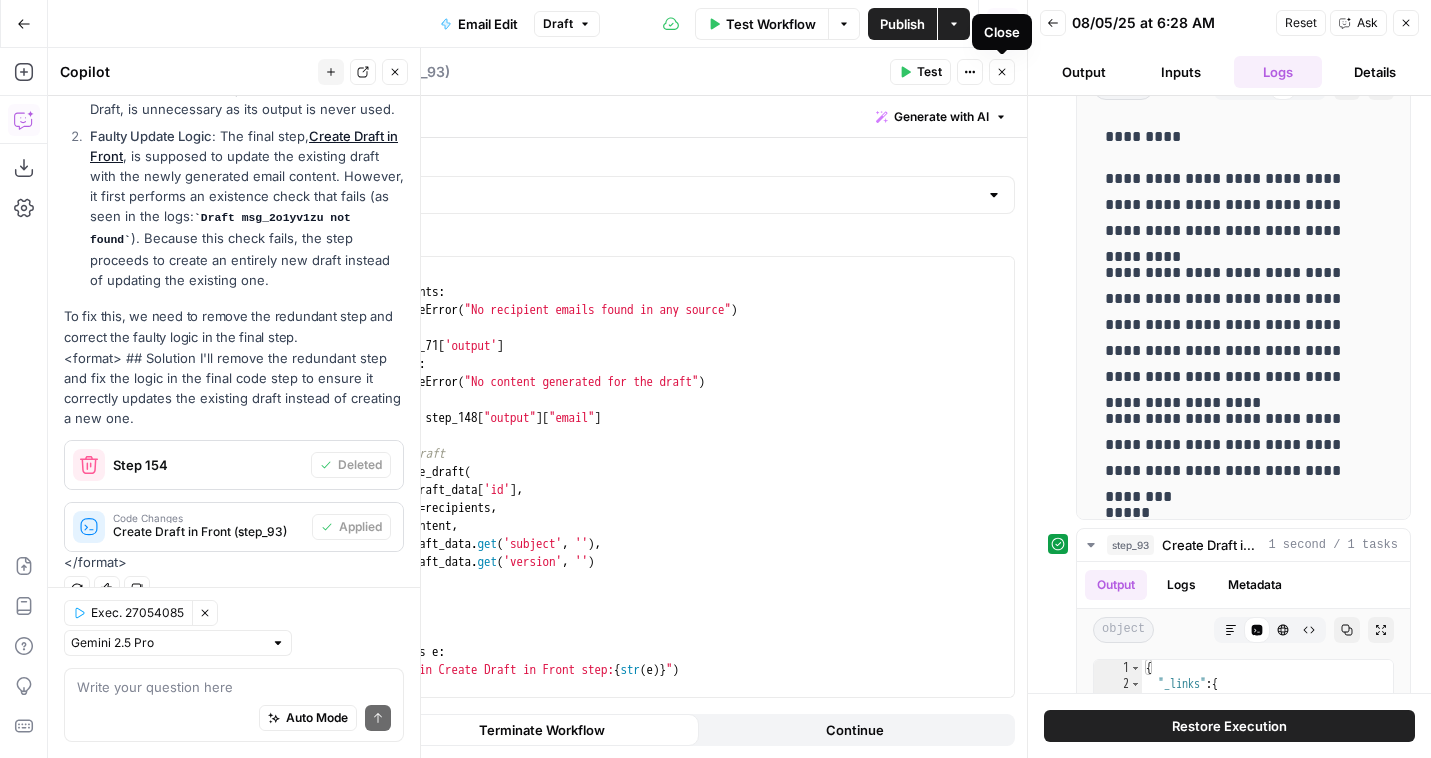 click 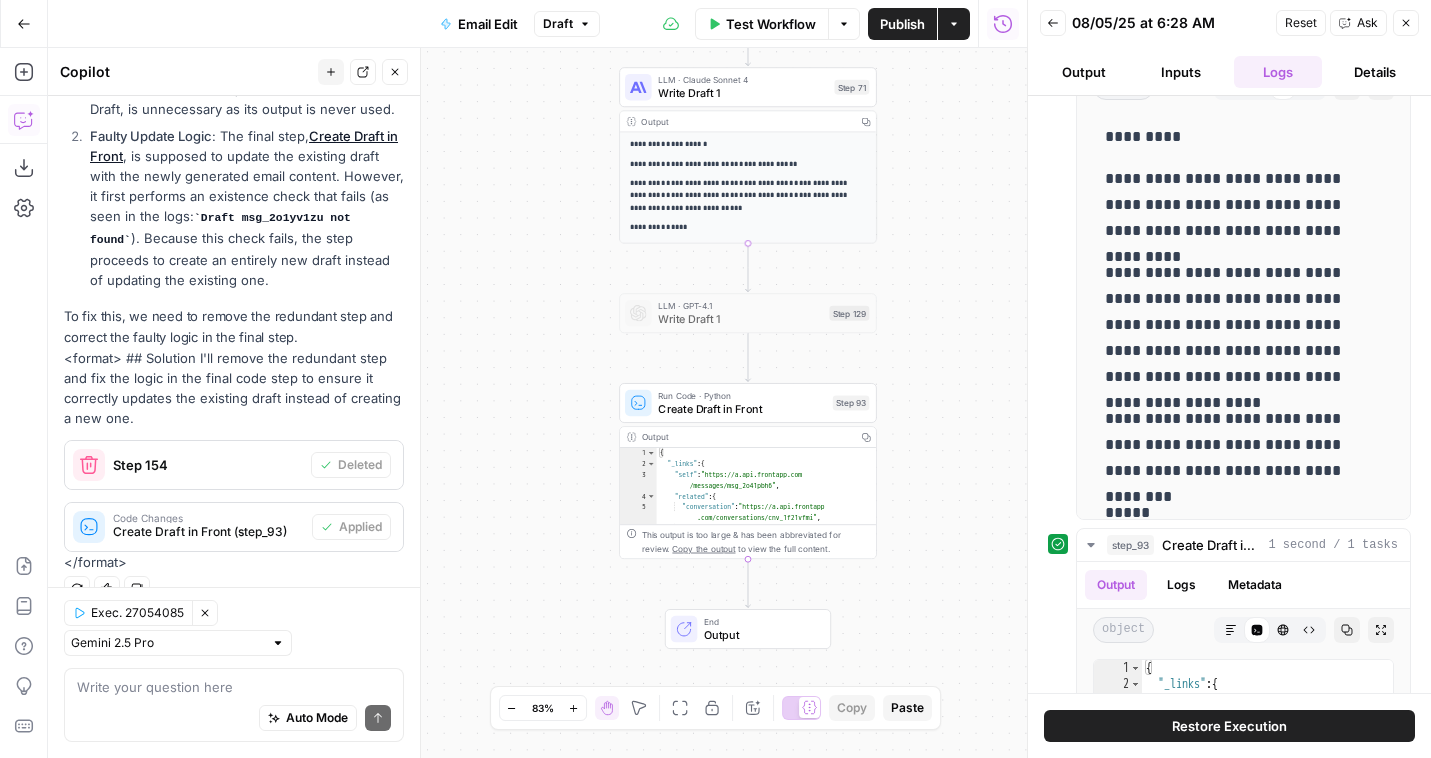 click on "Auto Mode Send" at bounding box center (234, 719) 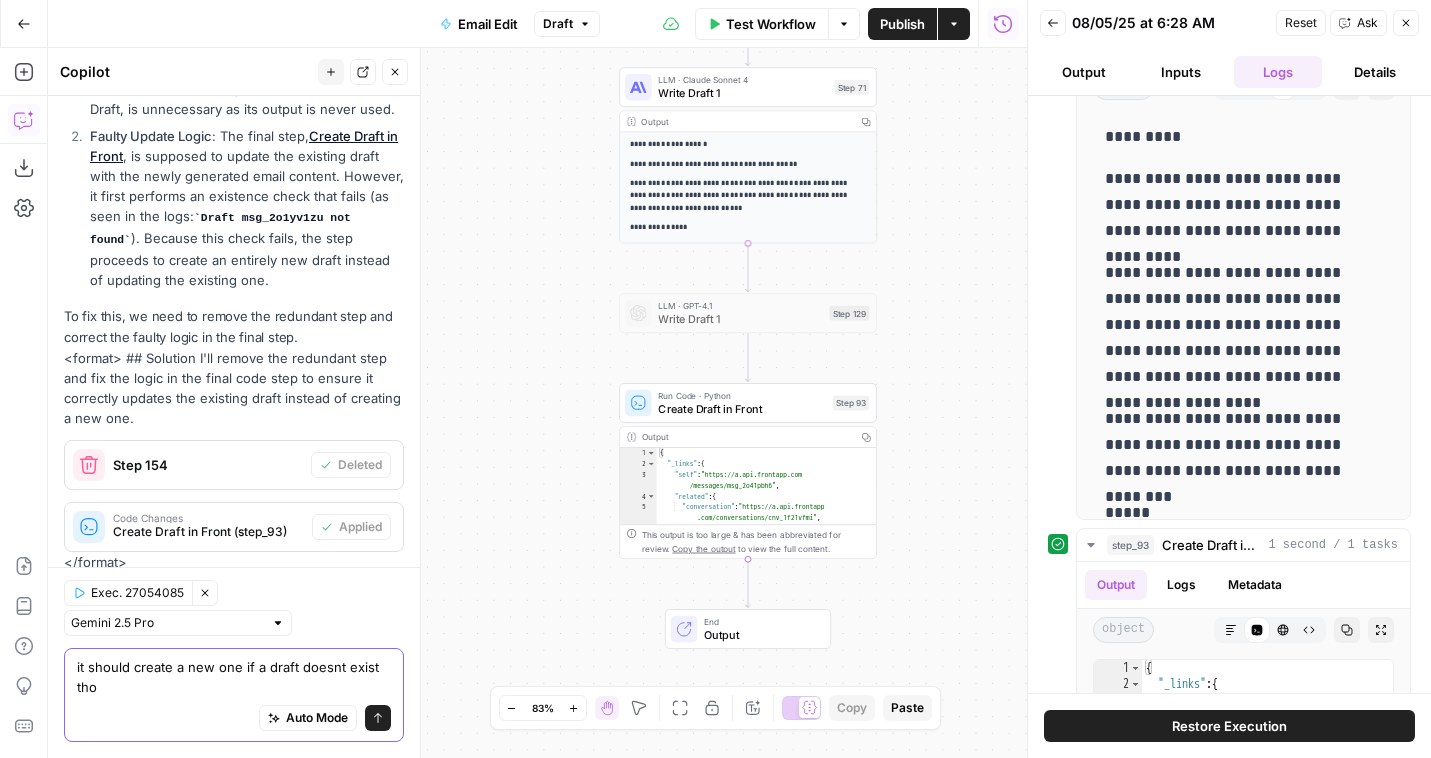 scroll, scrollTop: 466, scrollLeft: 0, axis: vertical 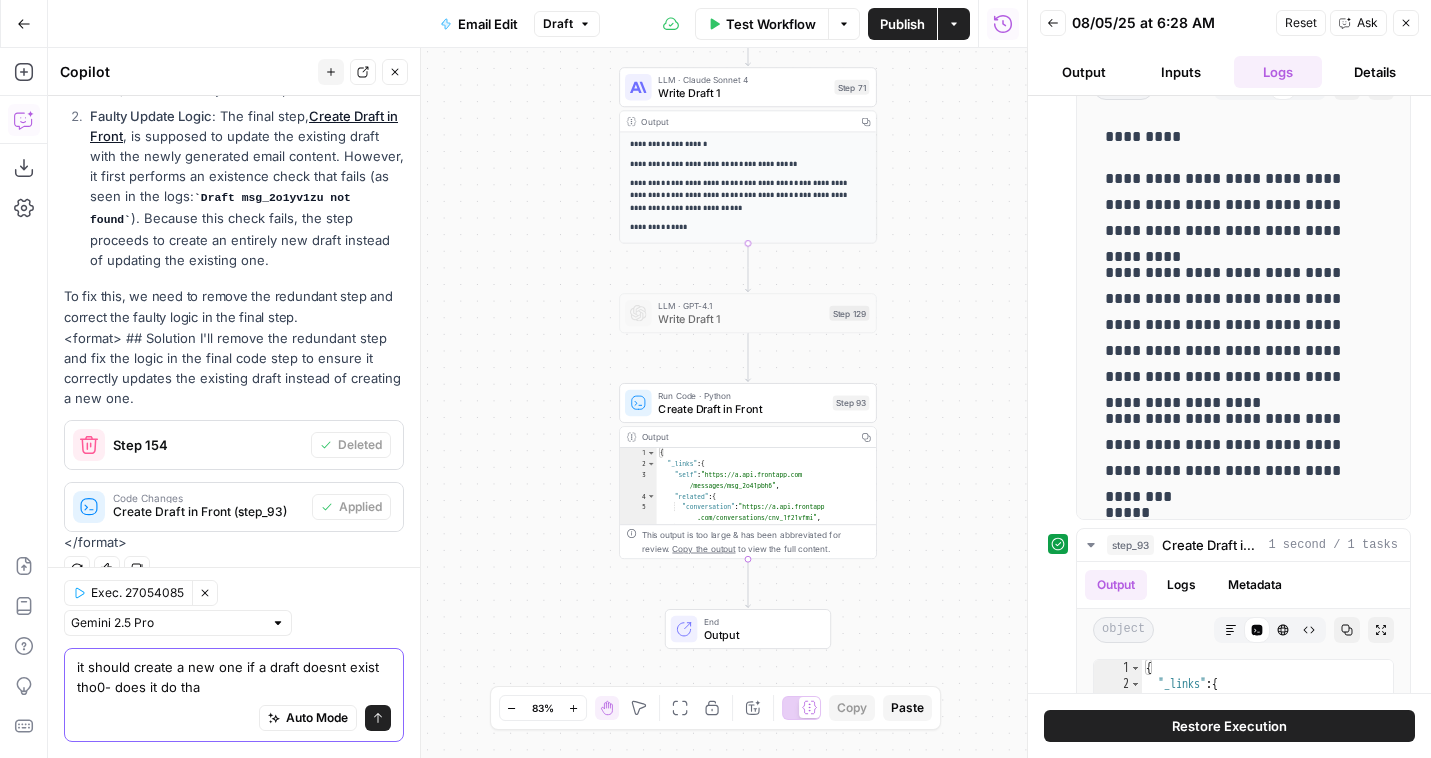 type on "it should create a new one if a draft doesnt exist tho0- does it do that" 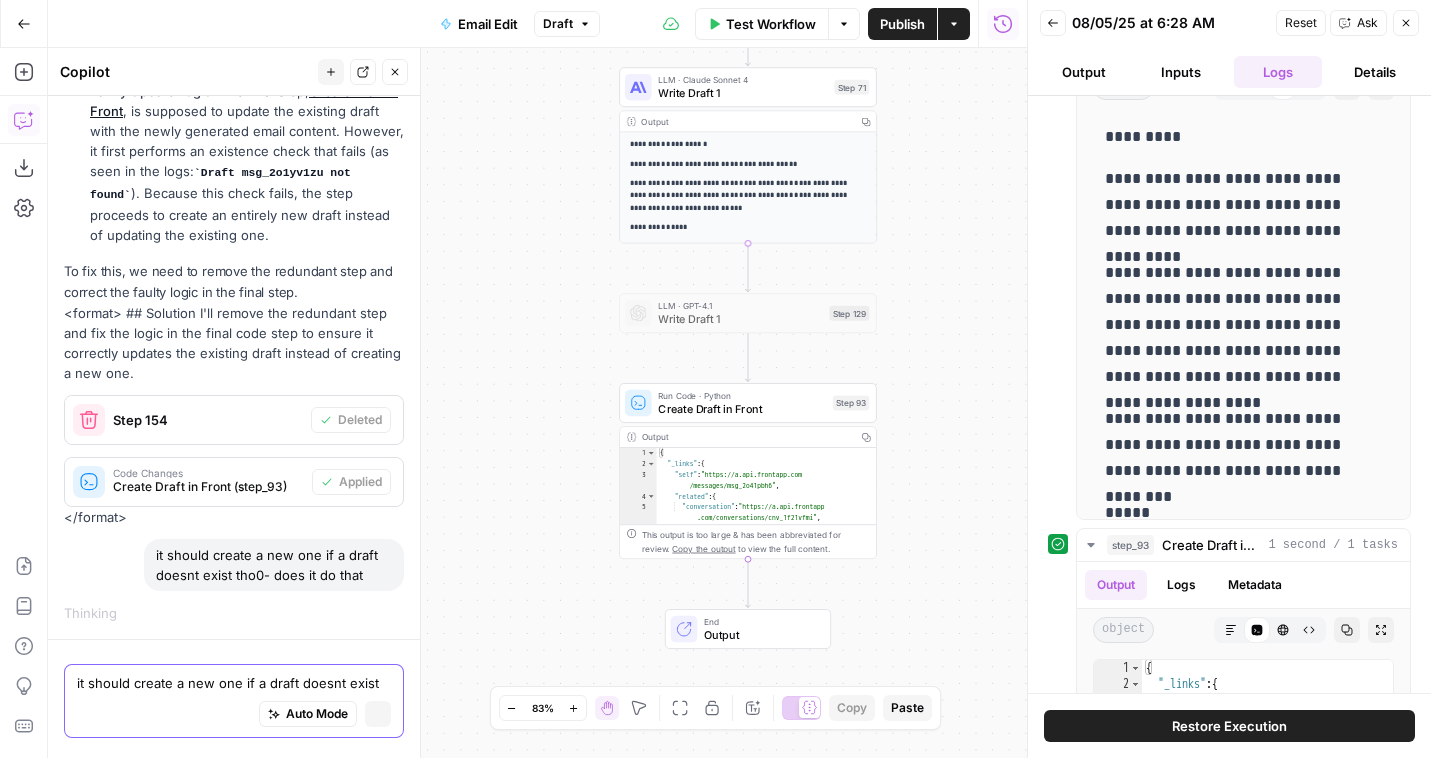 type 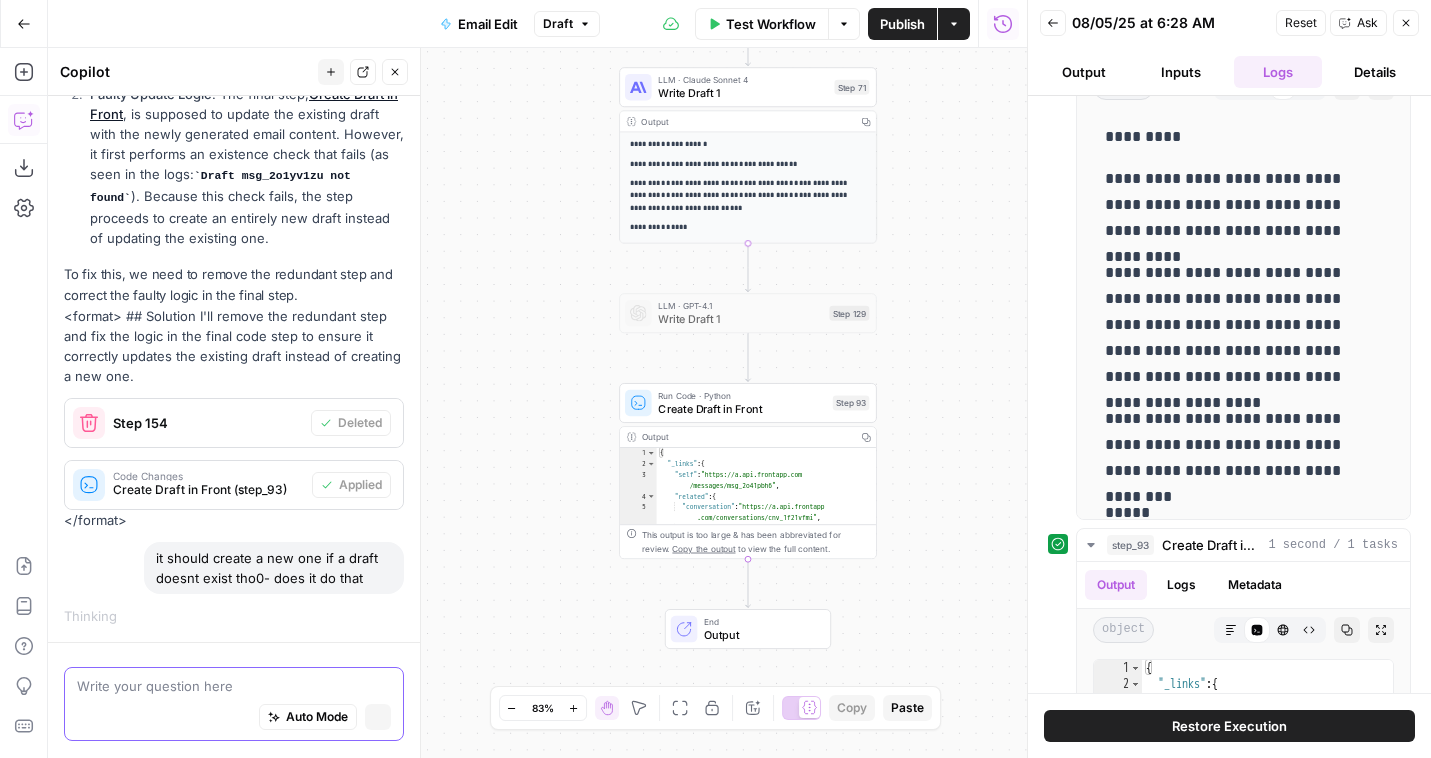 scroll, scrollTop: 452, scrollLeft: 0, axis: vertical 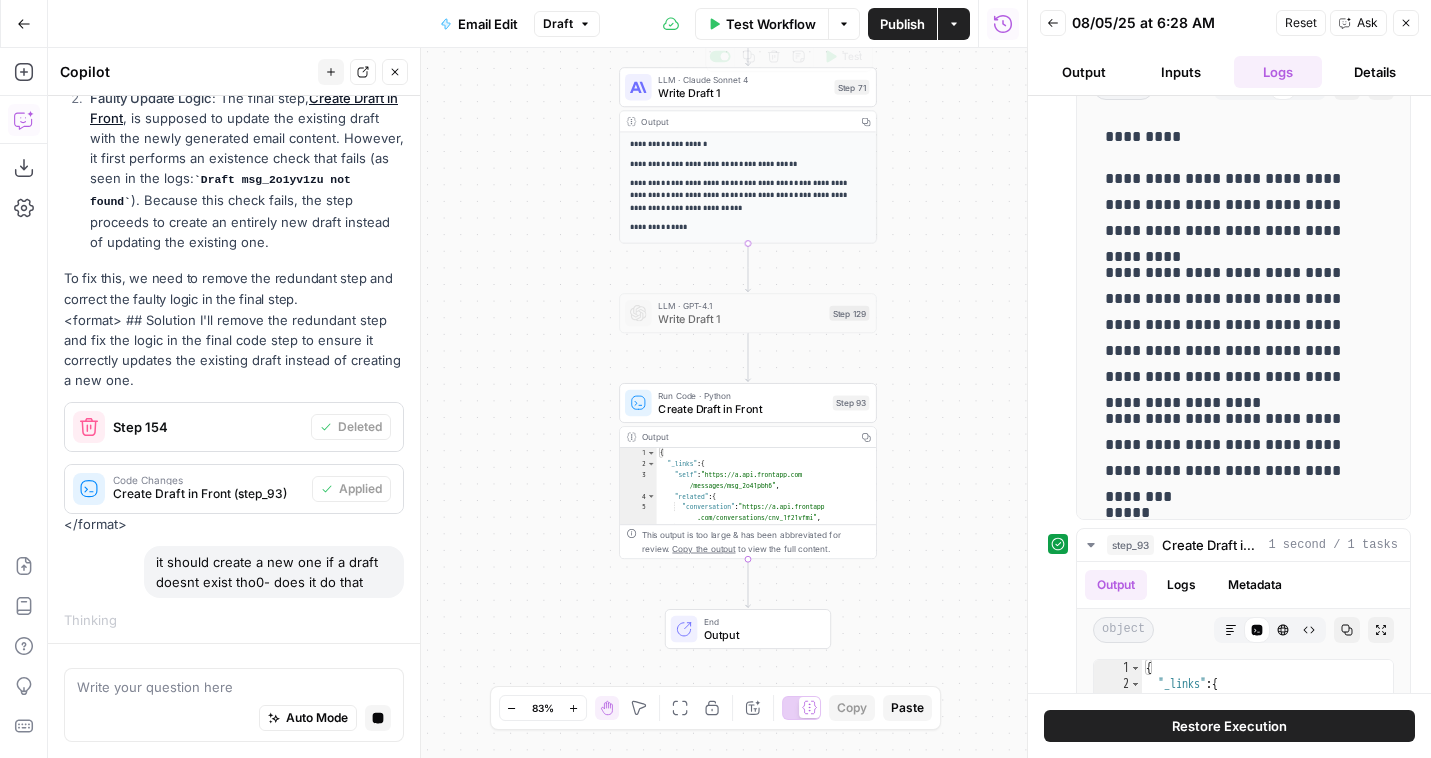 click on "Write Draft 1" at bounding box center (743, 93) 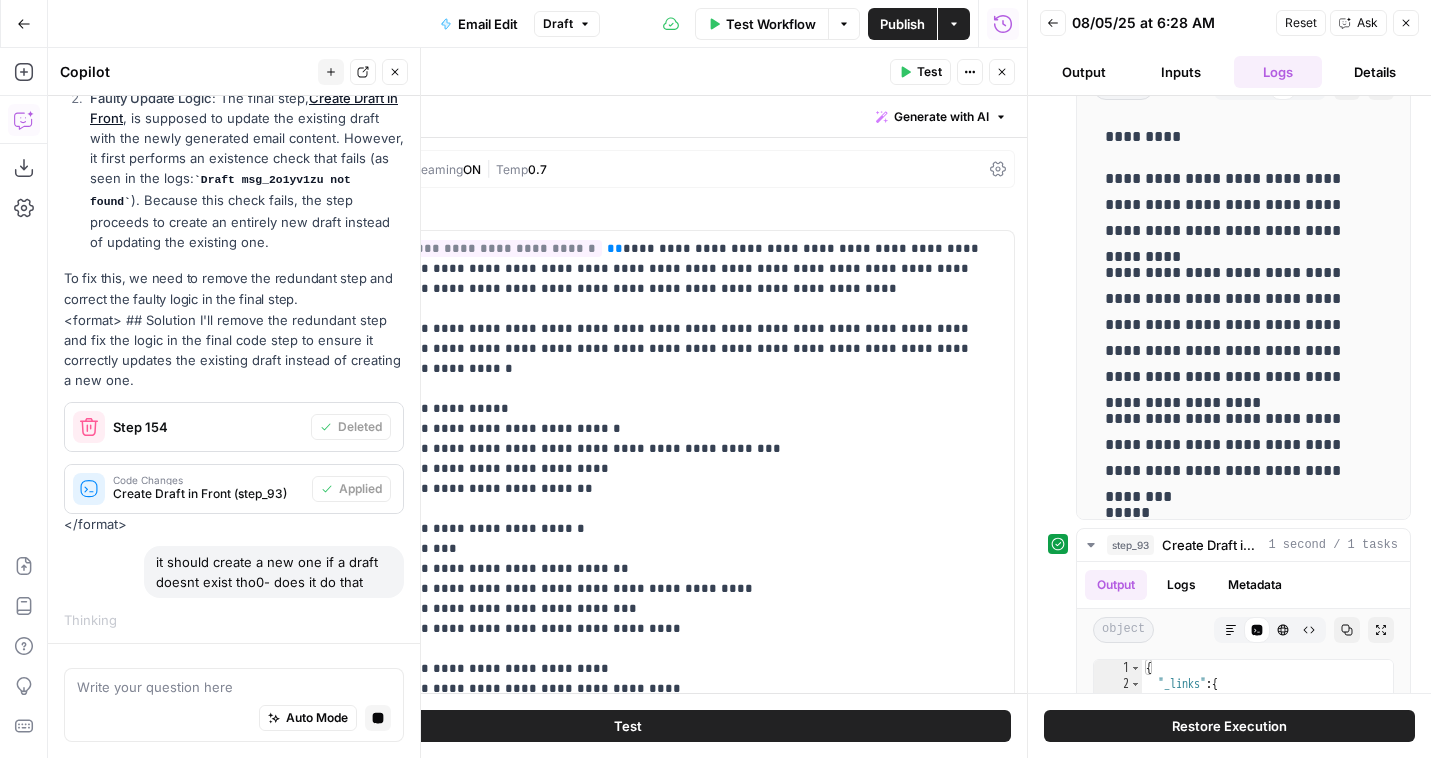 scroll, scrollTop: 161, scrollLeft: 0, axis: vertical 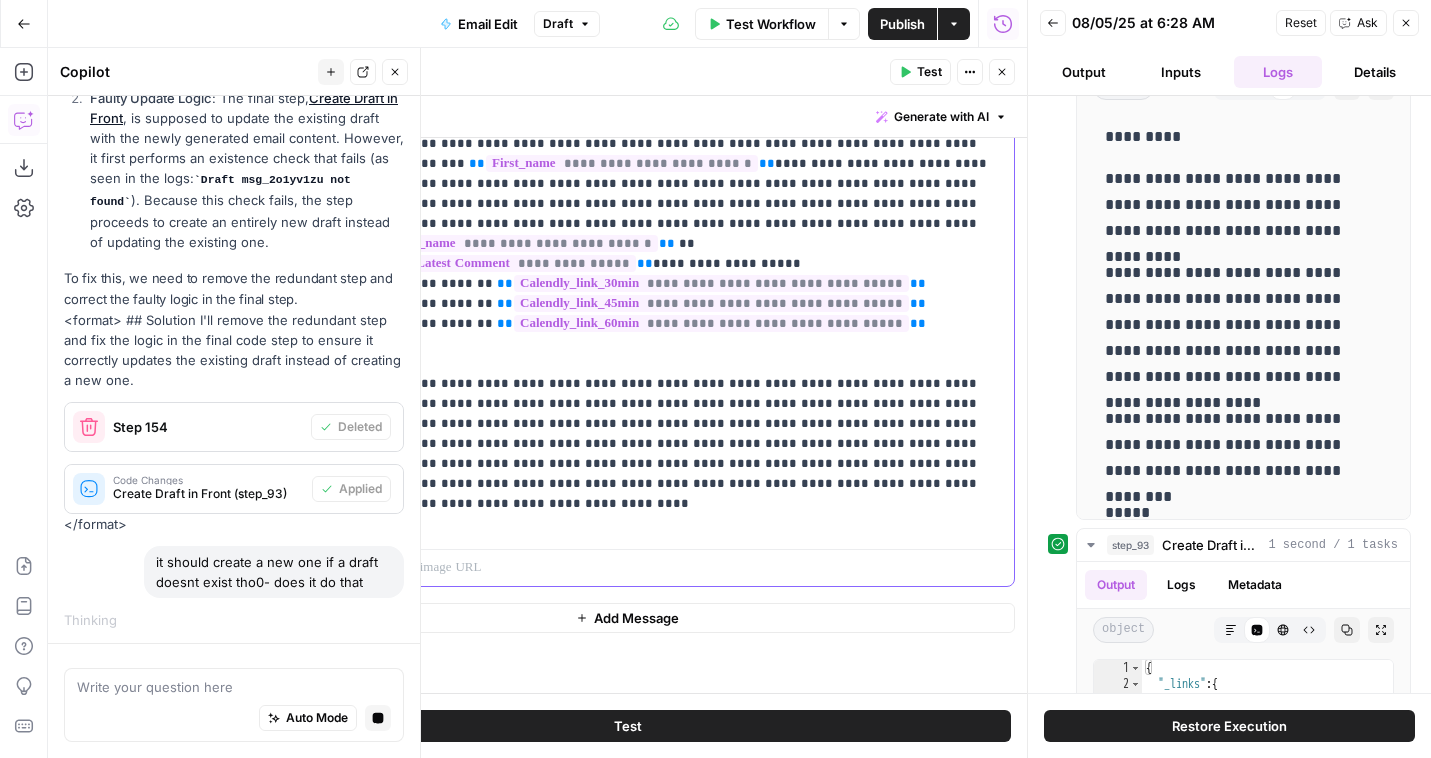 click on "**********" at bounding box center (685, -226) 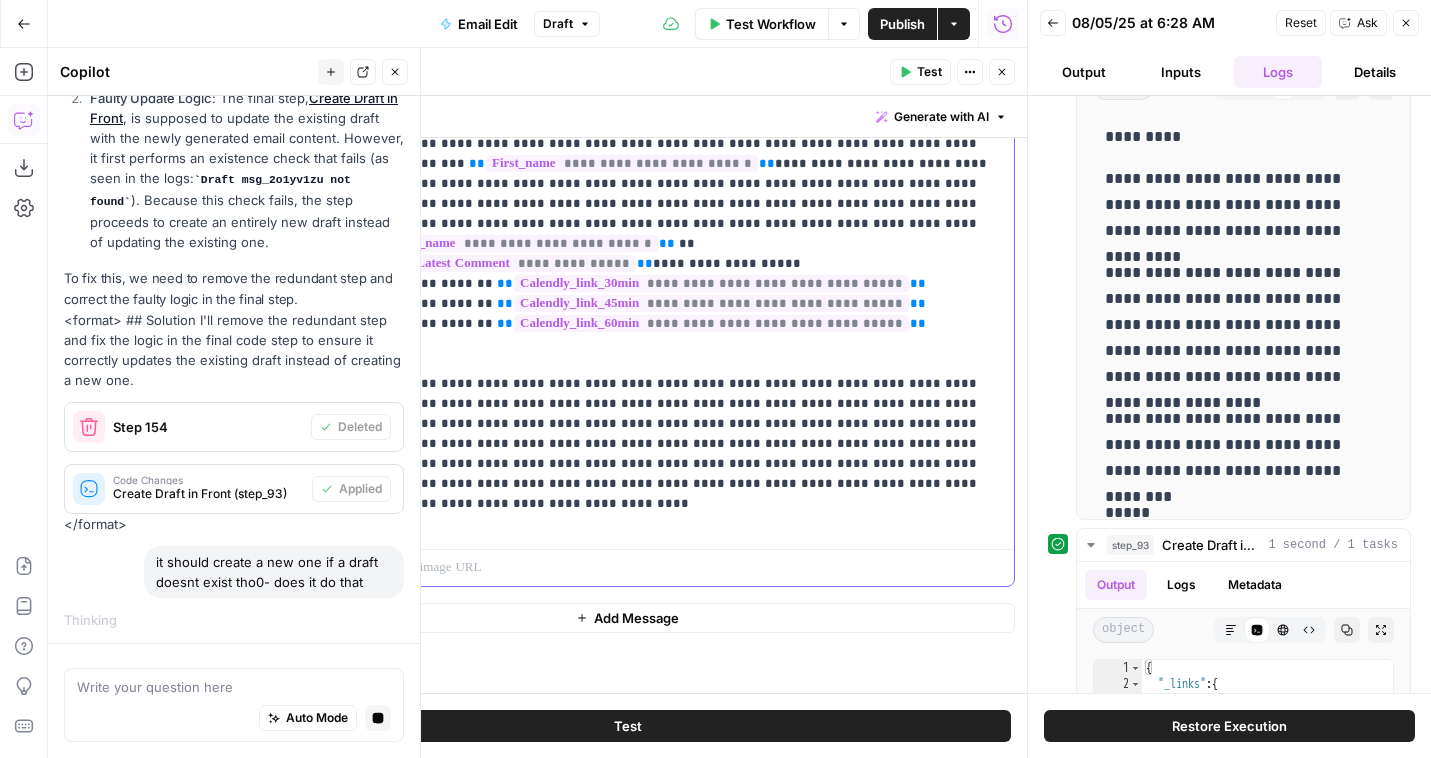 scroll, scrollTop: 861, scrollLeft: 0, axis: vertical 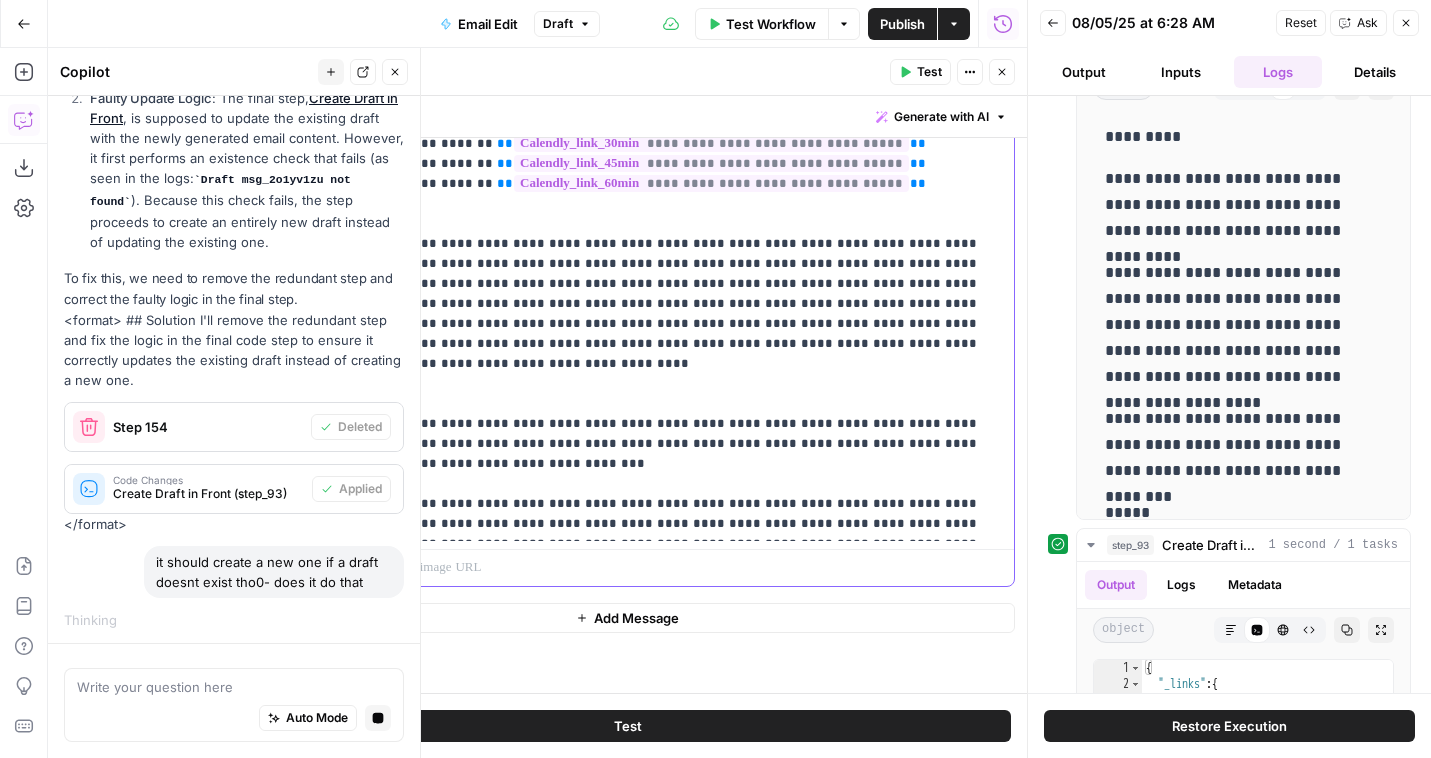 click on "**********" at bounding box center (685, -296) 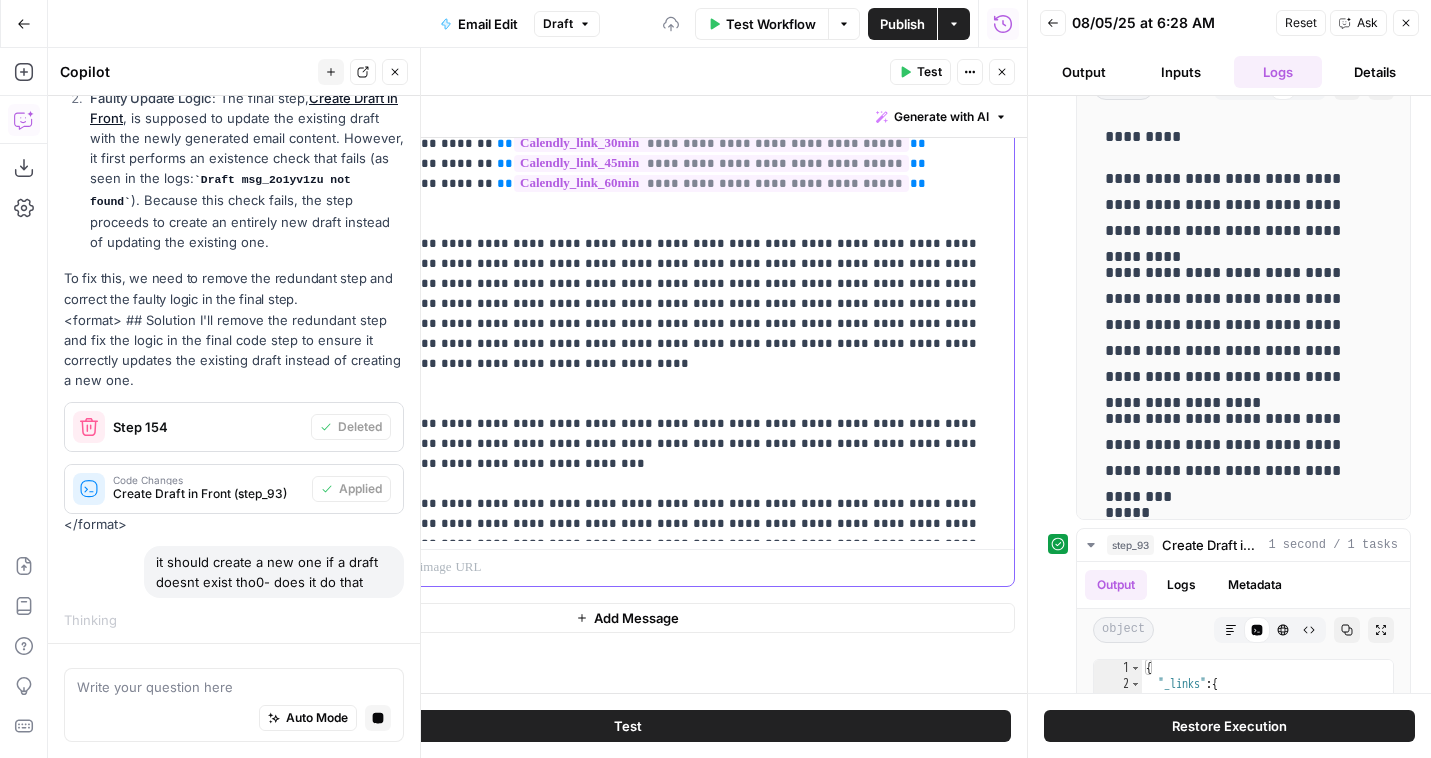 click on "**********" at bounding box center [685, -286] 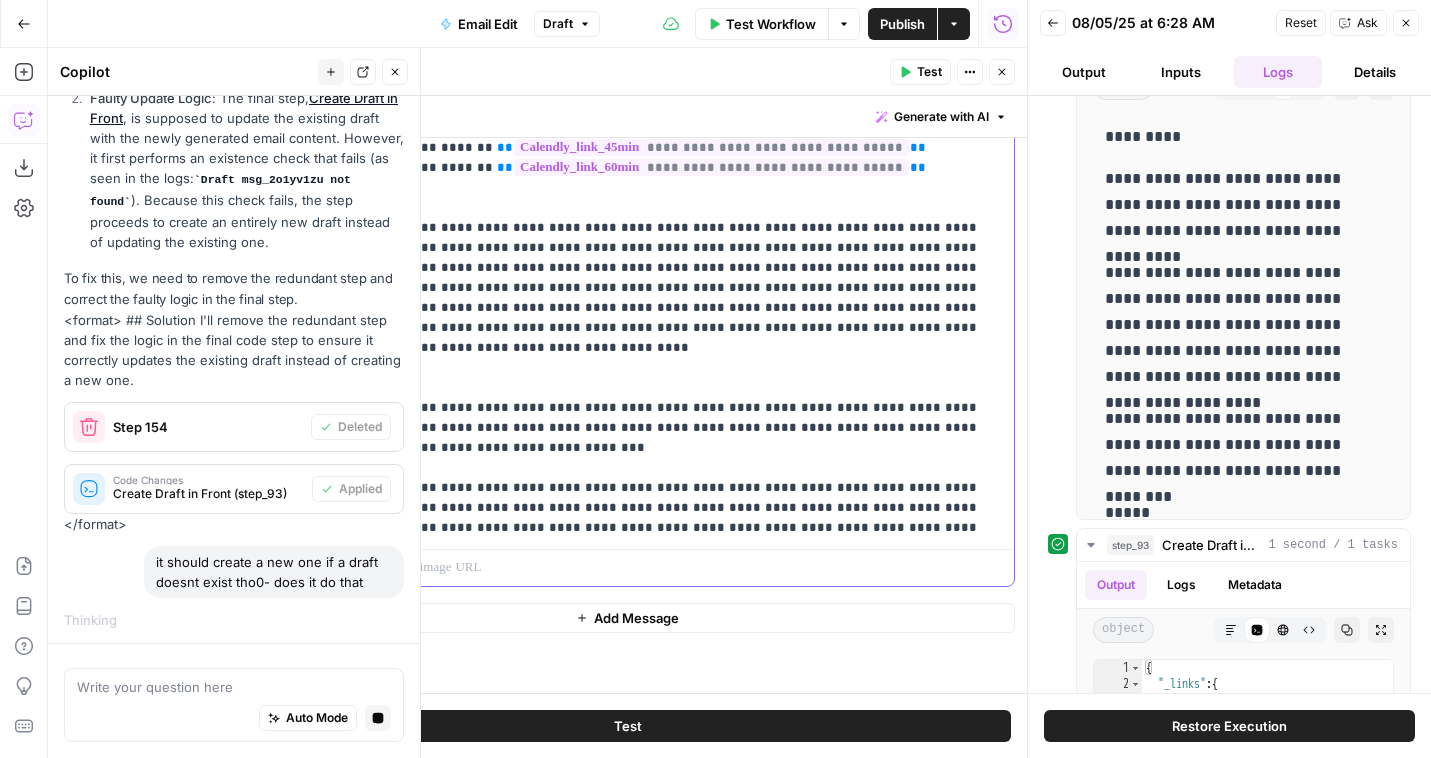 scroll, scrollTop: 881, scrollLeft: 0, axis: vertical 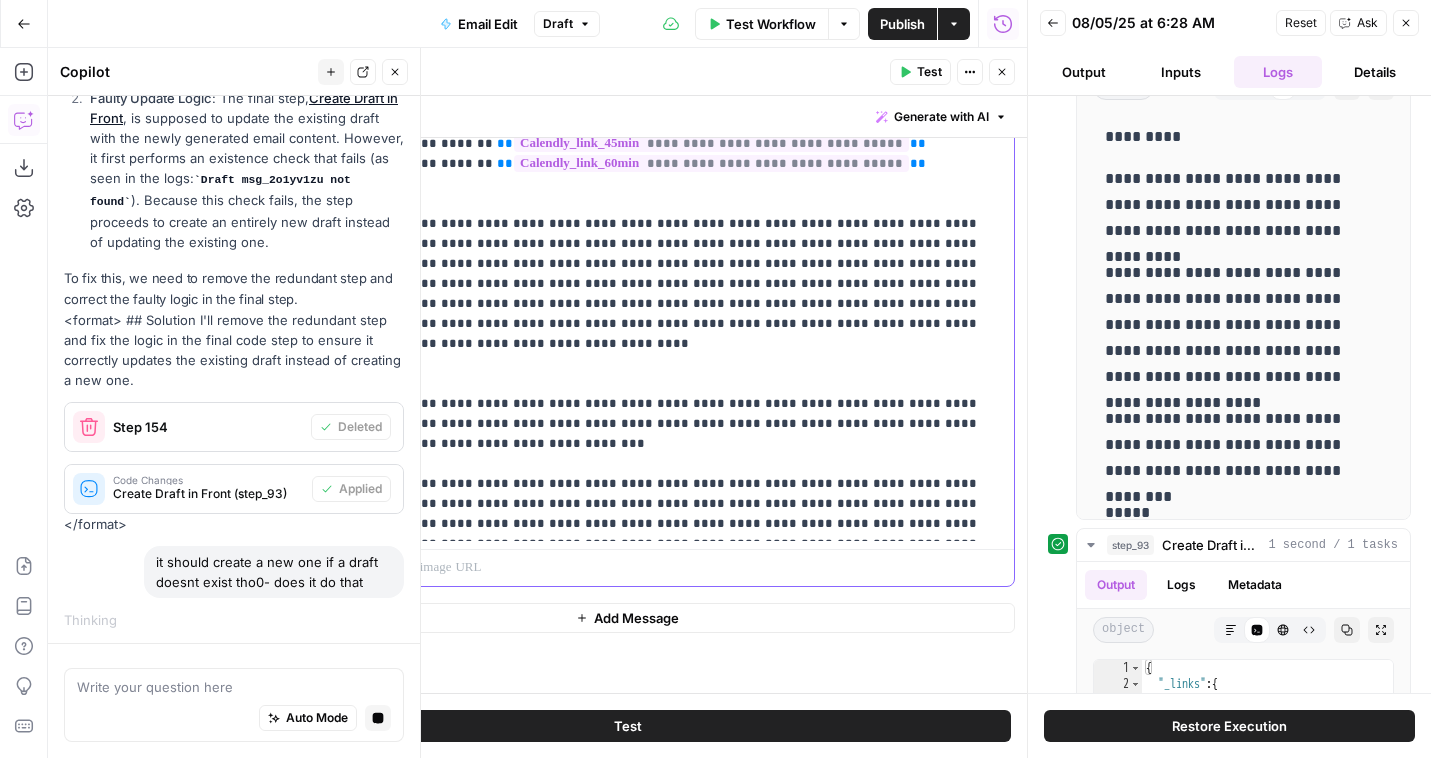 click on "**********" at bounding box center [685, -306] 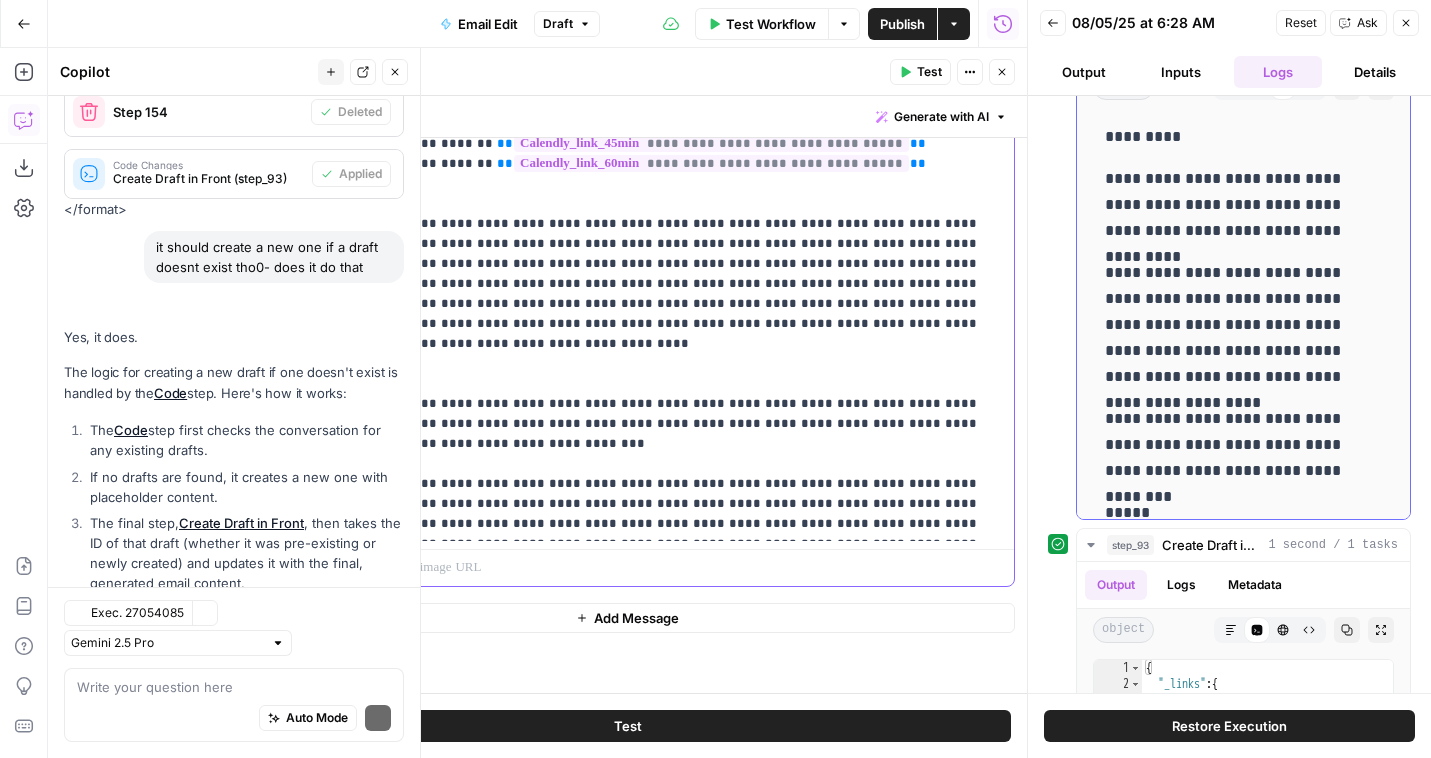 scroll, scrollTop: 921, scrollLeft: 0, axis: vertical 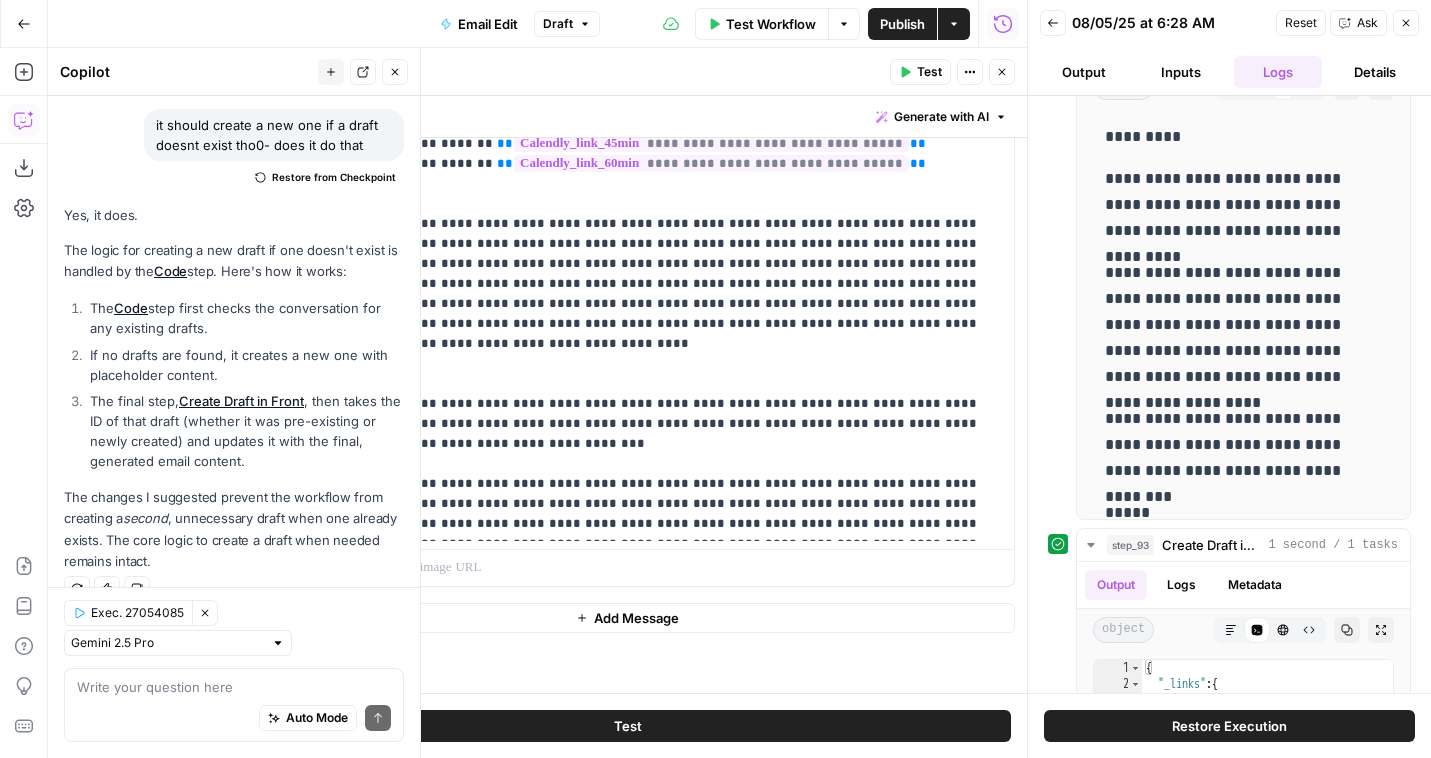 click 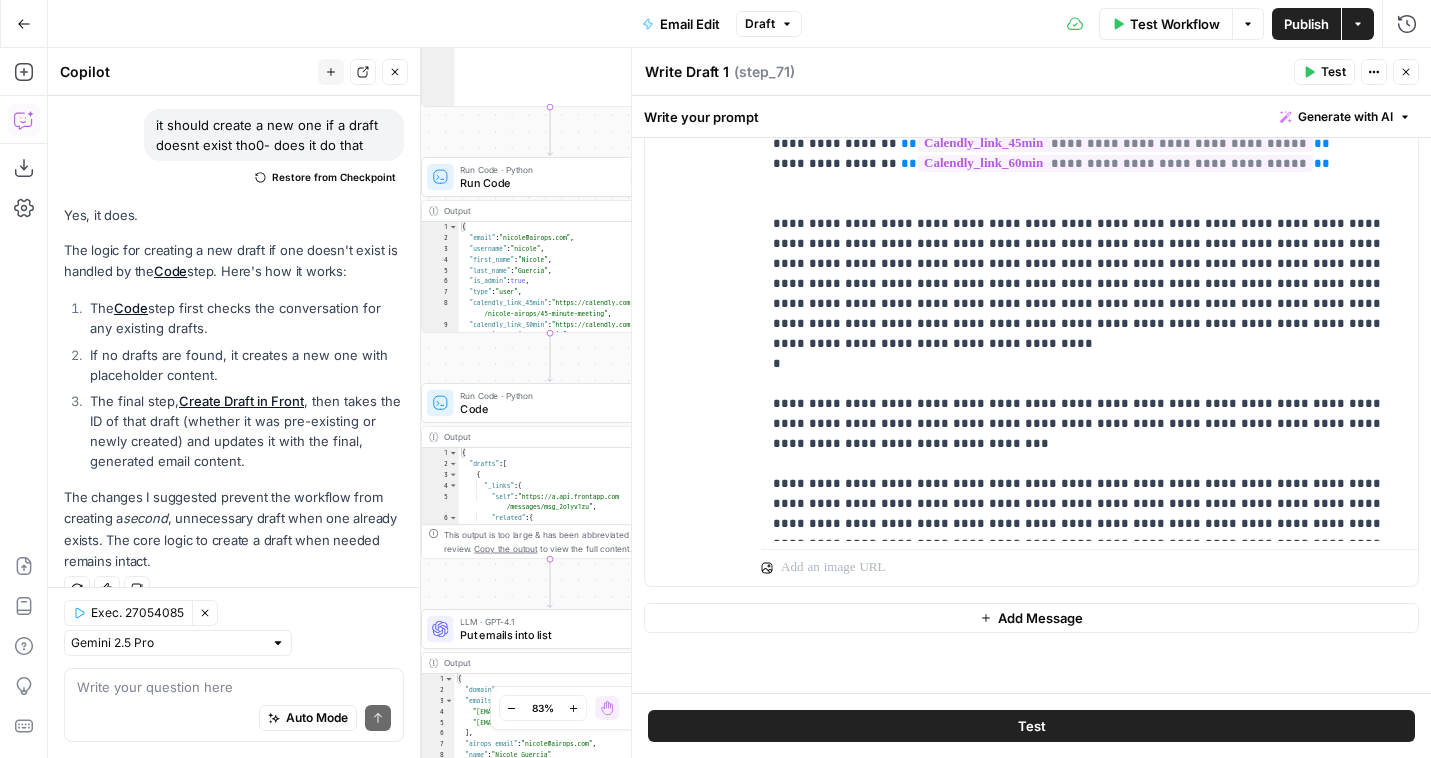 click 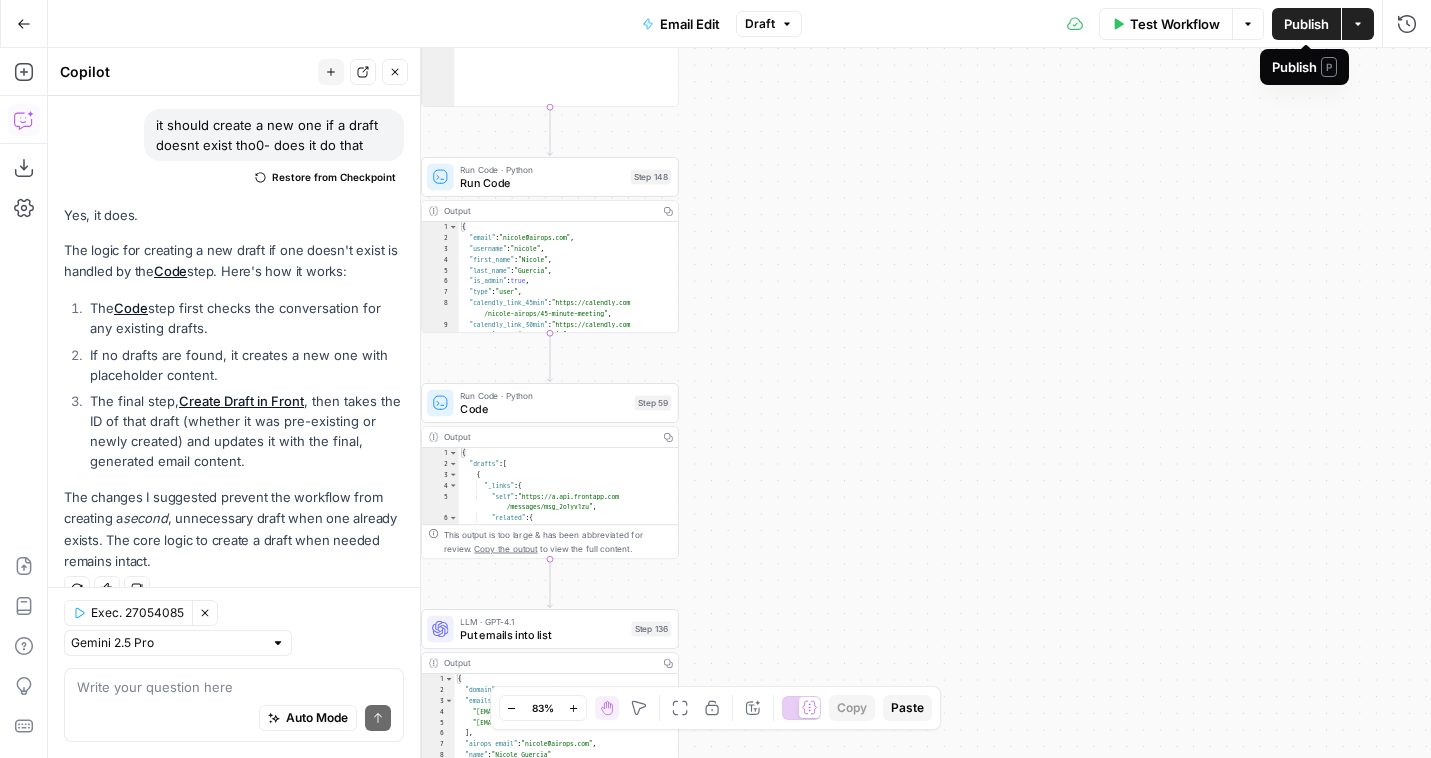 click on "Publish" at bounding box center [1306, 24] 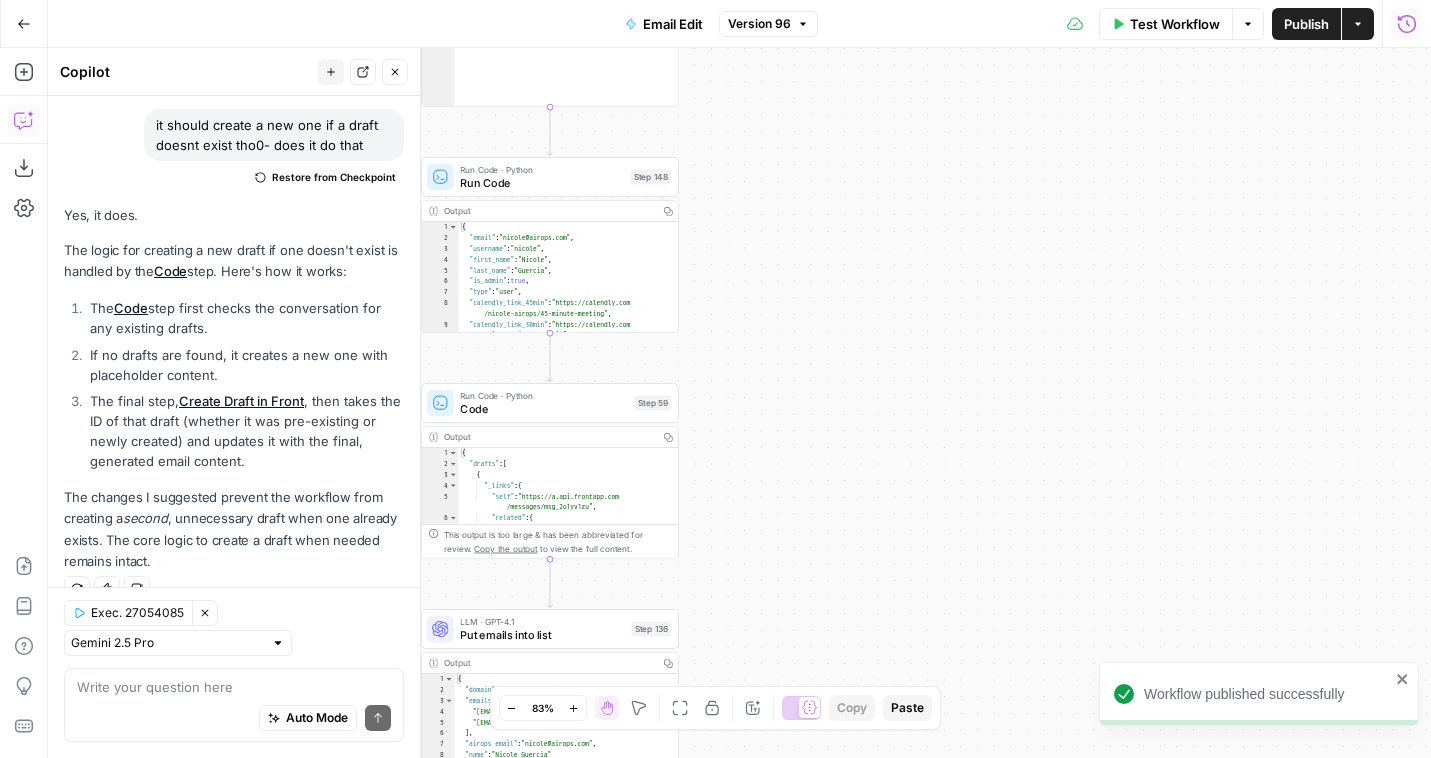 click 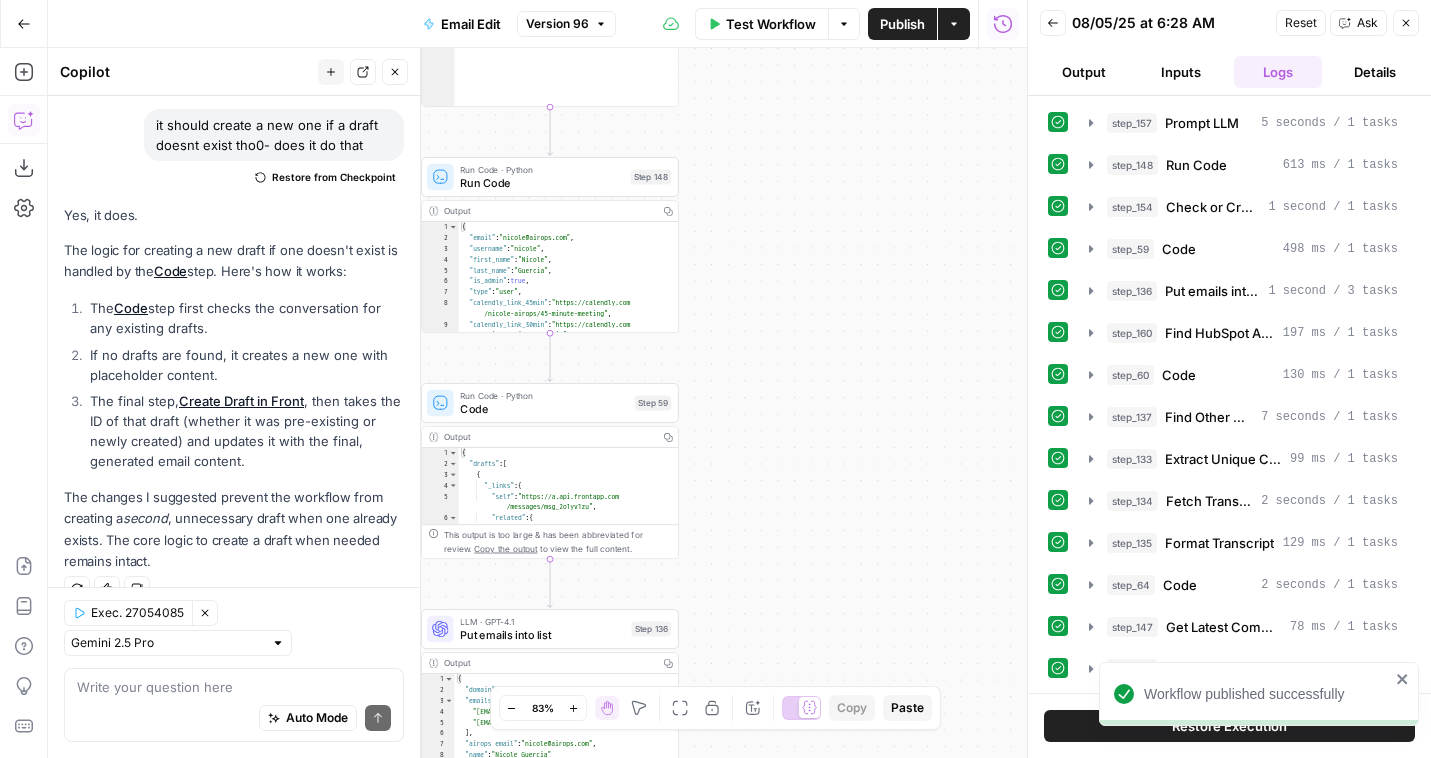click 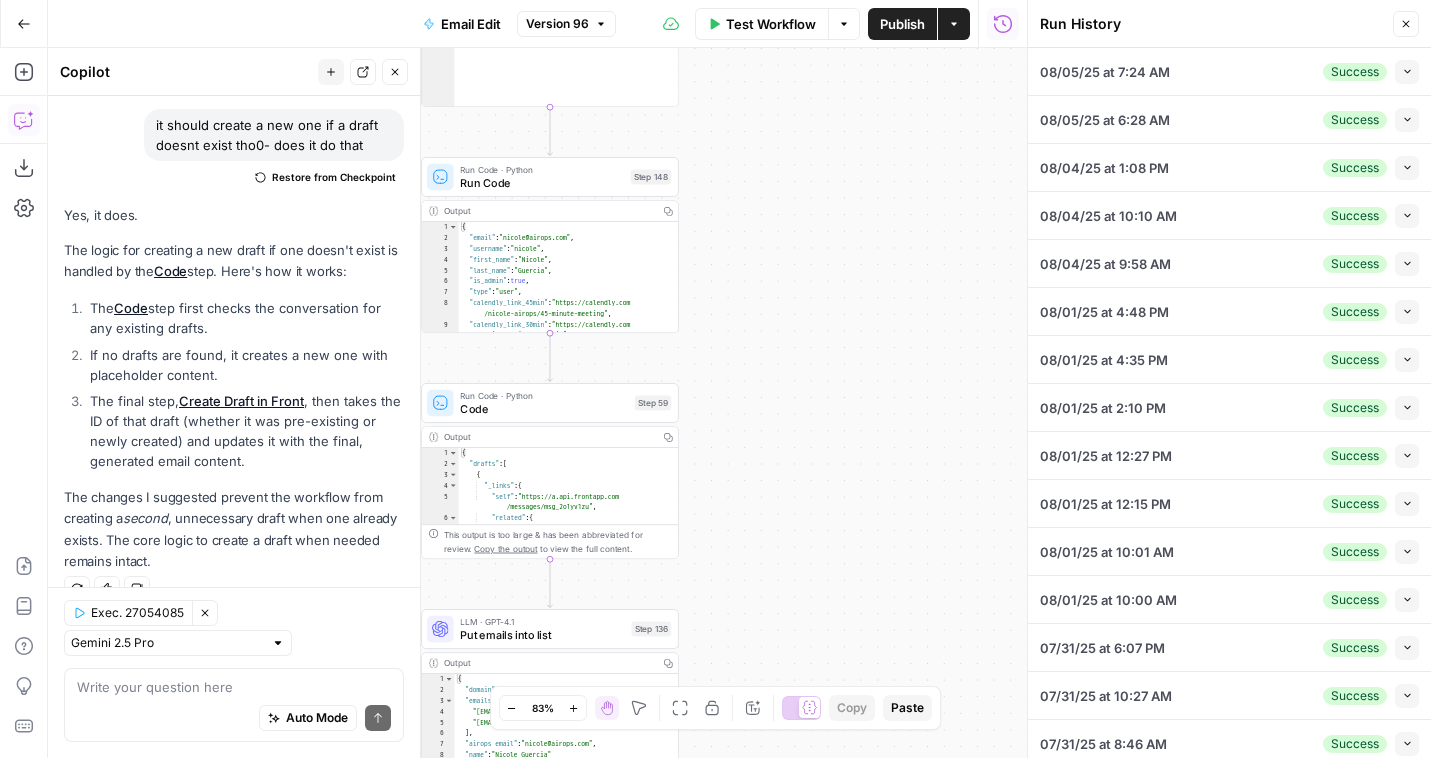 click on "Collapse" at bounding box center (1407, 72) 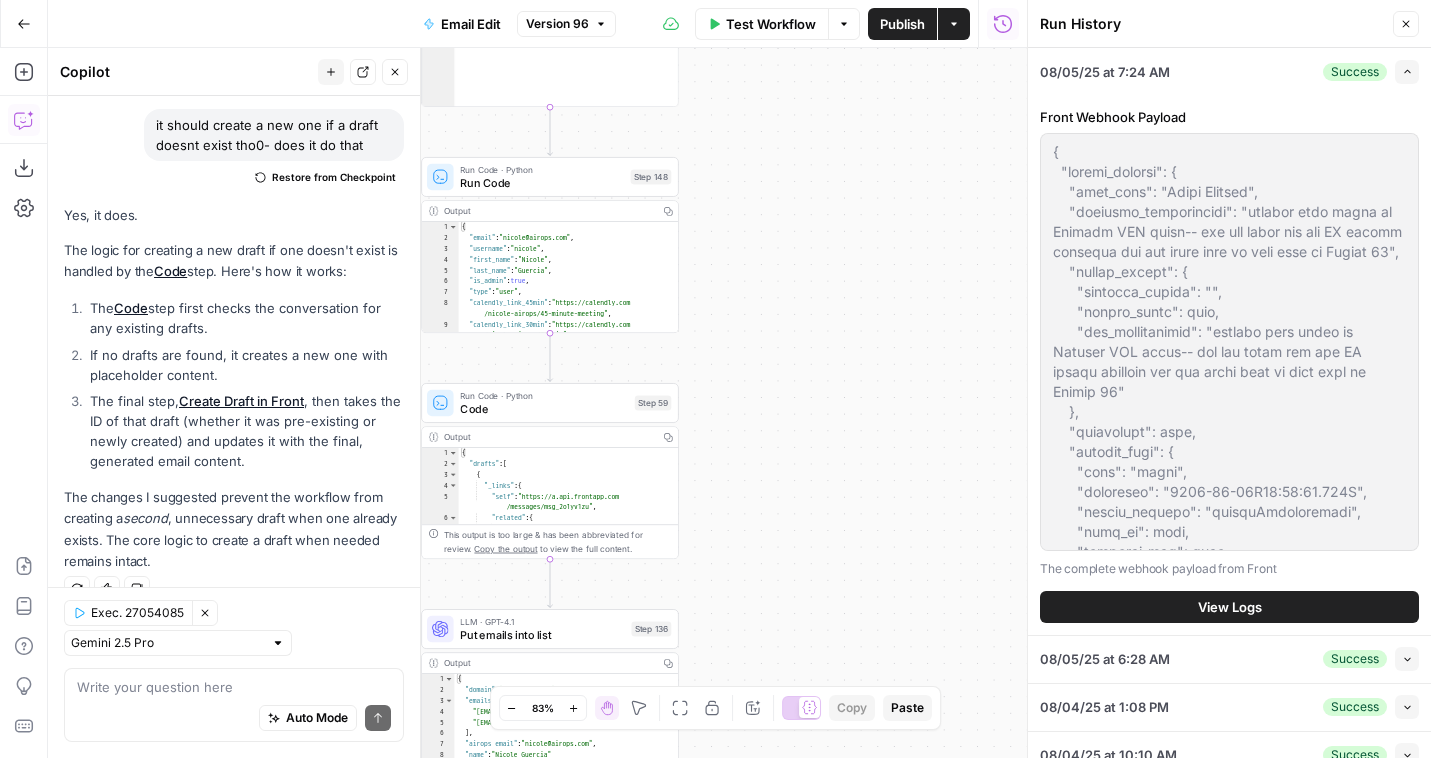 click on "Expand" at bounding box center [1407, 72] 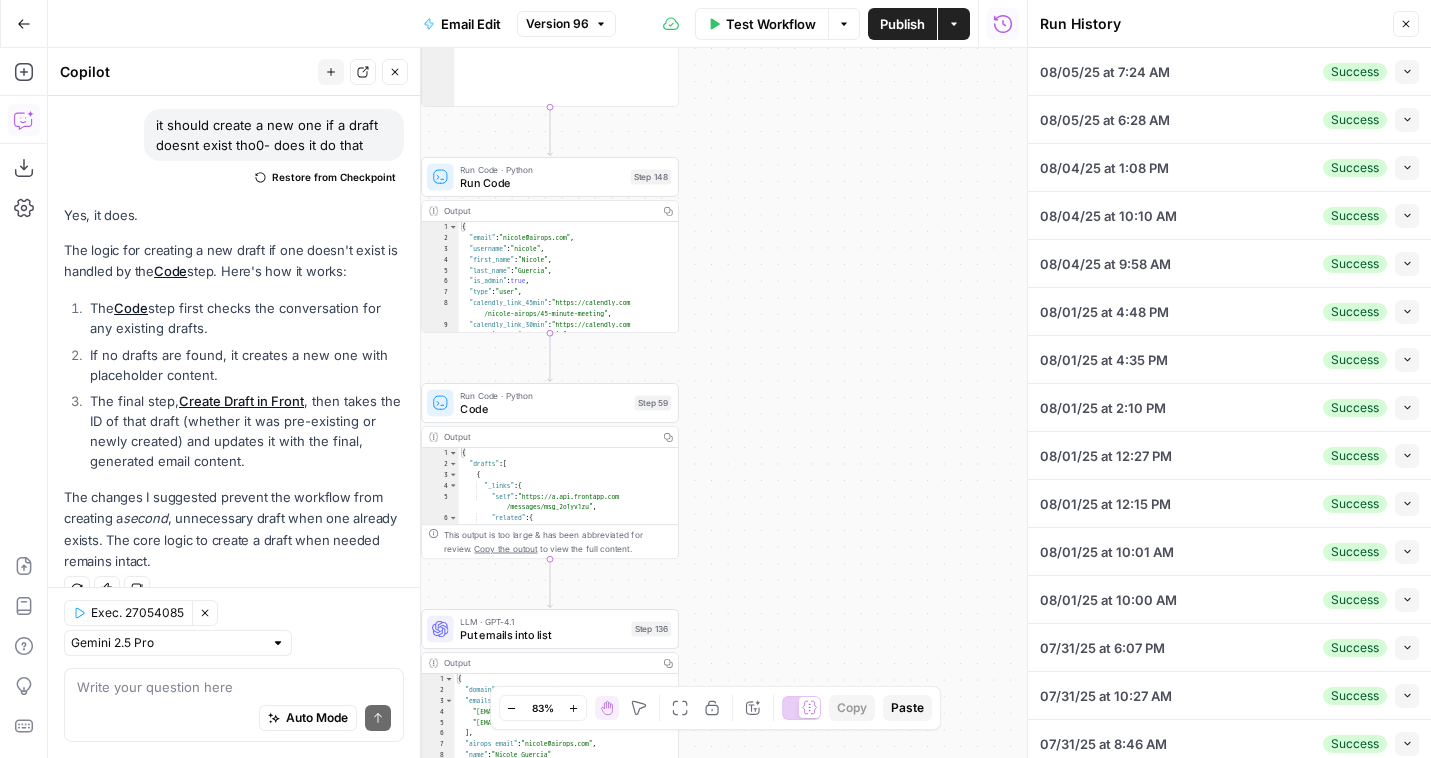 click 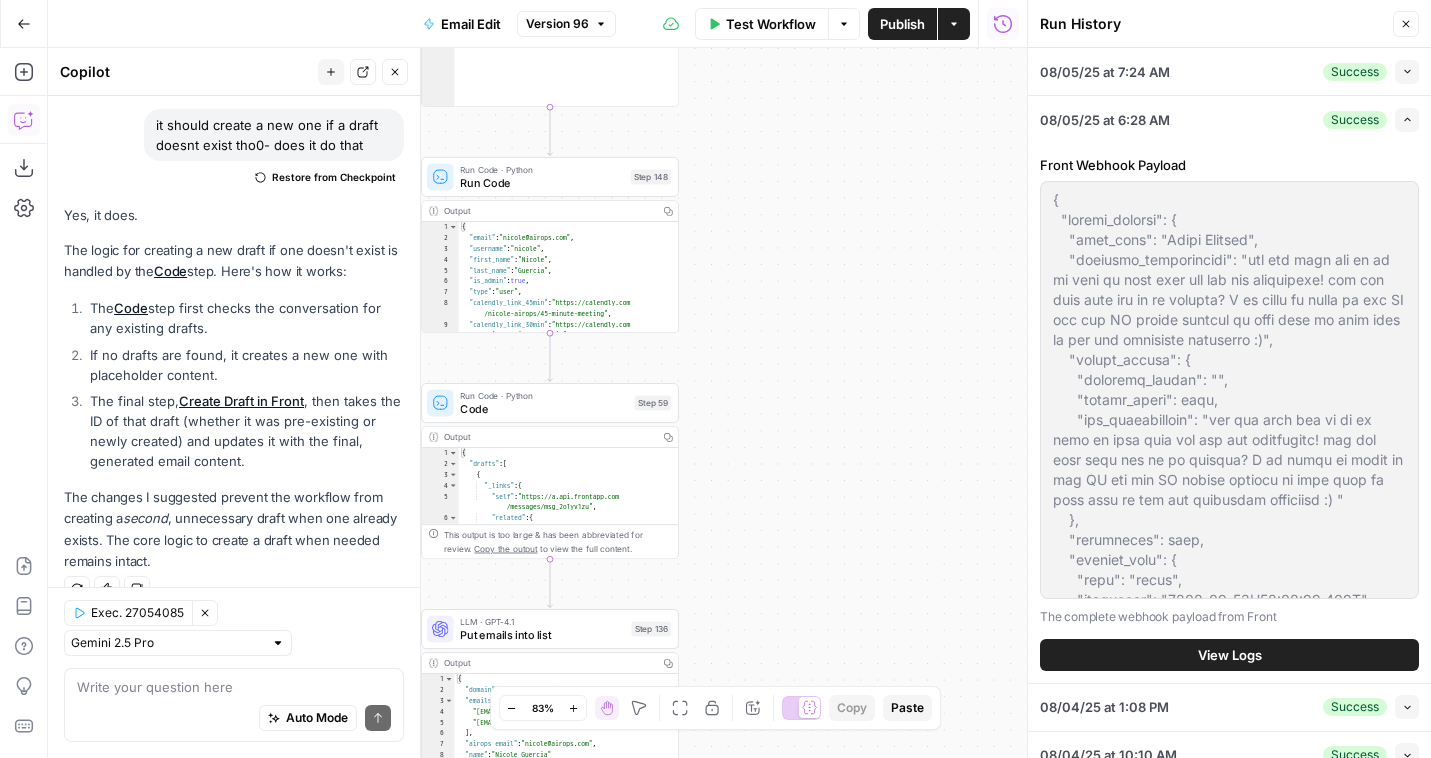 click on "View Logs" at bounding box center [1230, 655] 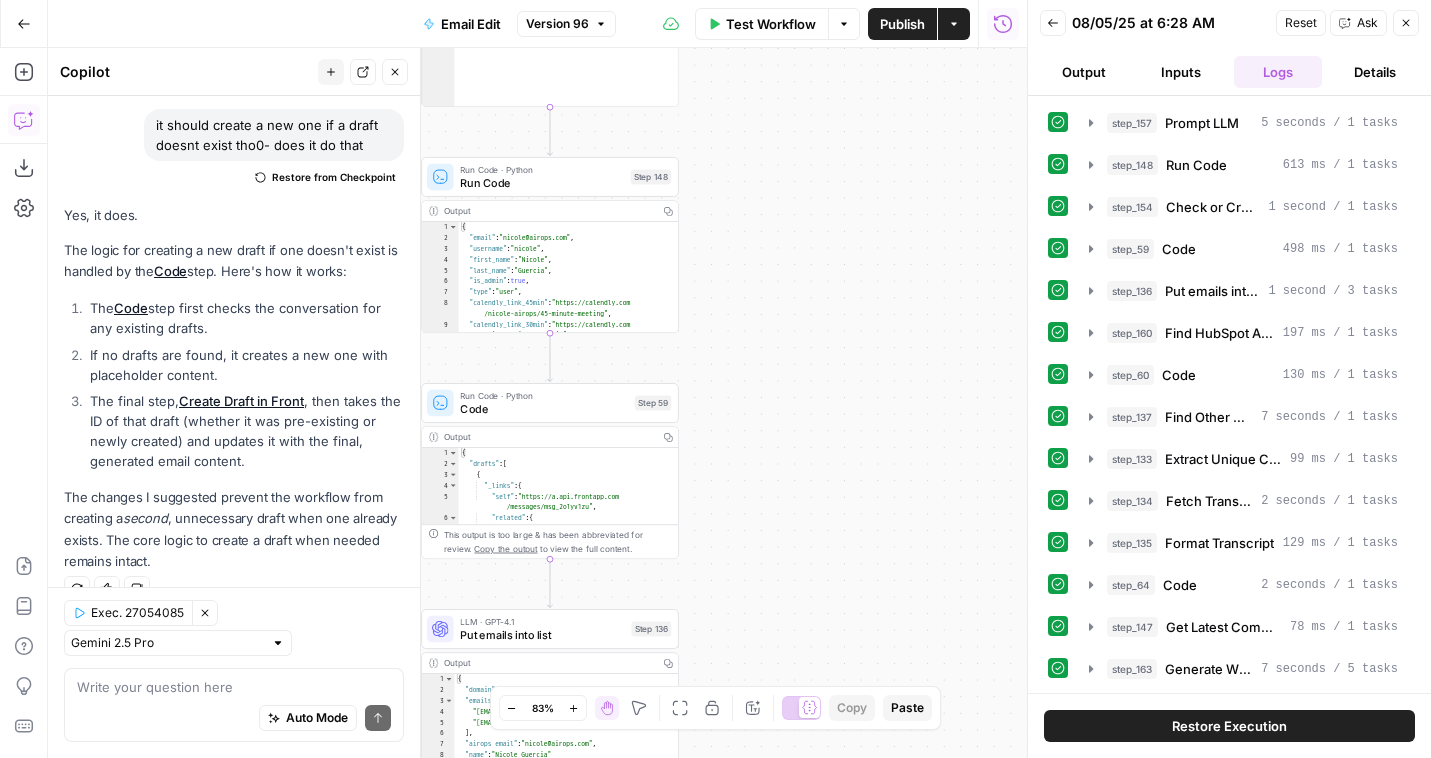 click on "Restore Execution" at bounding box center (1229, 726) 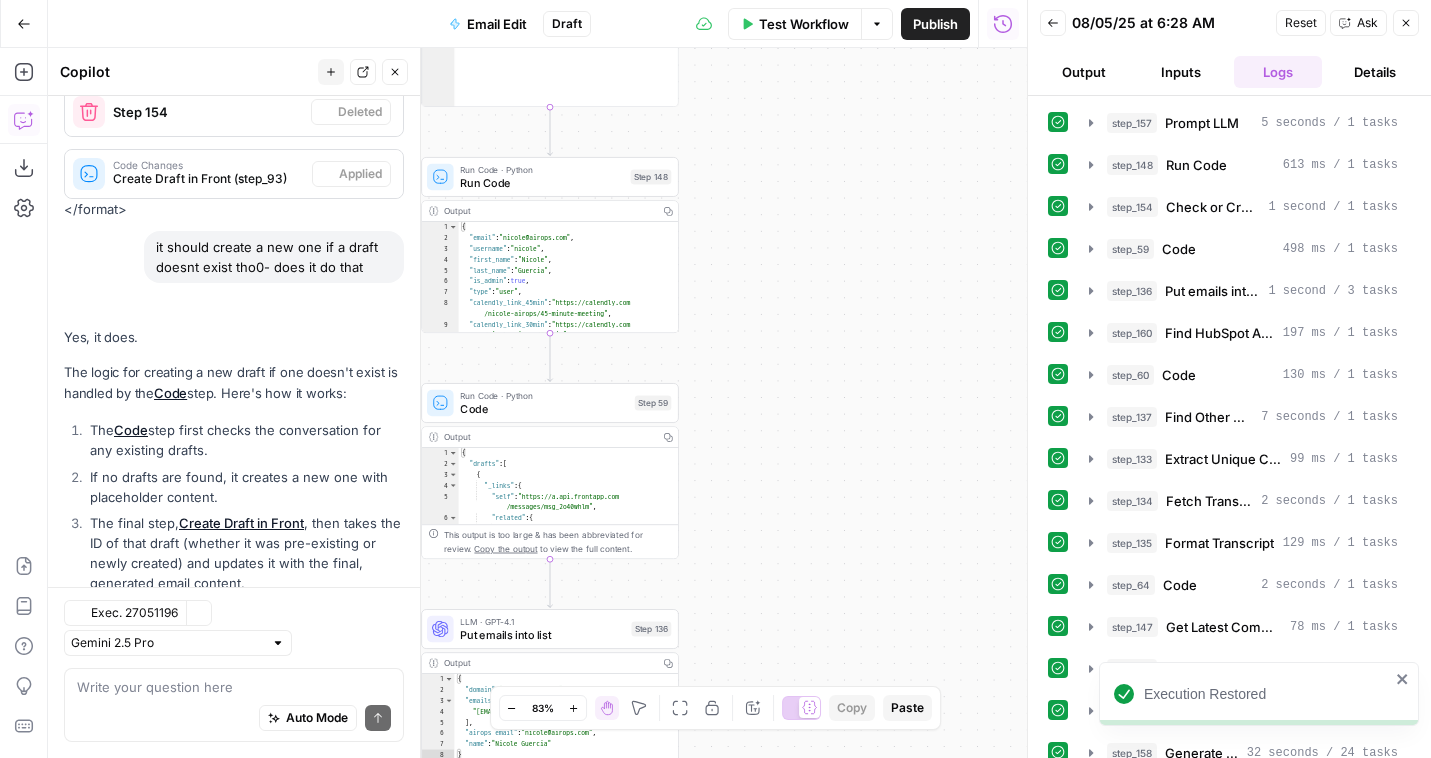 scroll, scrollTop: 921, scrollLeft: 0, axis: vertical 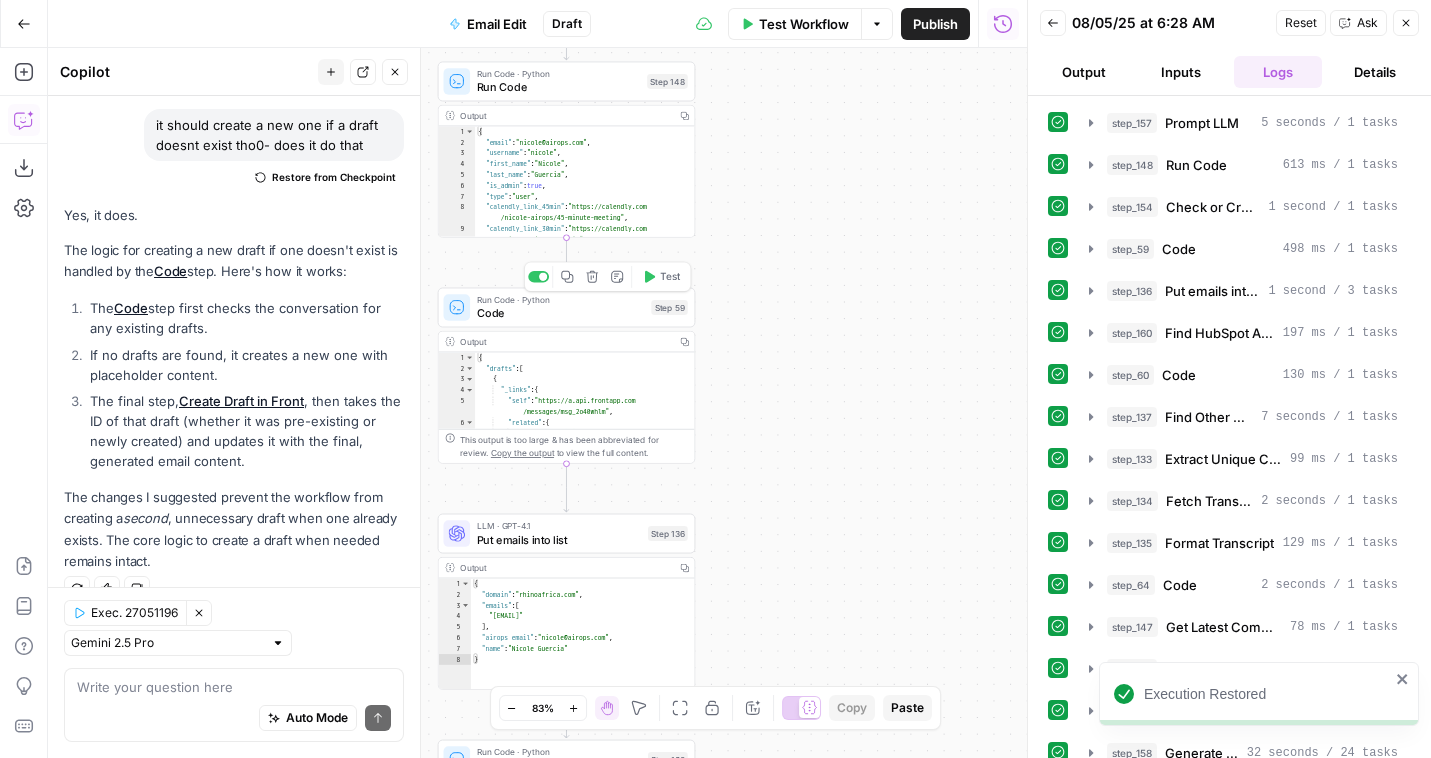 click on "Test" at bounding box center (670, 276) 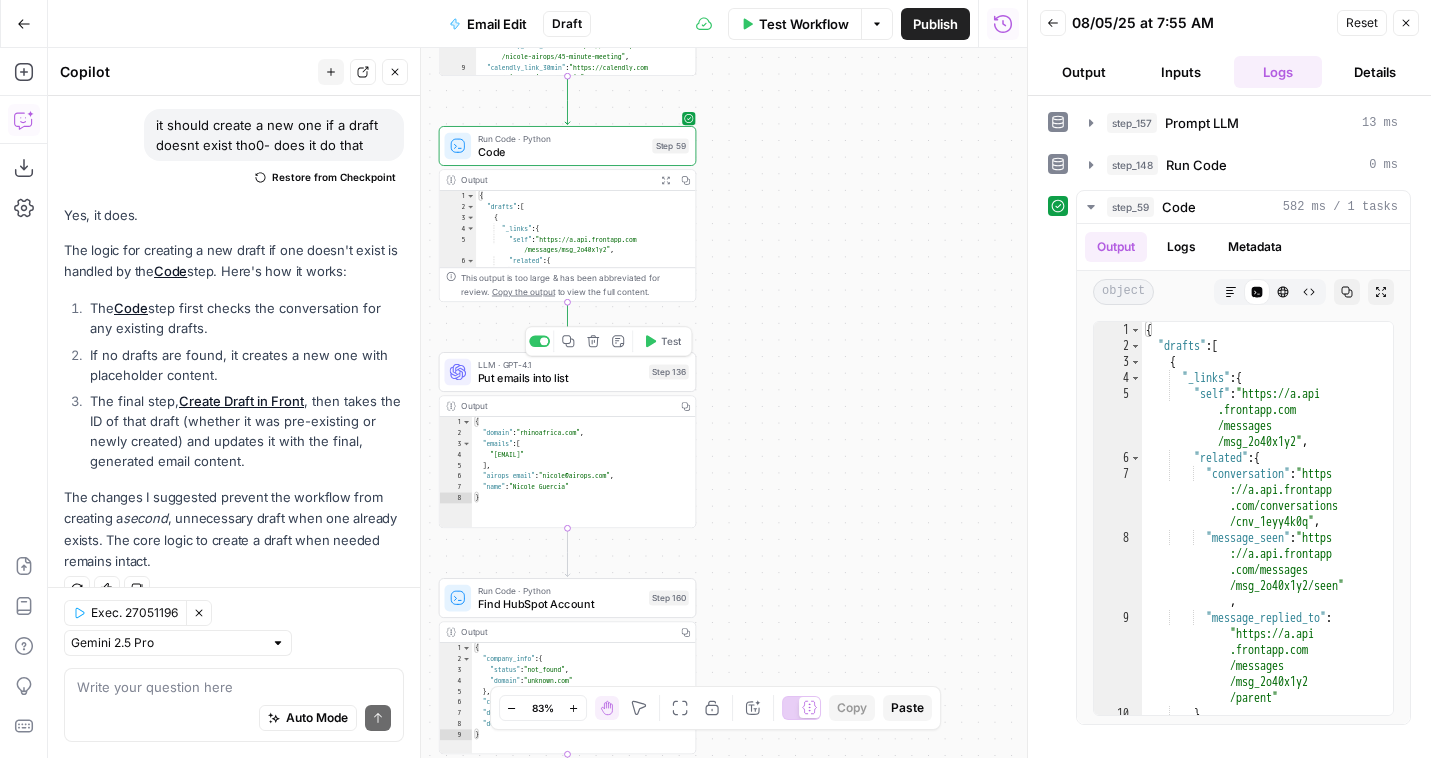 click 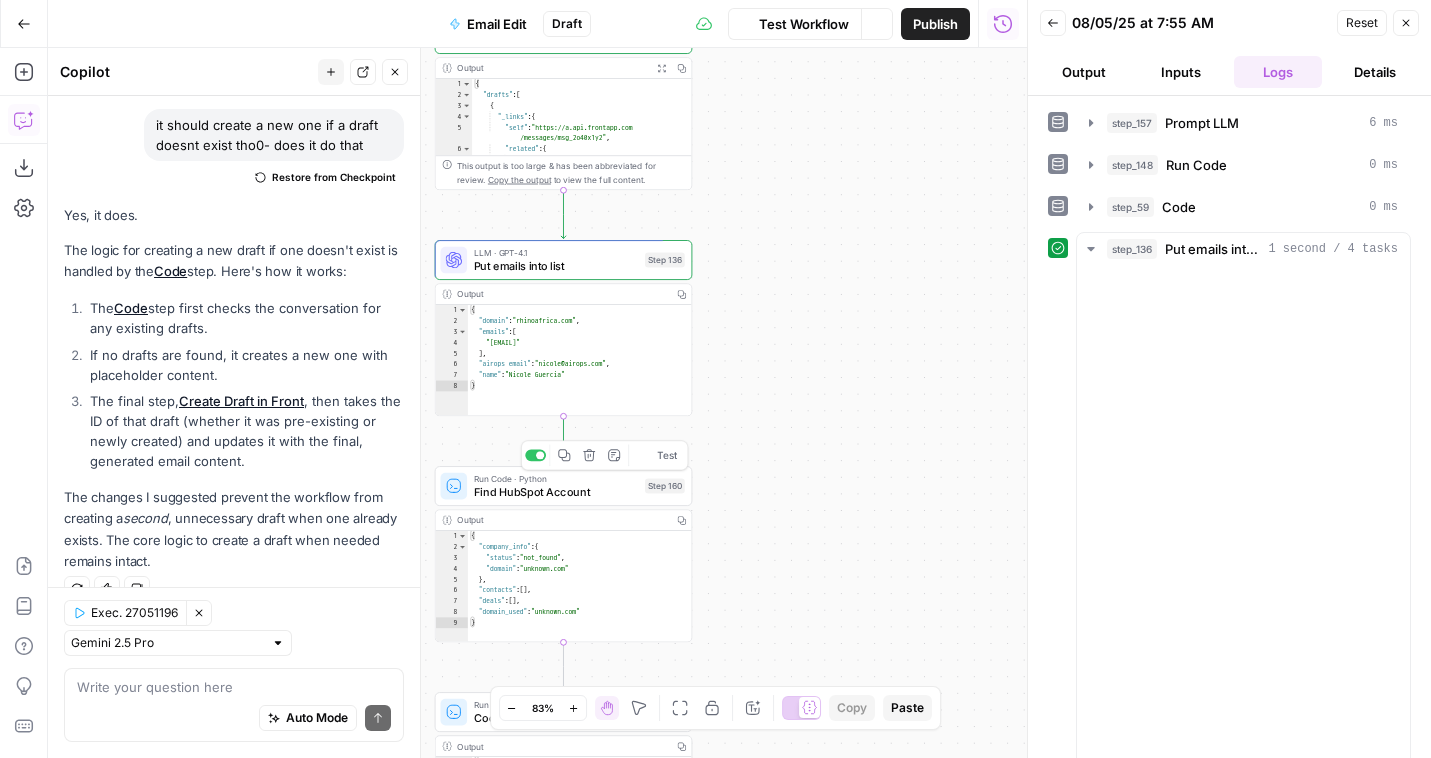 click on "Find HubSpot Account" at bounding box center (556, 492) 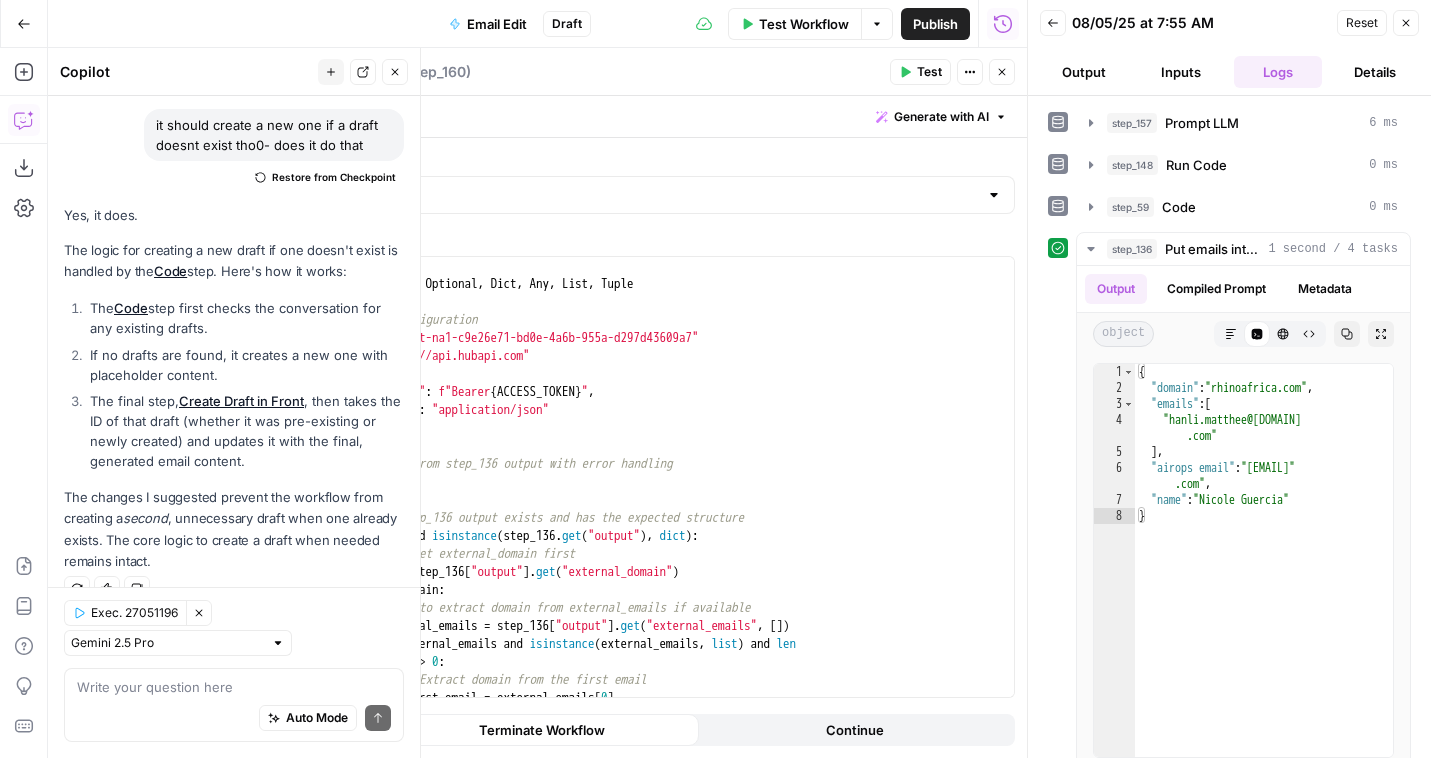click on "import   requests from   typing   import   Optional ,   Dict ,   Any ,   List ,   Tuple # HubSpot API configuration ACCESS_TOKEN   =   "pat-na1-c9e26e71-bd0e-4a6b-955a-d297d43609a7" BASE_URL   =   "https://api.hubapi.com" HEADERS   =   {      "Authorization" :   f"Bearer  { ACCESS_TOKEN } " ,      "Content-Type" :   "application/json" } # Extract domain from step_136 output with error handling domain   =   None try :      # Check if step_136 output exists and has the expected structure      if   step_136   and   isinstance ( step_136 . get ( "output" ) ,   dict ) :           # Try to get external_domain first           domain   =   step_136 [ "output" ] . get ( "external_domain" )           if   not   domain :                # Try to extract domain from external_emails if available                external_emails   =   step_136 [ "output" ] . get ( "external_emails" ,   [ ])                if   external_emails   and   isinstance ( external_emails ,   list )   and   len ( external_emails )   >   0 :" at bounding box center [656, 495] 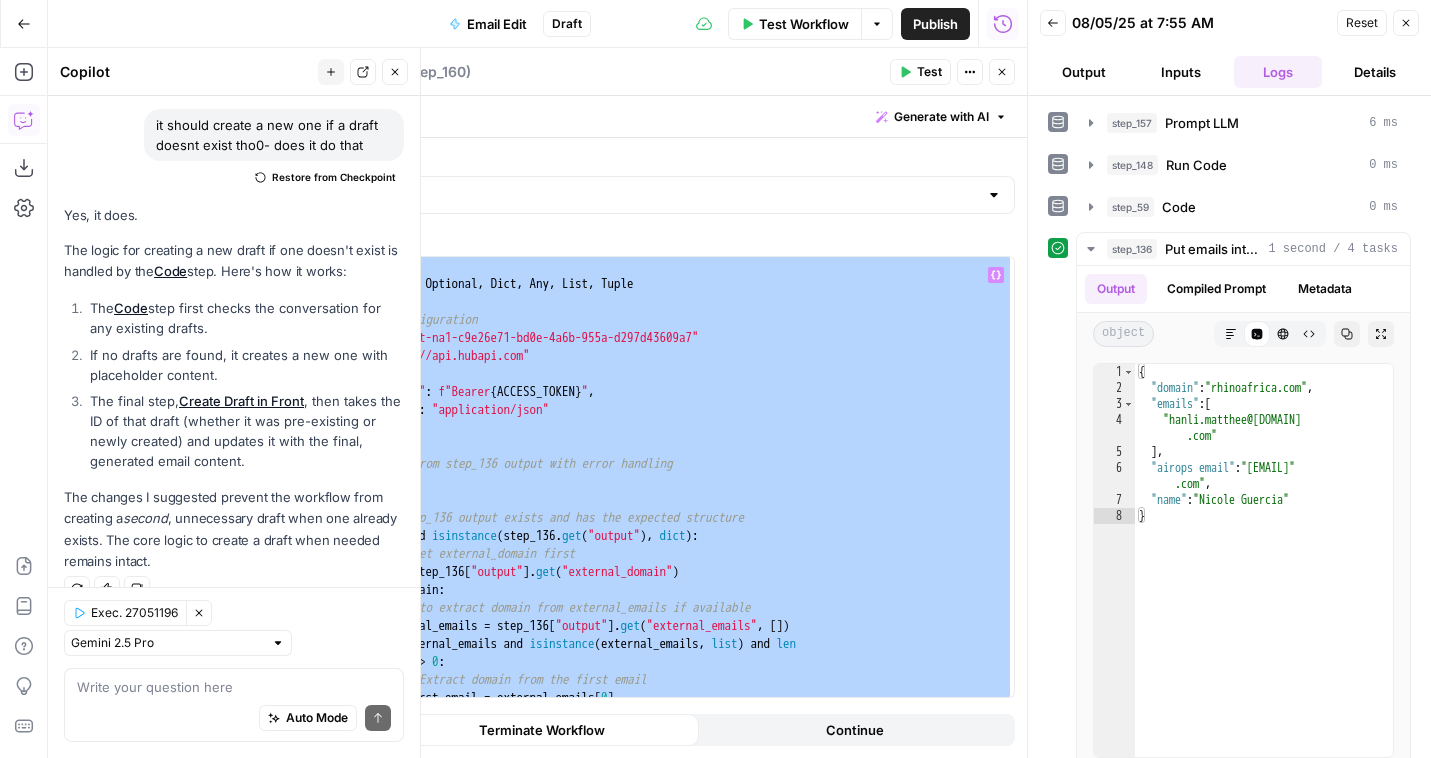paste 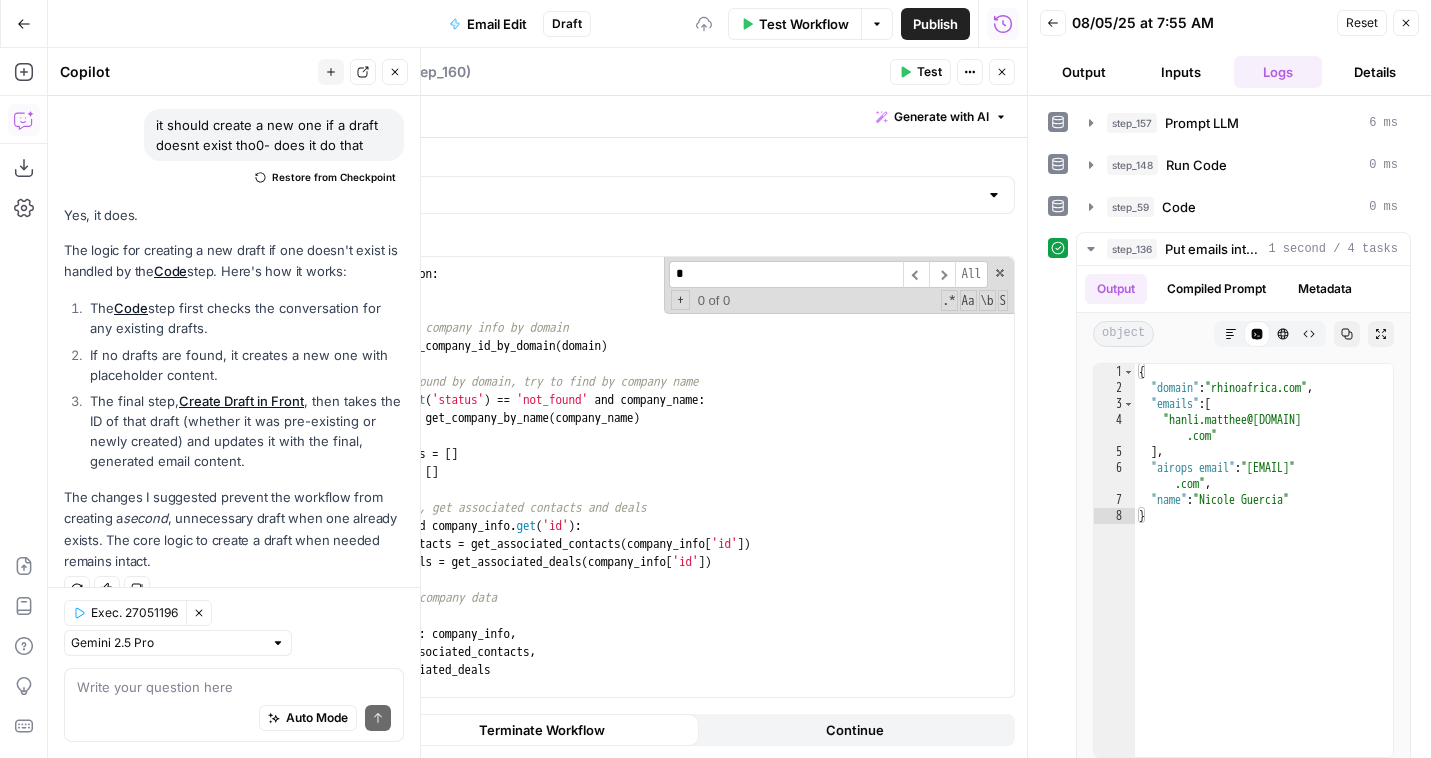 scroll, scrollTop: 0, scrollLeft: 0, axis: both 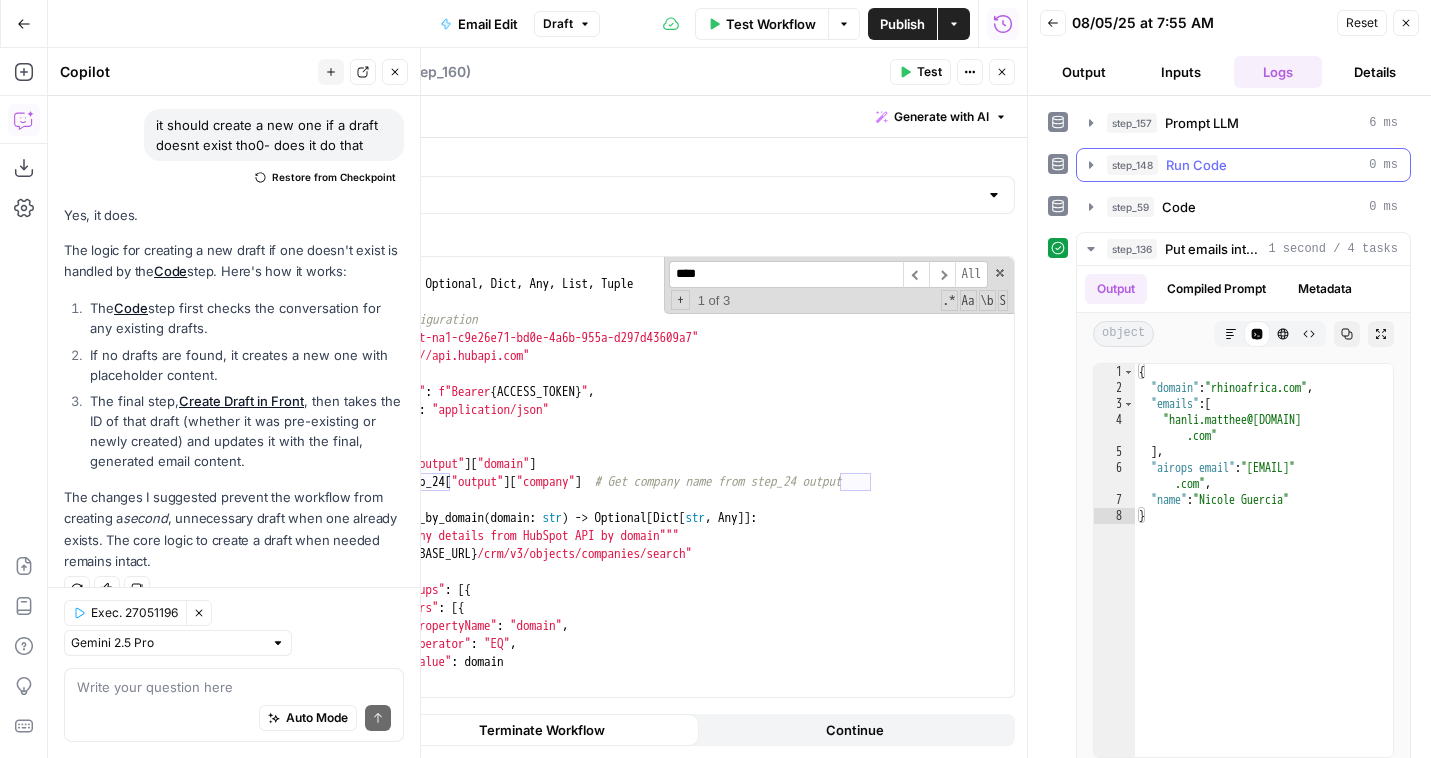 type on "****" 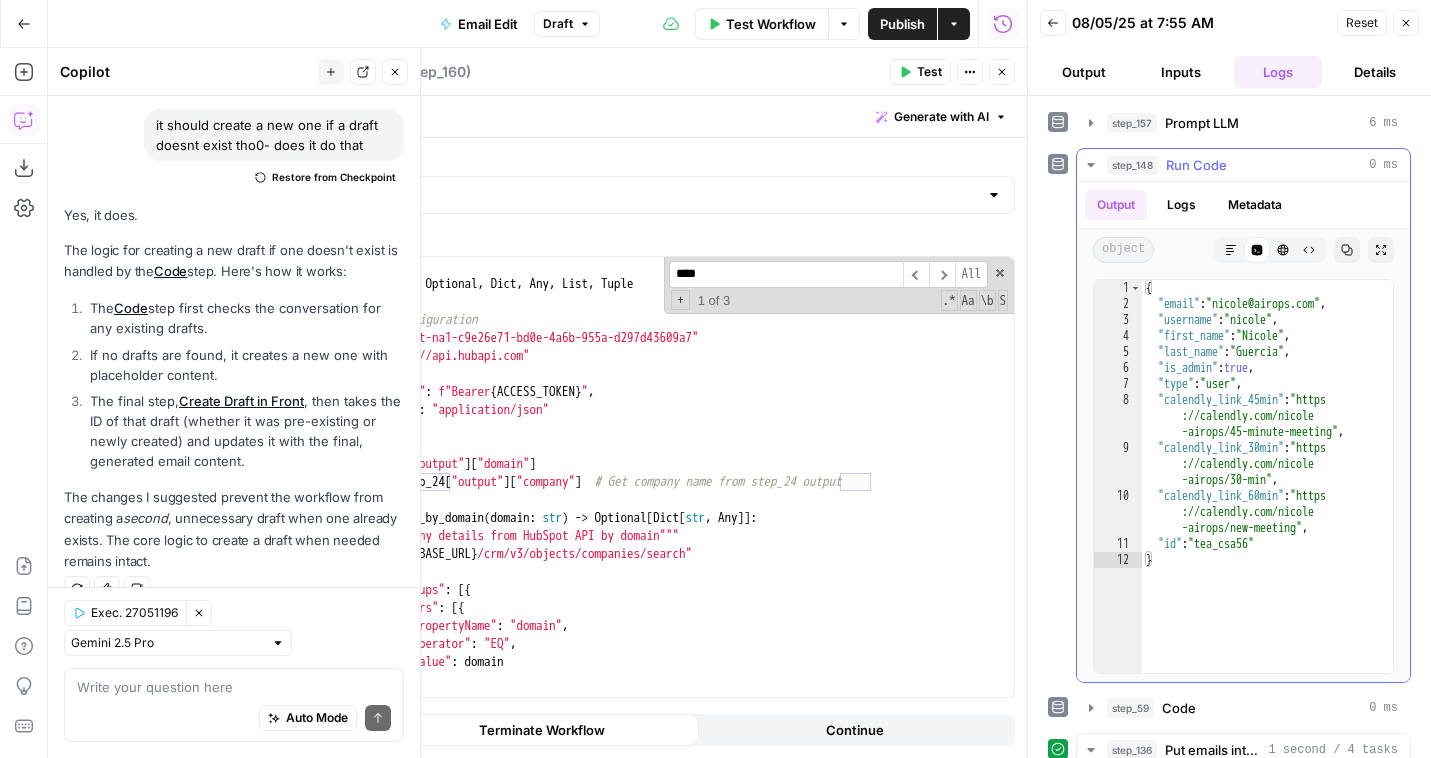 click on "step_148 Run Code 0 ms" at bounding box center (1252, 165) 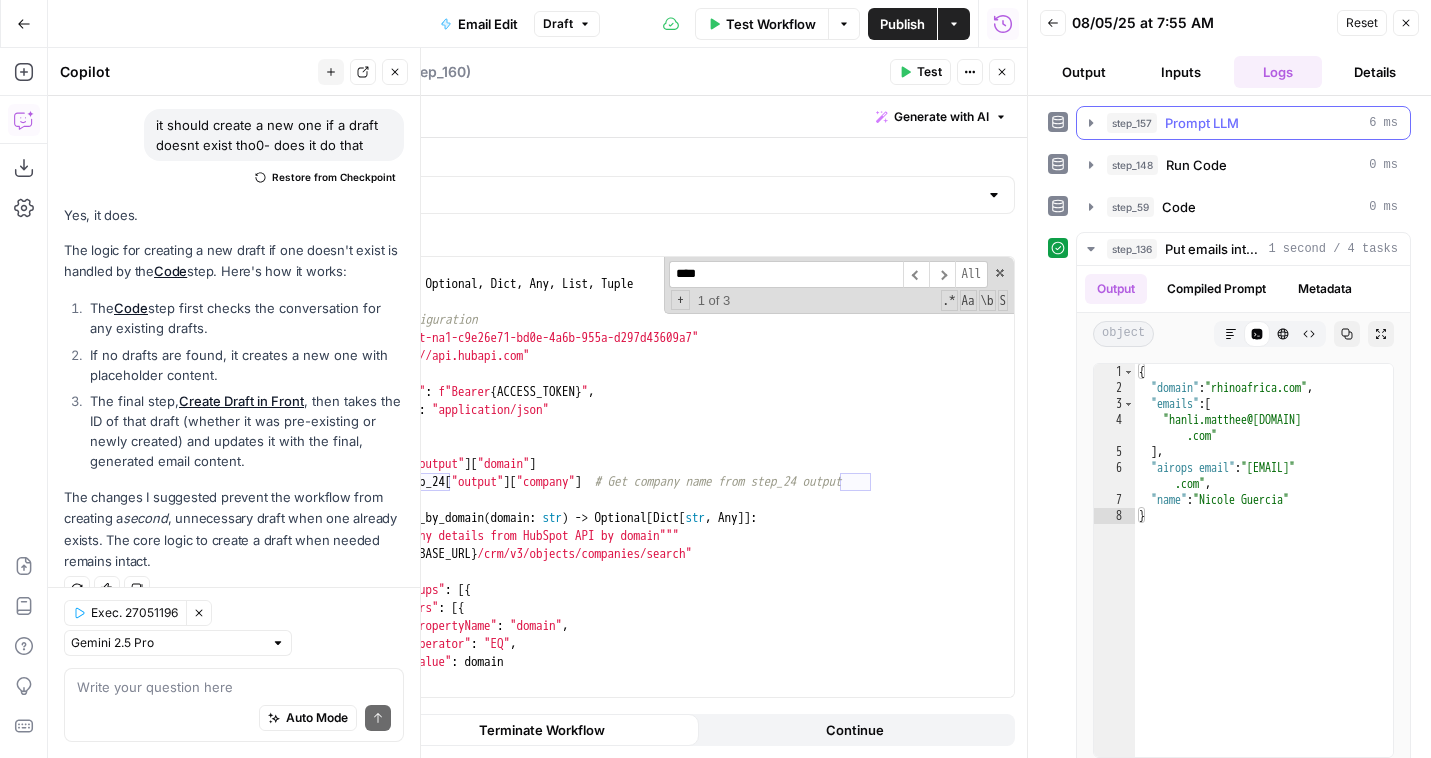 click on "step_157 Prompt LLM 6 ms" at bounding box center [1243, 123] 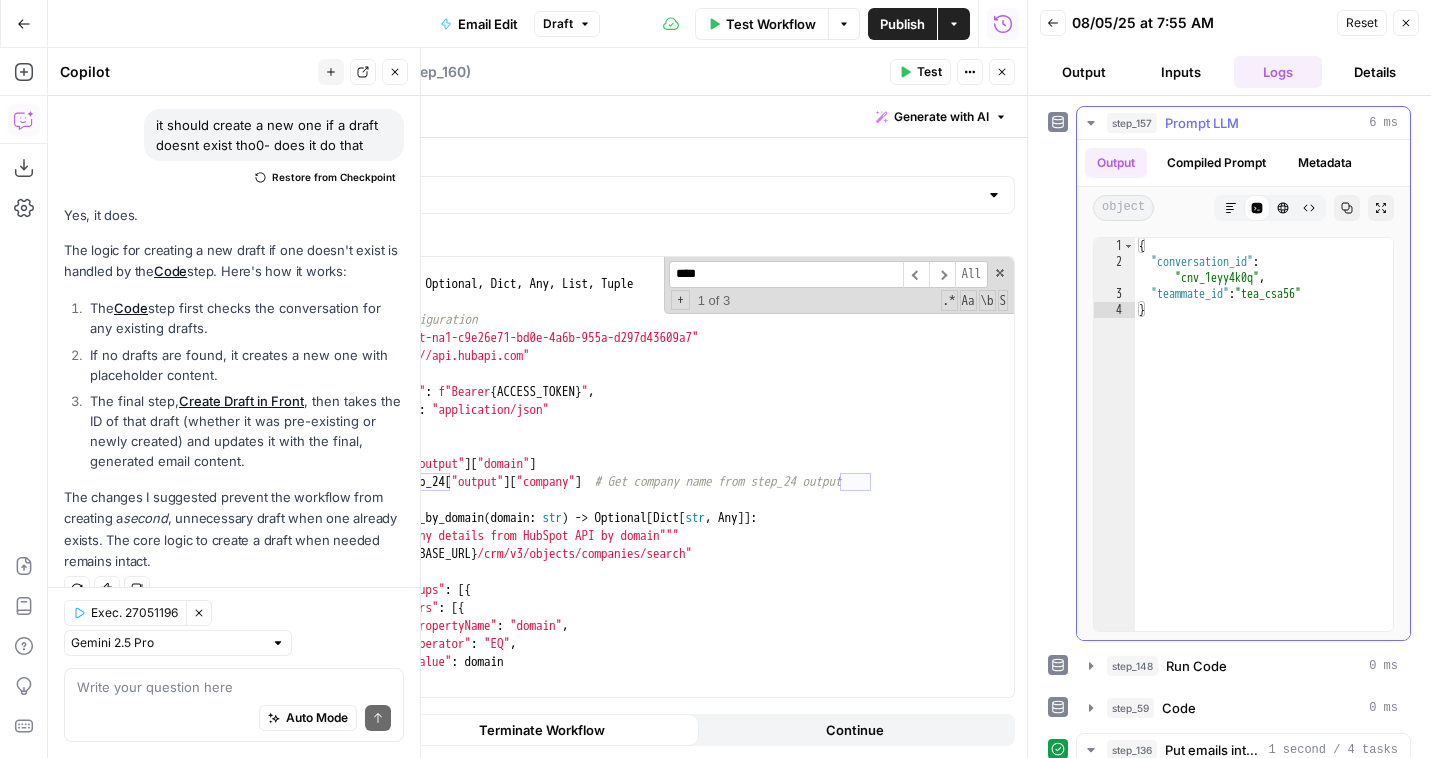 click on "step_157" at bounding box center (1132, 123) 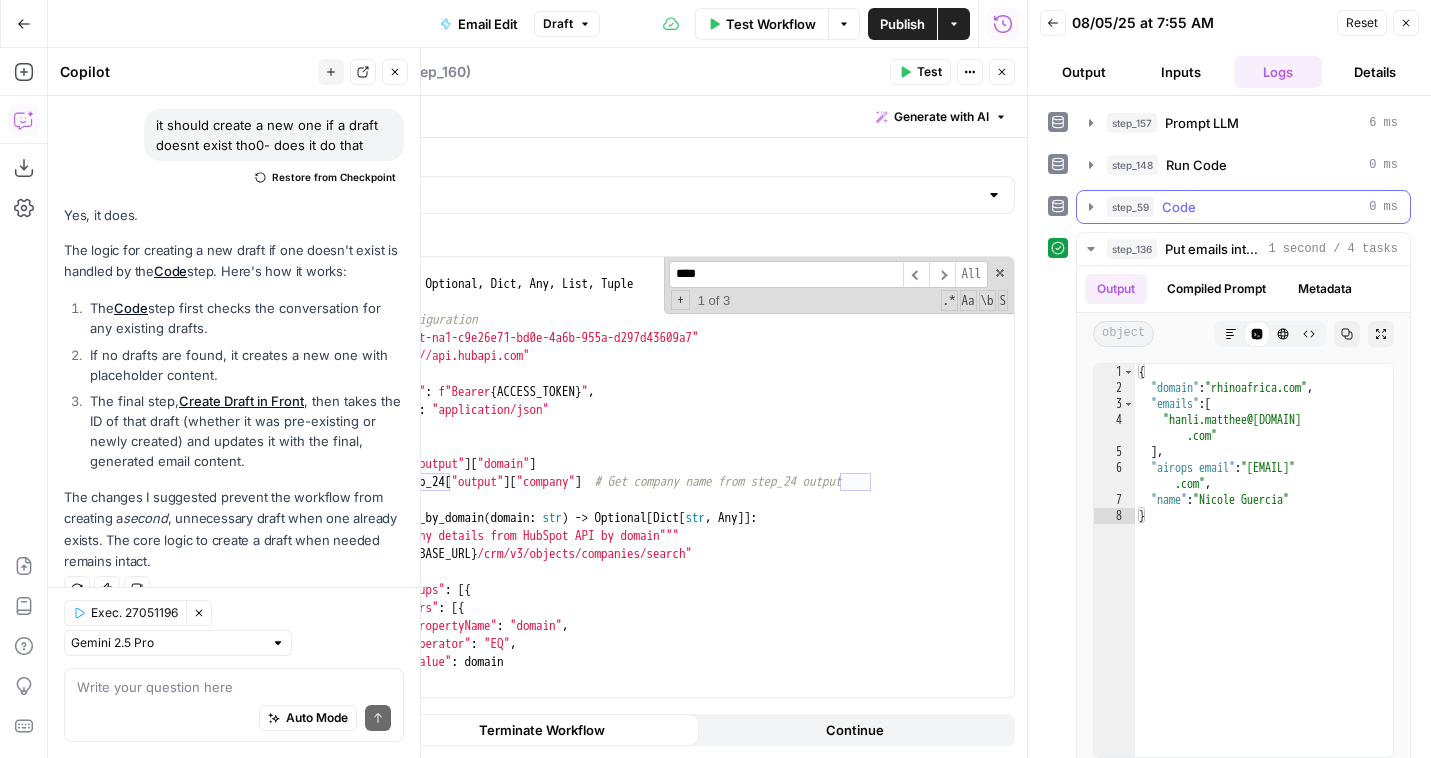 click on "step_59" at bounding box center [1130, 207] 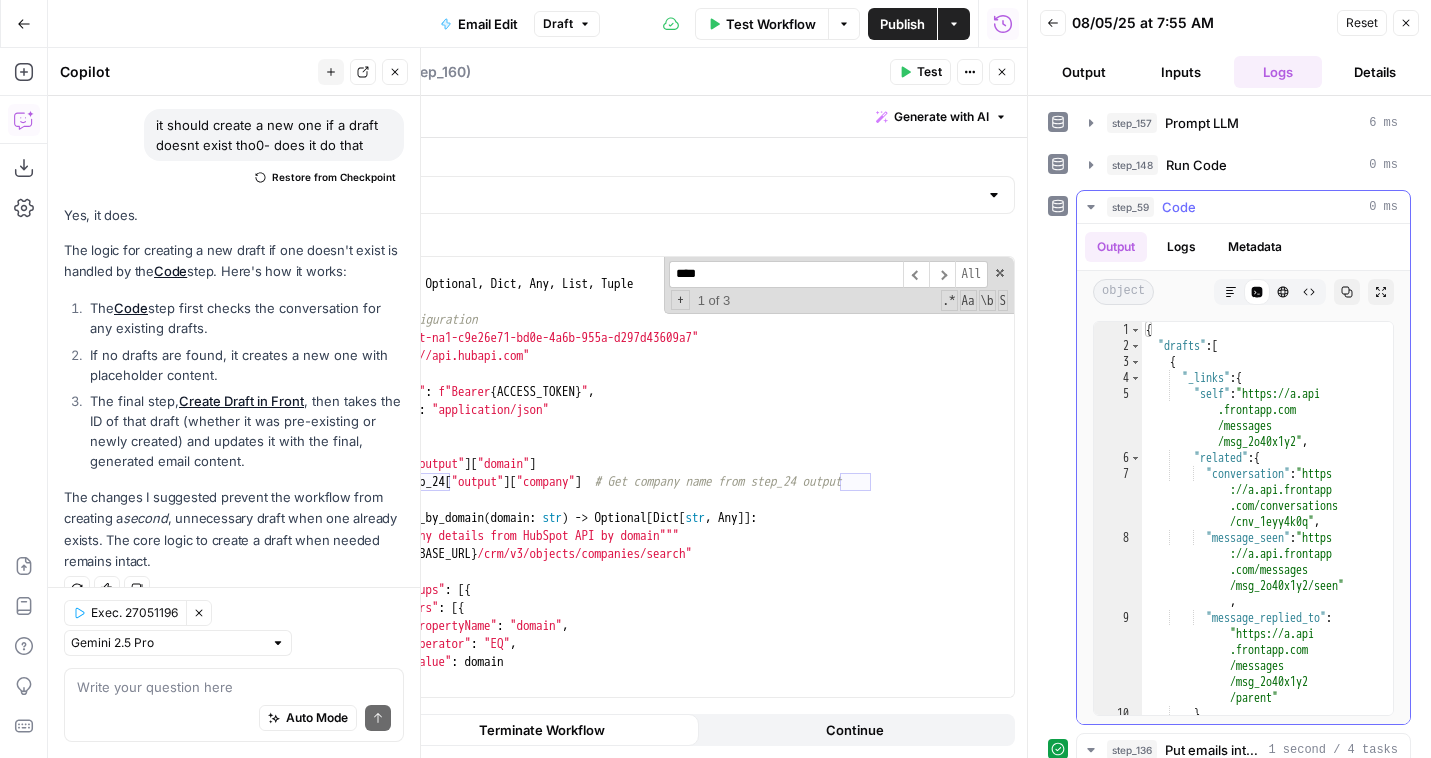 scroll, scrollTop: 136, scrollLeft: 0, axis: vertical 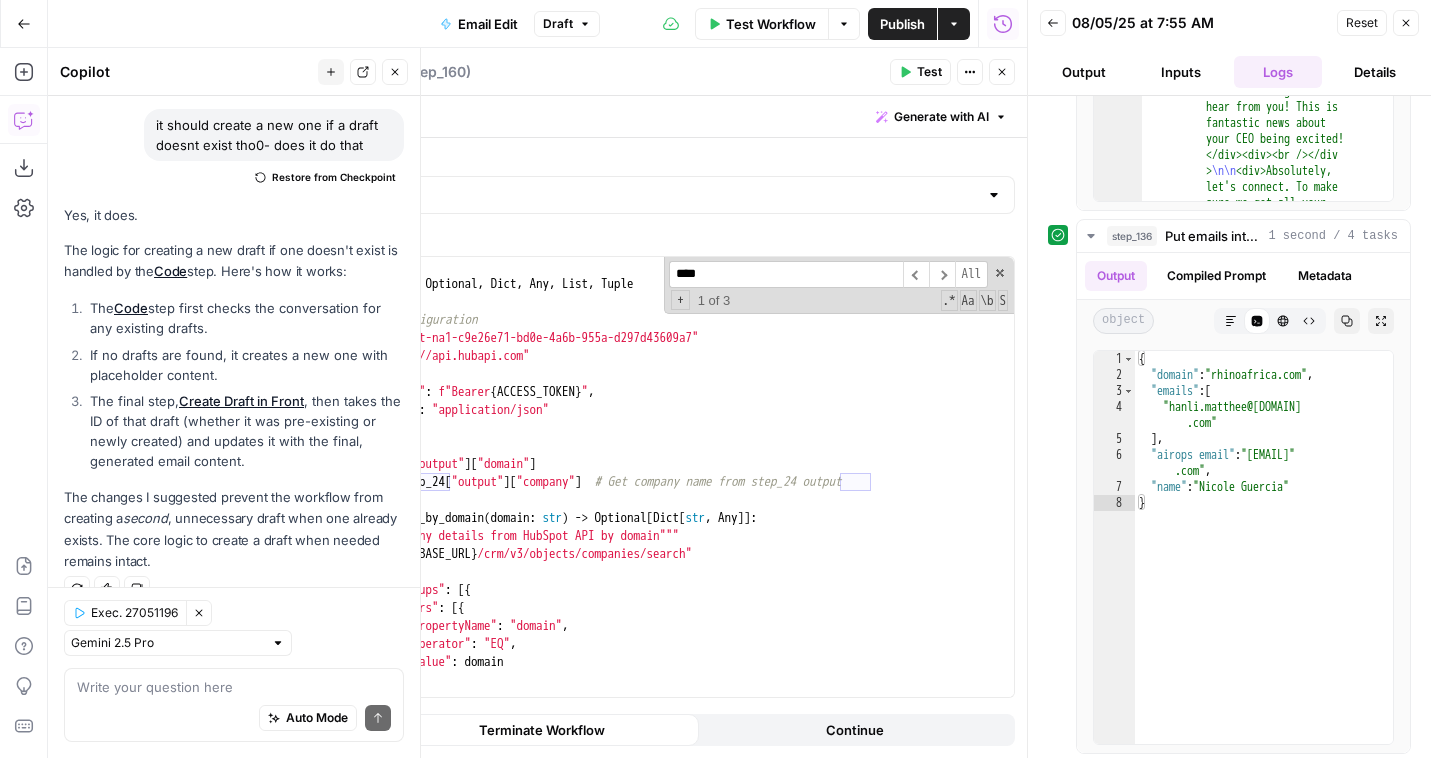 click on "Close" at bounding box center [1406, 23] 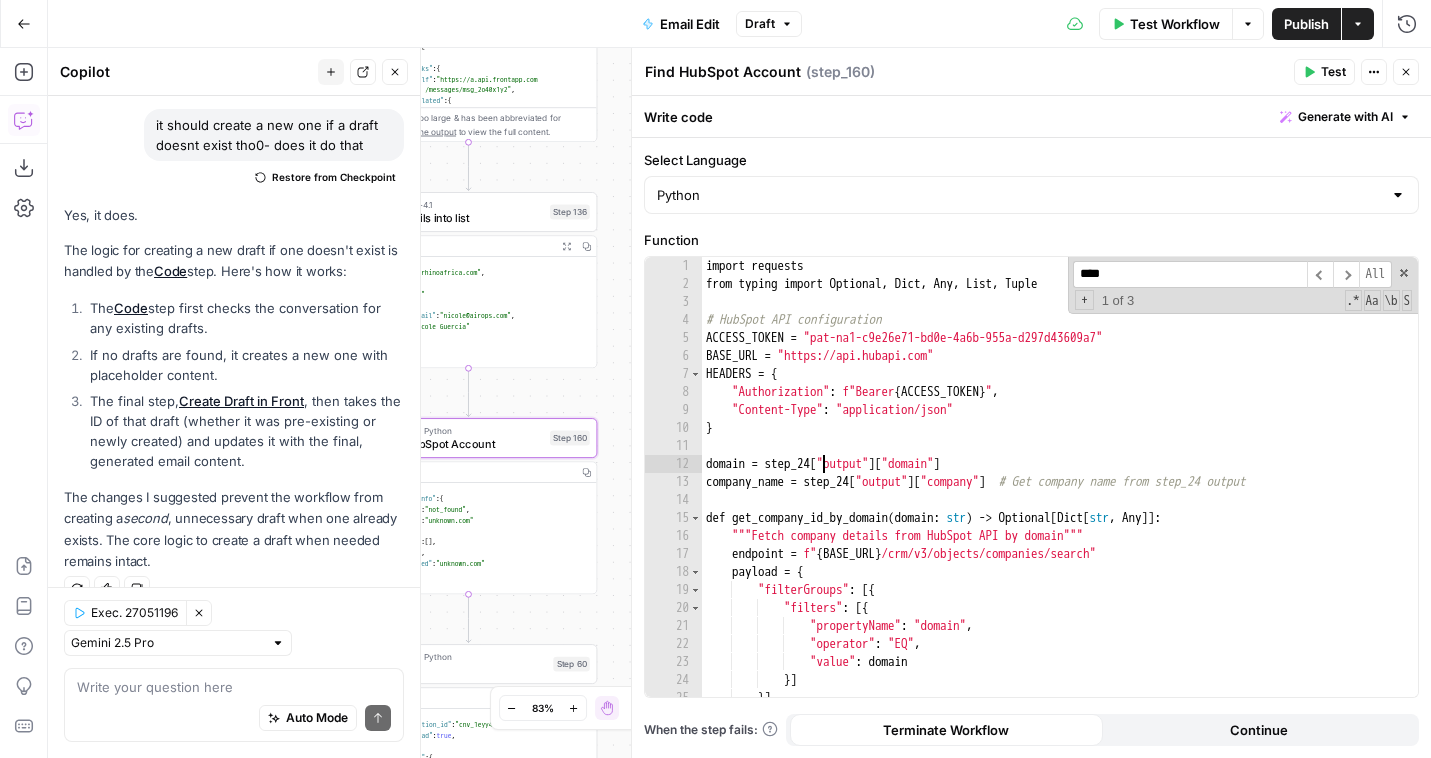 click on "import   requests from   typing   import   Optional ,   Dict ,   Any ,   List ,   Tuple # HubSpot API configuration ACCESS_TOKEN   =   "pat-na1-c9e26e71-bd0e-4a6b-955a-d297d43609a7" BASE_URL   =   "https://api.hubapi.com" HEADERS   =   {      "Authorization" :   f"Bearer  { ACCESS_TOKEN } " ,      "Content-Type" :   "application/json" } domain   =   step_24 [ "output" ] [ "domain" ] company_name   =   step_24 [ "output" ] [ "company" ]    # Get company name from step_24 output def   get_company_id_by_domain ( domain :   str )   ->   Optional [ Dict [ str ,   Any ]] :      """Fetch company details from HubSpot API by domain"""      endpoint   =   f" { BASE_URL } /crm/v3/objects/companies/search"      payload   =   {           "filterGroups" :   [{                "filters" :   [{                     "propertyName" :   "domain" ,                     "operator" :   "EQ" ,                     "value" :   domain                }]           }] ,           "properties" :   [ "id" ,   "name" ,   "domain" ,   "email" ]" at bounding box center [1060, 495] 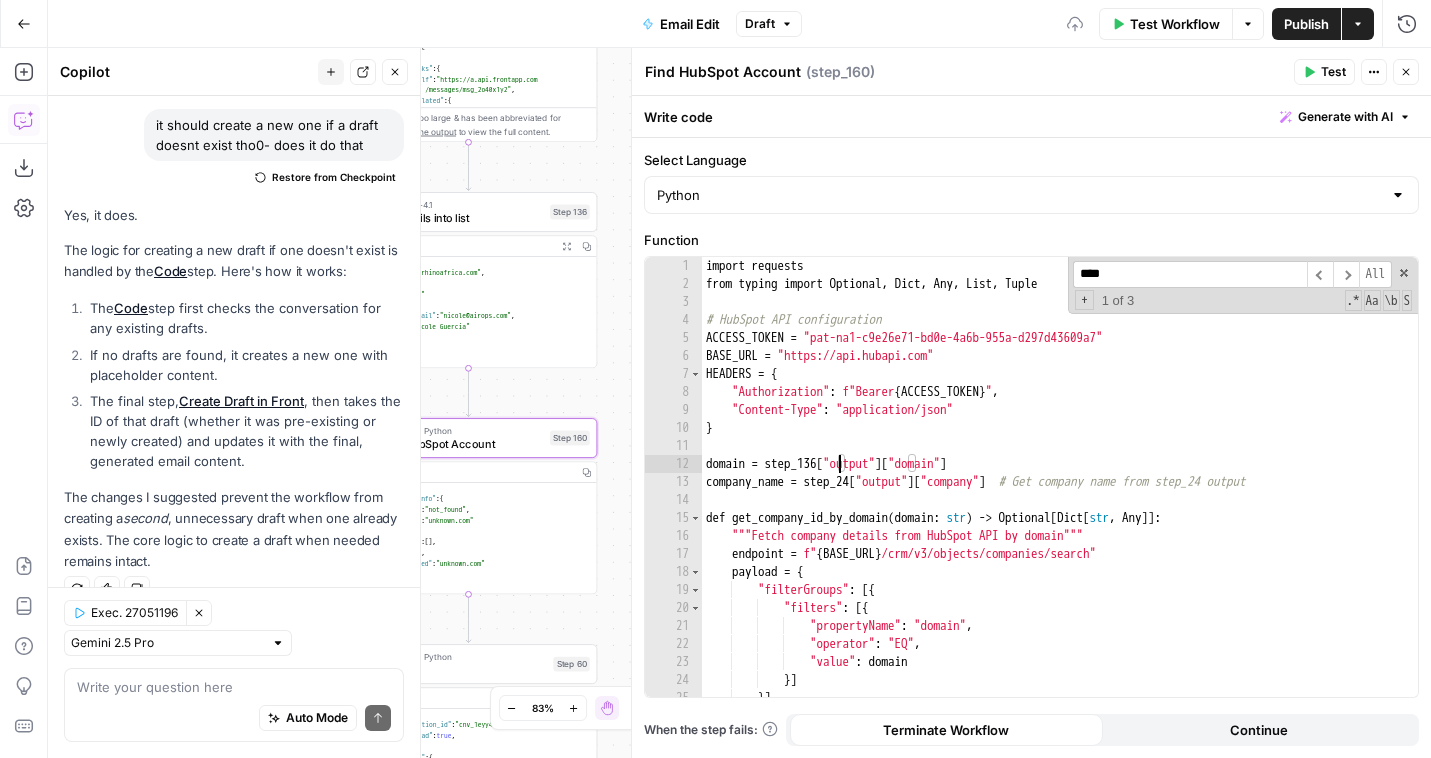 scroll, scrollTop: 0, scrollLeft: 9, axis: horizontal 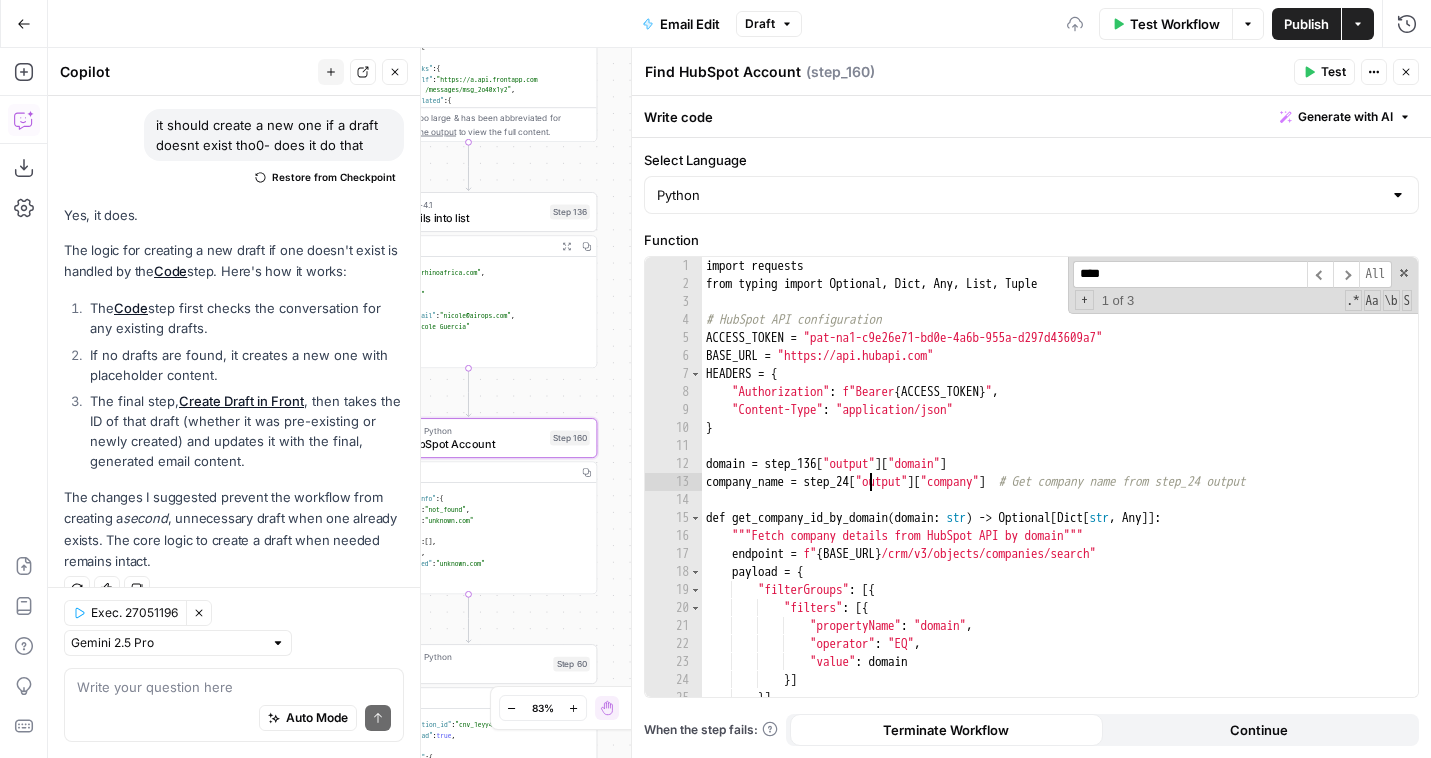 click on "import   requests from   typing   import   Optional ,   Dict ,   Any ,   List ,   Tuple # HubSpot API configuration ACCESS_TOKEN   =   "pat-na1-c9e26e71-bd0e-4a6b-955a-d297d43609a7" BASE_URL   =   "https://api.hubapi.com" HEADERS   =   {      "Authorization" :   f"Bearer  { ACCESS_TOKEN } " ,      "Content-Type" :   "application/json" } domain   =   step_136 [ "output" ] [ "domain" ] company_name   =   step_24 [ "output" ] [ "company" ]    # Get company name from step_24 output def   get_company_id_by_domain ( domain :   str )   ->   Optional [ Dict [ str ,   Any ]] :      """Fetch company details from HubSpot API by domain"""      endpoint   =   f" { BASE_URL } /crm/v3/objects/companies/search"      payload   =   {           "filterGroups" :   [{                "filters" :   [{                     "propertyName" :   "domain" ,                     "operator" :   "EQ" ,                     "value" :   domain                }]           }] ,           "properties" :   [ "id" ,   "name" ,   "domain" ,   "email"" at bounding box center (1060, 495) 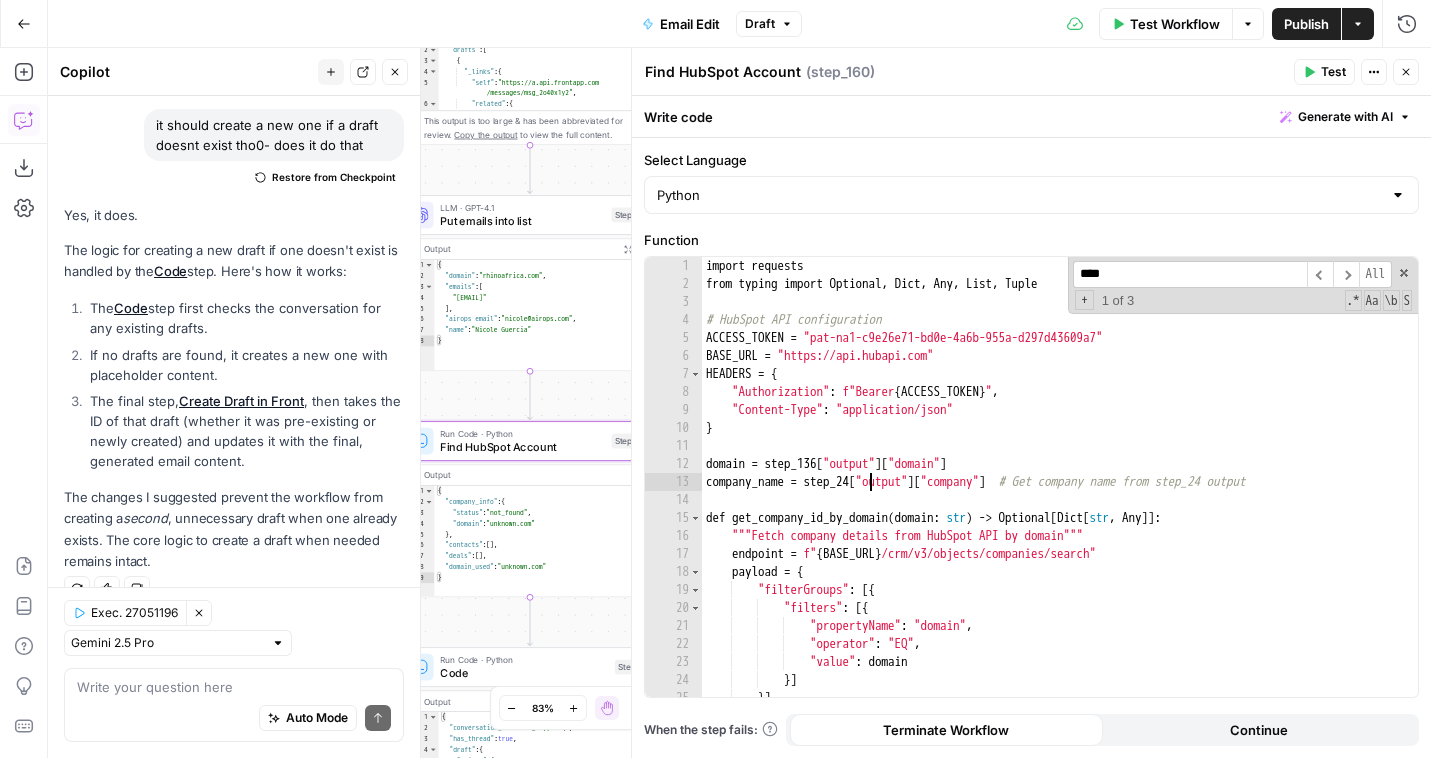 type on "**********" 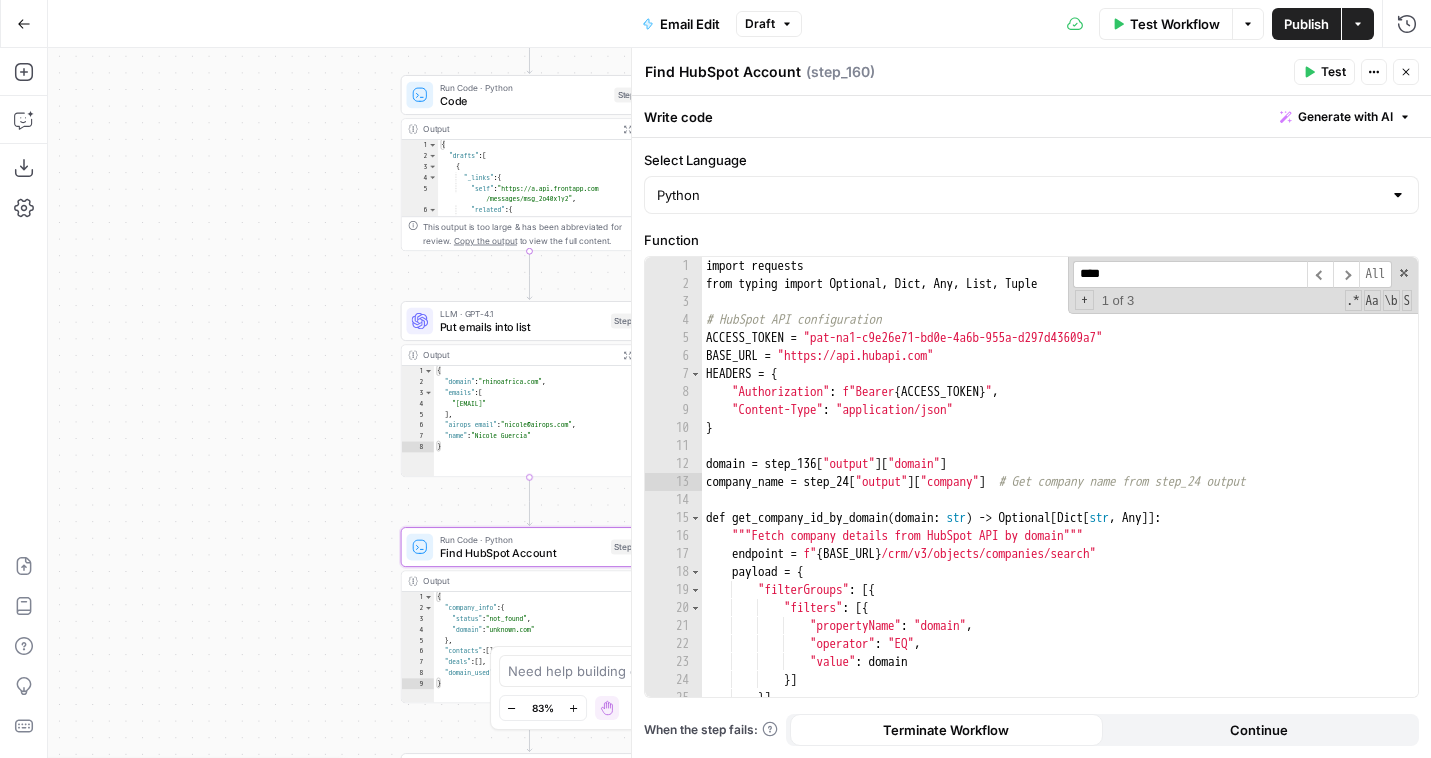 click on "LLM · GPT-4.1 Put emails into list Step 136 Copy step Delete step Add Note Test" at bounding box center [530, 321] 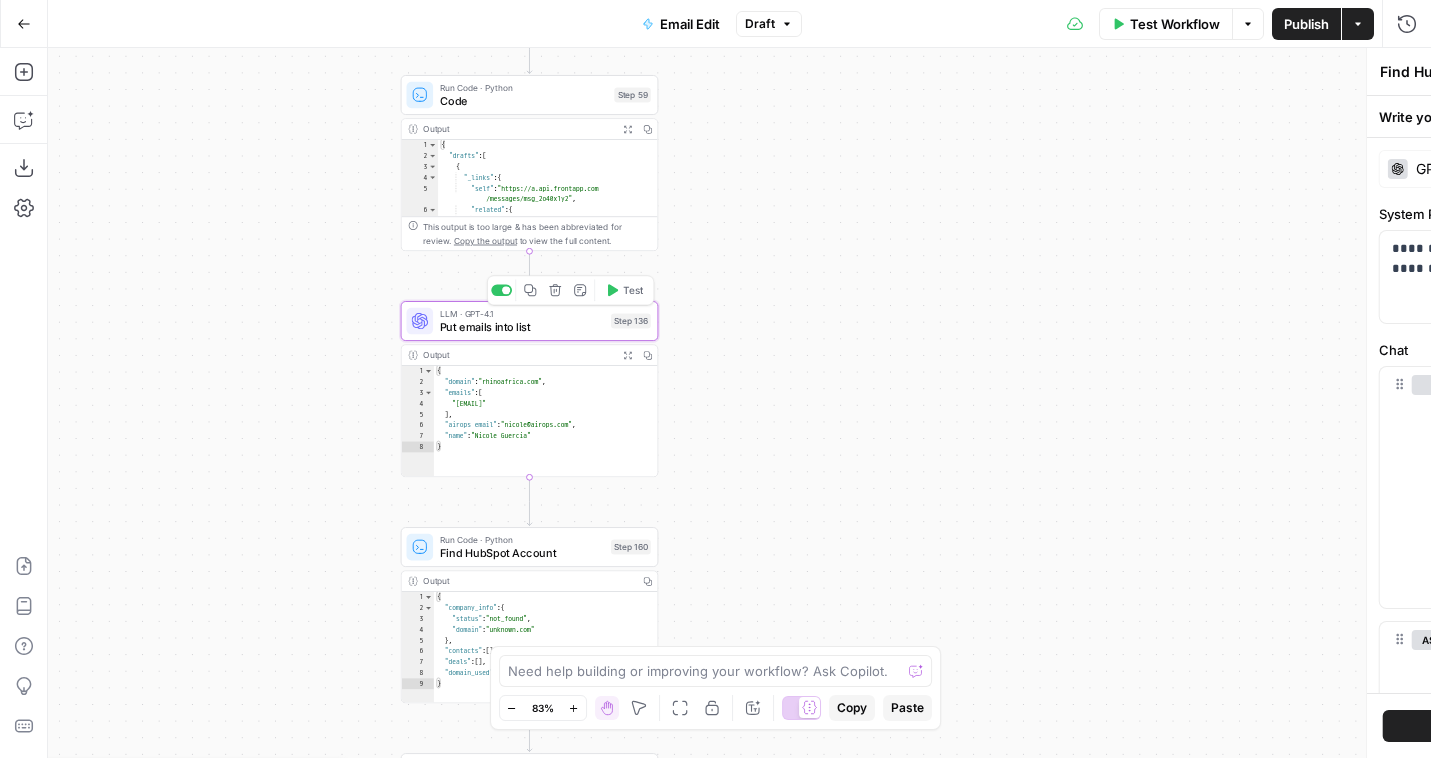 type on "Put emails into list" 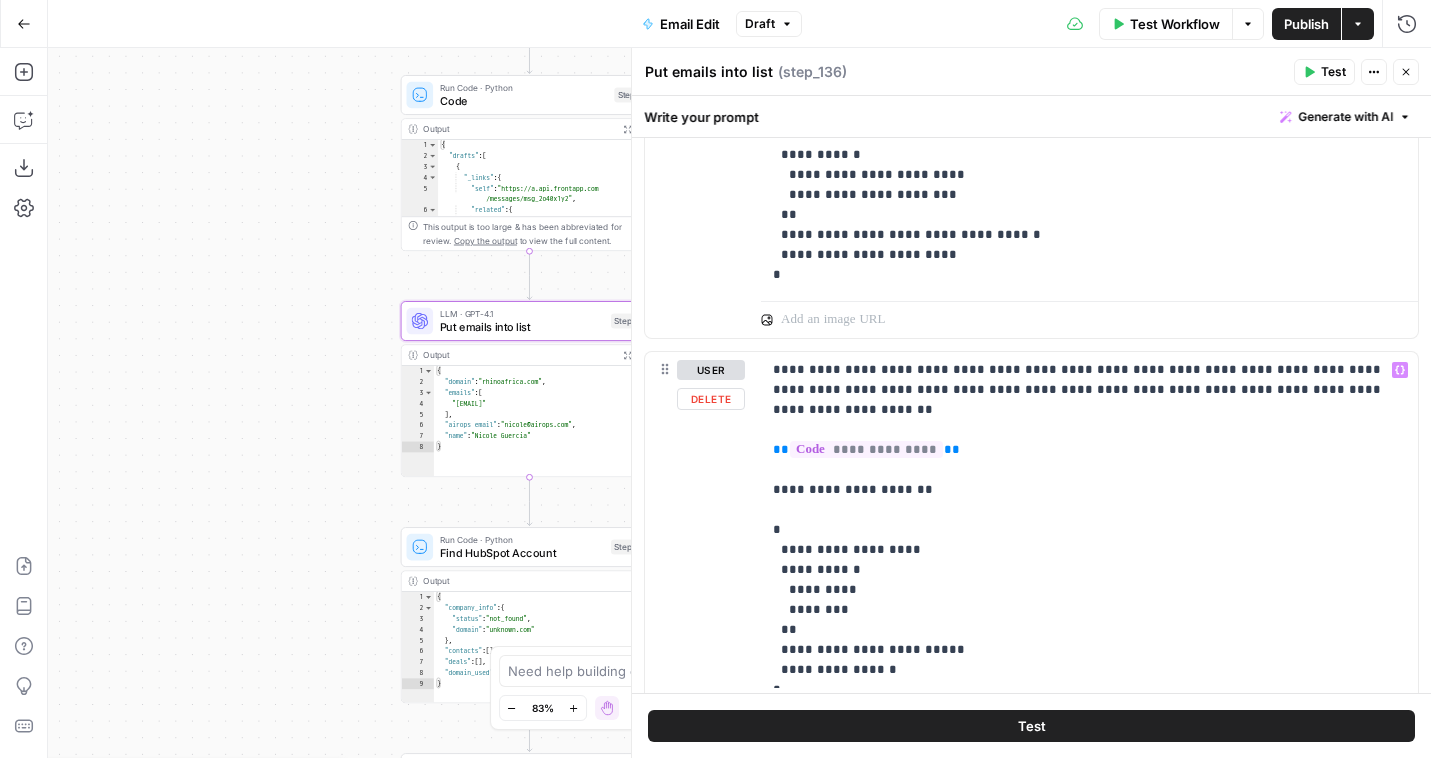 scroll, scrollTop: 661, scrollLeft: 0, axis: vertical 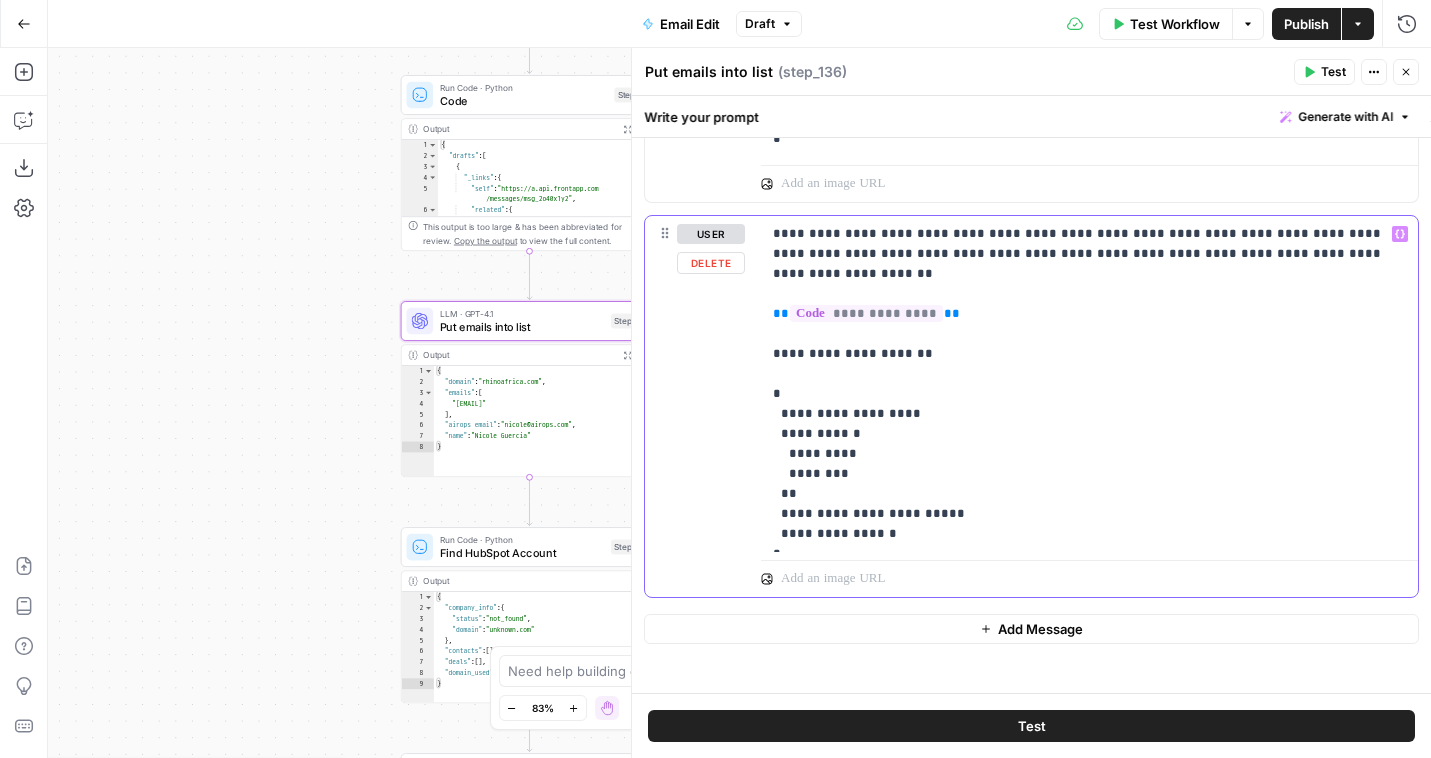 click on "**********" at bounding box center [1089, 384] 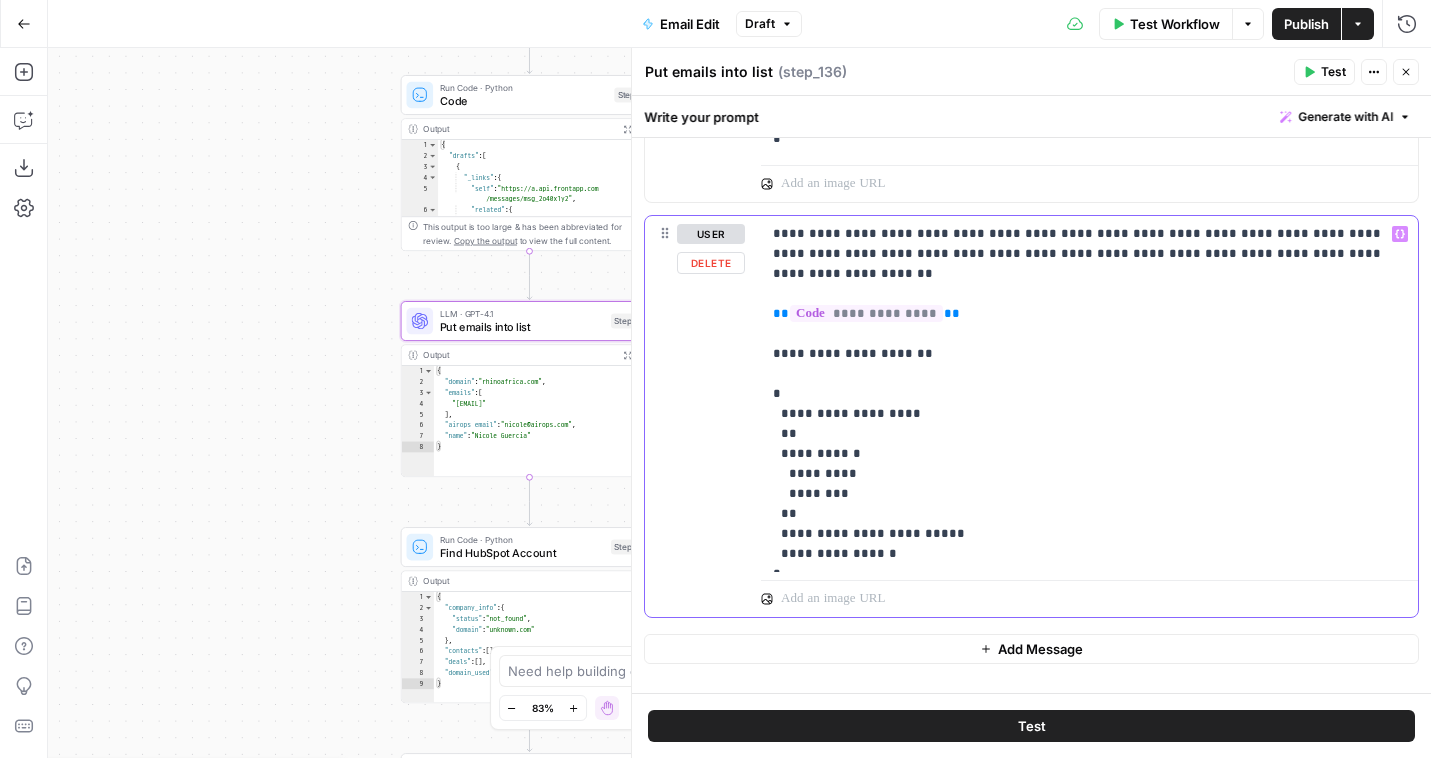 type 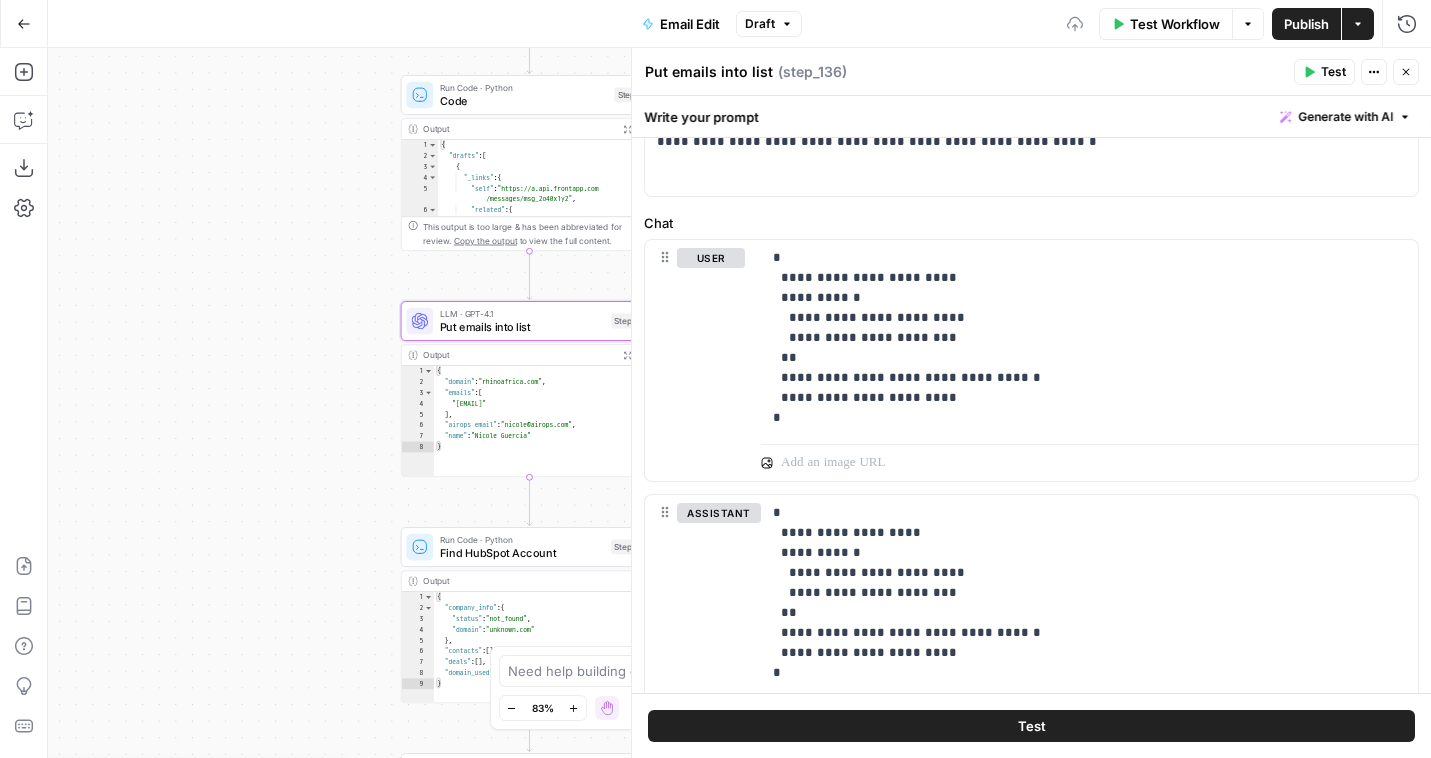 scroll, scrollTop: 0, scrollLeft: 0, axis: both 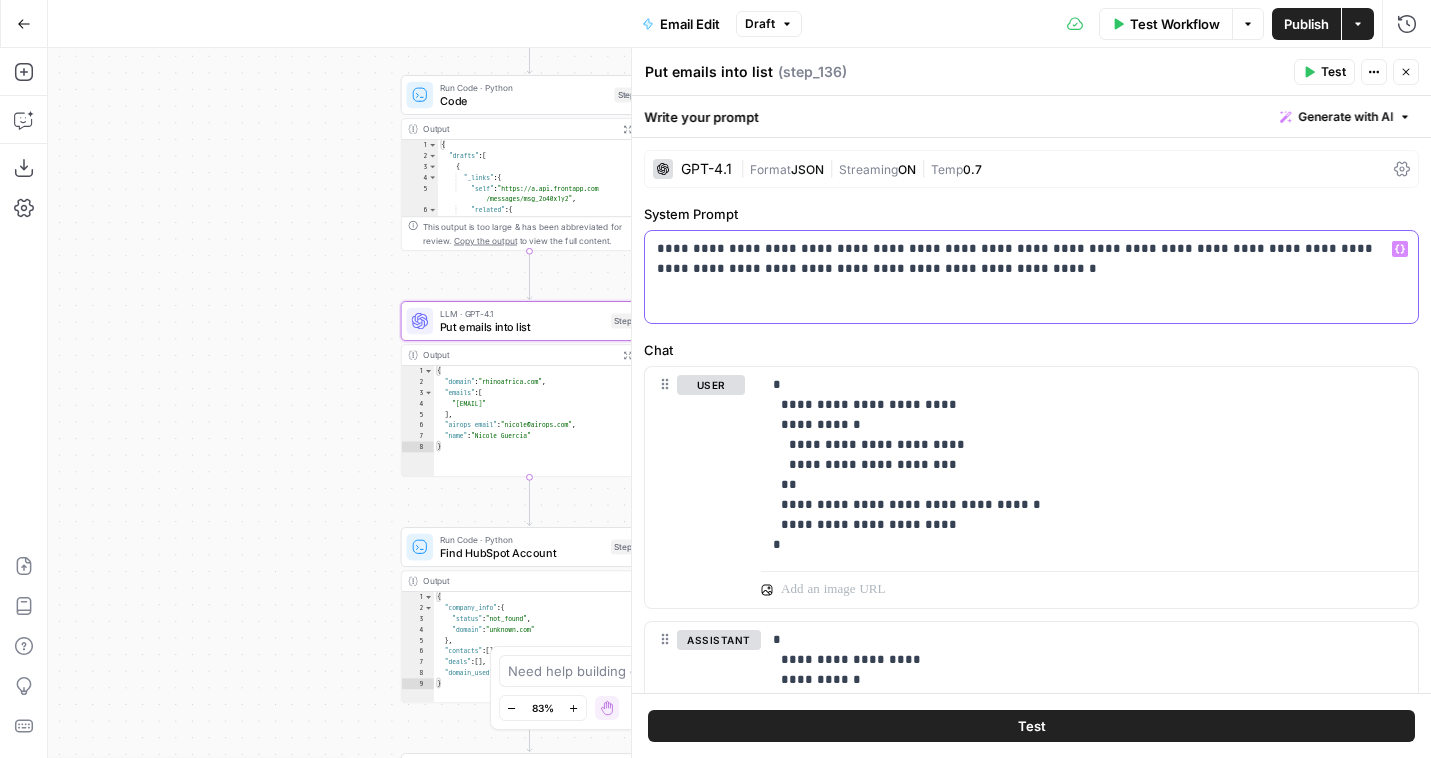 click on "**********" at bounding box center (1031, 259) 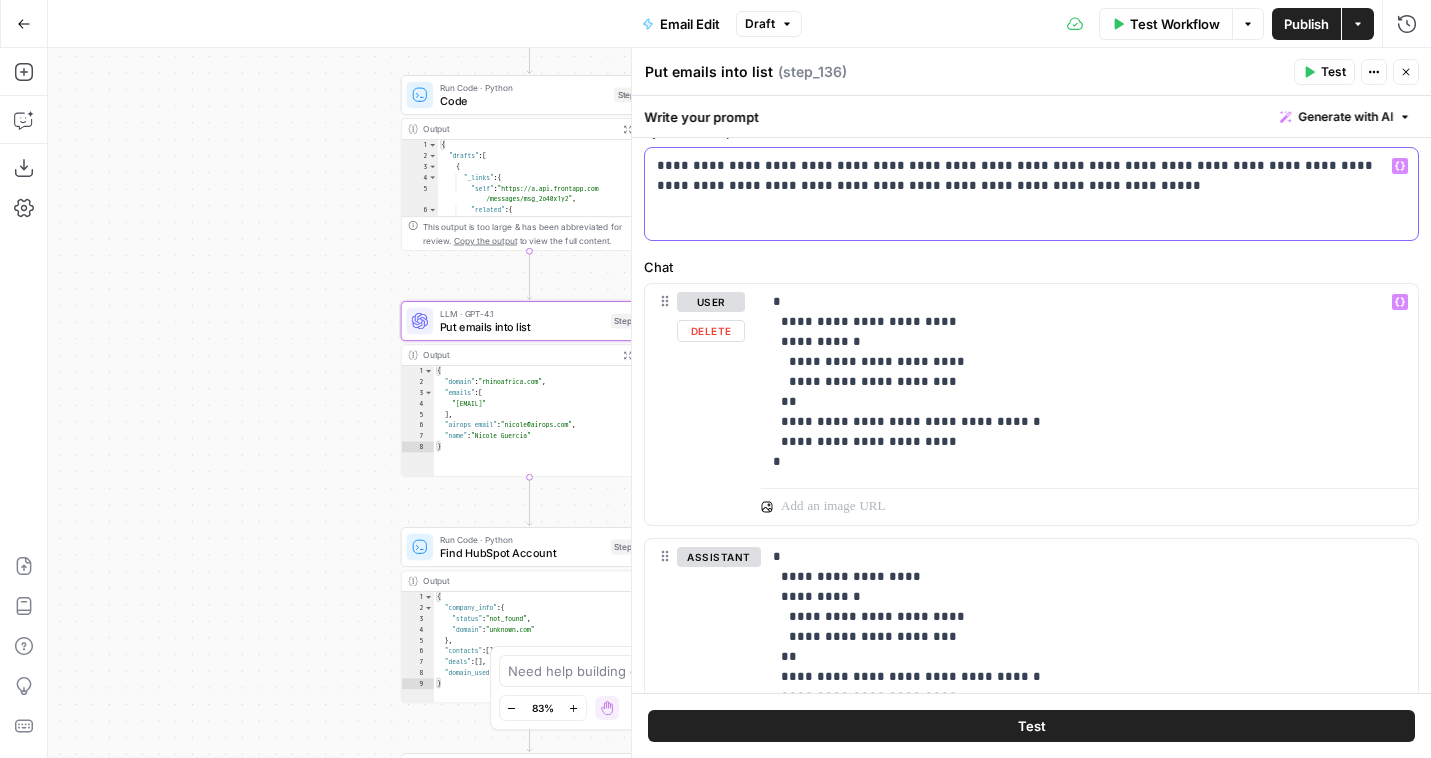 scroll, scrollTop: 365, scrollLeft: 0, axis: vertical 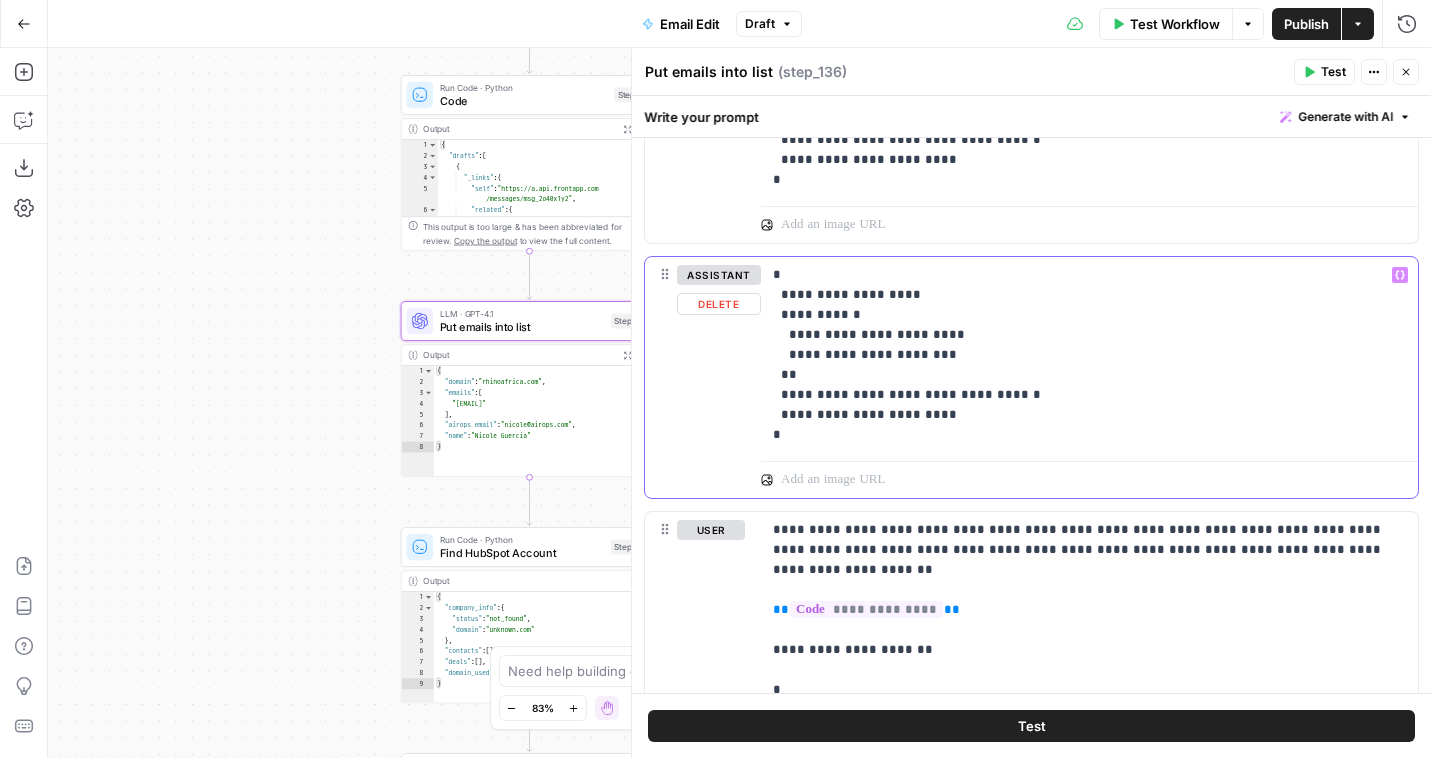 click on "**********" at bounding box center (1089, 355) 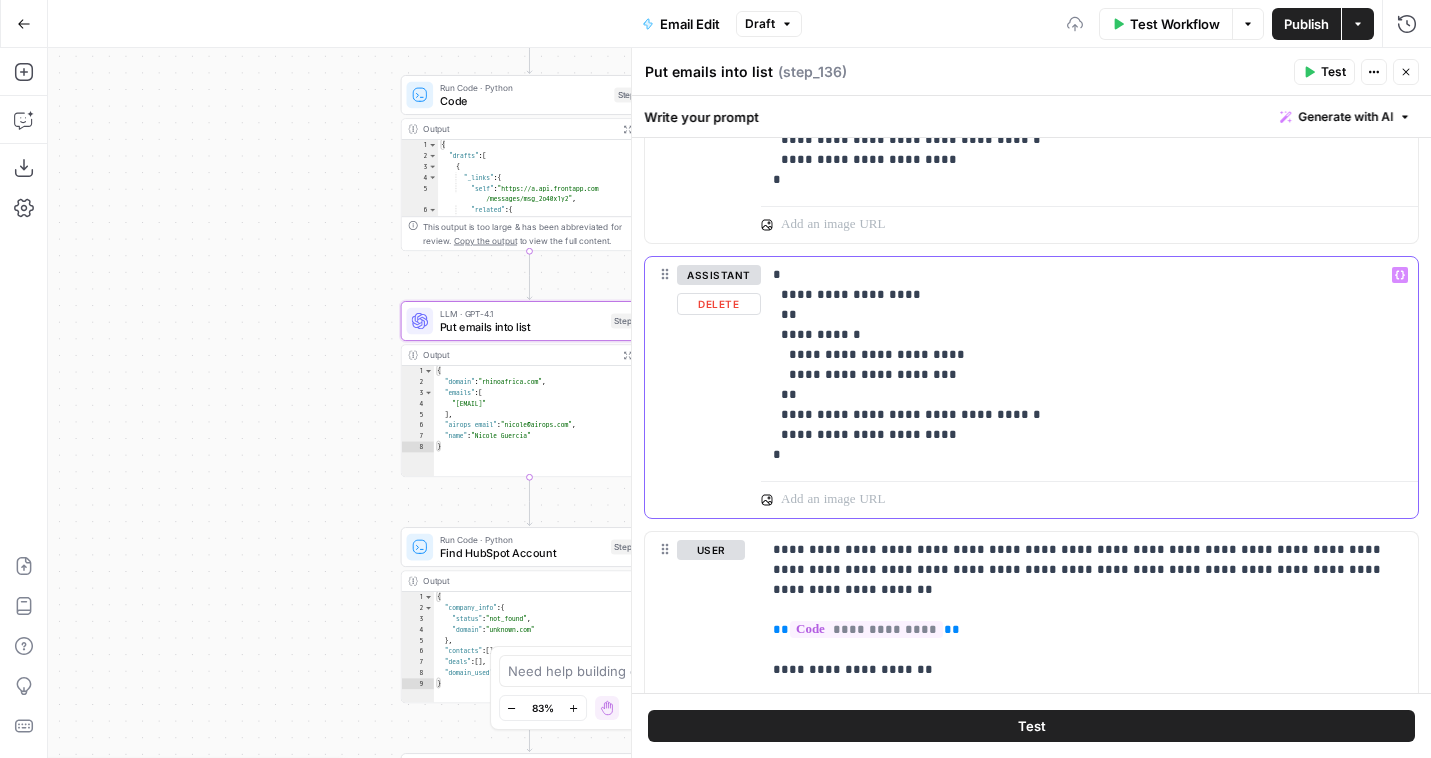type 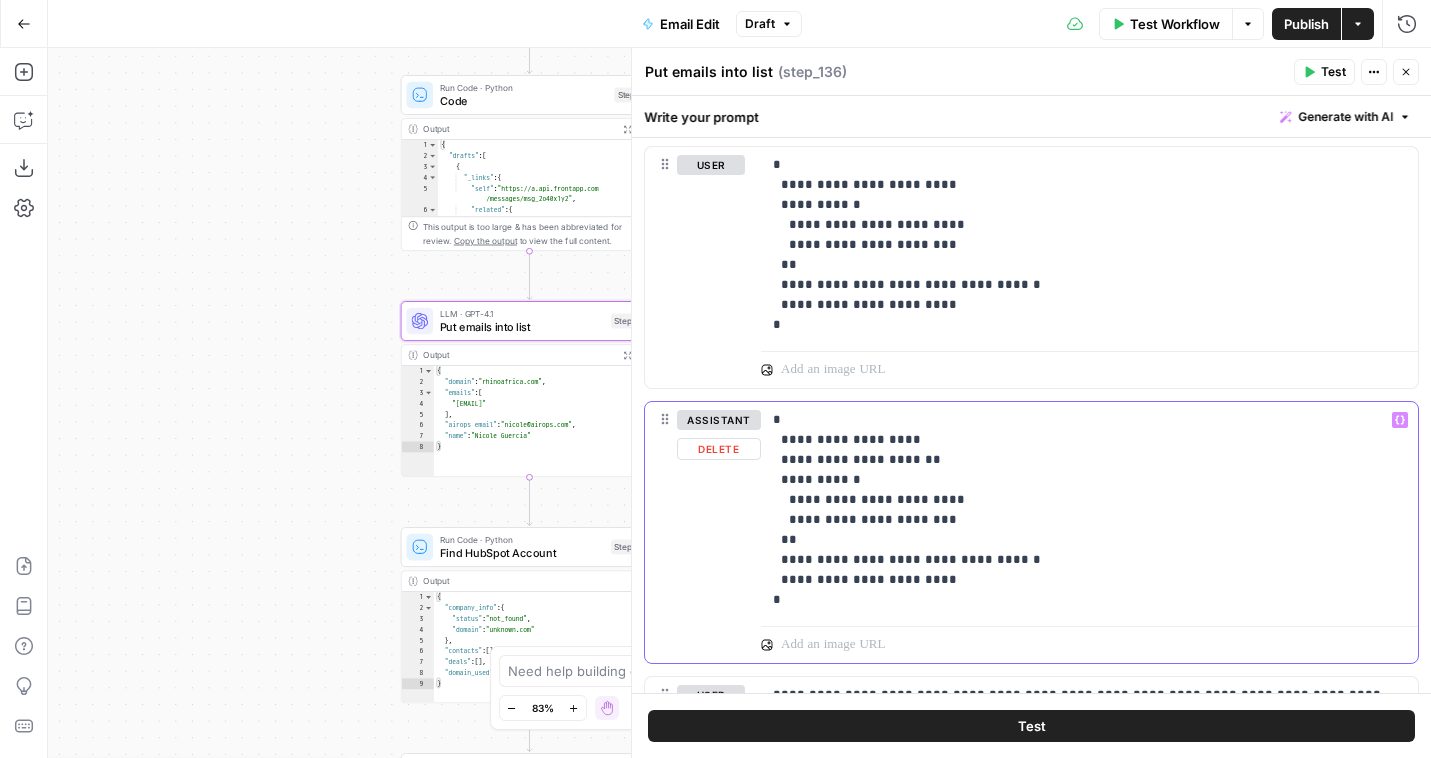 scroll, scrollTop: 153, scrollLeft: 0, axis: vertical 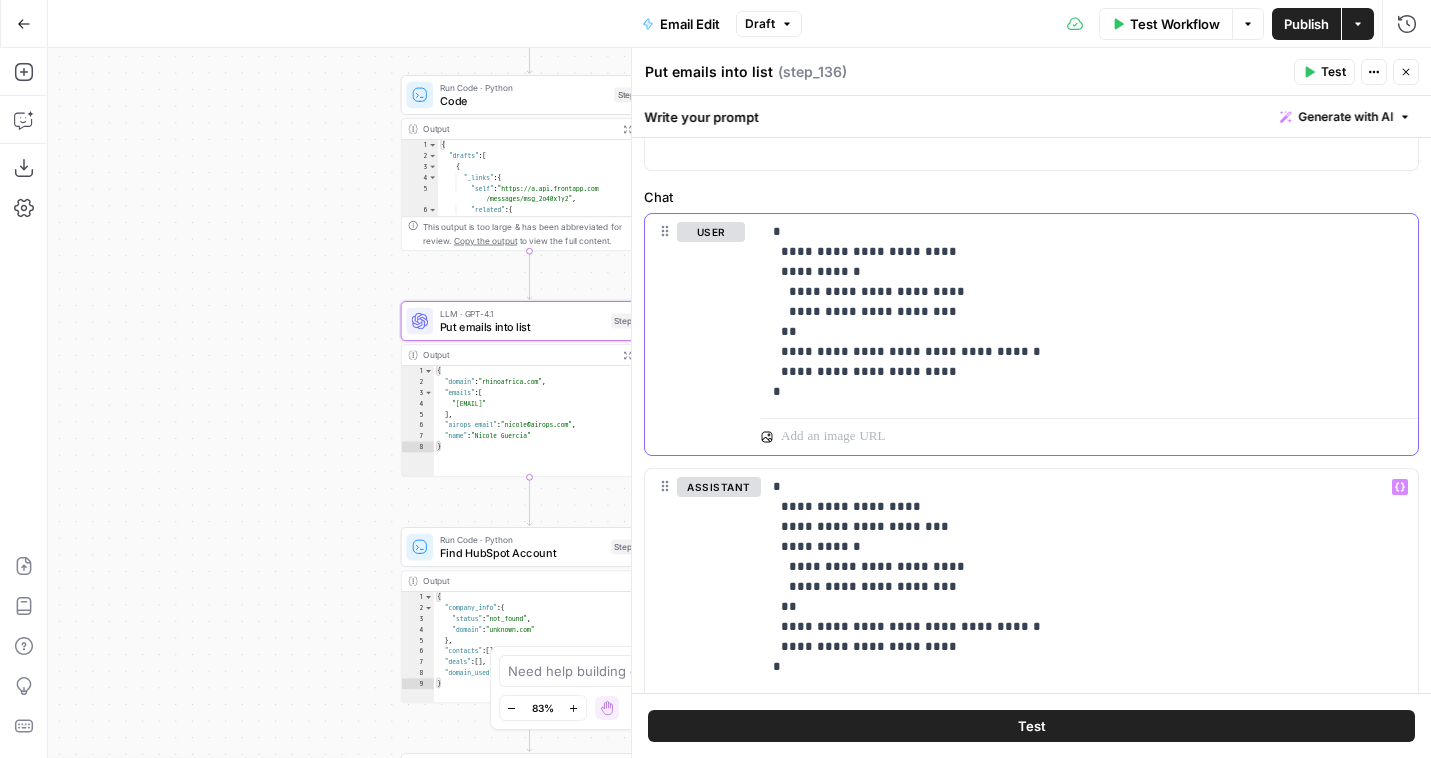 click on "**********" at bounding box center (1089, 312) 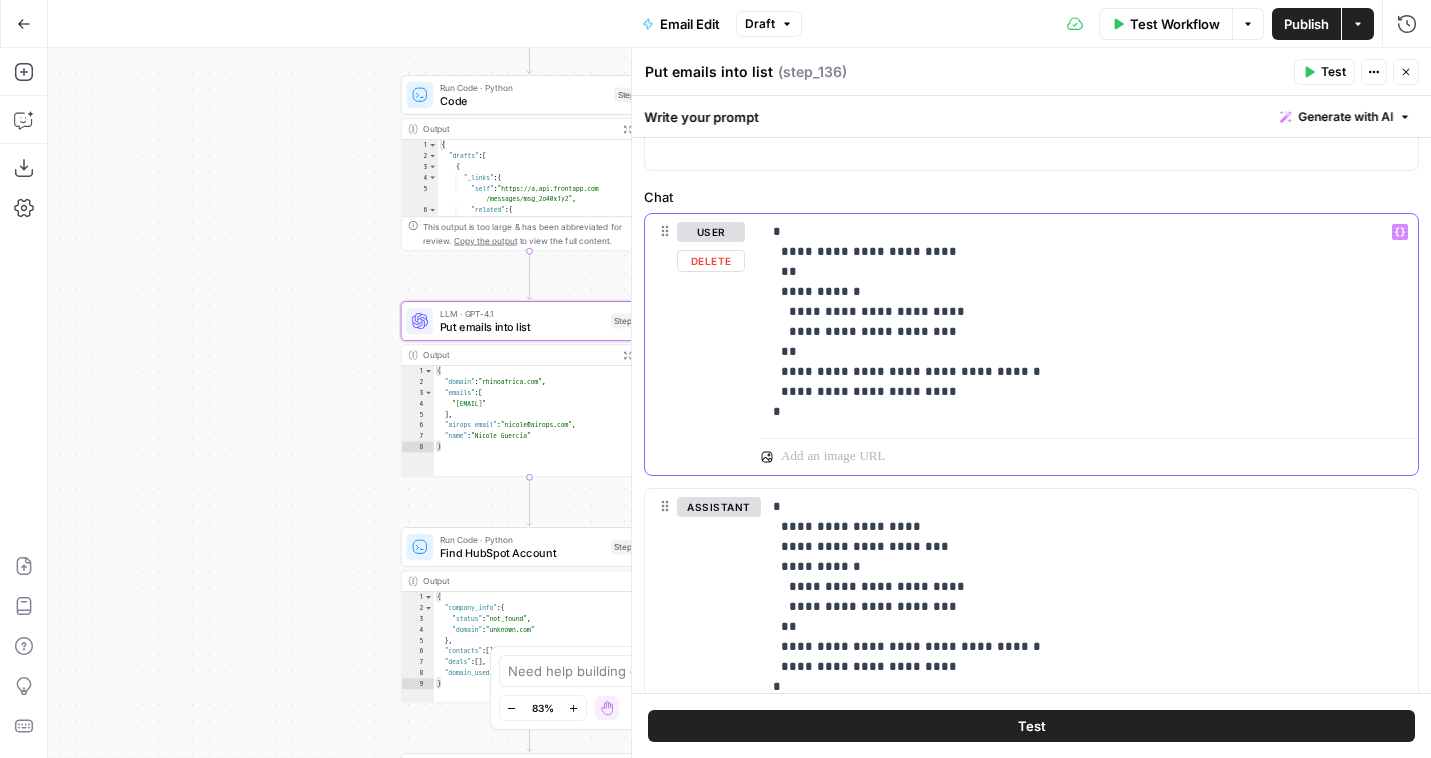 type 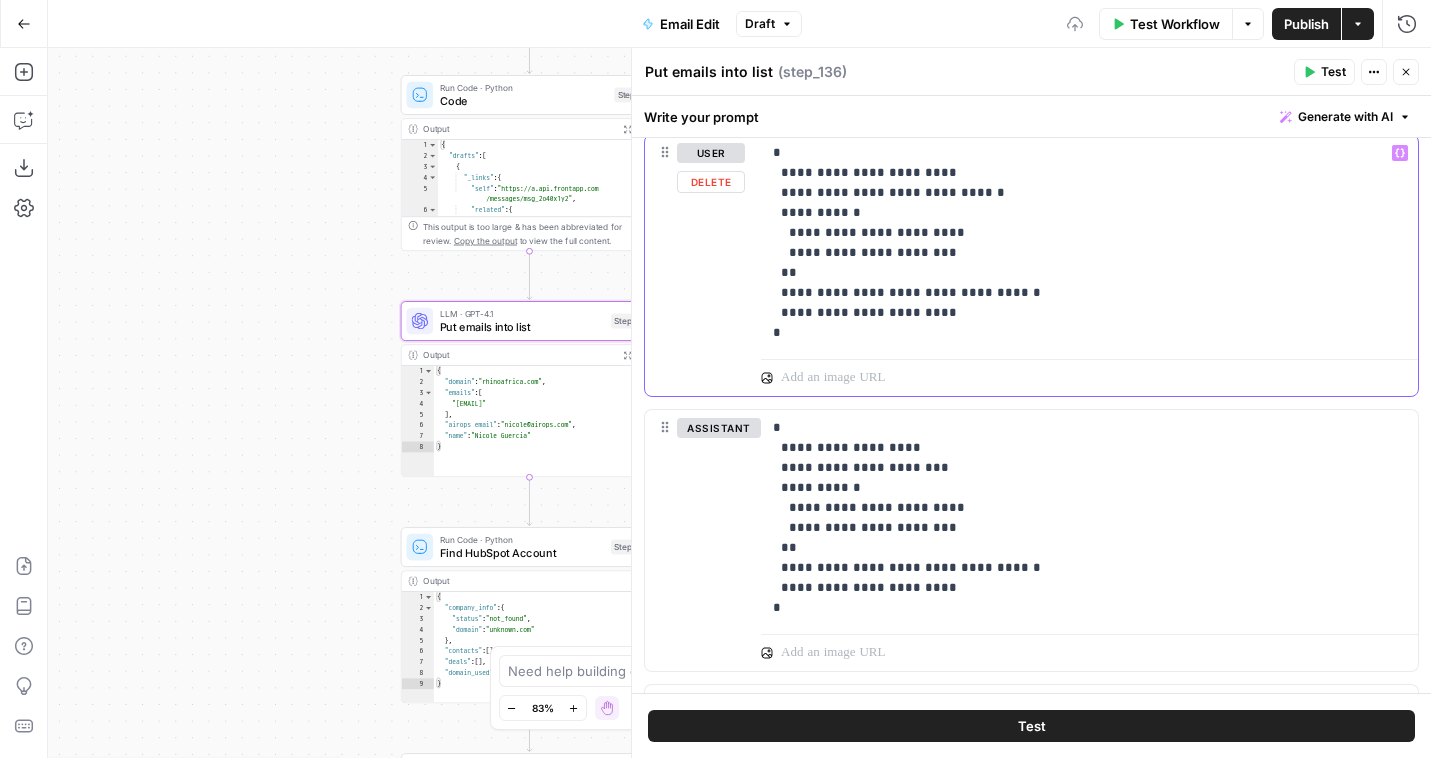 scroll, scrollTop: 280, scrollLeft: 0, axis: vertical 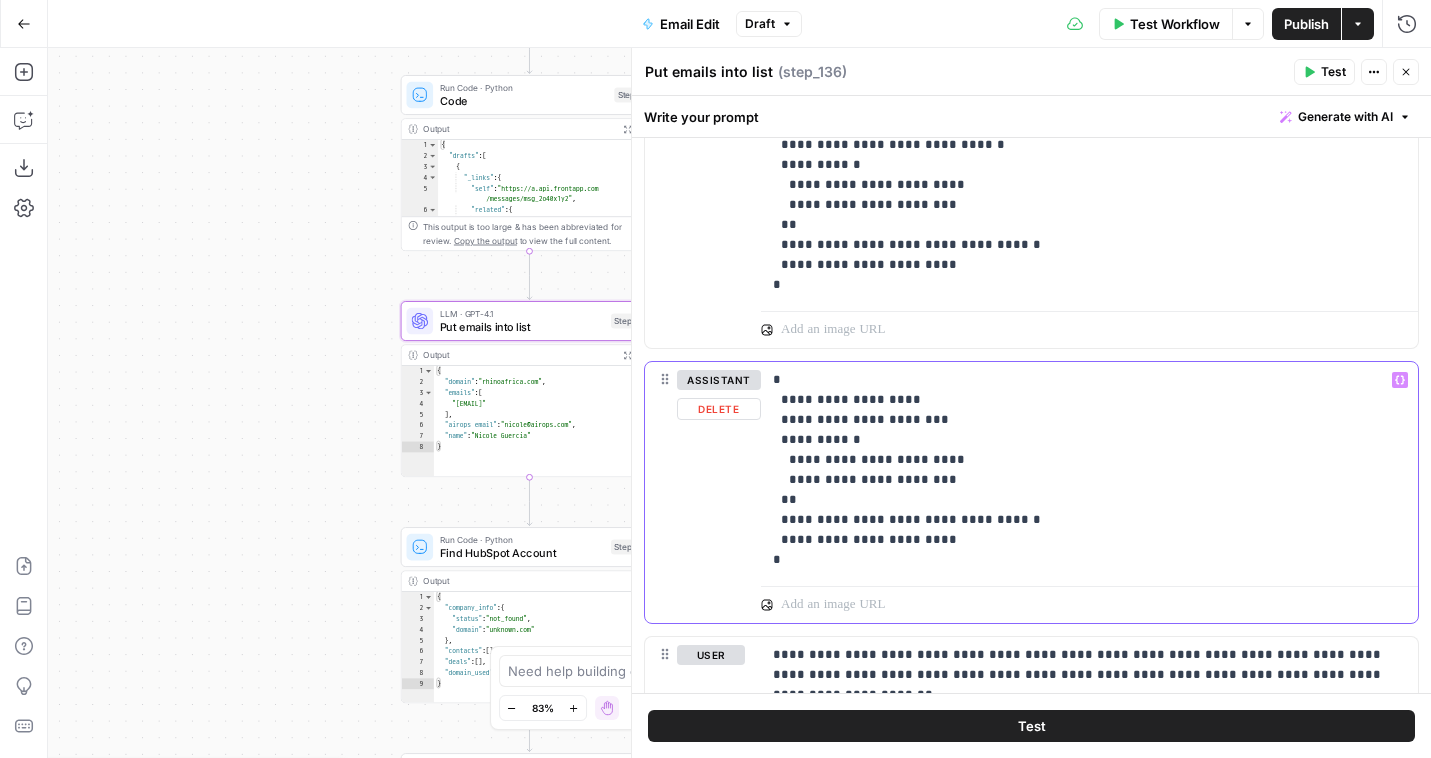 click on "**********" at bounding box center (1089, 470) 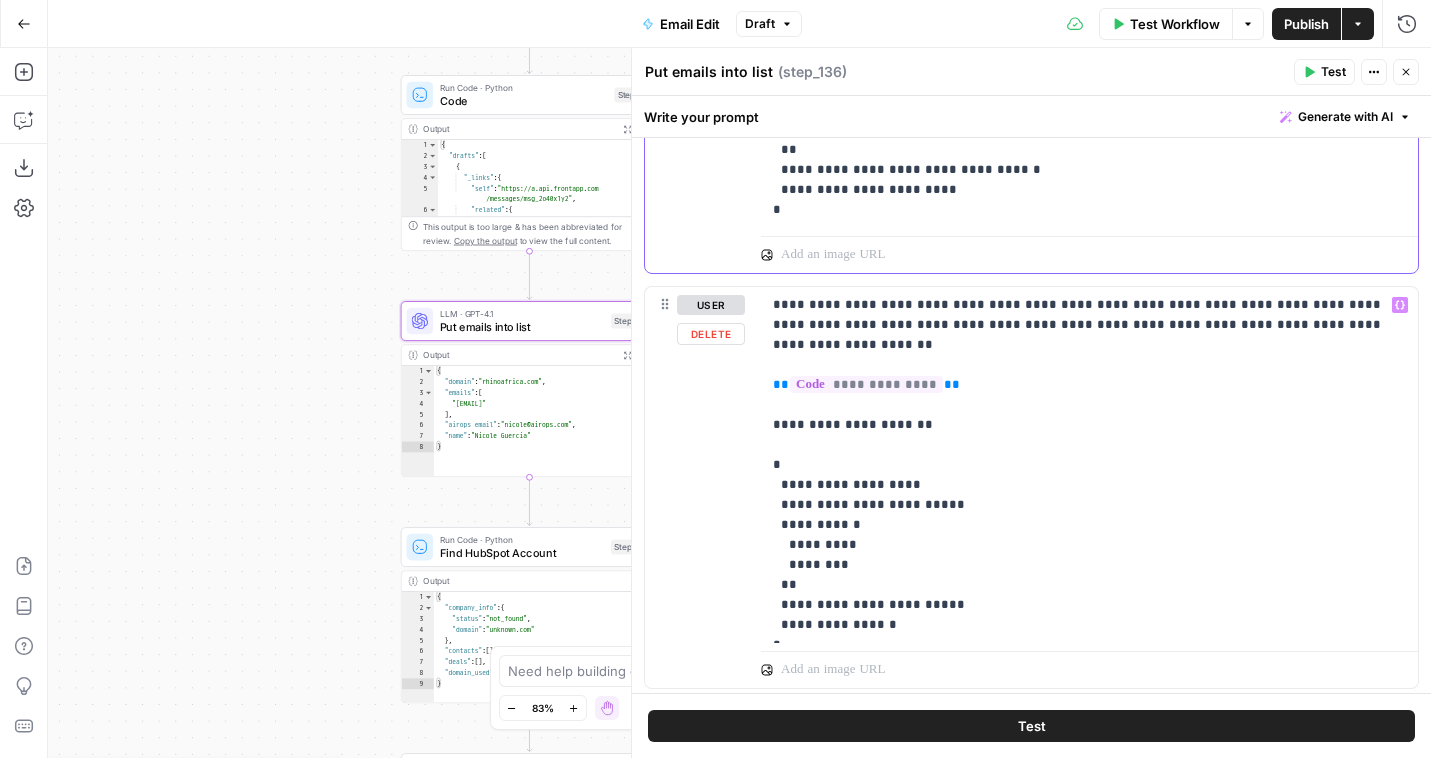 scroll, scrollTop: 650, scrollLeft: 0, axis: vertical 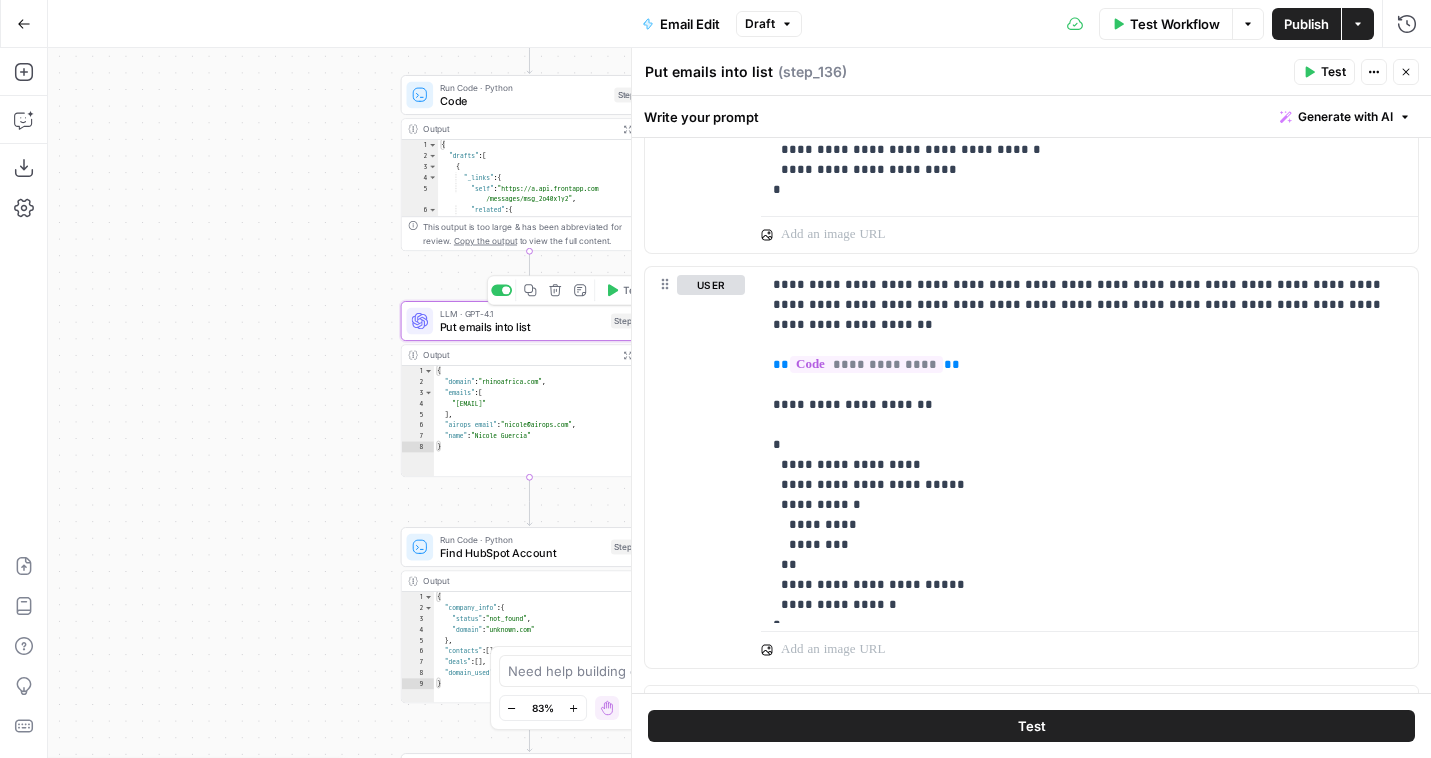 click on "Test" at bounding box center [624, 290] 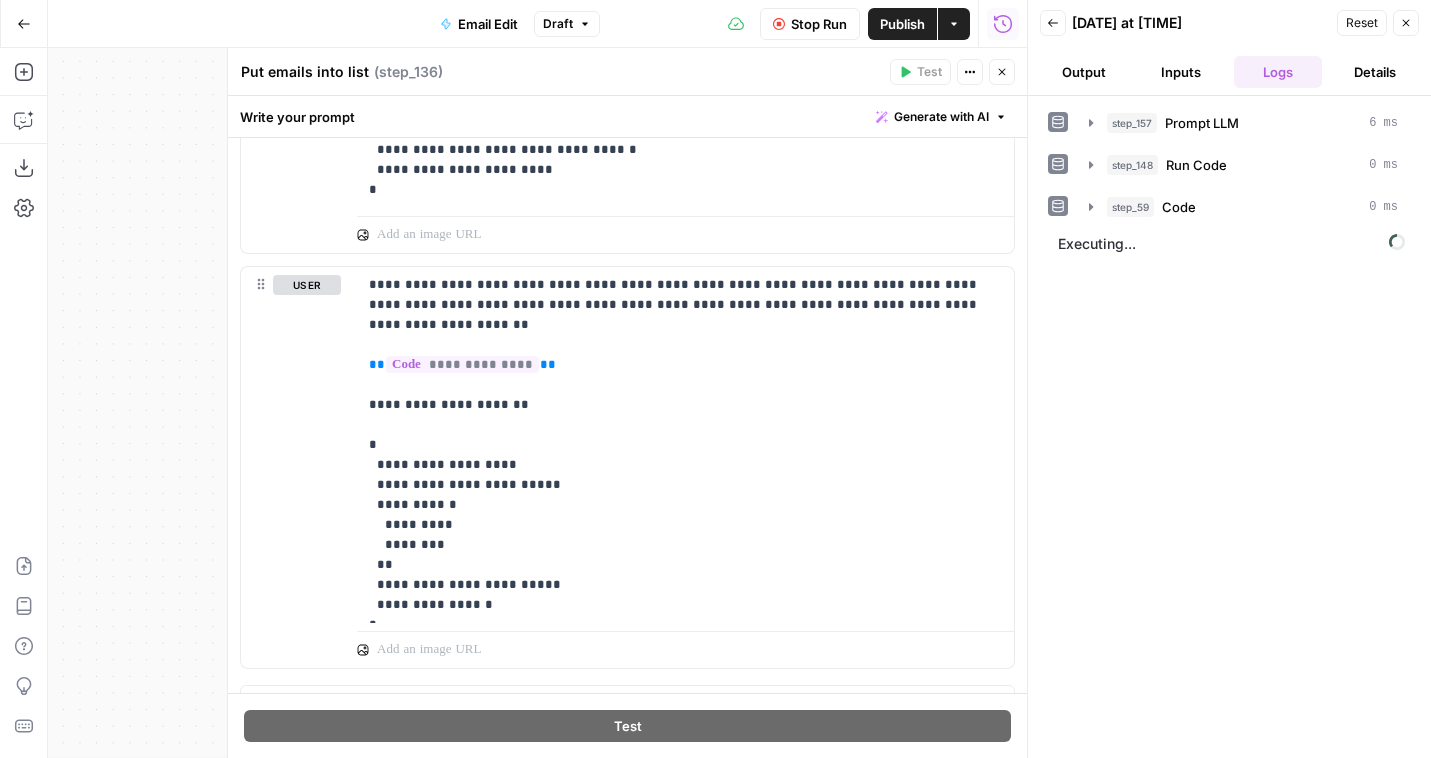 click on "Close" at bounding box center [1002, 72] 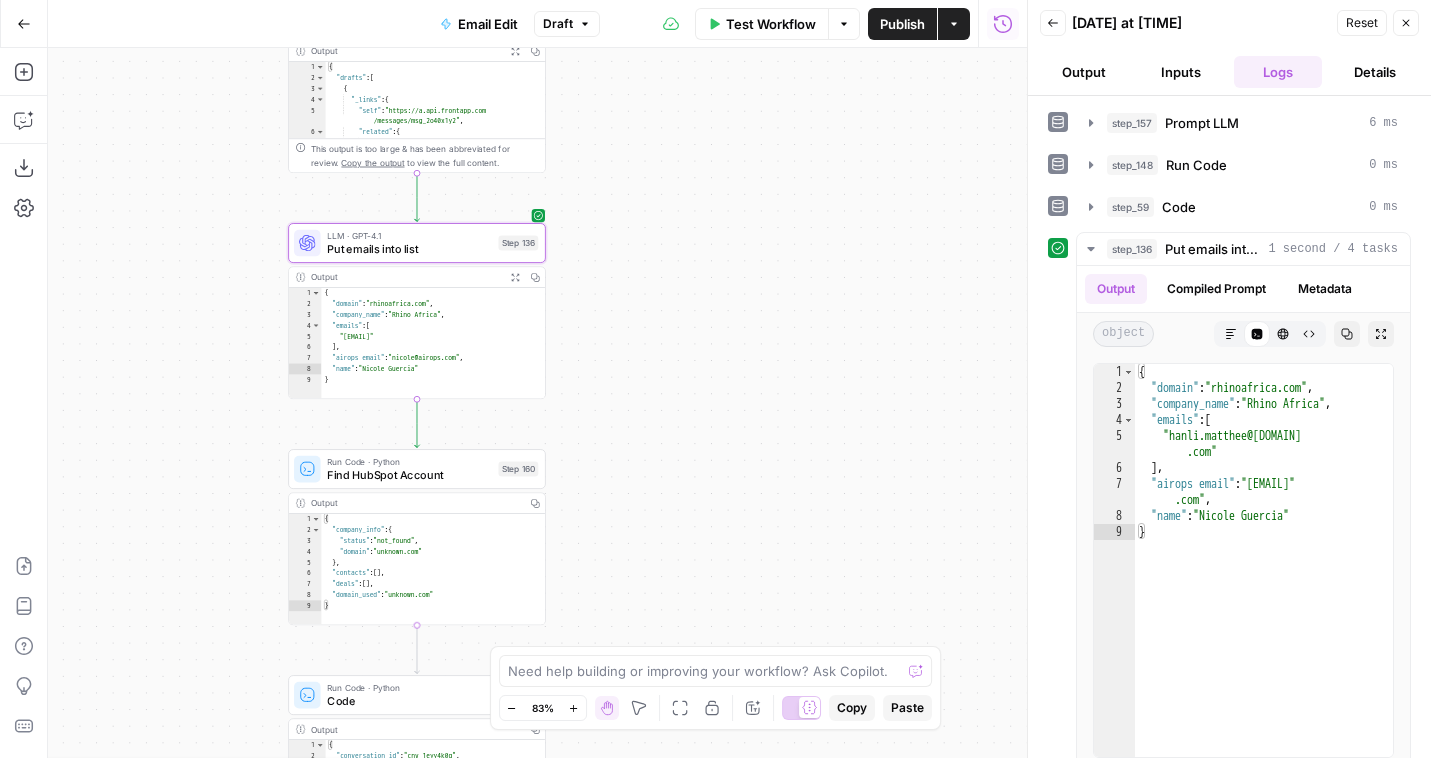 click on "Find HubSpot Account" at bounding box center [409, 475] 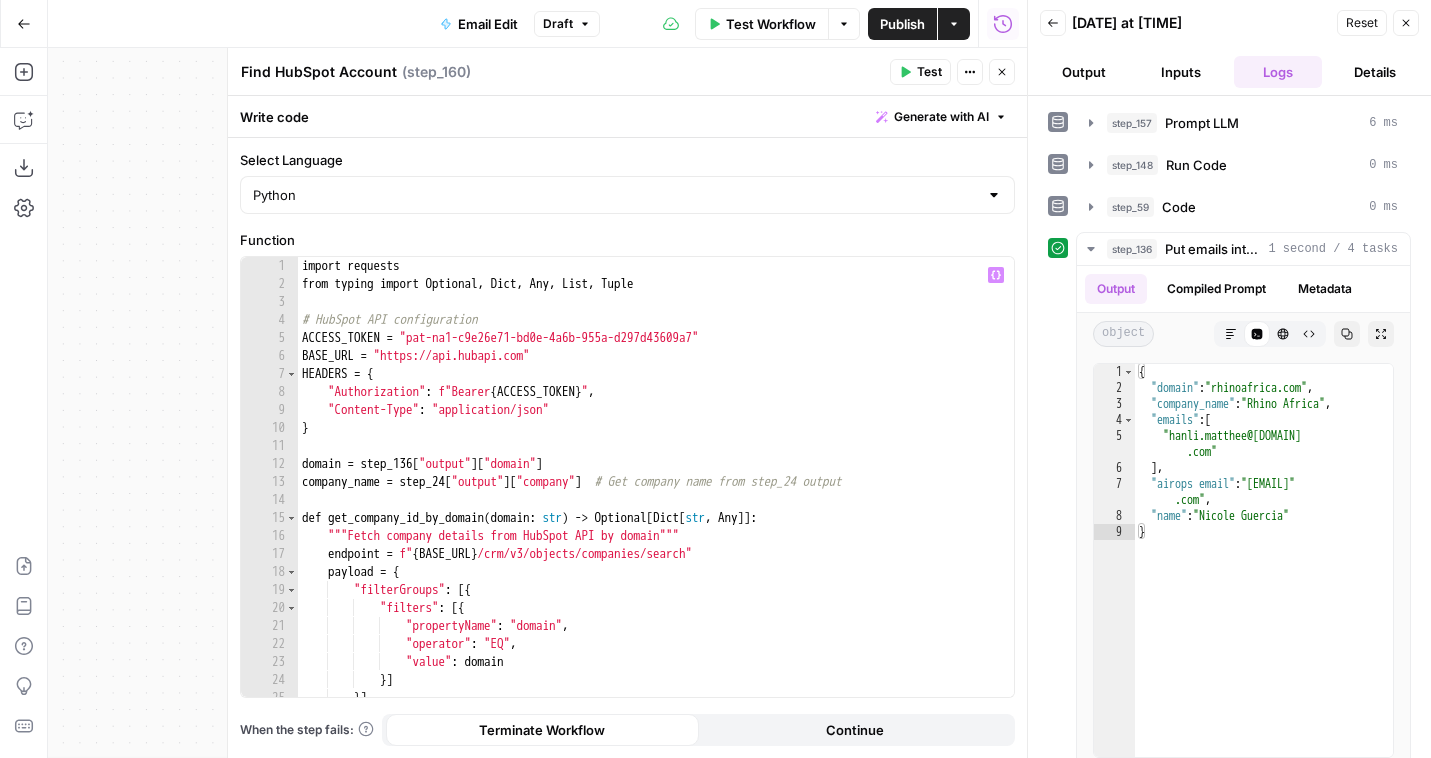 click on "import   requests from   typing   import   Optional ,   Dict ,   Any ,   List ,   Tuple # HubSpot API configuration ACCESS_TOKEN   =   "pat-na1-c9e26e71-bd0e-4a6b-955a-d297d43609a7" BASE_URL   =   "https://api.hubapi.com" HEADERS   =   {      "Authorization" :   f"Bearer  { ACCESS_TOKEN } " ,      "Content-Type" :   "application/json" } domain   =   step_136 [ "output" ] [ "domain" ] company_name   =   step_24 [ "output" ] [ "company" ]    # Get company name from step_24 output def   get_company_id_by_domain ( domain :   str )   ->   Optional [ Dict [ str ,   Any ]] :      """Fetch company details from HubSpot API by domain"""      endpoint   =   f" { BASE_URL } /crm/v3/objects/companies/search"      payload   =   {           "filterGroups" :   [{                "filters" :   [{                     "propertyName" :   "domain" ,                     "operator" :   "EQ" ,                     "value" :   domain                }]           }] ,           "properties" :   [ "id" ,   "name" ,   "domain" ,   "email"" at bounding box center (656, 495) 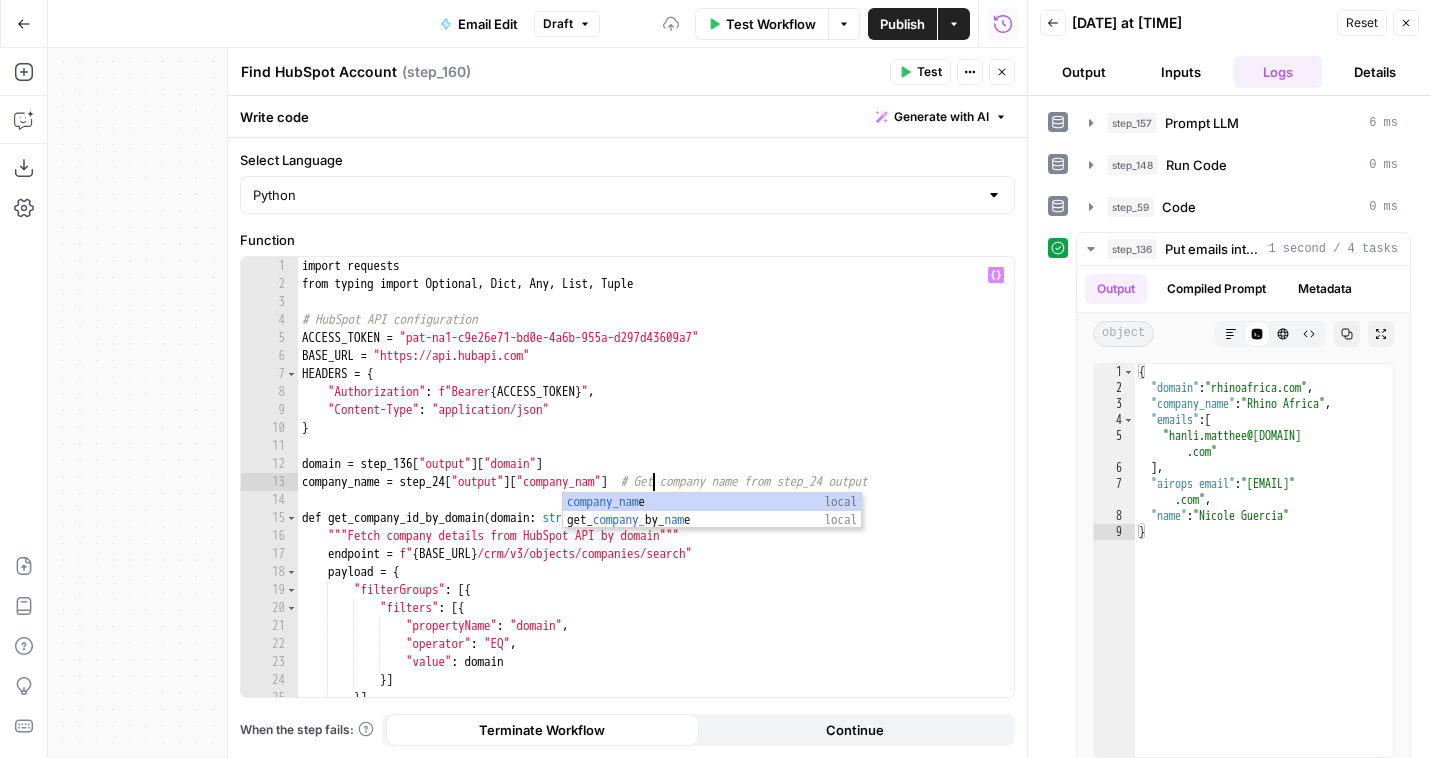 scroll, scrollTop: 0, scrollLeft: 27, axis: horizontal 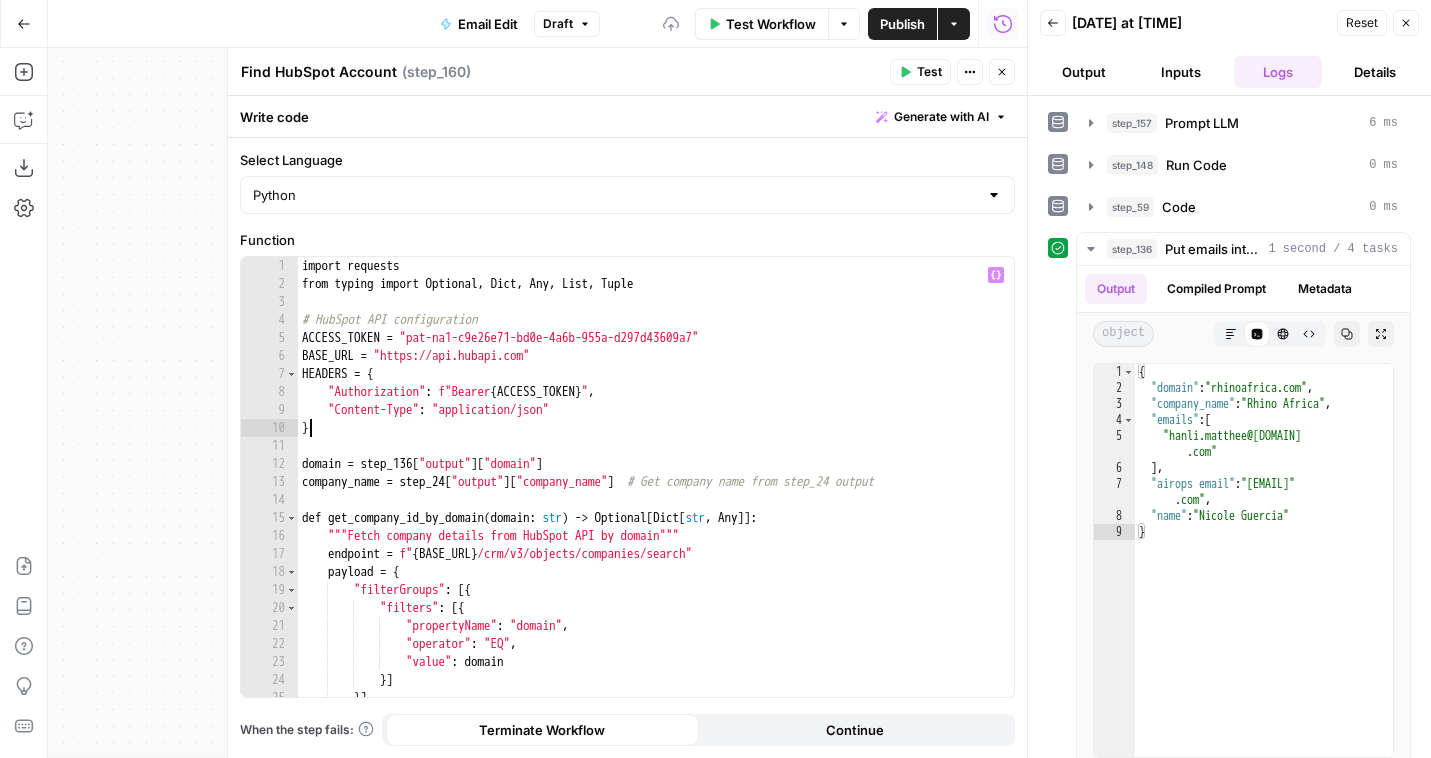 click on "import   requests from   typing   import   Optional ,   Dict ,   Any ,   List ,   Tuple # HubSpot API configuration ACCESS_TOKEN   =   "pat-na1-c9e26e71-bd0e-4a6b-955a-d297d43609a7" BASE_URL   =   "https://api.hubapi.com" HEADERS   =   {      "Authorization" :   f"Bearer  { ACCESS_TOKEN } " ,      "Content-Type" :   "application/json" } domain   =   step_136 [ "output" ] [ "domain" ] company_name   =   step_24 [ "output" ] [ "company_name" ]    # Get company name from step_24 output def   get_company_id_by_domain ( domain :   str )   ->   Optional [ Dict [ str ,   Any ]] :      """Fetch company details from HubSpot API by domain"""      endpoint   =   f" { BASE_URL } /crm/v3/objects/companies/search"      payload   =   {           "filterGroups" :   [{                "filters" :   [{                     "propertyName" :   "domain" ,                     "operator" :   "EQ" ,                     "value" :   domain                }]           }] ,           "properties" :   [ "id" ,   "name" ,   "domain" ,   ]" at bounding box center [656, 495] 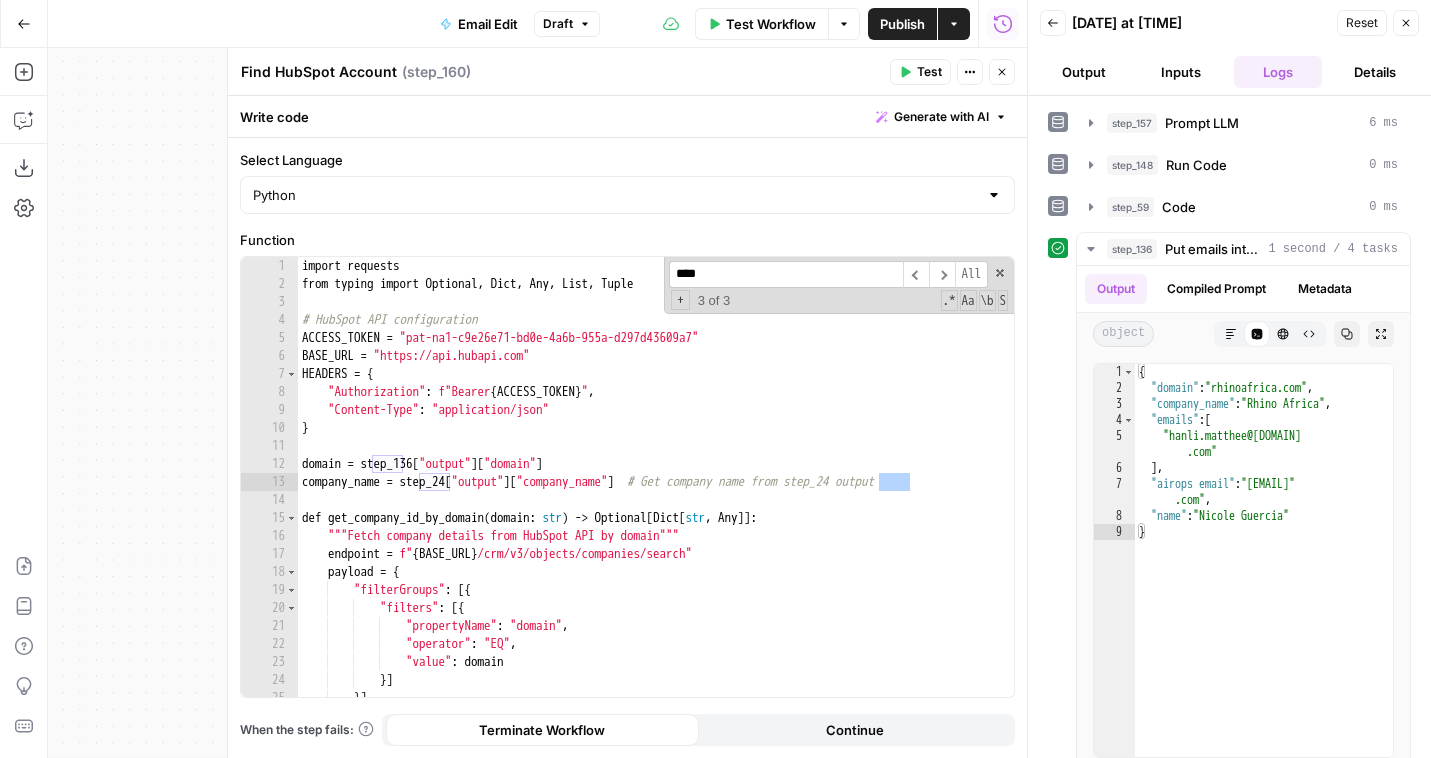 type on "****" 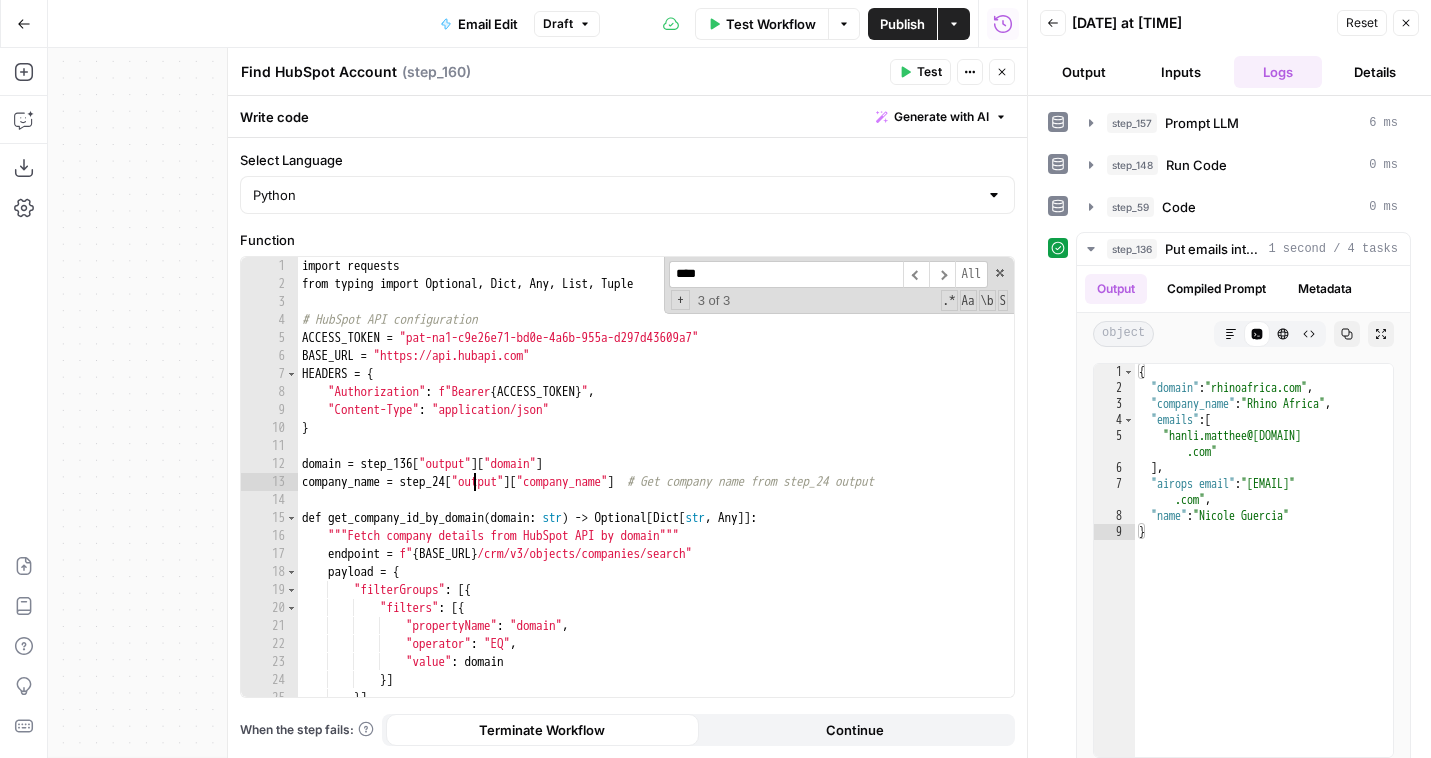 click on "import   requests from   typing   import   Optional ,   Dict ,   Any ,   List ,   Tuple # HubSpot API configuration ACCESS_TOKEN   =   "pat-na1-c9e26e71-bd0e-4a6b-955a-d297d43609a7" BASE_URL   =   "https://api.hubapi.com" HEADERS   =   {      "Authorization" :   f"Bearer  { ACCESS_TOKEN } " ,      "Content-Type" :   "application/json" } domain   =   step_136 [ "output" ] [ "domain" ] company_name   =   step_24 [ "output" ] [ "company_name" ]    # Get company name from step_24 output def   get_company_id_by_domain ( domain :   str )   ->   Optional [ Dict [ str ,   Any ]] :      """Fetch company details from HubSpot API by domain"""      endpoint   =   f" { BASE_URL } /crm/v3/objects/companies/search"      payload   =   {           "filterGroups" :   [{                "filters" :   [{                     "propertyName" :   "domain" ,                     "operator" :   "EQ" ,                     "value" :   domain                }]           }] ,           "properties" :   [ "id" ,   "name" ,   "domain" ,   ]" at bounding box center [656, 495] 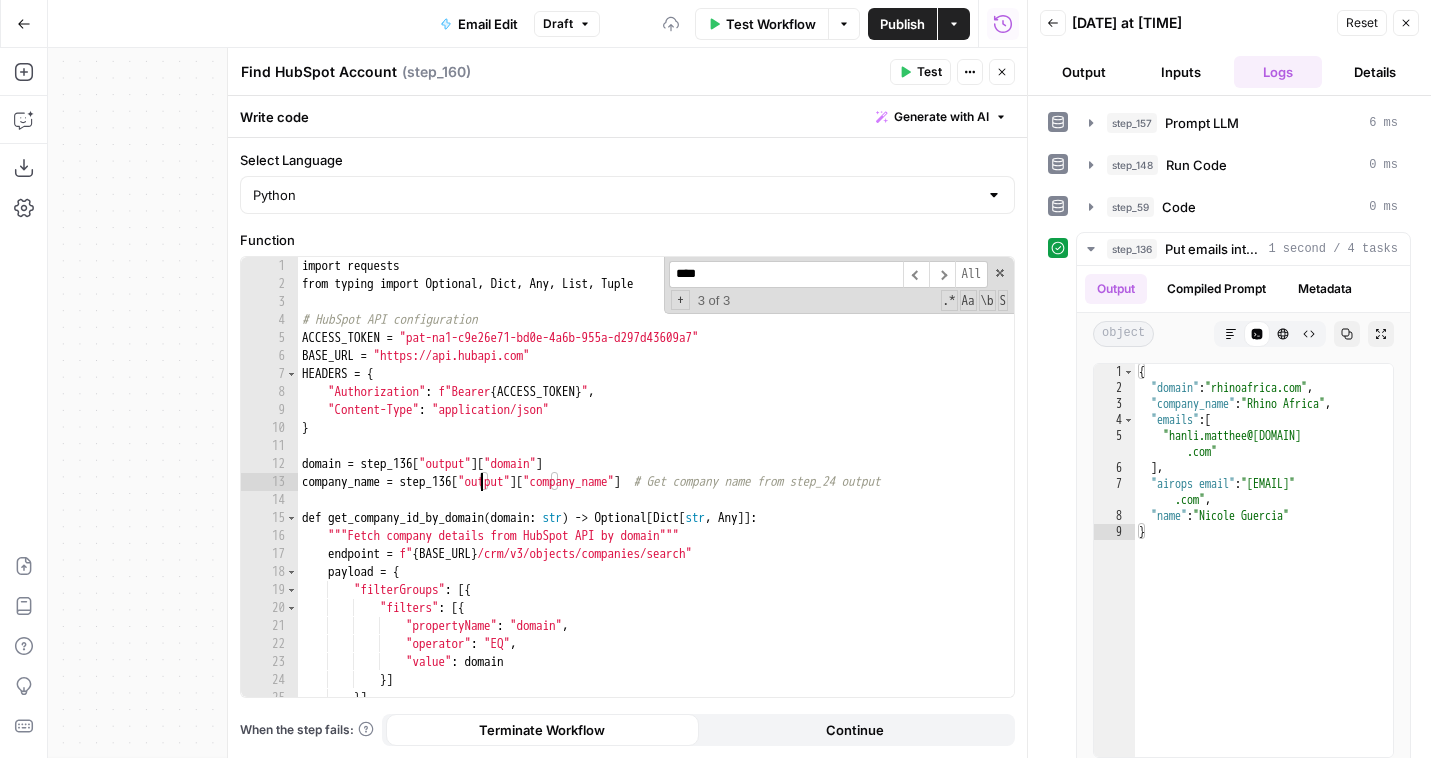 scroll, scrollTop: 0, scrollLeft: 13, axis: horizontal 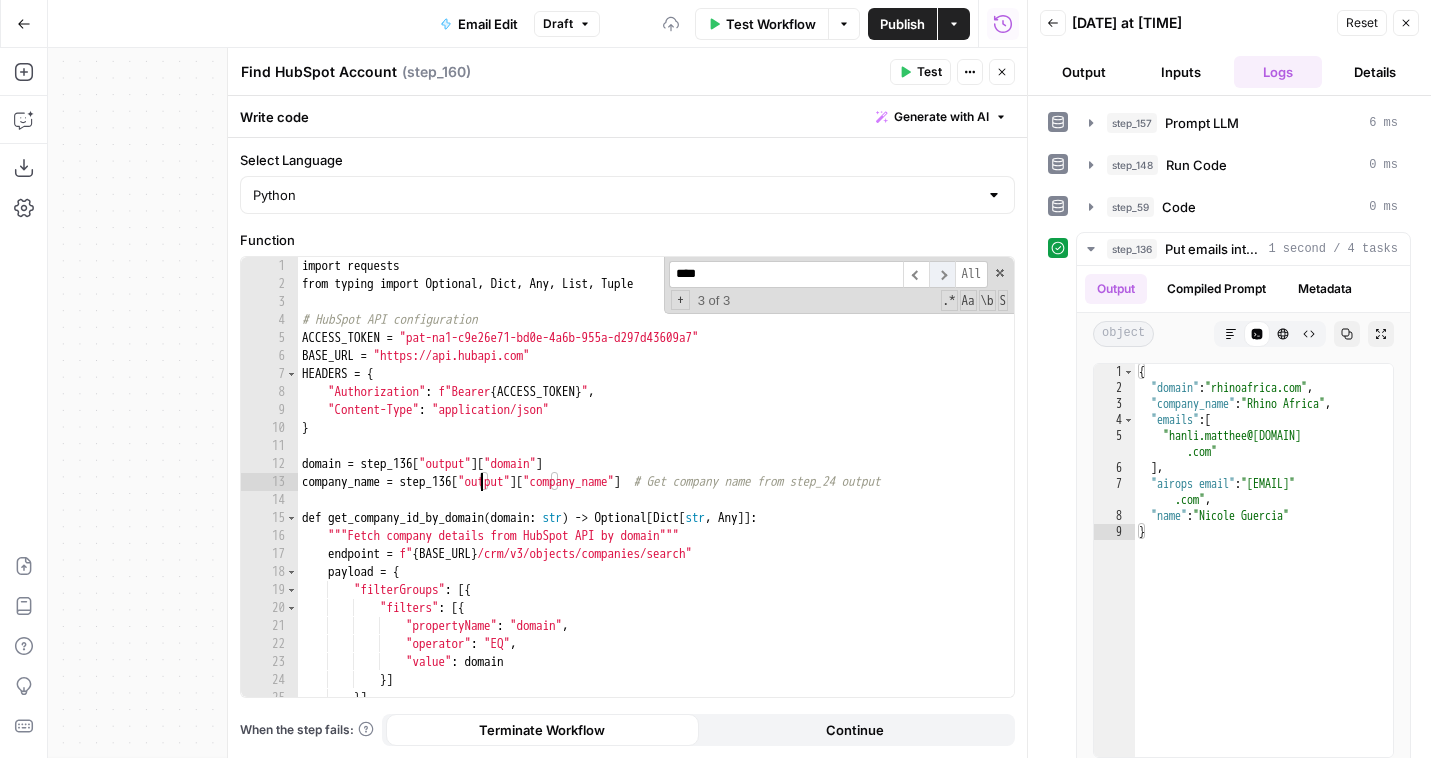 type on "**********" 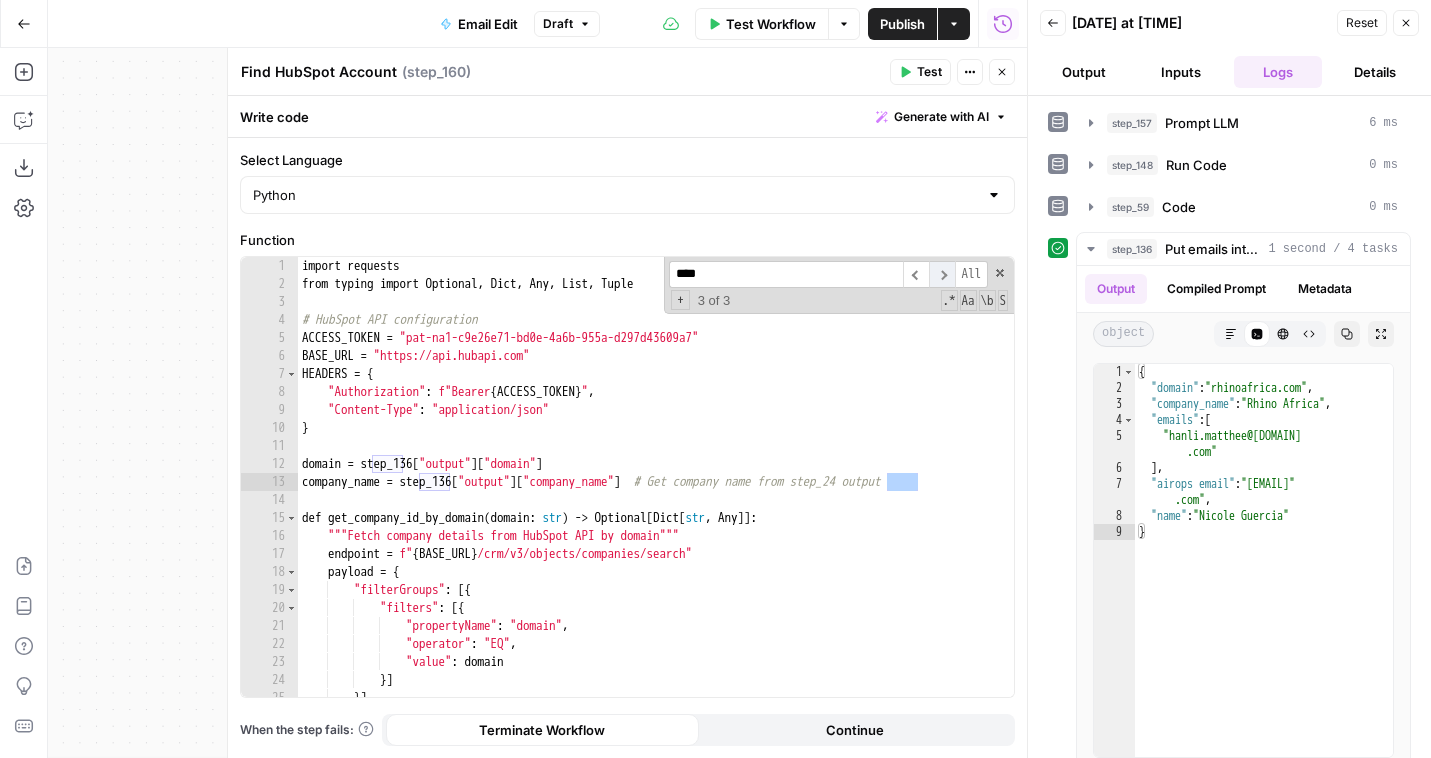 click on "​" at bounding box center [942, 274] 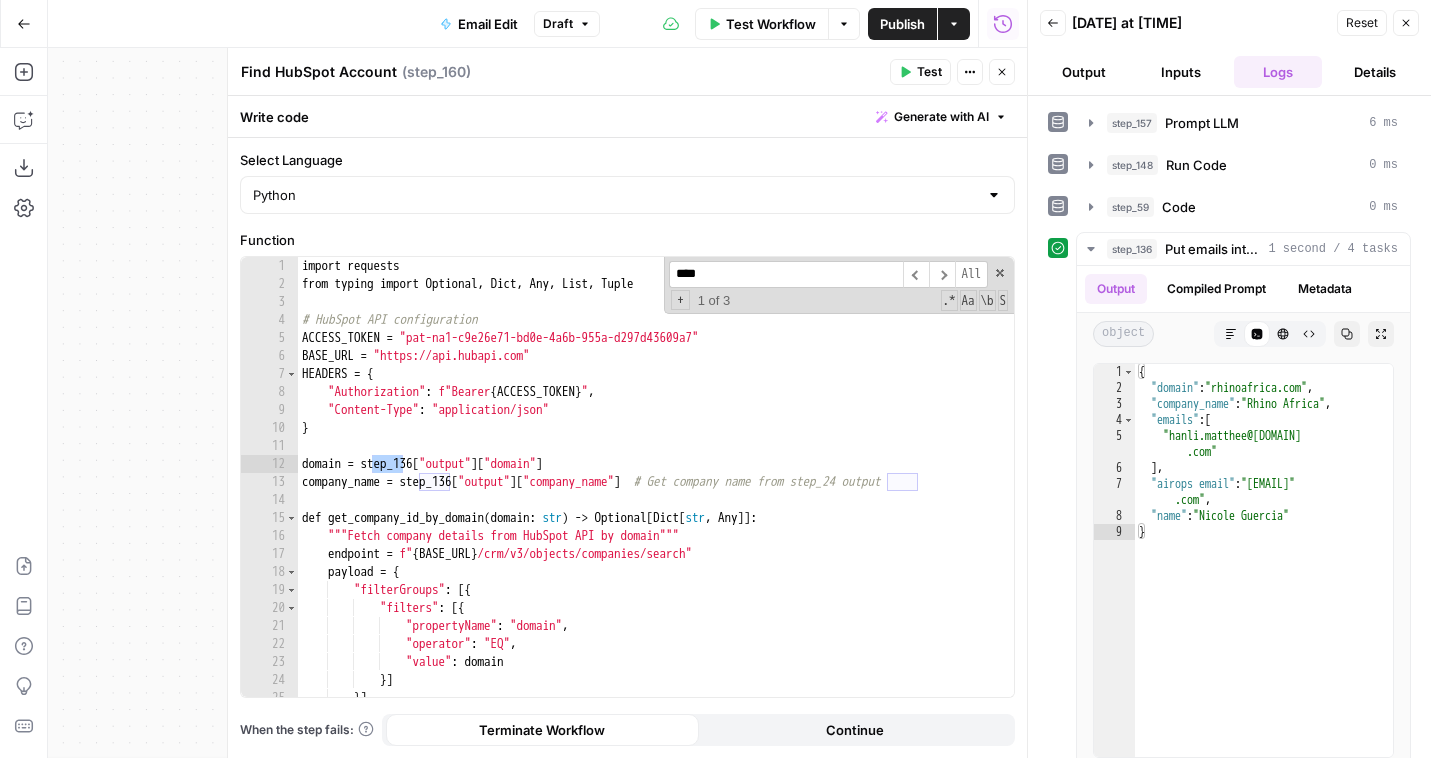 click on "Test" at bounding box center (929, 72) 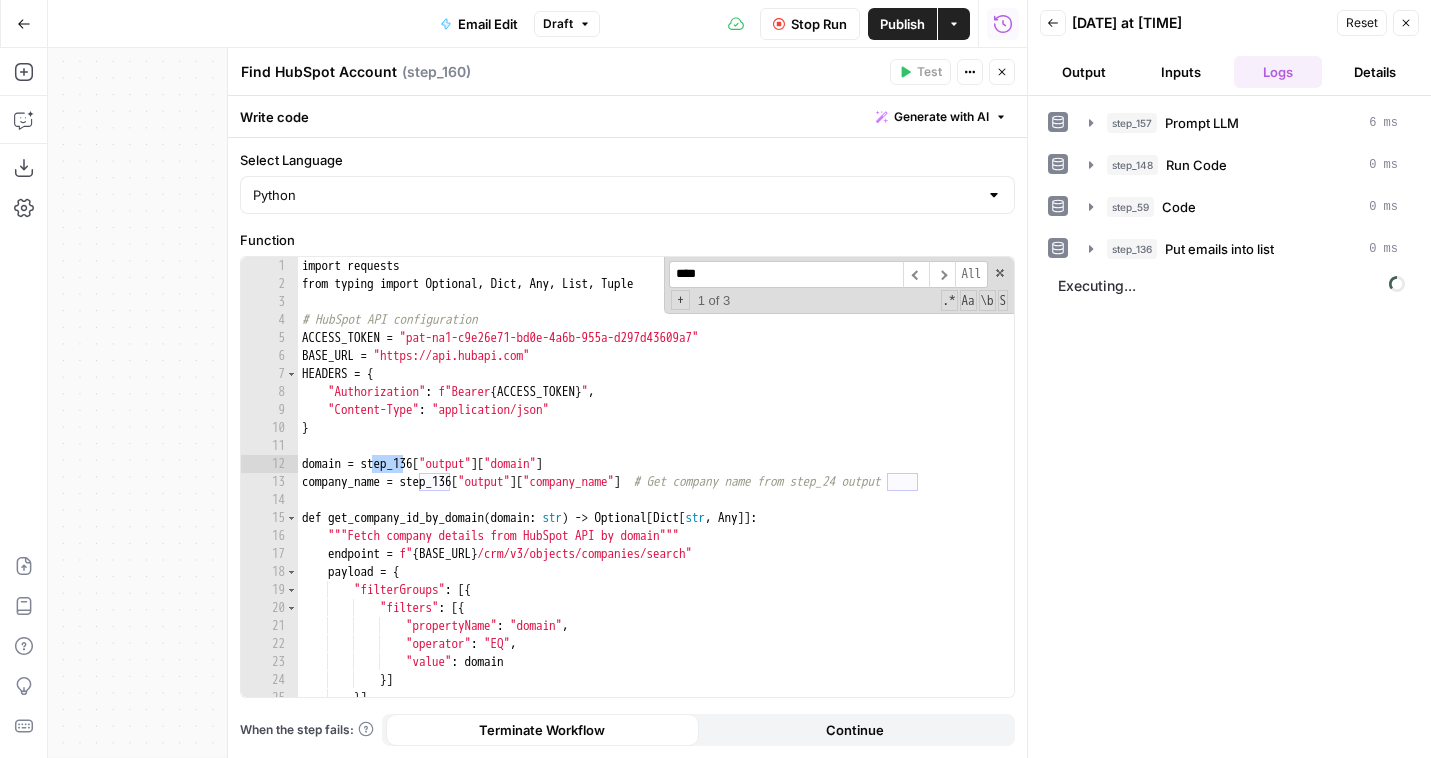 click on "Close" at bounding box center (1002, 72) 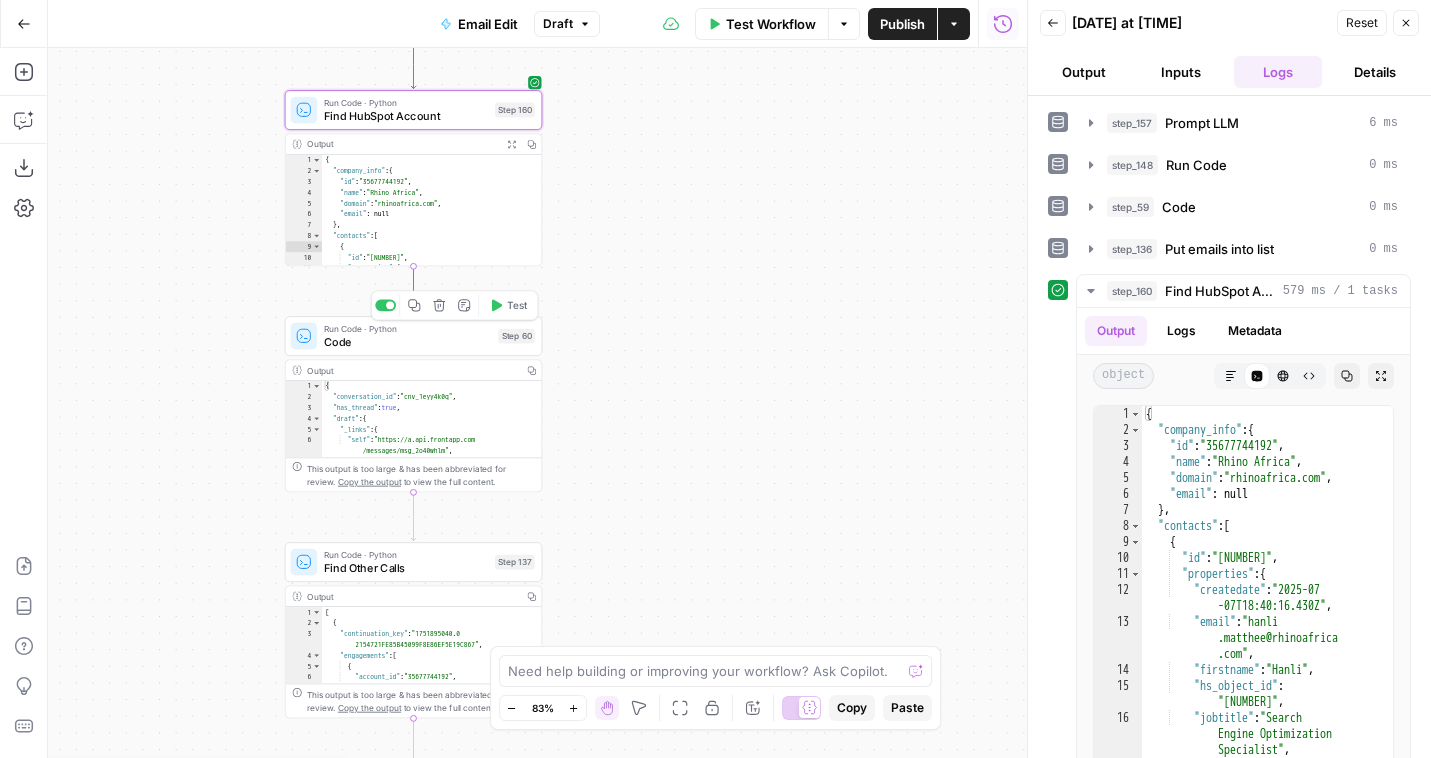 click 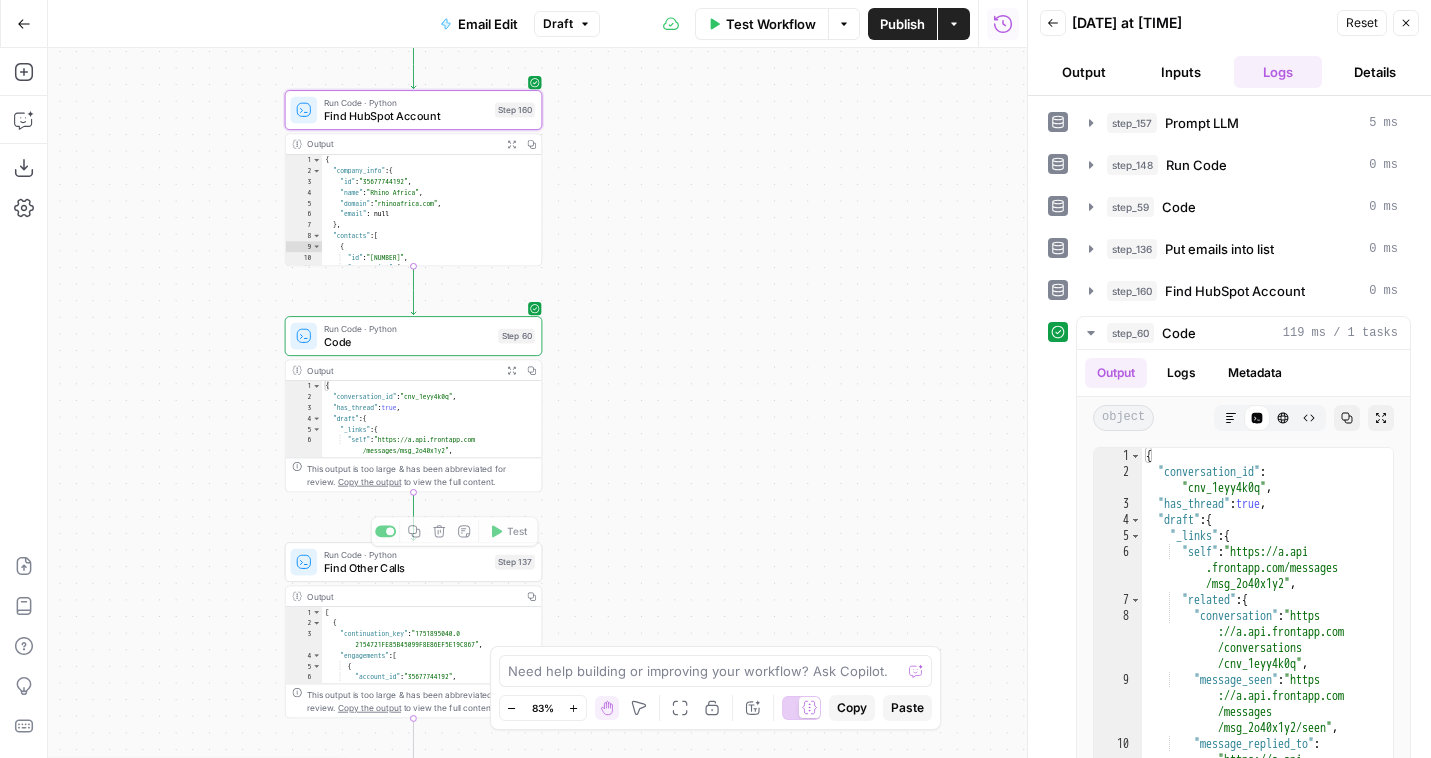 click on "Workflow Set Inputs Inputs LLM · Gemini 2.5 Pro Prompt LLM Step 157 Output Copy 1 2 3 4 {    "conversation_id" :  "cnv_1eyy4k0q" ,    "teammate_id" :  "tea_csa56" }     XXXXXXXXXXXXXXXXXXXXXXXXXXXXXXXXXXXXXXXXXXXXXXXXXXXXXXXXXXXXXXXXXXXXXXXXXXXXXXXXXXXXXXXXXXXXXXXXXXXXXXXXXXXXXXXXXXXXXXXXXXXXXXXXXXXXXXXXXXXXXXXXXXXXXXXXXXXXXXXXXXXXXXXXXXXXXXXXXXXXXXXXXXXXXXXXXXXXXXXXXXXXXXXXXXXXXXXXXXXXXXXXXXXXXXXXXXXXXXXXXXXXXXXXXXXXXXXXXXXXXXXXXXXXXXXXXXXXXXXXXXXXXXXXXXXXXXXXXXXXXXXXXXXXXXXXXXXXXXXXXXXXXXXXXXXXXXXXXXXXXXXXXXXXXXXXXXXXXXXXXXXXXXXXXXXXXXXXXXXXXXXXXXXXXXXXXXXXXXXXXXXXXXXXXXXXXXXXXXXXXXXXXXXXXXXXXXXXXXXXXXXXXXXXXXXXXXXXXXXXXXXXXXXXXXXXXXXXXXXXXXXXXXXXXXXXXXXXXXXXXXXXXXXXXXXX Run Code · Python Run Code Step 148 Output Copy 1 2 3 4 5 6 7 8 9 10 {    "email" :  "[EMAIL]" ,    "username" :  "[PERSON]" ,    "first_name" :  "[PERSON]" ,    "last_name" :  "[LAST]" ,    "is_admin" :  true ,    "type" :  "user" ,    "calendly_link_45min" :  "https://calendly.com        /[PERSON]/45-minute-meeting"" at bounding box center (537, 403) 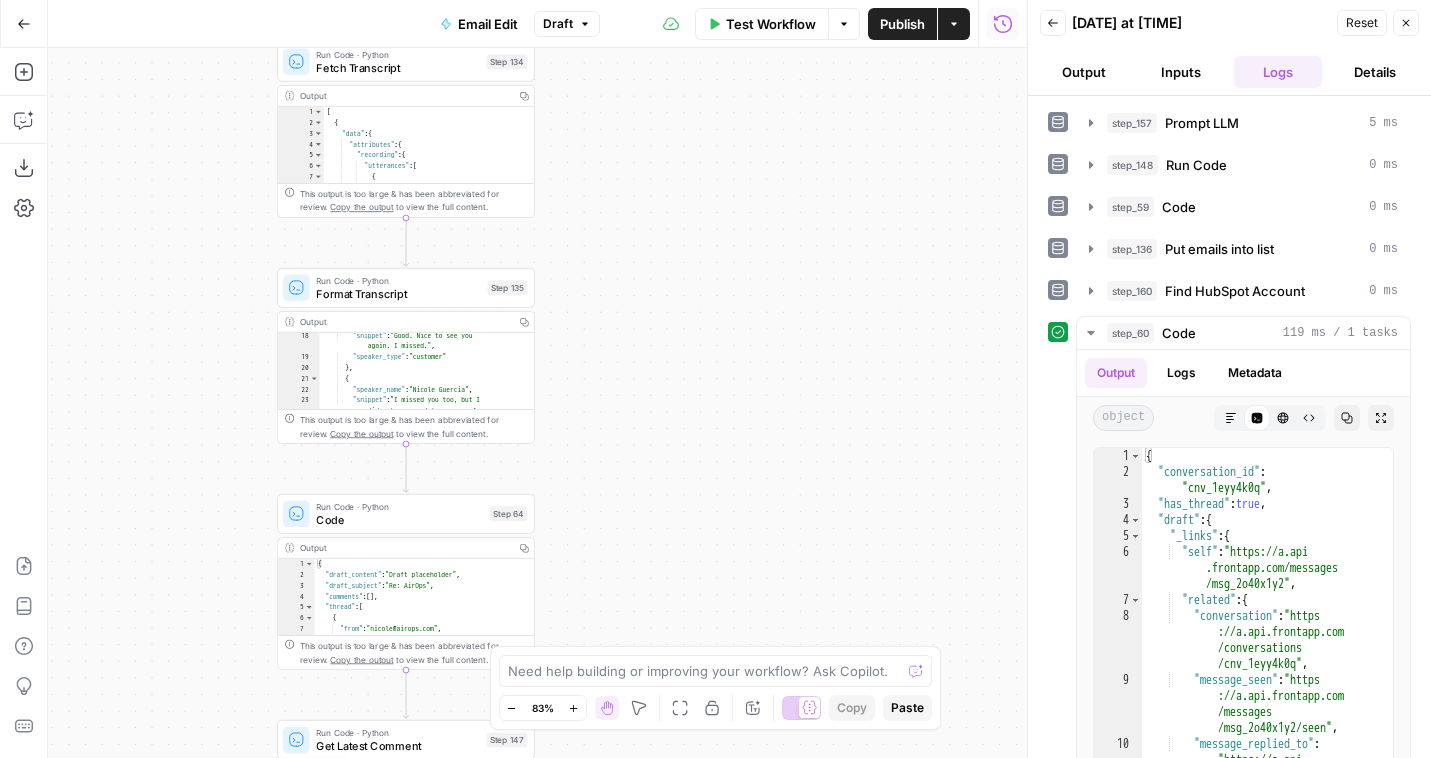 scroll, scrollTop: 250, scrollLeft: 0, axis: vertical 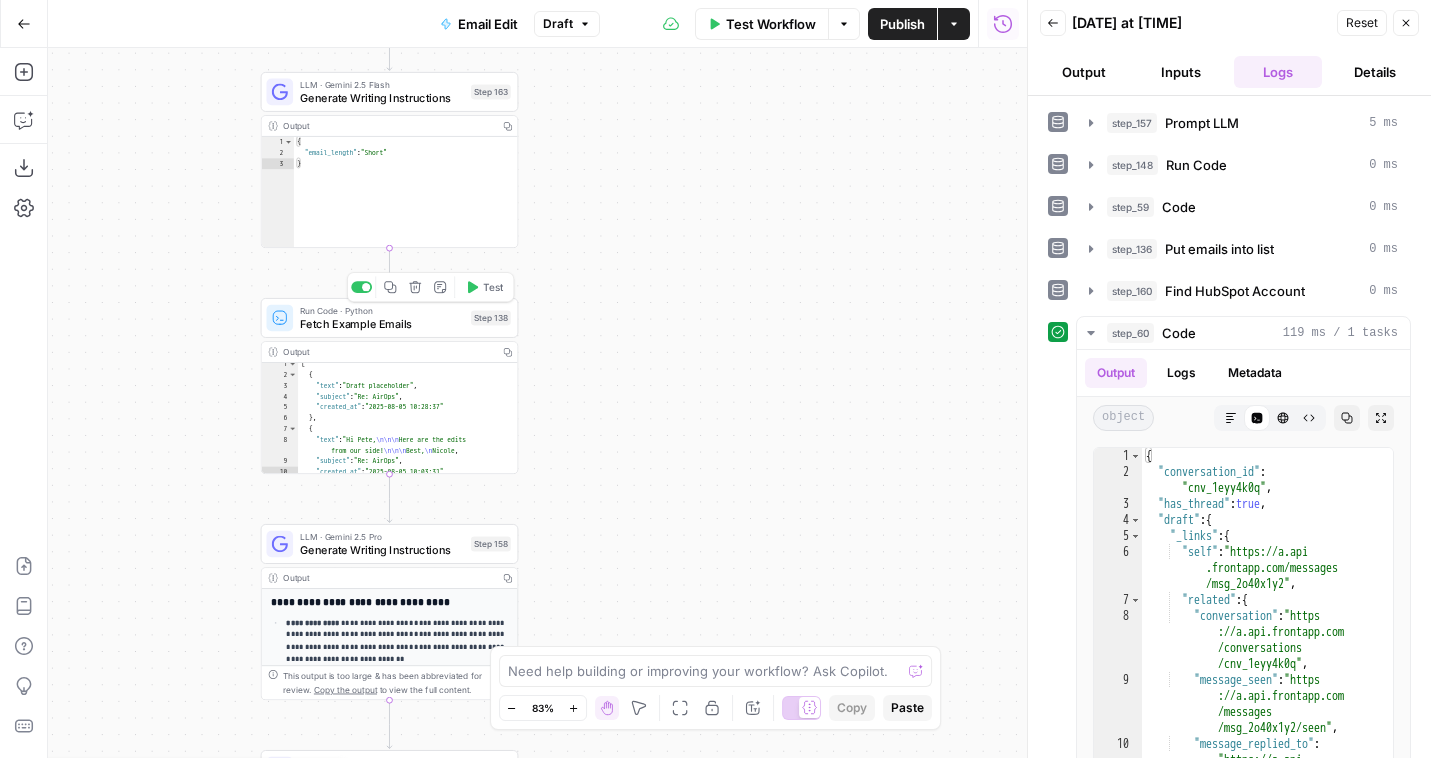 click on "Test" at bounding box center [484, 287] 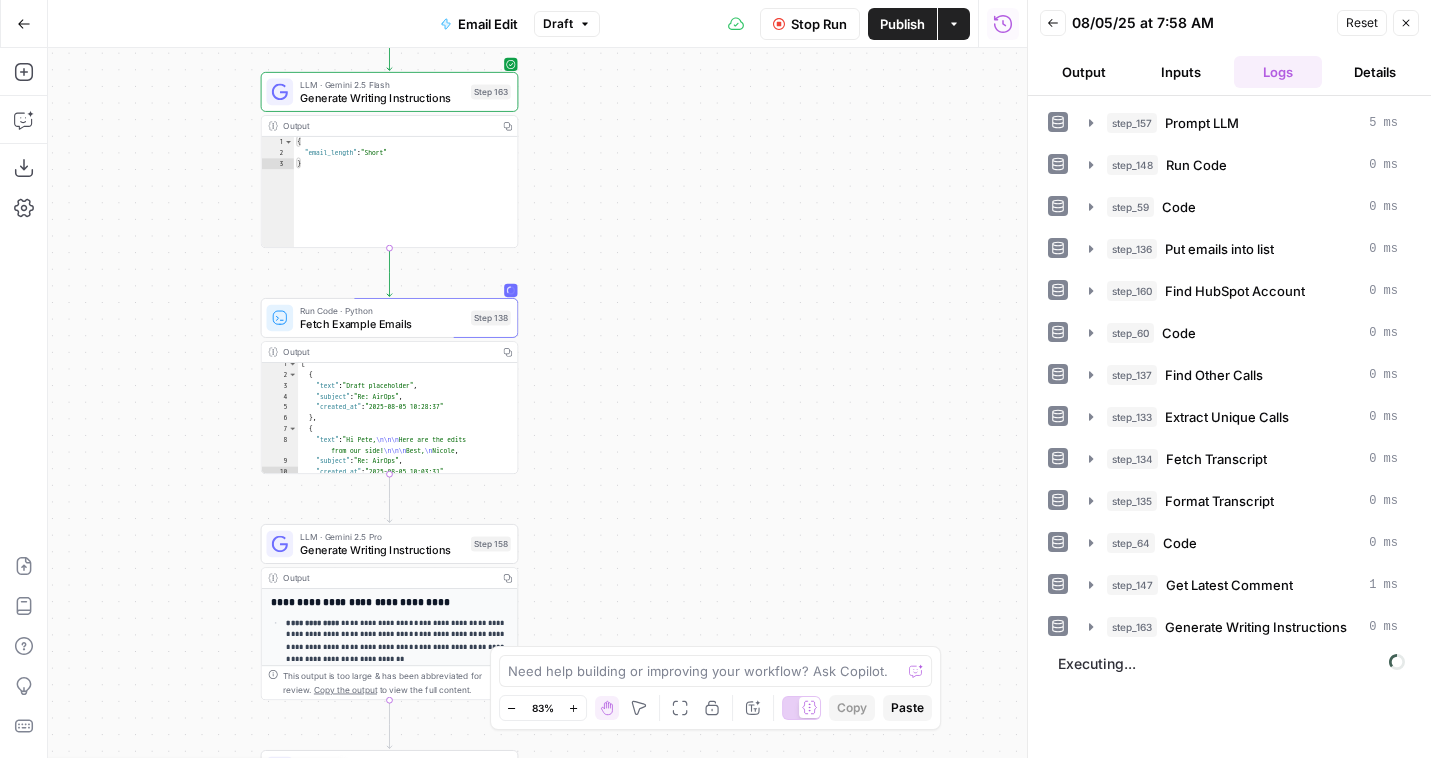 click on "Output" at bounding box center (1084, 72) 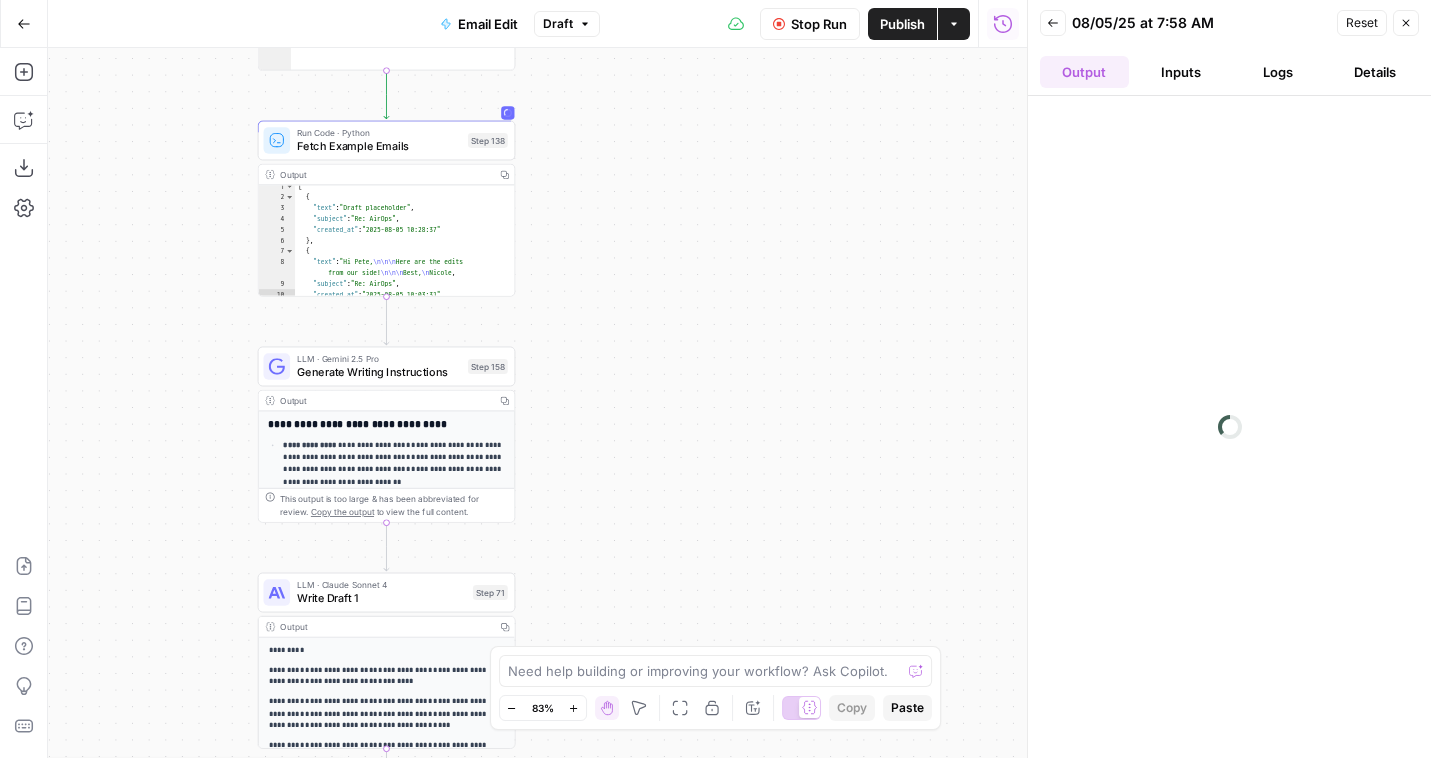 scroll, scrollTop: 1, scrollLeft: 0, axis: vertical 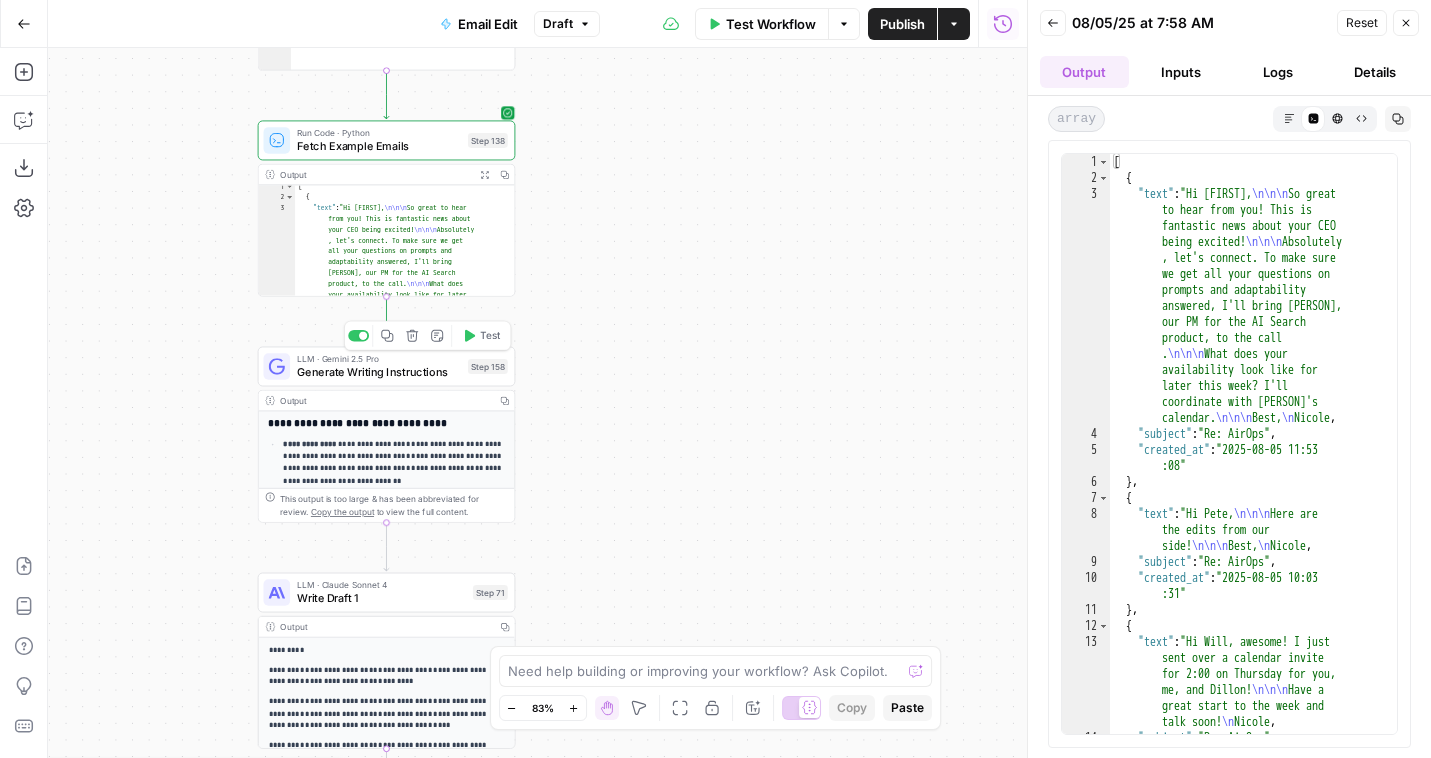 click on "Fetch Example Emails" at bounding box center (379, 146) 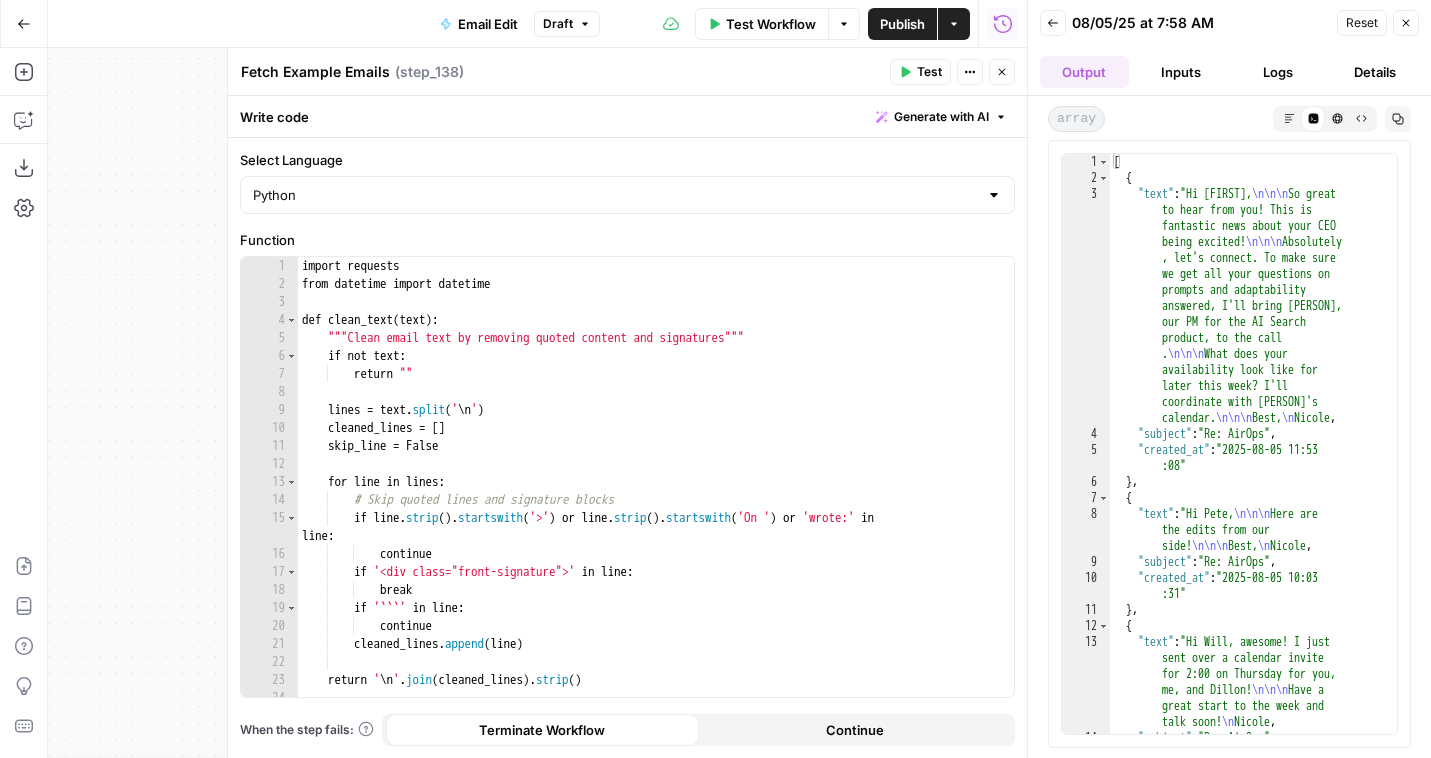 type 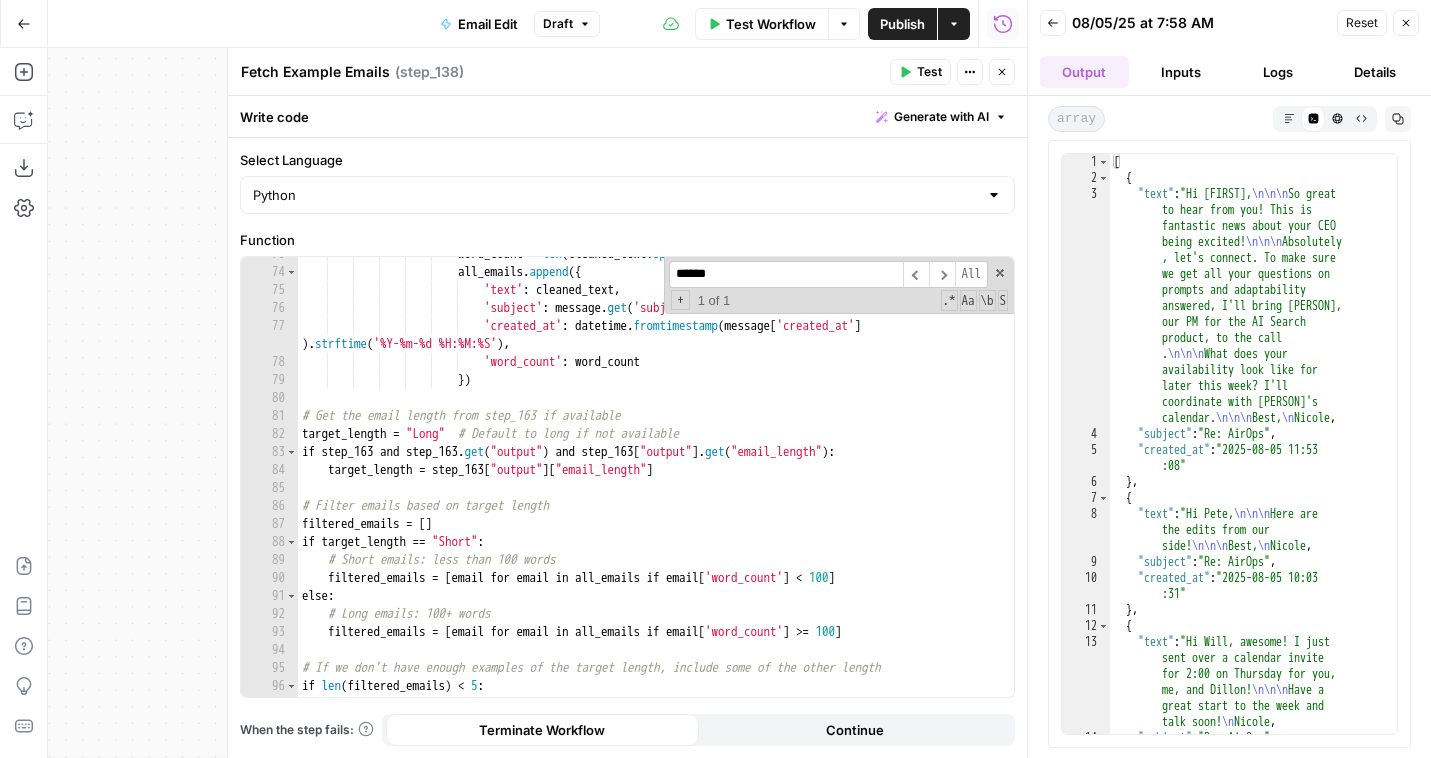 scroll, scrollTop: 1416, scrollLeft: 0, axis: vertical 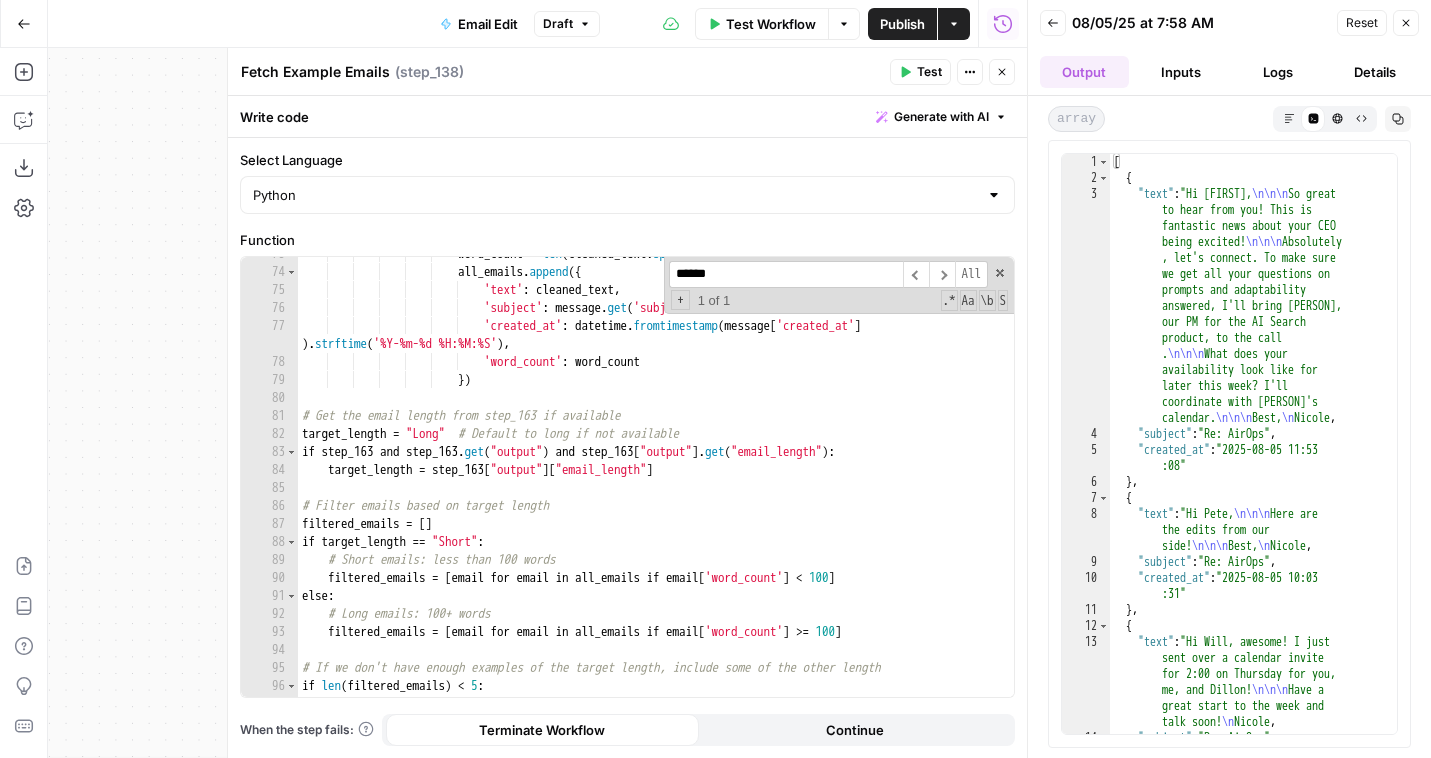 click on "Test" at bounding box center (929, 72) 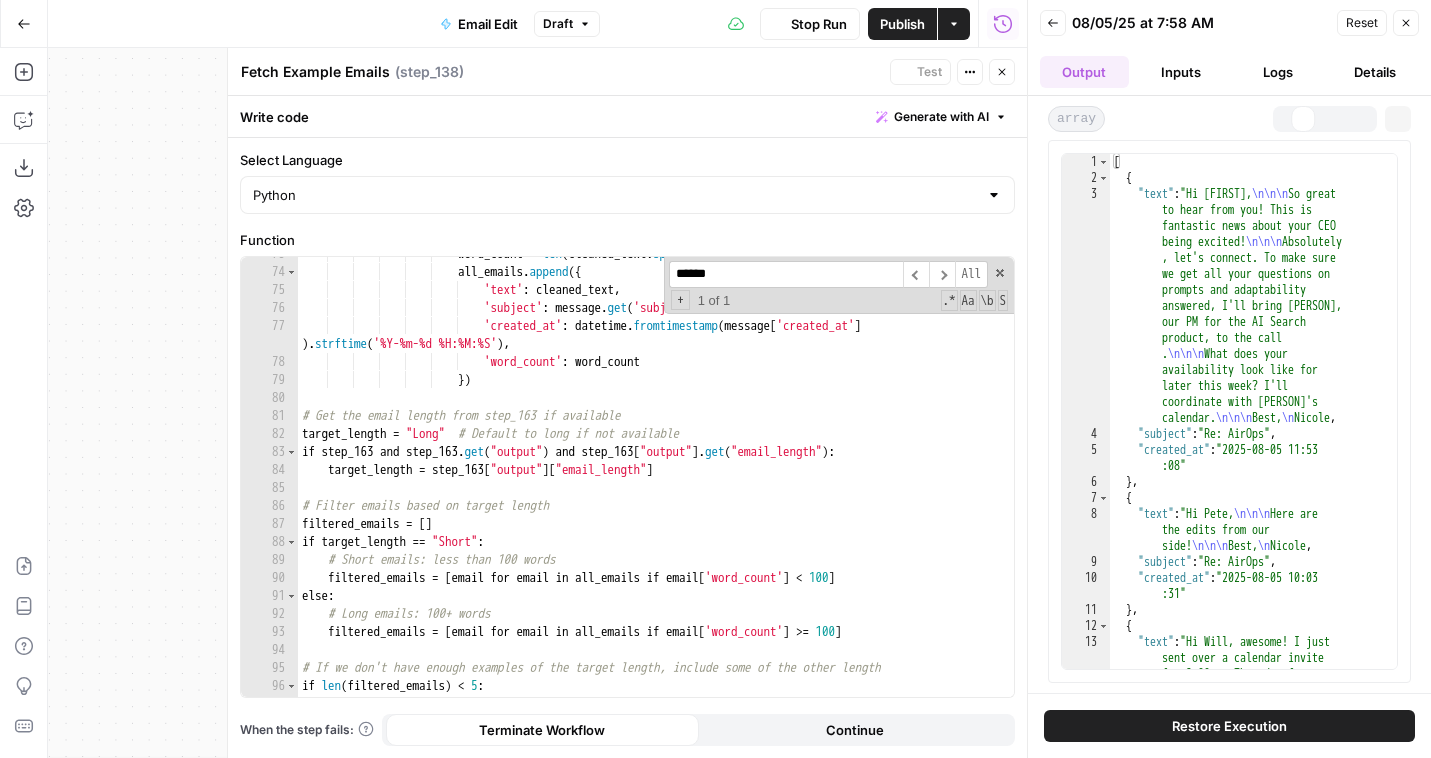 click 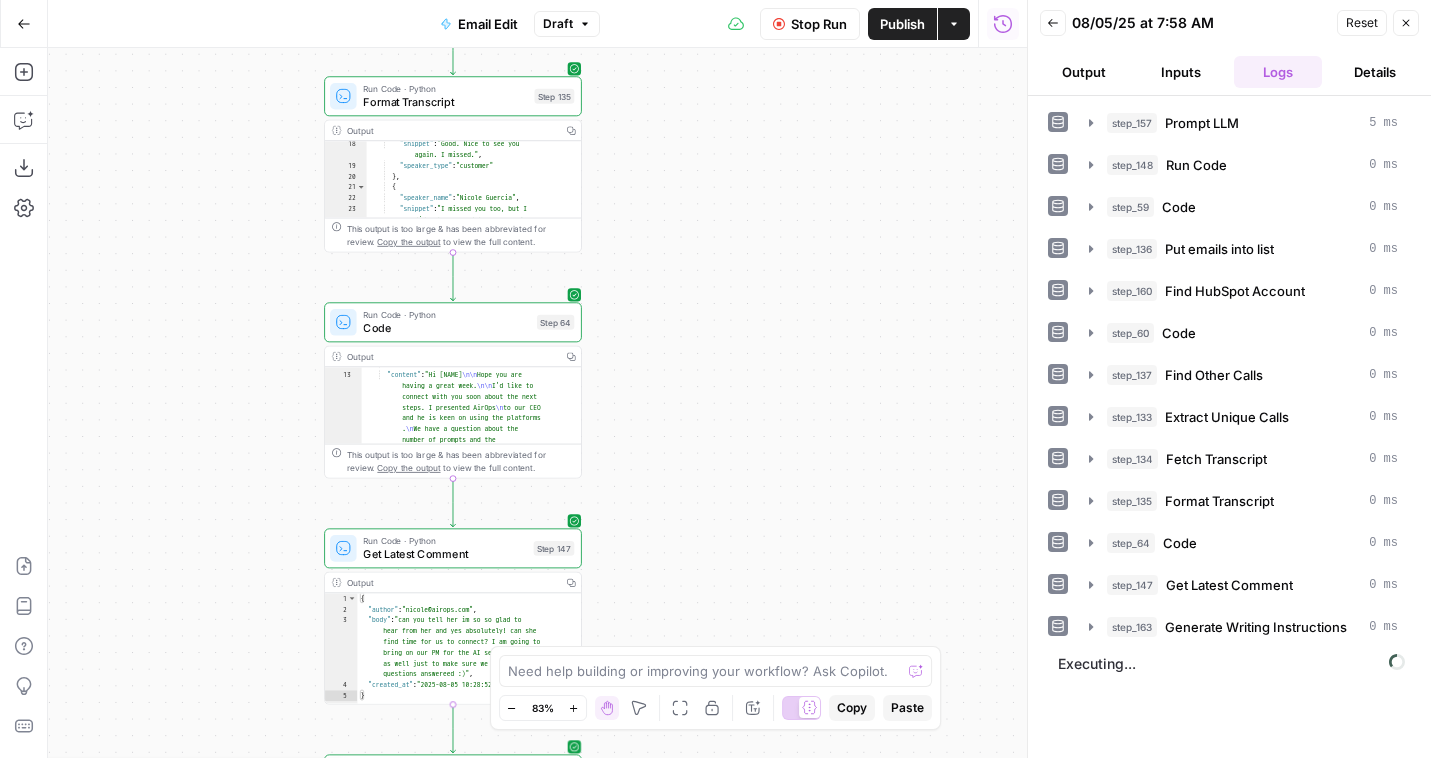 scroll, scrollTop: 153, scrollLeft: 0, axis: vertical 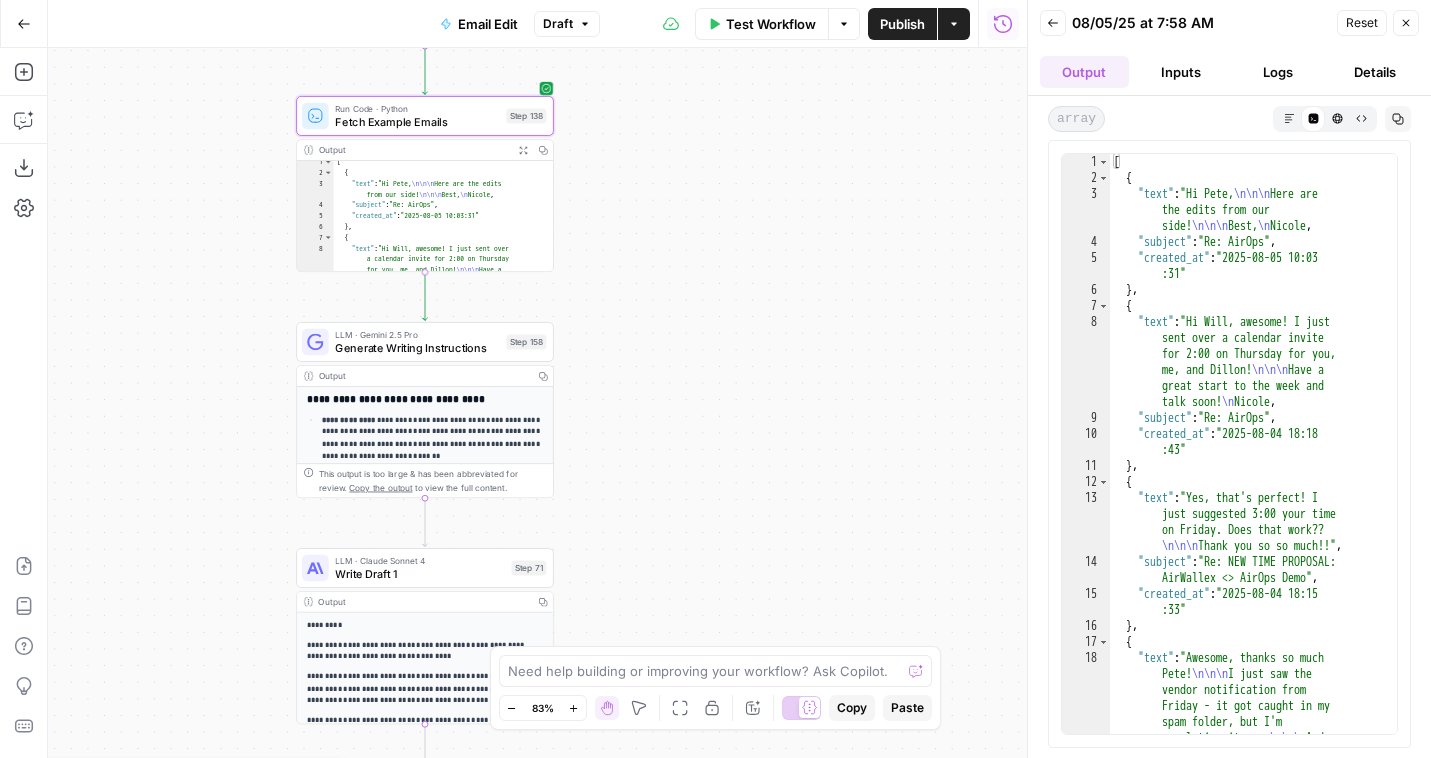 click on "Fetch Example Emails" at bounding box center [417, 121] 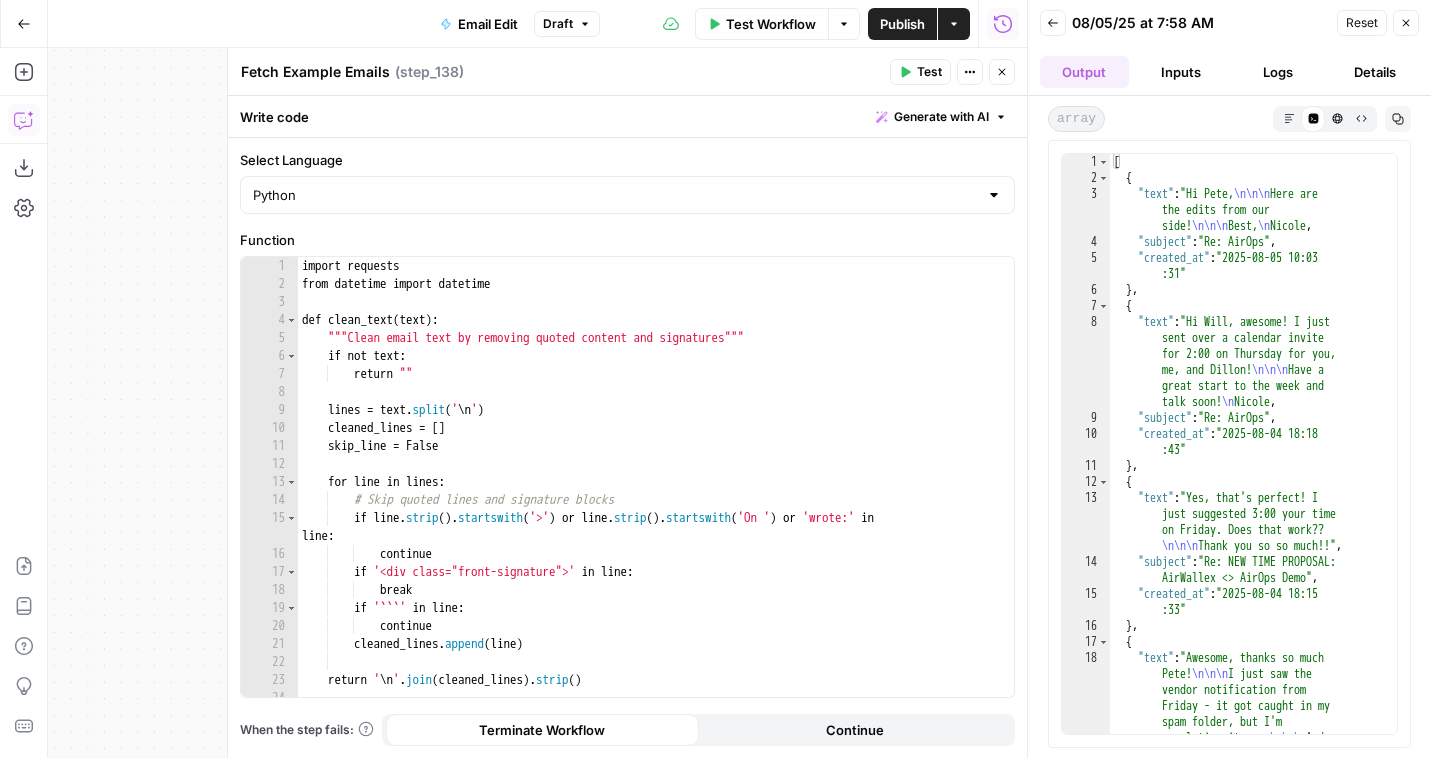 click on "Copilot" at bounding box center [24, 120] 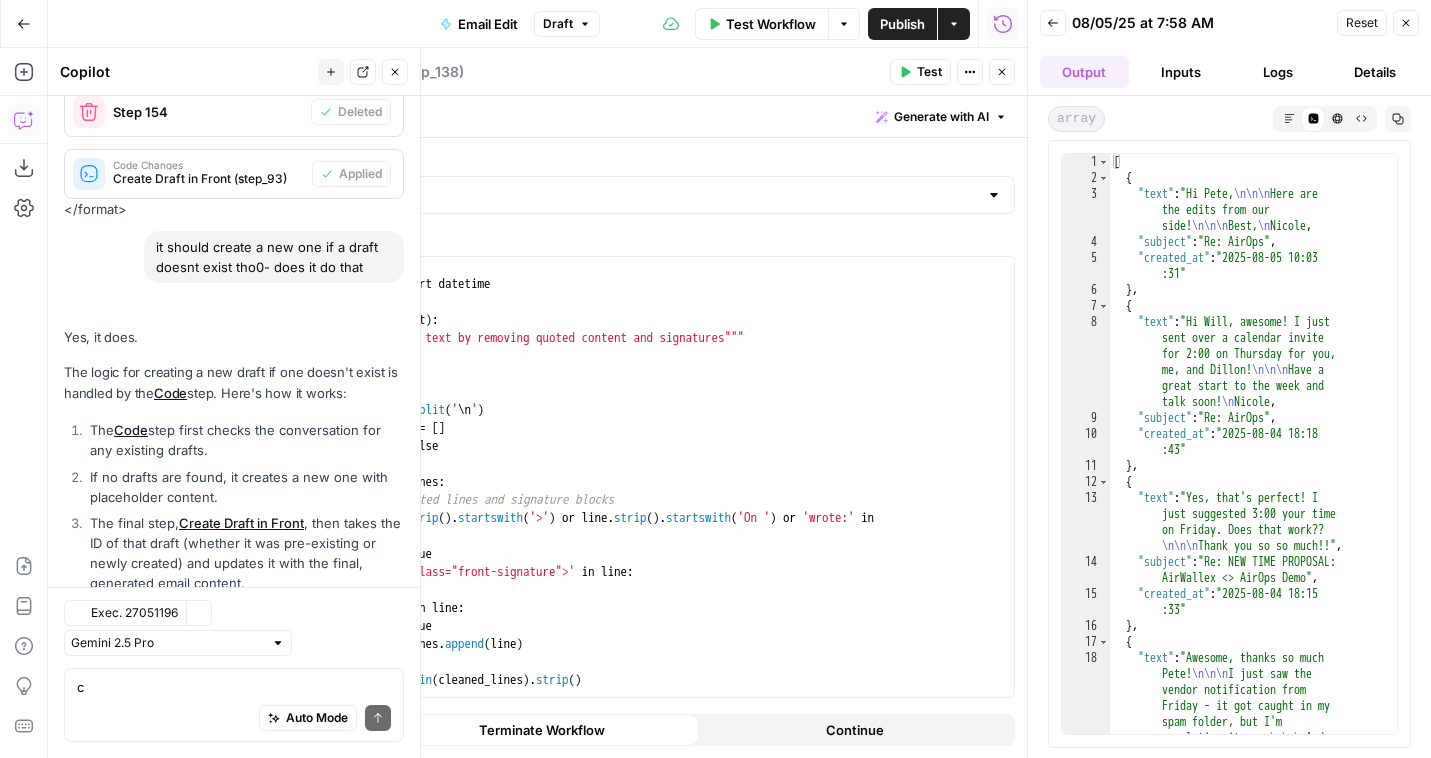 scroll, scrollTop: 921, scrollLeft: 0, axis: vertical 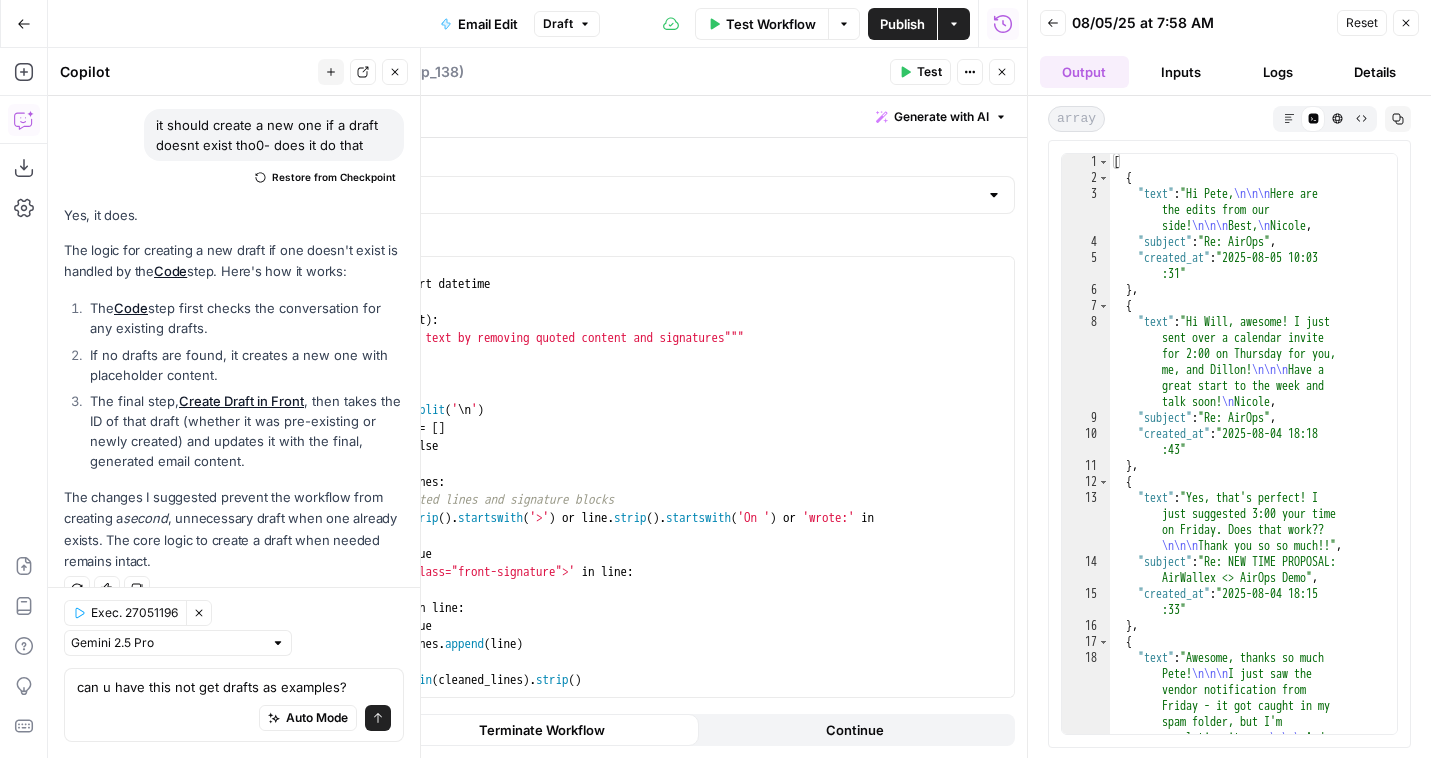 type on "can u have this not get drafts as examples?>" 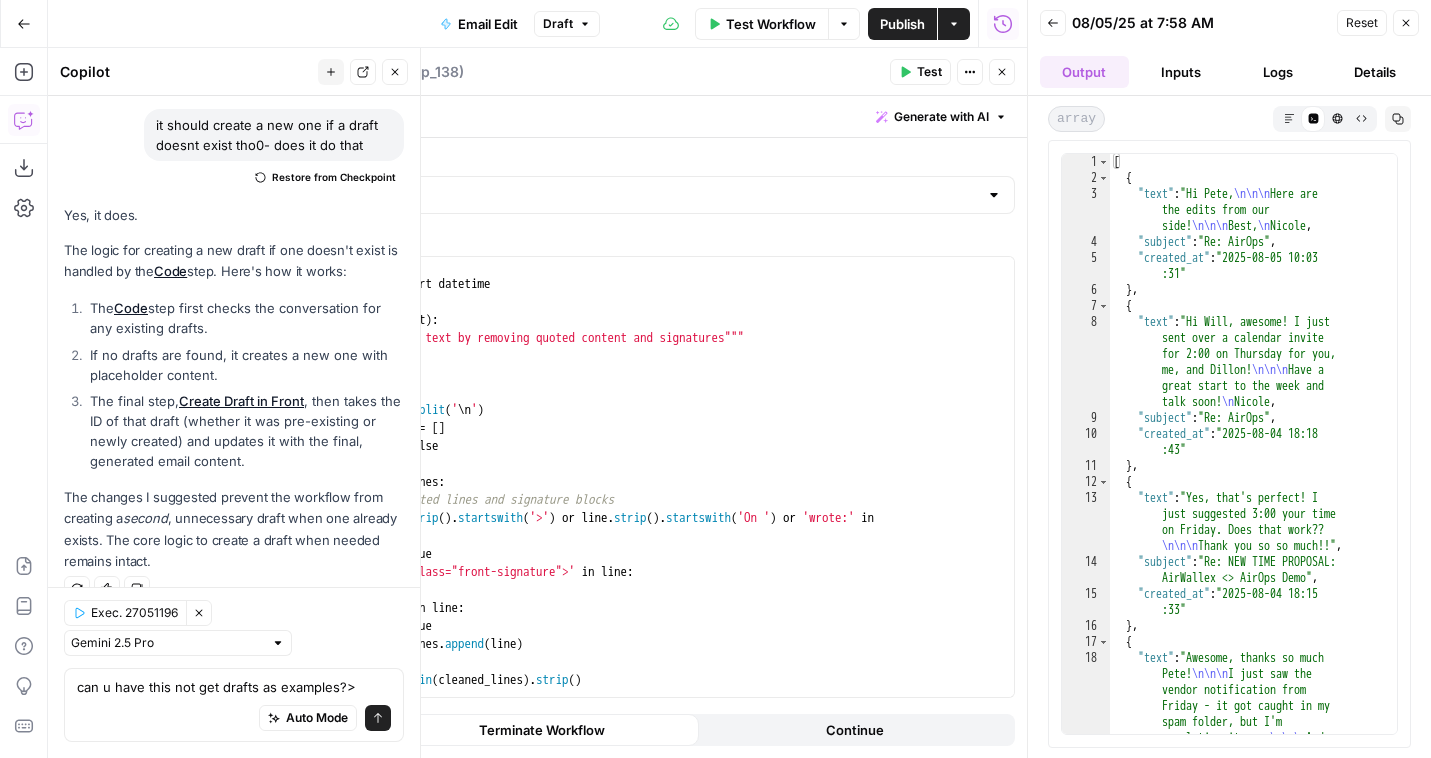 type 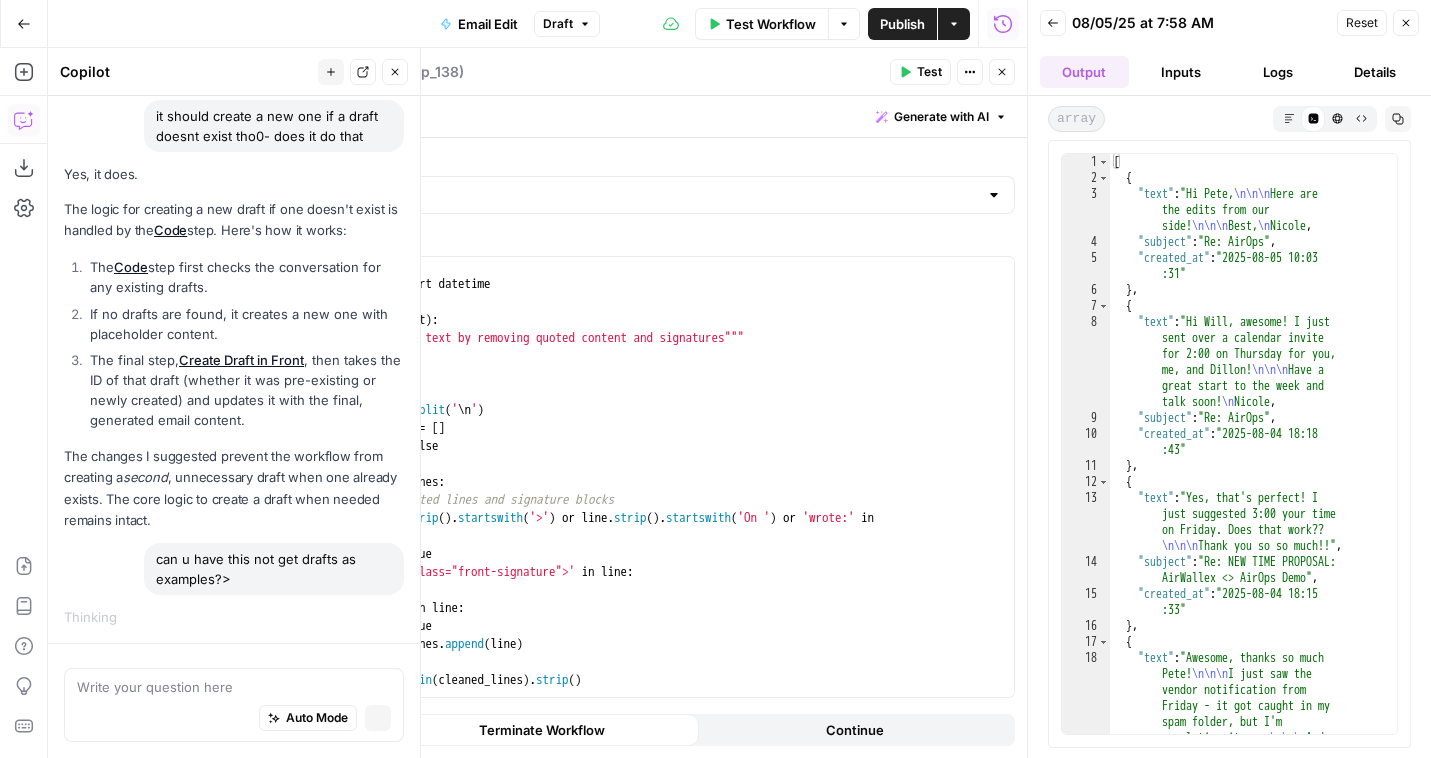 scroll, scrollTop: 895, scrollLeft: 0, axis: vertical 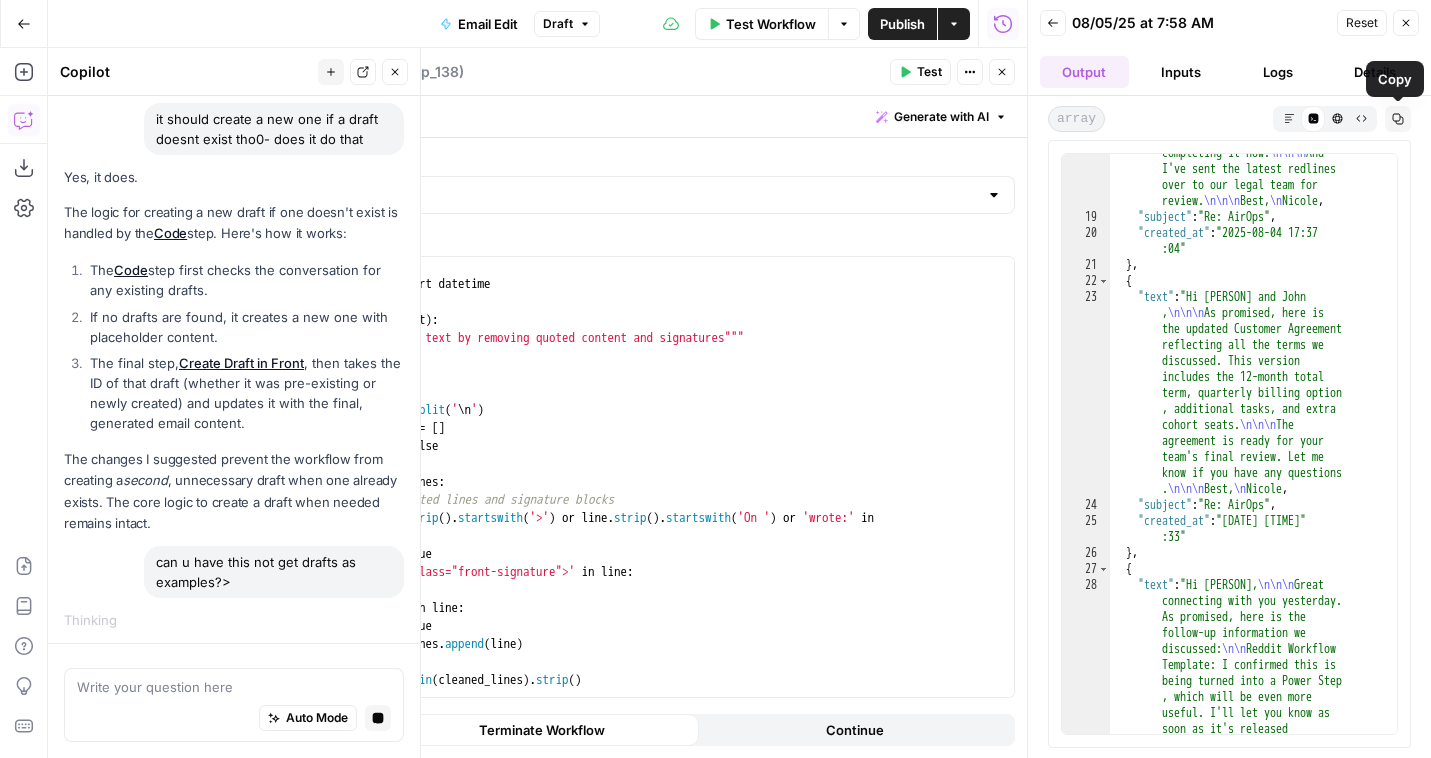 click 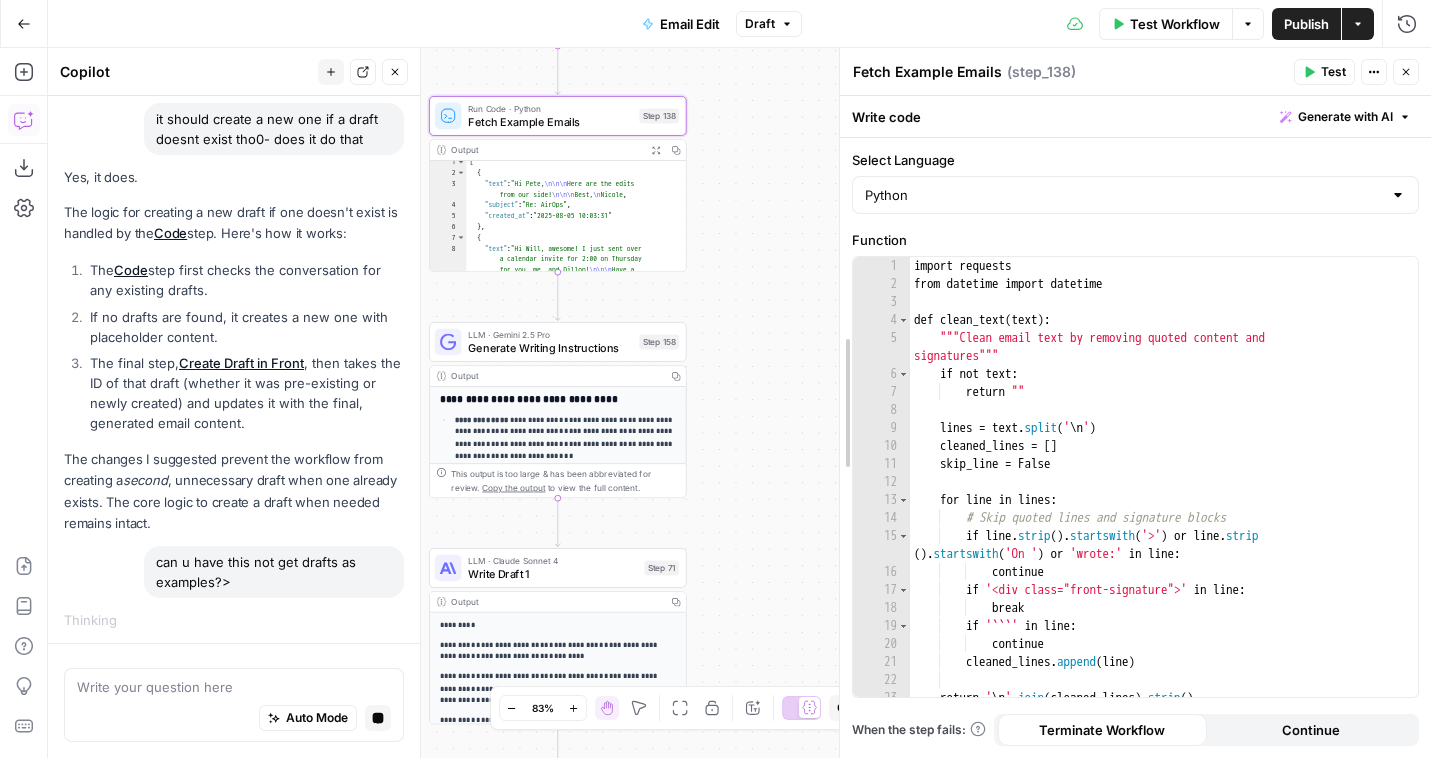 drag, startPoint x: 633, startPoint y: 257, endPoint x: 840, endPoint y: 266, distance: 207.19556 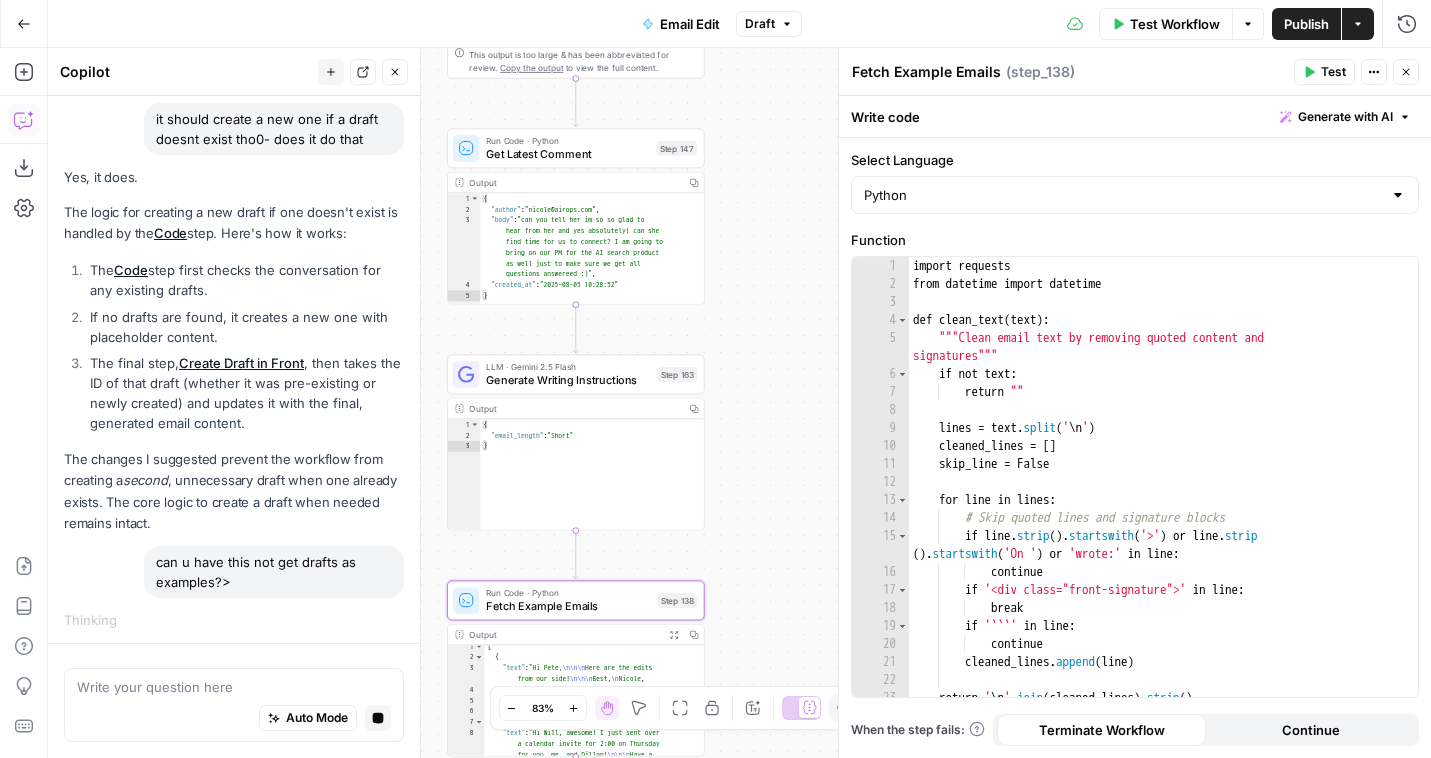click on "Close" at bounding box center (395, 72) 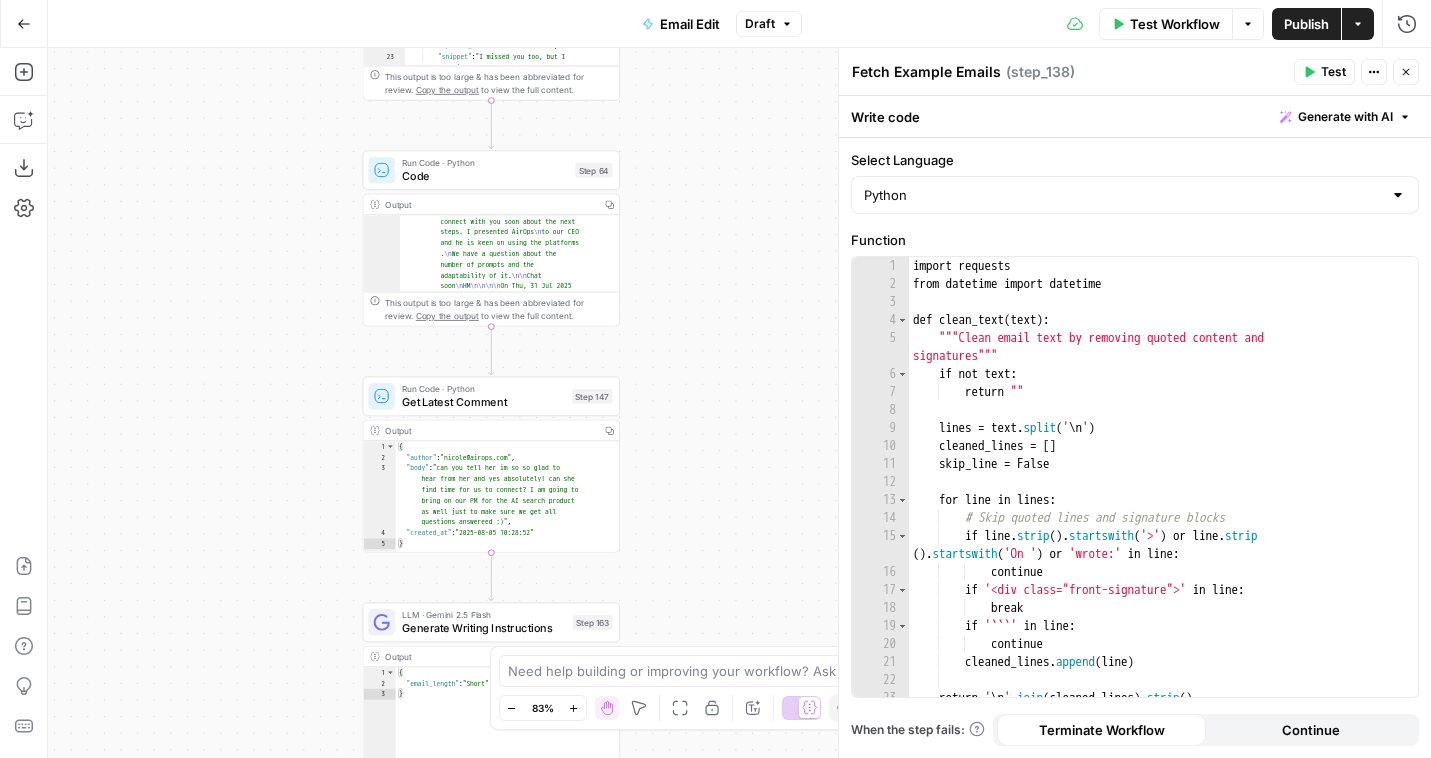 scroll, scrollTop: 180, scrollLeft: 0, axis: vertical 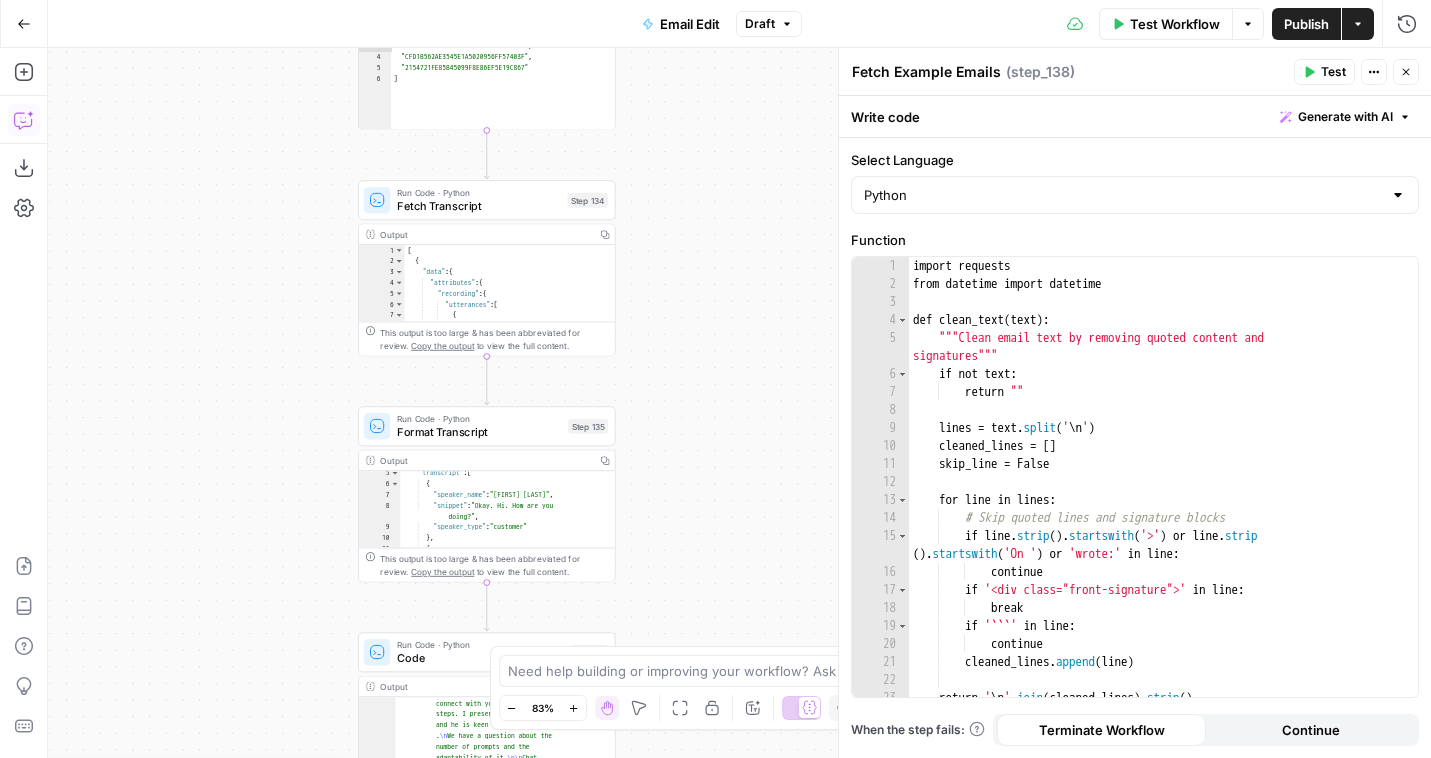 click 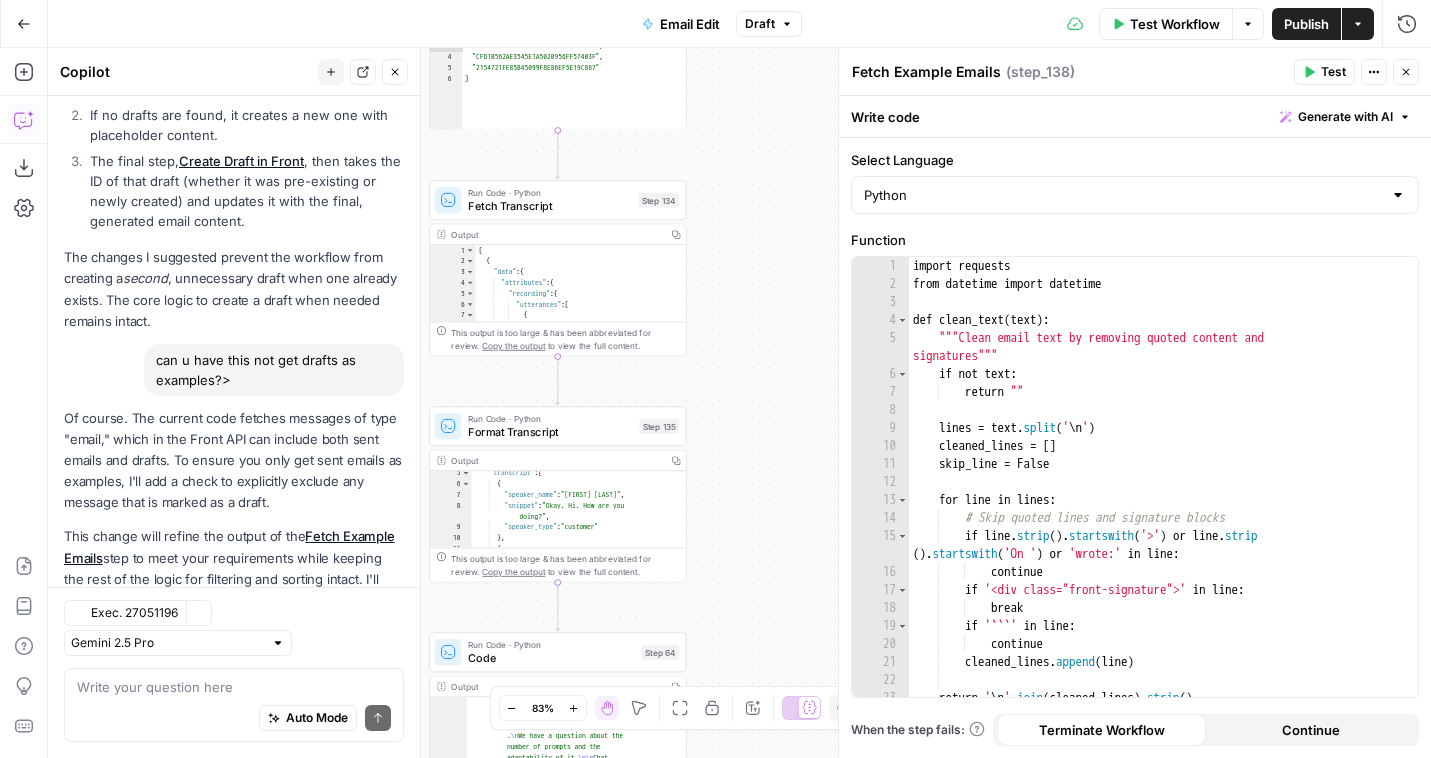 scroll, scrollTop: 1283, scrollLeft: 0, axis: vertical 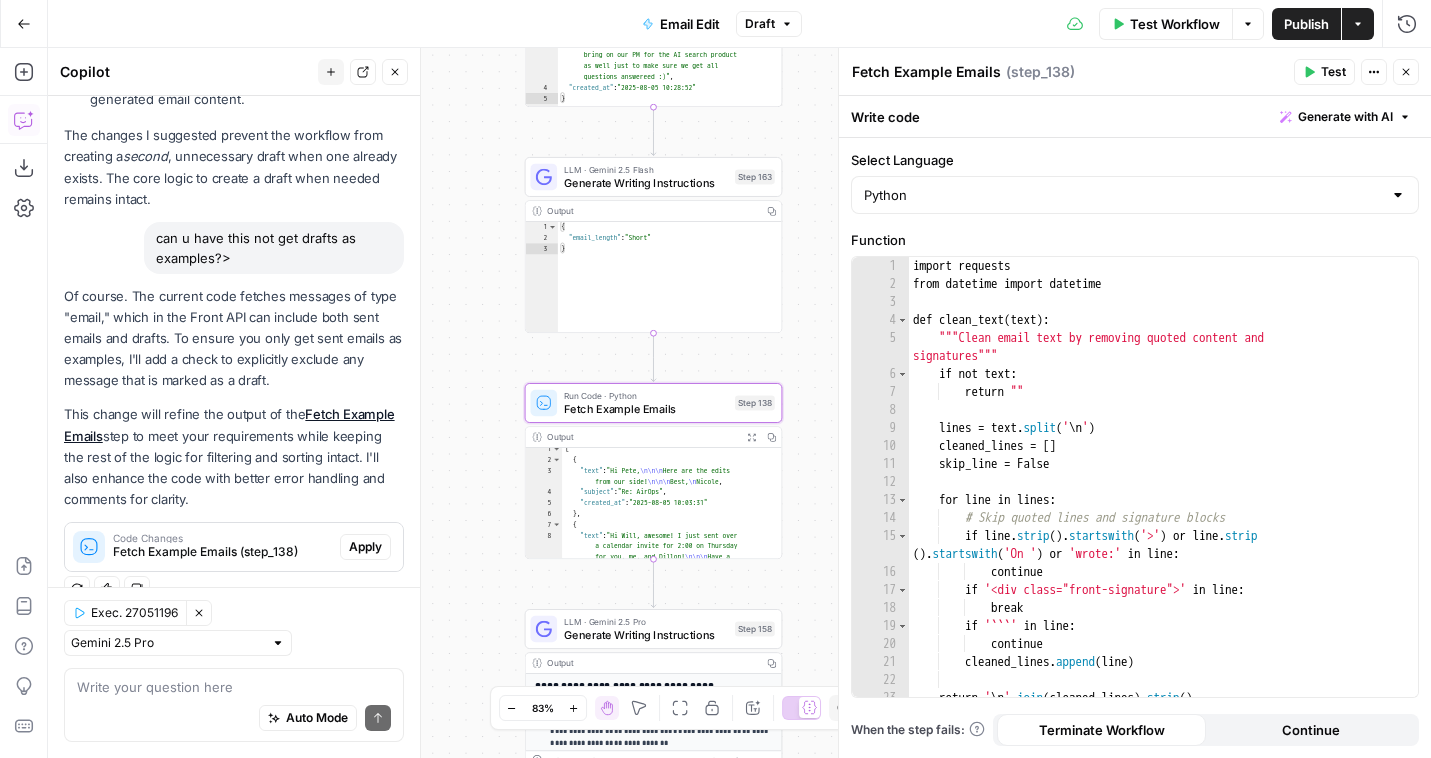 click on "Apply" at bounding box center (365, 547) 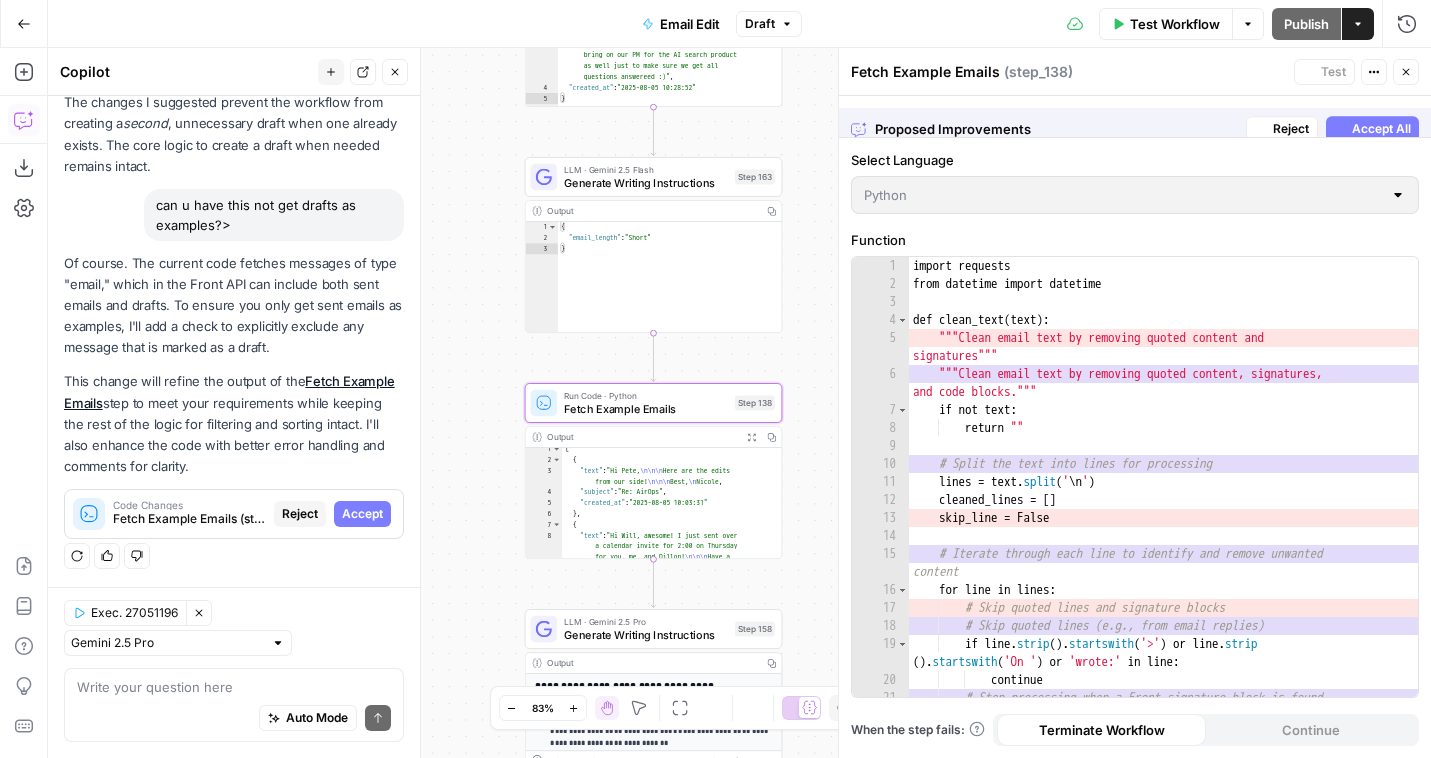scroll, scrollTop: 1219, scrollLeft: 0, axis: vertical 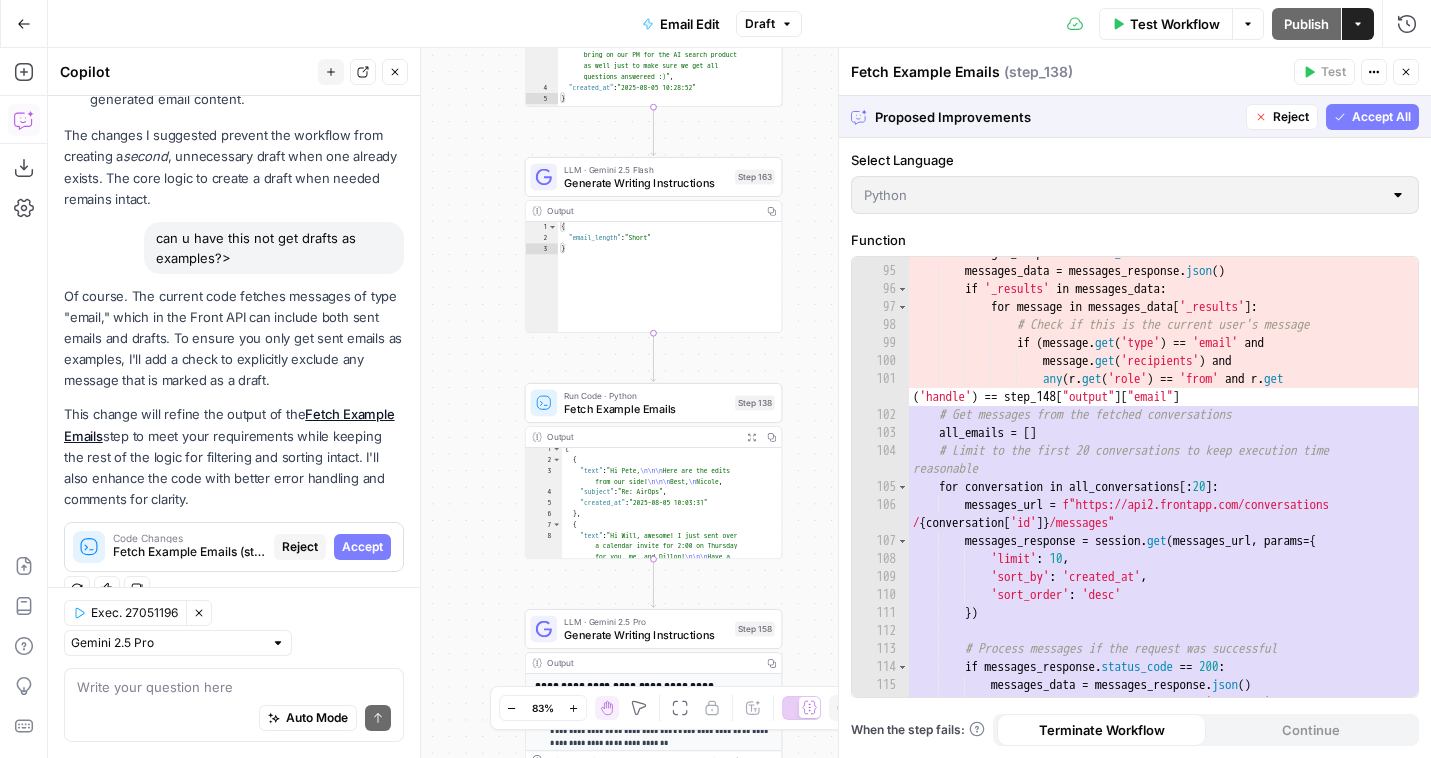 click on "Accept All" at bounding box center (1381, 117) 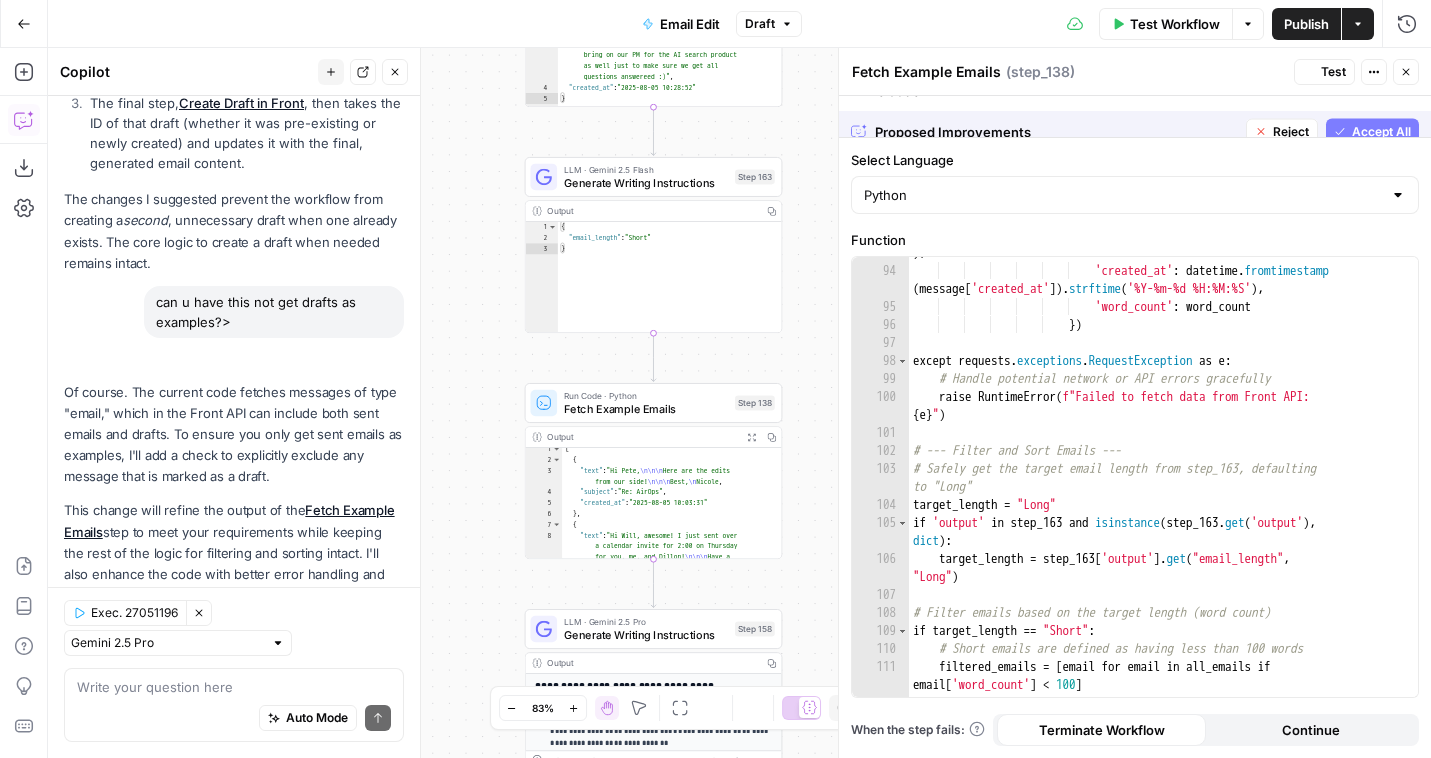 scroll, scrollTop: 1315, scrollLeft: 0, axis: vertical 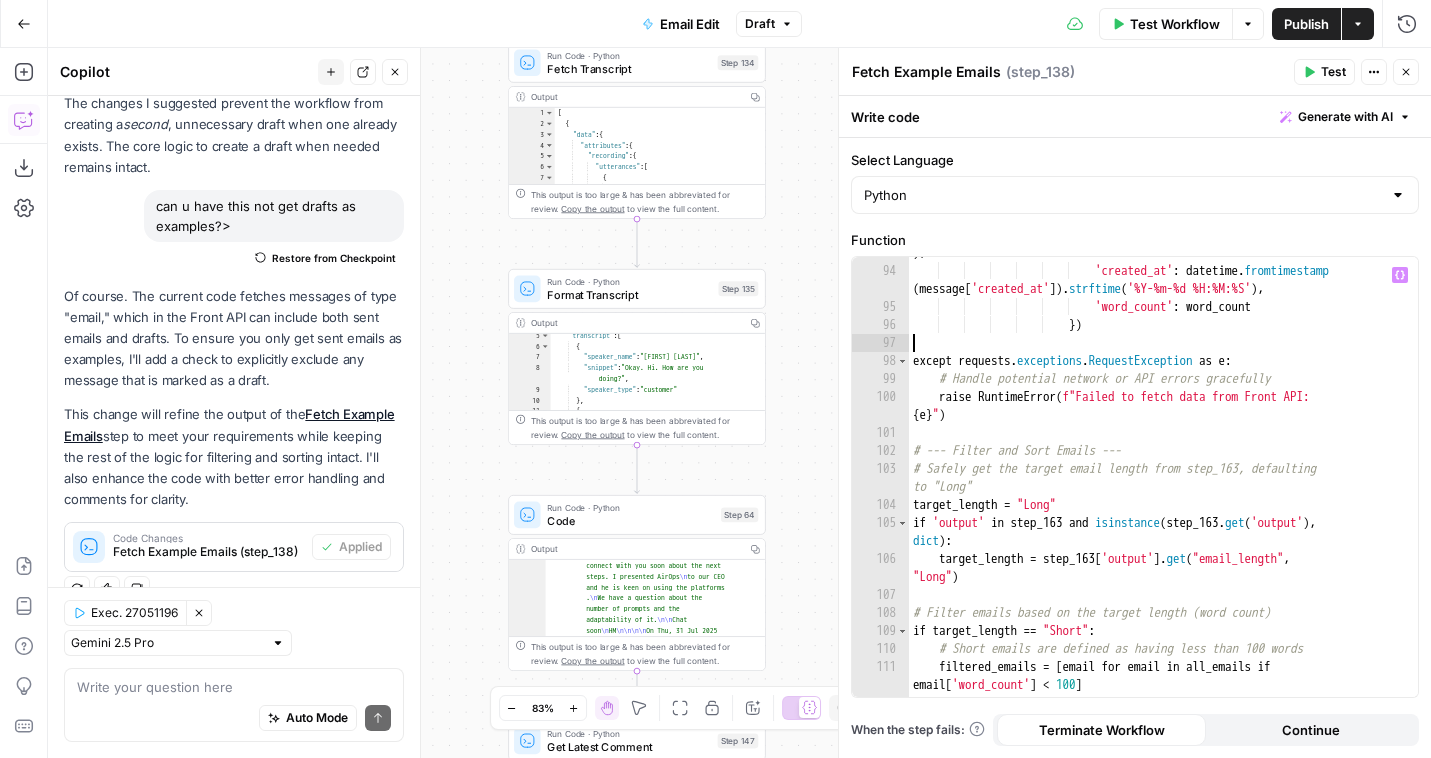 click on "'subject' :   message . get ( 'subject' ,   '' ) ,                                    'created_at' :   datetime . fromtimestamp ( message [ 'created_at' ]) . strftime ( '%Y-%m-%d %H:%M:%S' ) ,                                    'word_count' :   word_count                               }) except   requests . exceptions . RequestException   as   e :      # Handle potential network or API errors gracefully      raise   RuntimeError ( f"Failed to fetch data from Front API:  { e } " ) # --- Filter and Sort Emails --- # Safely get the target email length from step_163, defaulting  to "Long" target_length   =   "Long" if   'output'   in   step_163   and   isinstance ( step_163 . get ( 'output' ) ,   dict ) :      target_length   =   step_163 [ 'output' ] . get ( "email_length" ,   "Long" ) # Filter emails based on the target length (word count) if   target_length   ==   "Short" :      # Short emails are defined as having less than 100 words      filtered_emails   =   [ email   for" at bounding box center [1163, 473] 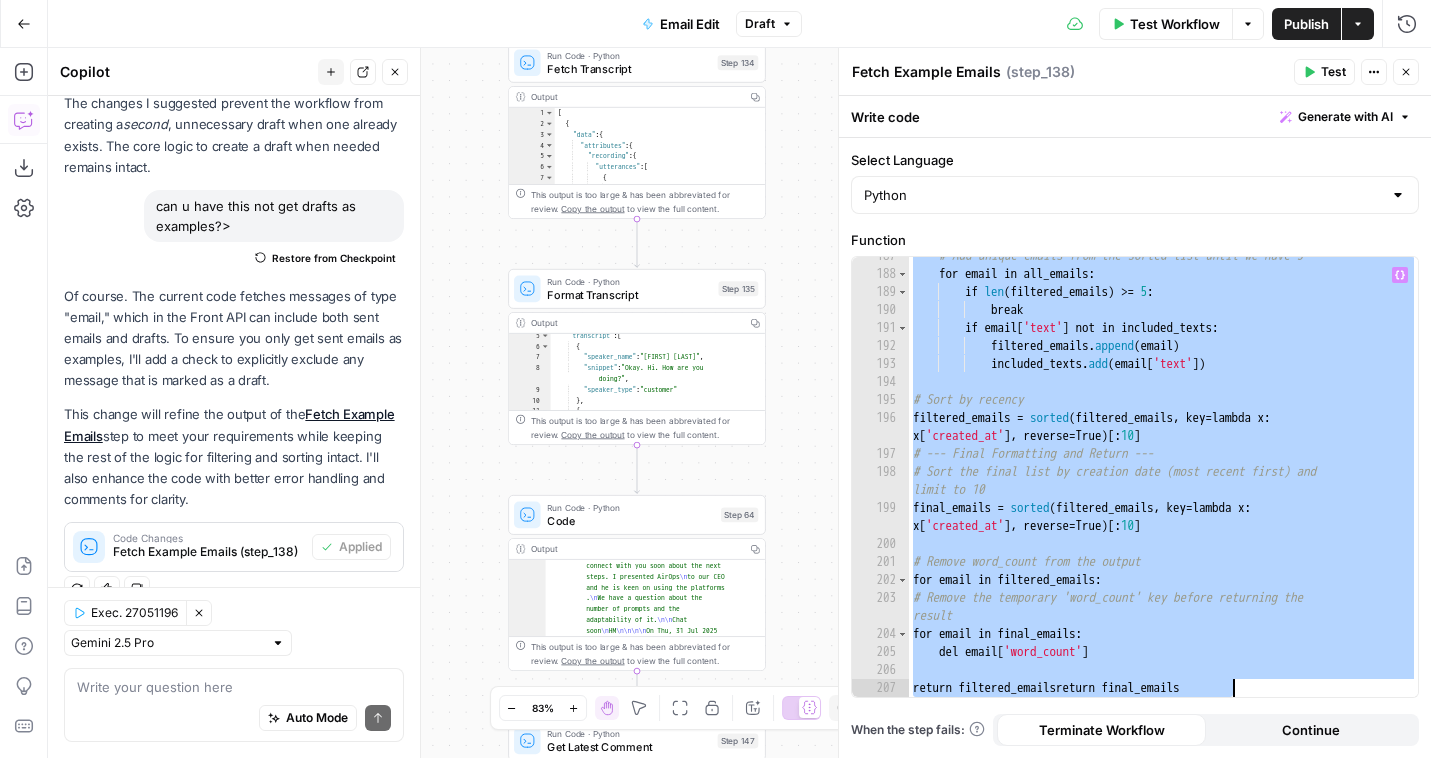 scroll, scrollTop: 4186, scrollLeft: 0, axis: vertical 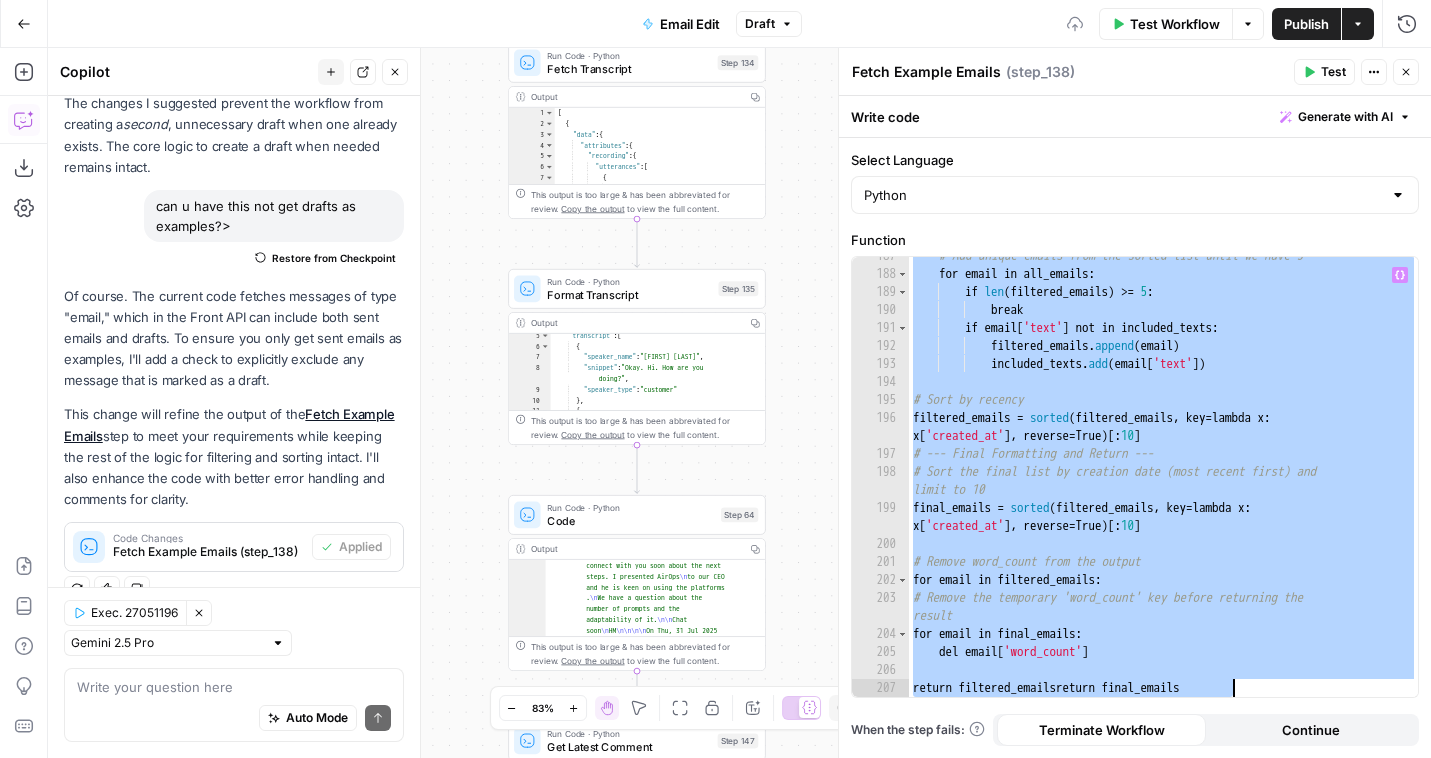 click on "# Add unique emails from the sorted list until we have 5      for   email   in   all_emails :           if   len ( filtered_emails )   >=   5 :                break           if   email [ 'text' ]   not   in   included_texts :                filtered_emails . append ( email )                included_texts . add ( email [ 'text' ]) # Sort by recency filtered_emails   =   sorted ( filtered_emails ,   key = lambda   x :   x [ 'created_at' ] ,   reverse = True ) [ : 10 ] # --- Final Formatting and Return --- # Sort the final list by creation date (most recent first) and  limit to 10 final_emails   =   sorted ( filtered_emails ,   key = lambda   x :   x [ 'created_at' ] ,   reverse = True ) [ : 10 ] # Remove word_count from the output for   email   in   filtered_emails : # Remove the temporary 'word_count' key before returning the  result for   email   in   final_emails :      del   email [ 'word_count' ] return   filtered_emailsreturn   final_emails" at bounding box center (1163, 485) 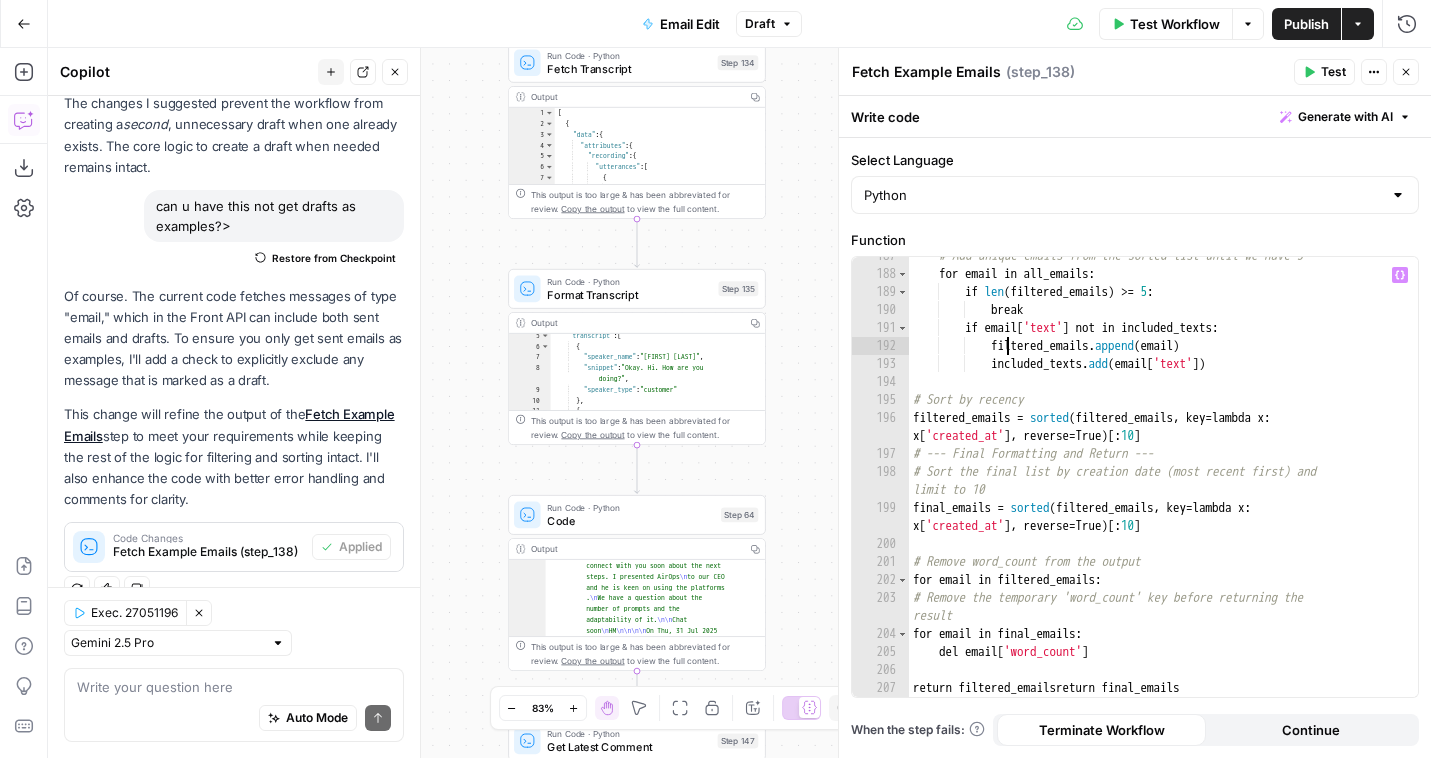 type on "**********" 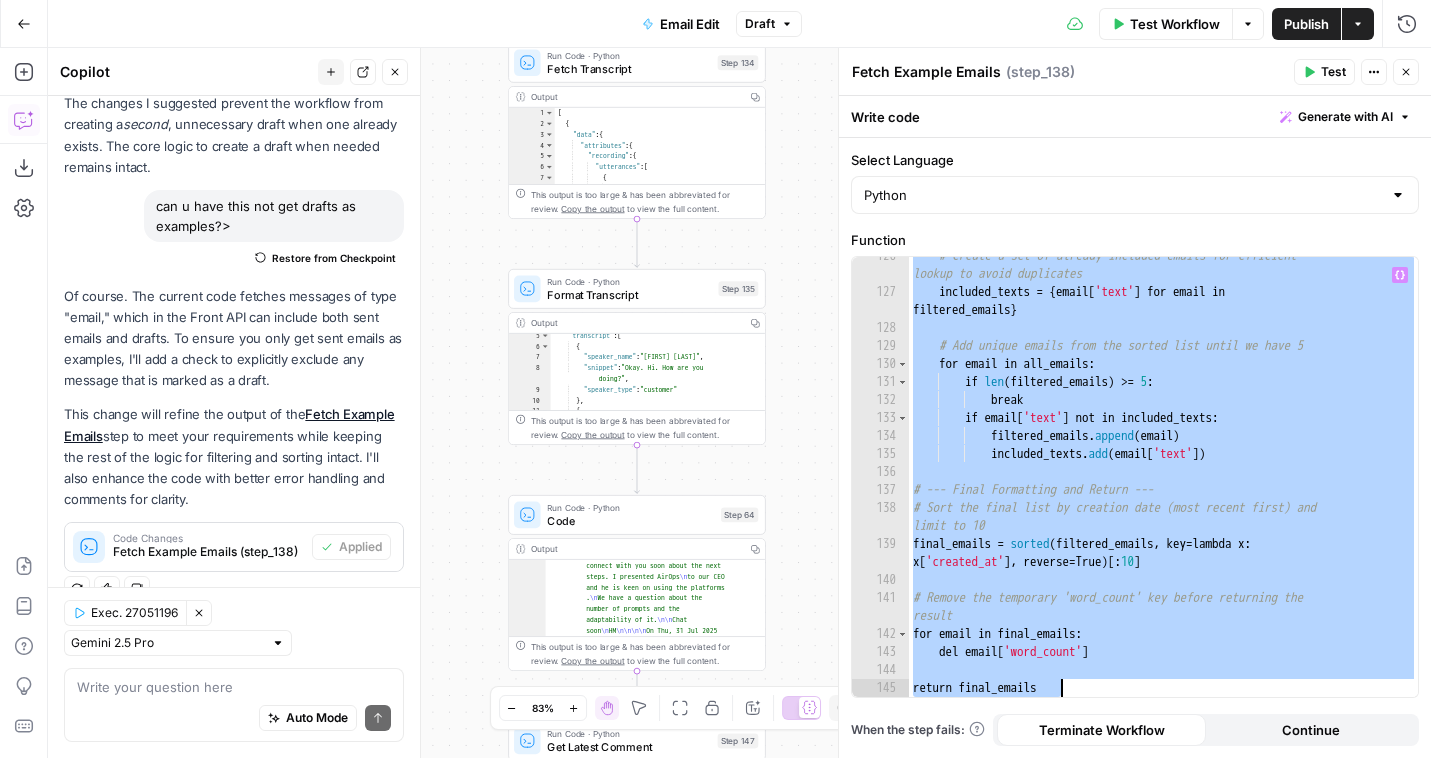 scroll, scrollTop: 2890, scrollLeft: 0, axis: vertical 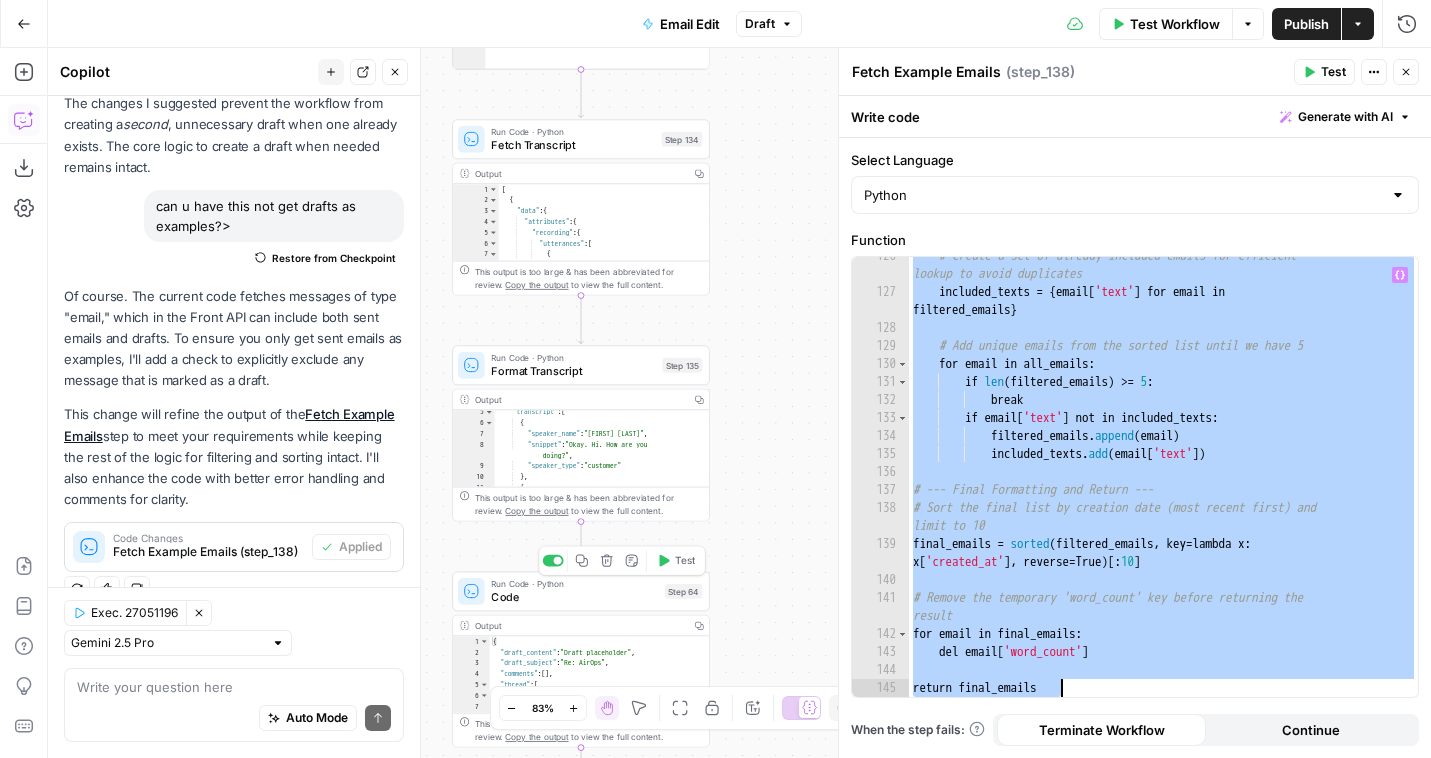 click on "Test" at bounding box center (676, 561) 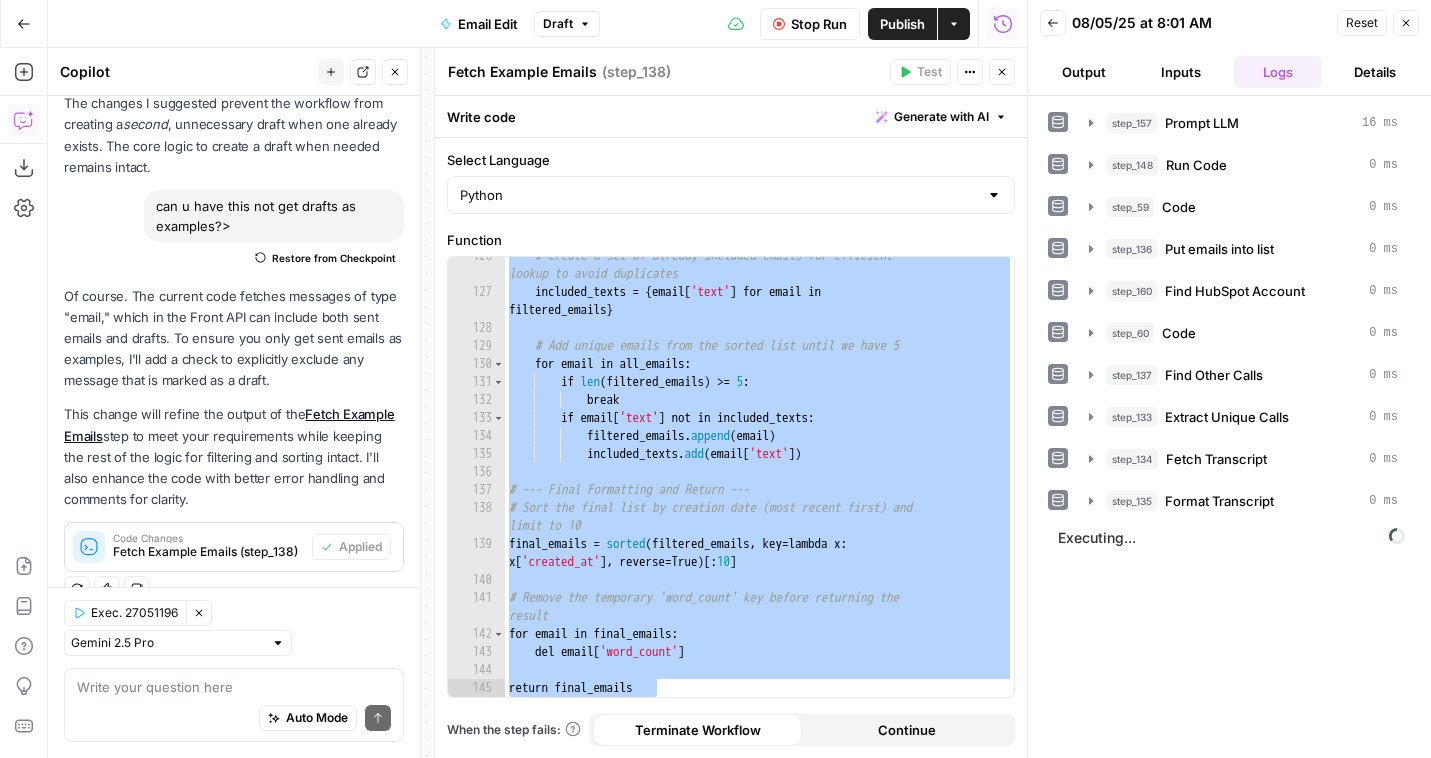 click on "Close" at bounding box center [1406, 23] 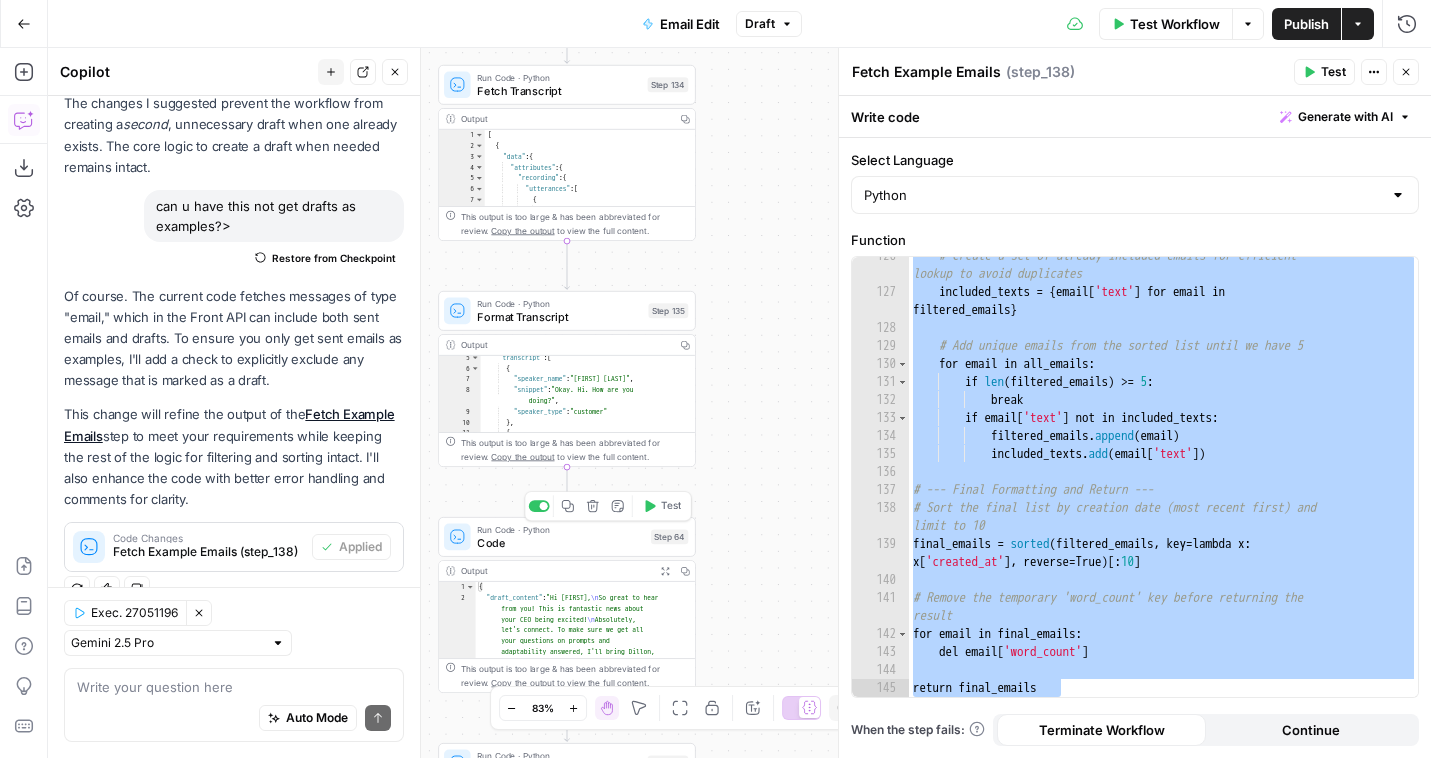 click on "Test" at bounding box center [671, 506] 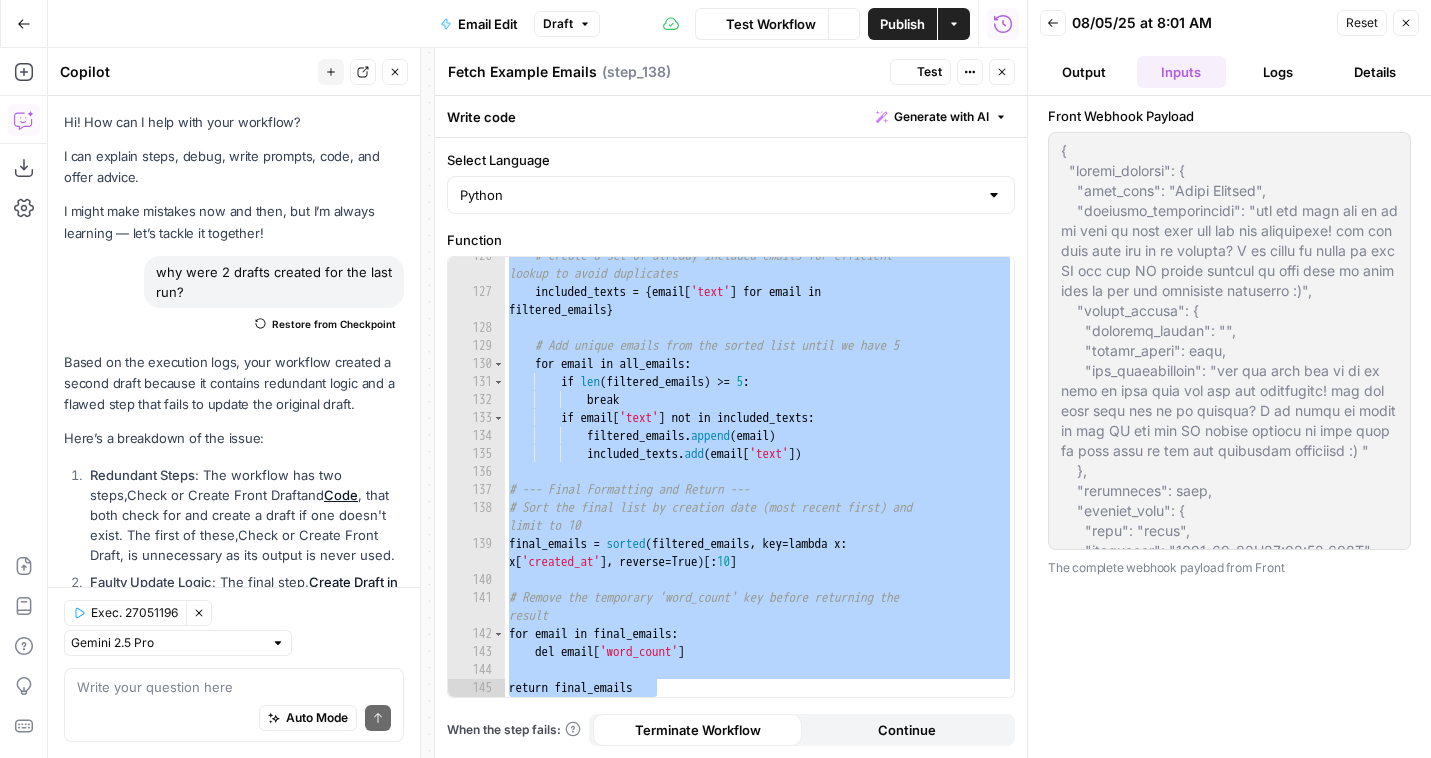 scroll, scrollTop: 0, scrollLeft: 0, axis: both 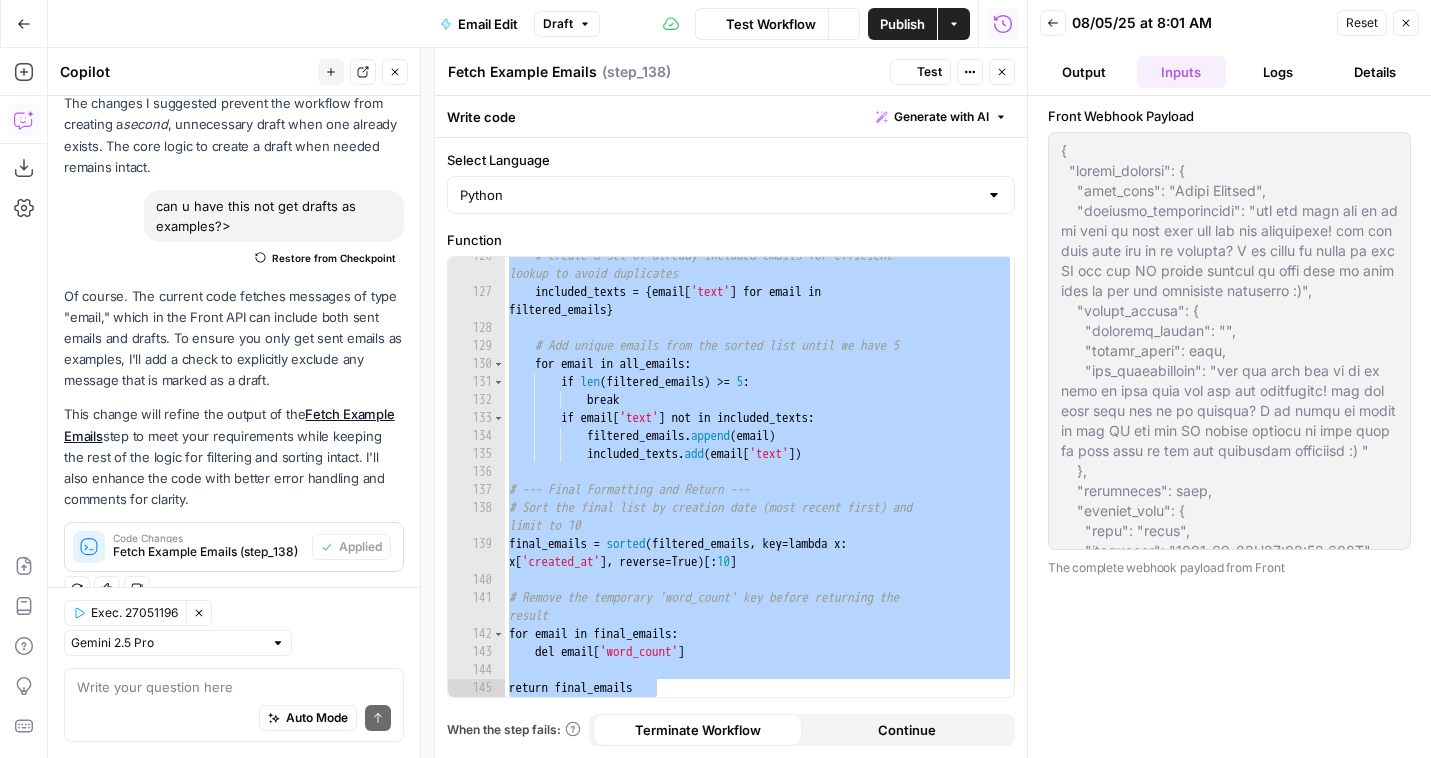 click on "Logs" at bounding box center (1278, 72) 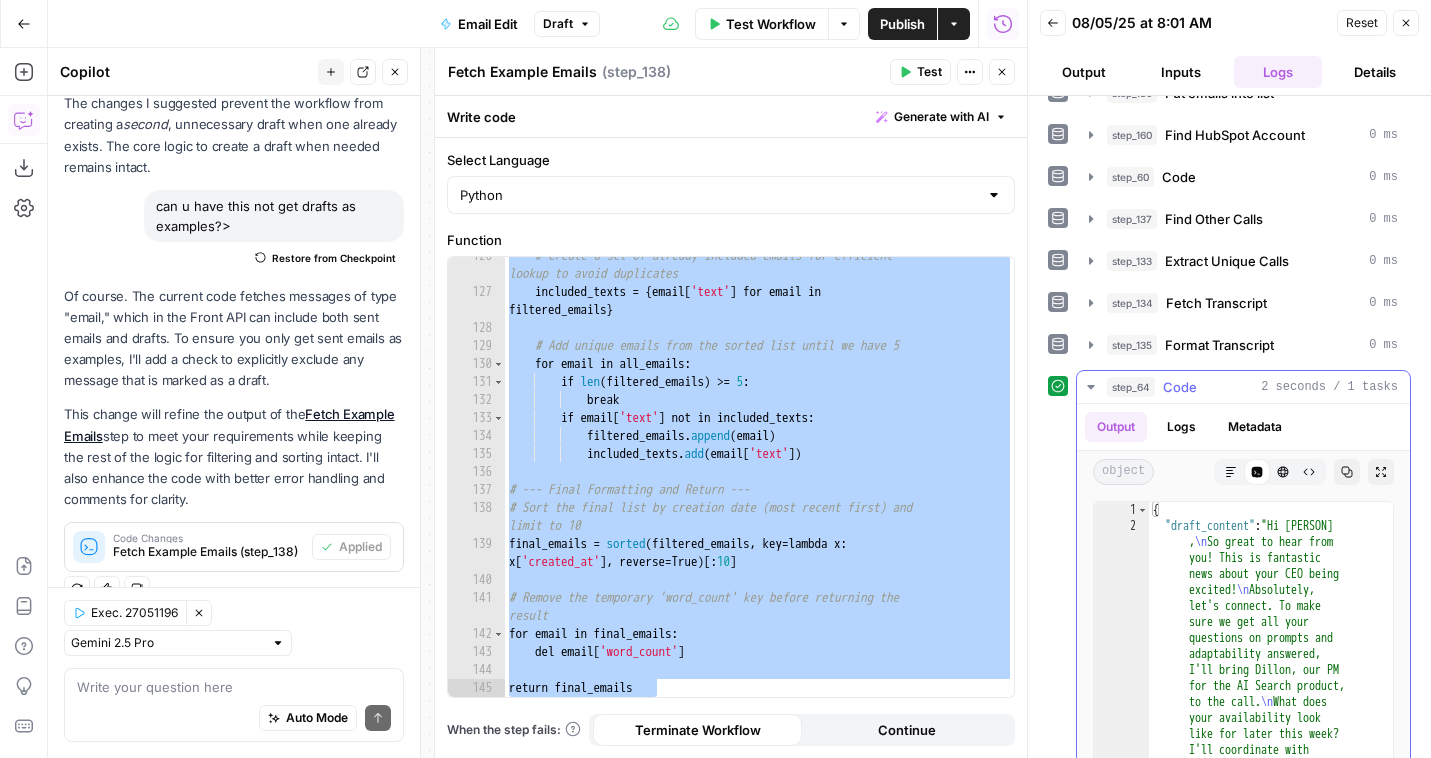 scroll, scrollTop: 313, scrollLeft: 0, axis: vertical 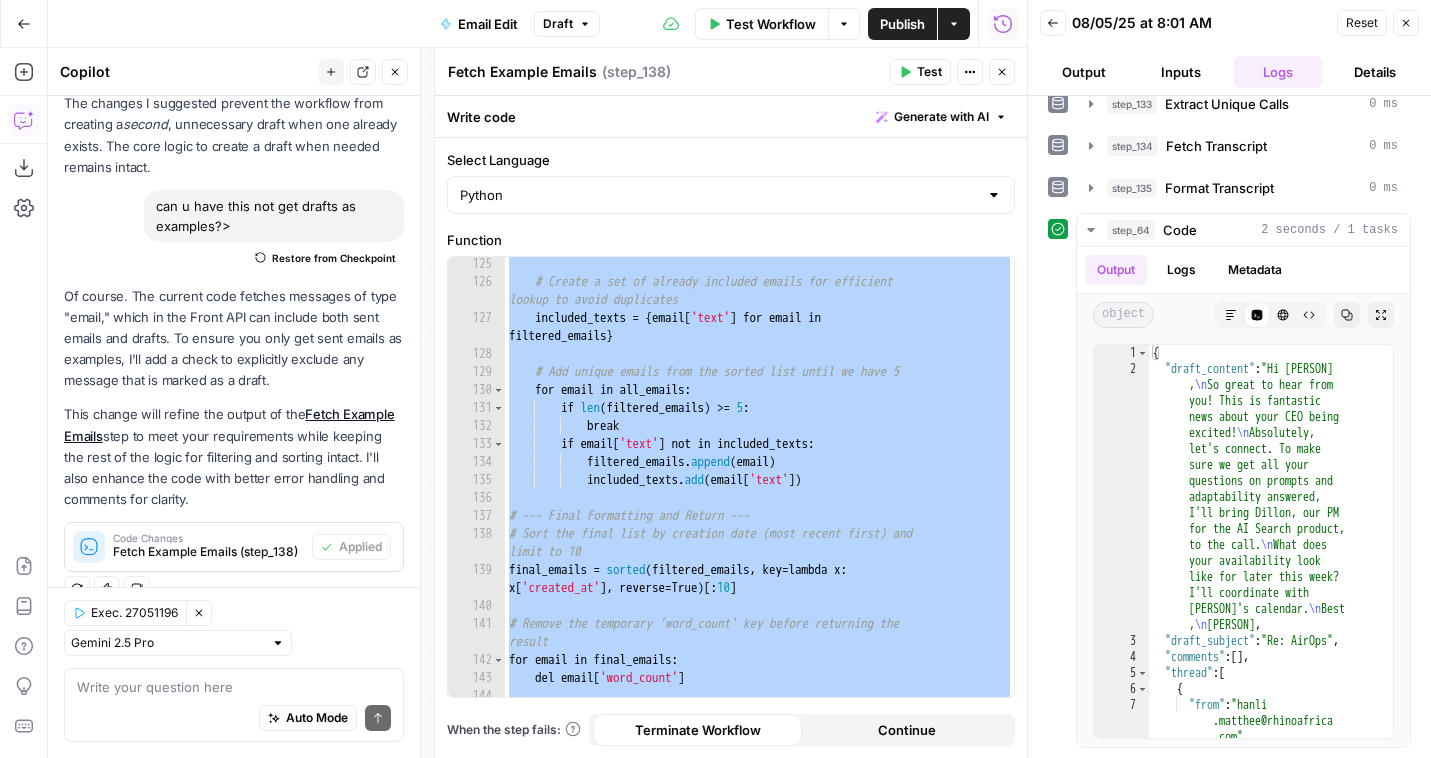 click on "Close" at bounding box center (1002, 72) 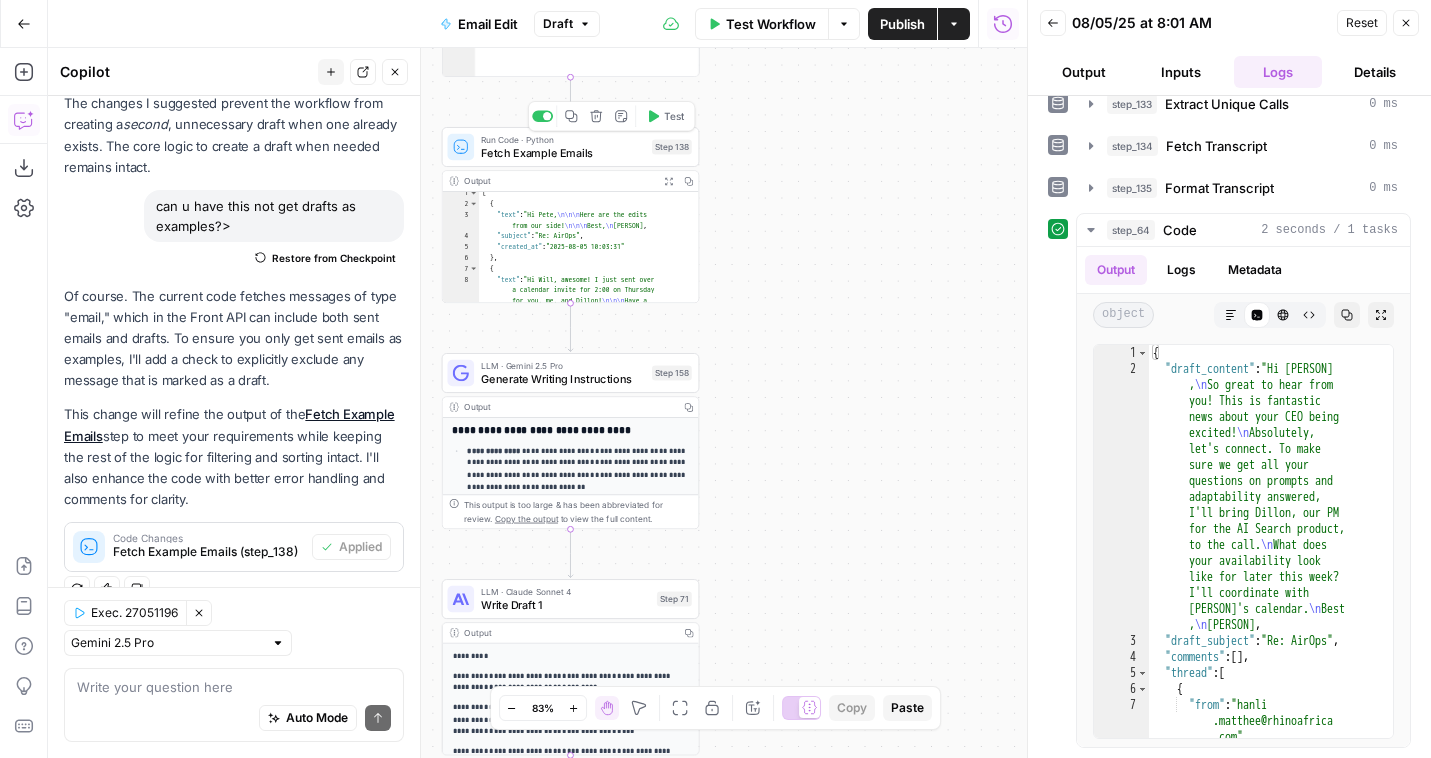 click on "Test" at bounding box center [674, 116] 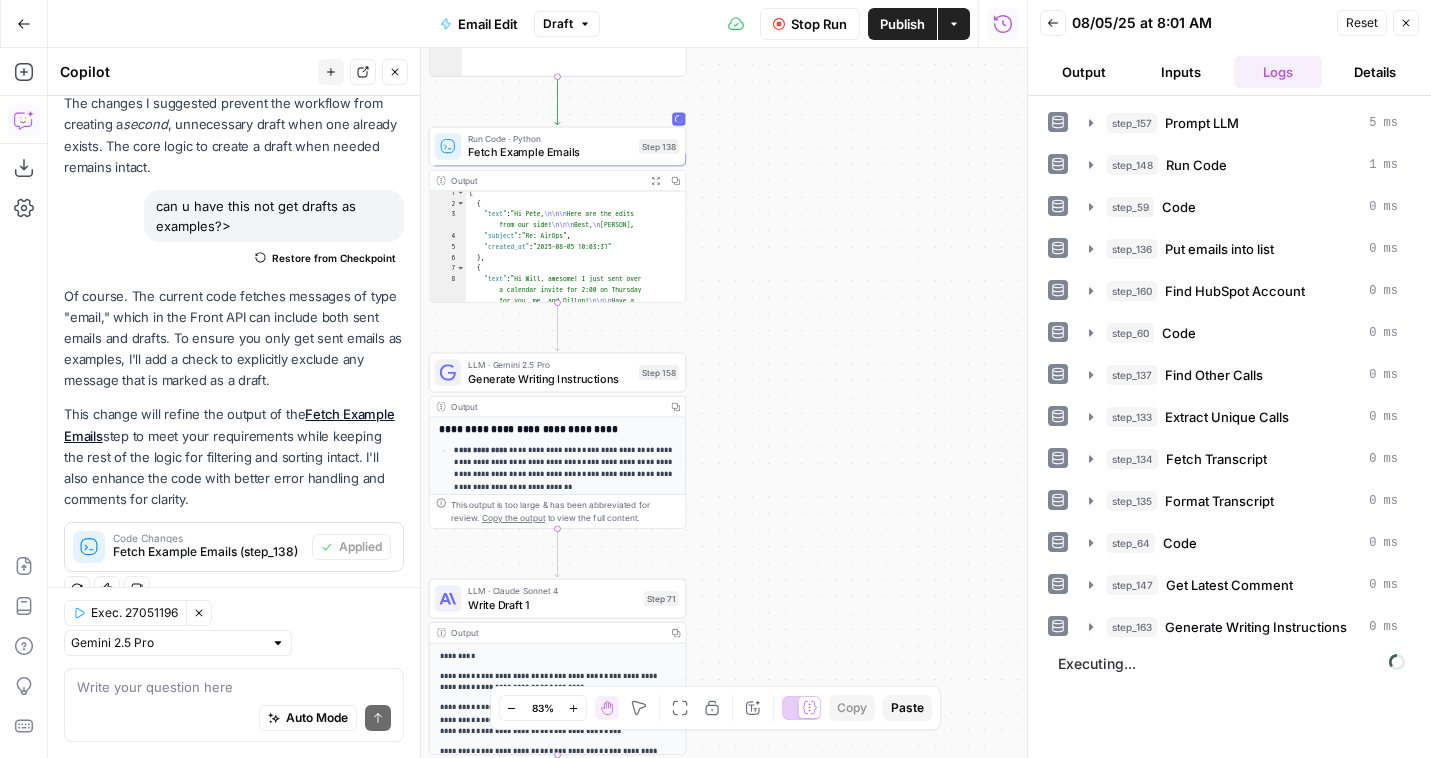 click on "Output" at bounding box center [1084, 72] 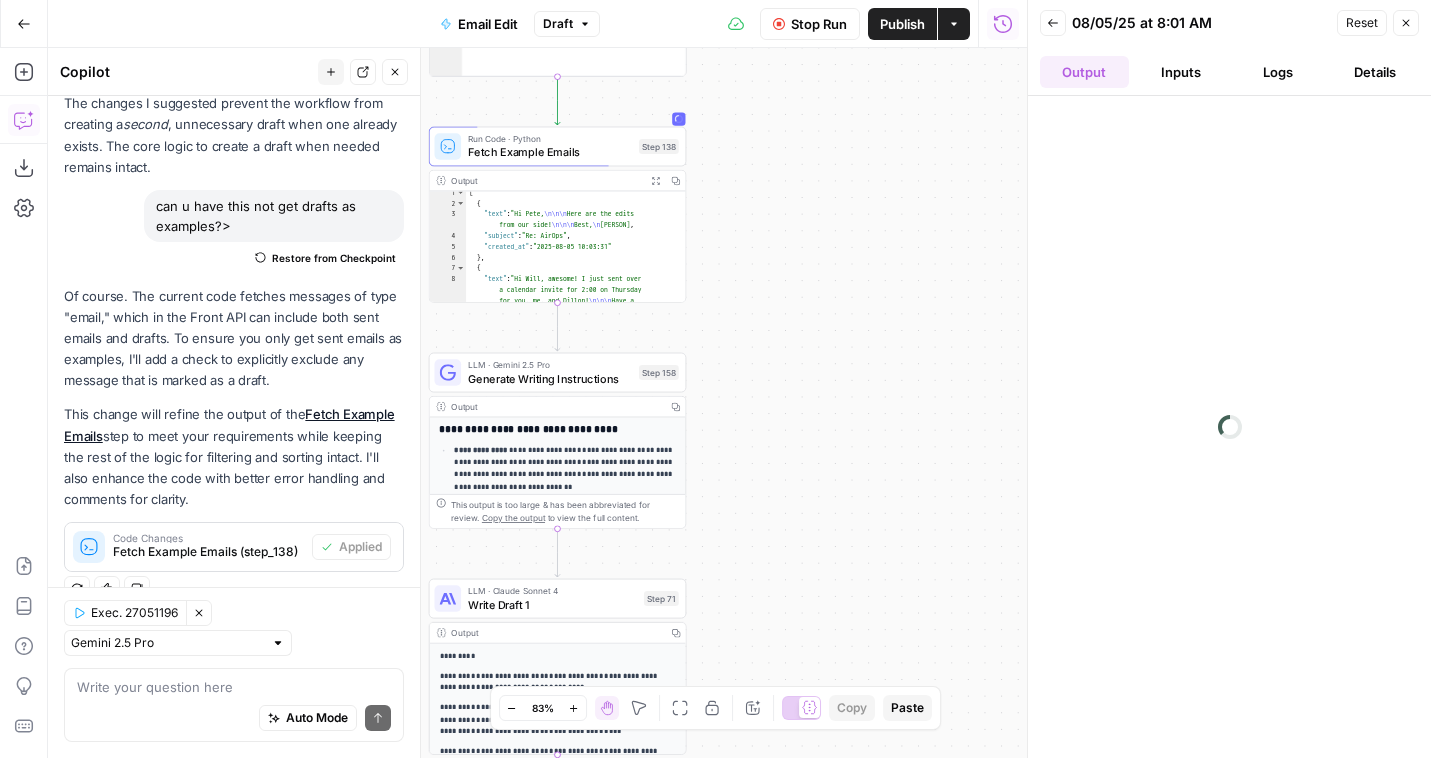 click on "Close" at bounding box center (395, 72) 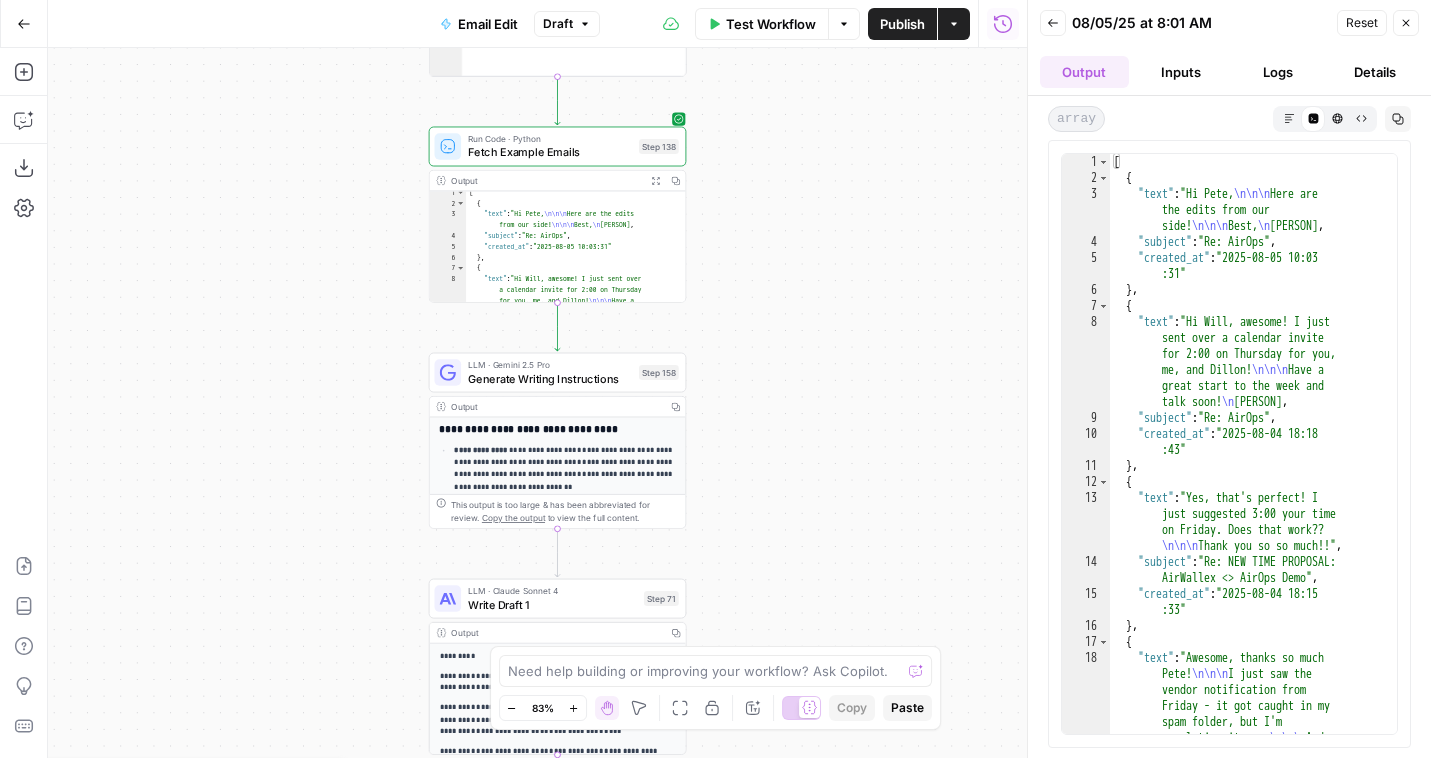 click on "Publish" at bounding box center [902, 24] 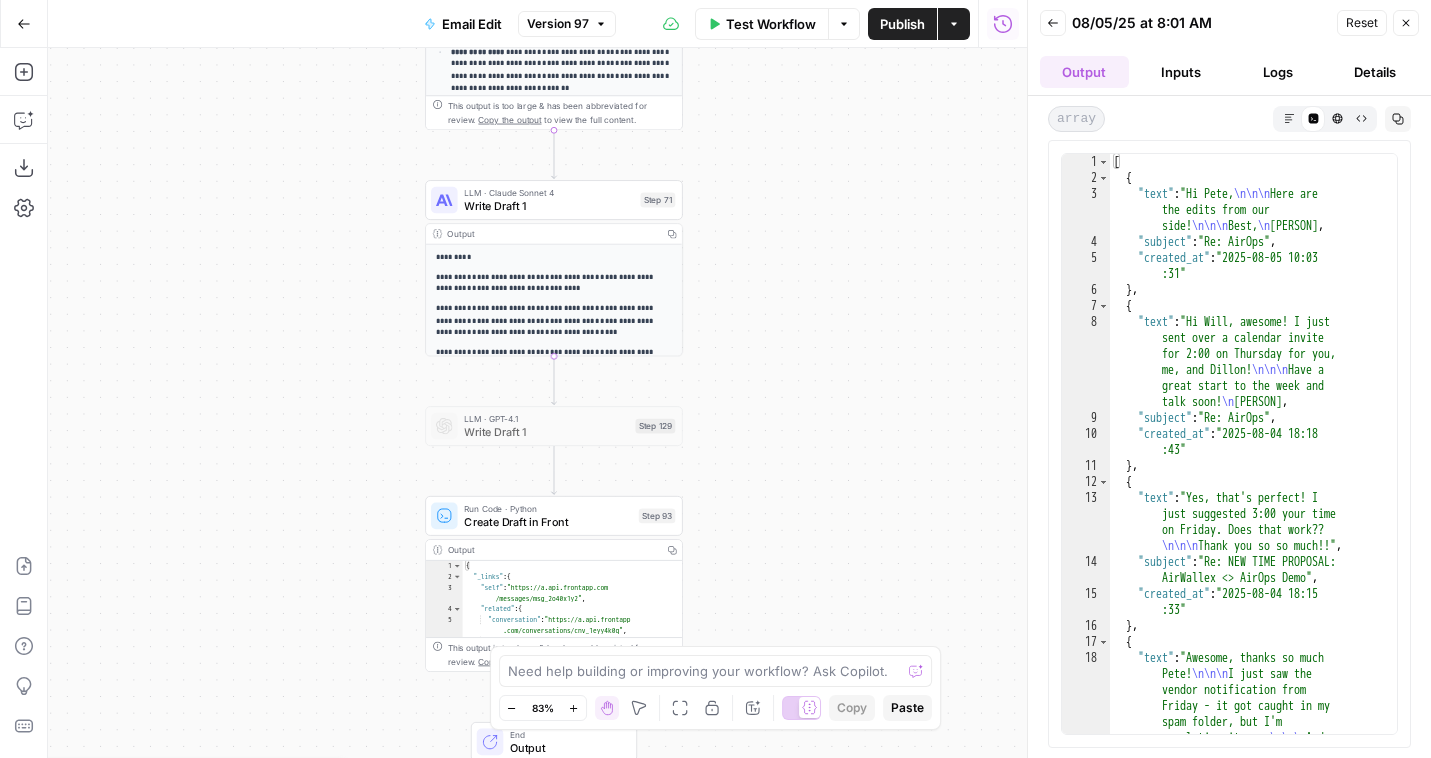 click on "Publish" at bounding box center (902, 24) 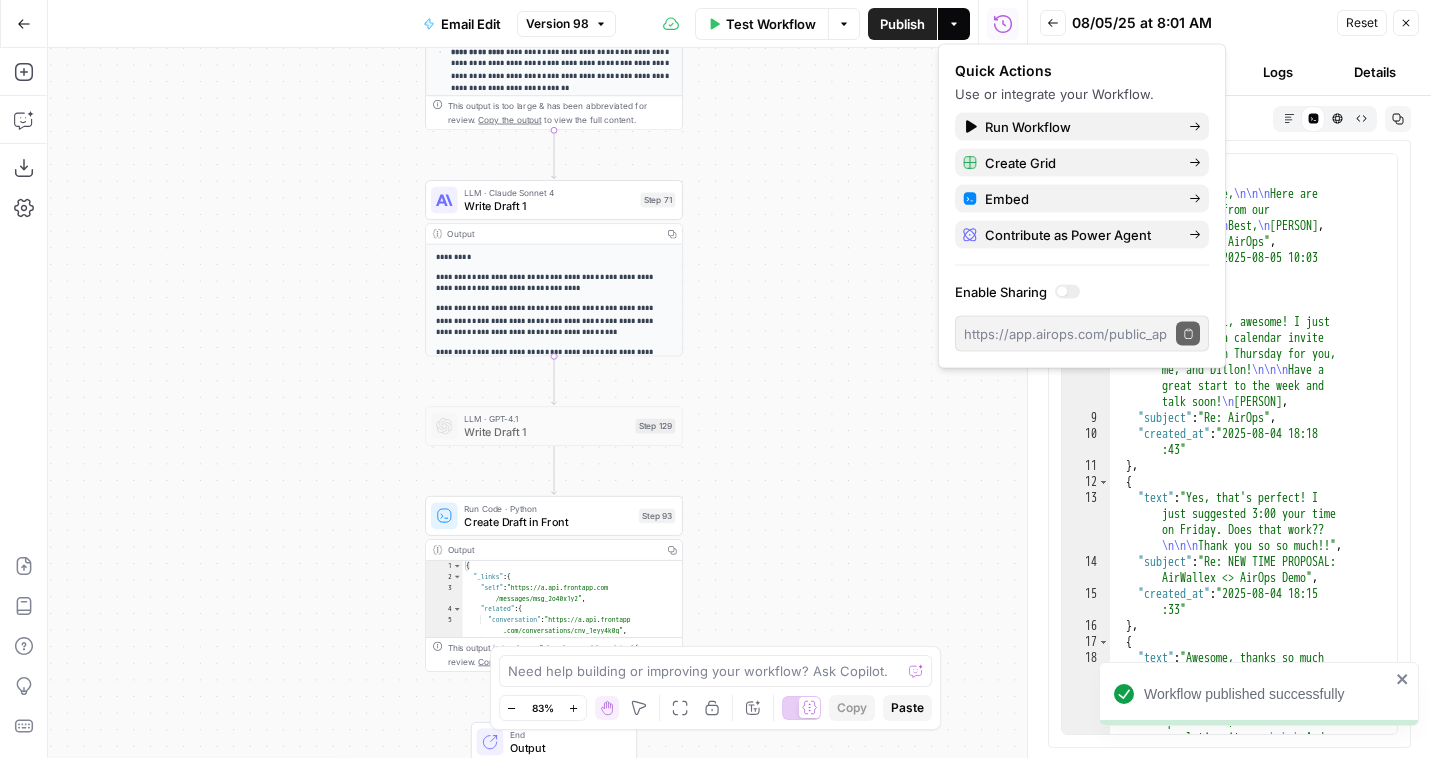 click on "Run History" at bounding box center (1003, 24) 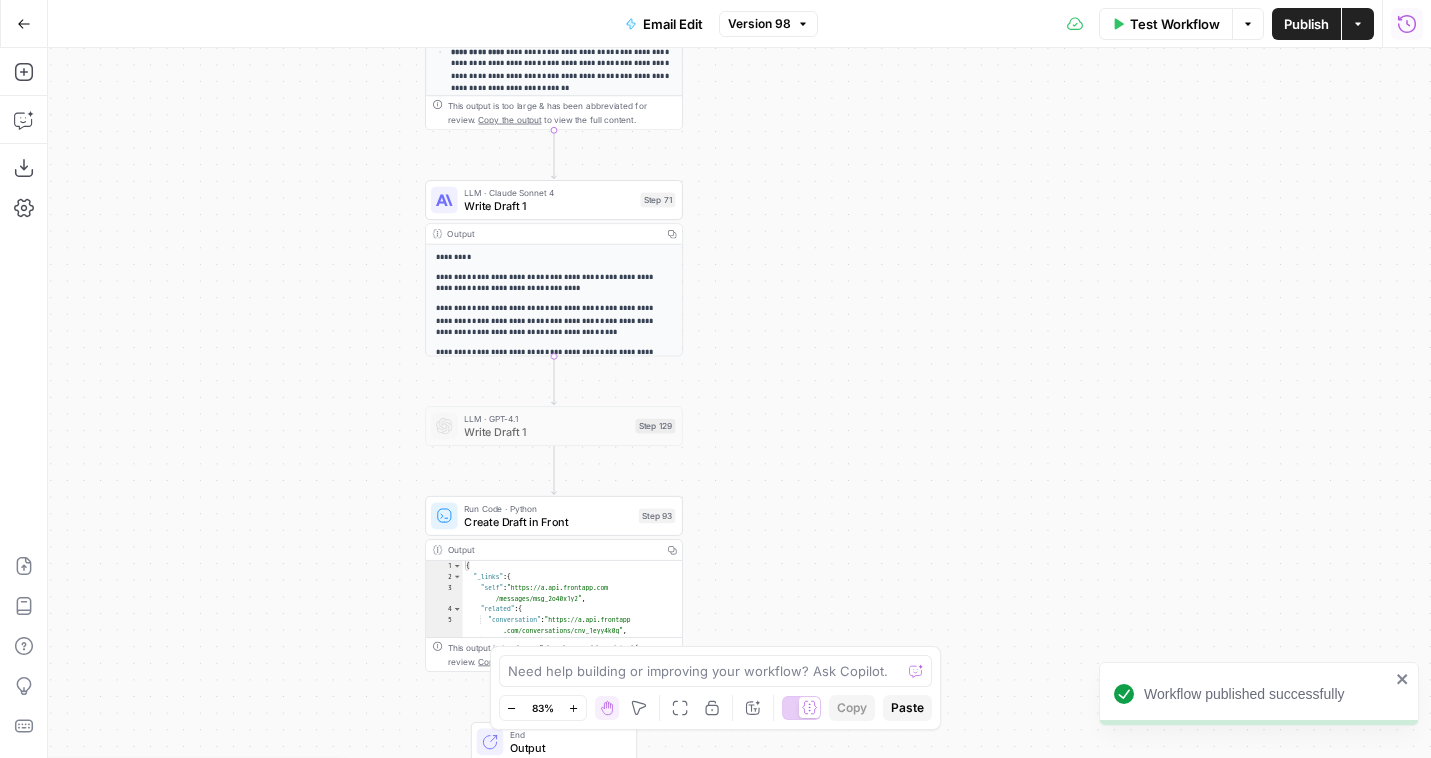click 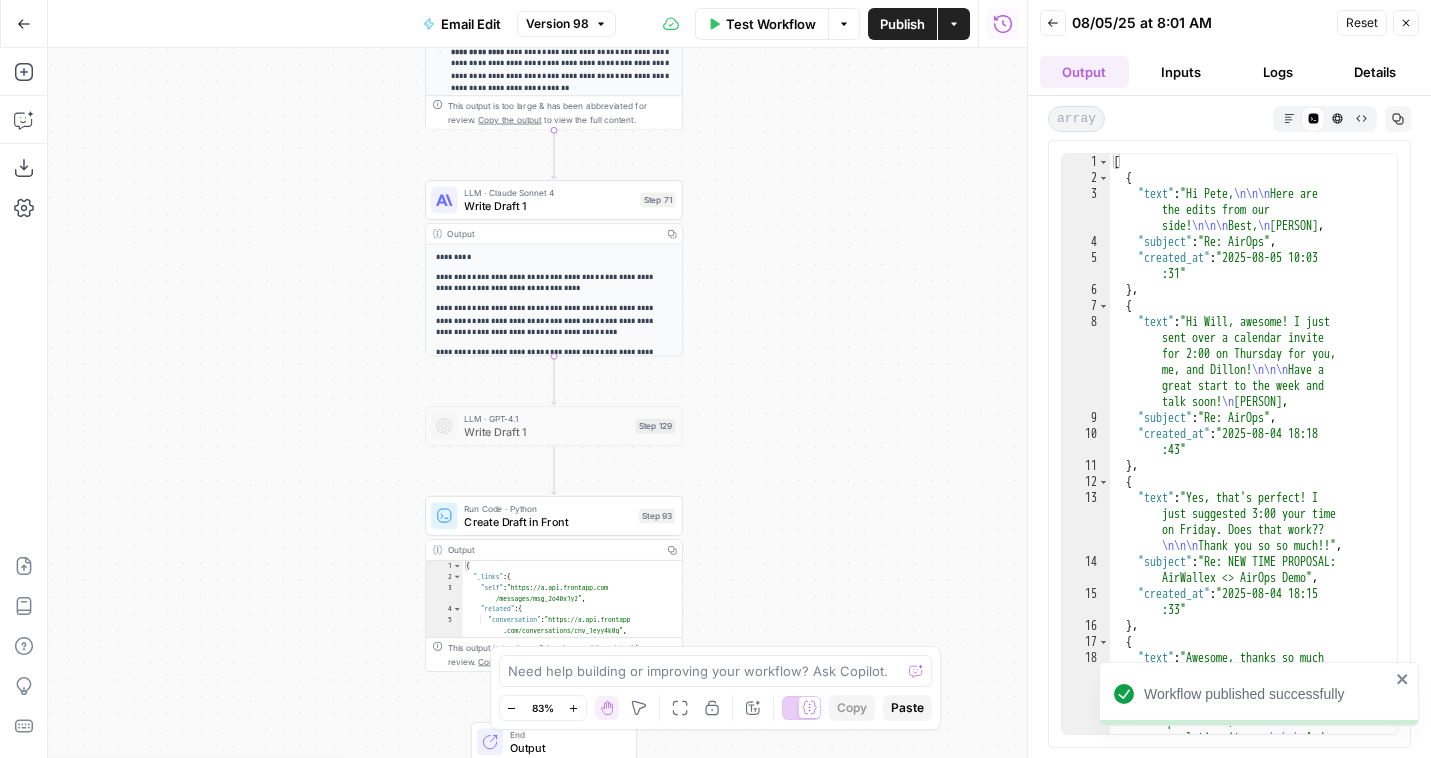 click on "Back" at bounding box center [1053, 23] 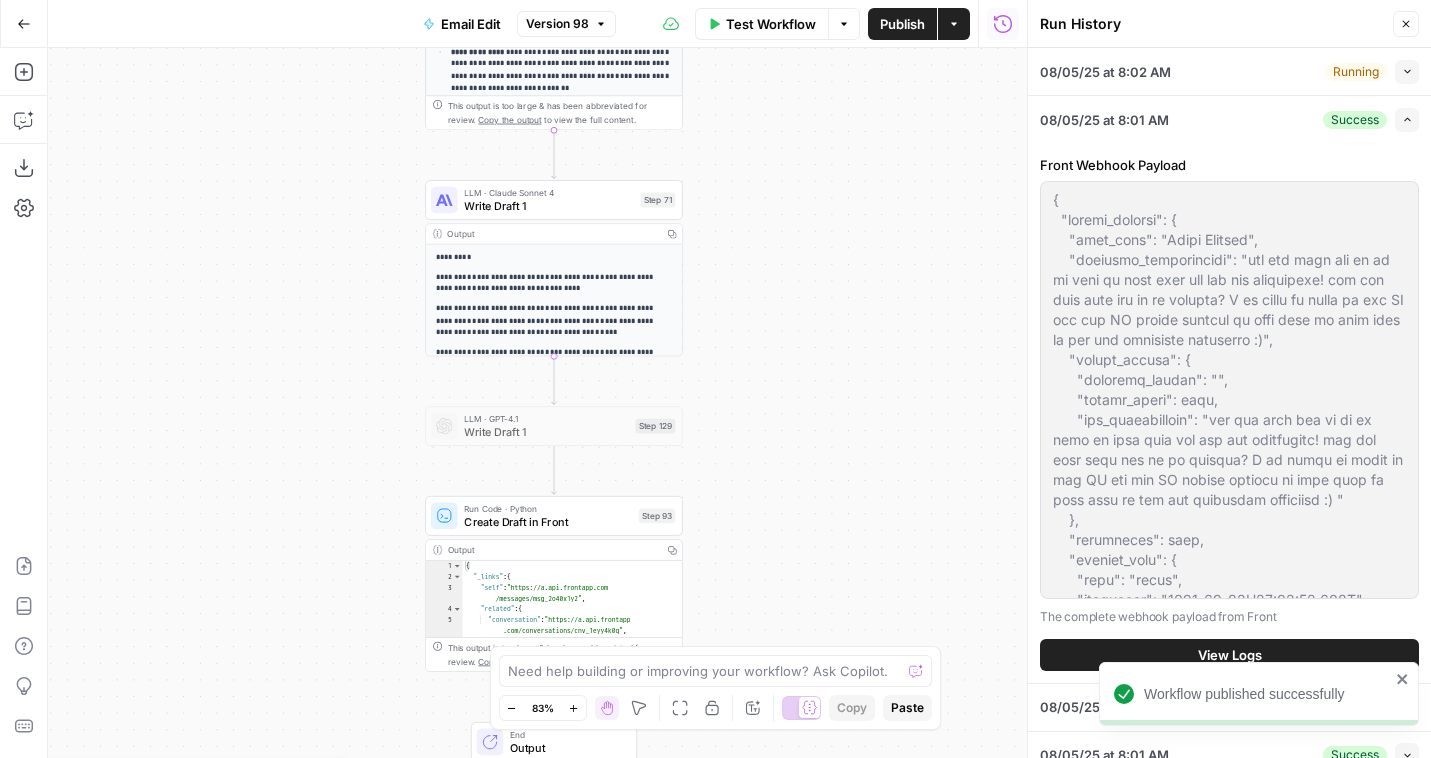click on "Collapse" at bounding box center [1407, 72] 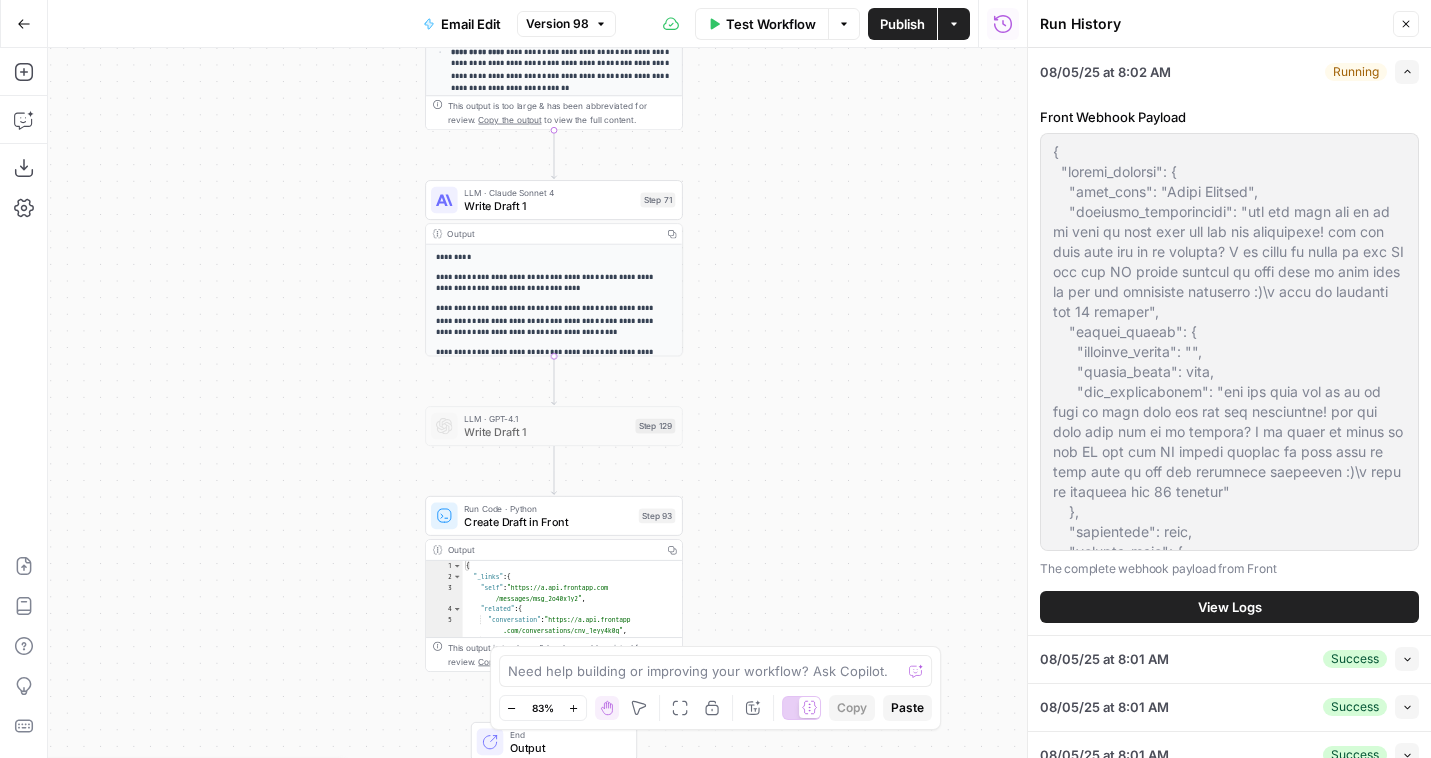 click on "View Logs" at bounding box center [1229, 607] 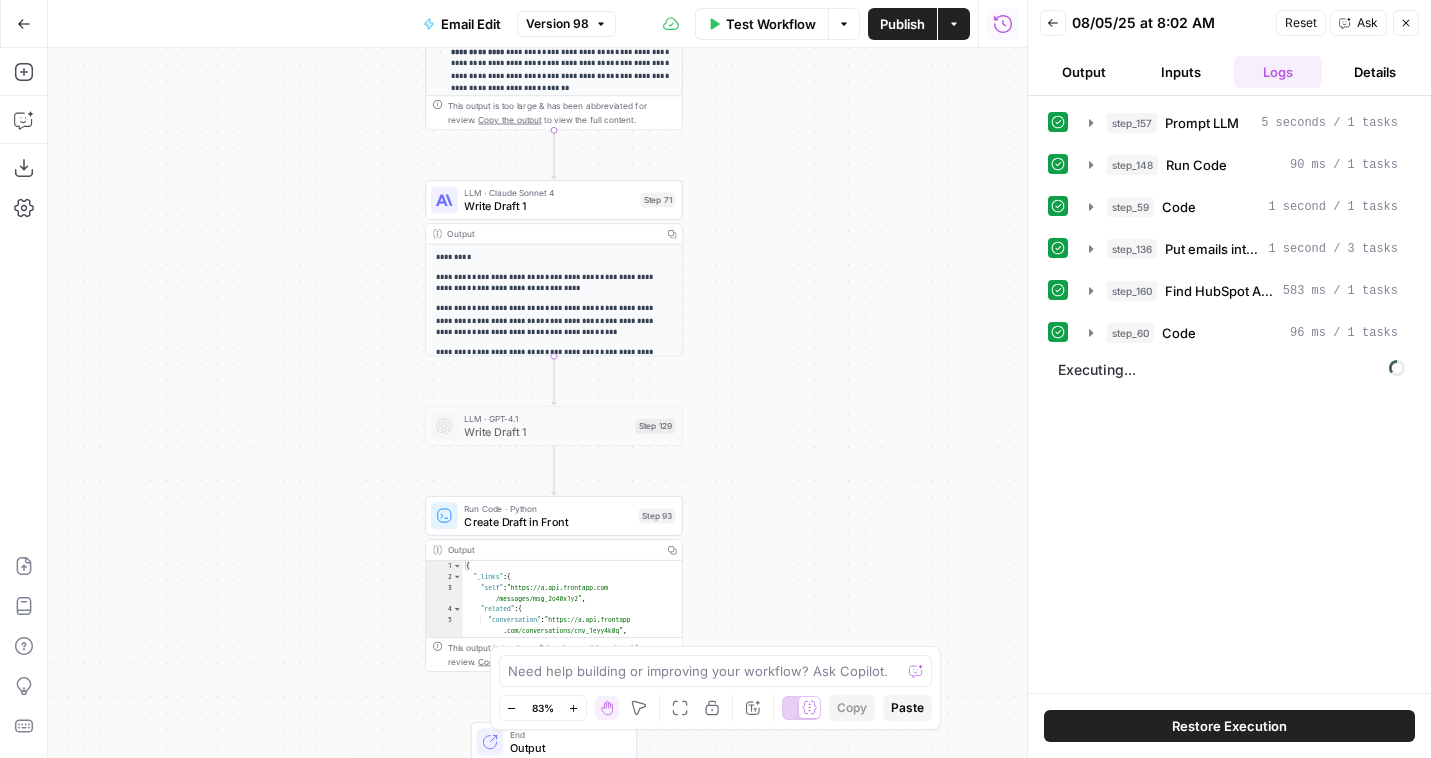 click on "Details" at bounding box center (1374, 72) 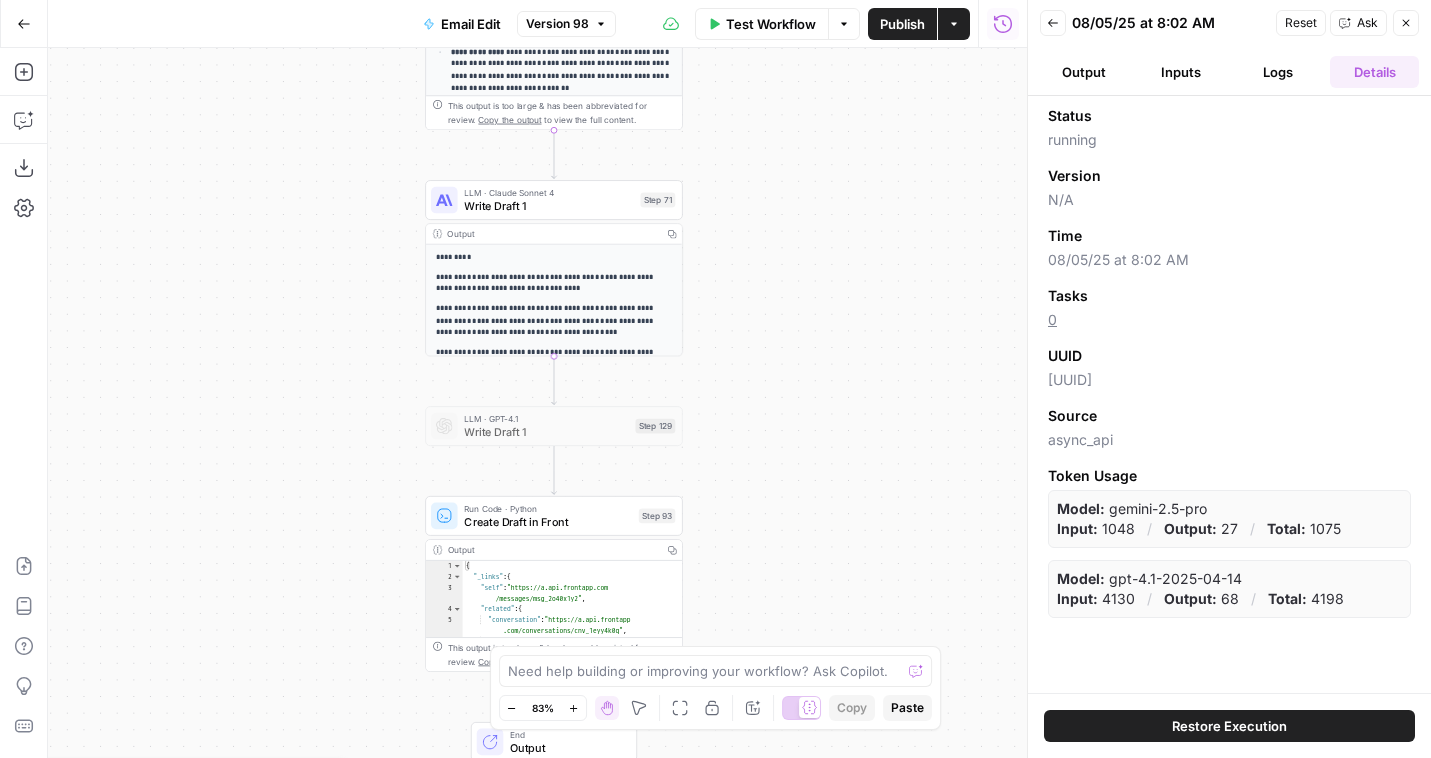 click on "Logs" at bounding box center (1278, 72) 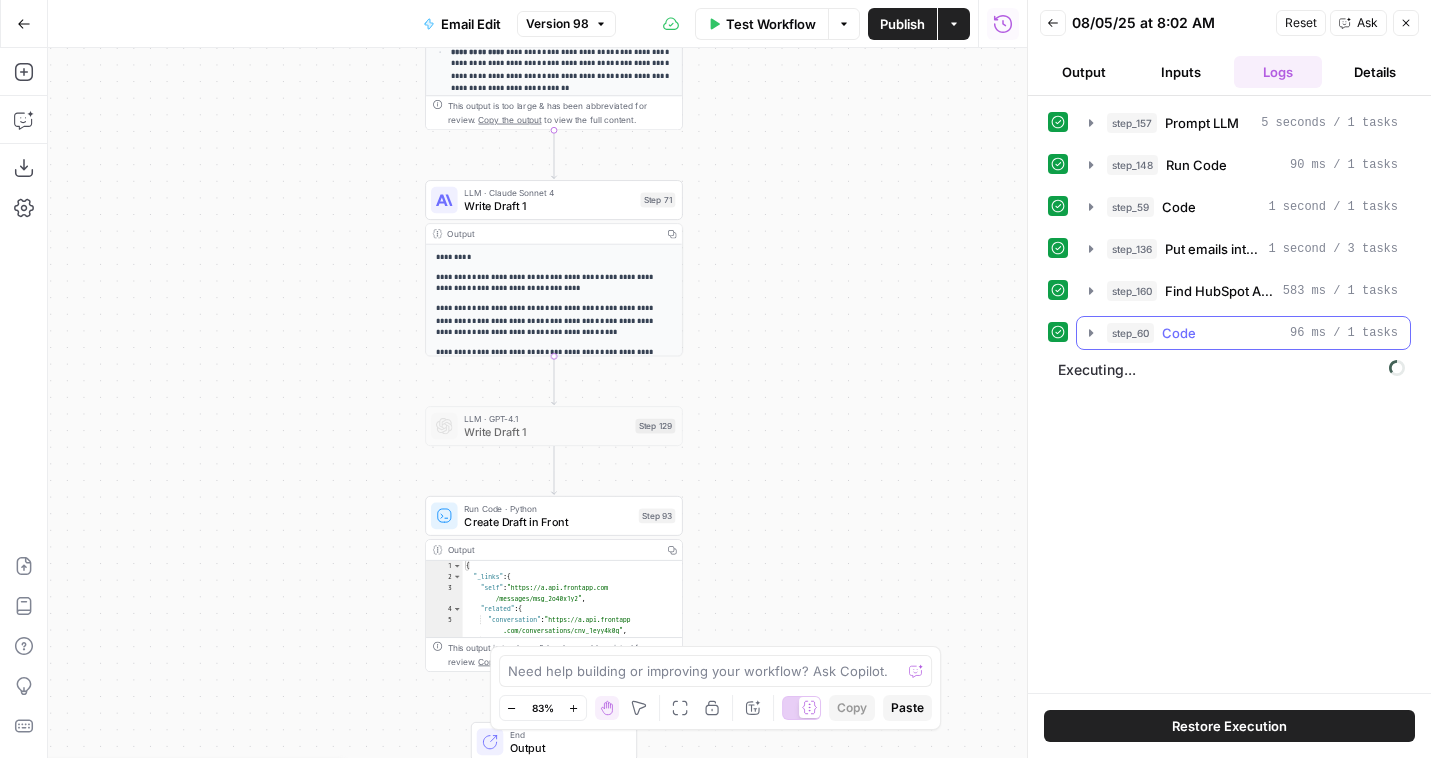 click on "Code" at bounding box center [1179, 333] 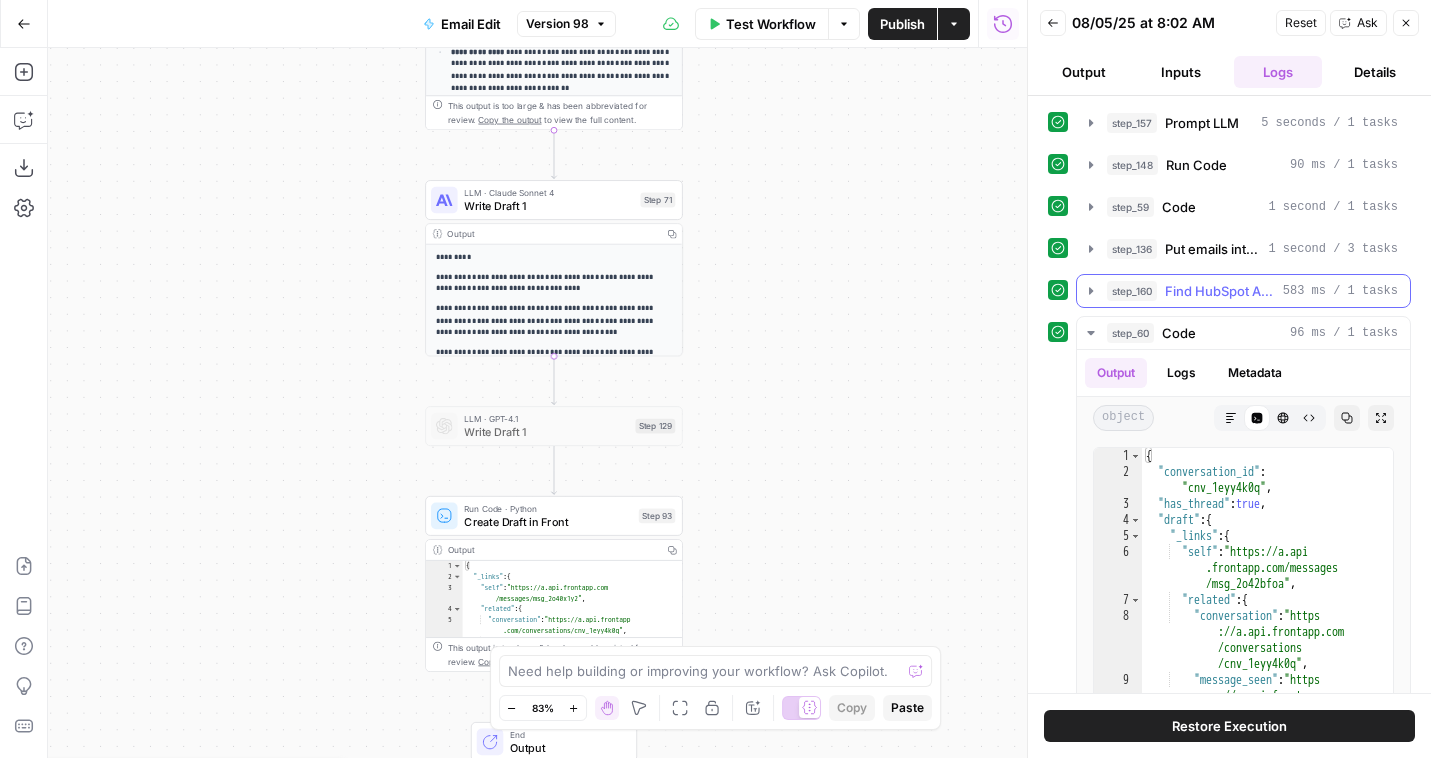 click on "Find HubSpot Account" at bounding box center (1220, 291) 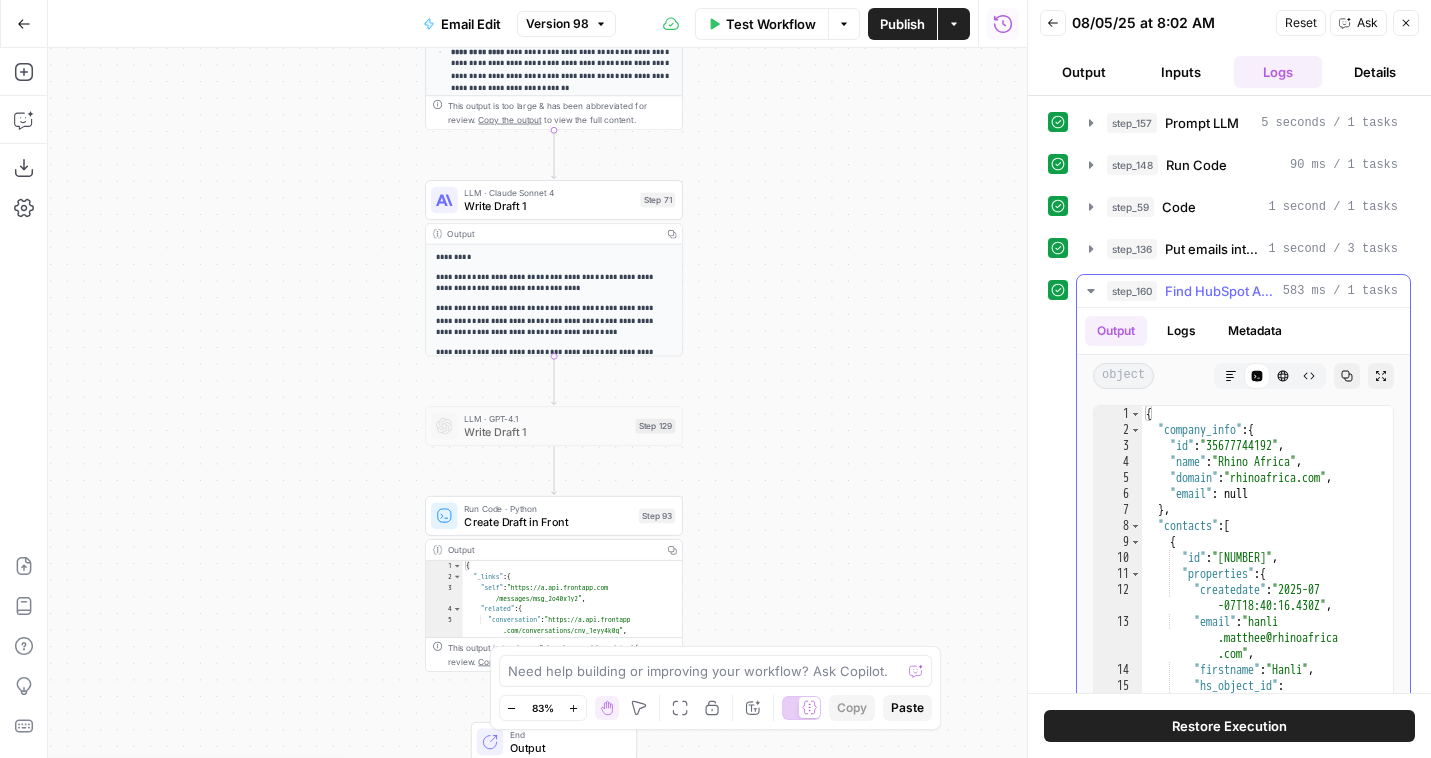 click on "Find HubSpot Account" at bounding box center [1220, 291] 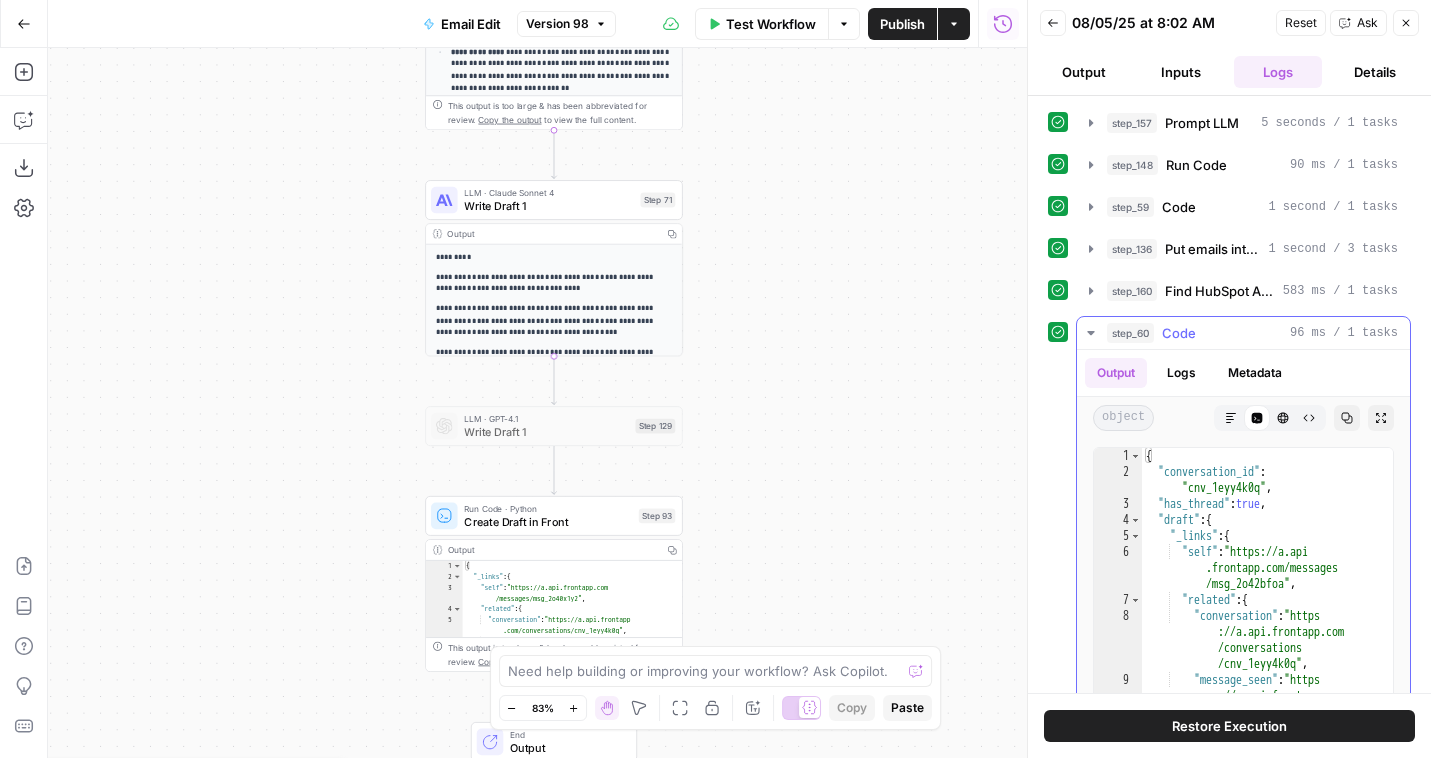 scroll, scrollTop: 204, scrollLeft: 0, axis: vertical 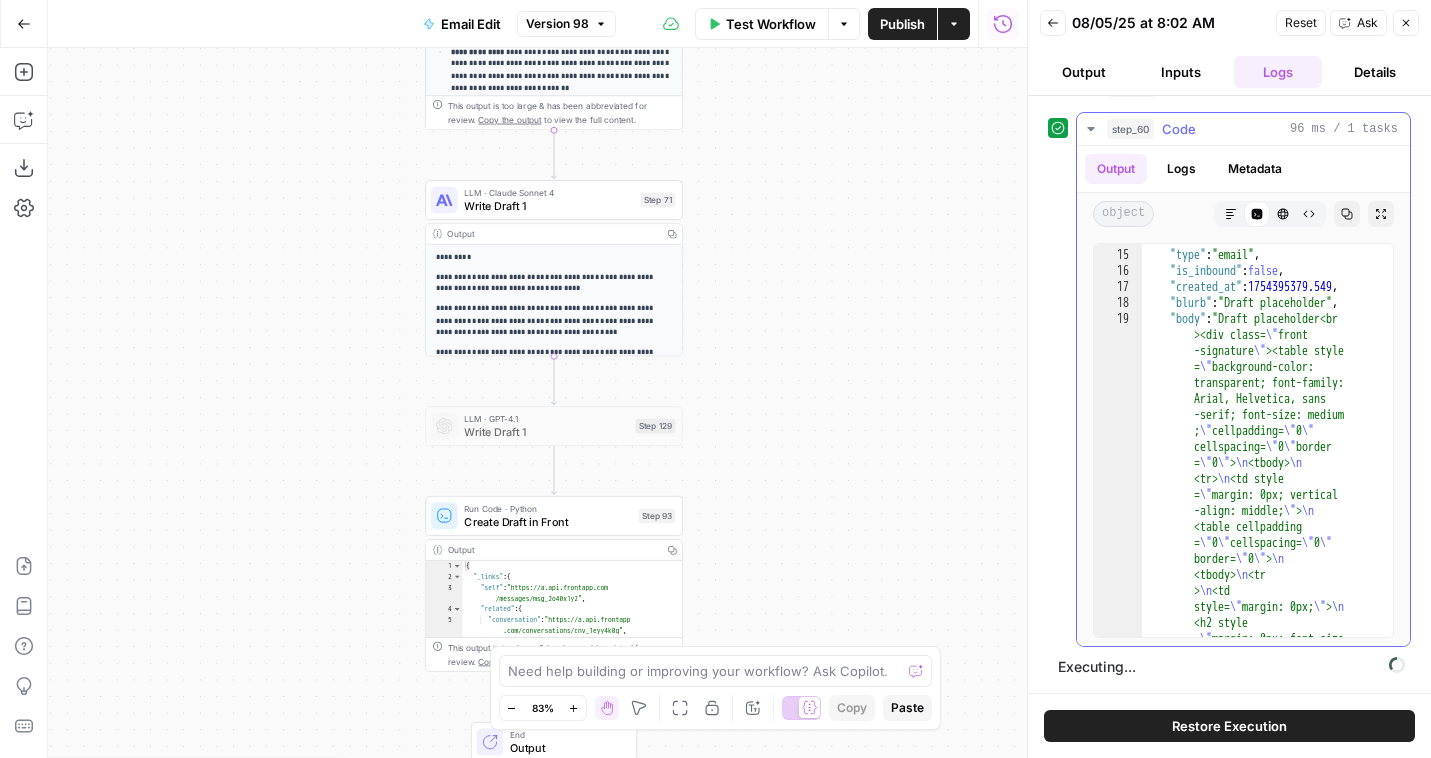 click on "step_60 Code 96 ms / 1 tasks" at bounding box center (1252, 129) 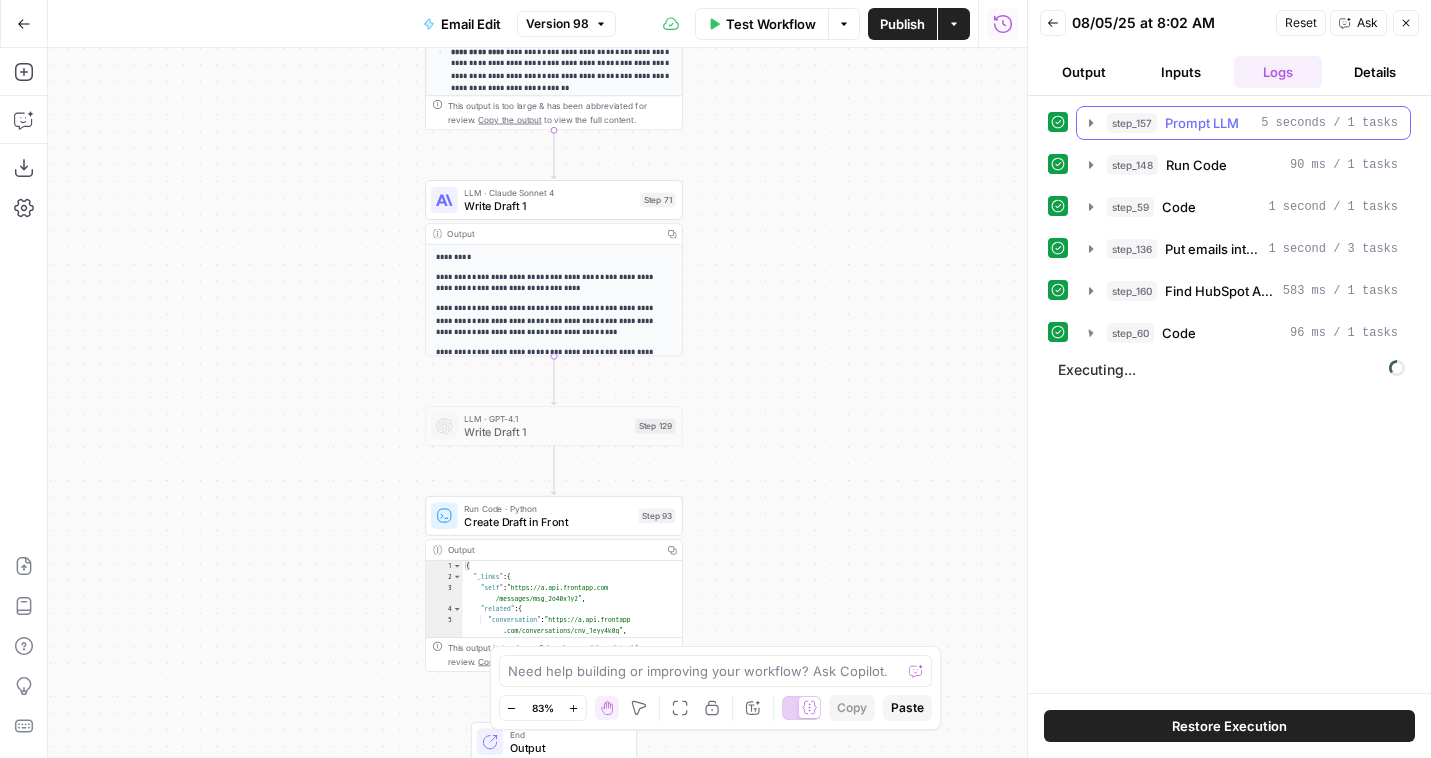 scroll, scrollTop: 0, scrollLeft: 0, axis: both 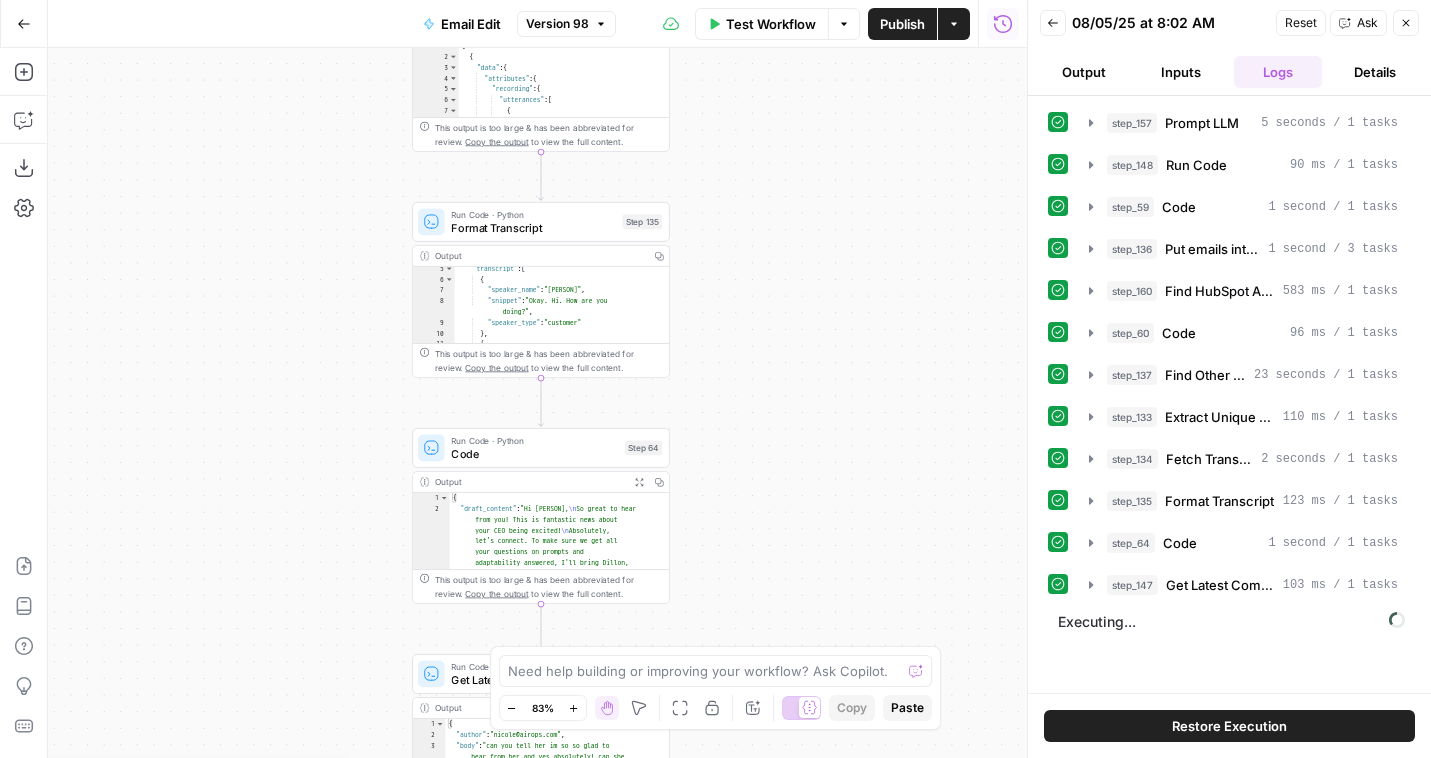 click on "step_64 Code 1 second / 1 tasks" at bounding box center (1252, 543) 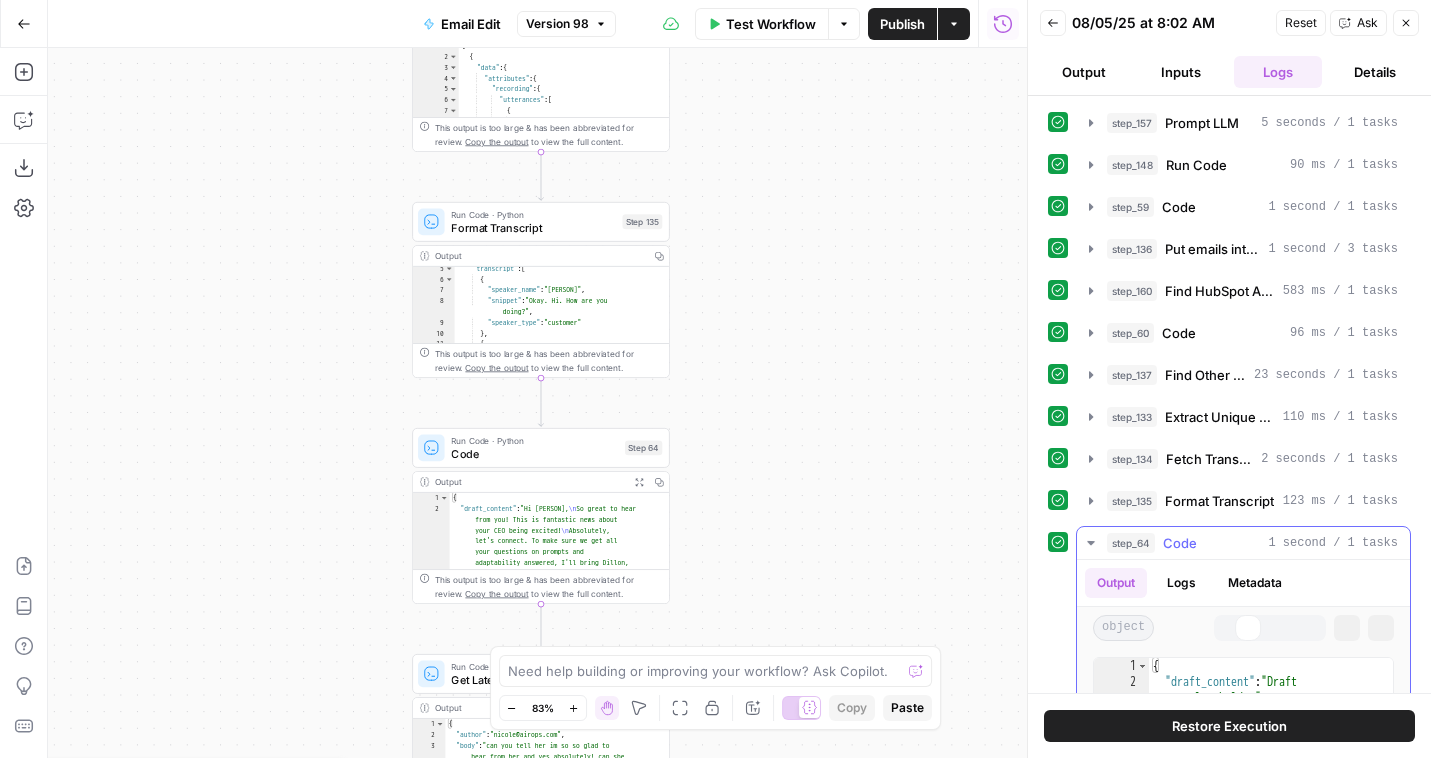 scroll, scrollTop: 157, scrollLeft: 0, axis: vertical 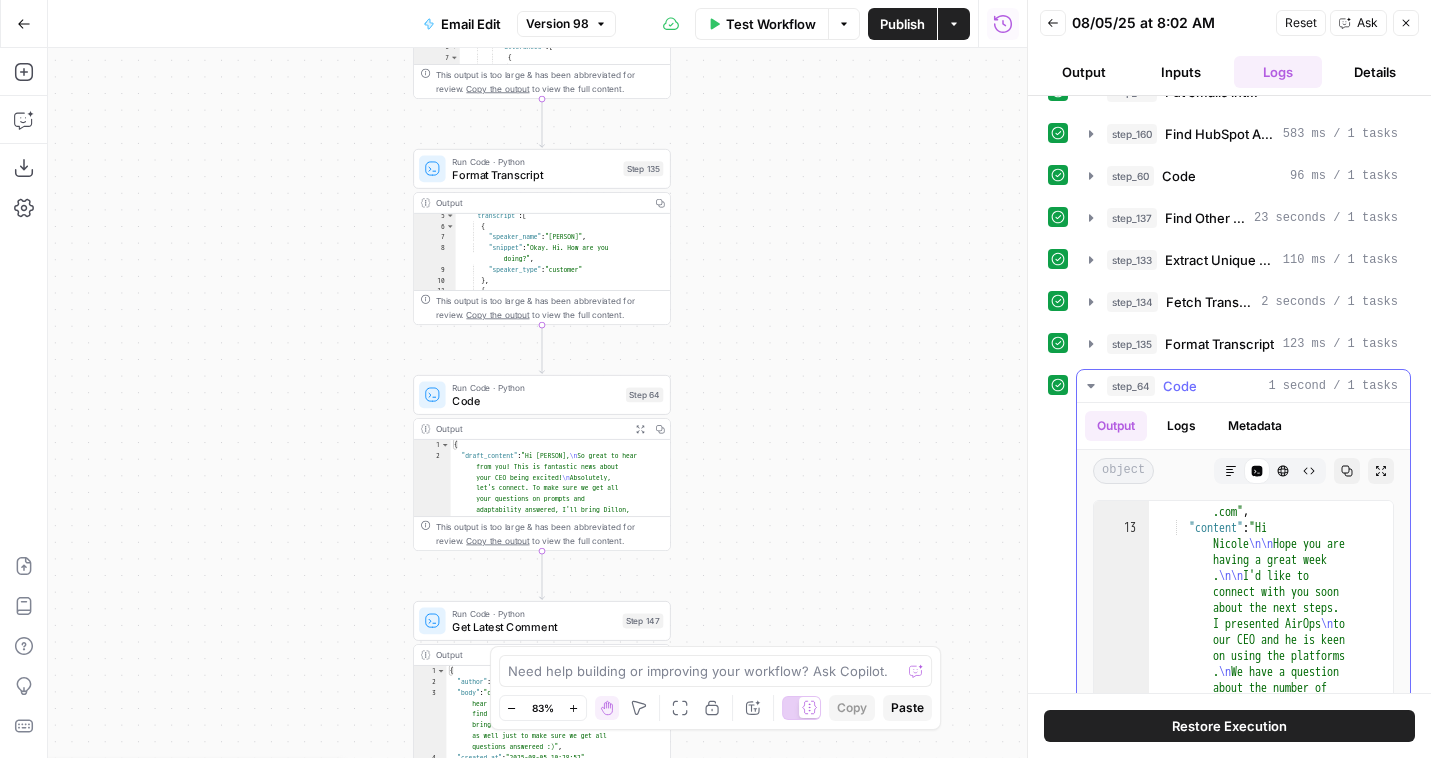 click on "step_64 Code 1 second / 1 tasks" at bounding box center (1243, 386) 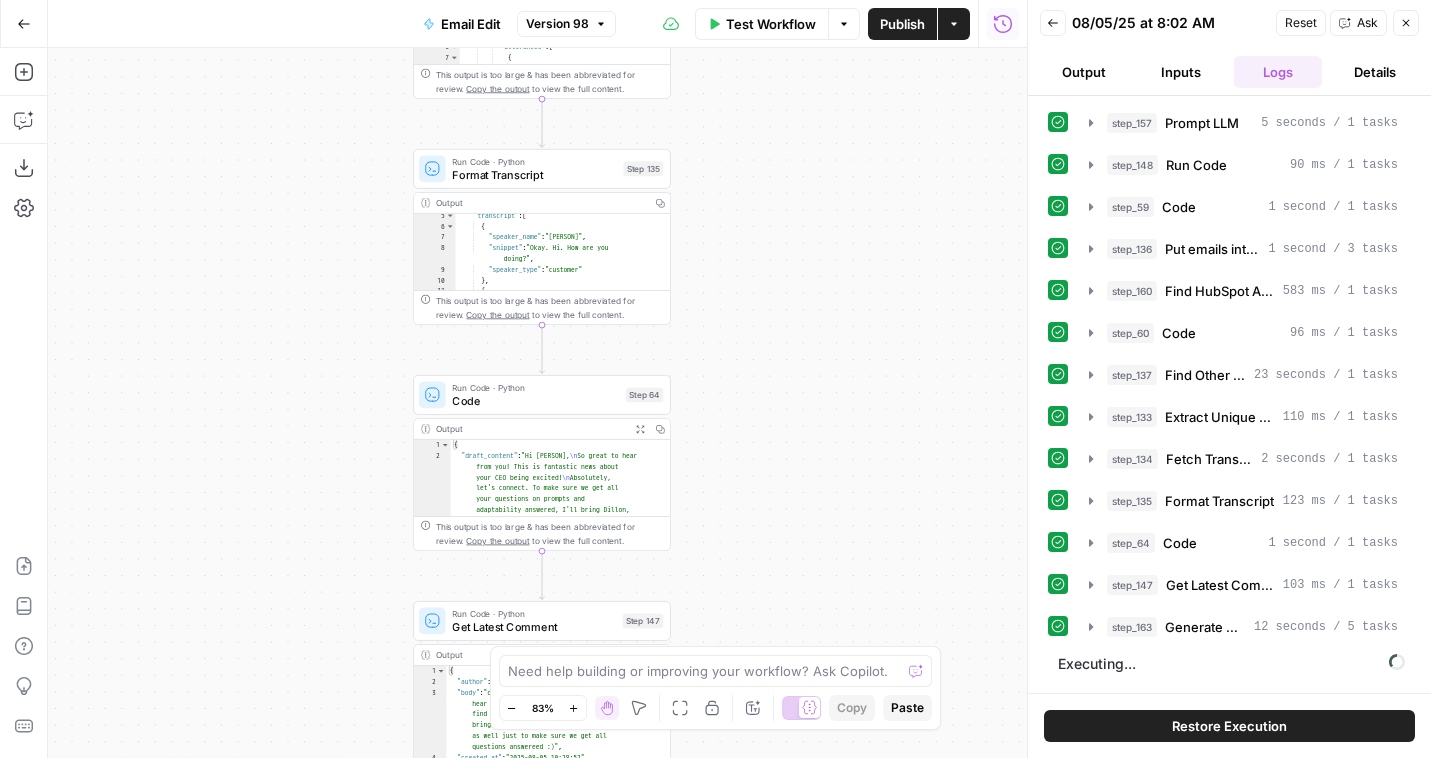 scroll, scrollTop: 0, scrollLeft: 0, axis: both 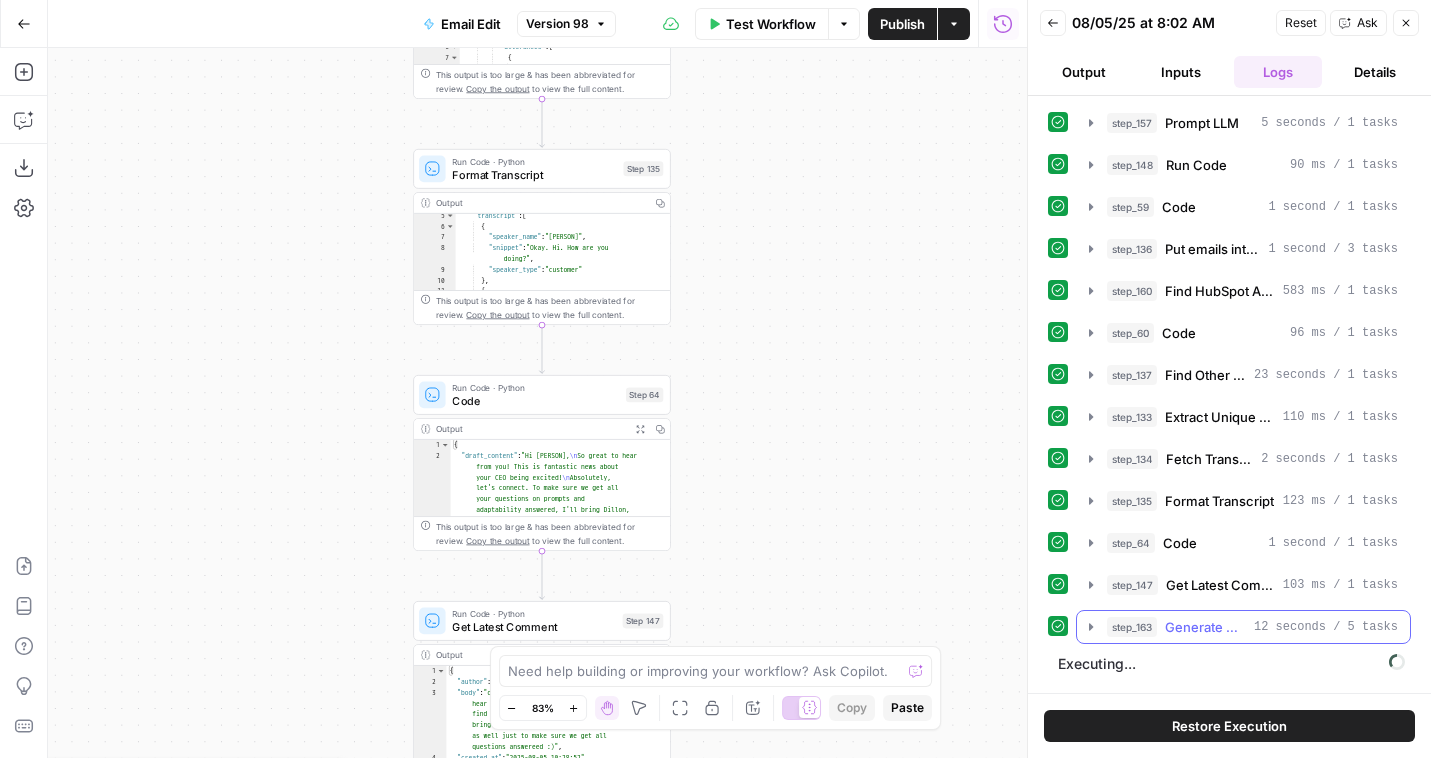 click on "Generate Writing Instructions" at bounding box center [1205, 627] 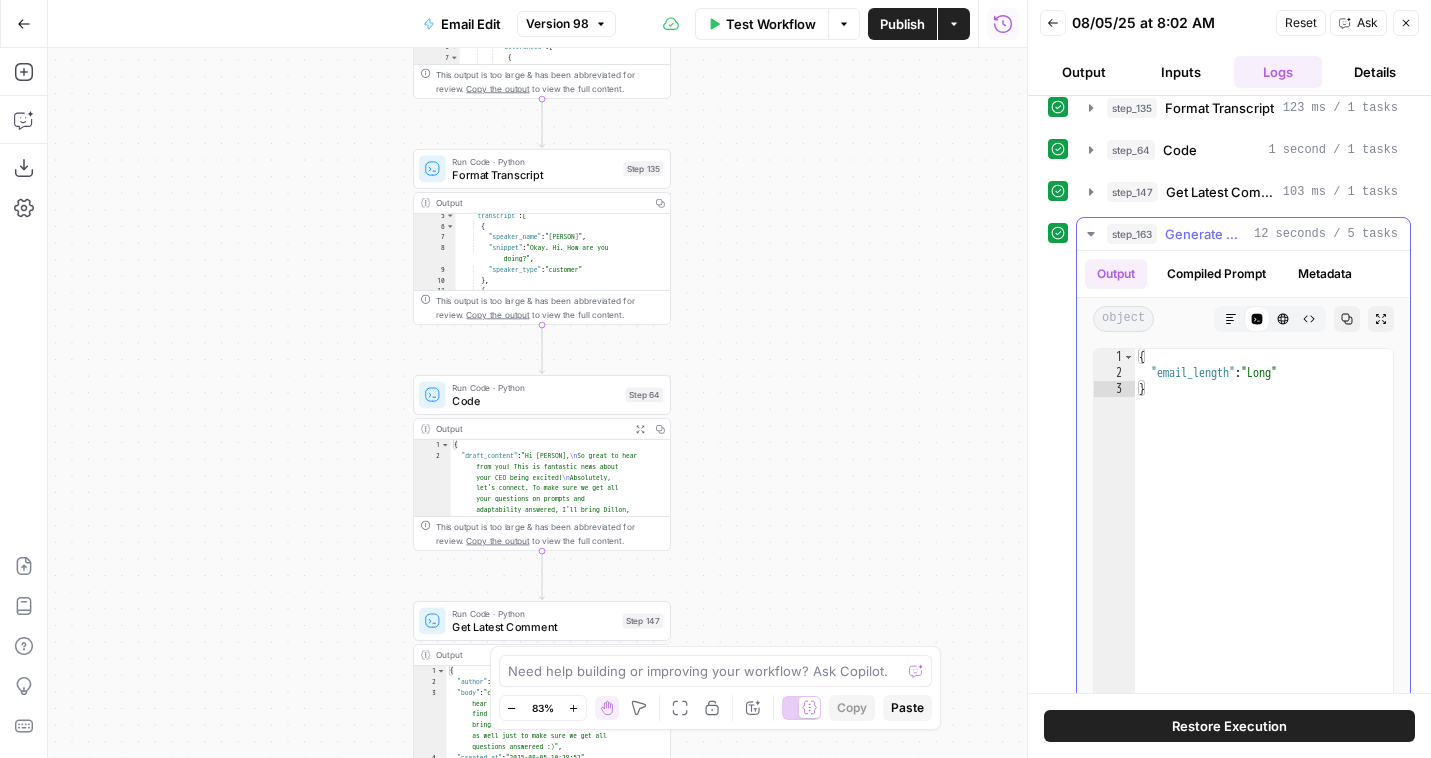 scroll, scrollTop: 368, scrollLeft: 0, axis: vertical 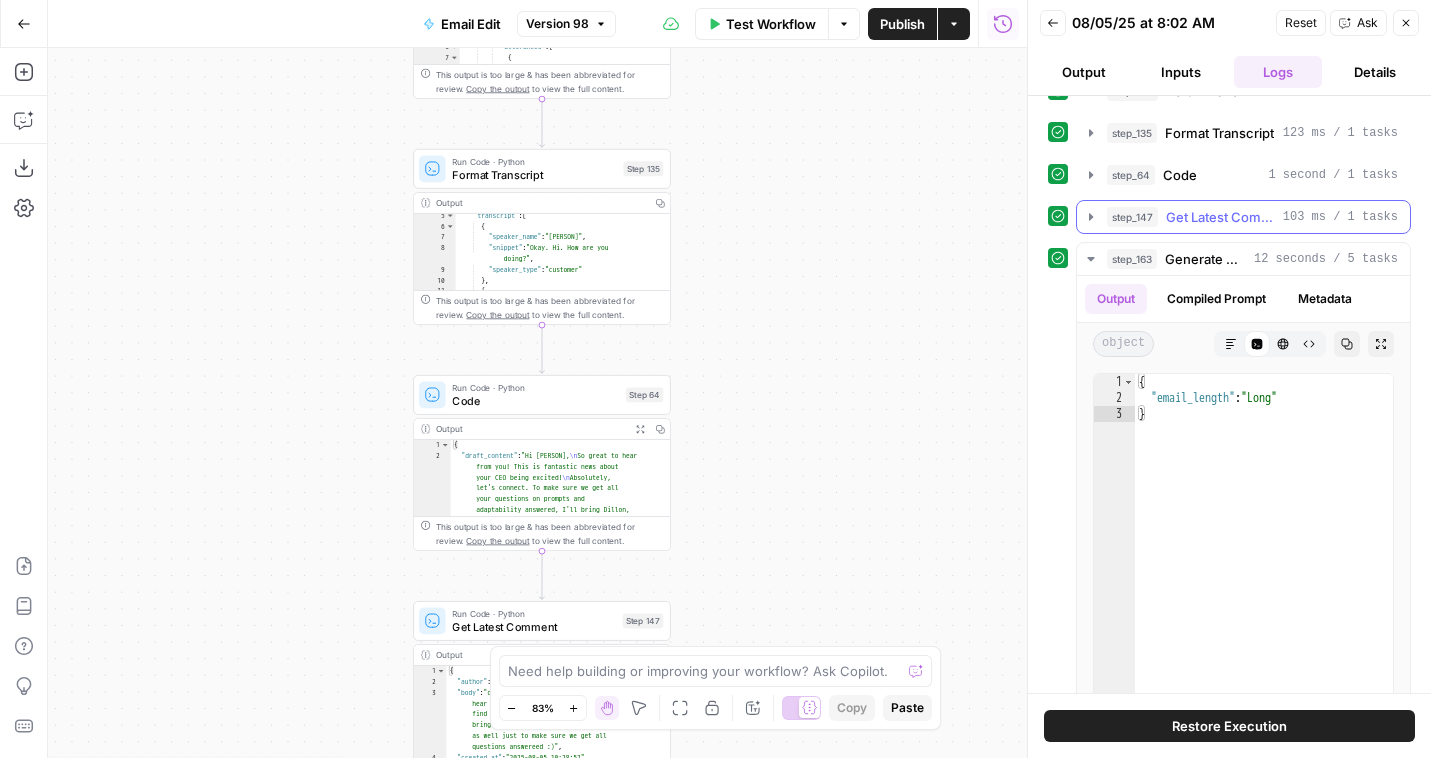 click on "step_147 Get Latest Comment 103 ms / 1 tasks" at bounding box center (1243, 217) 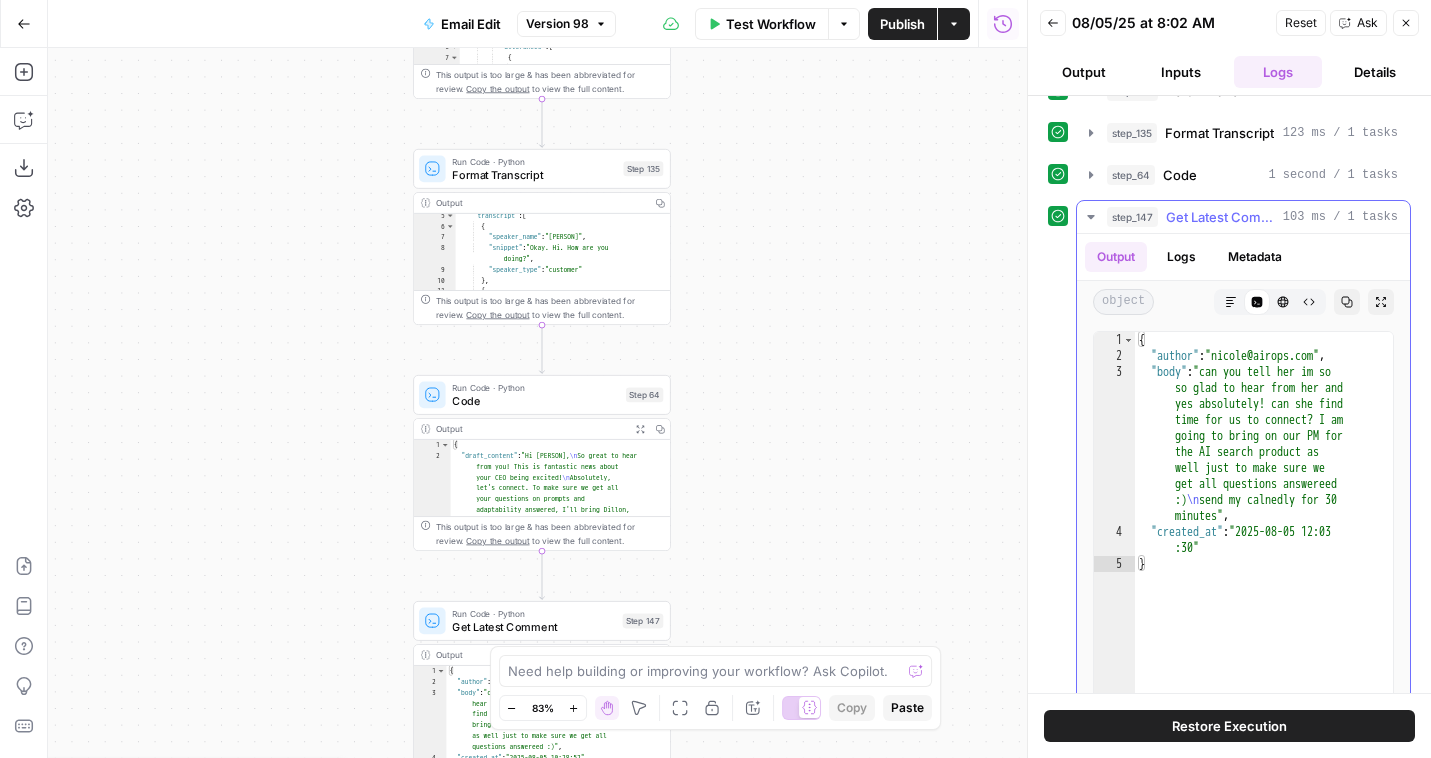 click on "Get Latest Comment" at bounding box center [1220, 217] 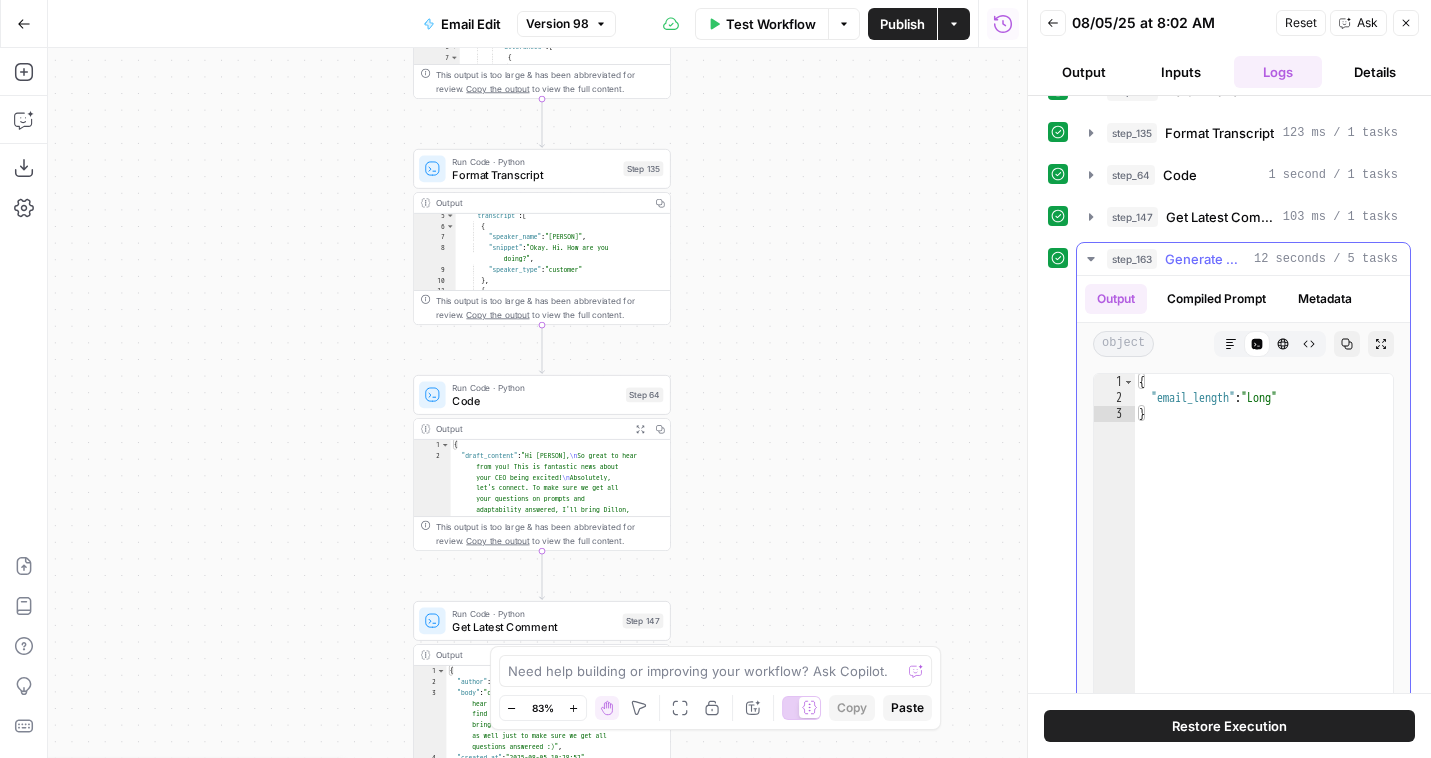 click on "Generate Writing Instructions" at bounding box center (1205, 259) 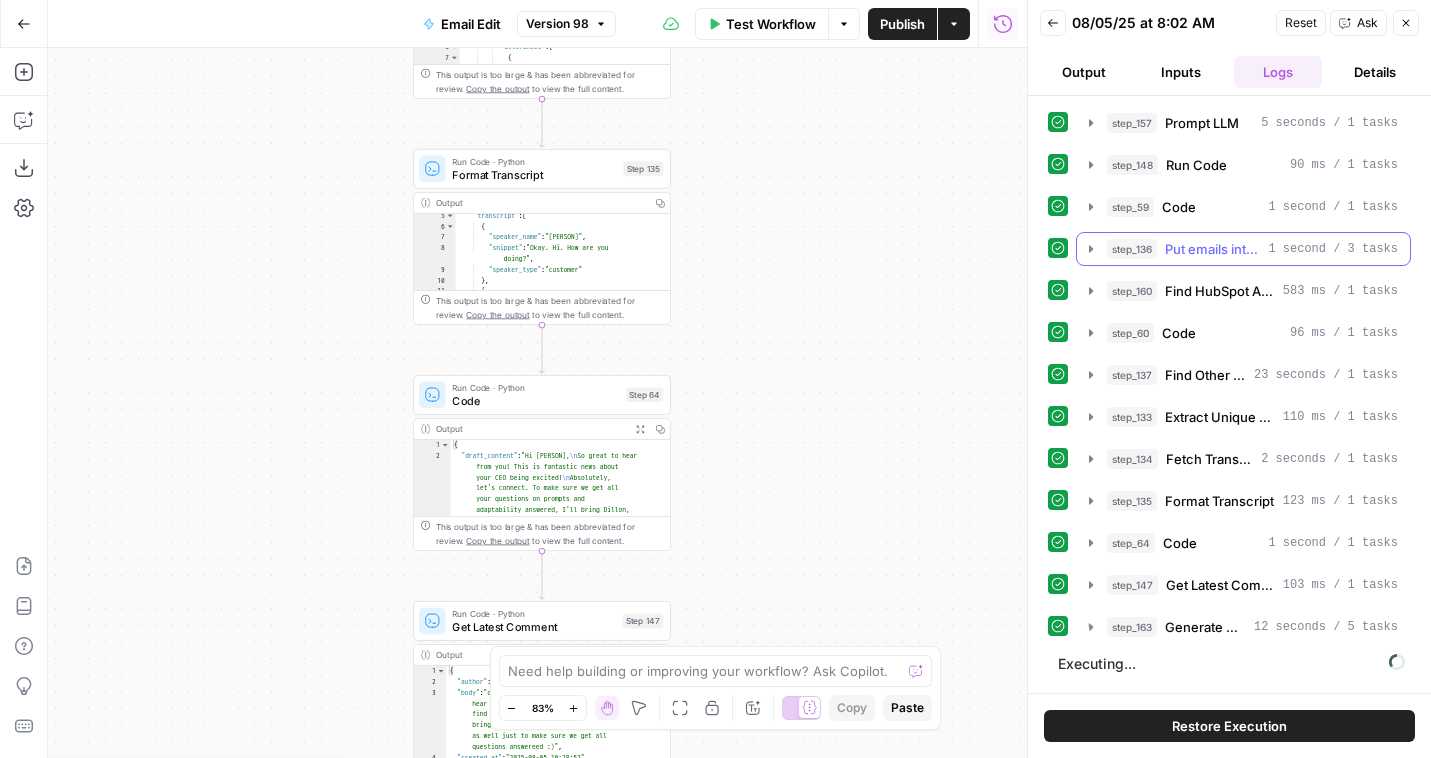 scroll, scrollTop: 0, scrollLeft: 0, axis: both 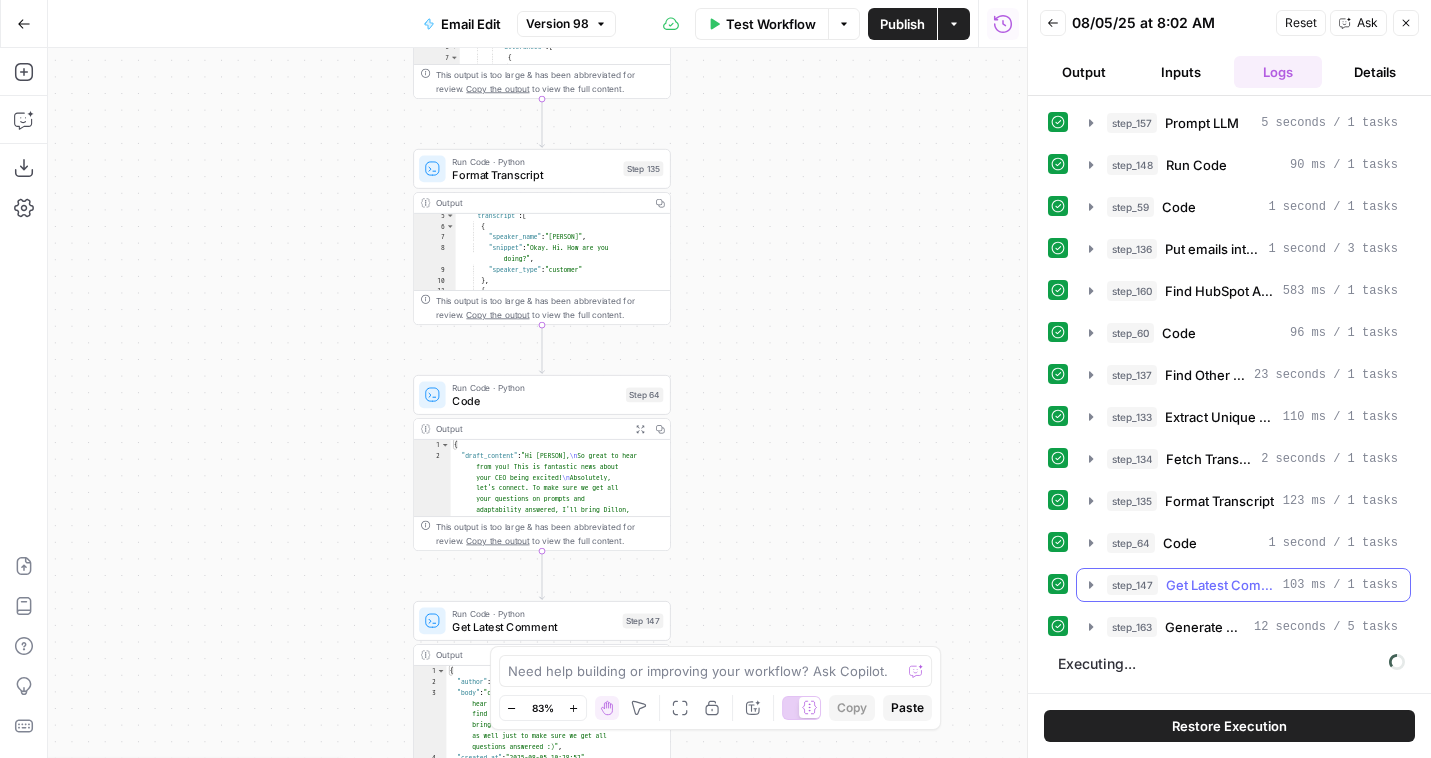 click on "step_147 Get Latest Comment 103 ms / 1 tasks" at bounding box center [1243, 585] 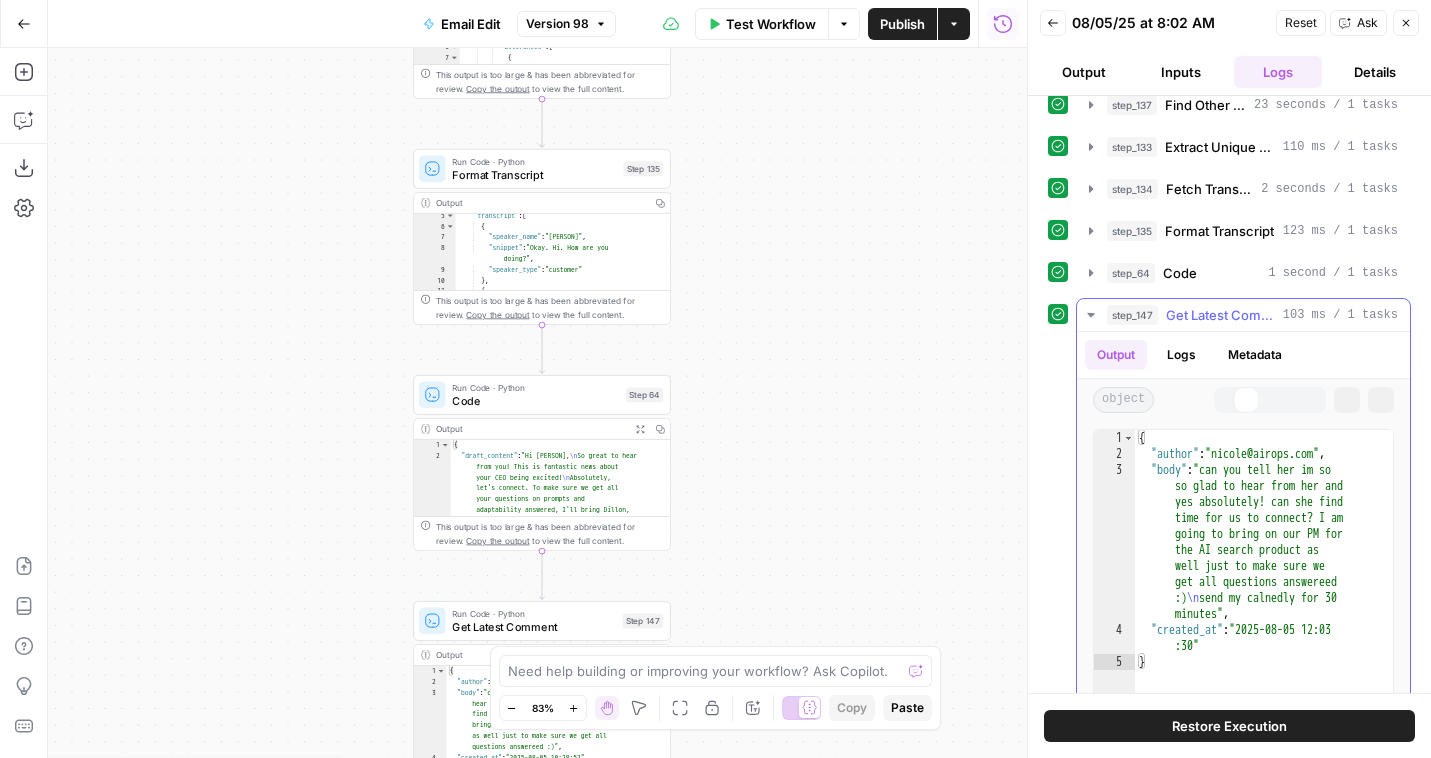 scroll, scrollTop: 359, scrollLeft: 0, axis: vertical 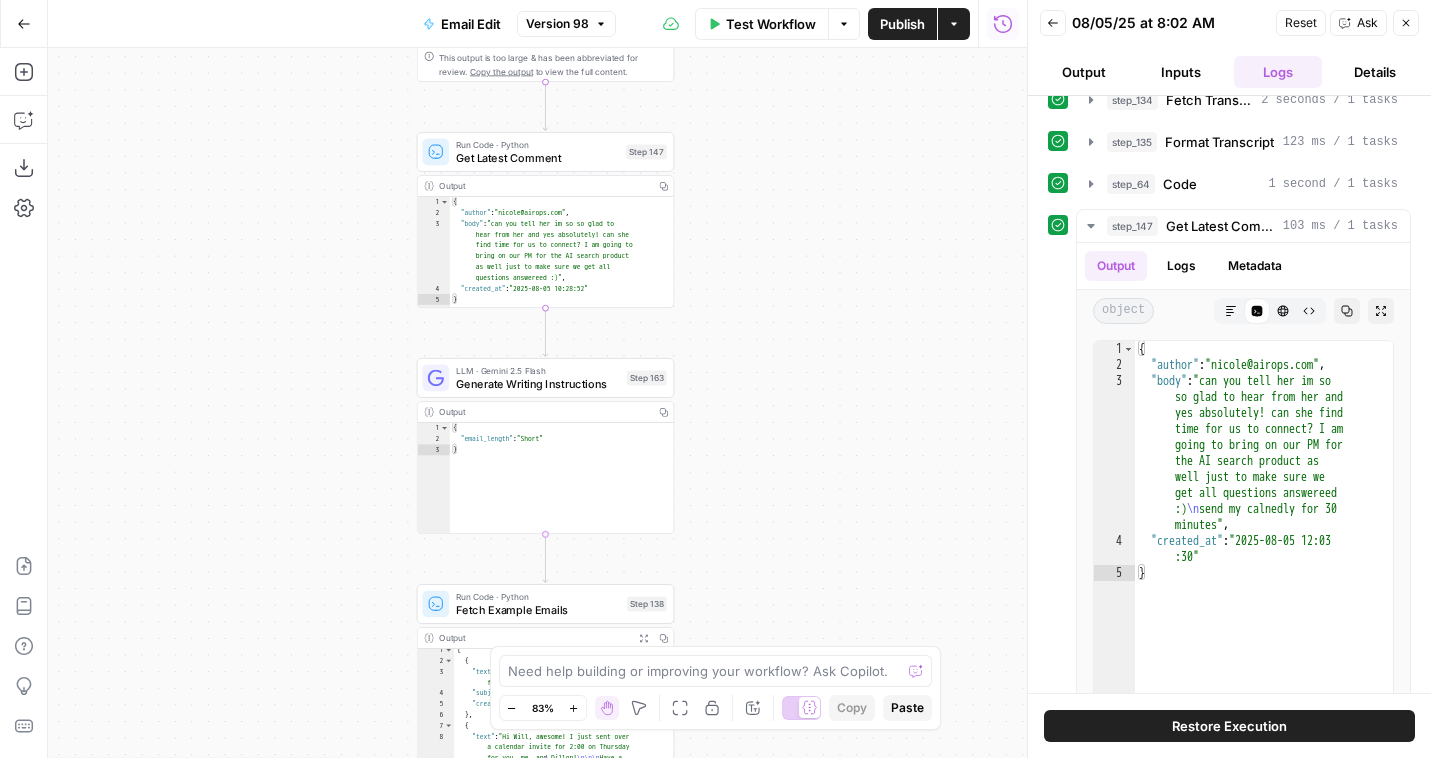 click on "LLM · Gemini 2.5 Flash Generate Writing Instructions Step 163 Copy step Delete step Add Note Test" at bounding box center (546, 378) 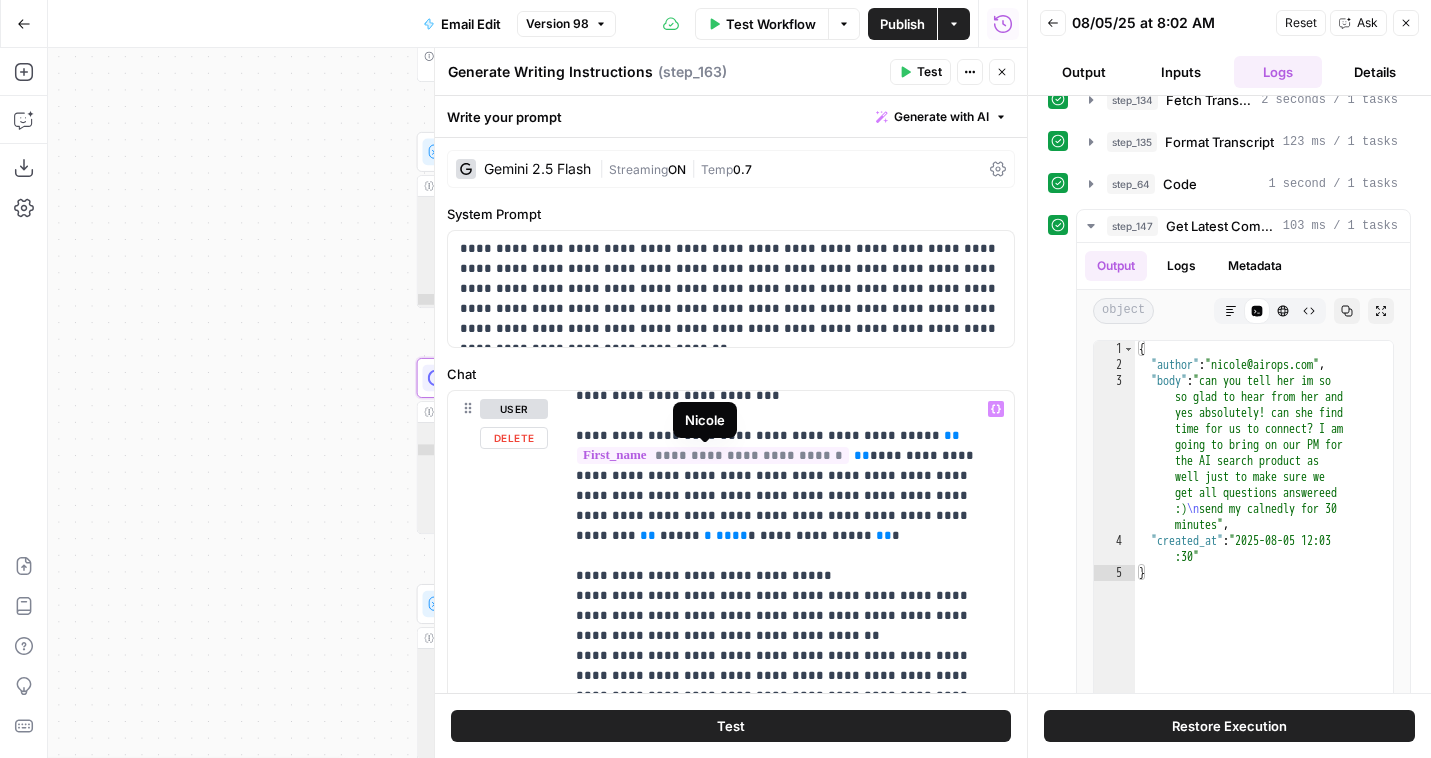 scroll, scrollTop: 12, scrollLeft: 0, axis: vertical 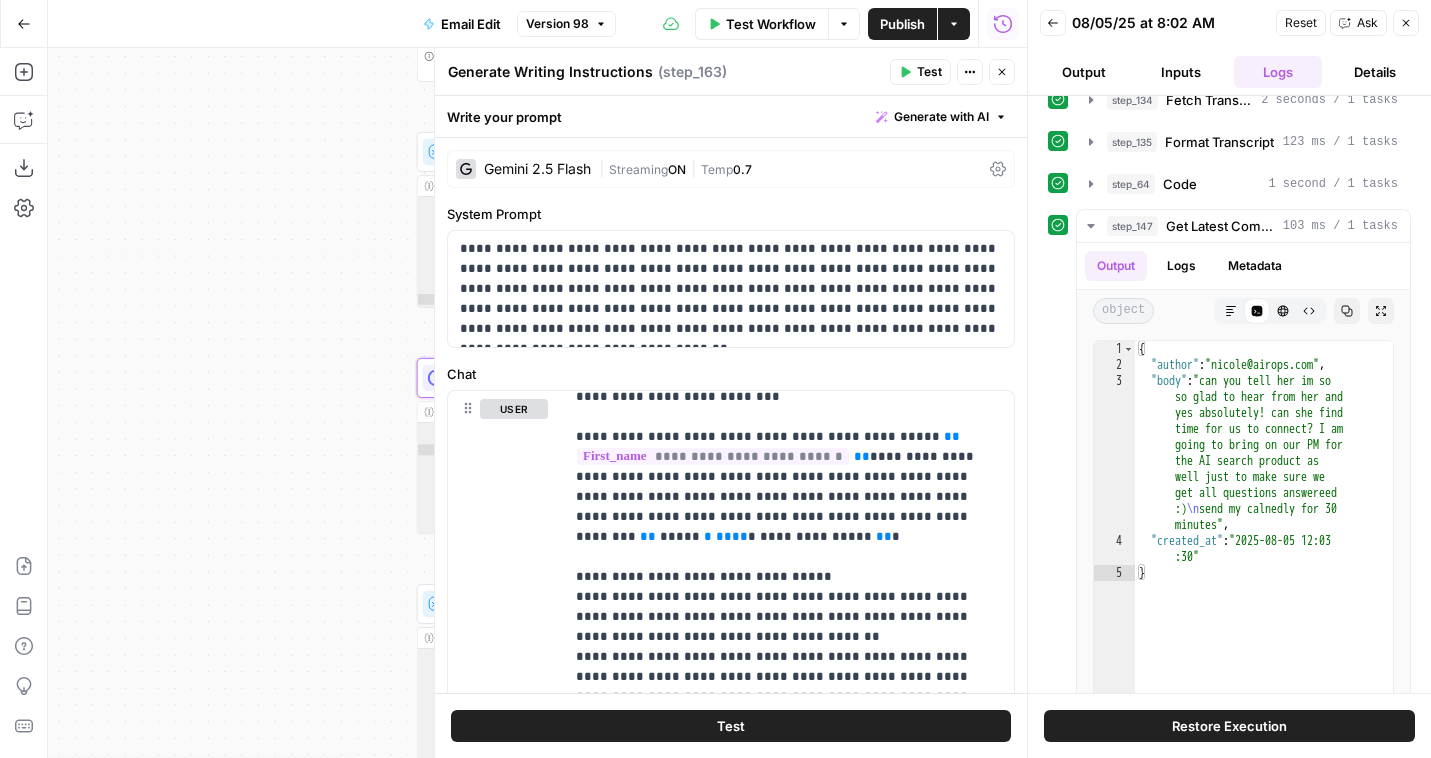 click on "ON" at bounding box center [677, 169] 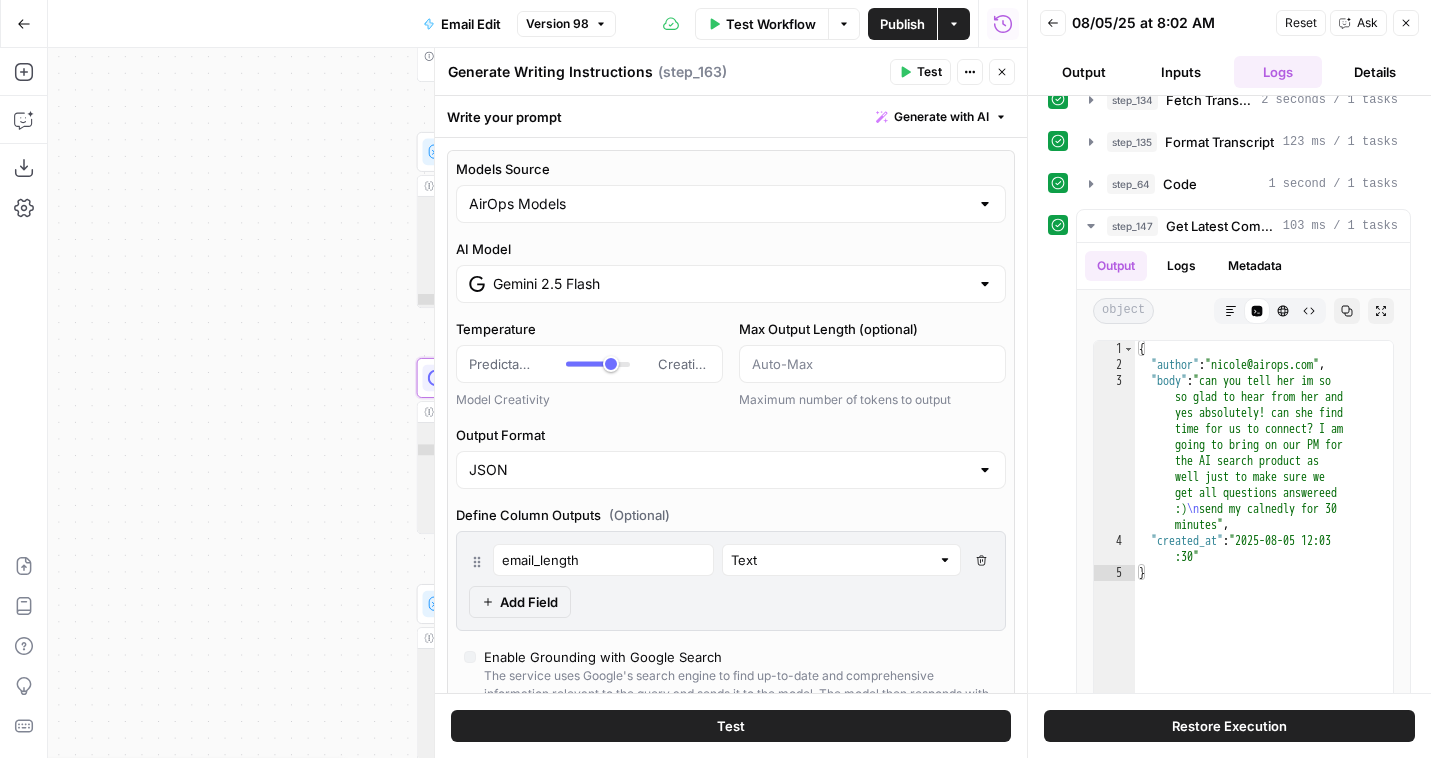 click on "Gemini 2.5 Flash" at bounding box center (731, 284) 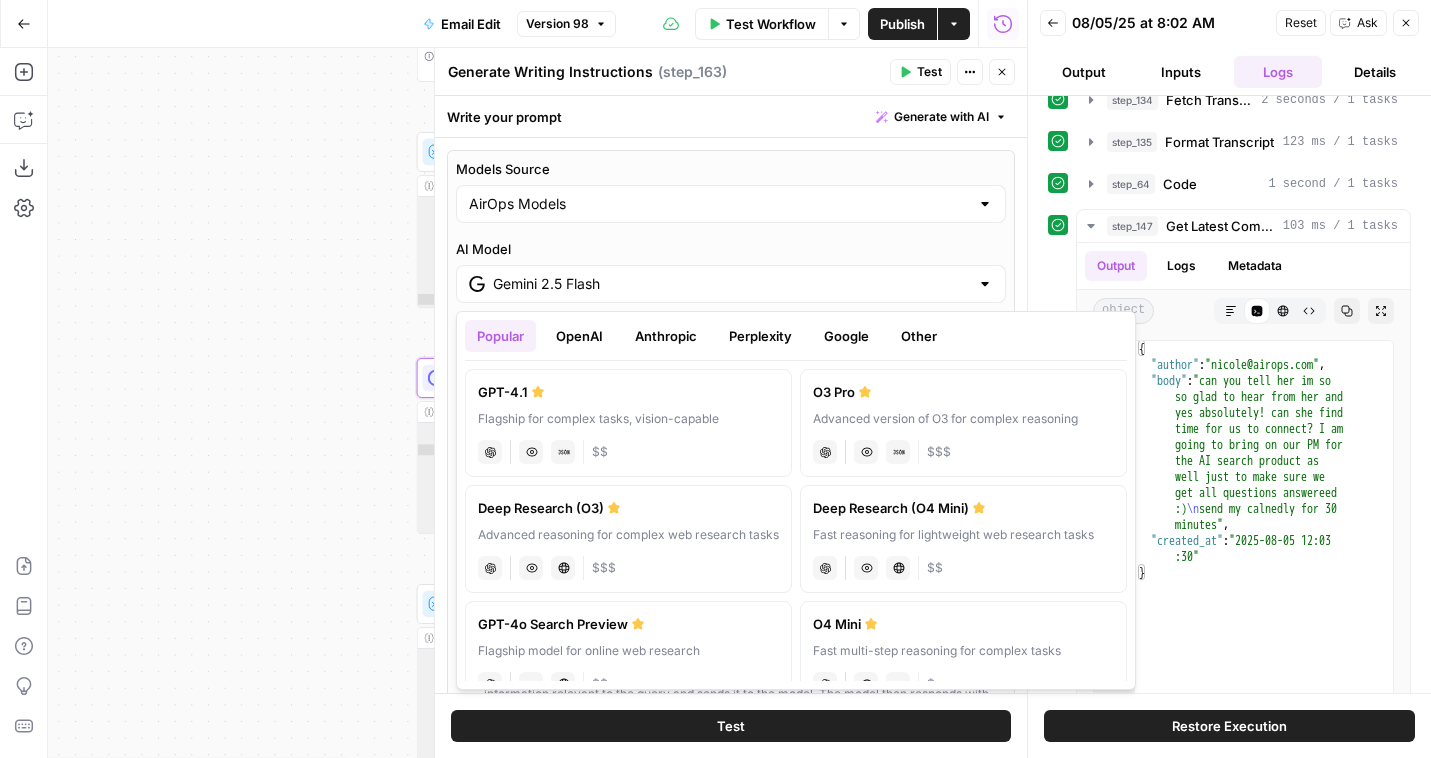 click on "Google" at bounding box center (846, 336) 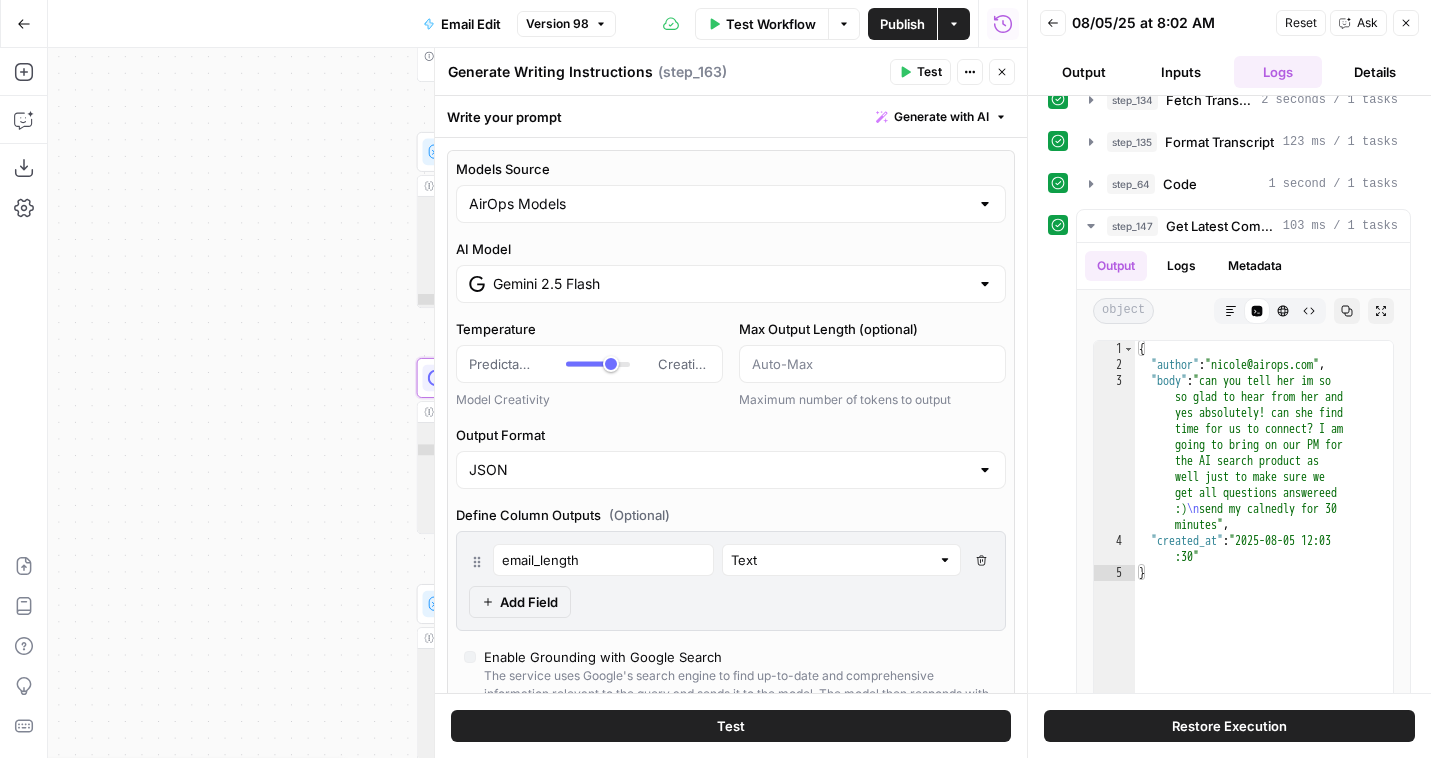 click on "Models Source AirOps Models AI Model Gemini 2.5 Flash Temperature Predictable Creative Model Creativity Max Output Length (optional) Maximum number of tokens to output Output Format JSON Define Column Outputs   (Optional) email_length Text Delete Field Add Field Enable Grounding with Google Search The service uses Google's search engine to find up-to-date and comprehensive information relevant to the query and sends it to the model. The model then responds with higher accuracy and freshness. This option is not supported when using the JSON output format. Include Citations When enabled, the output will include the citations of the sources used to generate the response. The output will have the keys 'citations' and 'body'. Enable Streaming View outputs as they are generated in real-time, rather than waiting for the entire execution to finish. When the step fails: Terminate Workflow Continue Close" at bounding box center (731, 569) 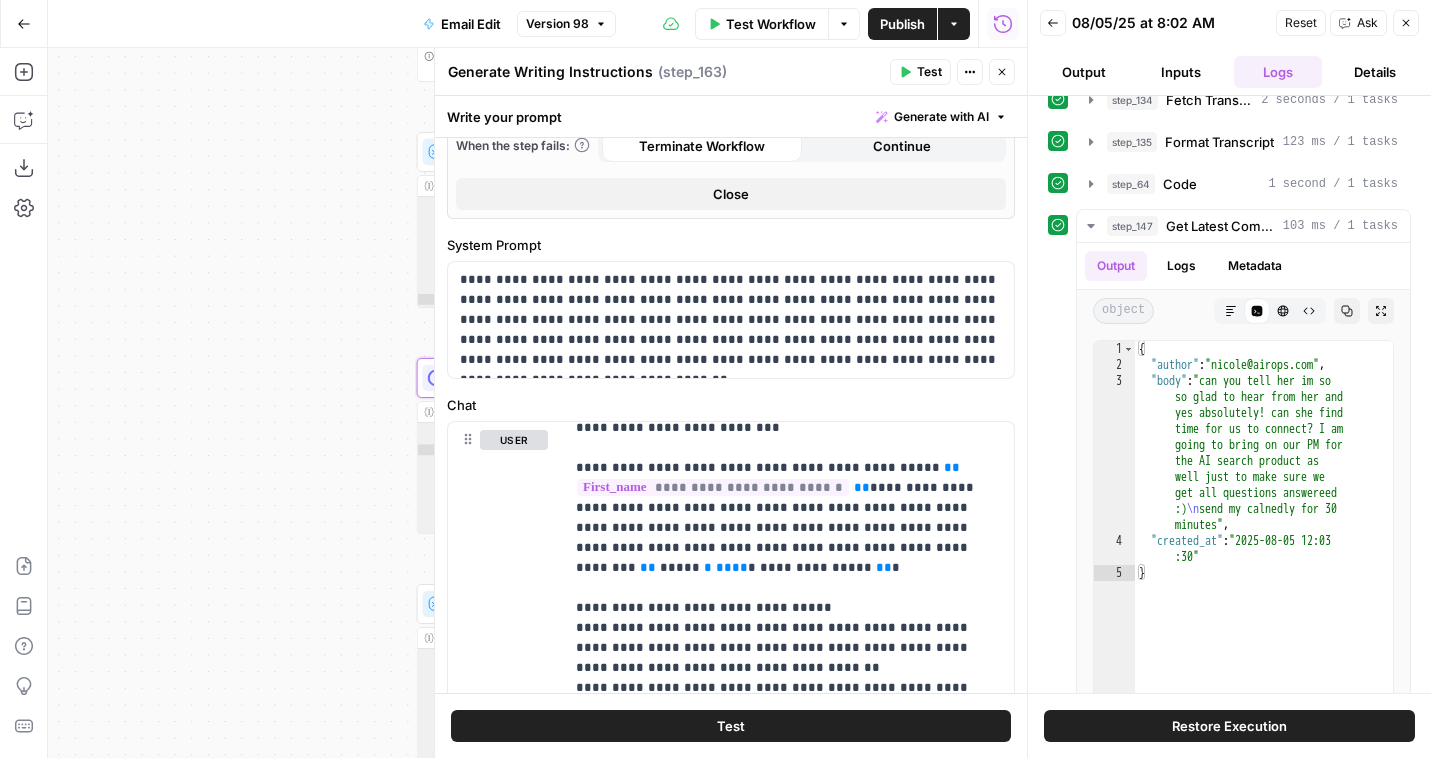 scroll, scrollTop: 1161, scrollLeft: 0, axis: vertical 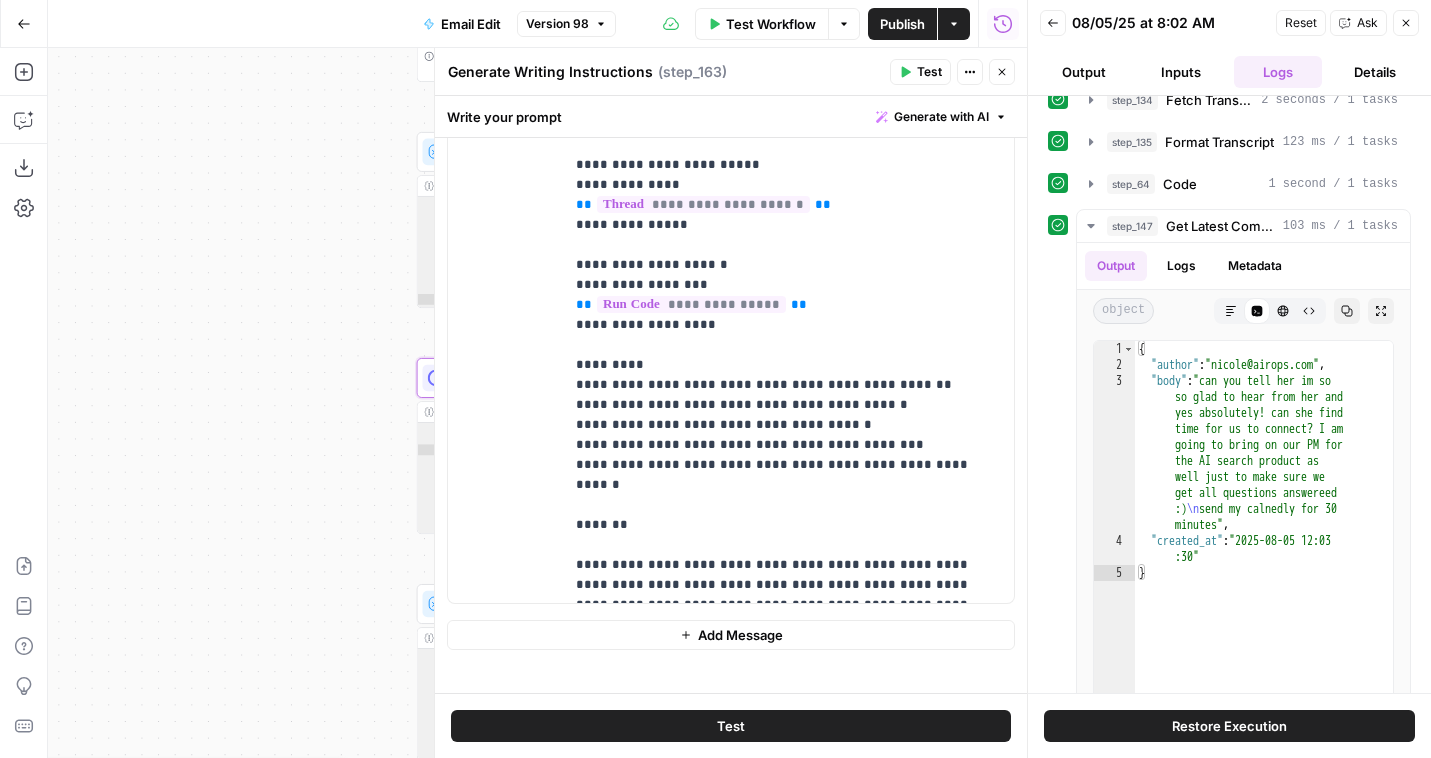 click on "Close" at bounding box center [1002, 72] 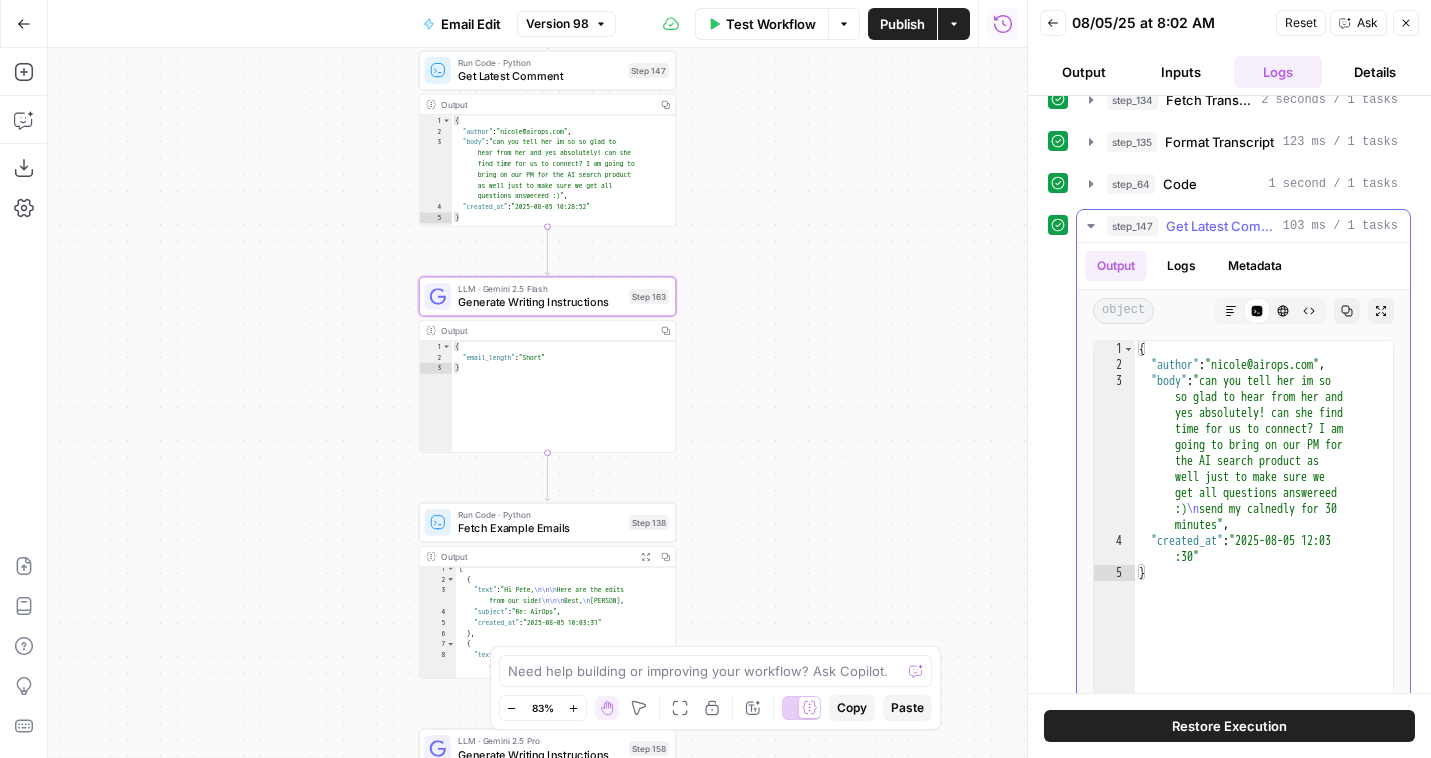 click on "step_147 Get Latest Comment 103 ms / 1 tasks" at bounding box center [1243, 226] 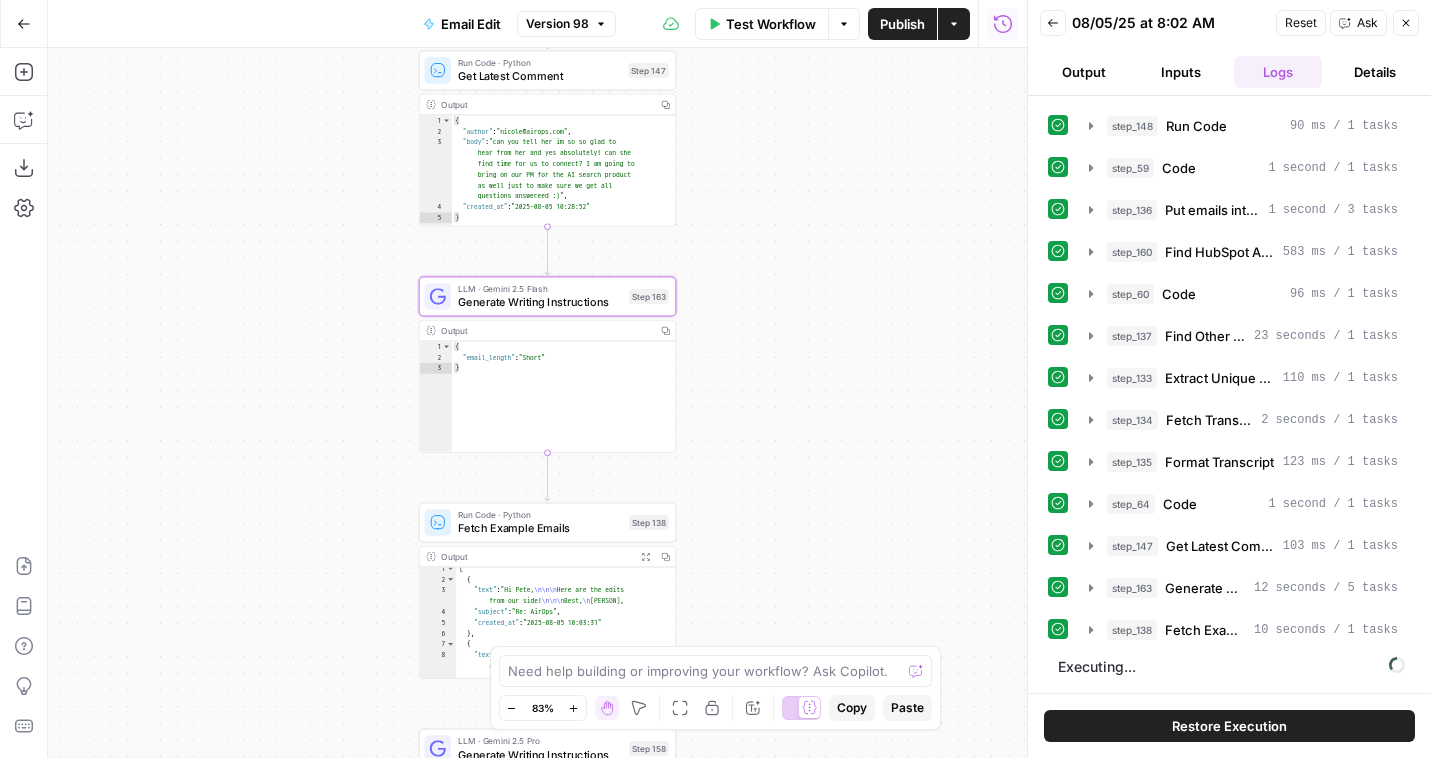 scroll, scrollTop: 39, scrollLeft: 0, axis: vertical 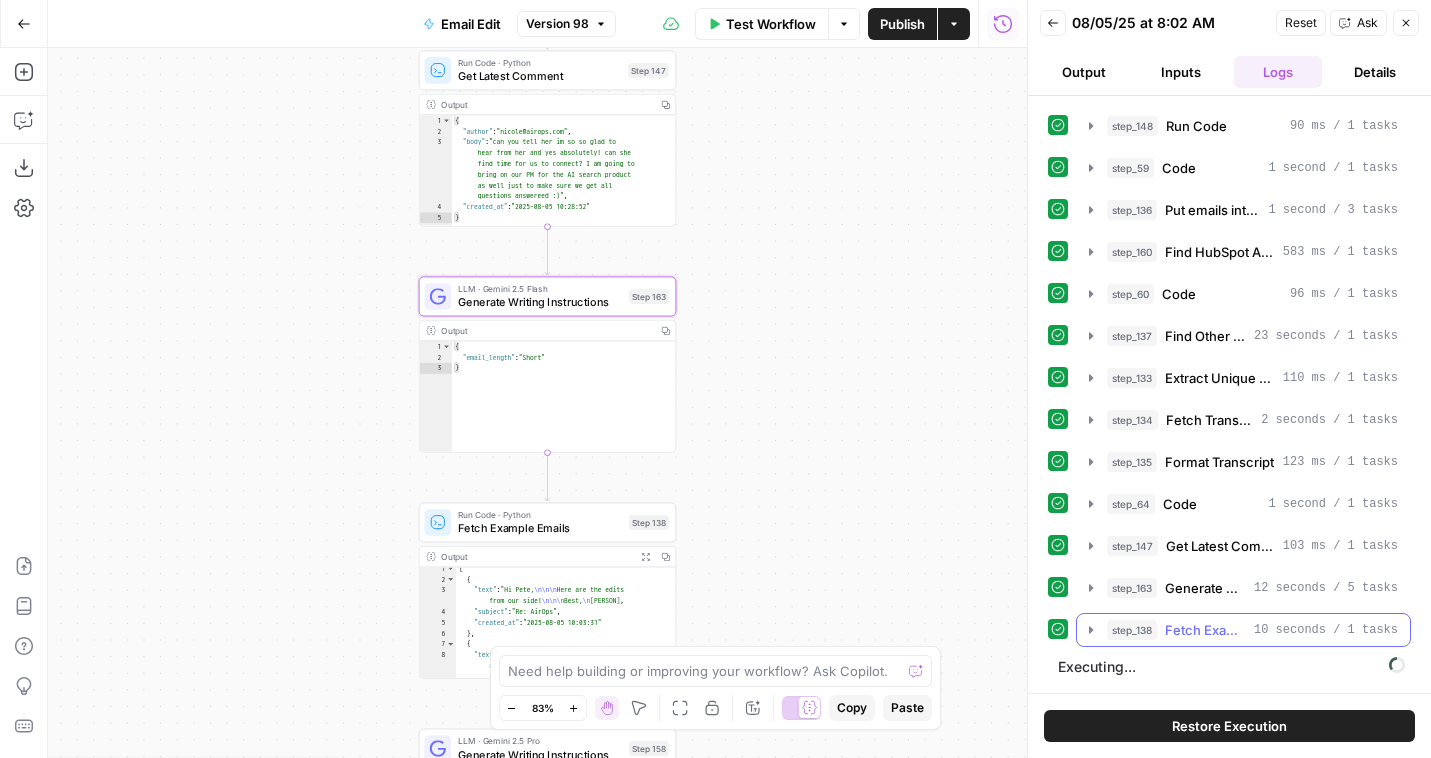 click on "Fetch Example Emails" at bounding box center [1205, 630] 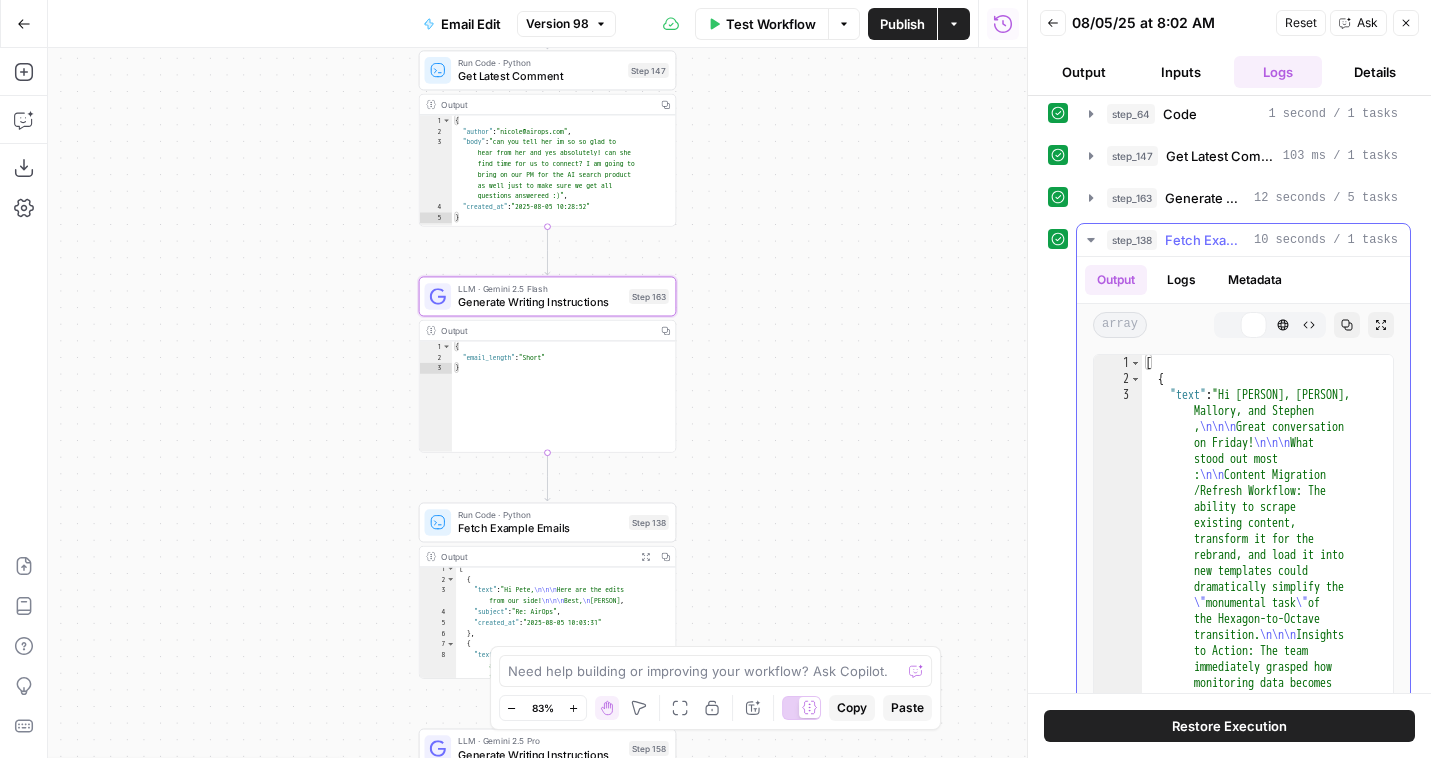 scroll, scrollTop: 540, scrollLeft: 0, axis: vertical 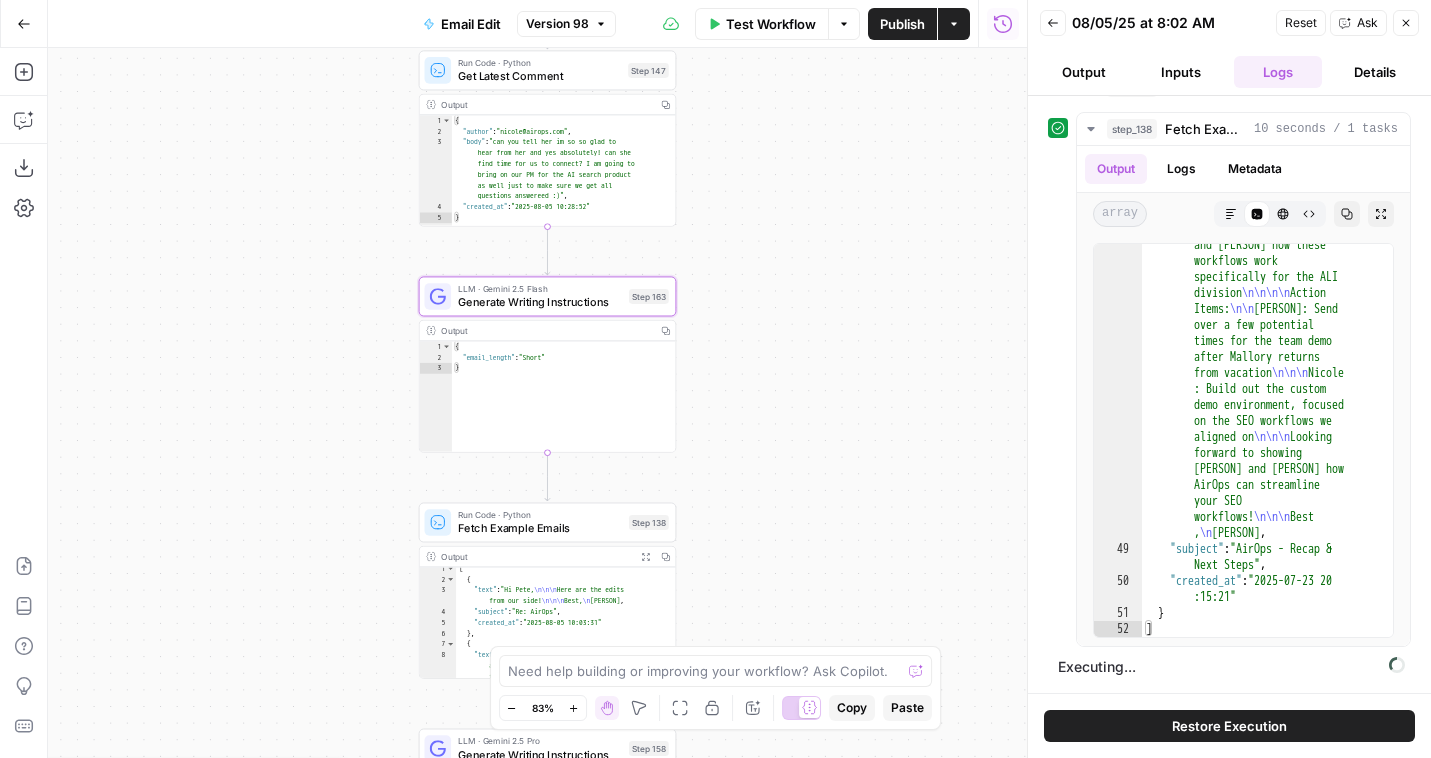click on "Output" at bounding box center [1084, 72] 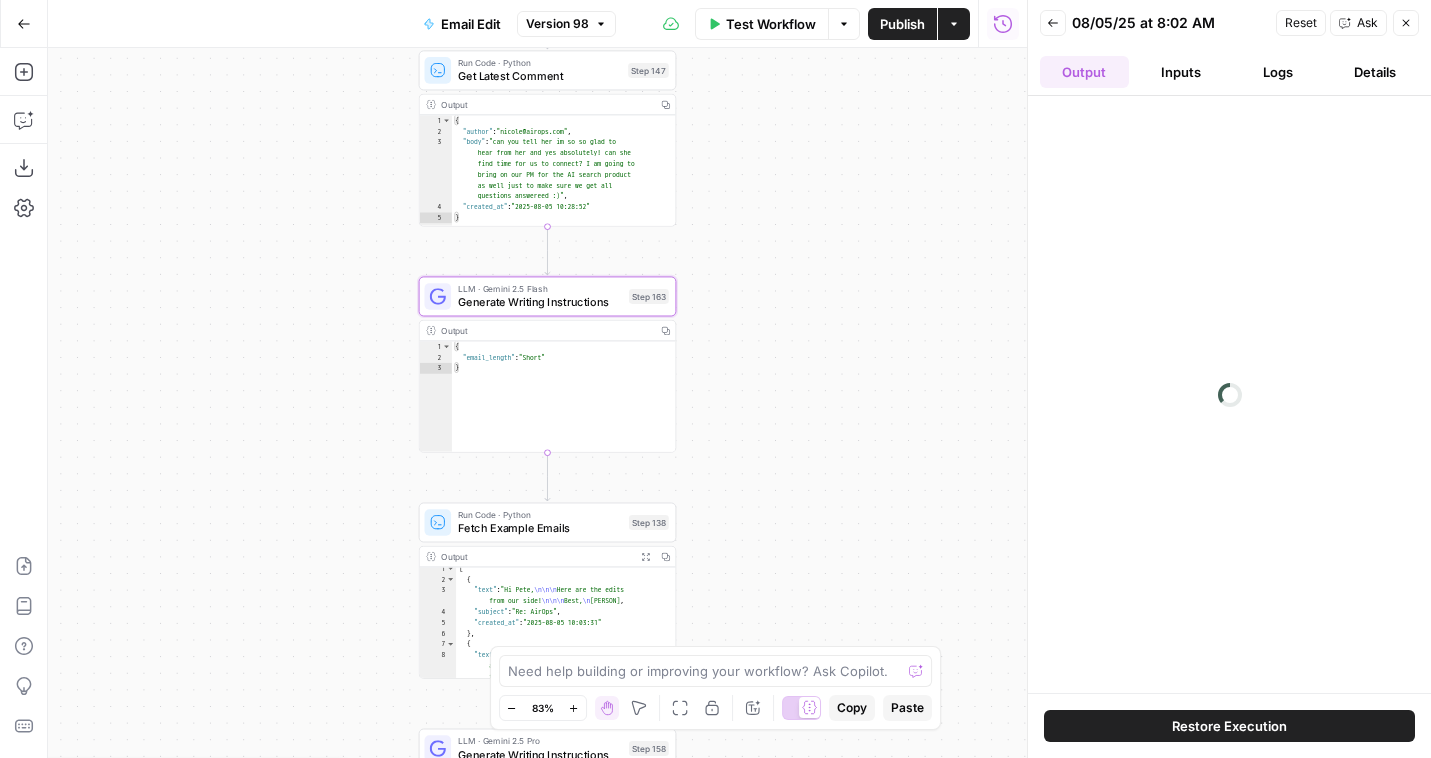 click on "Logs" at bounding box center [1278, 72] 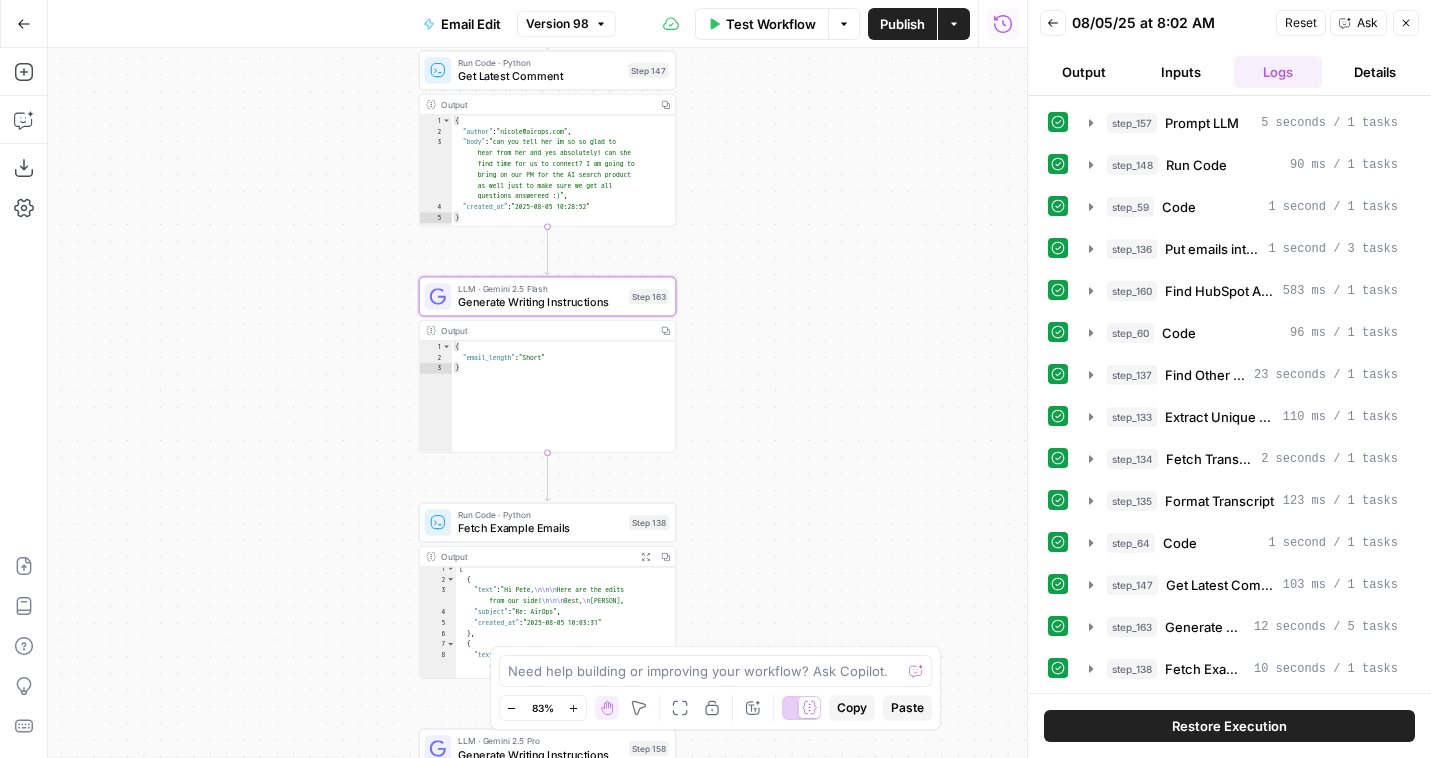 scroll, scrollTop: 39, scrollLeft: 0, axis: vertical 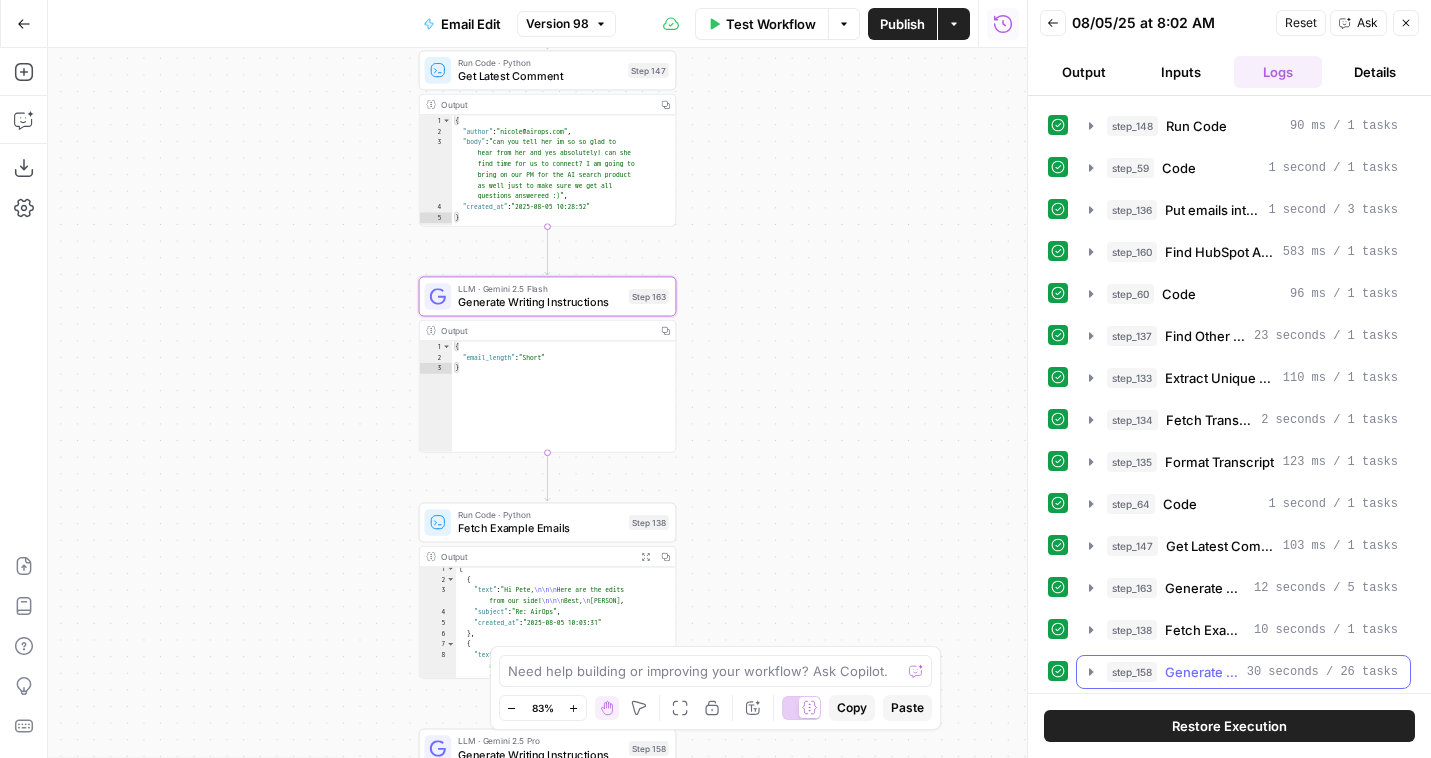 click on "step_158 Generate Writing Instructions 30 seconds / 26 tasks" at bounding box center (1252, 672) 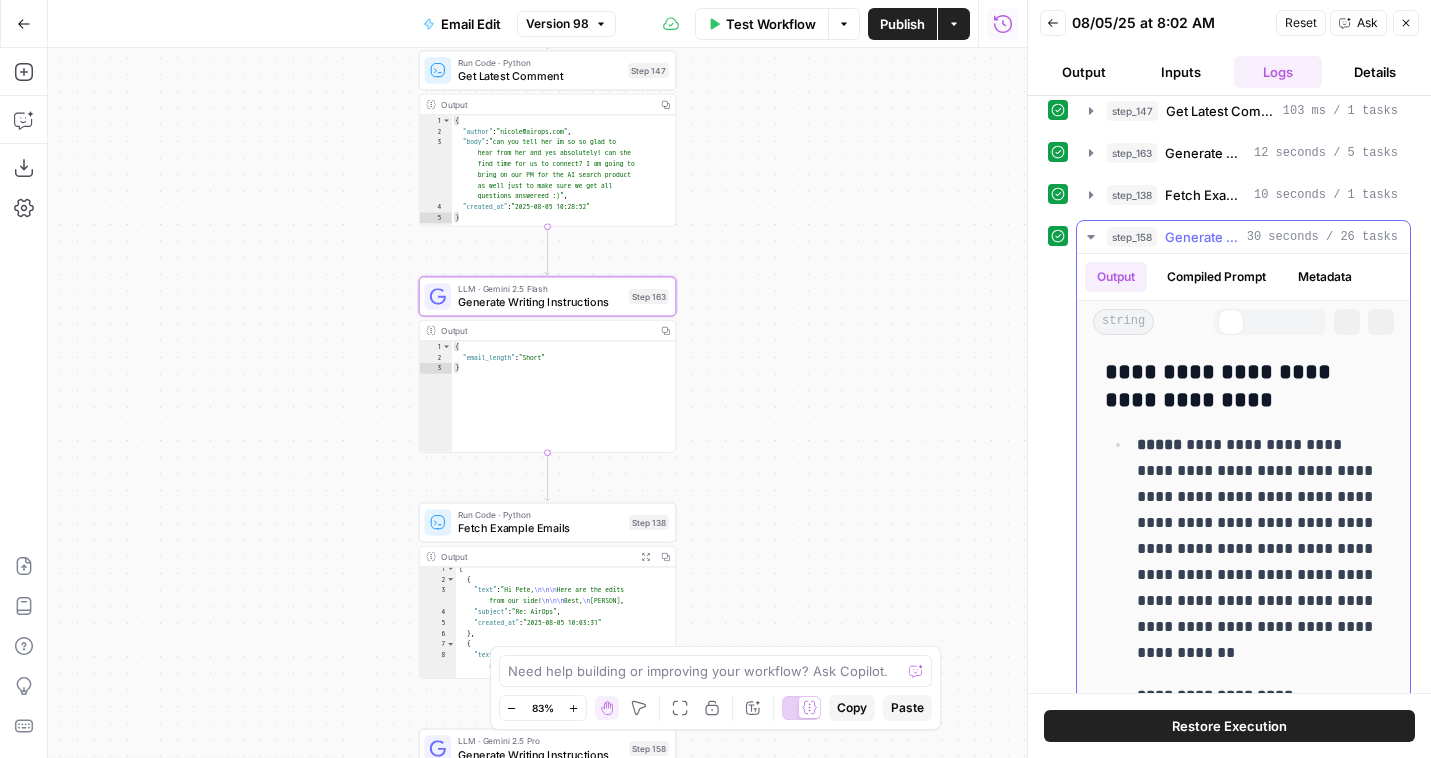 scroll, scrollTop: 582, scrollLeft: 0, axis: vertical 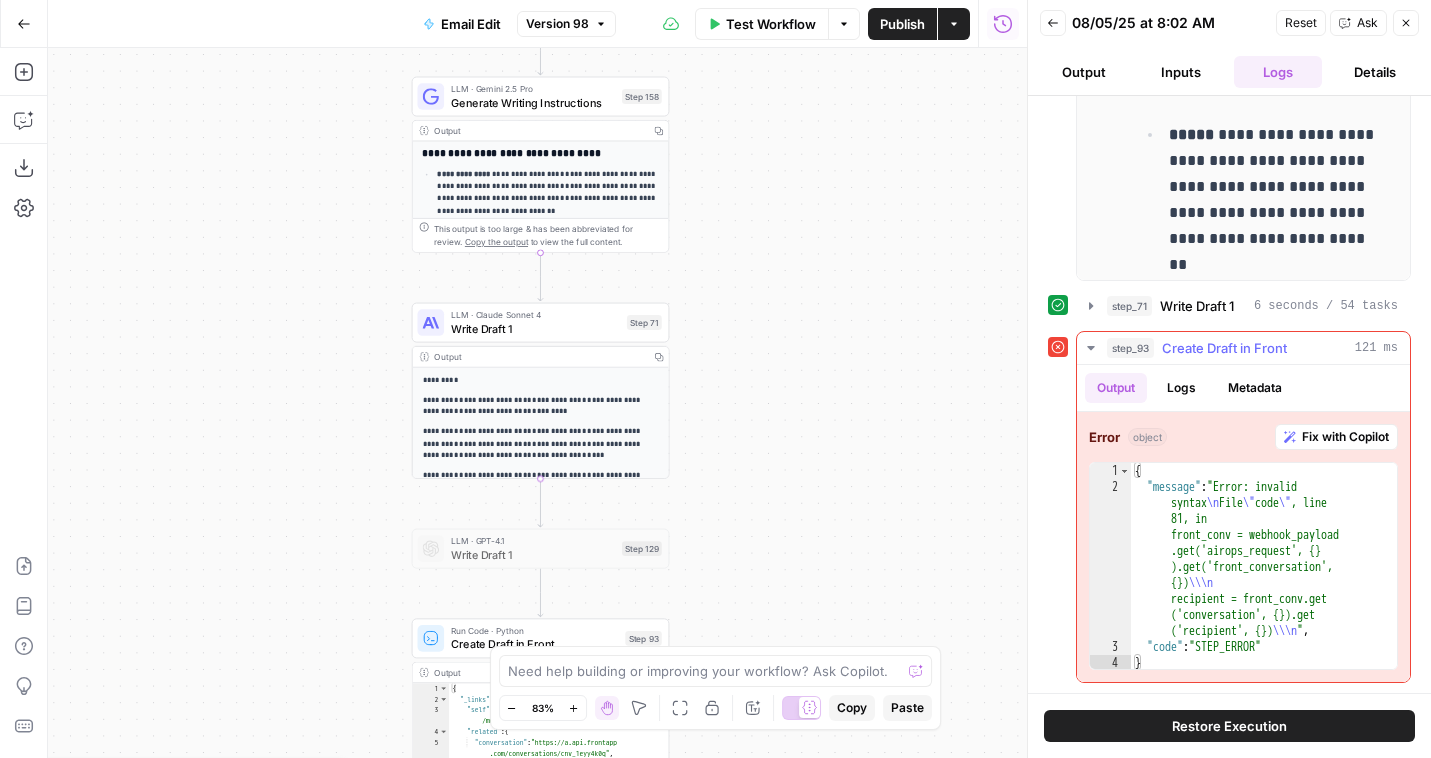 click on "Error object Fix with Copilot 1 2 3 4 {    "message" :  "Error: invalid         syntax \n File  \" code \" , line         81, in                         front_conv = webhook_payload        .get('airops_request', {}        ).get('front_conversation',         {}) \\\n                         recipient = front_conv.get        ('conversation', {}).get        ('recipient', {}) \\\n " ,    "code" :  "STEP_ERROR" }     XXXXXXXXXXXXXXXXXXXXXXXXXXXXXXXXXXXXXXXXXXXXXXXXXXXXXXXXXXXXXXXXXXXXXXXXXXXXXXXXXXXXXXXXXXXXXXXXXXXXXXXXXXXXXXXXXXXXXXXXXXXXXXXXXXXXXXXXXXXXXXXXXXXXXXXXXXXXXXXXXXXXXXXXXXXXXXXXXXXXXXXXXXXXXXXXXXXXXXXXXXXXXXXXXXXXXXXXXXXXXXXXXXXXXXXXXXXXXXXXXXXXXXXXXXXXXXXXXXXXXXXXXXXXXXXXXXXXXXXXXXXXXXXXXXXXXXXXXXXXXXXXXXXXXXXXXXXXXXXXXXXXXXXXXXXXXXXXXXXXXXXXXXXXXXXXXXXXXXXXXXXXXXXXXXXXXXXXXXXXXXXXXXXXXXXXXXXXXXXXXXXXXXXXXXXXXXXXXXXXXXXXXXXXXXXXXXXXXXXXXXXXXXXXXXXXXXXXXXXXXXXXXXXXXXXXXXXXXXXXXXXXXXXXXXXXXXXXXXXXXXXXXXXXXXXX" at bounding box center [1243, 547] 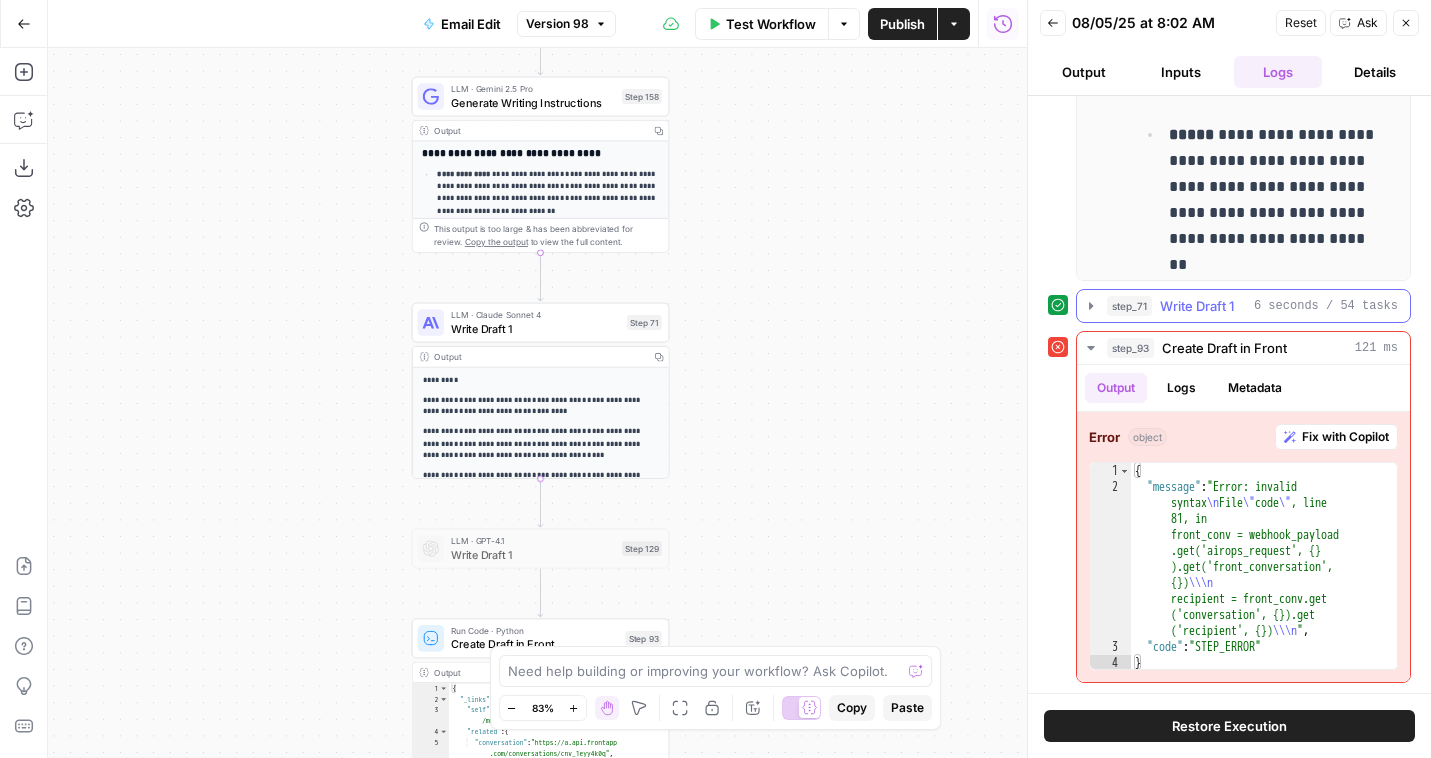 click on "6 seconds / 54 tasks" at bounding box center (1326, 306) 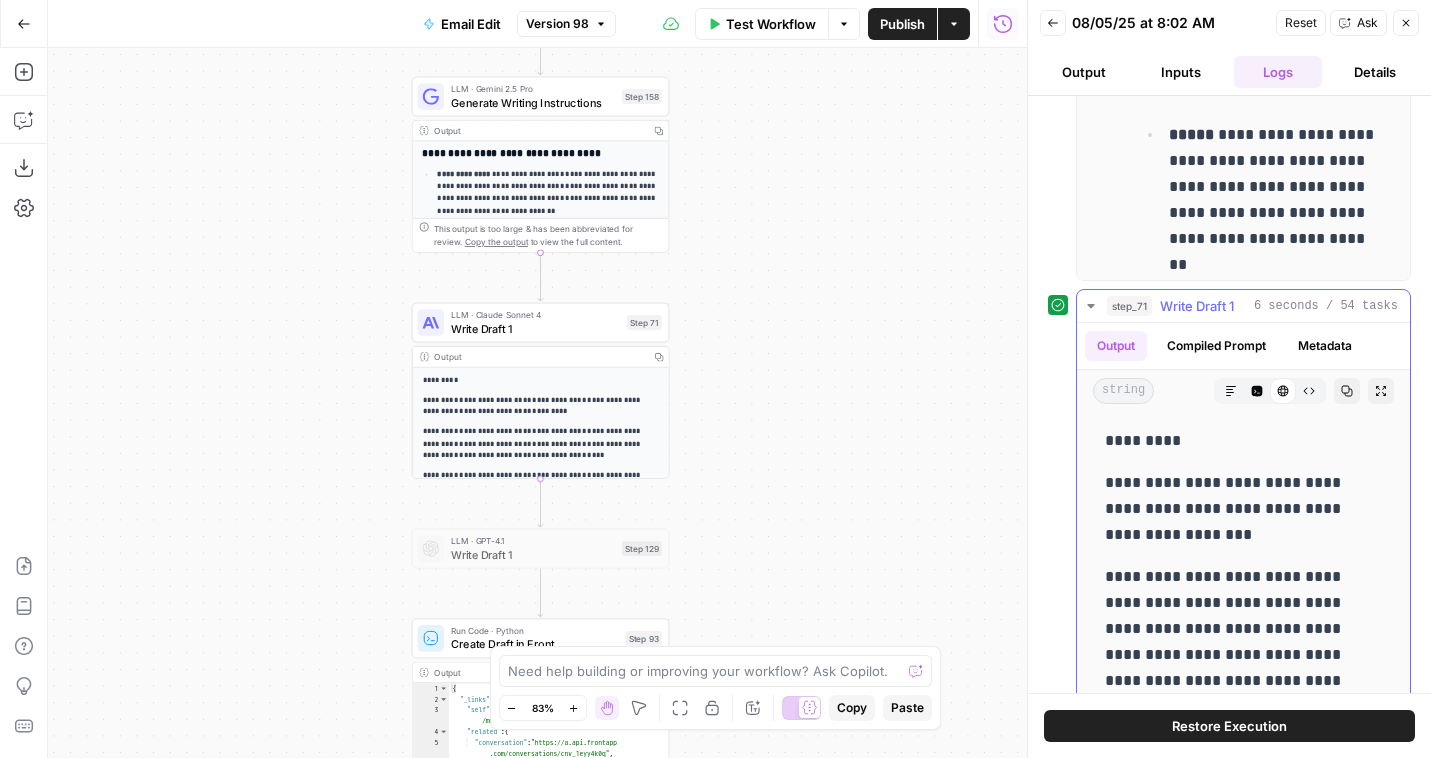 scroll, scrollTop: 1285, scrollLeft: 0, axis: vertical 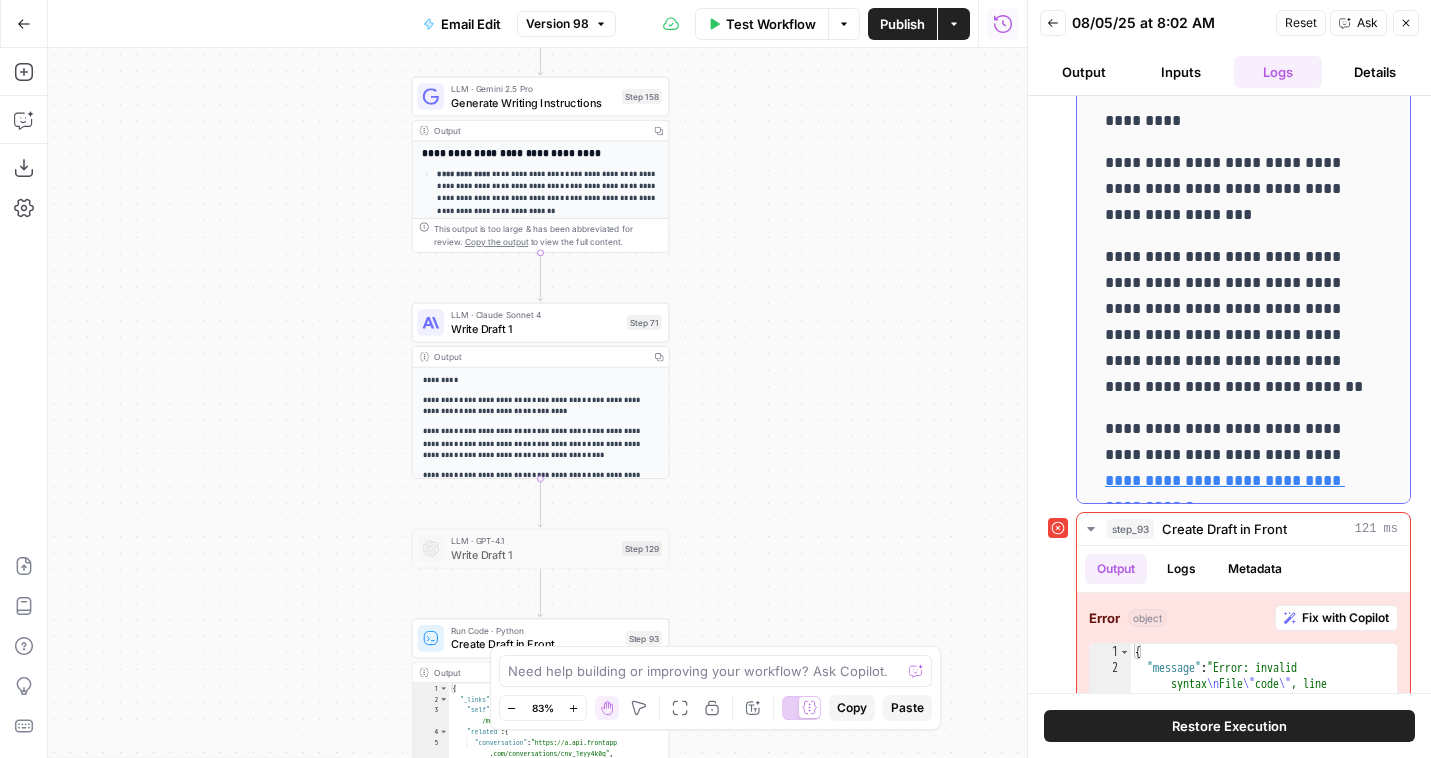 drag, startPoint x: 1136, startPoint y: 306, endPoint x: 1098, endPoint y: 126, distance: 183.96739 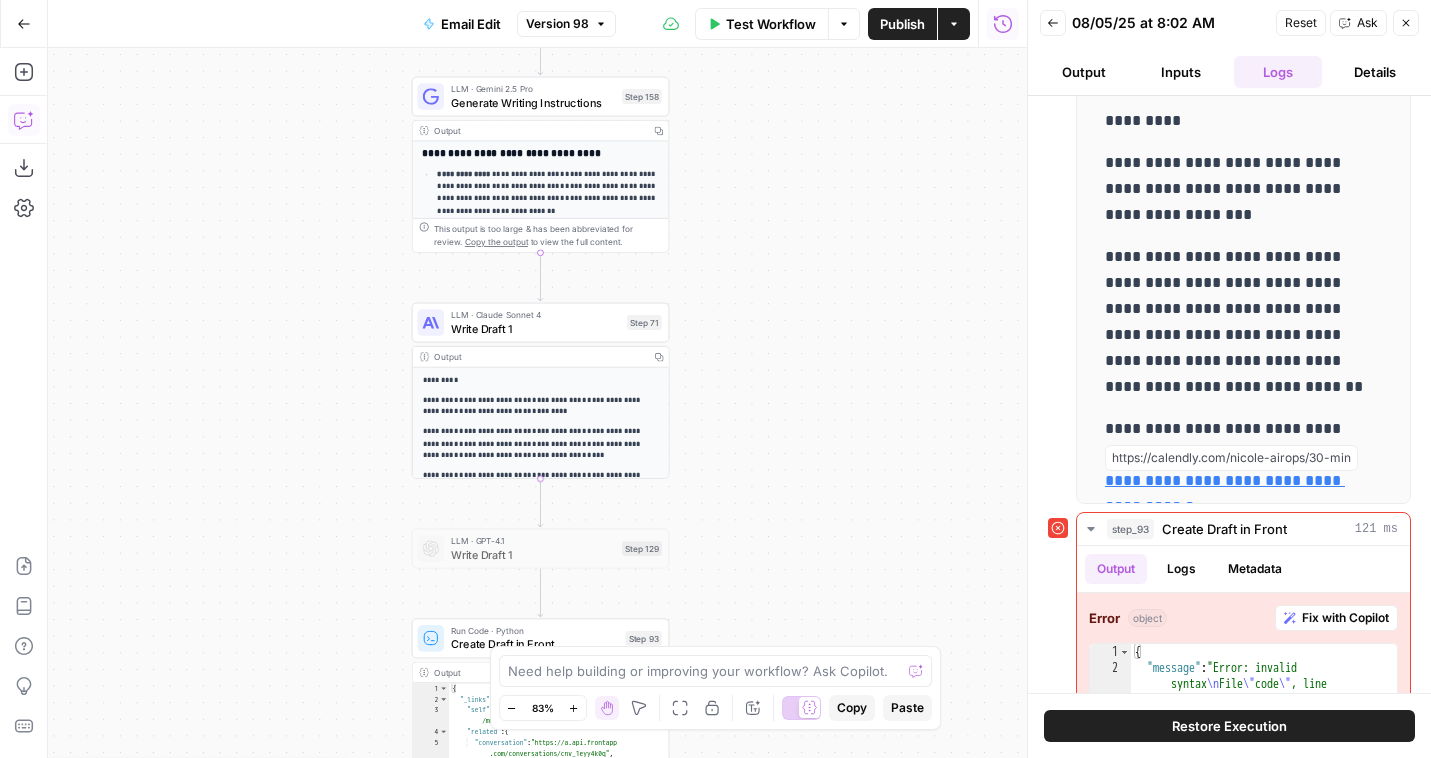 click on "Copilot" at bounding box center (24, 120) 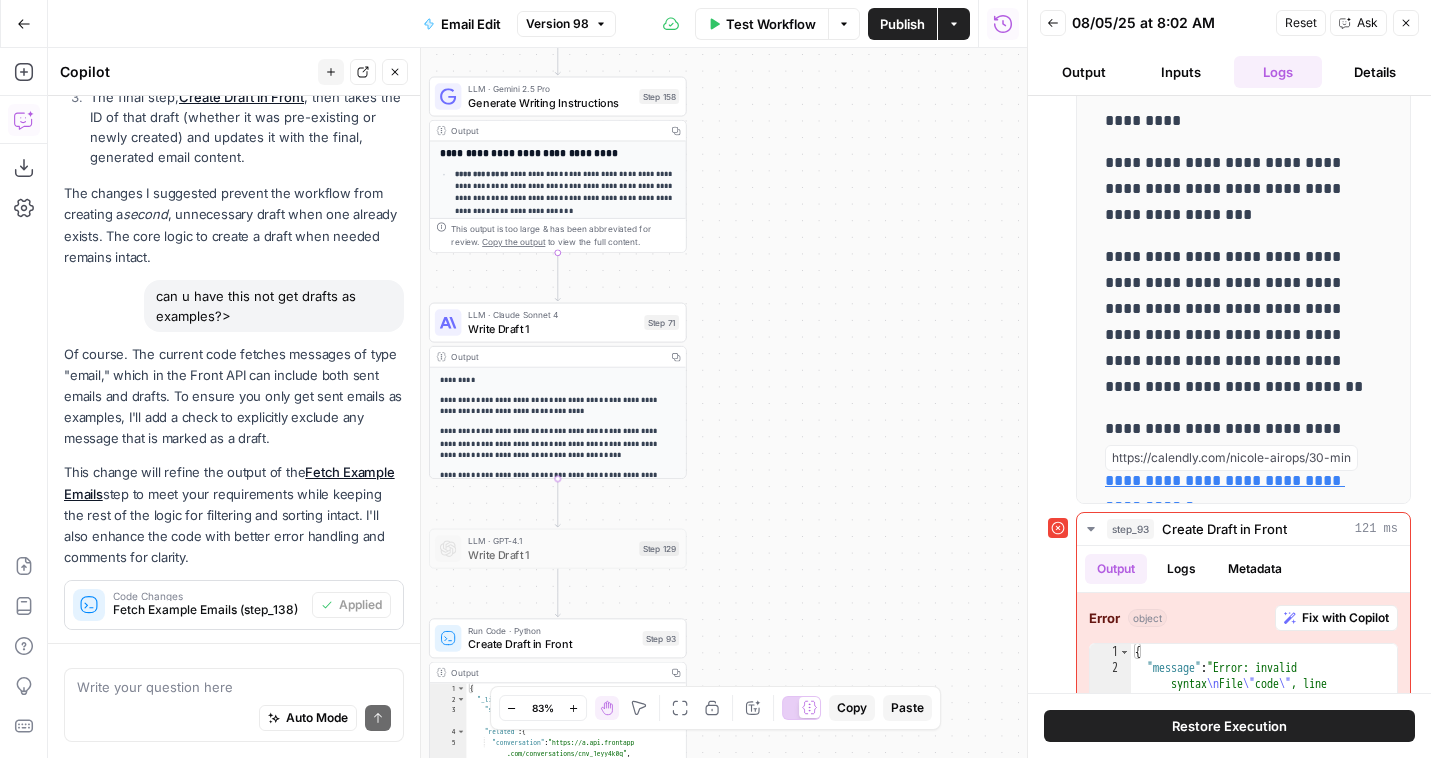 scroll, scrollTop: 1315, scrollLeft: 0, axis: vertical 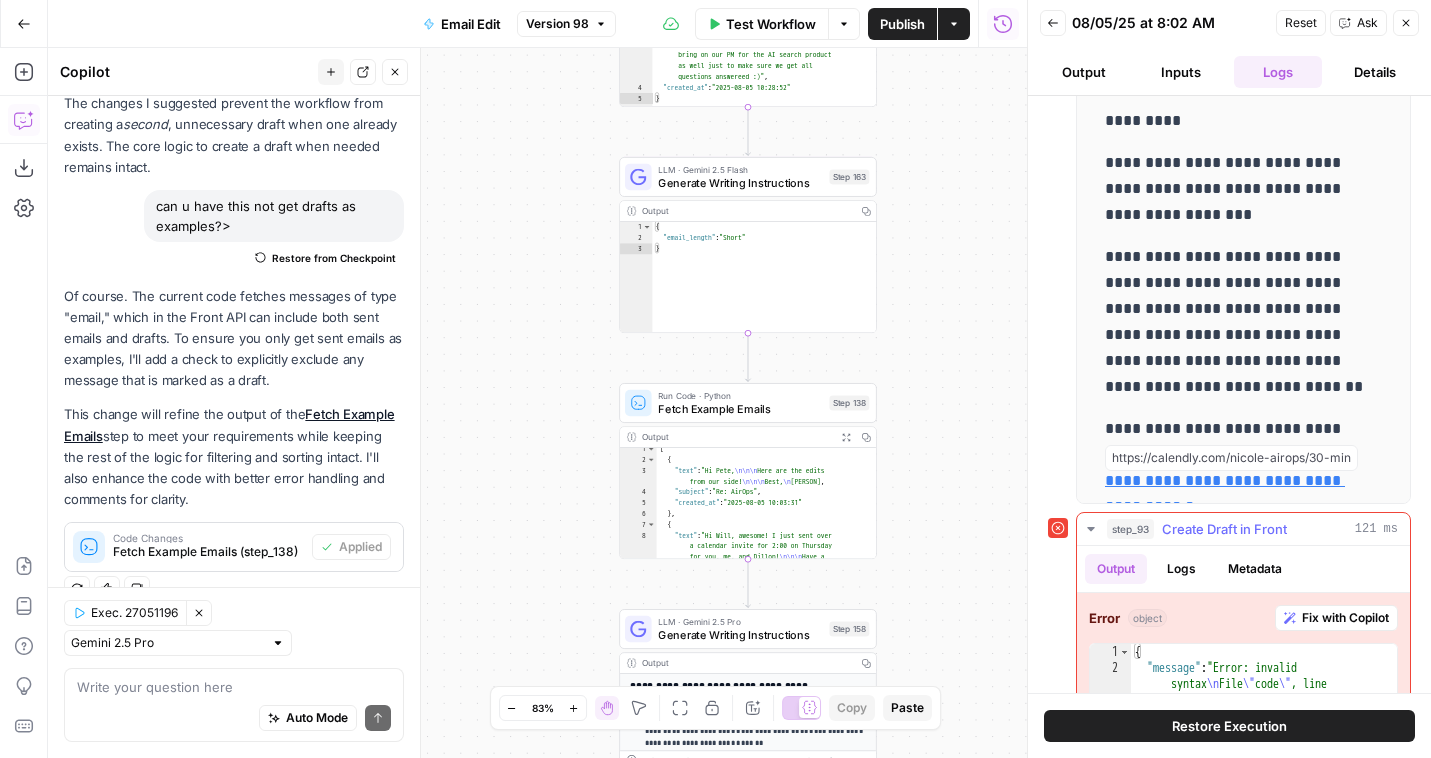 click on "Fix with Copilot" at bounding box center [1345, 618] 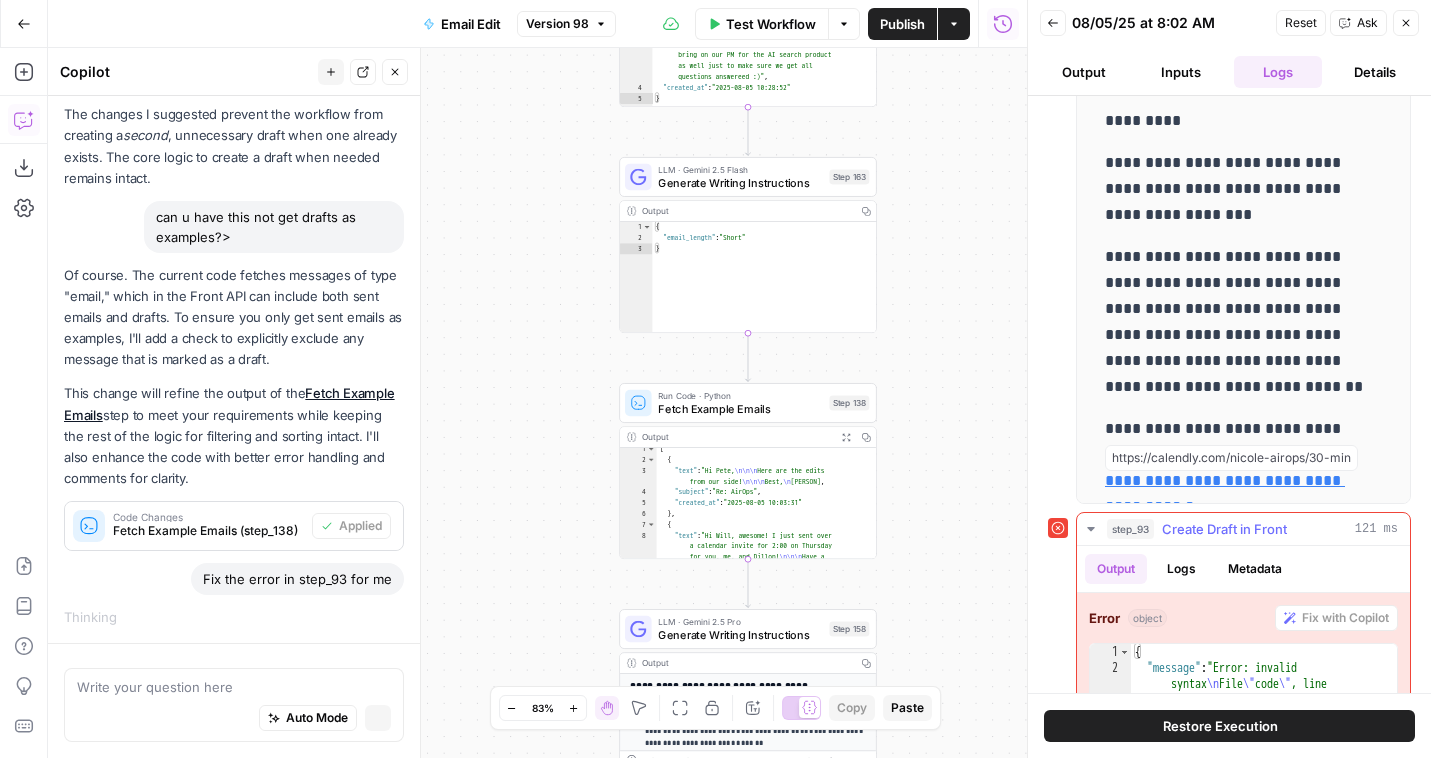 scroll, scrollTop: 1237, scrollLeft: 0, axis: vertical 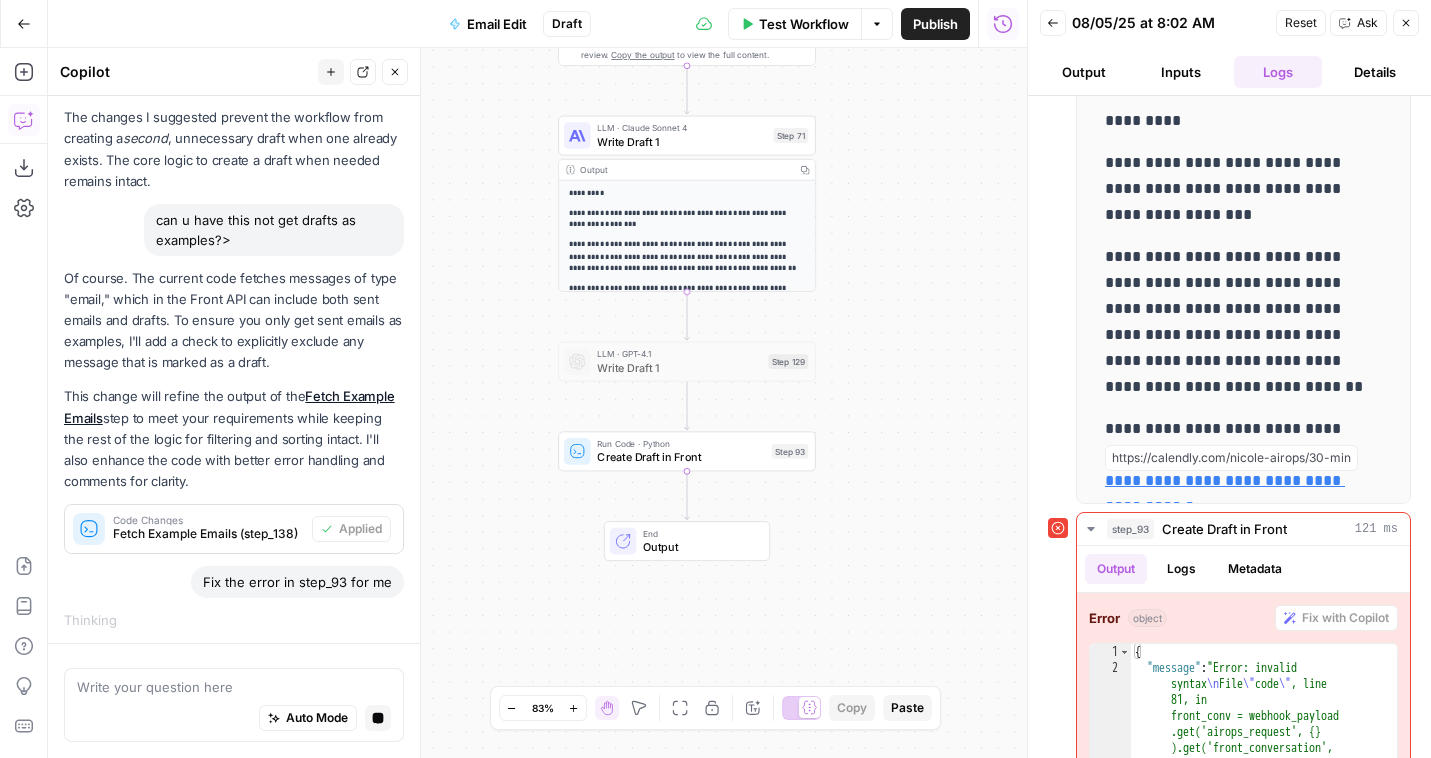 click on "Create Draft in Front" at bounding box center [681, 457] 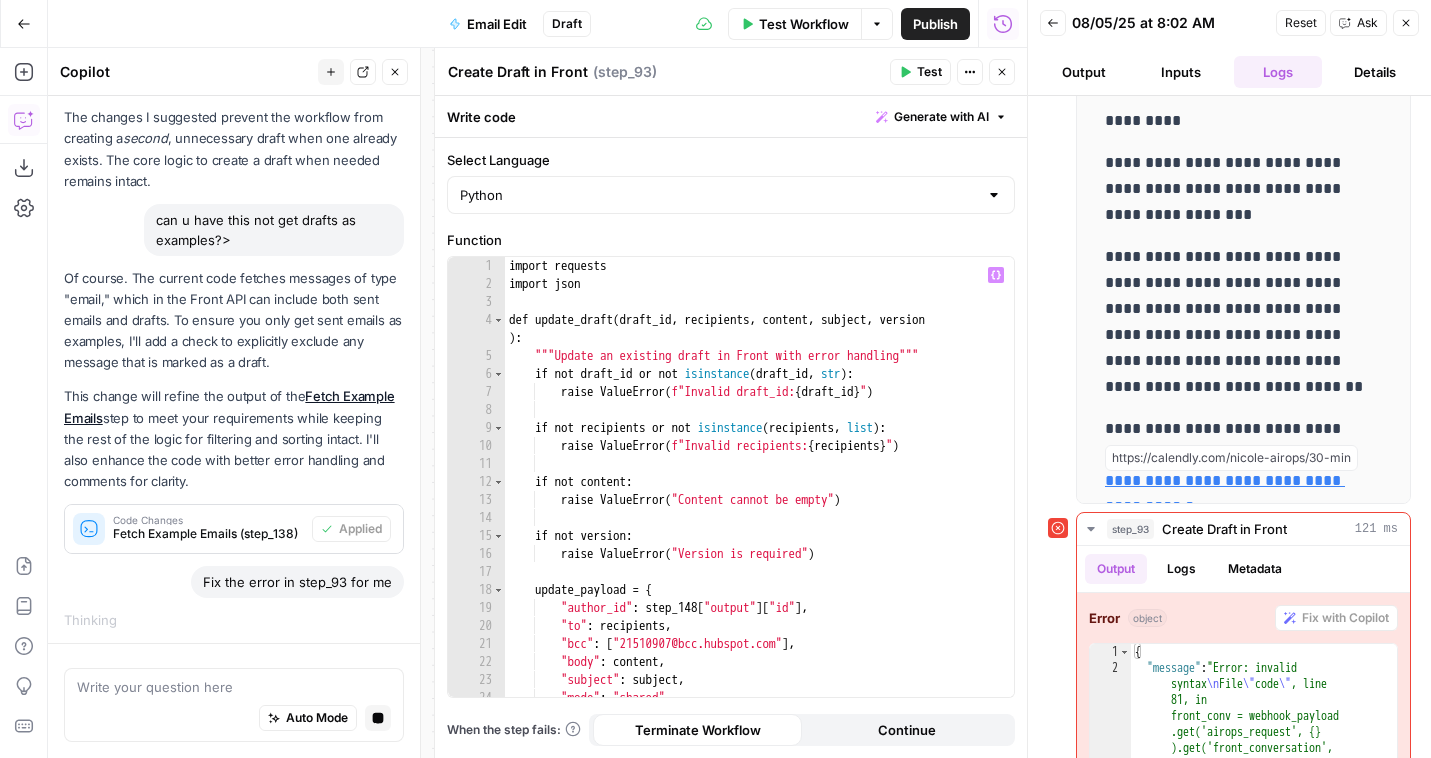 type on "**********" 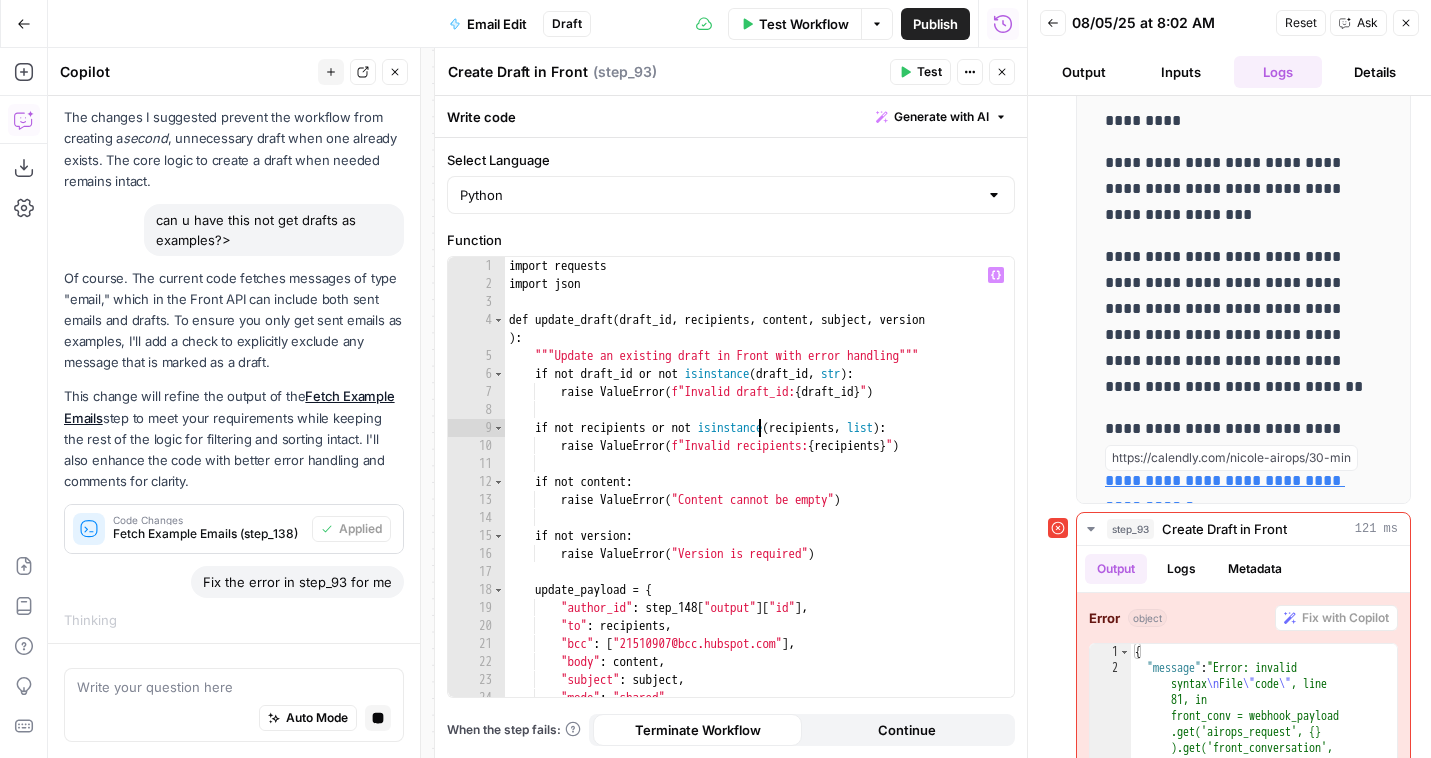 click on "import   requests import   json def   update_draft ( draft_id ,   recipients ,   content ,   subject ,   version ) :      """Update an existing draft in Front with error handling"""      if   not   draft_id   or   not   isinstance ( draft_id ,   str ) :           raise   ValueError ( f"Invalid draft_id:  { draft_id } " )                if   not   recipients   or   not   isinstance ( recipients ,   list ) :           raise   ValueError ( f"Invalid recipients:  { recipients } " )                if   not   content :           raise   ValueError ( "Content cannot be empty" )                if   not   version :           raise   ValueError ( "Version is required" )      update_payload   =   {           "author_id" :   step_148 [ "output" ] [ "id" ] ,           "to" :   recipients ,           "bcc" :   [ "[EMAIL]" ] ,           "body" :   content ,           "subject" :   subject ,           "mode" :   "shared" ,           "should_add_default_signature" :   True ," at bounding box center [759, 495] 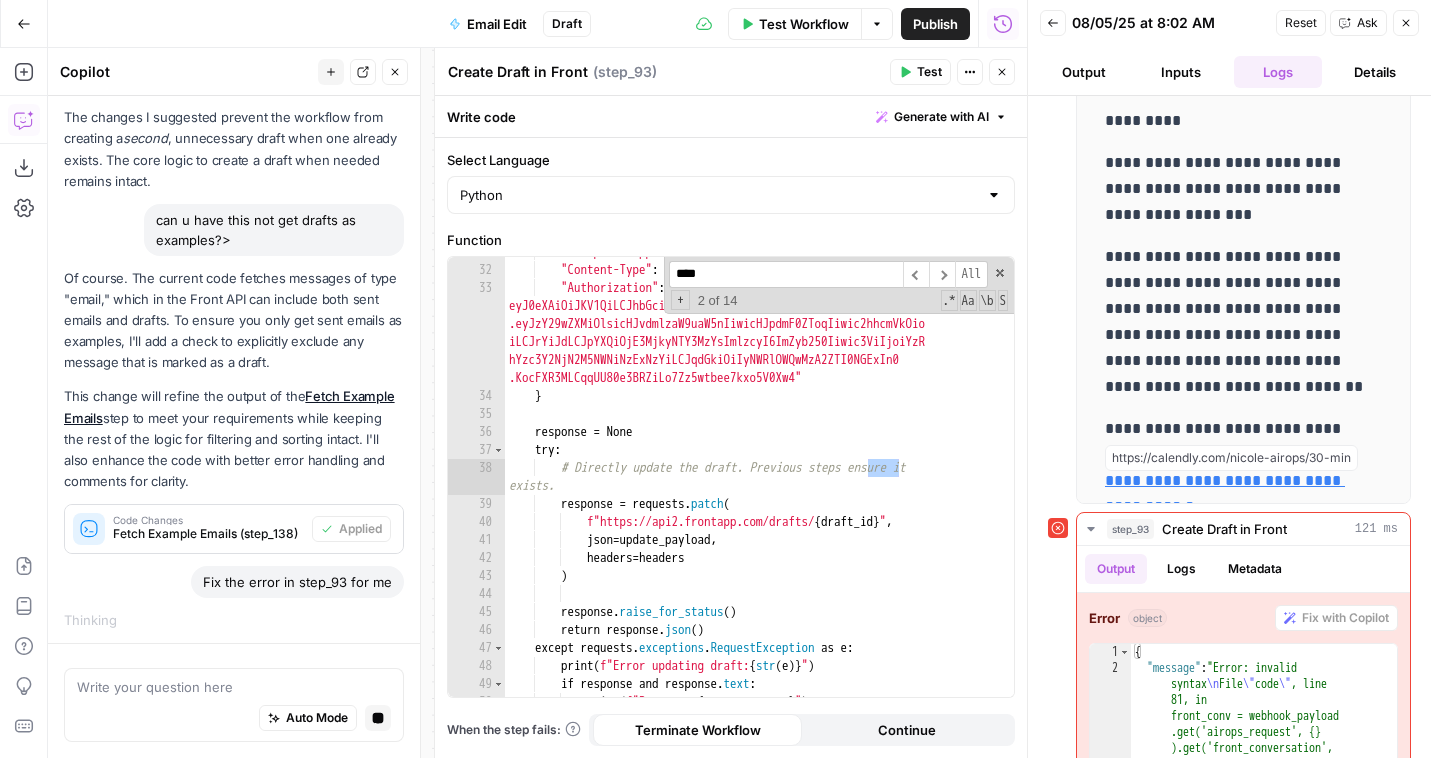 scroll, scrollTop: 878, scrollLeft: 0, axis: vertical 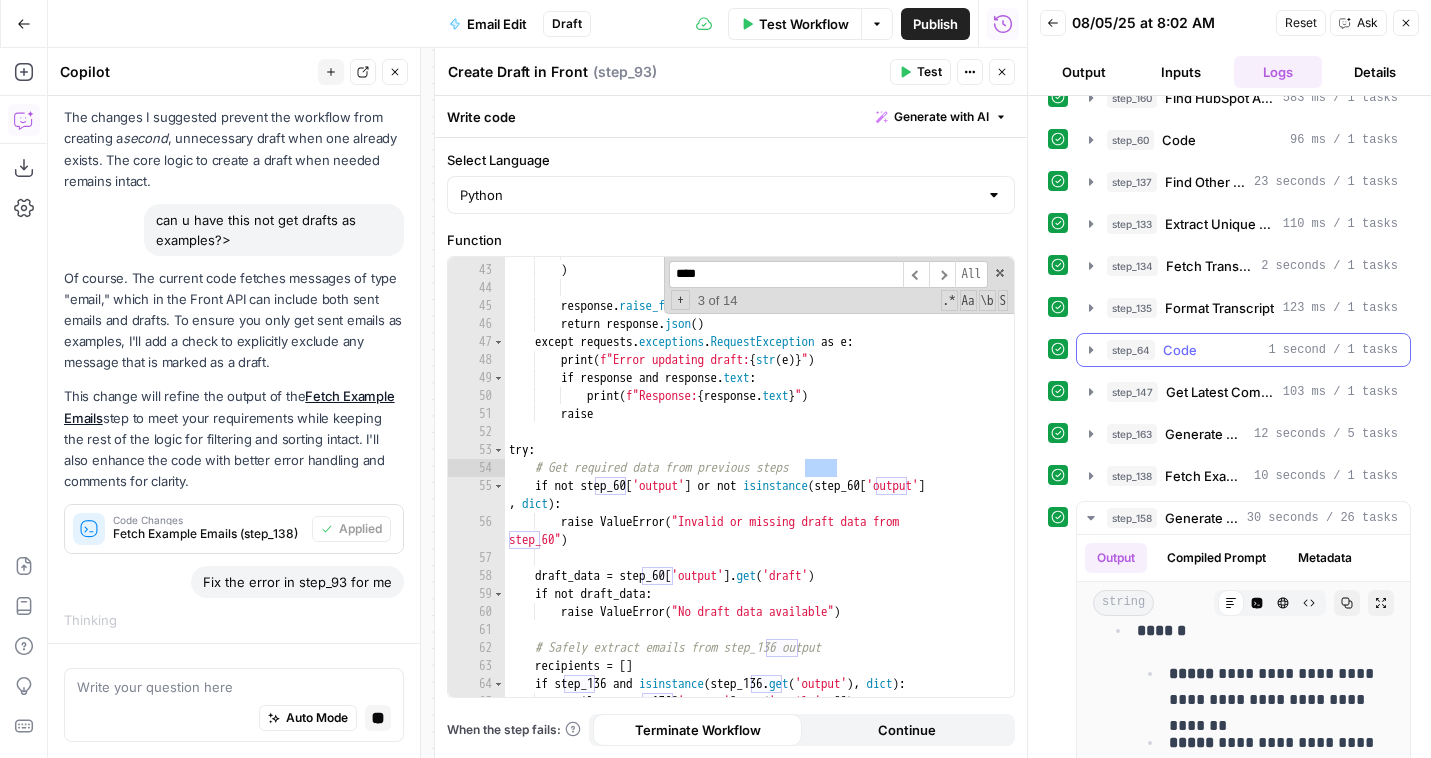 type on "****" 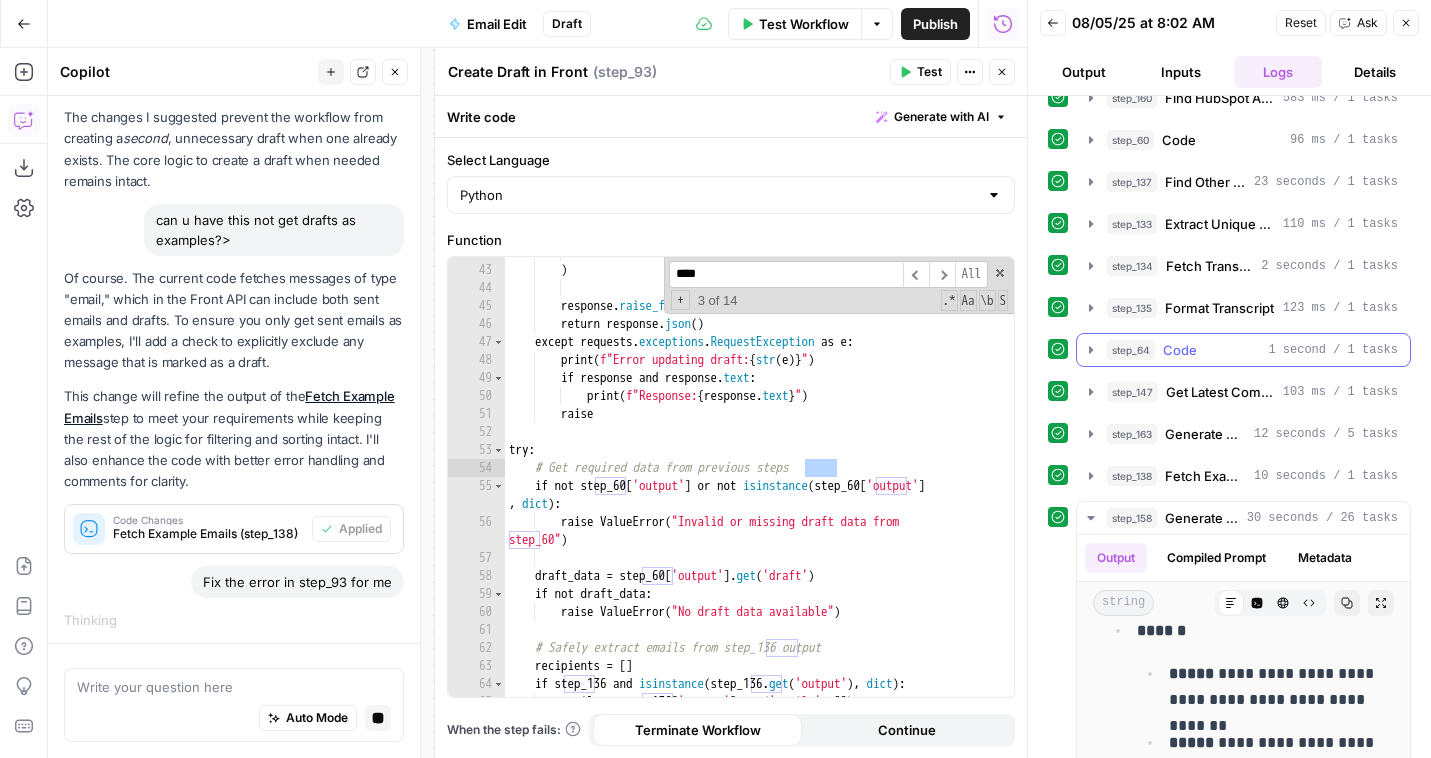 click on "step_64" at bounding box center (1131, 350) 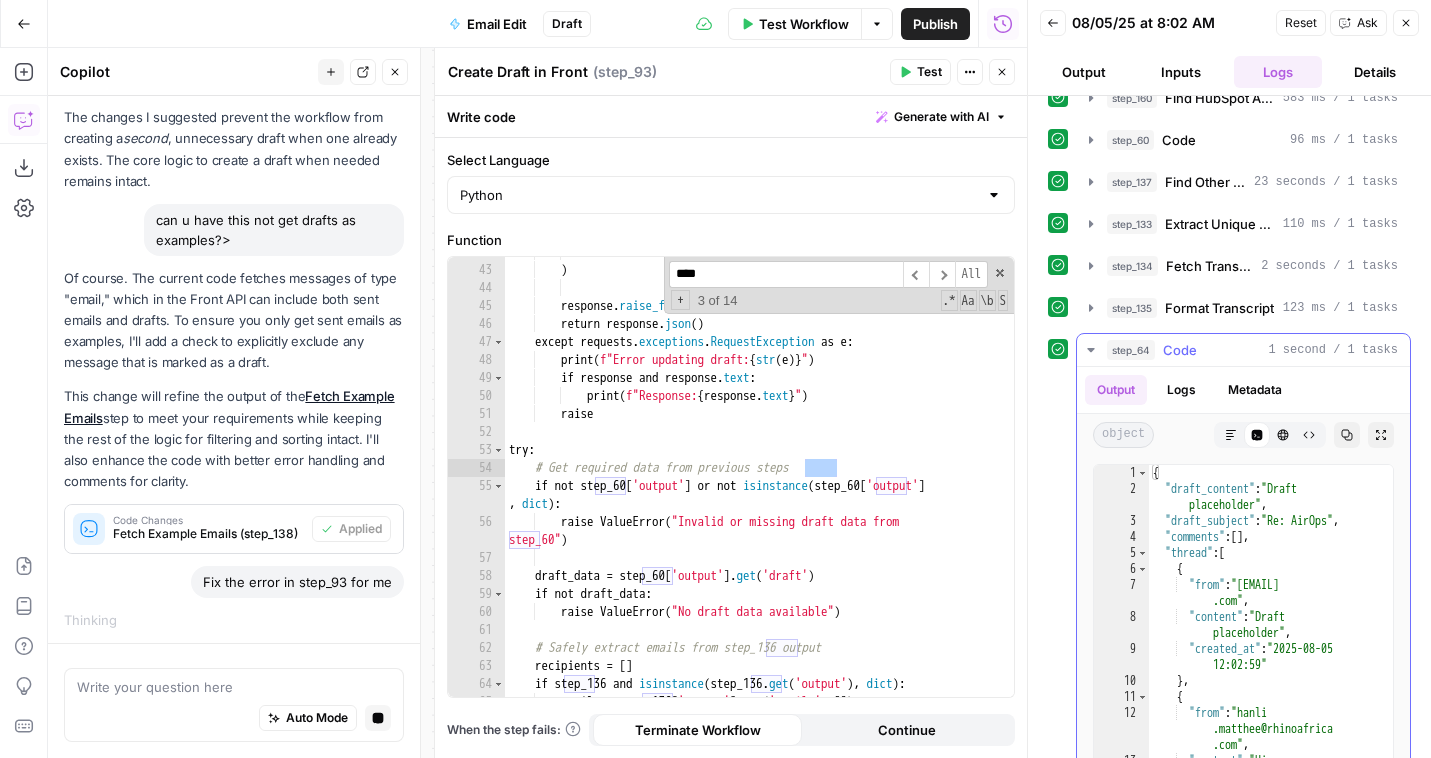 click on "Logs" at bounding box center (1181, 390) 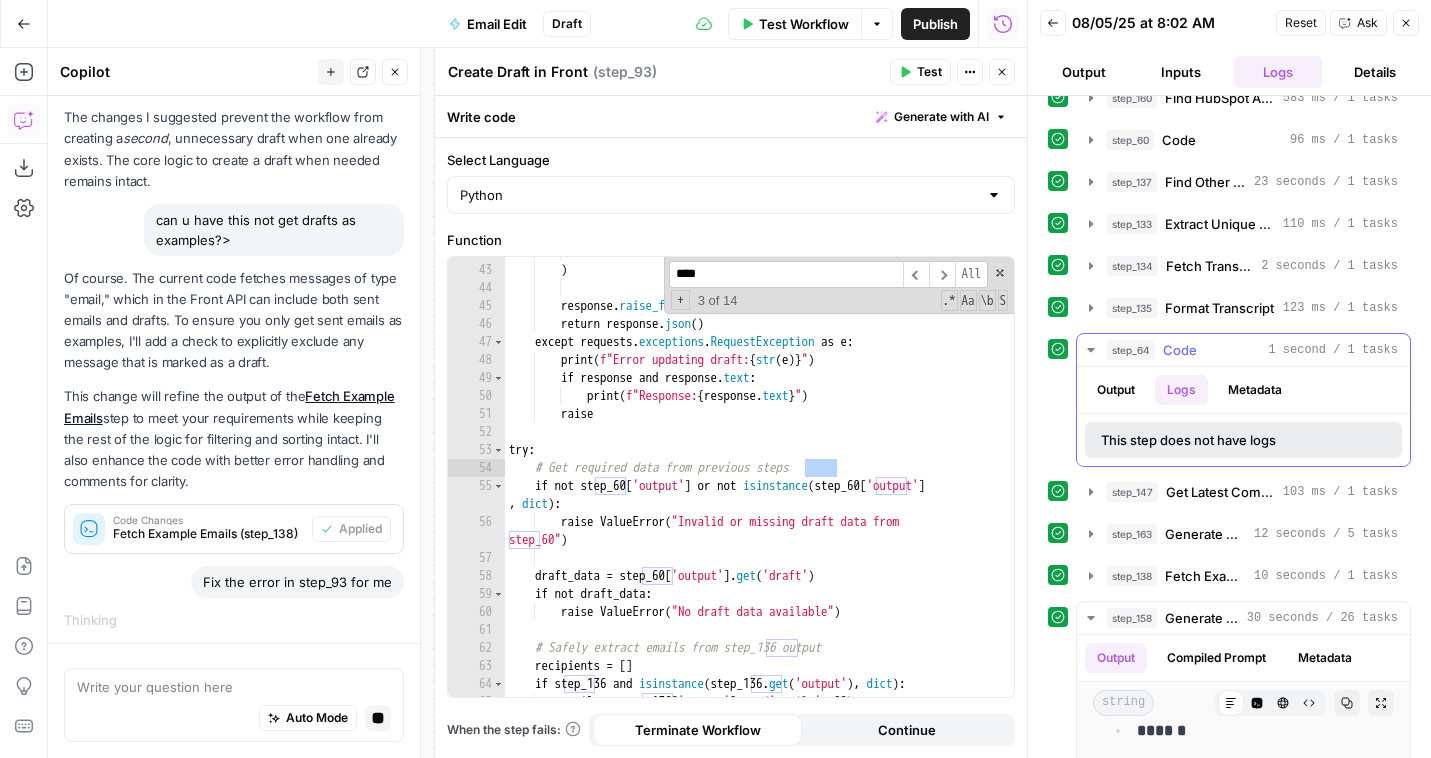 click on "Output" at bounding box center [1116, 390] 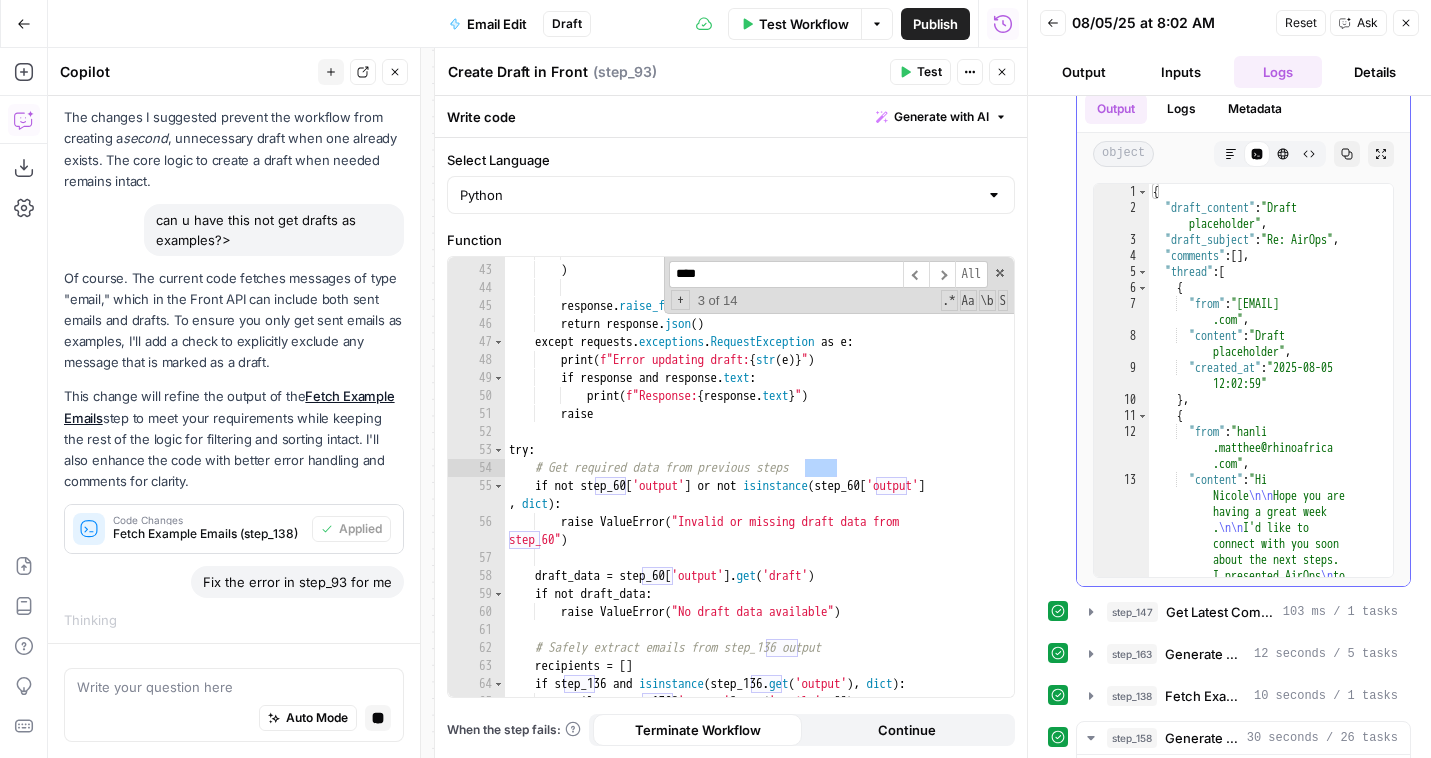 scroll, scrollTop: 514, scrollLeft: 0, axis: vertical 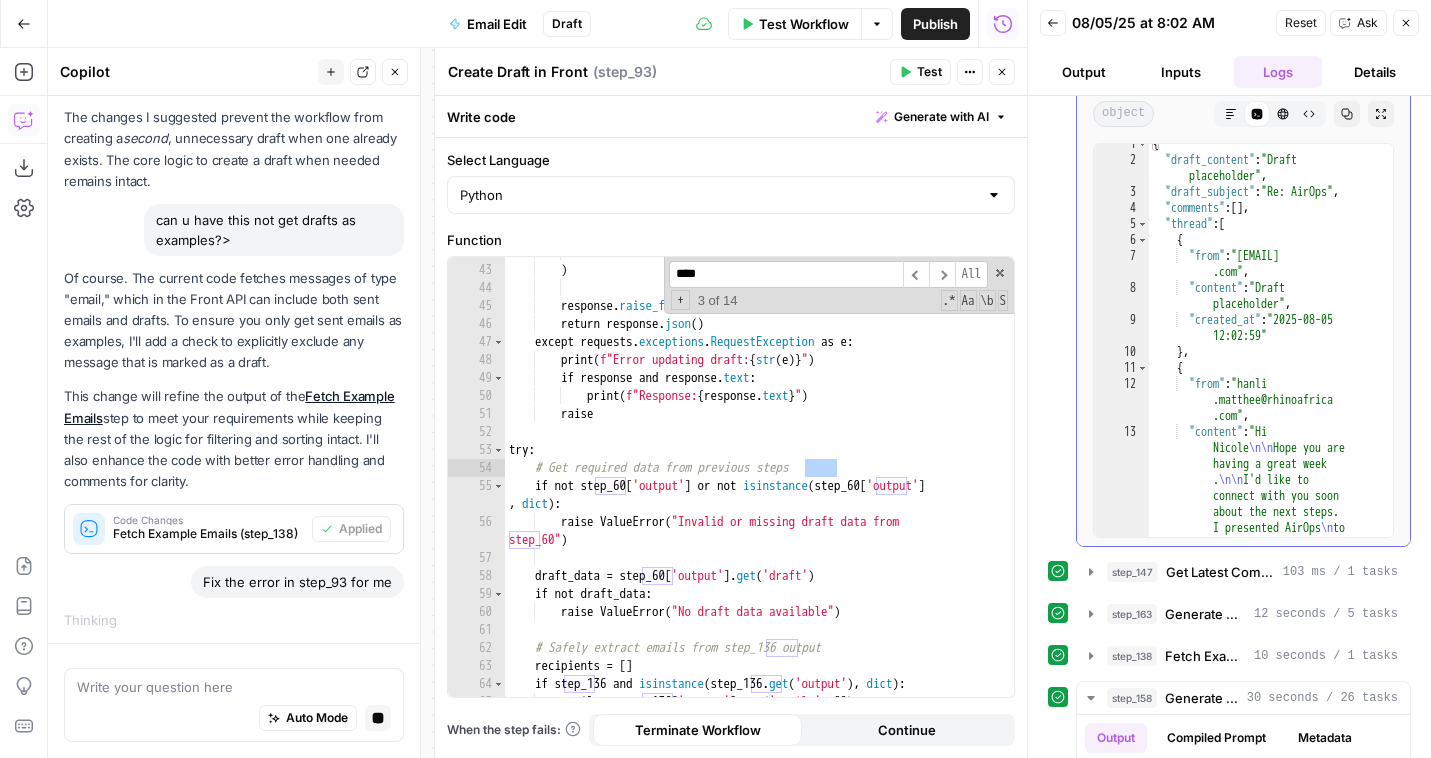 type on "*" 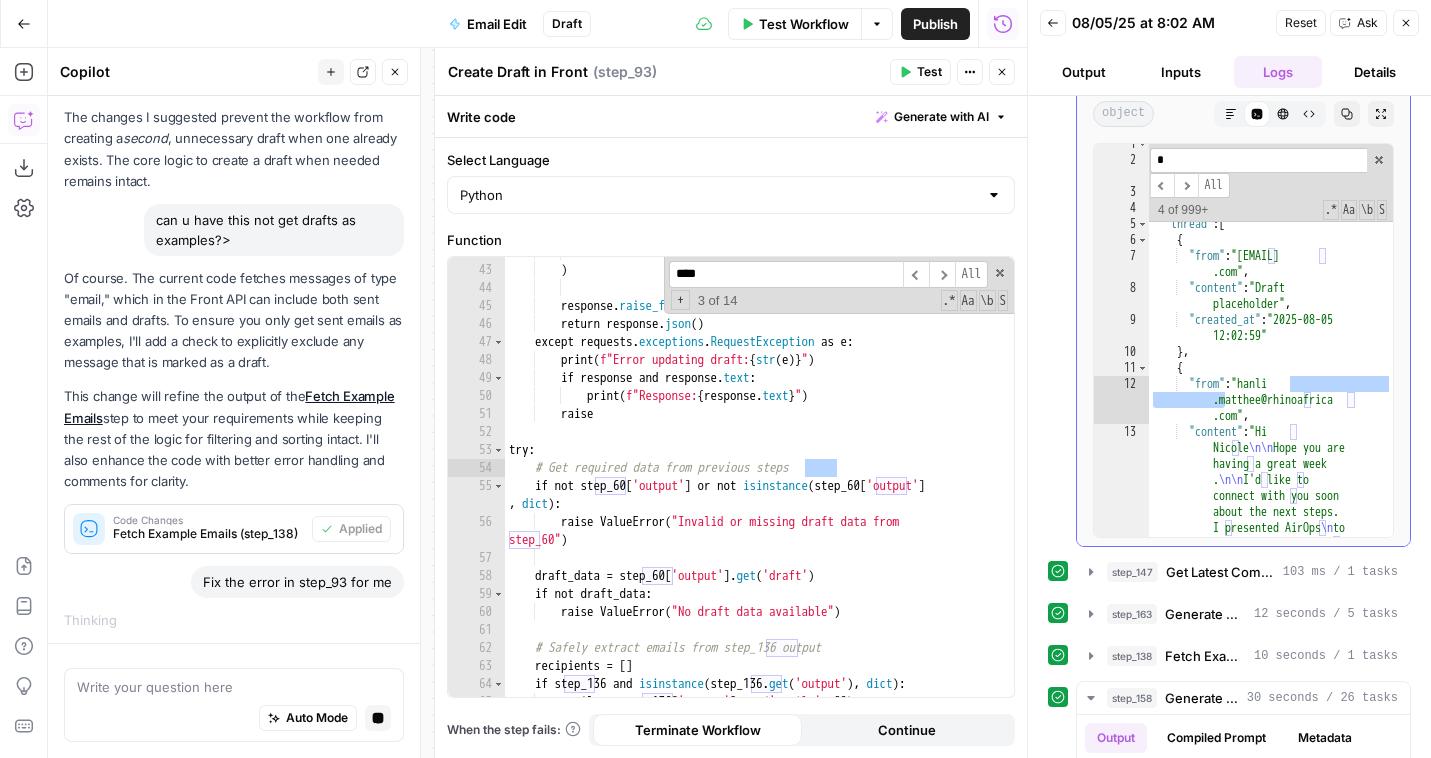 type on "**" 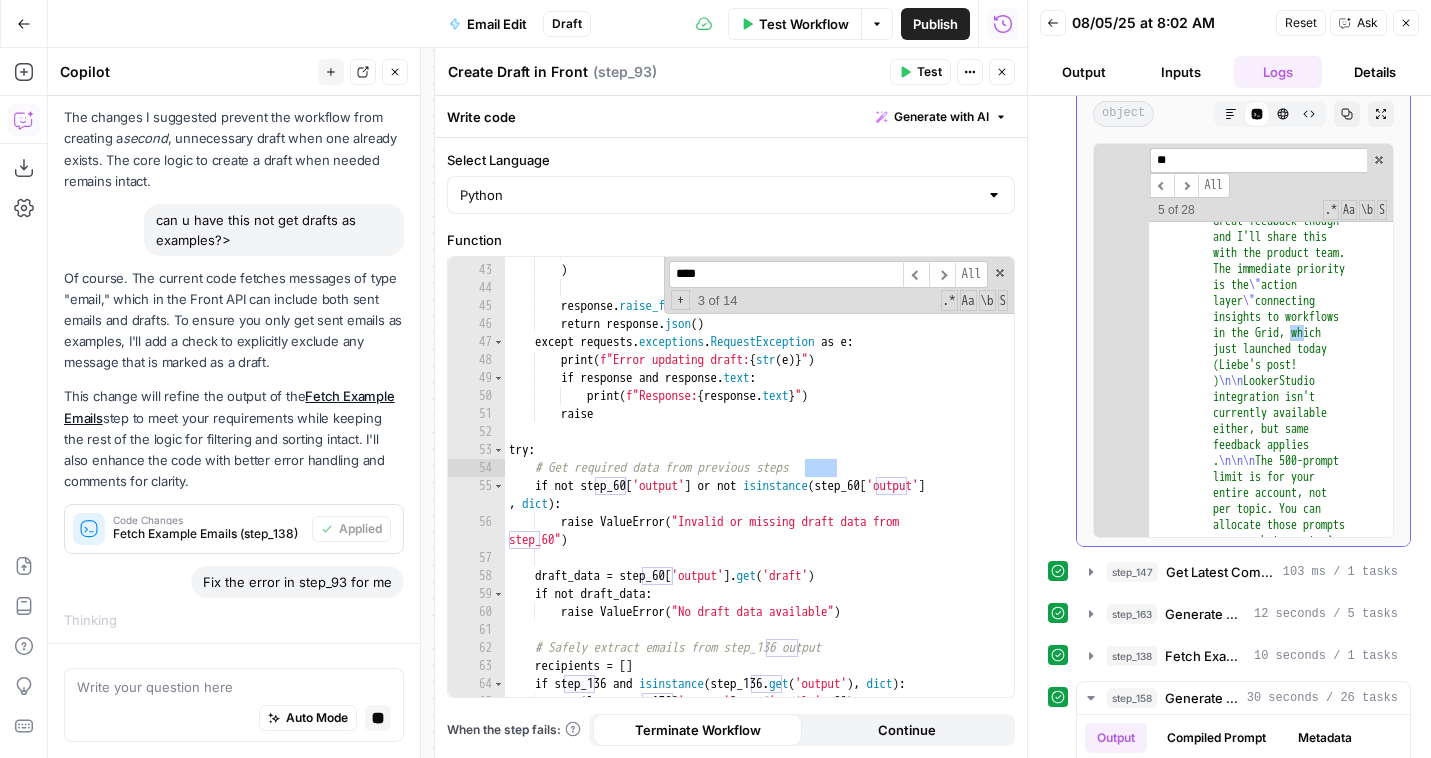 scroll, scrollTop: 5531, scrollLeft: 0, axis: vertical 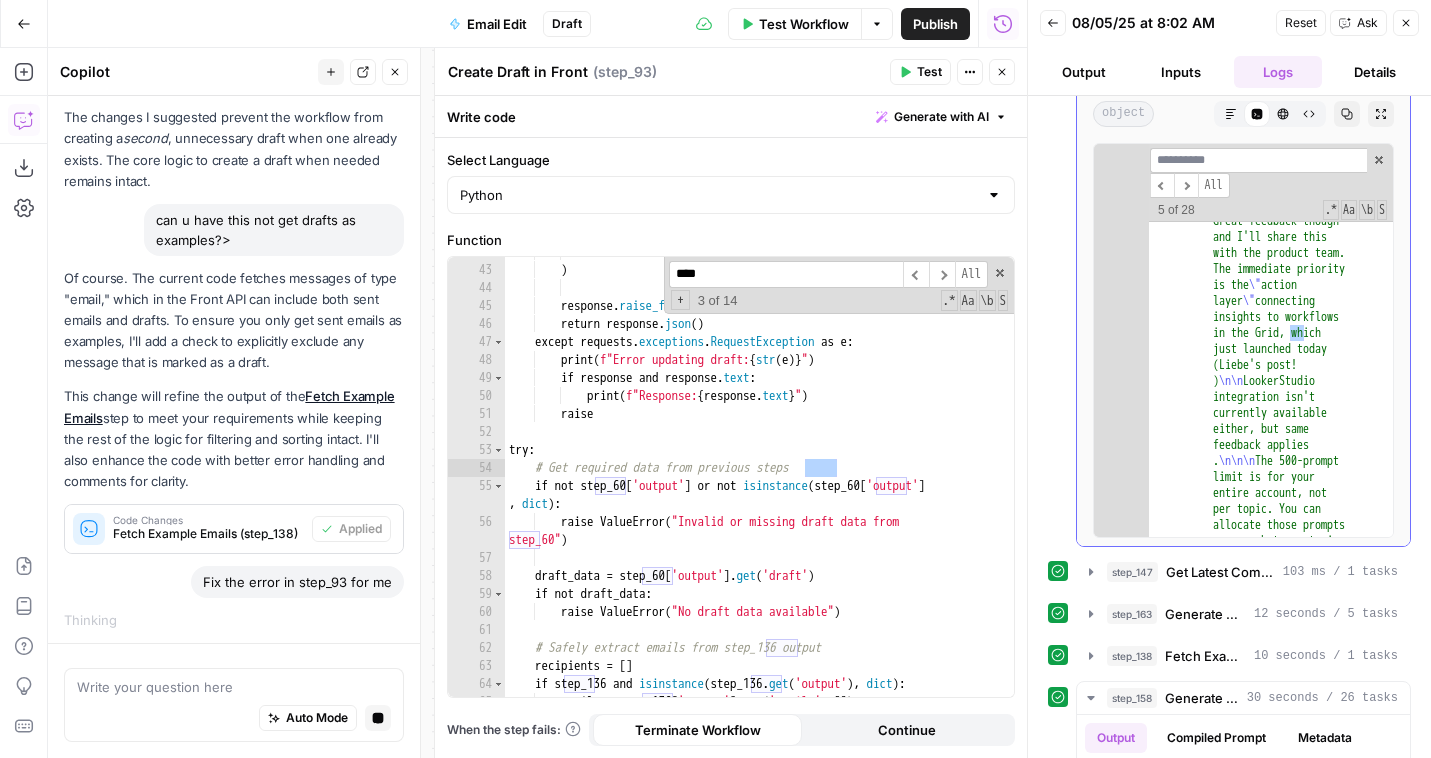 type 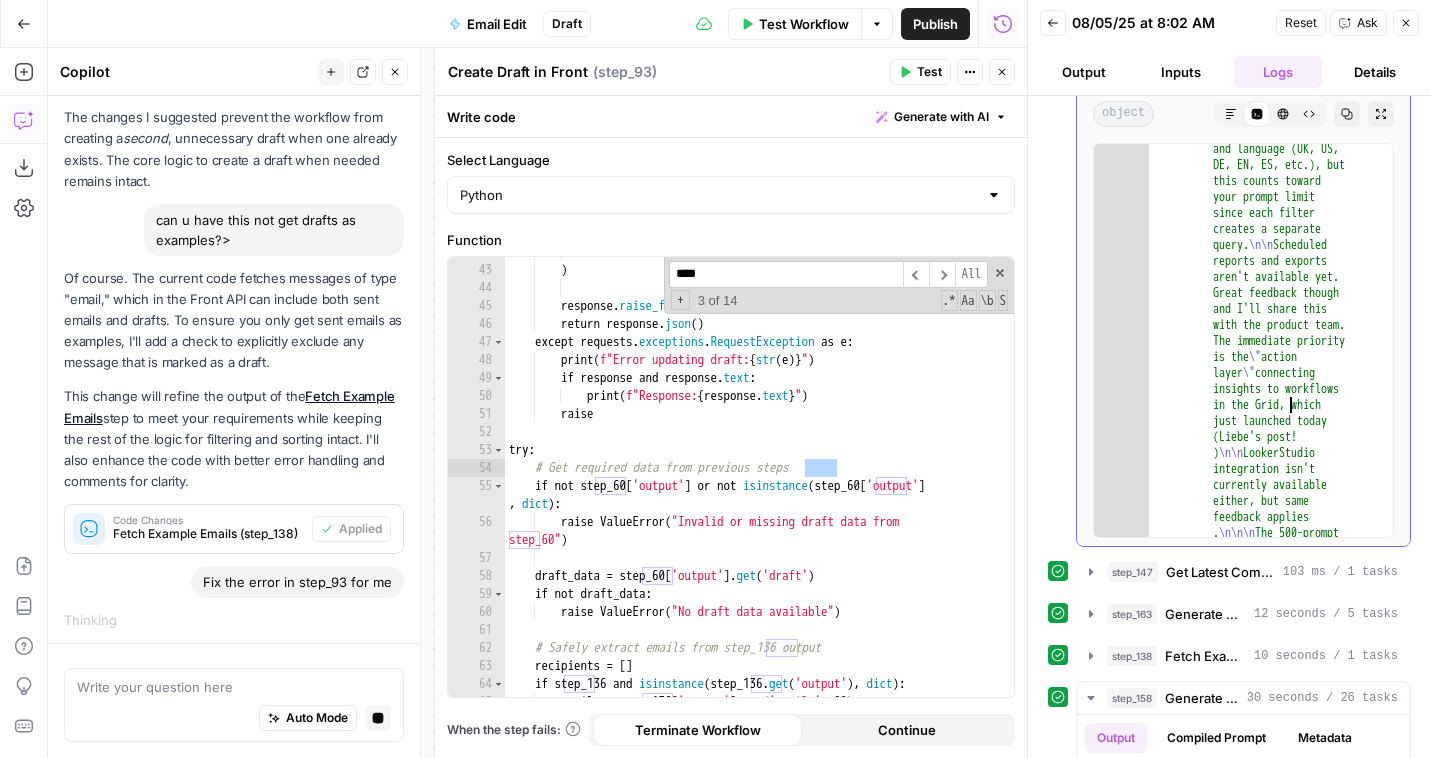 scroll, scrollTop: 5442, scrollLeft: 0, axis: vertical 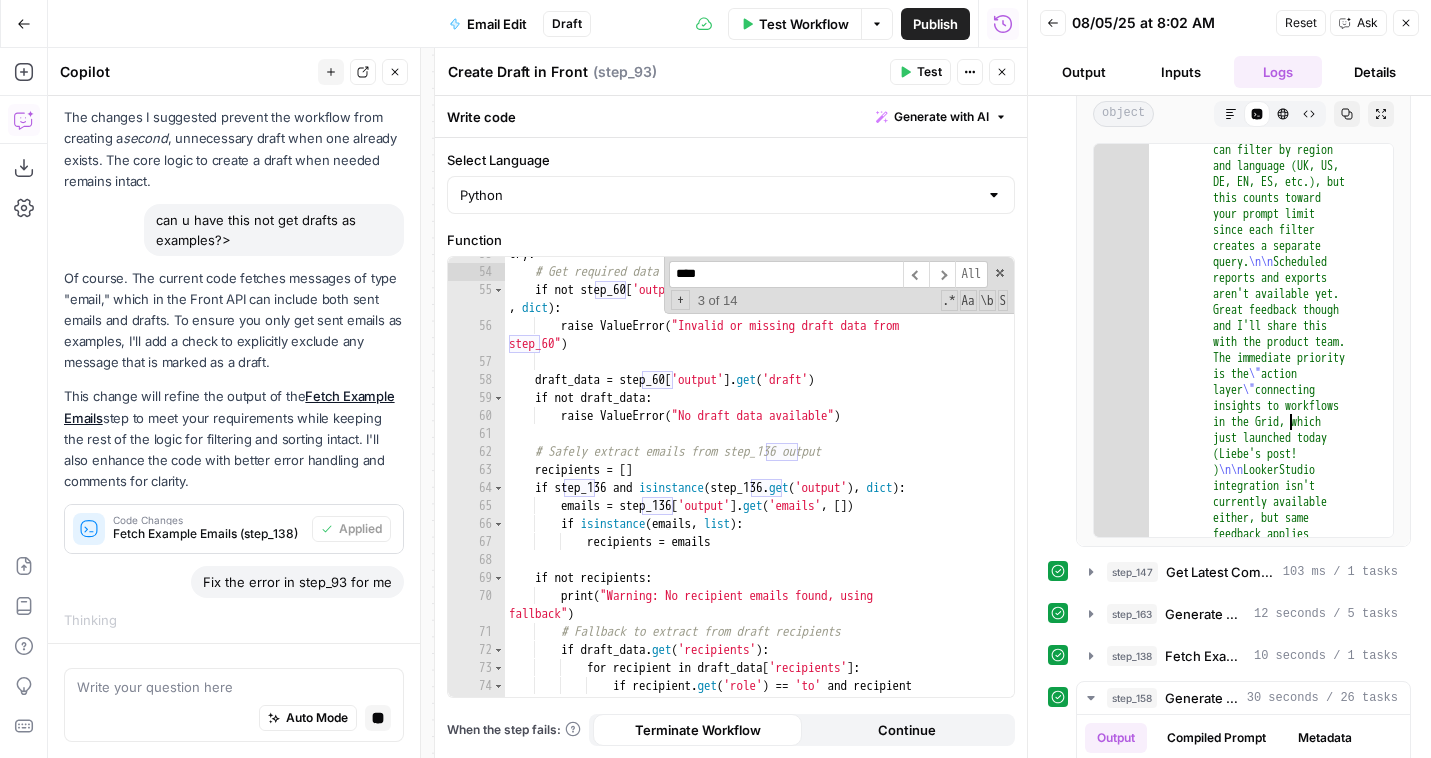 type 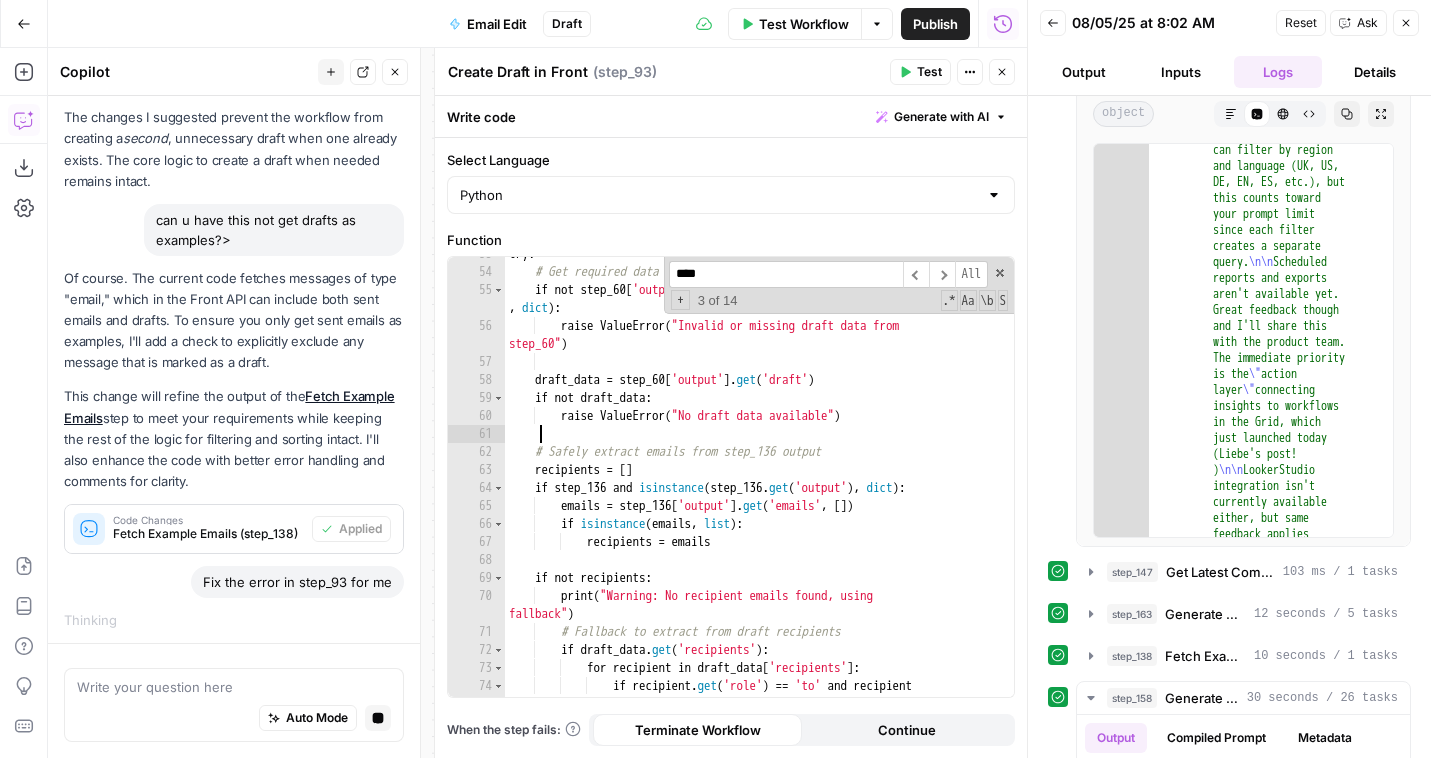 click on "try :      # Get required data from previous steps      if   not   step_60 [ 'output' ]   or   not   isinstance ( step_60 [ 'output' ] ,   dict ) :           raise   ValueError ( "Invalid or missing draft data from  step_60" )                draft_data   =   step_60 [ 'output' ] . get ( 'draft' )      if   not   draft_data :           raise   ValueError ( "No draft data available" )           # Safely extract emails from step_136 output      recipients   =   [ ]      if   step_136   and   isinstance ( step_136 . get ( 'output' ) ,   dict ) :           emails   =   step_136 [ 'output' ] . get ( 'emails' ,   [ ])           if   isinstance ( emails ,   list ) :                recipients   =   emails           if   not   recipients :           print ( "Warning: No recipient emails found, using  fallback" )           # Fallback to extract from draft recipients           if   draft_data . get ( 'recipients' ) :                for   recipient   in   draft_data [ 'recipients' ] :                     if   recipient ." at bounding box center [759, 492] 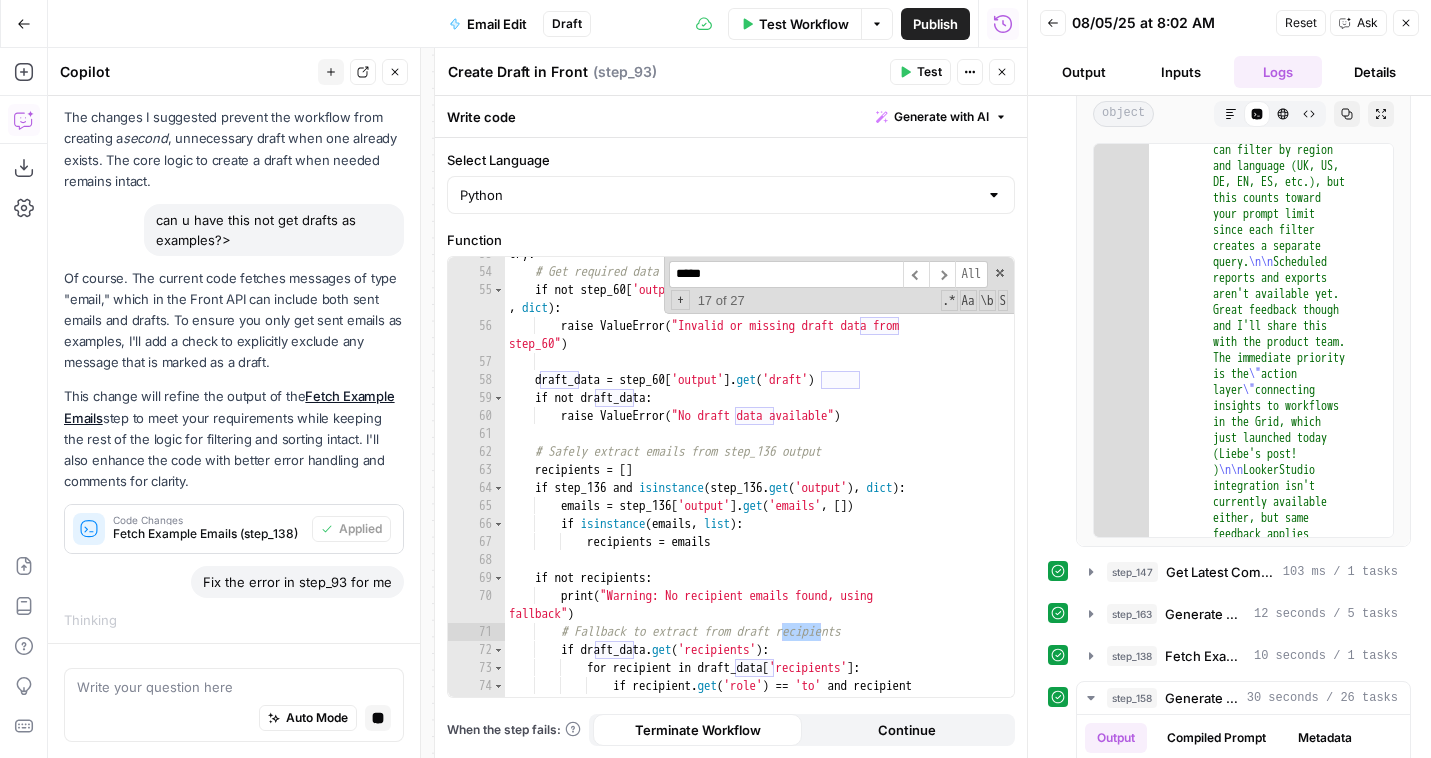 scroll, scrollTop: 0, scrollLeft: 0, axis: both 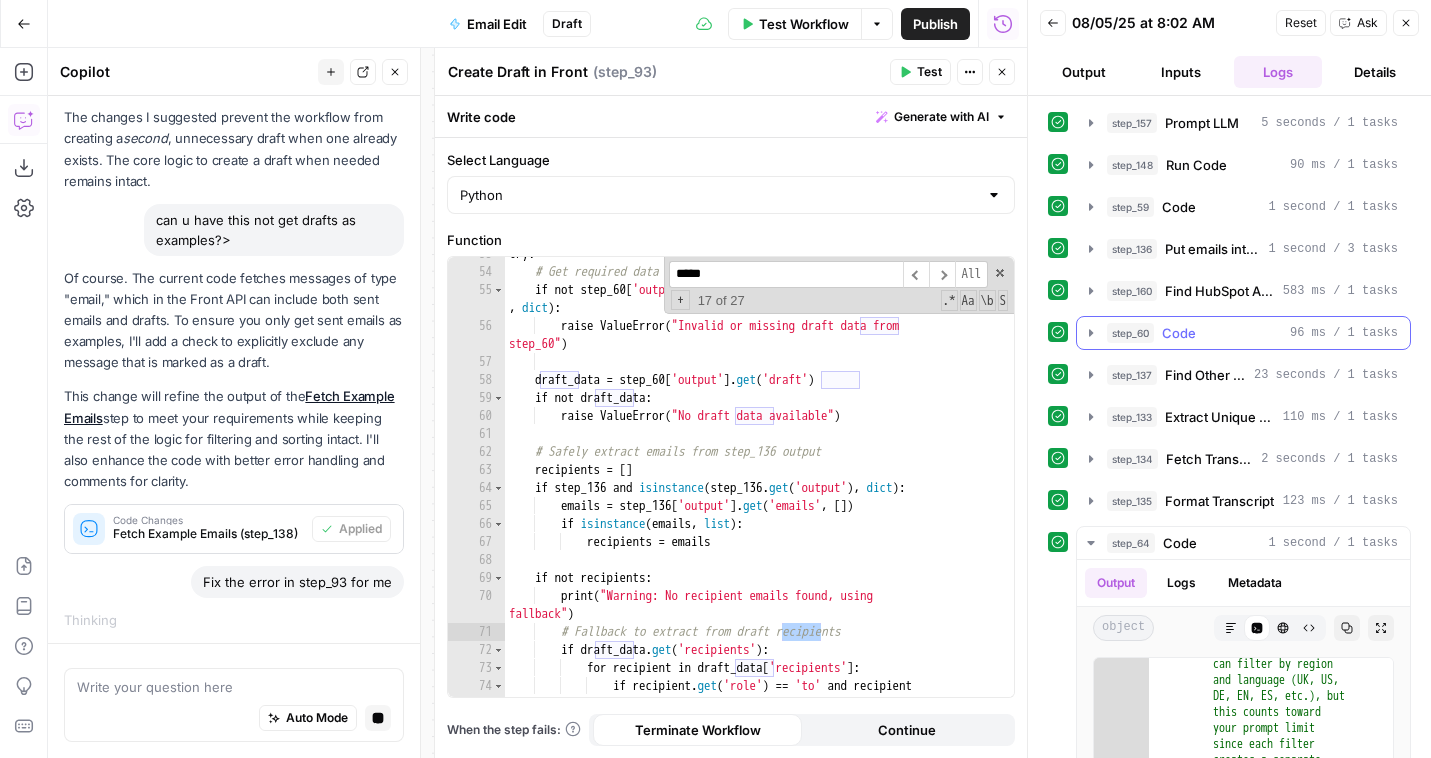type on "*****" 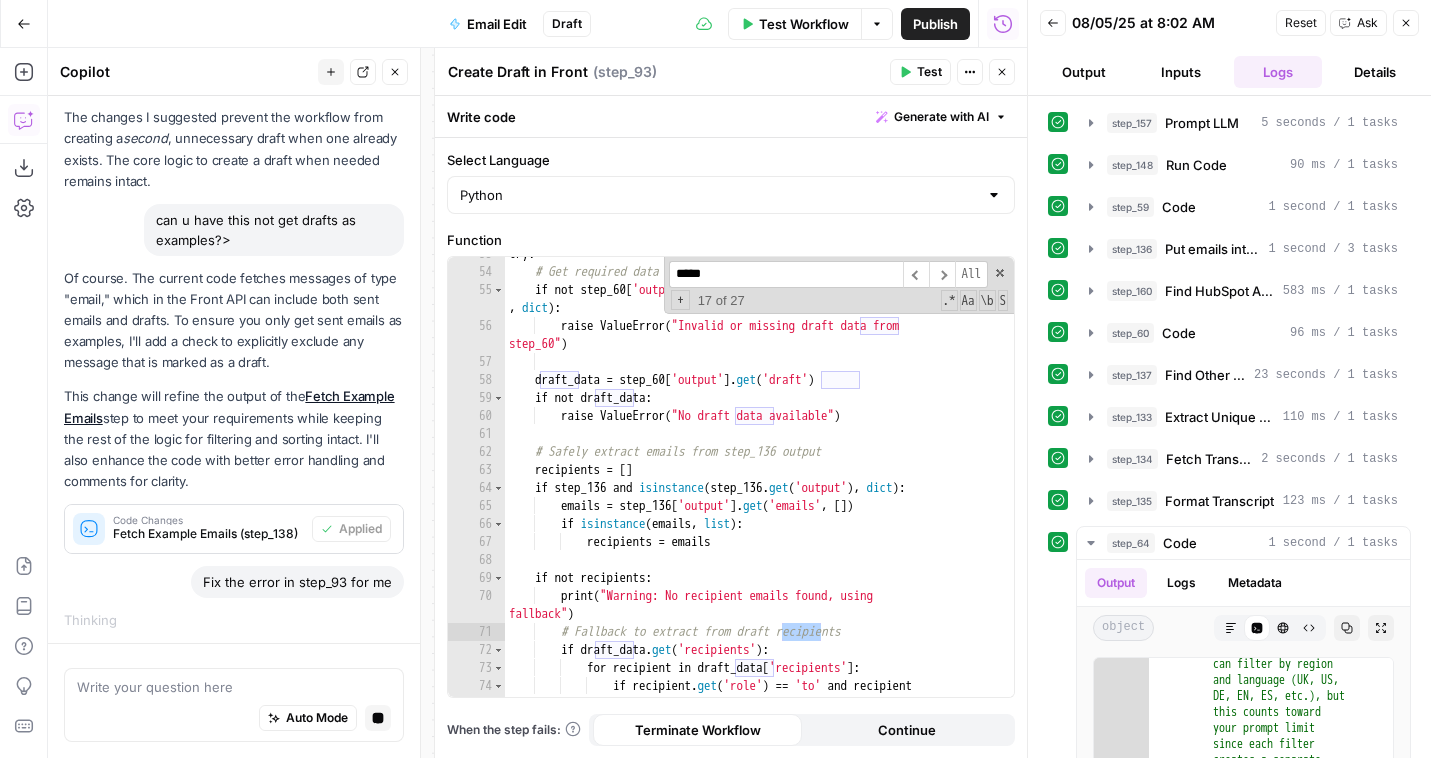 click on "step_157 Prompt LLM 5 seconds / 1 tasks step_148 Run Code 90 ms / 1 tasks step_59 Code 1 second / 1 tasks step_136 Put emails into list 1 second / 3 tasks step_160 Find HubSpot Account 583 ms / 1 tasks step_60 Code 96 ms / 1 tasks step_137 Find Other Calls 23 seconds / 1 tasks step_133 Extract Unique Calls 110 ms / 1 tasks step_134 Fetch Transcript 2 seconds / 1 tasks step_135 Format Transcript 123 ms / 1 tasks step_64 Code 1 second / 1 tasks Output Logs Metadata object Markdown Code Editor HTML Viewer Raw Output Copy Expand Output 23 24 25 26 27 28 29 30 31 32 33 34 35 36 37 38 39 40 41 42 43 44 45 46 47 48 49 50 51 52 53 54 55 56 57 58 59 60 61 62 63 64 65 66 67 68         "content" :  "Hi [PERSON]            , \n\n\n Great questions            . Happy to walk             through these. \n\n\n To             answer your questions             directly: \n\n Yes, you             can select and             deselect competitors  competitor set."" at bounding box center [1229, 1369] 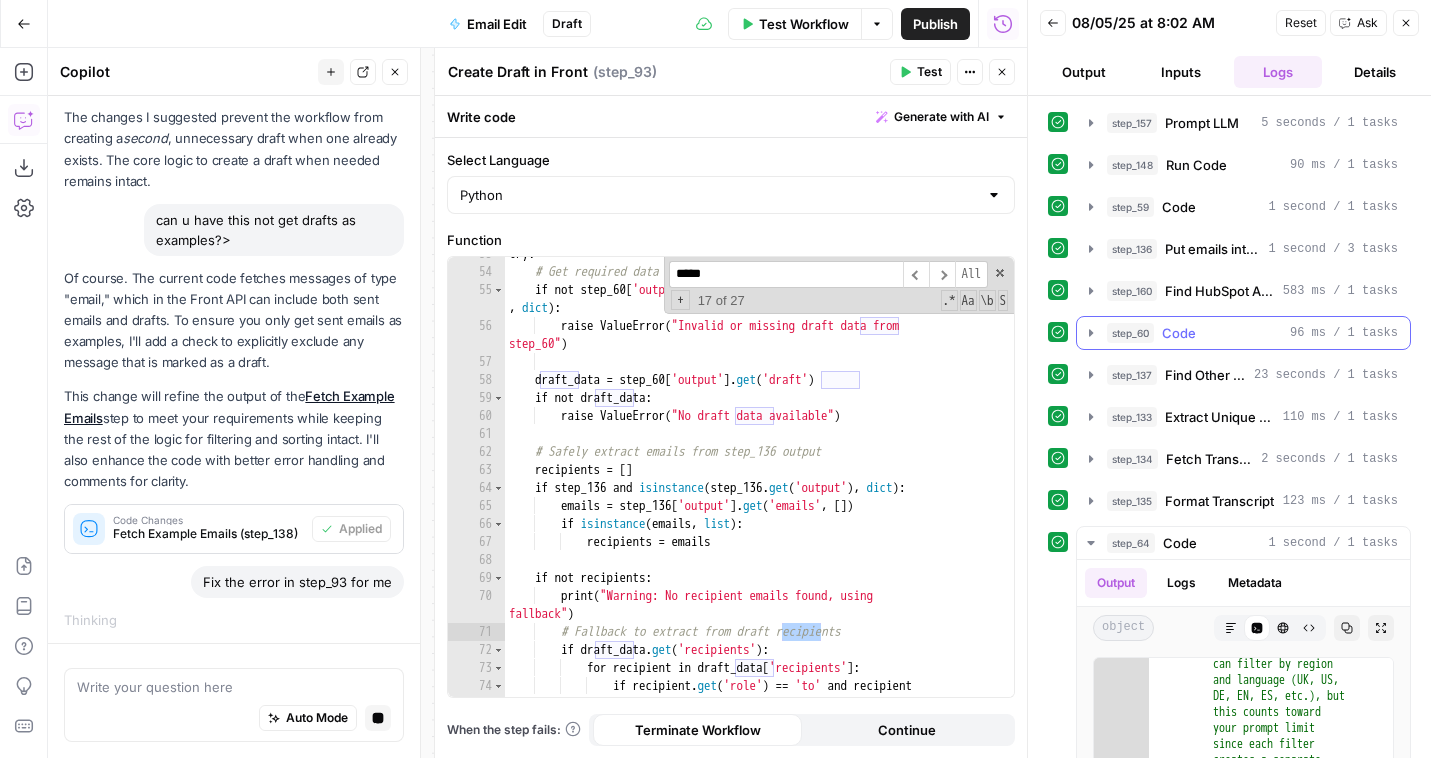 click on "step_60" at bounding box center [1130, 333] 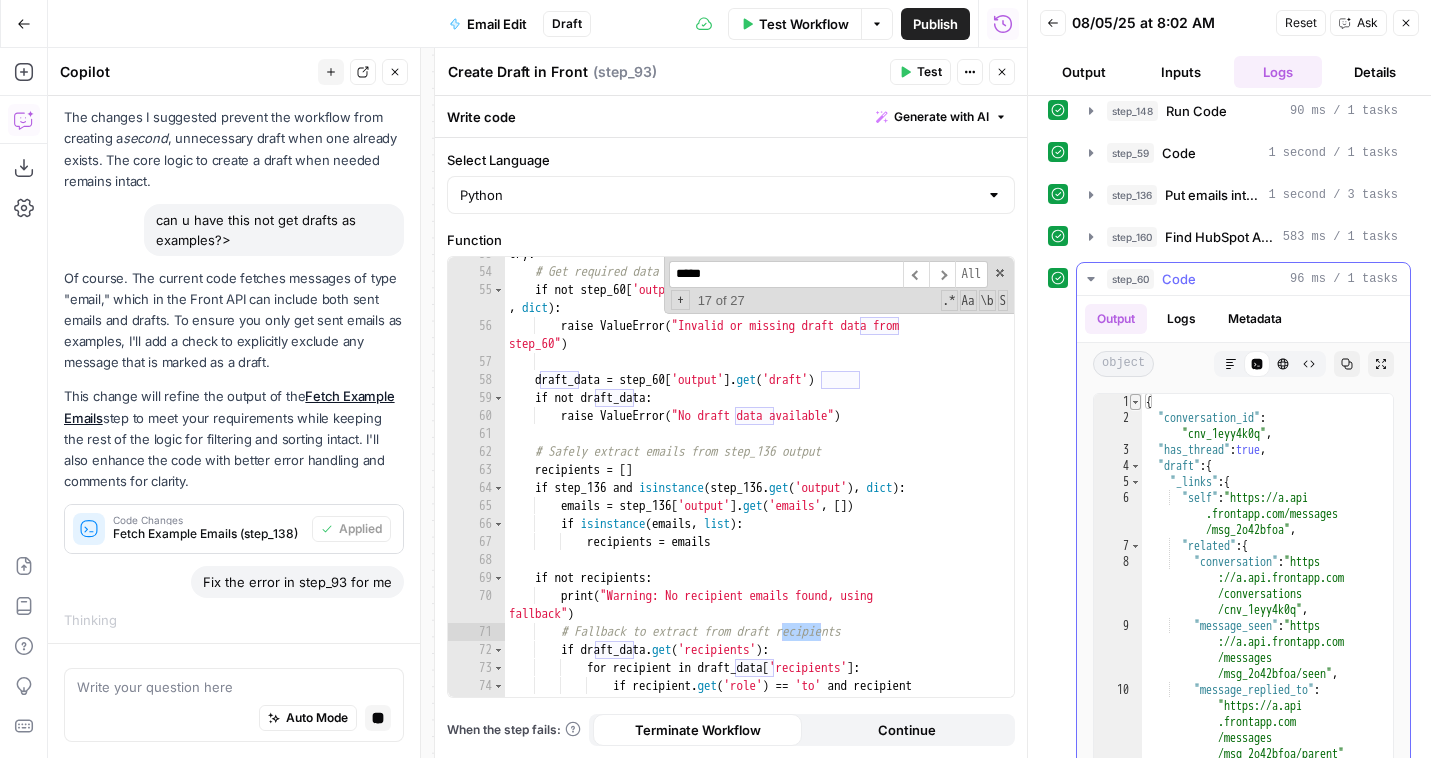 scroll, scrollTop: 87, scrollLeft: 0, axis: vertical 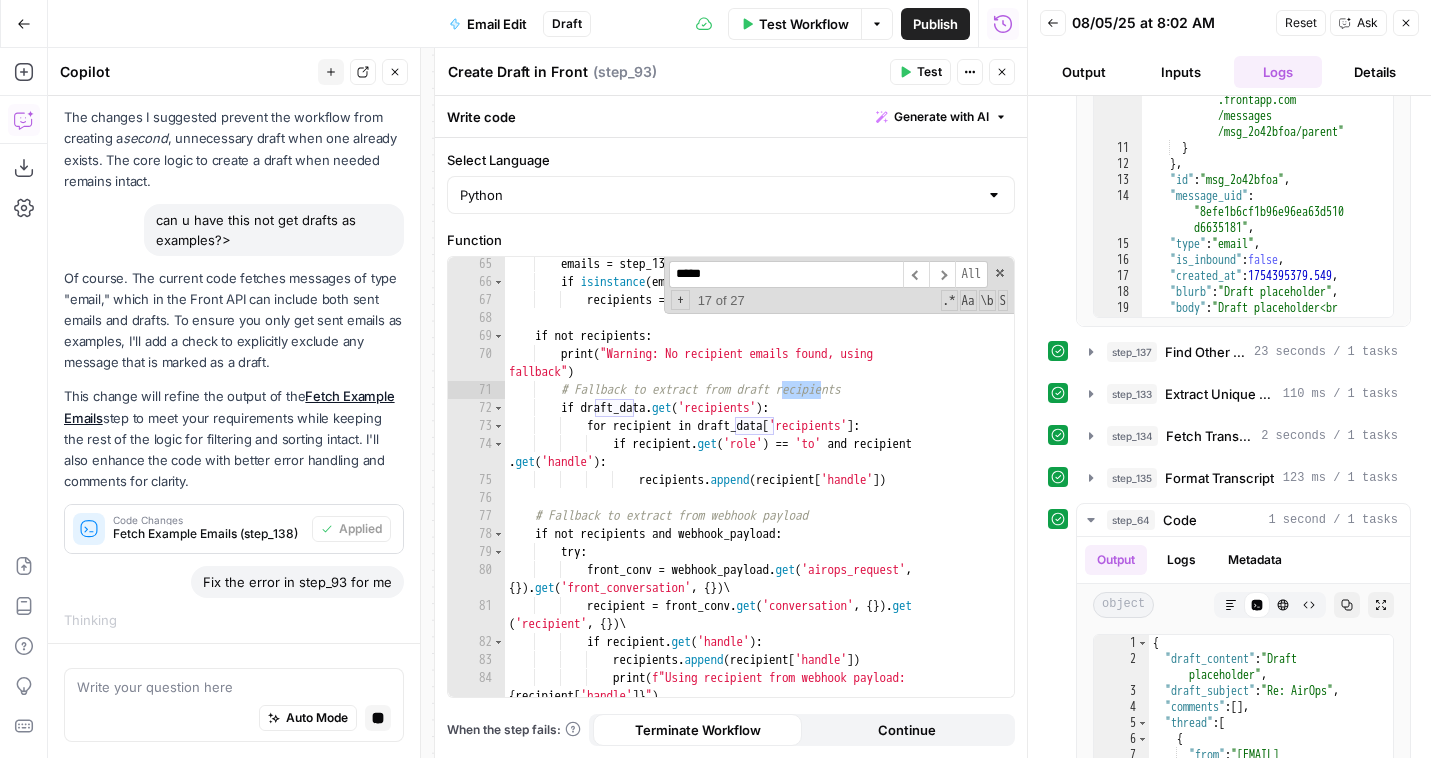 click on "Fix the error in step_93 for me" at bounding box center (297, 582) 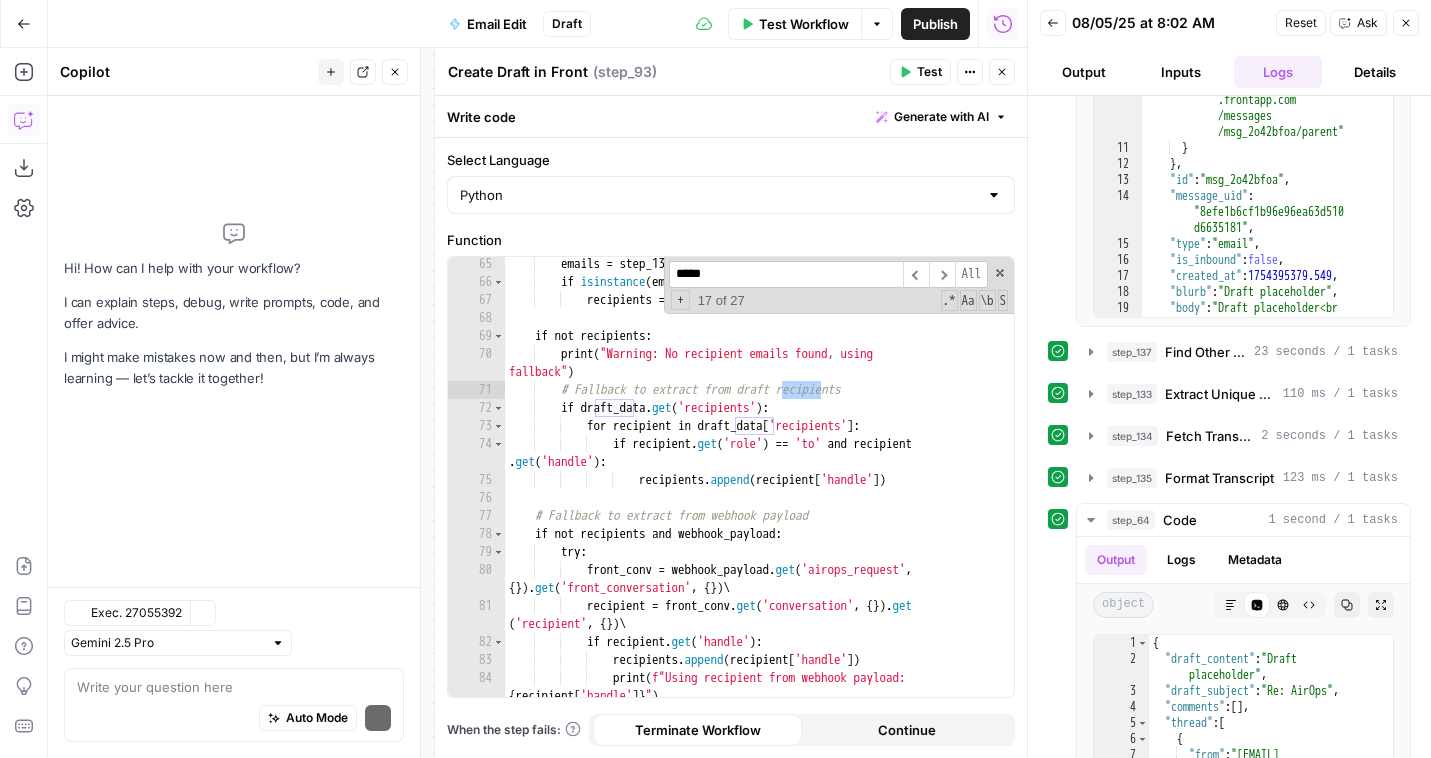 scroll, scrollTop: 0, scrollLeft: 0, axis: both 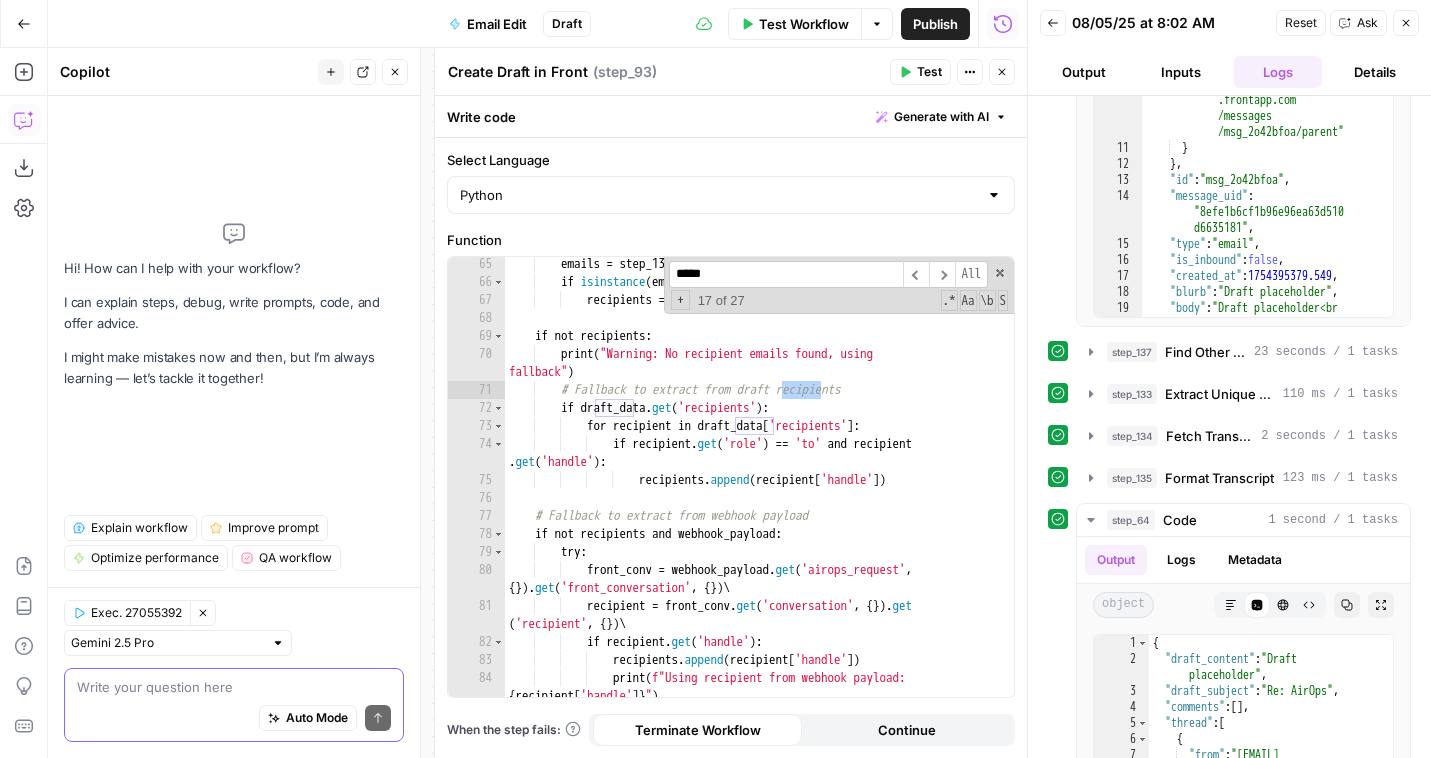 click at bounding box center [234, 687] 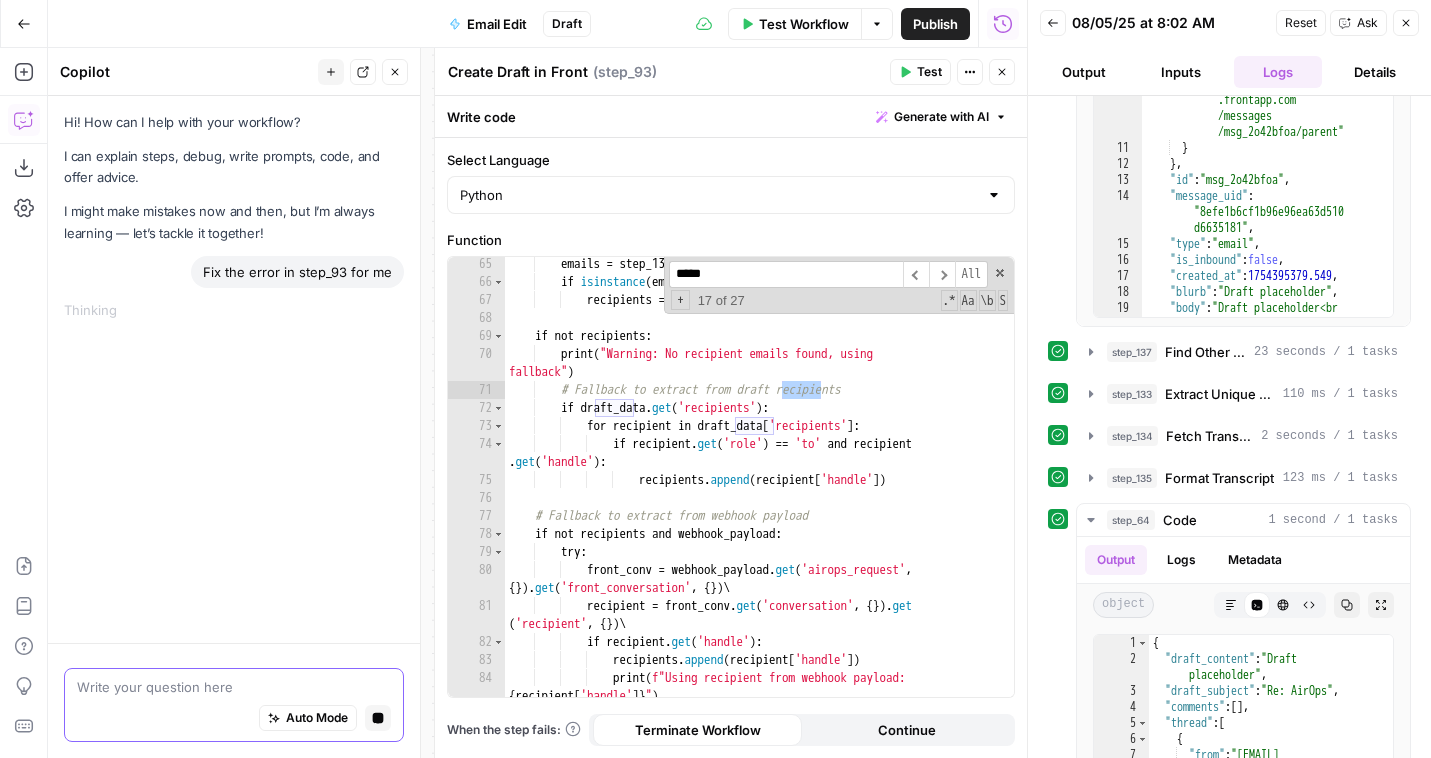 click on "Stop generating" at bounding box center (378, 718) 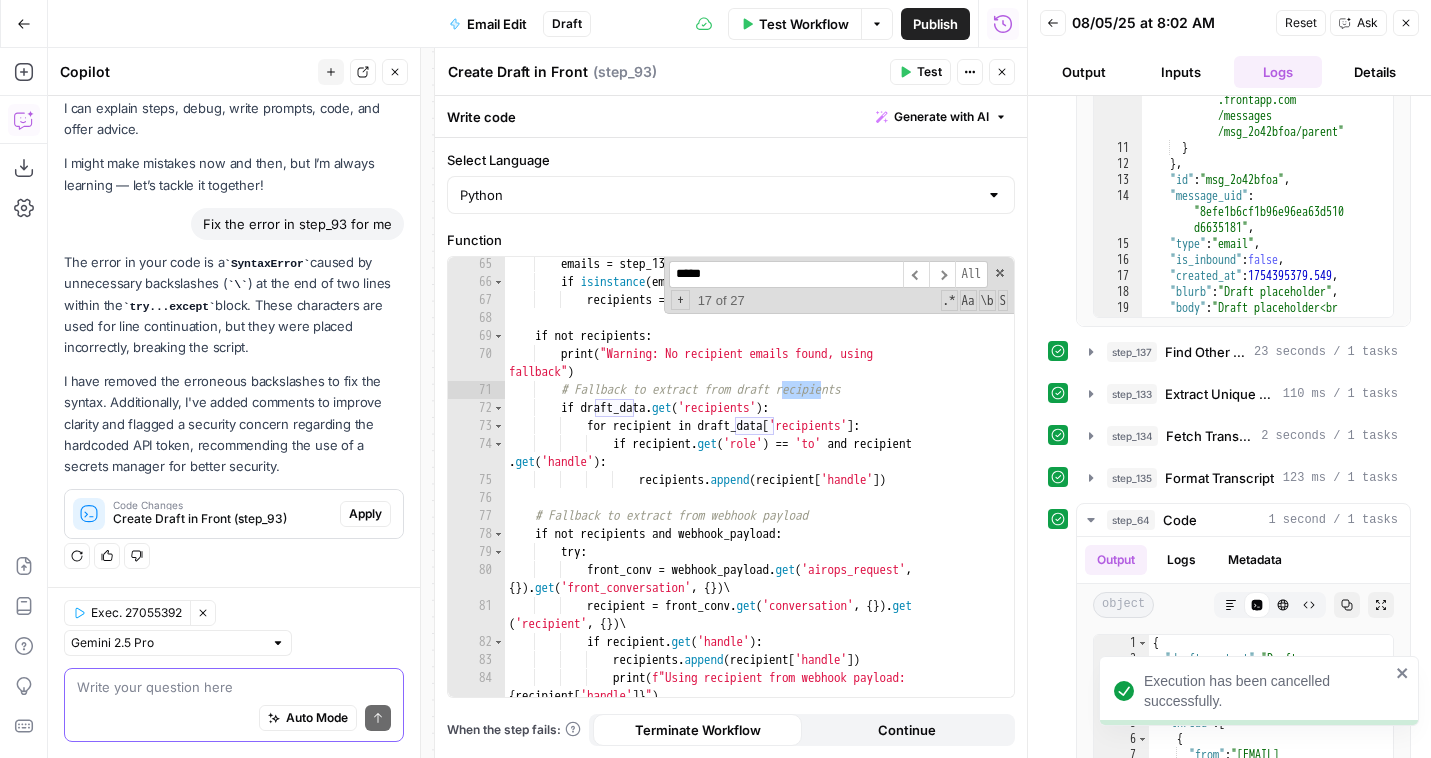scroll, scrollTop: 17, scrollLeft: 0, axis: vertical 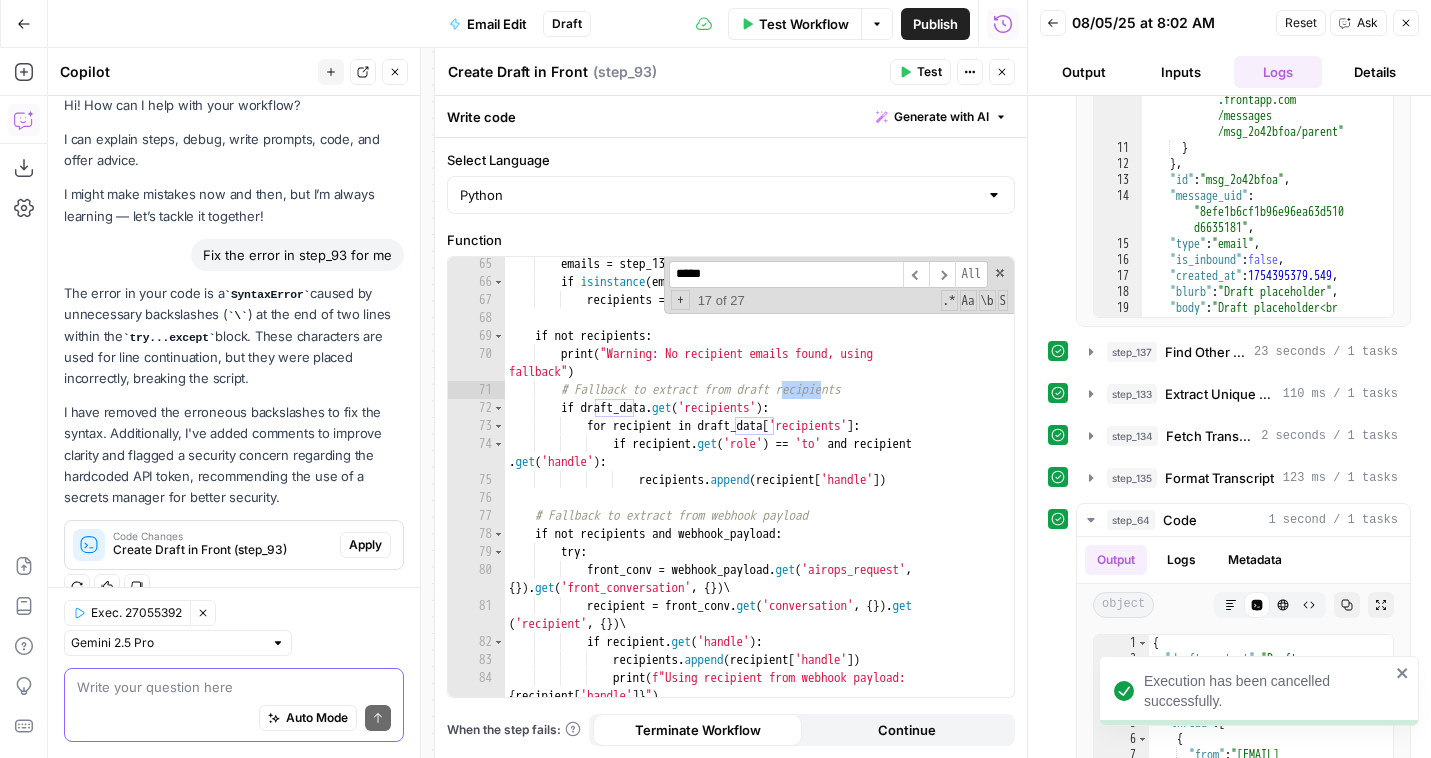 click on "Apply" at bounding box center (365, 545) 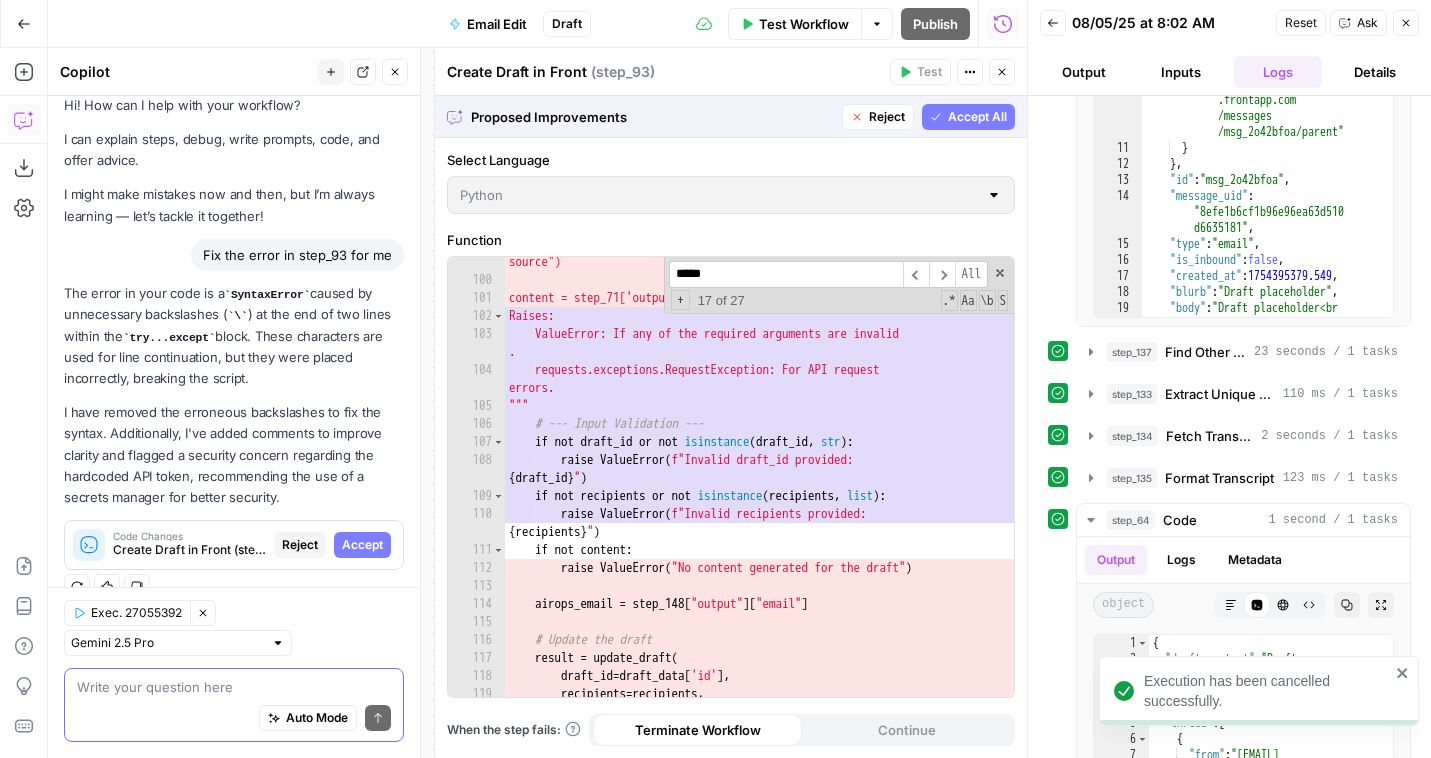 scroll, scrollTop: 2278, scrollLeft: 0, axis: vertical 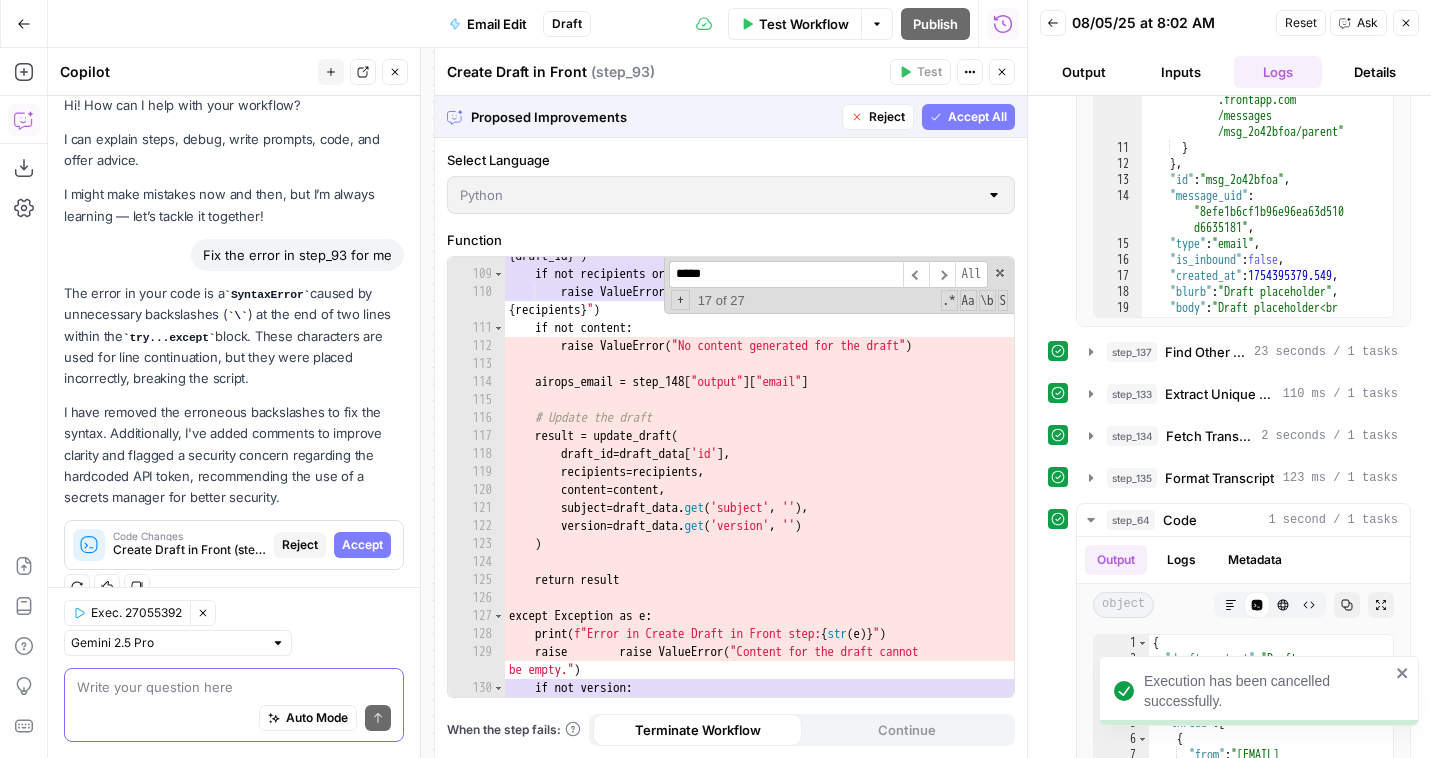 click on "Reject" at bounding box center [300, 545] 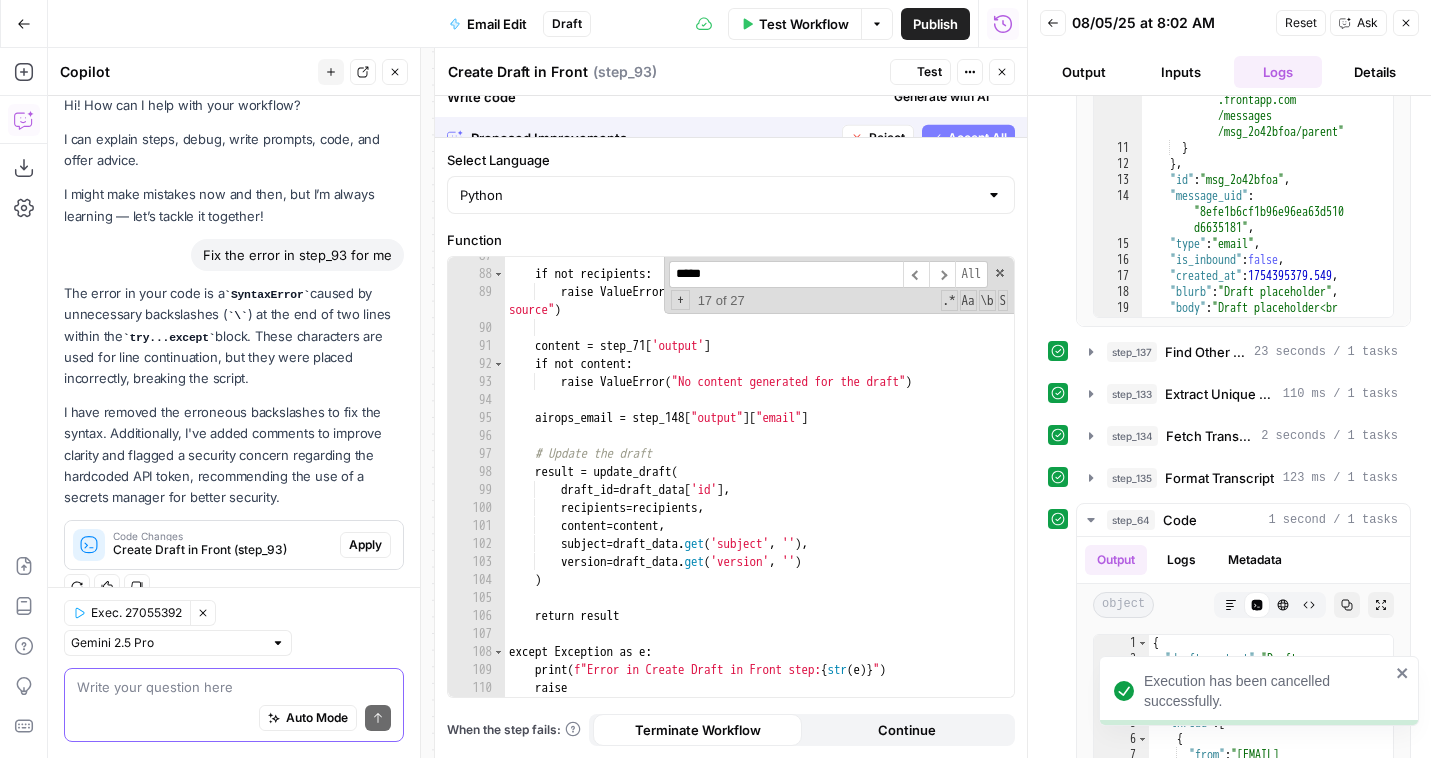 scroll, scrollTop: 1810, scrollLeft: 0, axis: vertical 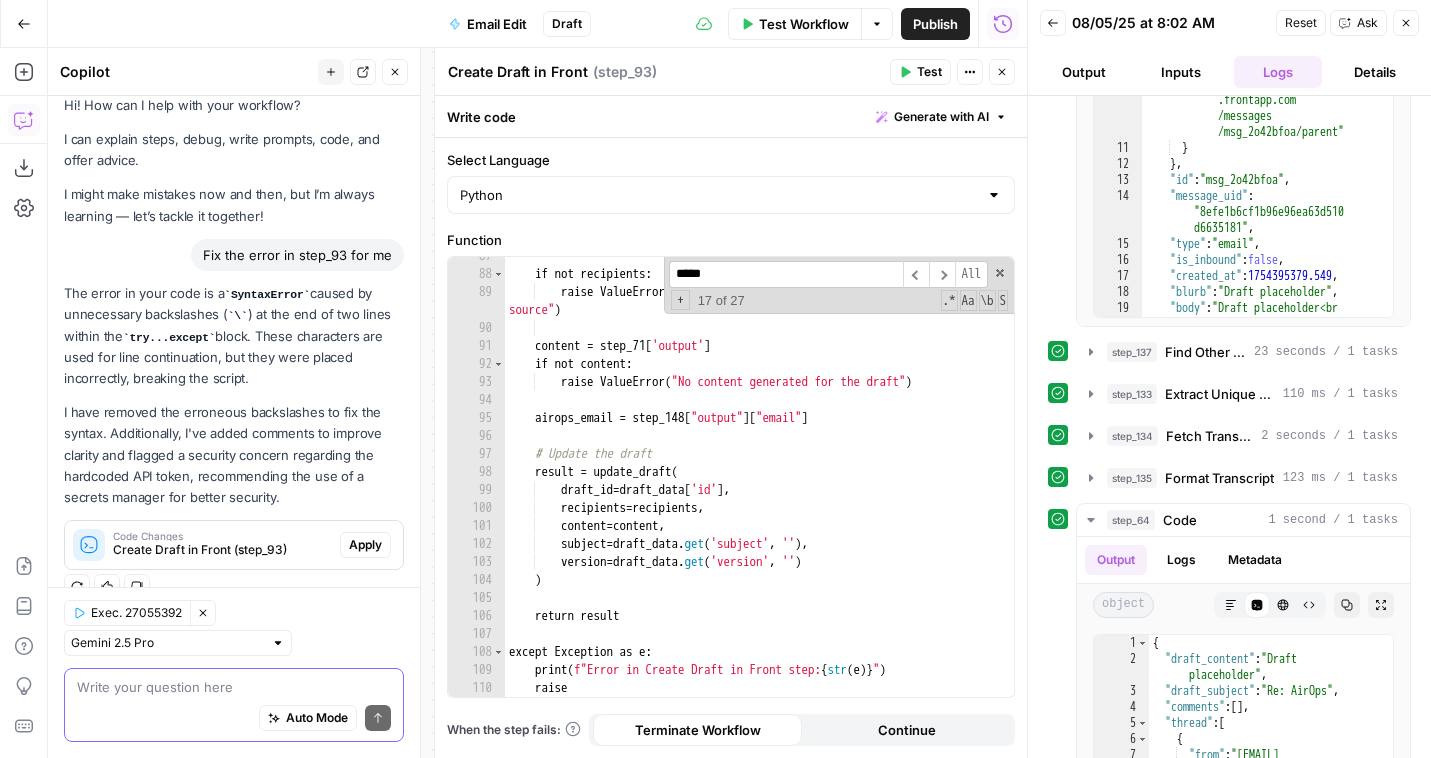 click at bounding box center (234, 687) 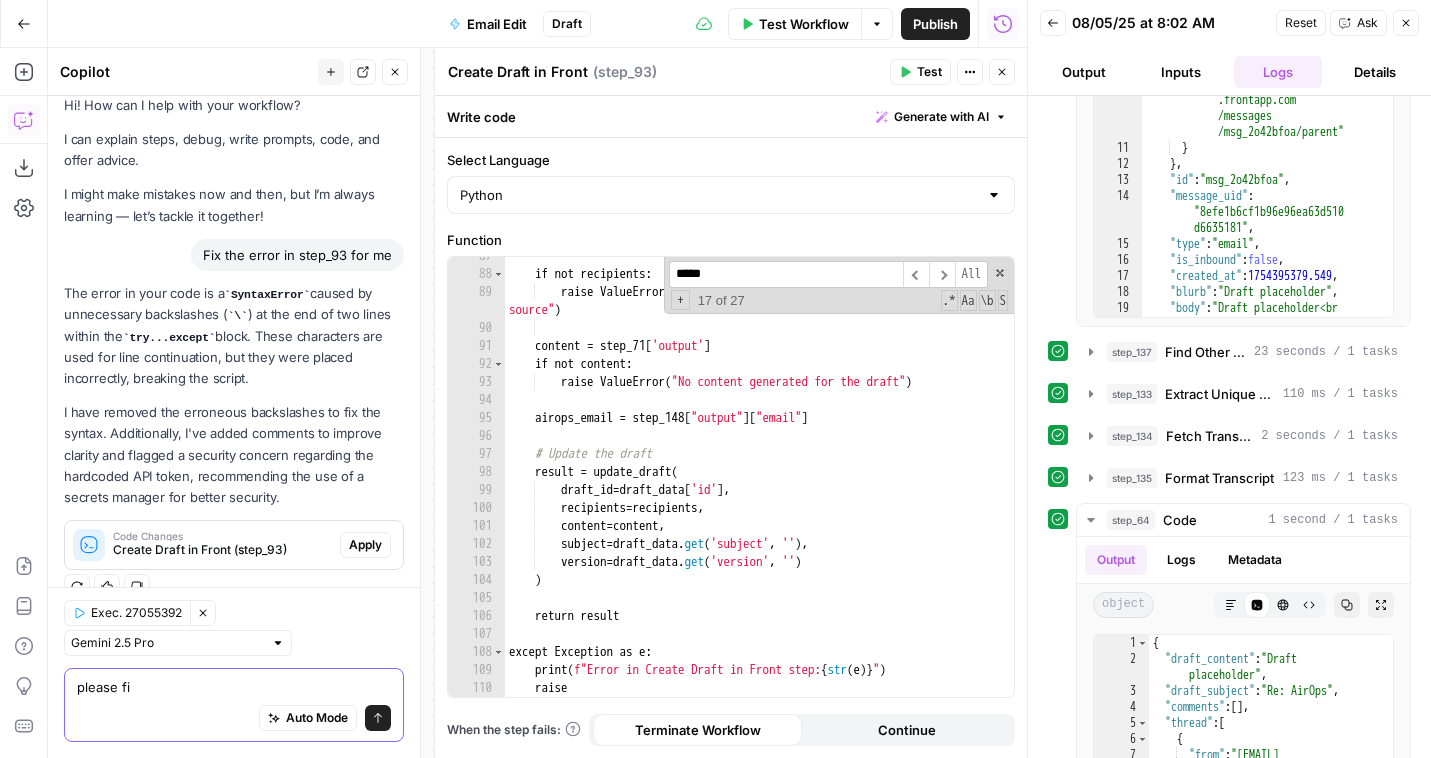 type on "please fix" 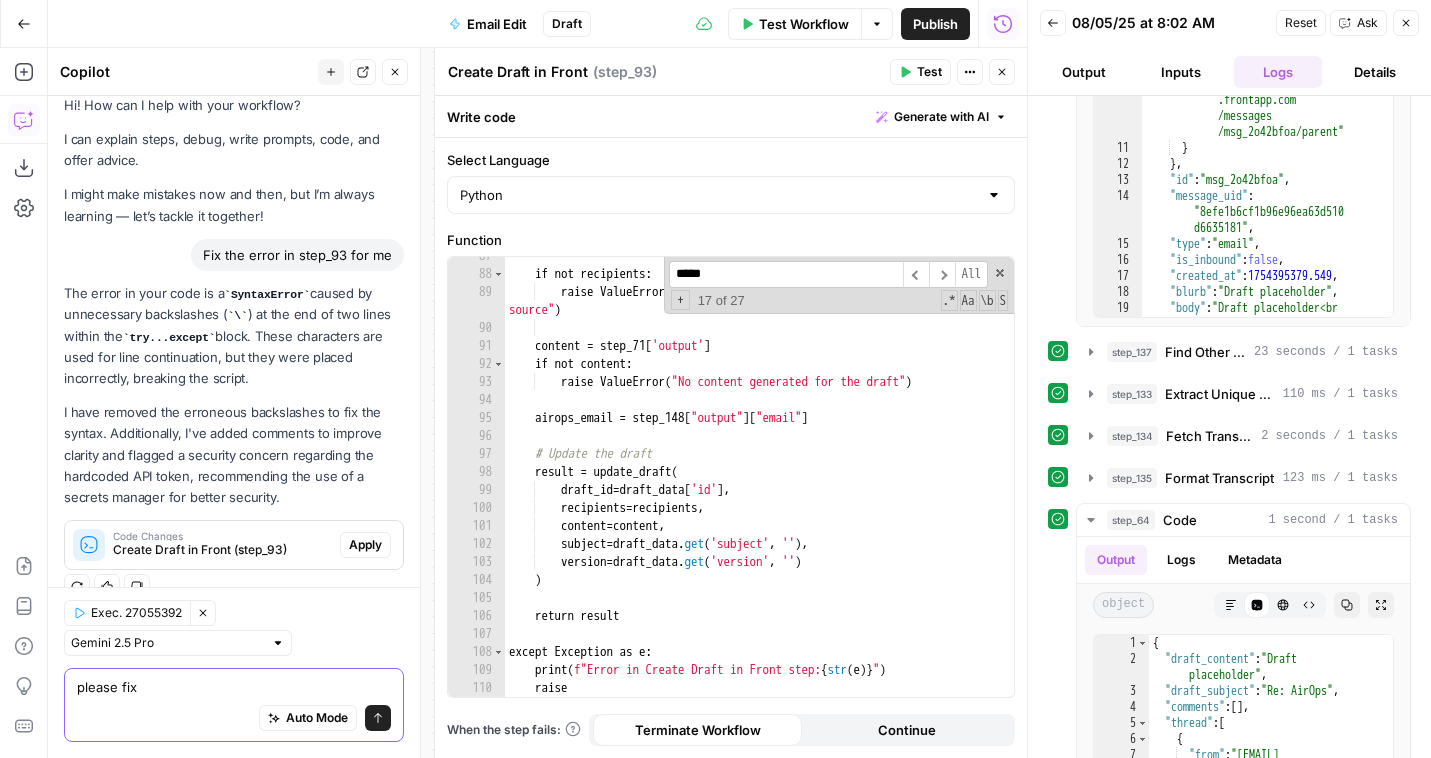 type 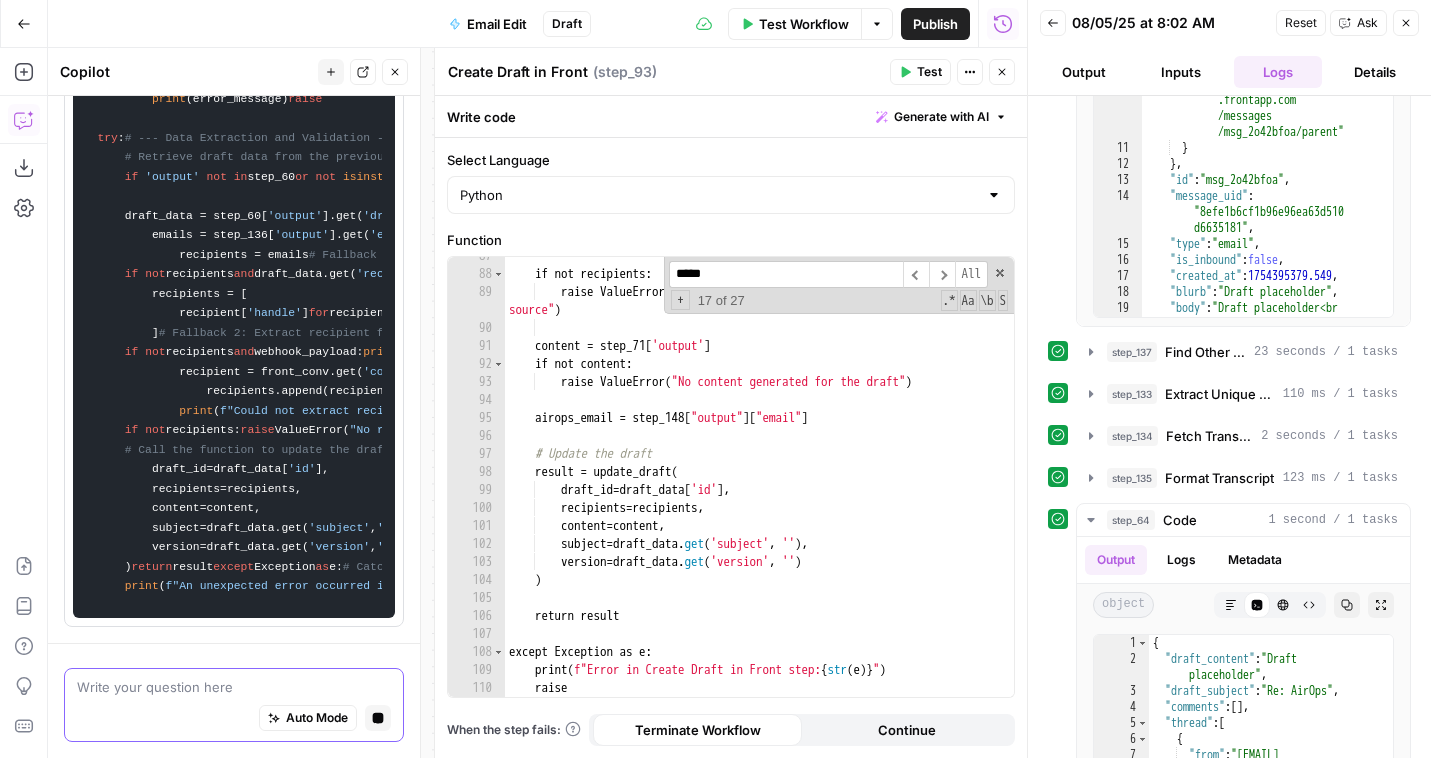 scroll, scrollTop: 3, scrollLeft: 0, axis: vertical 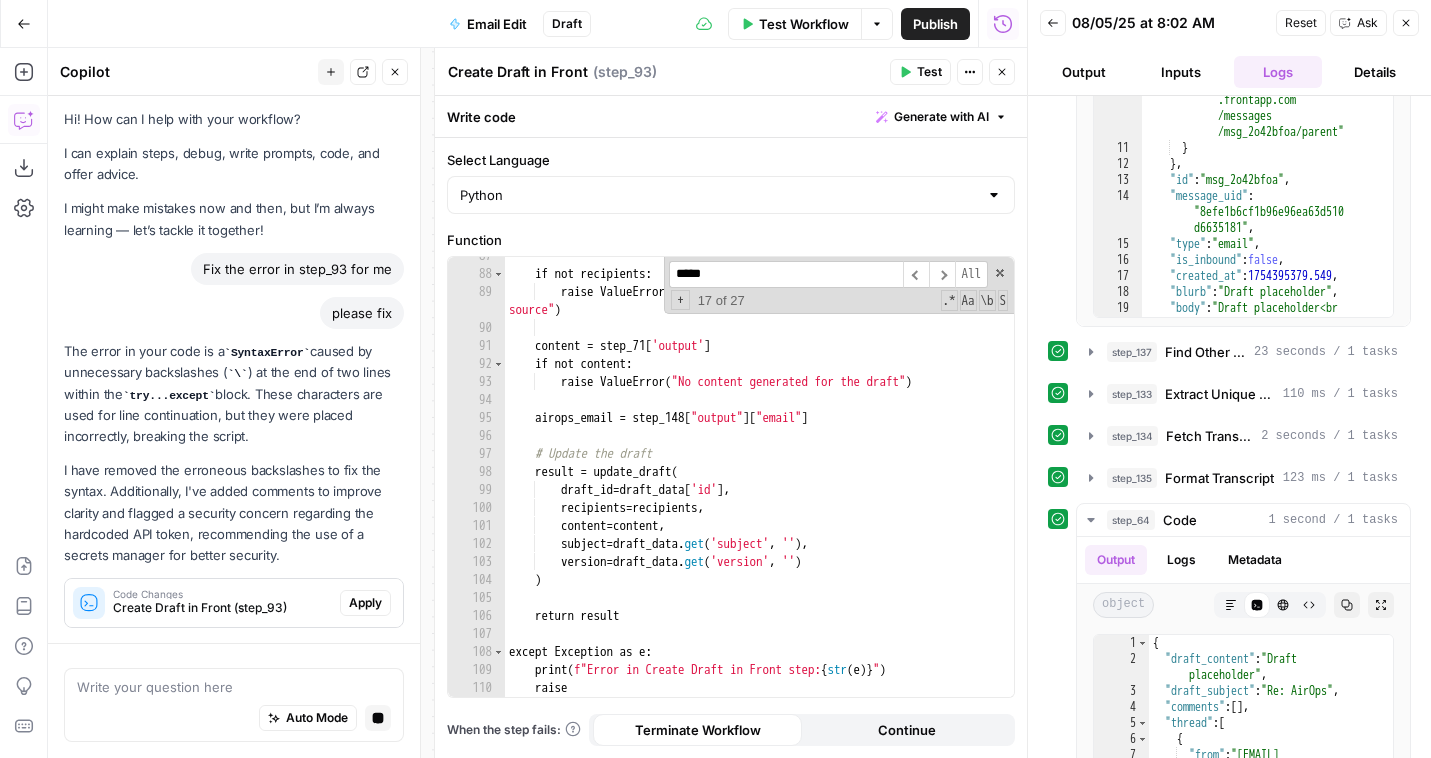 click on "Apply" at bounding box center (365, 603) 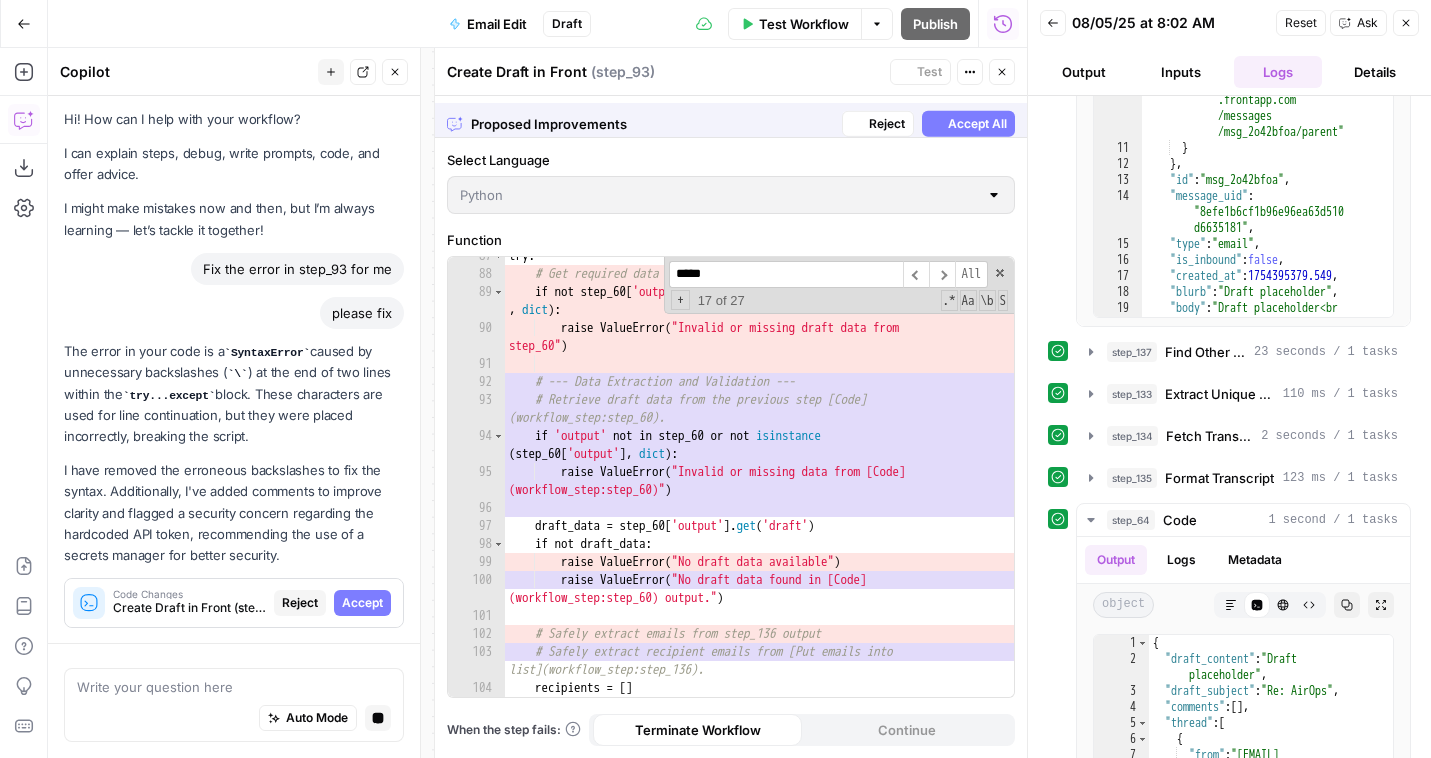 scroll, scrollTop: 1882, scrollLeft: 0, axis: vertical 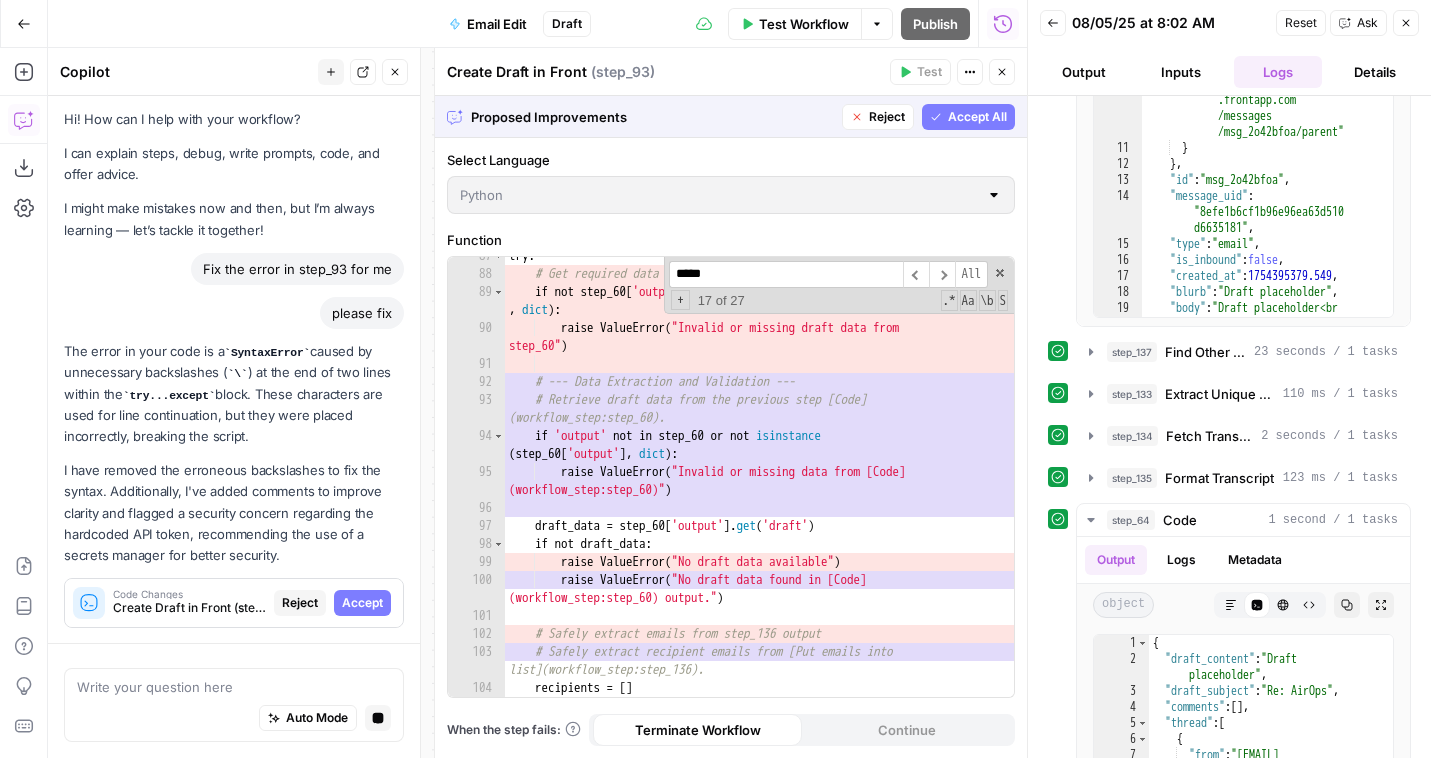 click on "Accept All" at bounding box center [977, 117] 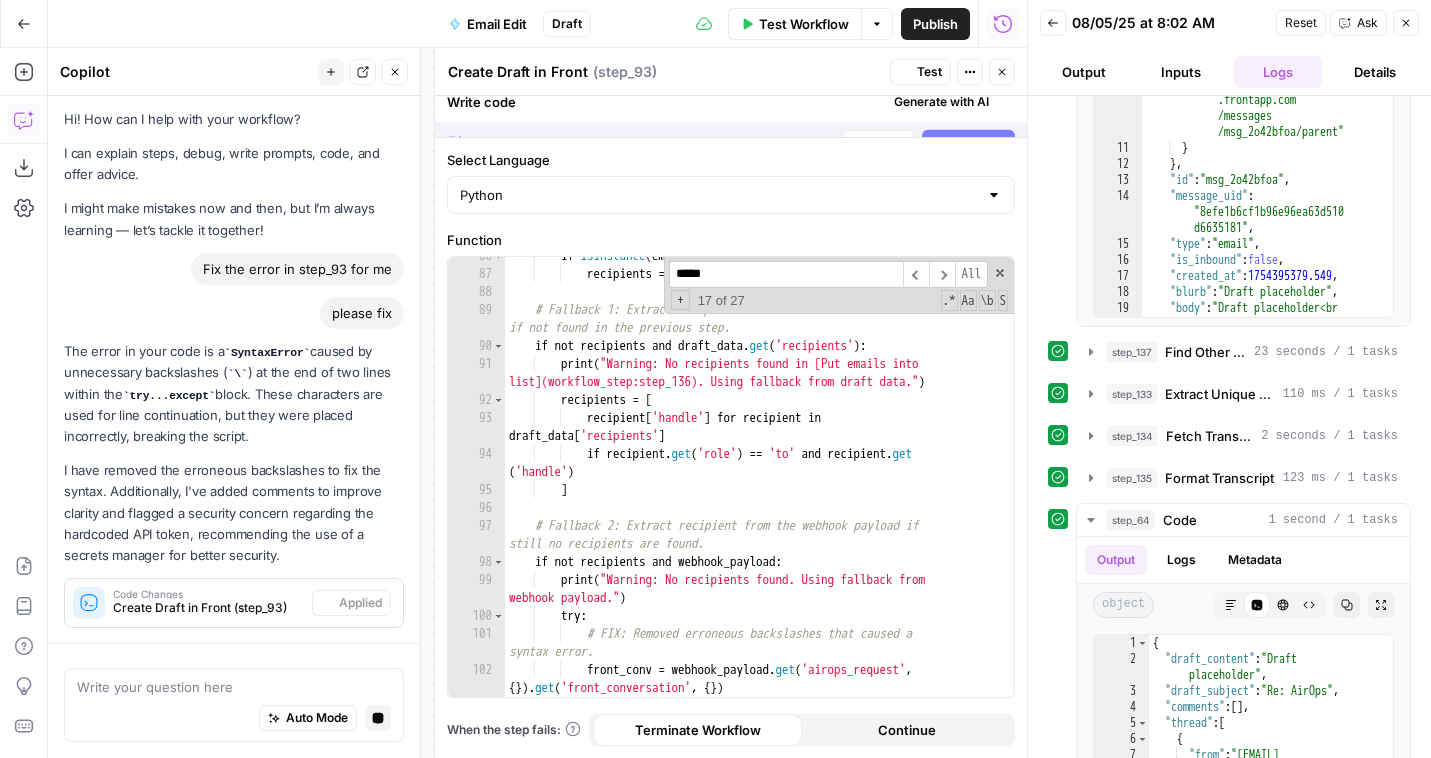 scroll, scrollTop: 1954, scrollLeft: 0, axis: vertical 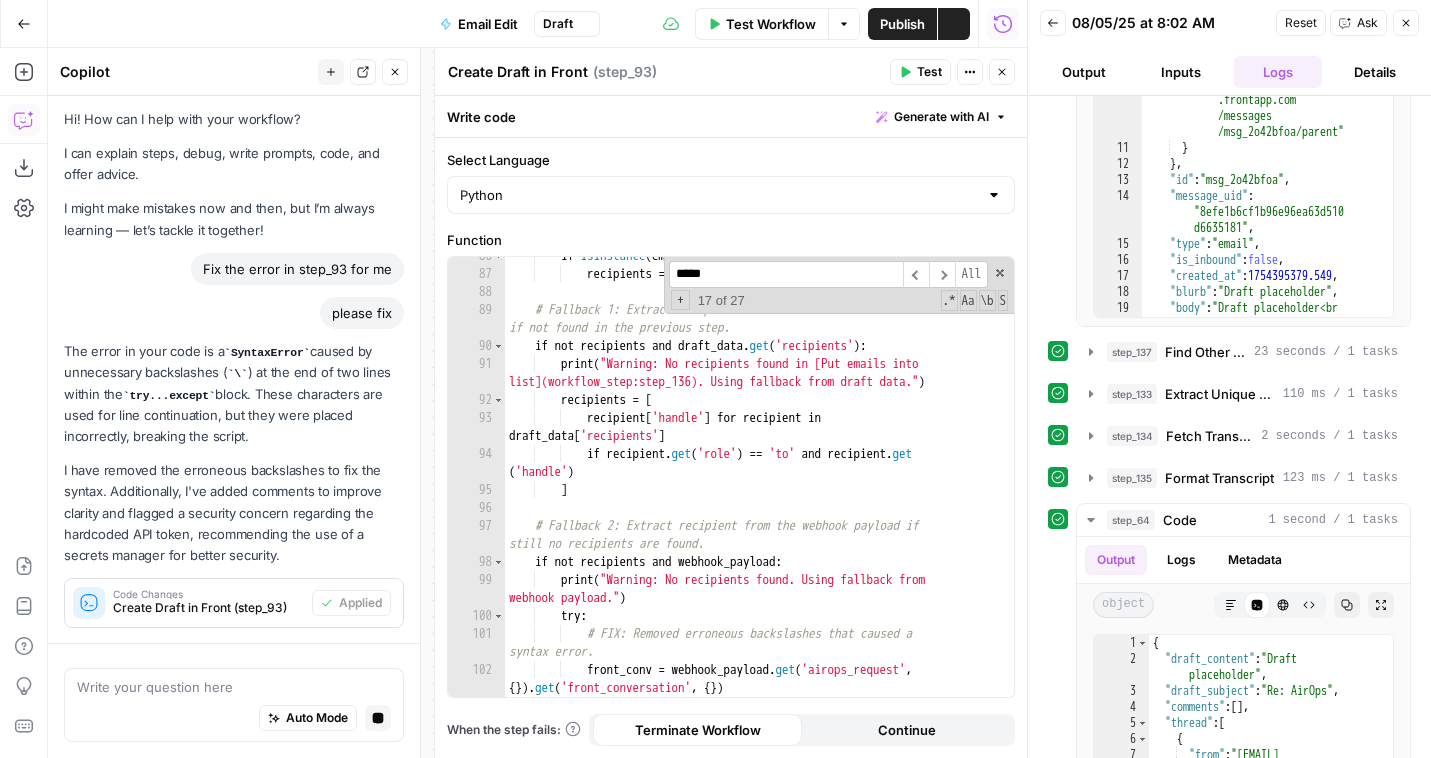 click on "Test" at bounding box center (929, 72) 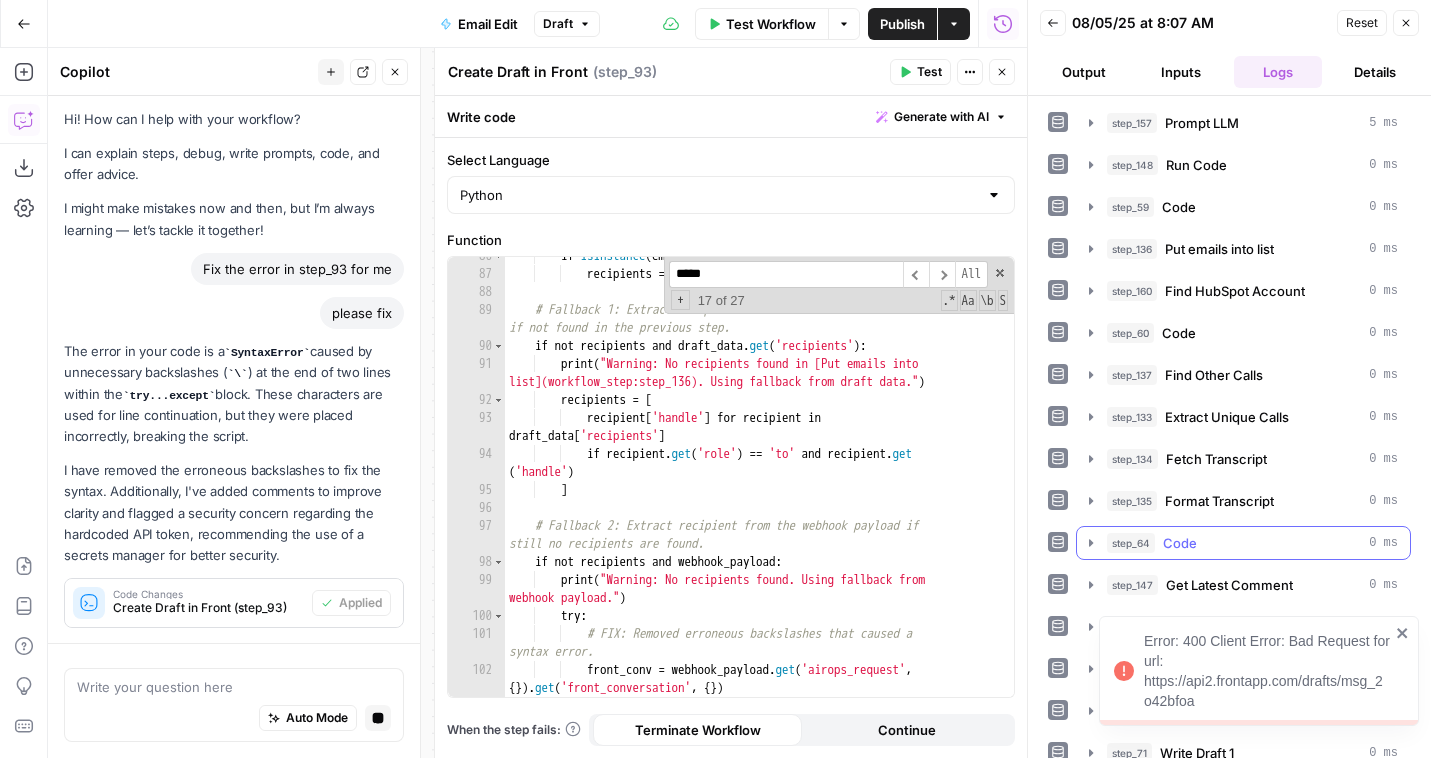 scroll, scrollTop: 286, scrollLeft: 0, axis: vertical 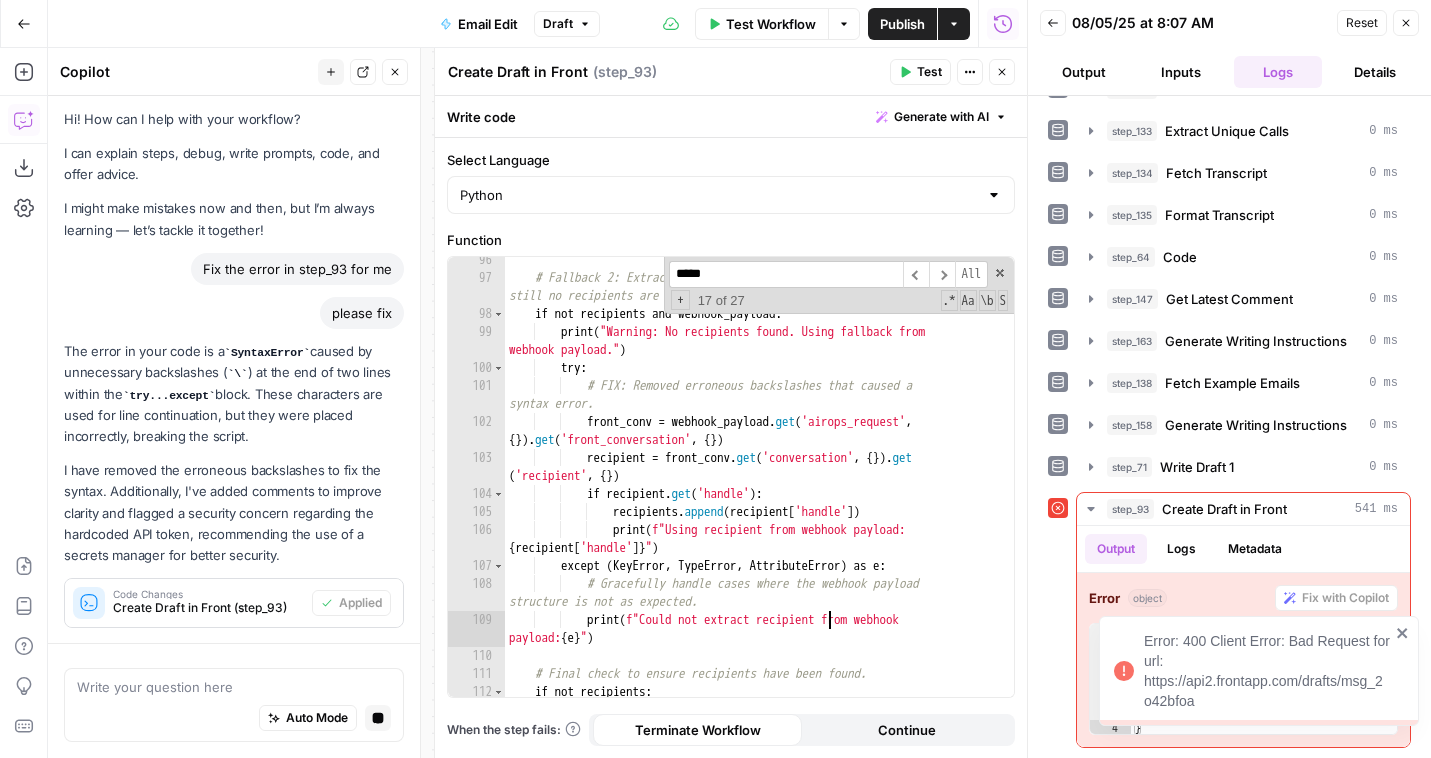 click on "print ( f"Could not extract recipient from webhook [PERSON]"" at bounding box center (759, 498) 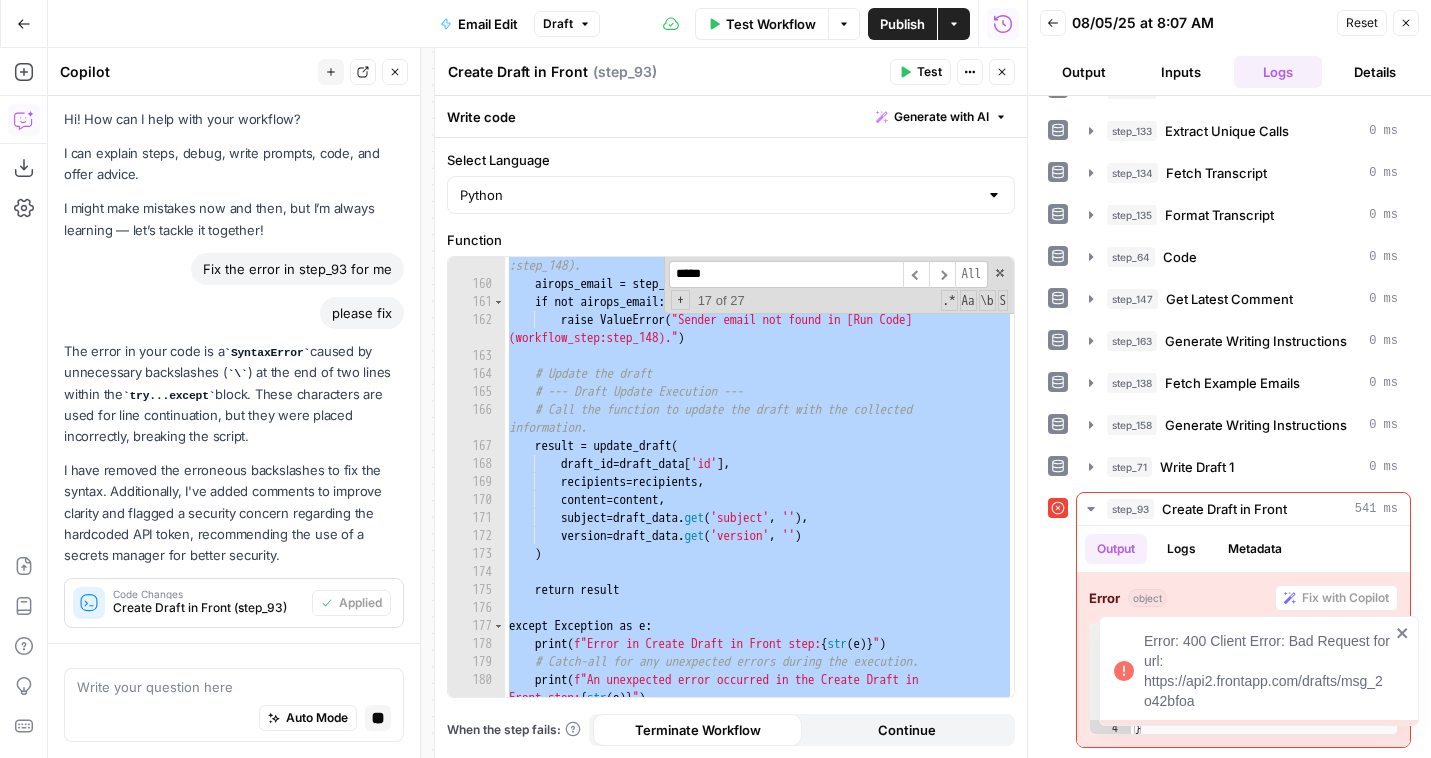 scroll, scrollTop: 3718, scrollLeft: 0, axis: vertical 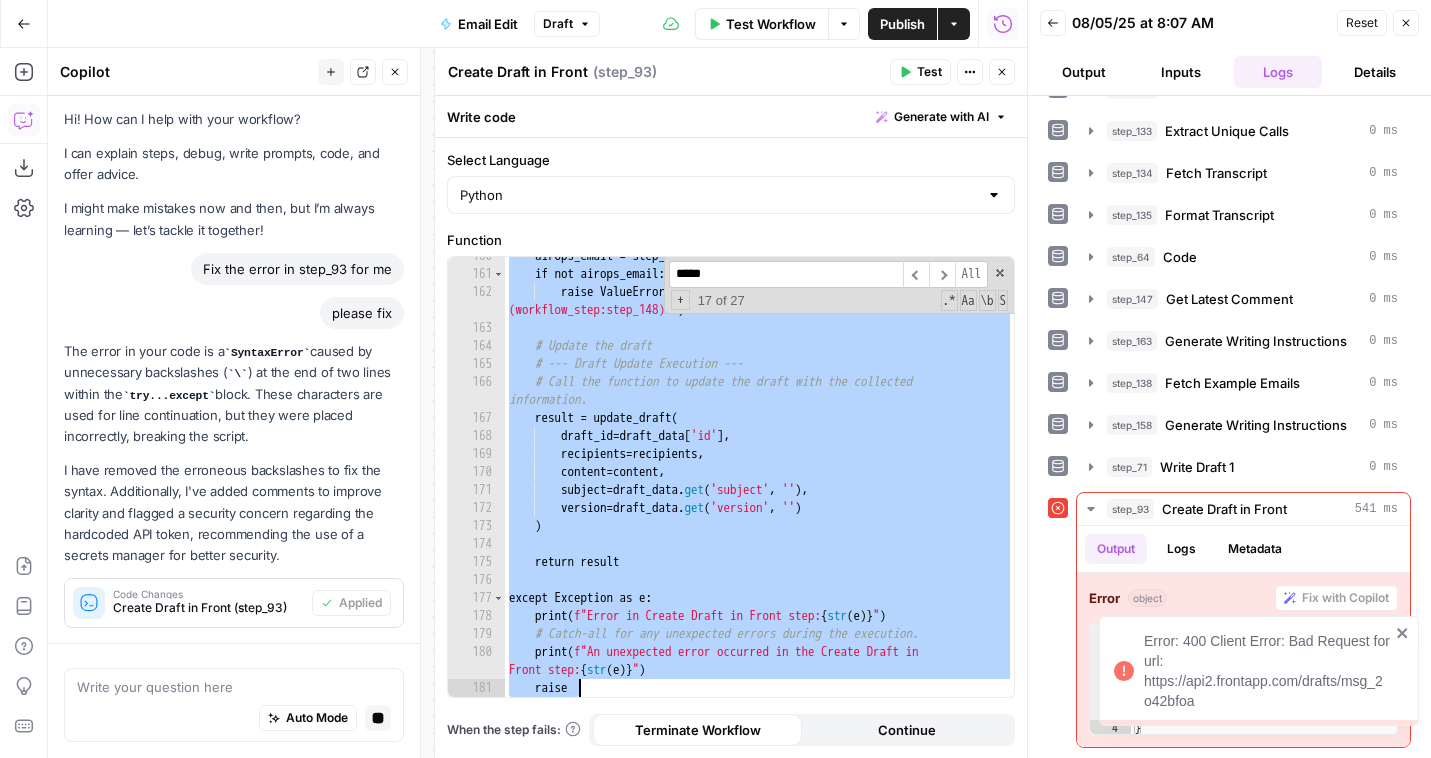 click on "airops_email   =   step_148 . get ( "output" ,   { }) . get ( "email" )      if   not   airops_email :           raise   ValueError ( "Sender email not found in [Run Code] (workflow_step:step_148)." )           # Update the draft      # --- Draft Update Execution ---      # Call the function to update the draft with the collected  information.      result   =   update_draft (           draft_id = draft_data [ 'id' ] ,           recipients = recipients ,           content = content ,           subject = draft_data . get ( 'subject' ,   '' ) ,           version = draft_data . get ( 'version' ,   '' )      )           return   result except   Exception   as   e :      print ( f"Error in Create Draft in Front step:  { str ( e )} " )      # Catch-all for any unexpected errors during the execution.      print ( f"An unexpected error occurred in the Create Draft in  Front step:  { str ( e )} " )      raise" at bounding box center (759, 485) 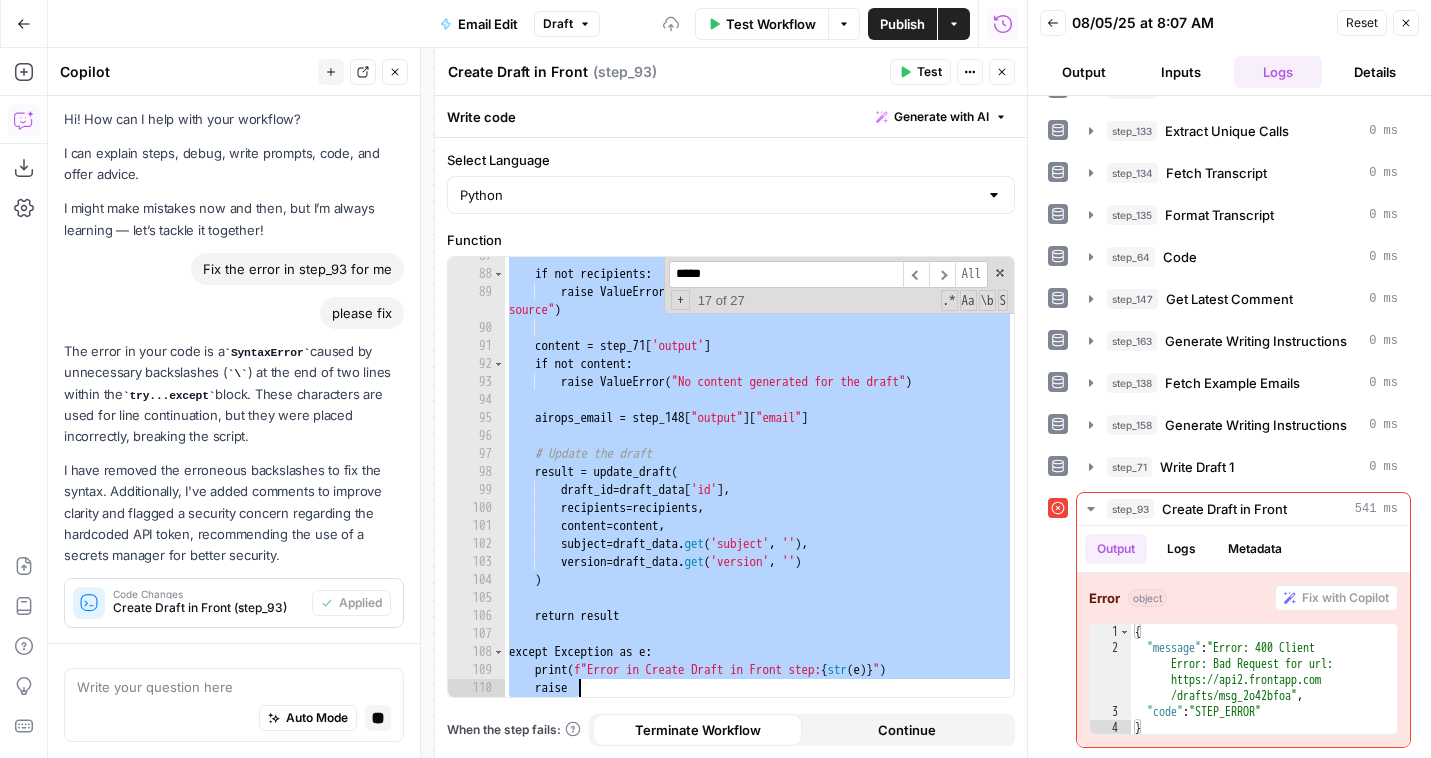 scroll, scrollTop: 1810, scrollLeft: 0, axis: vertical 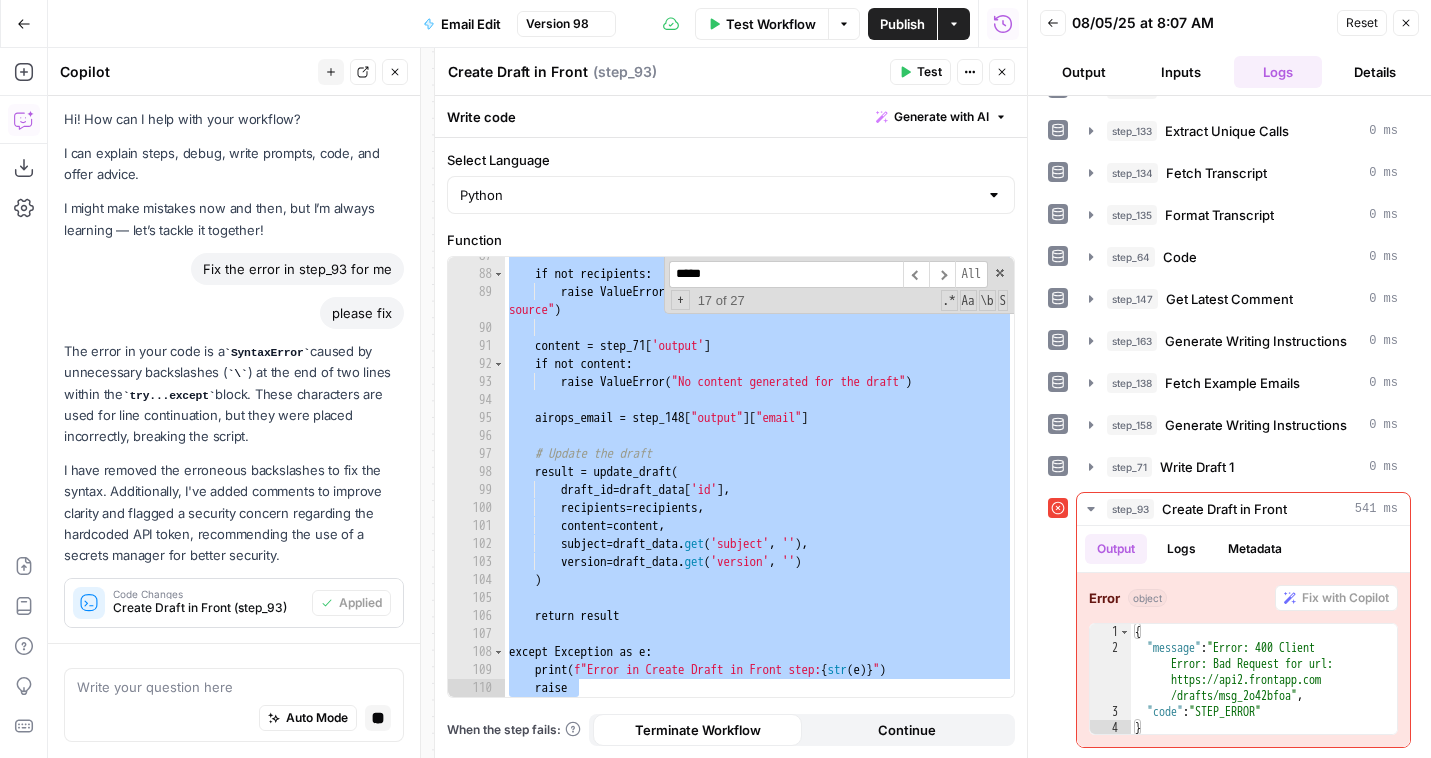 click on "if   not   recipients :           raise   ValueError ( "No recipient emails found in any  source" )                content   =   step_71 [ 'output' ]      if   not   content :           raise   ValueError ( "No content generated for the draft" )           airops_email   =   step_148 [ "output" ] [ "email" ]           # Update the draft      result   =   update_draft (           draft_id = draft_data [ 'id' ] ,           recipients = recipients ,           content = content ,           subject = draft_data . get ( 'subject' ,   '' ) ,           version = draft_data . get ( 'version' ,   '' )      )           return   result except   Exception   as   e :      print ( f"Error in Create Draft in Front step:  { str ( e )} " )      raise" at bounding box center [759, 485] 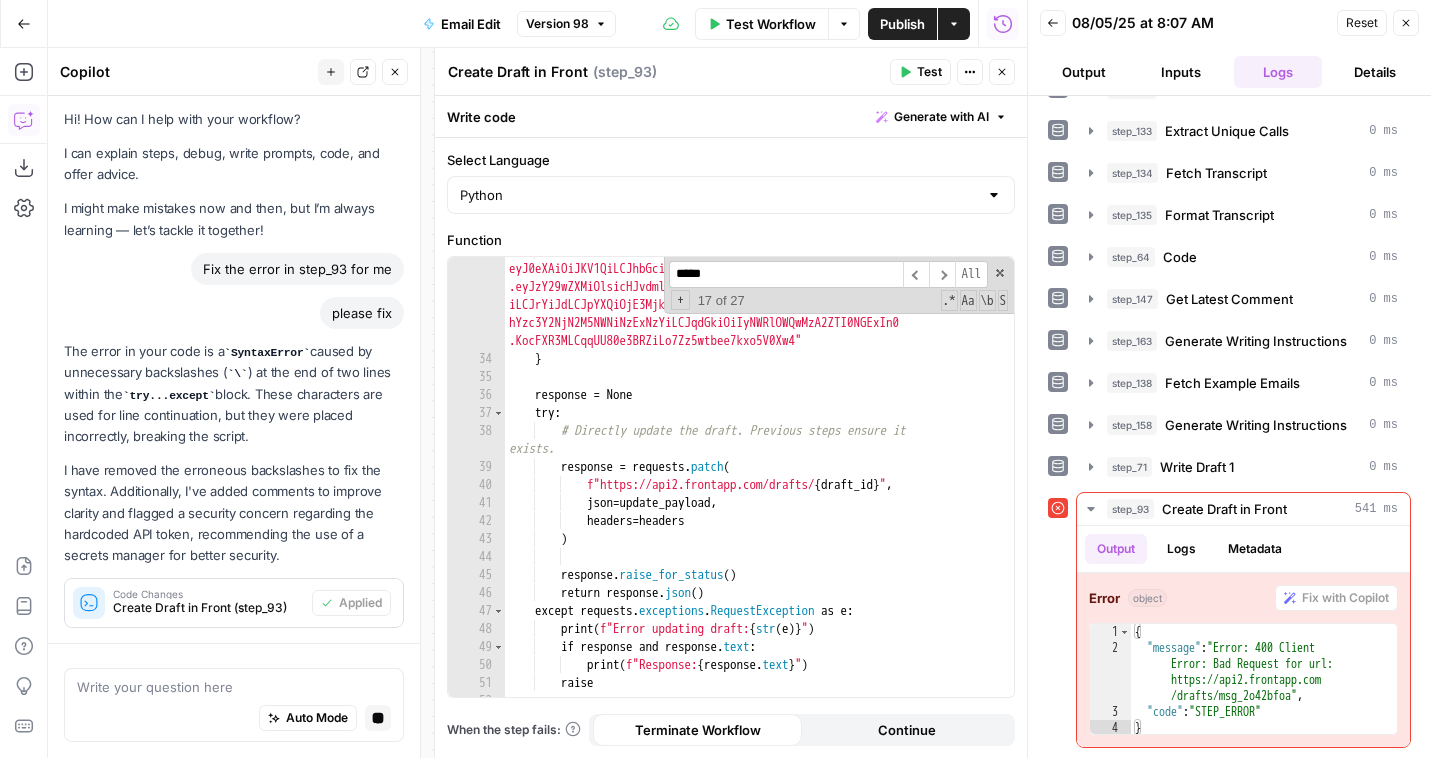 scroll, scrollTop: 0, scrollLeft: 0, axis: both 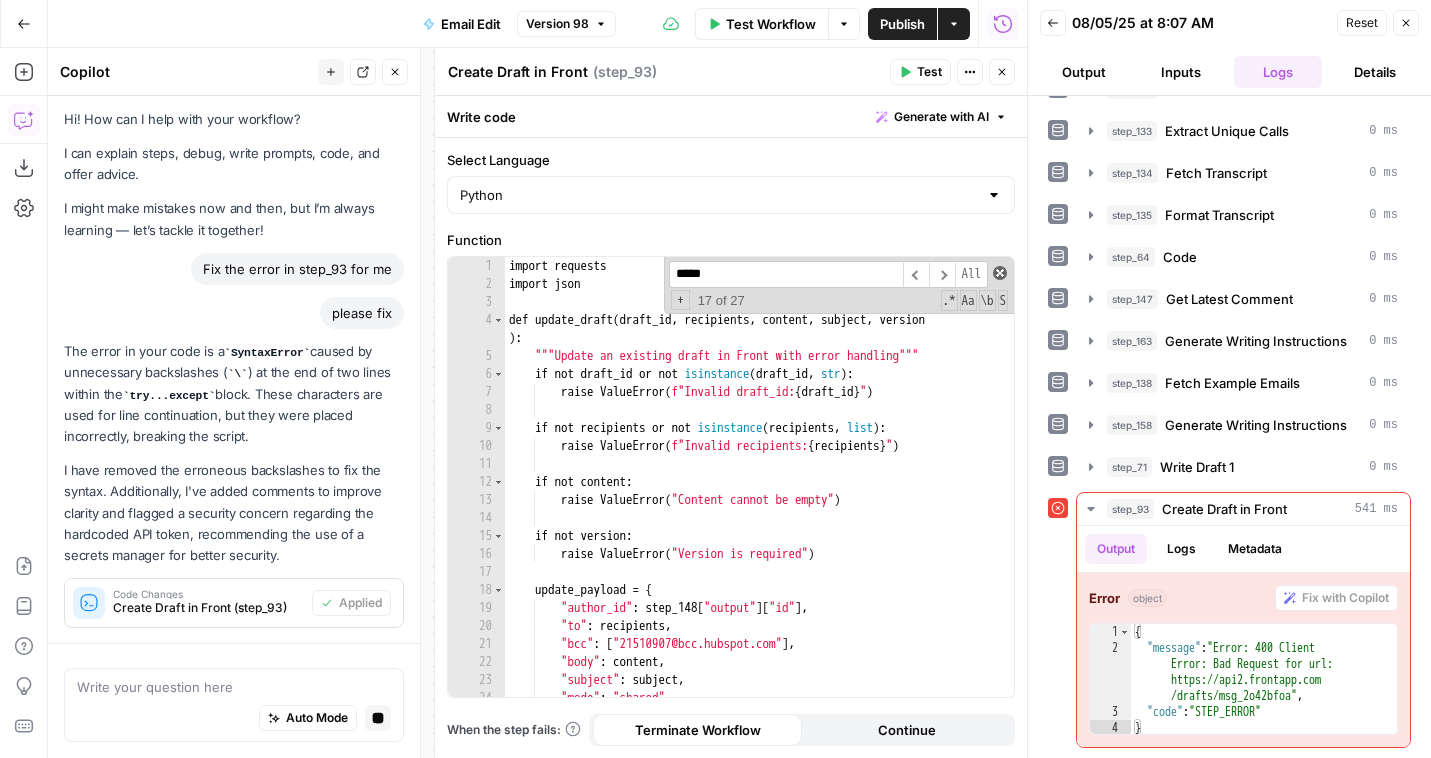 click at bounding box center [1000, 273] 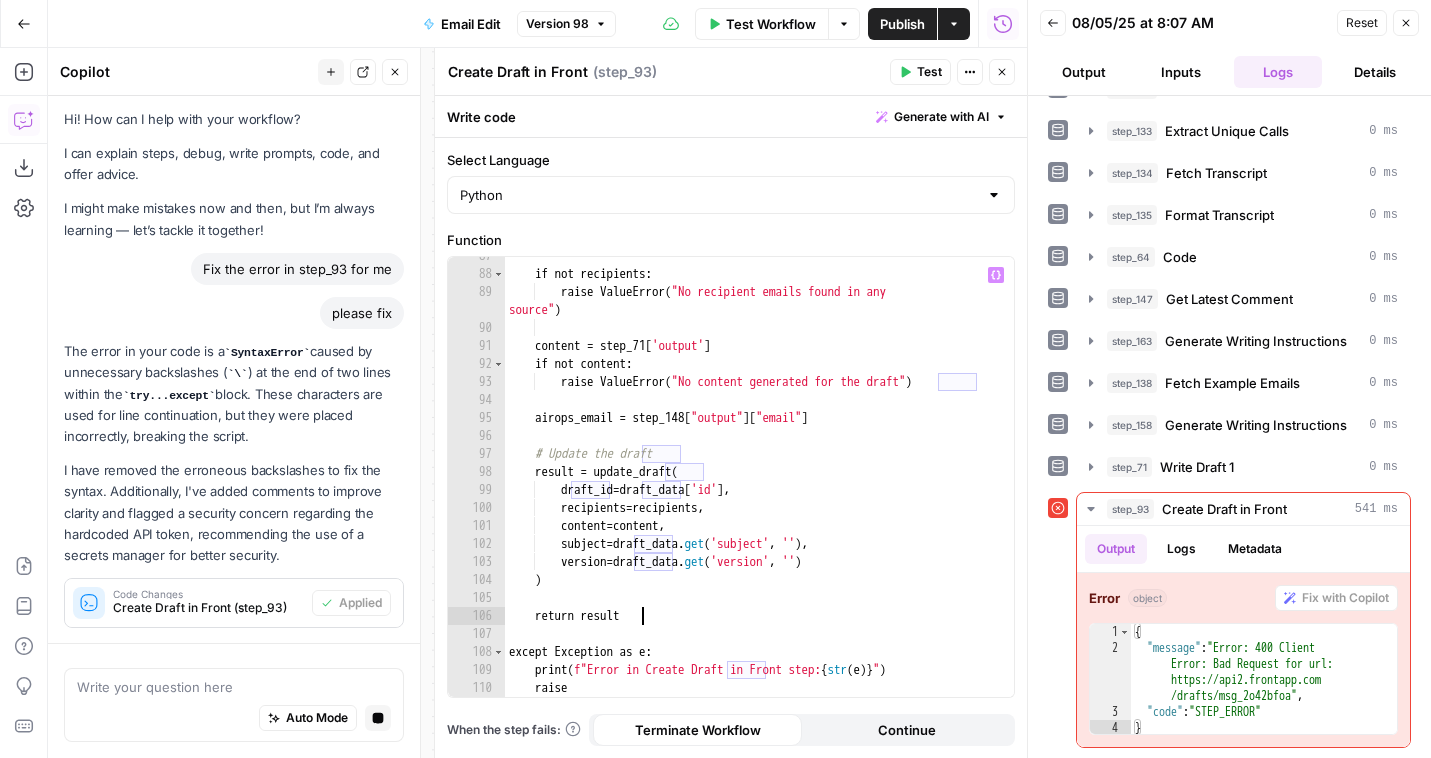 scroll, scrollTop: 1809, scrollLeft: 0, axis: vertical 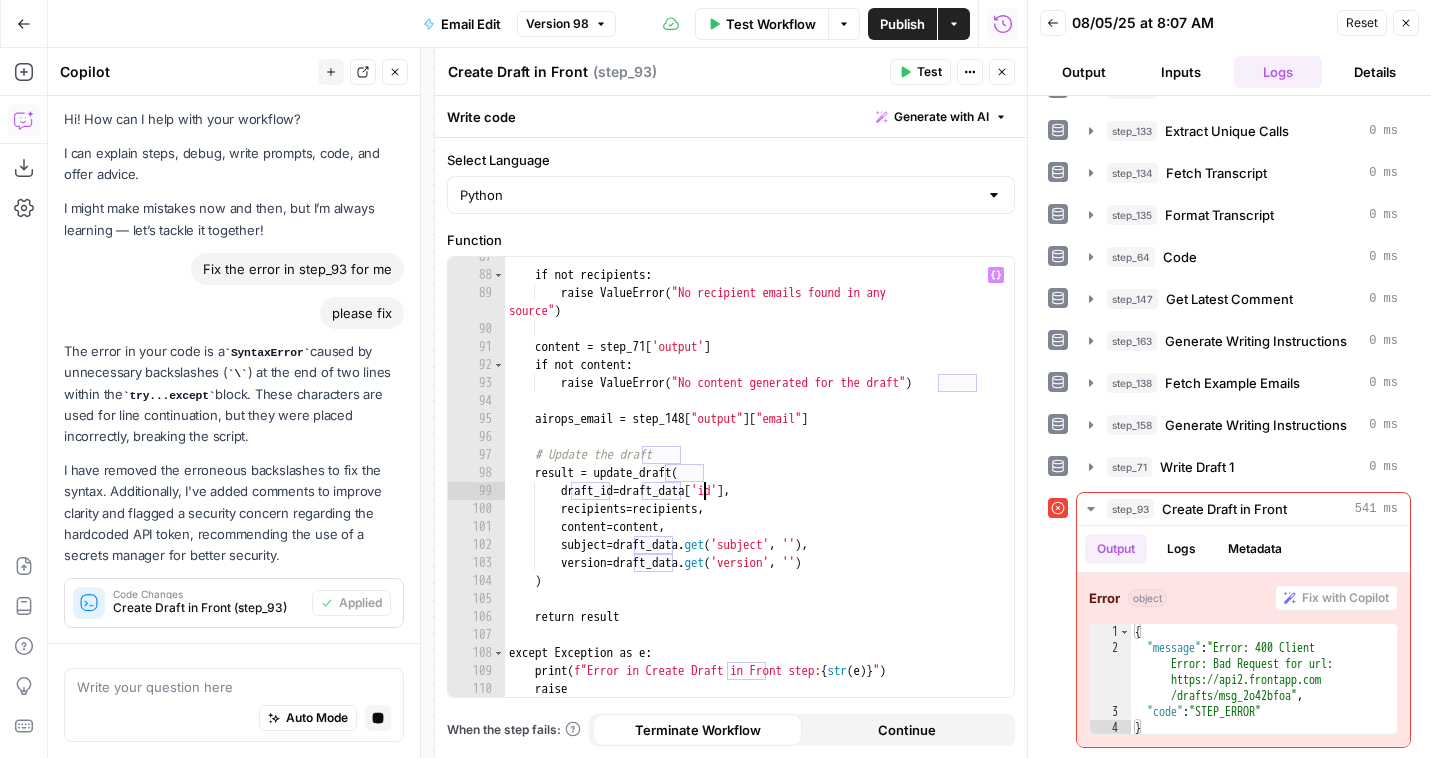 click on "if   not   recipients :           raise   ValueError ( "No recipient emails found in any  source" )                content   =   step_71 [ 'output' ]      if   not   content :           raise   ValueError ( "No content generated for the draft" )           airops_email   =   step_148 [ "output" ] [ "email" ]           # Update the draft      result   =   update_draft (           draft_id = draft_data [ 'id' ] ,           recipients = recipients ,           content = content ,           subject = draft_data . get ( 'subject' ,   '' ) ,           version = draft_data . get ( 'version' ,   '' )      )           return   result except   Exception   as   e :      print ( f"Error in Create Draft in Front step:  { str ( e )} " )      raise" at bounding box center [759, 486] 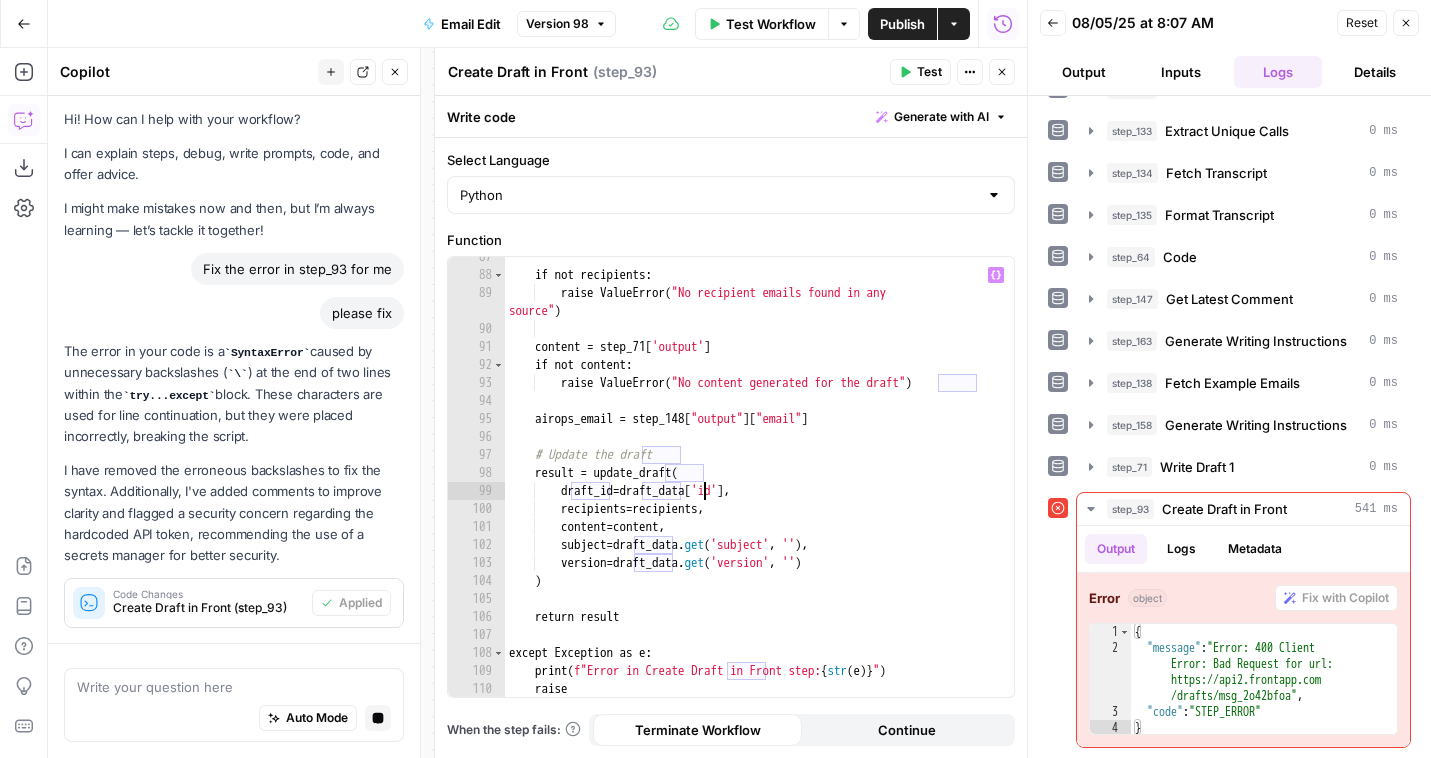 type on "**********" 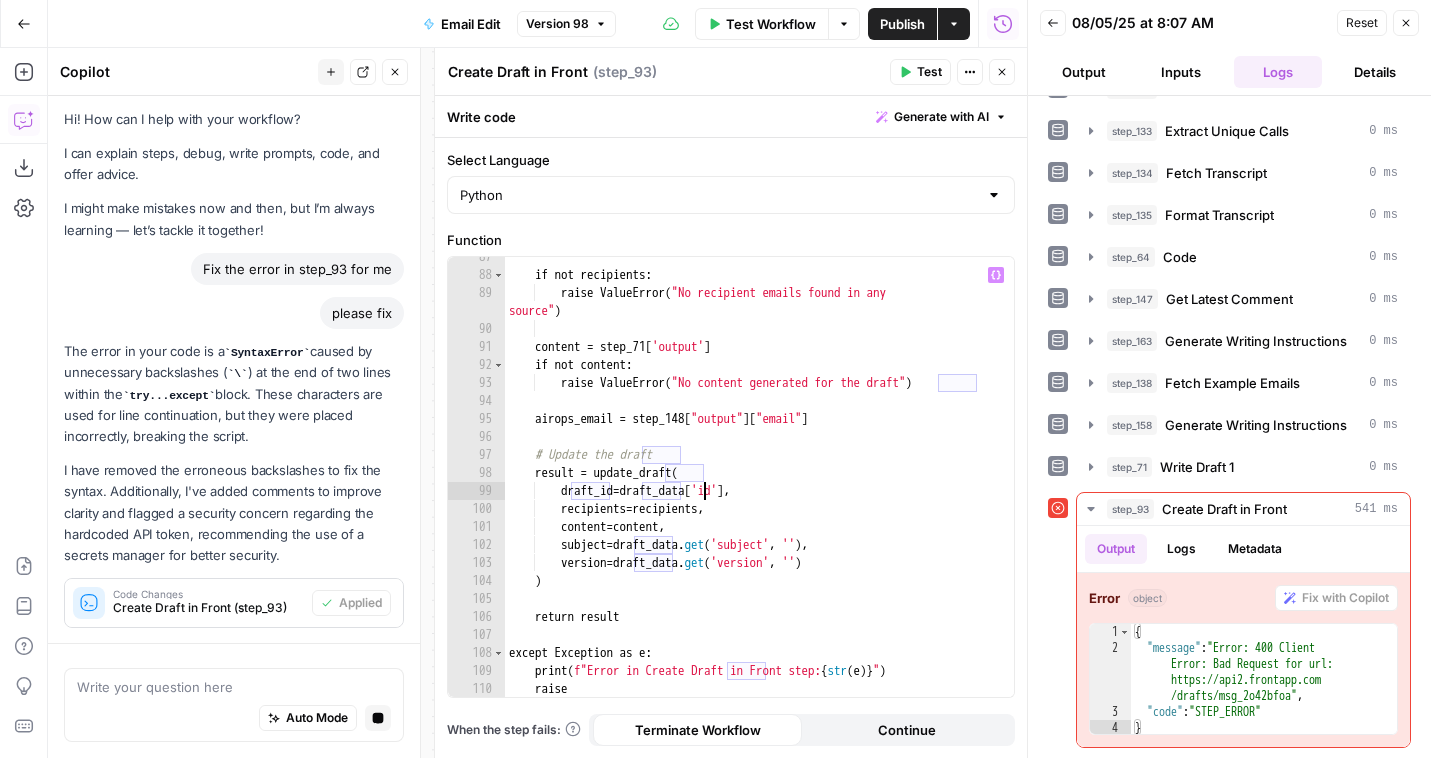 click on "Version 98" at bounding box center [557, 24] 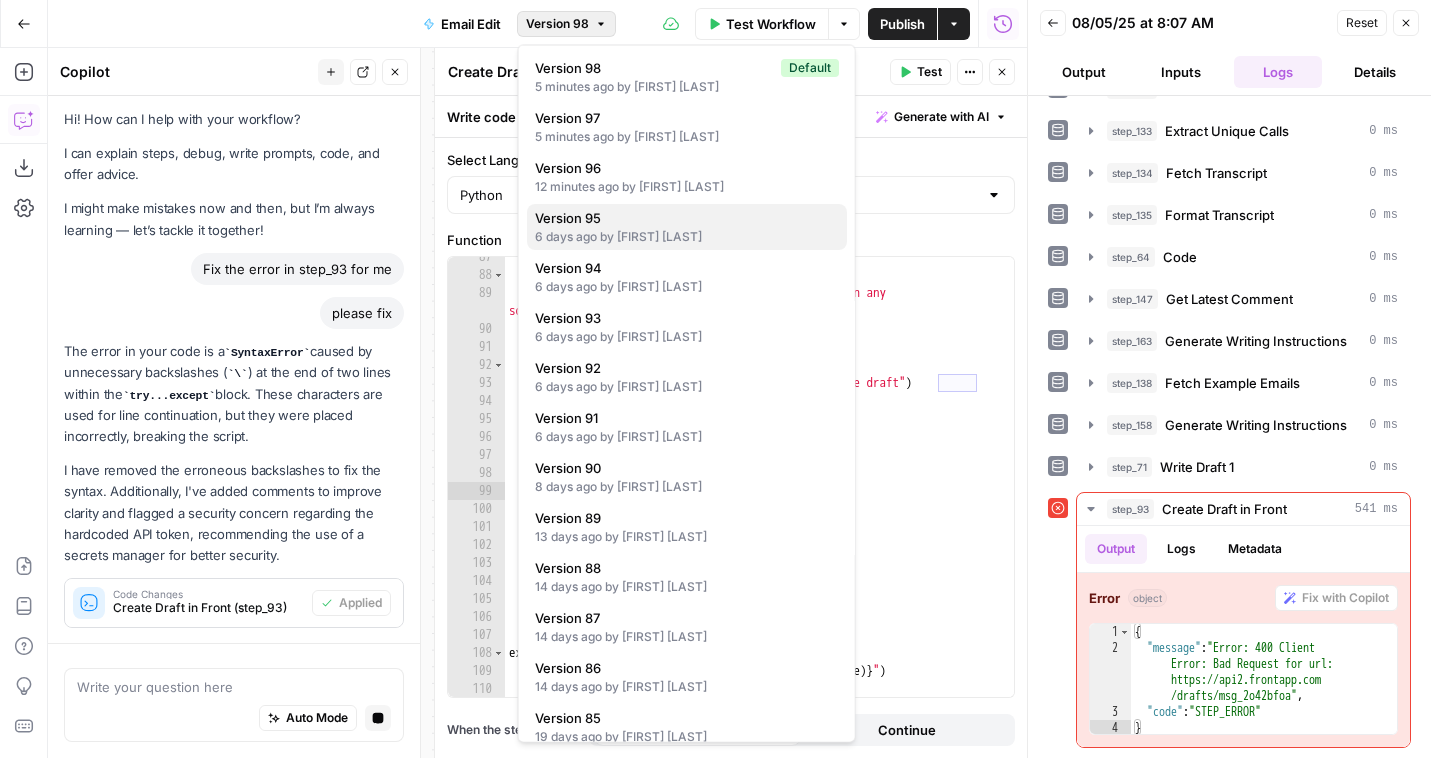 click on "6 days ago
by [FIRST] [LAST]" at bounding box center [687, 237] 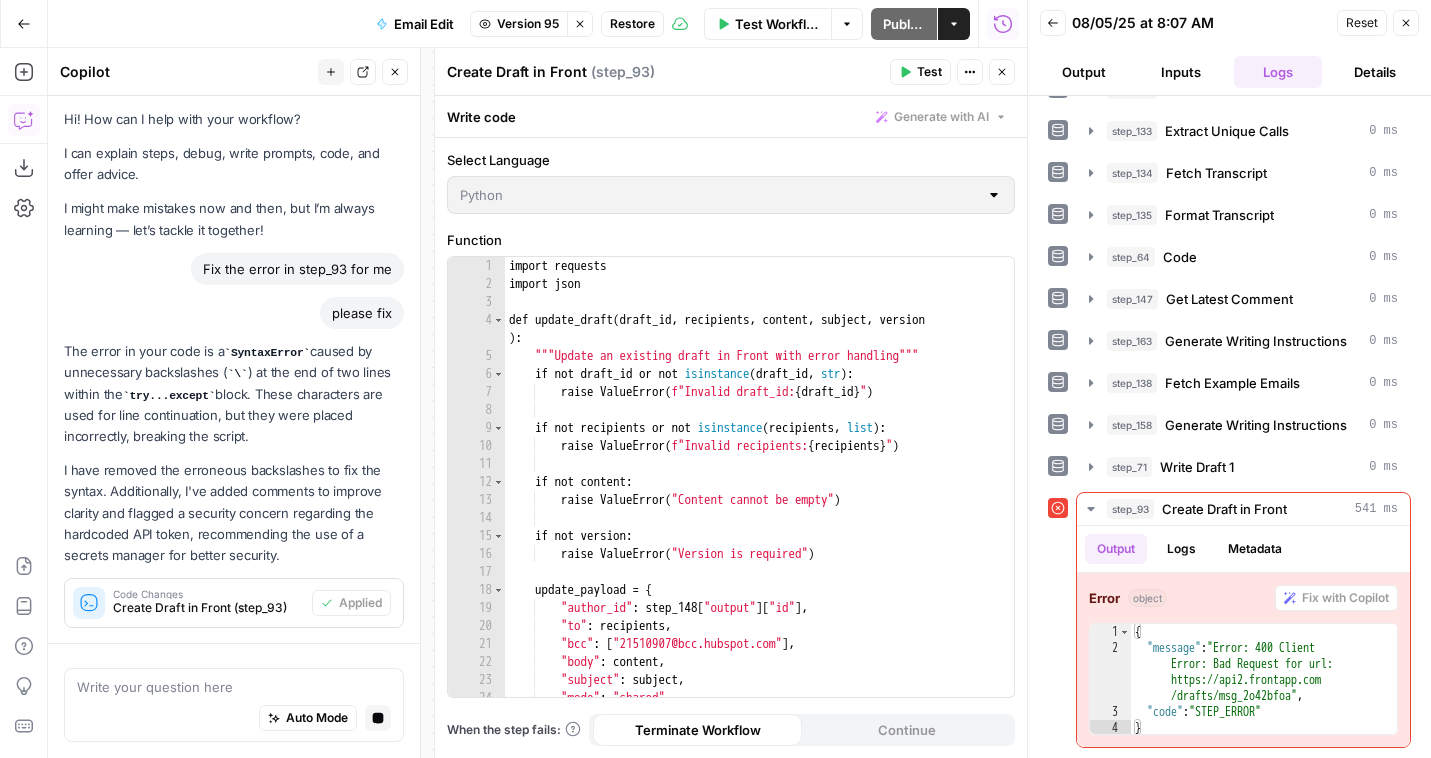 scroll, scrollTop: 0, scrollLeft: 0, axis: both 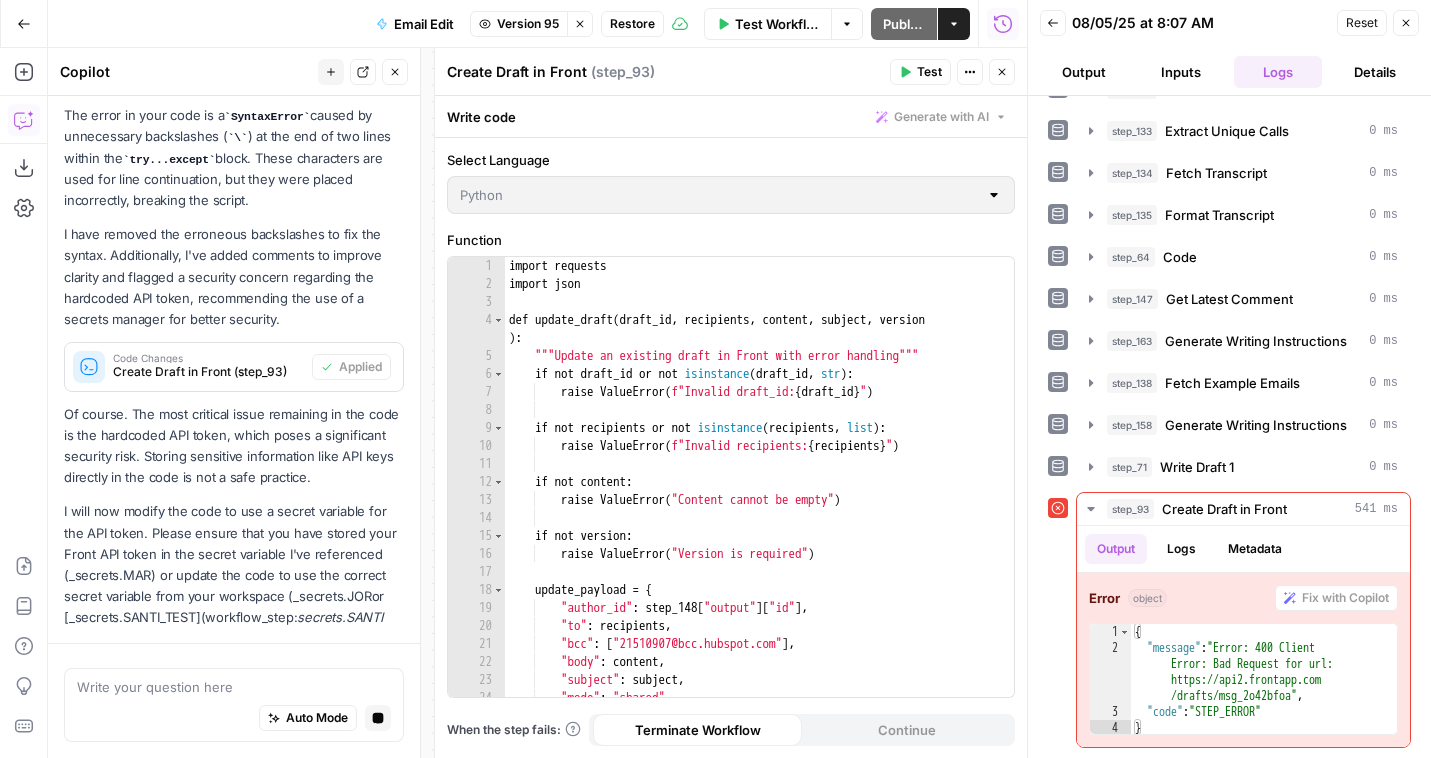 drag, startPoint x: 510, startPoint y: 262, endPoint x: 581, endPoint y: 362, distance: 122.641754 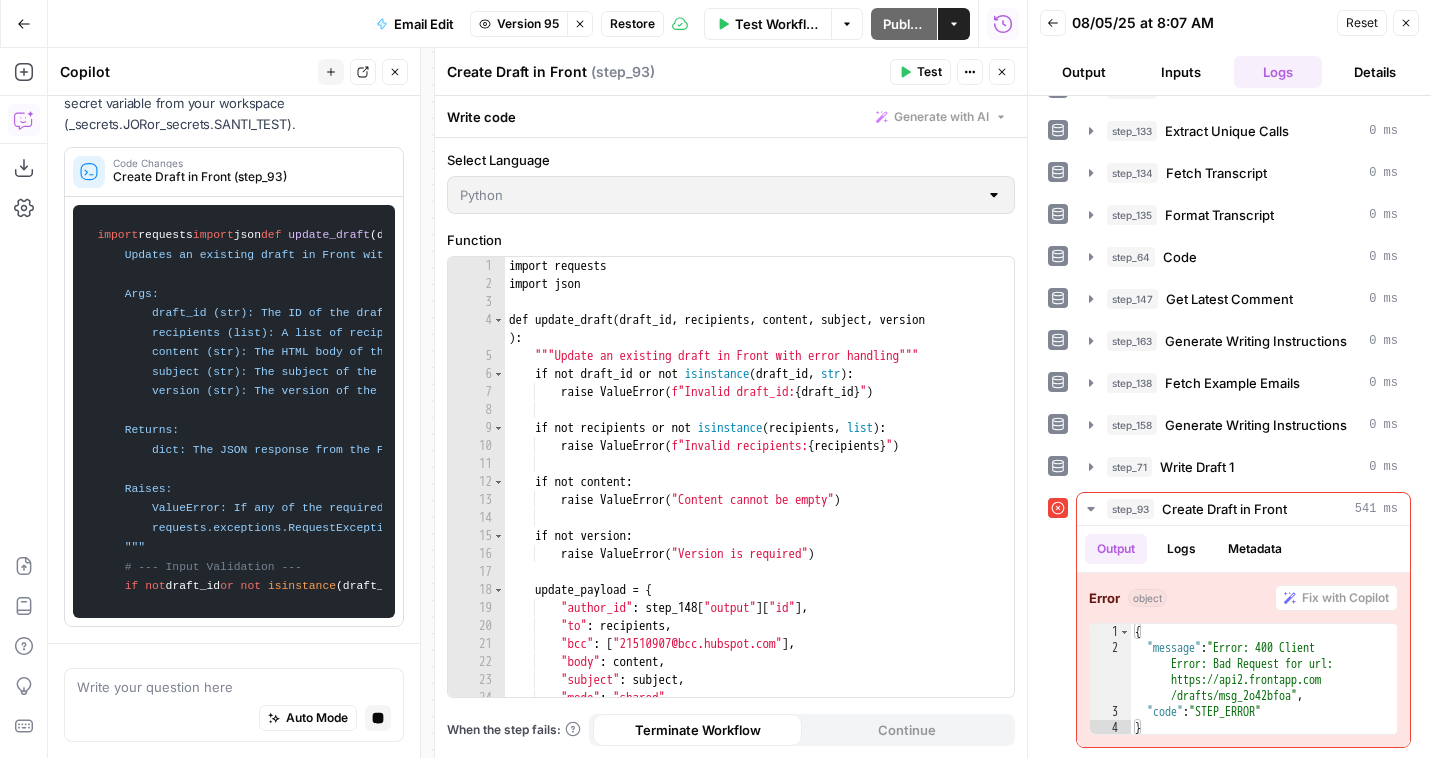 click on "Close" at bounding box center [1002, 72] 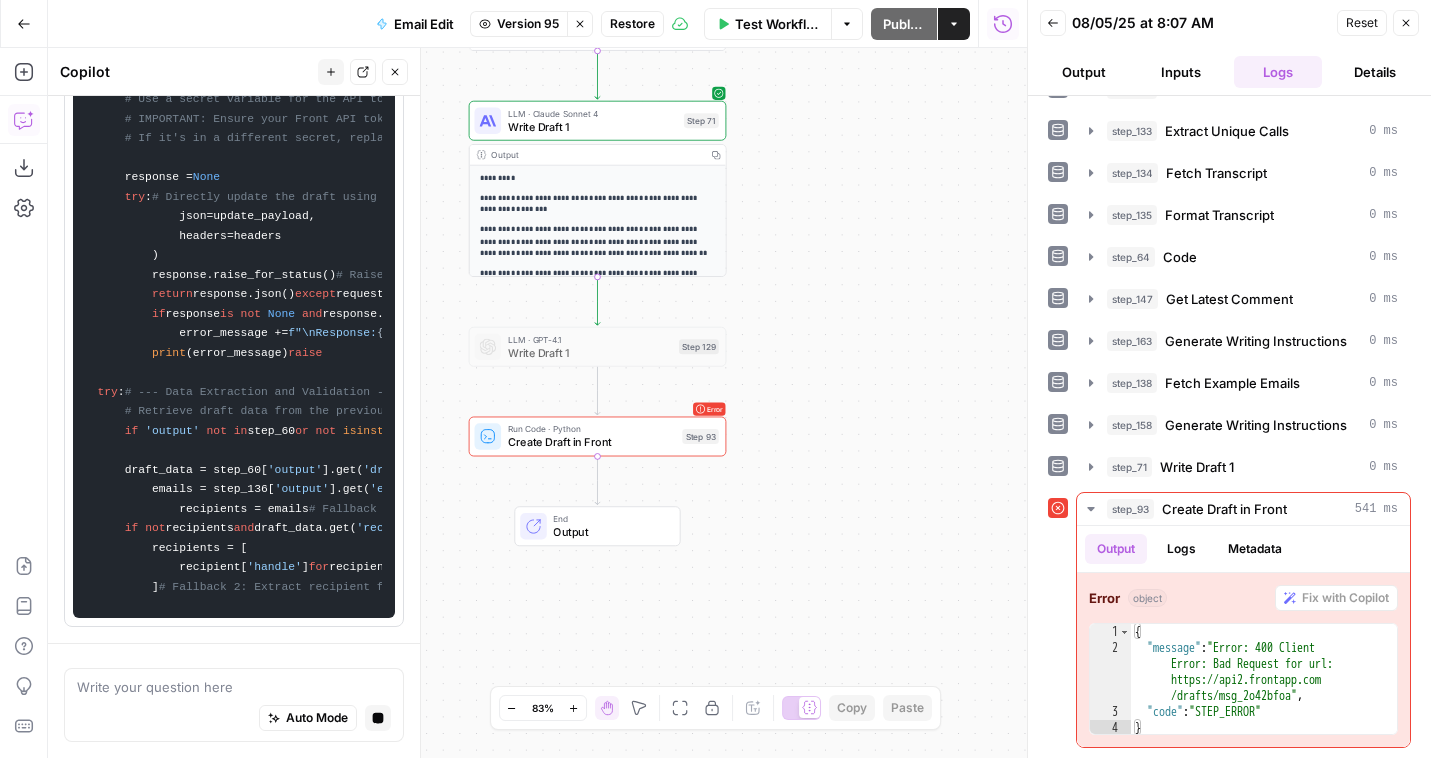 click 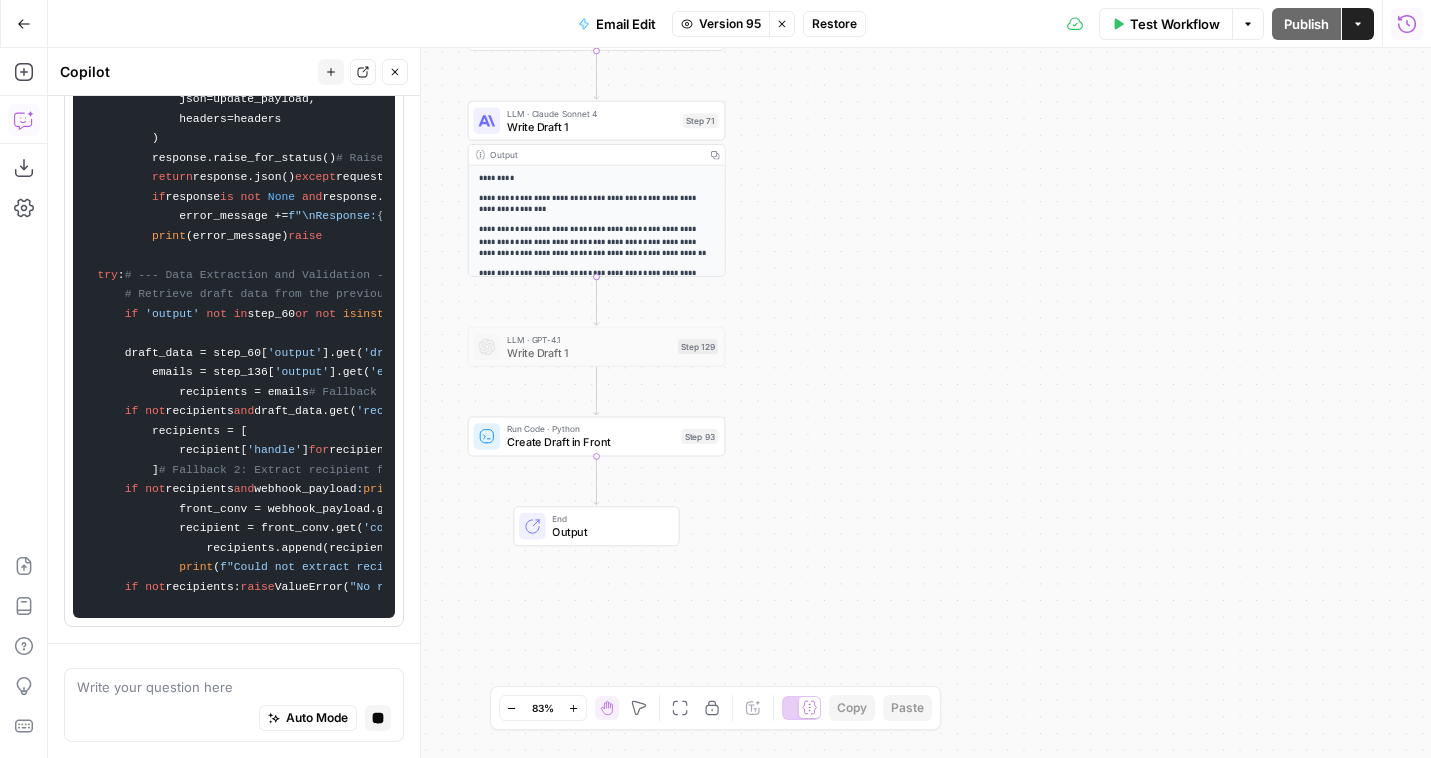 click on "Run Code · Python Create Draft in Front Step 93" at bounding box center [596, 436] 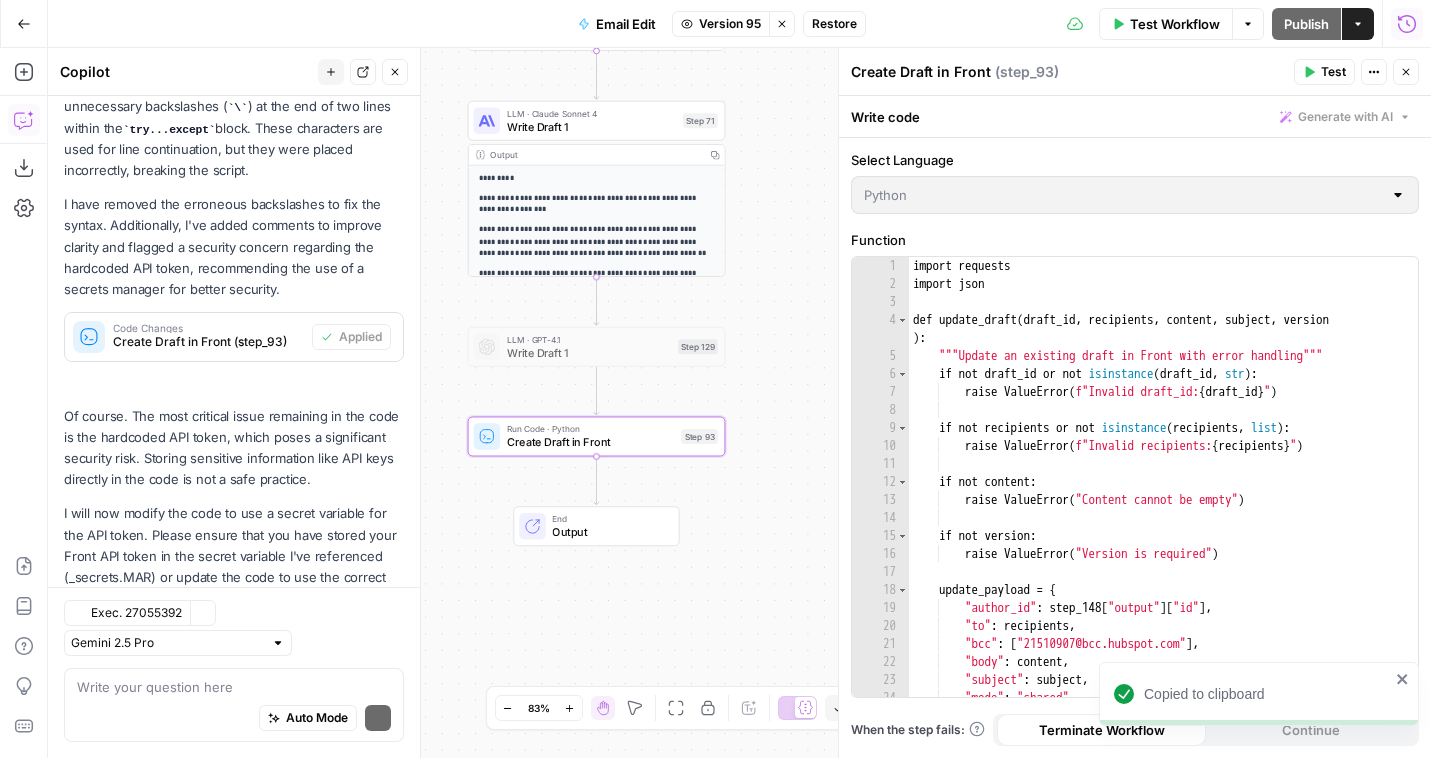 scroll, scrollTop: 423, scrollLeft: 0, axis: vertical 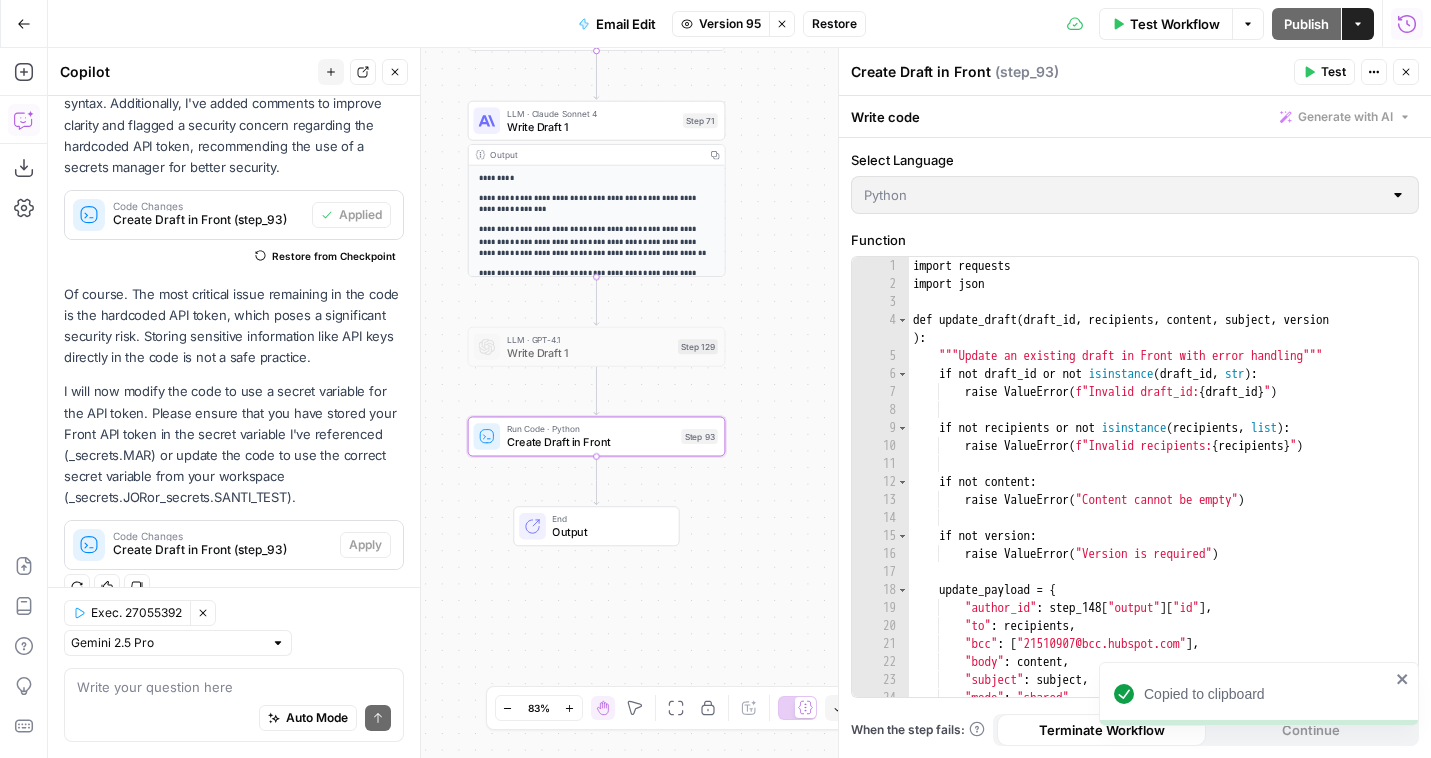 click on "Close" at bounding box center (1406, 72) 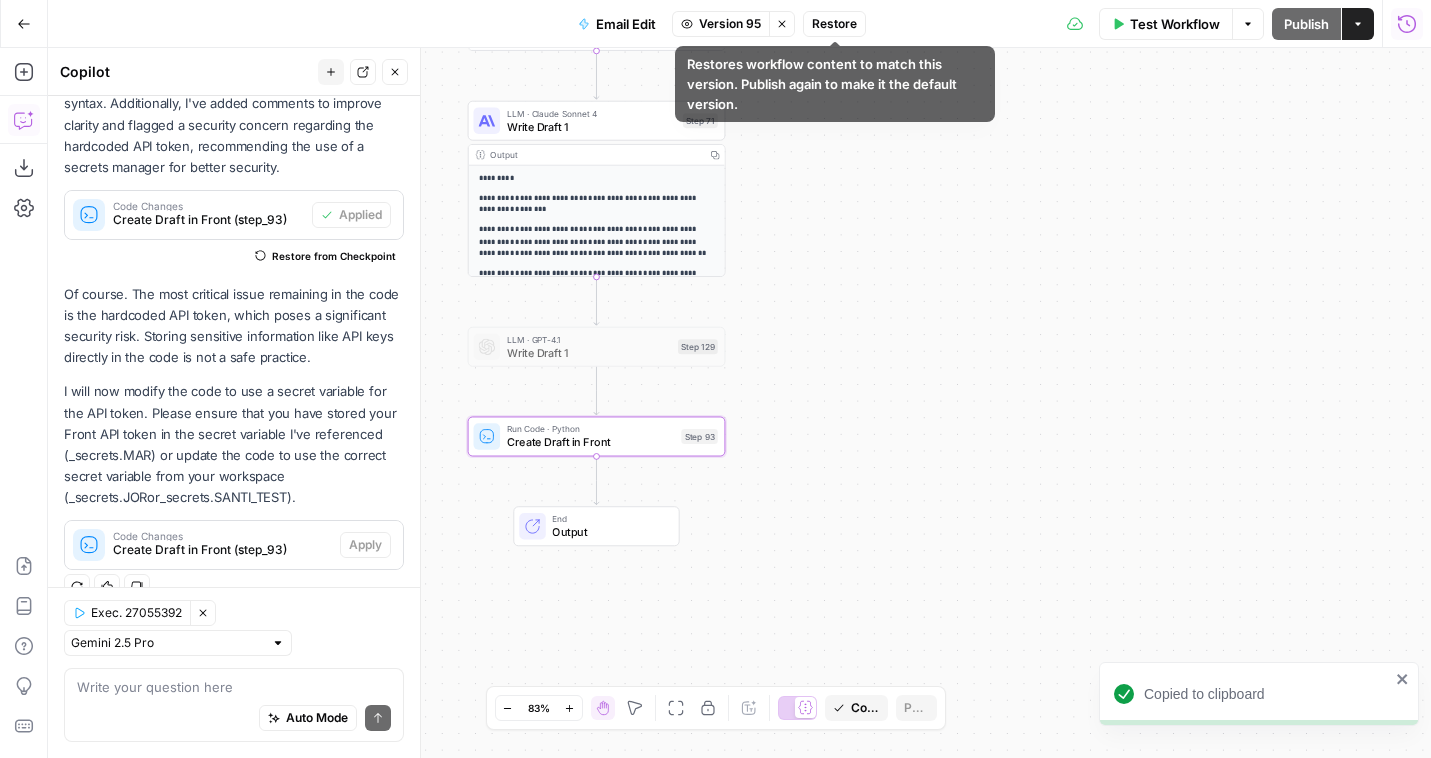 click 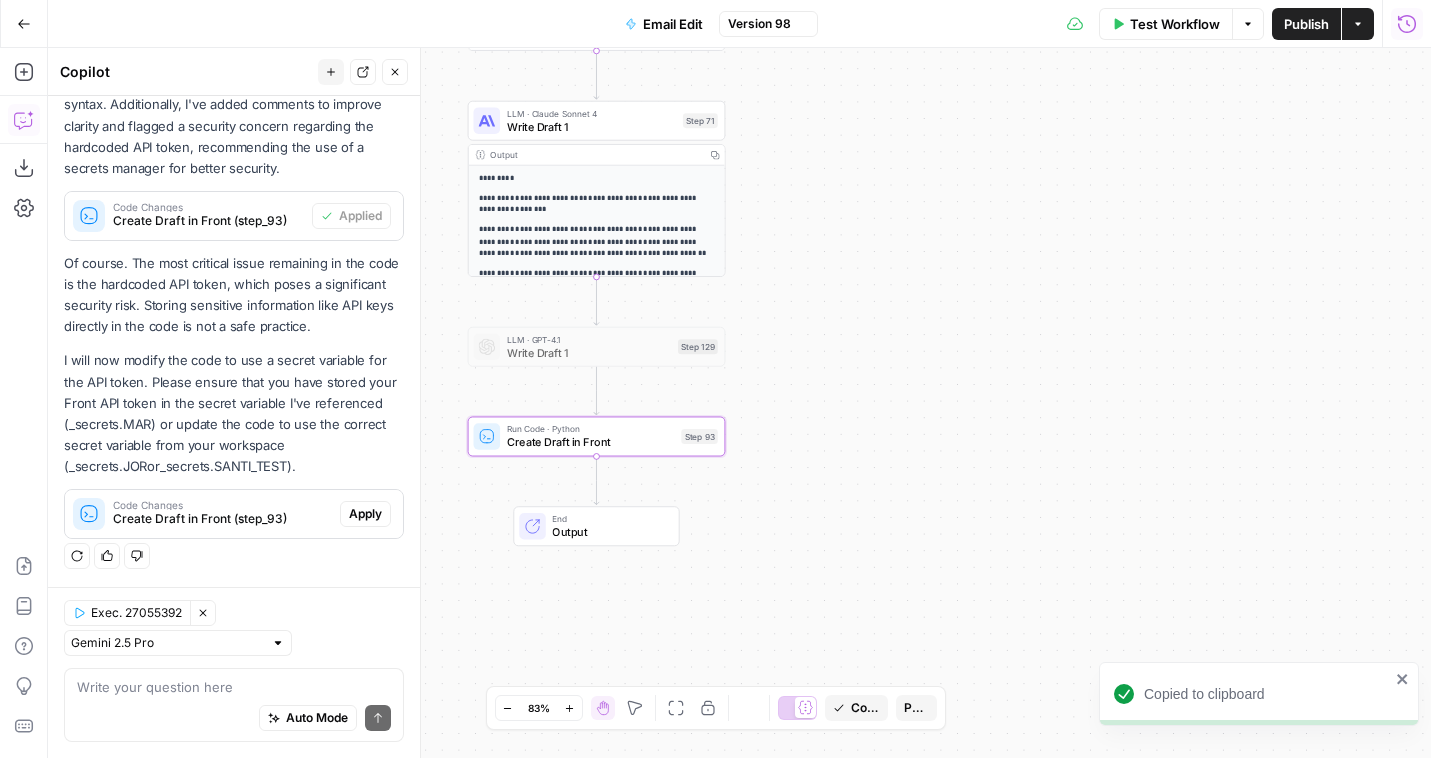 scroll, scrollTop: 359, scrollLeft: 0, axis: vertical 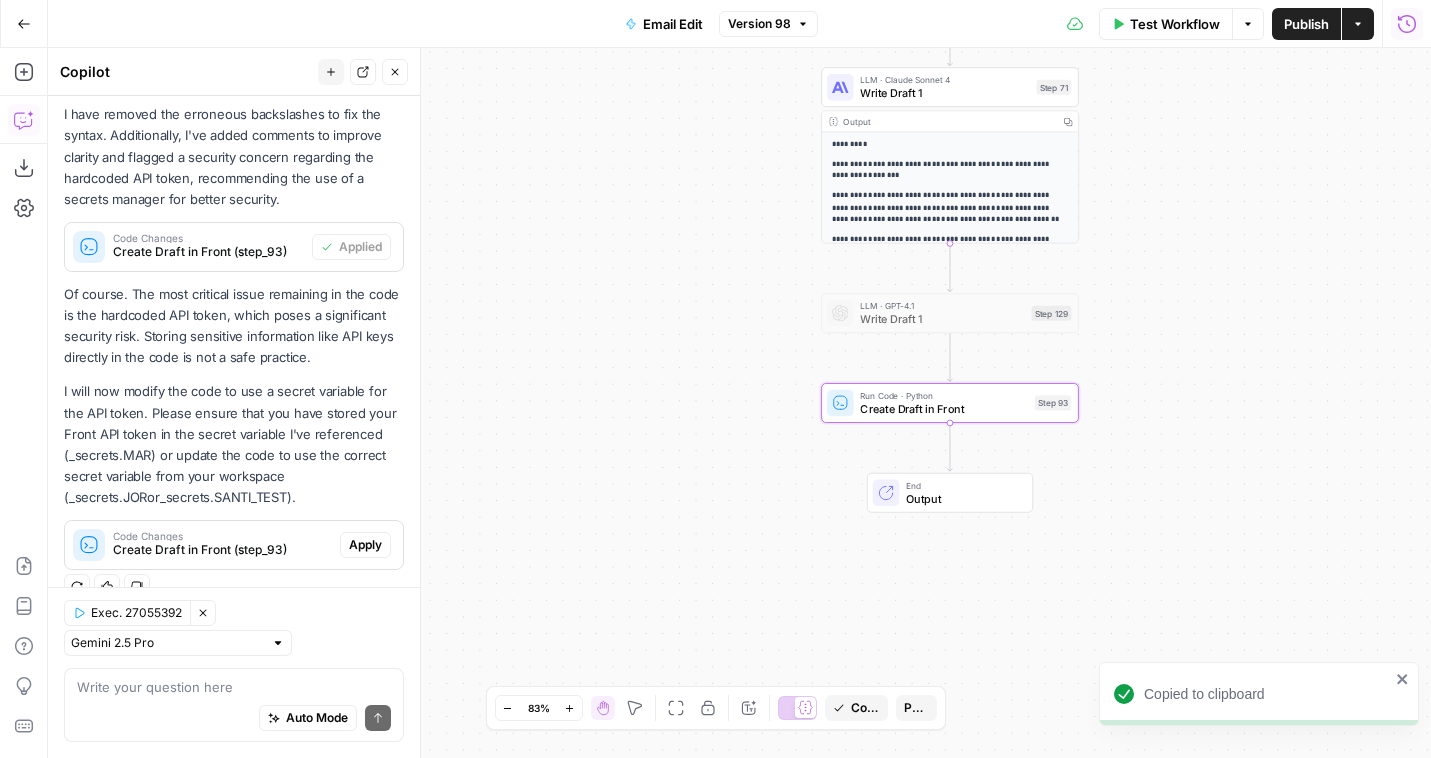 click on "Apply" at bounding box center (365, 545) 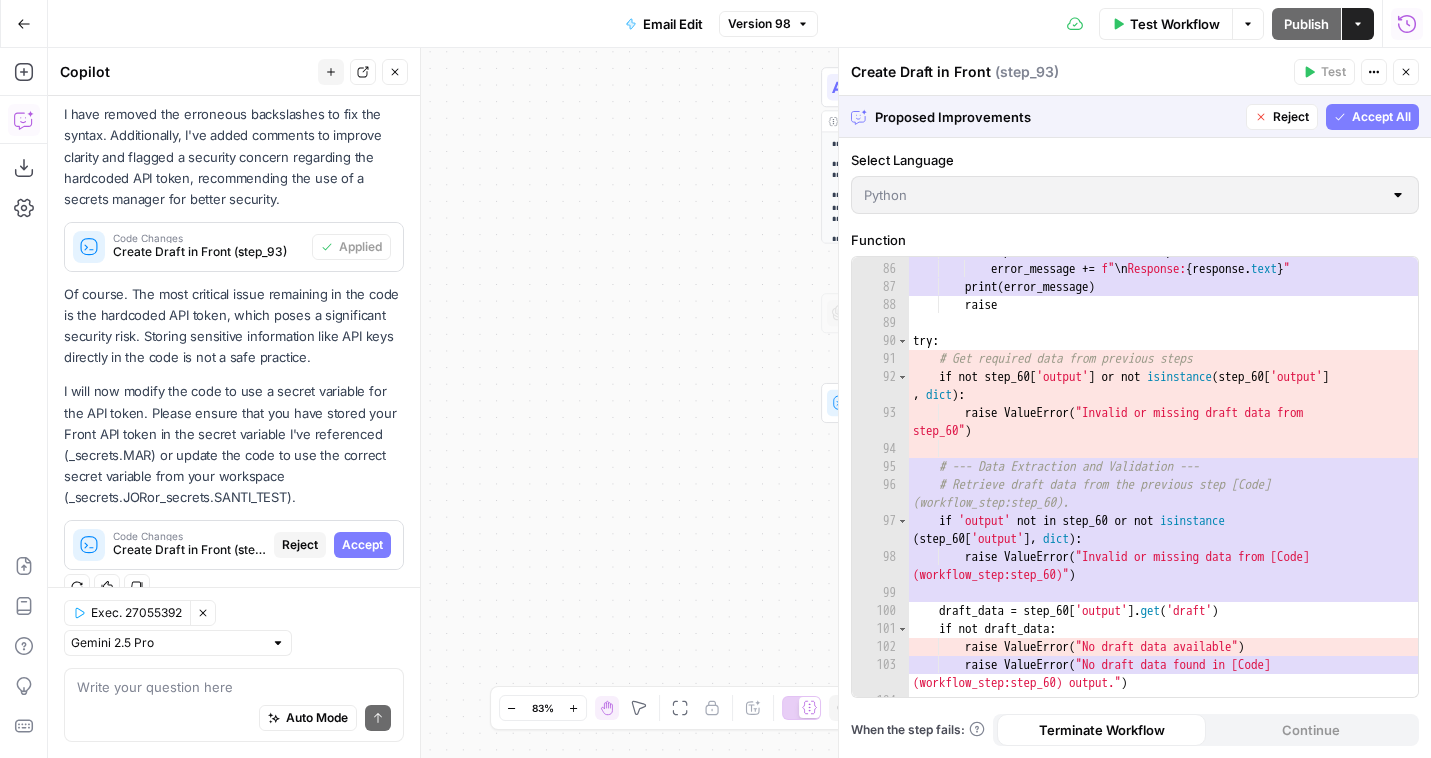 click on "Reject" at bounding box center [1291, 117] 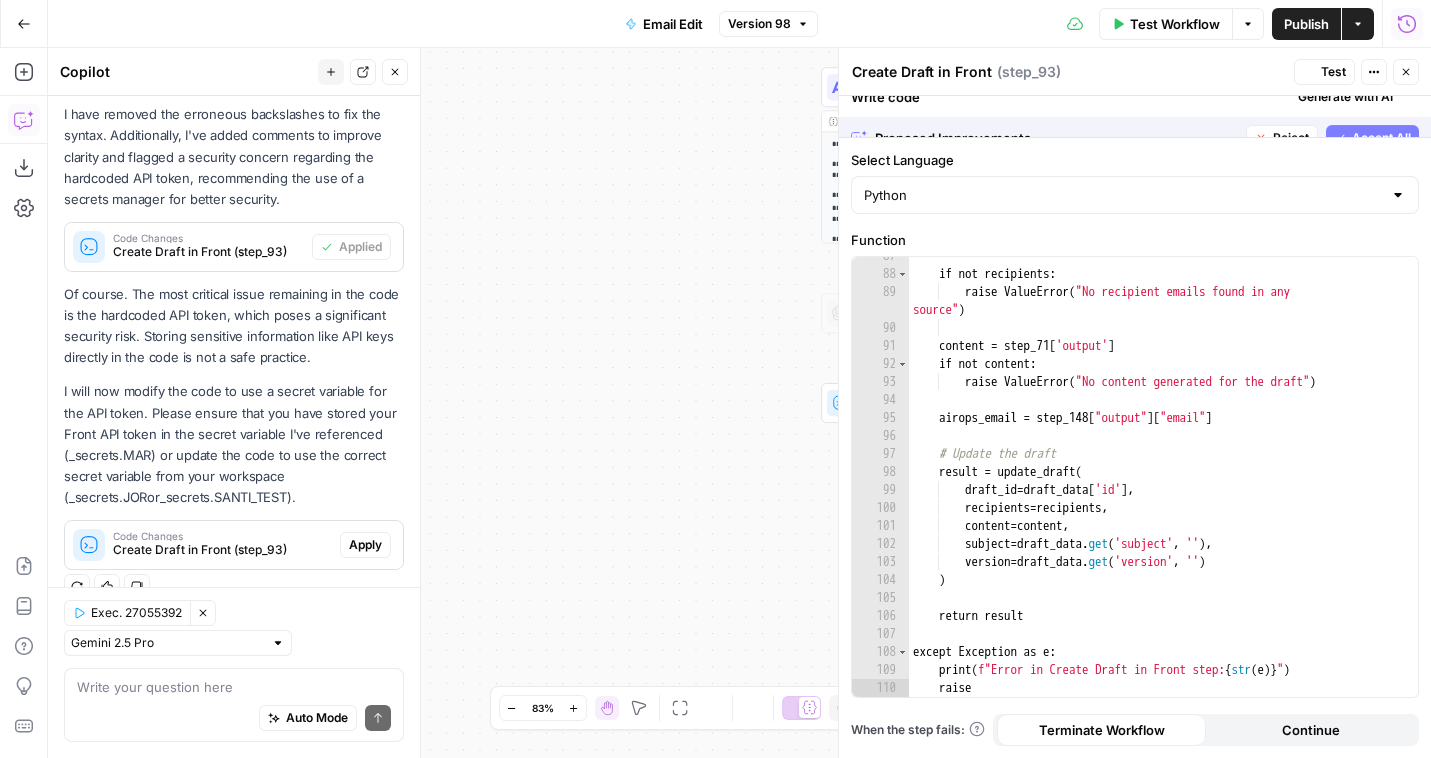 scroll, scrollTop: 1810, scrollLeft: 0, axis: vertical 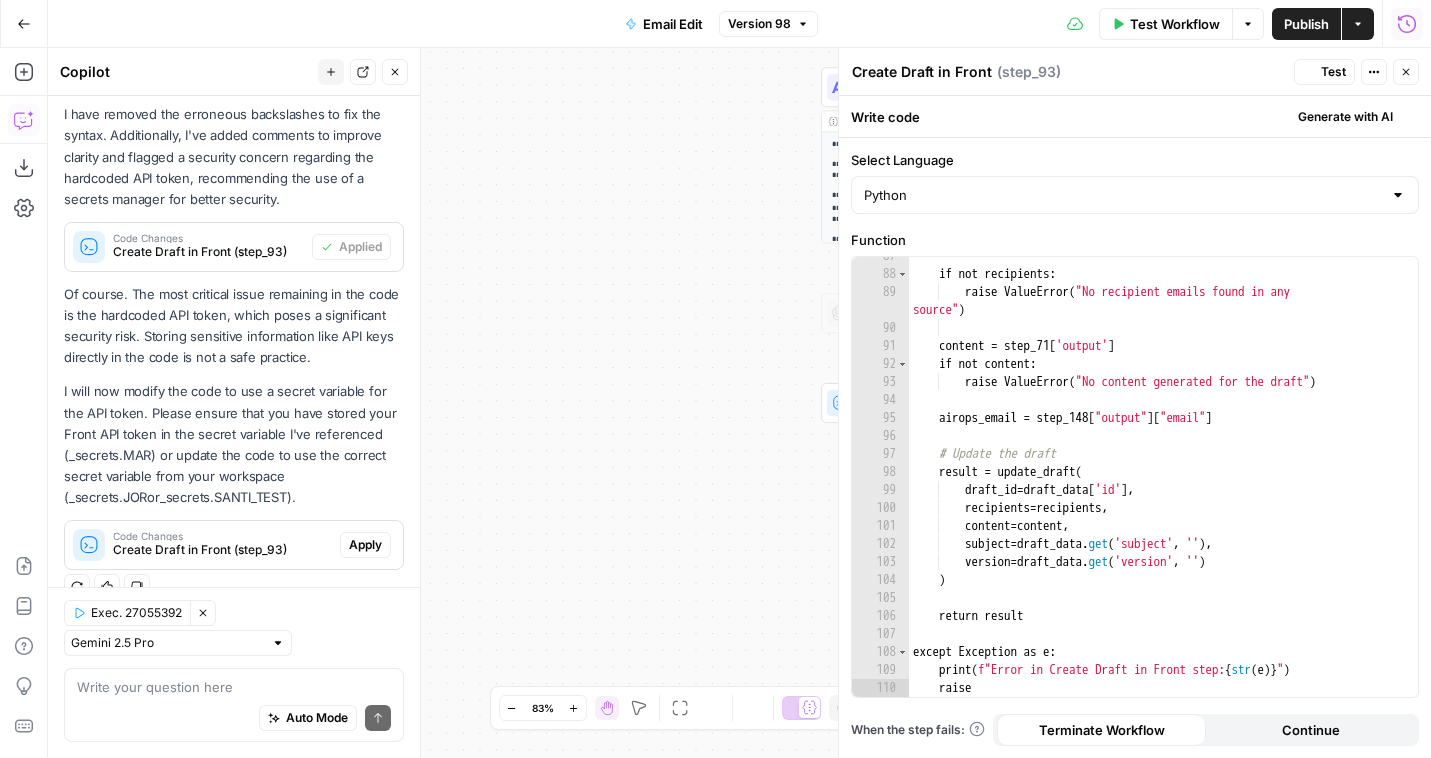 type 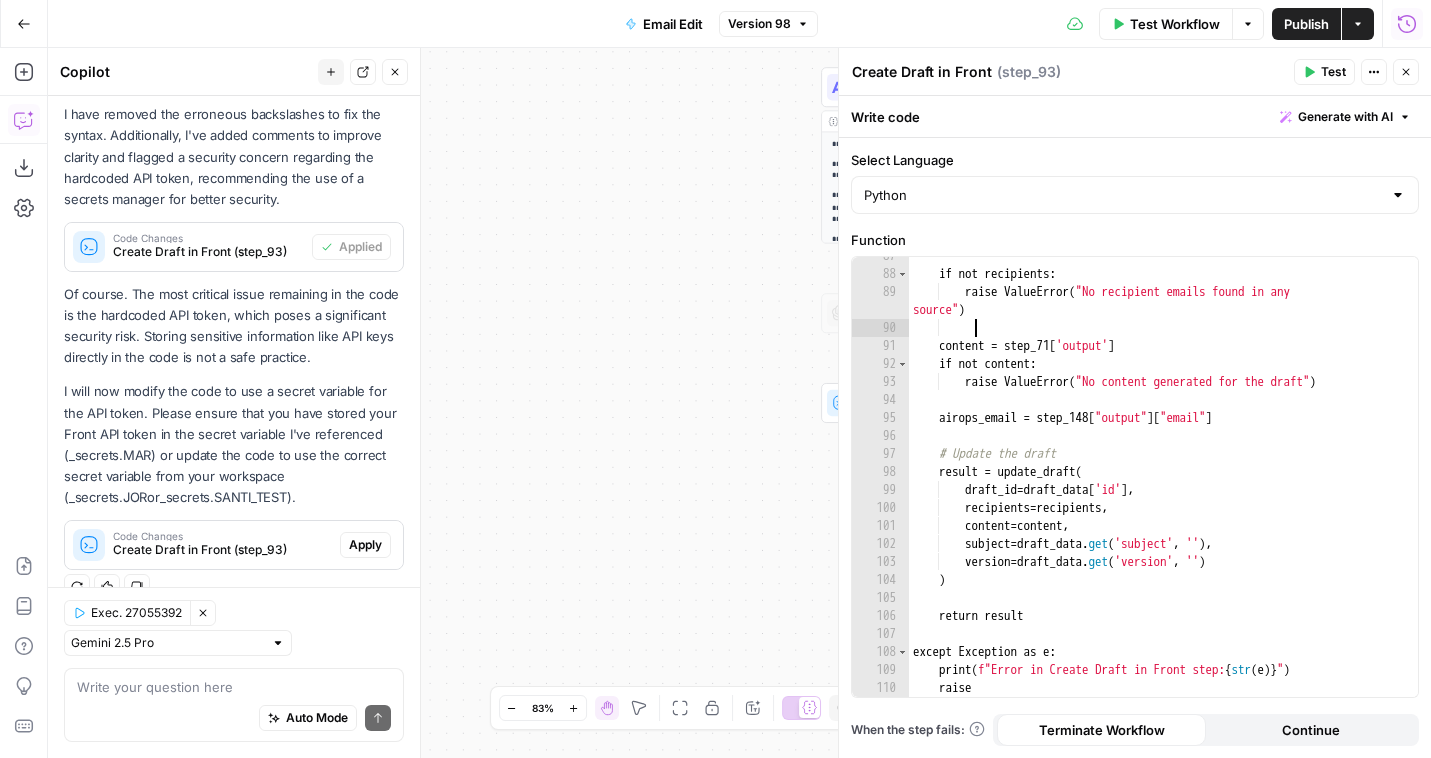 click on "if   not   recipients :           raise   ValueError ( "No recipient emails found in any  source" )                content   =   step_71 [ 'output' ]      if   not   content :           raise   ValueError ( "No content generated for the draft" )           airops_email   =   step_148 [ "output" ] [ "email" ]           # Update the draft      result   =   update_draft (           draft_id = draft_data [ 'id' ] ,           recipients = recipients ,           content = content ,           subject = draft_data . get ( 'subject' ,   '' ) ,           version = draft_data . get ( 'version' ,   '' )      )           return   result except   Exception   as   e :      print ( f"Error in Create Draft in Front step:  { str ( e )} " )      raise" at bounding box center [1163, 485] 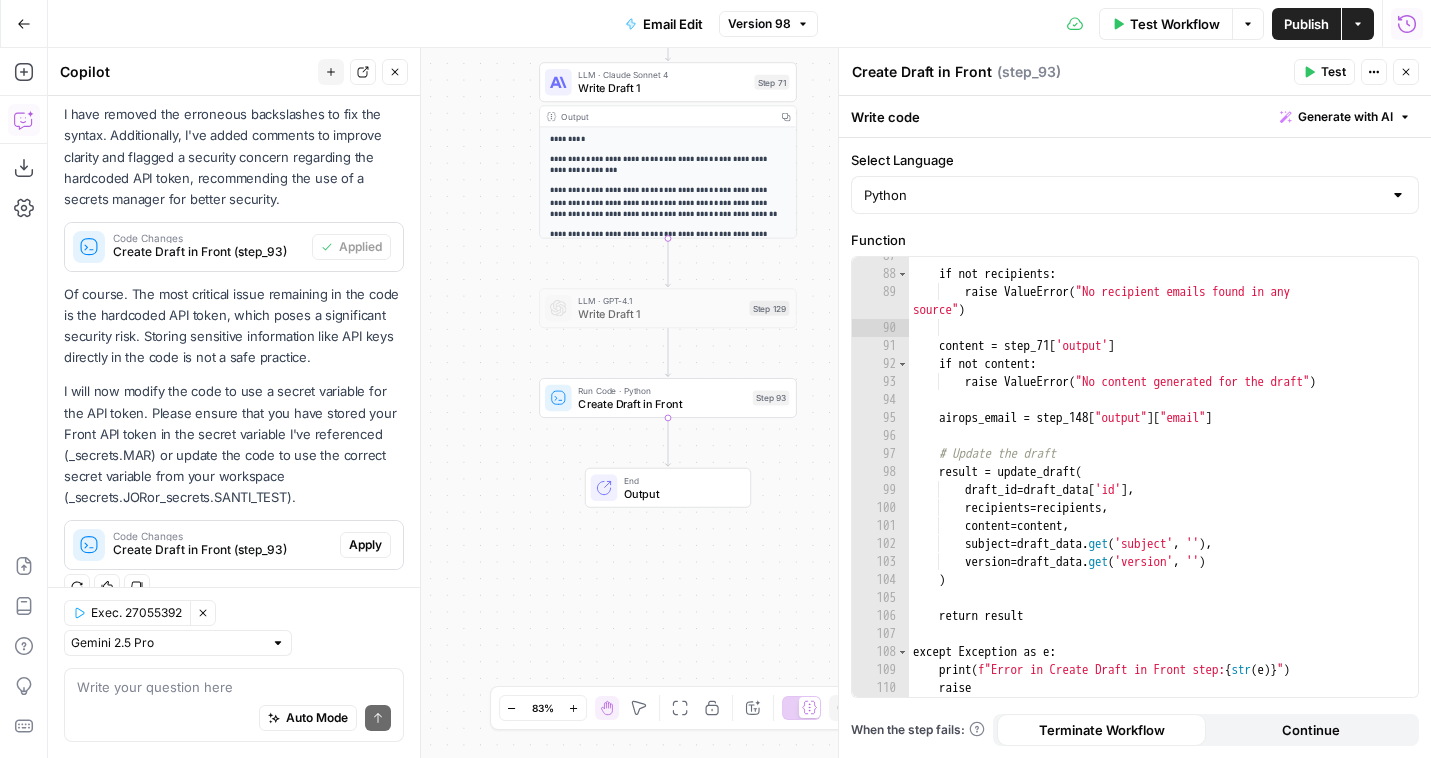 drag, startPoint x: 781, startPoint y: 315, endPoint x: 501, endPoint y: 310, distance: 280.04465 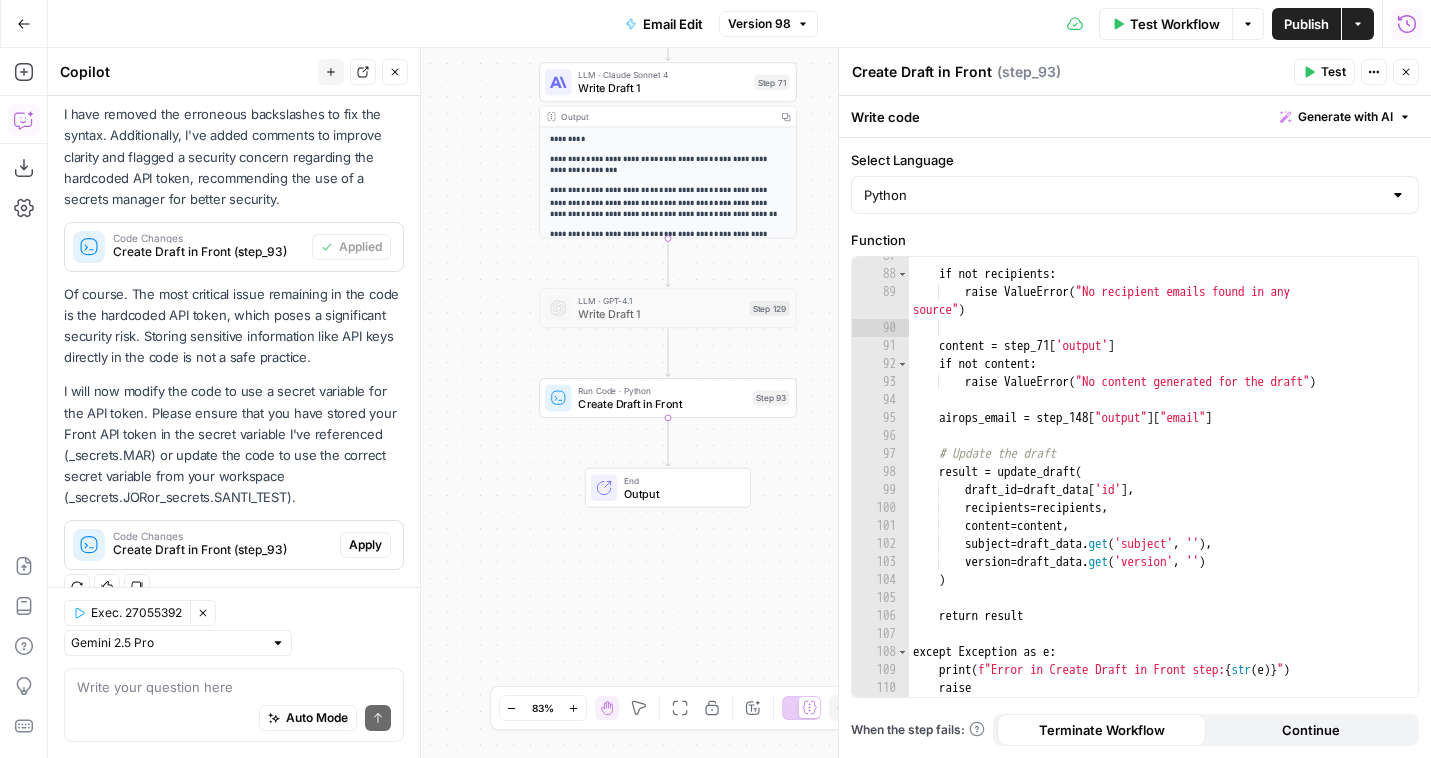 click on "Workflow Set Inputs Inputs LLM · Gemini 2.5 Pro Prompt LLM Step 157 Output Copy 1 2 3 4 {    "conversation_id" :  "cnv_1eyy4k0q" ,    "teammate_id" :  "tea_csa56" }     XXXXXXXXXXXXXXXXXXXXXXXXXXXXXXXXXXXXXXXXXXXXXXXXXXXXXXXXXXXXXXXXXXXXXXXXXXXXXXXXXXXXXXXXXXXXXXXXXXXXXXXXXXXXXXXXXXXXXXXXXXXXXXXXXXXXXXXXXXXXXXXXXXXXXXXXXXXXXXXXXXXXXXXXXXXXXXXXXXXXXXXXXXXXXXXXXXXXXXXXXXXXXXXXXXXXXXXXXXXXXXXXXXXXXXXXXXXXXXXXXXXXXXXXXXXXXXXXXXXXXXXXXXXXXXXXXXXXXXXXXXXXXXXXXXXXXXXXXXXXXXXXXXXXXXXXXXXXXXXXXXXXXXXXXXXXXXXXXXXXXXXXXXXXXXXXXXXXXXXXXXXXXXXXXXXXXXXXXXXXXXXXXXXXXXXXXXXXXXXXXXXXXXXXXXXXXXXXXXXXXXXXXXXXXXXXXXXXXXXXXXXXXXXXXXXXXXXXXXXXXXXXXXXXXXXXXXXXXXXXXXXXXXXXXXXXXXXXXXXXXXXXXXXXXXXX Run Code · Python Run Code Step 148 Output Copy 1 2 3 4 5 6 7 8 9 10 {    "email" :  "[EMAIL]" ,    "username" :  "[PERSON]" ,    "first_name" :  "[PERSON]" ,    "last_name" :  "[LAST]" ,    "is_admin" :  true ,    "type" :  "user" ,    "calendly_link_45min" :  "https://calendly.com        /[PERSON]/45-minute-meeting"" at bounding box center (739, 403) 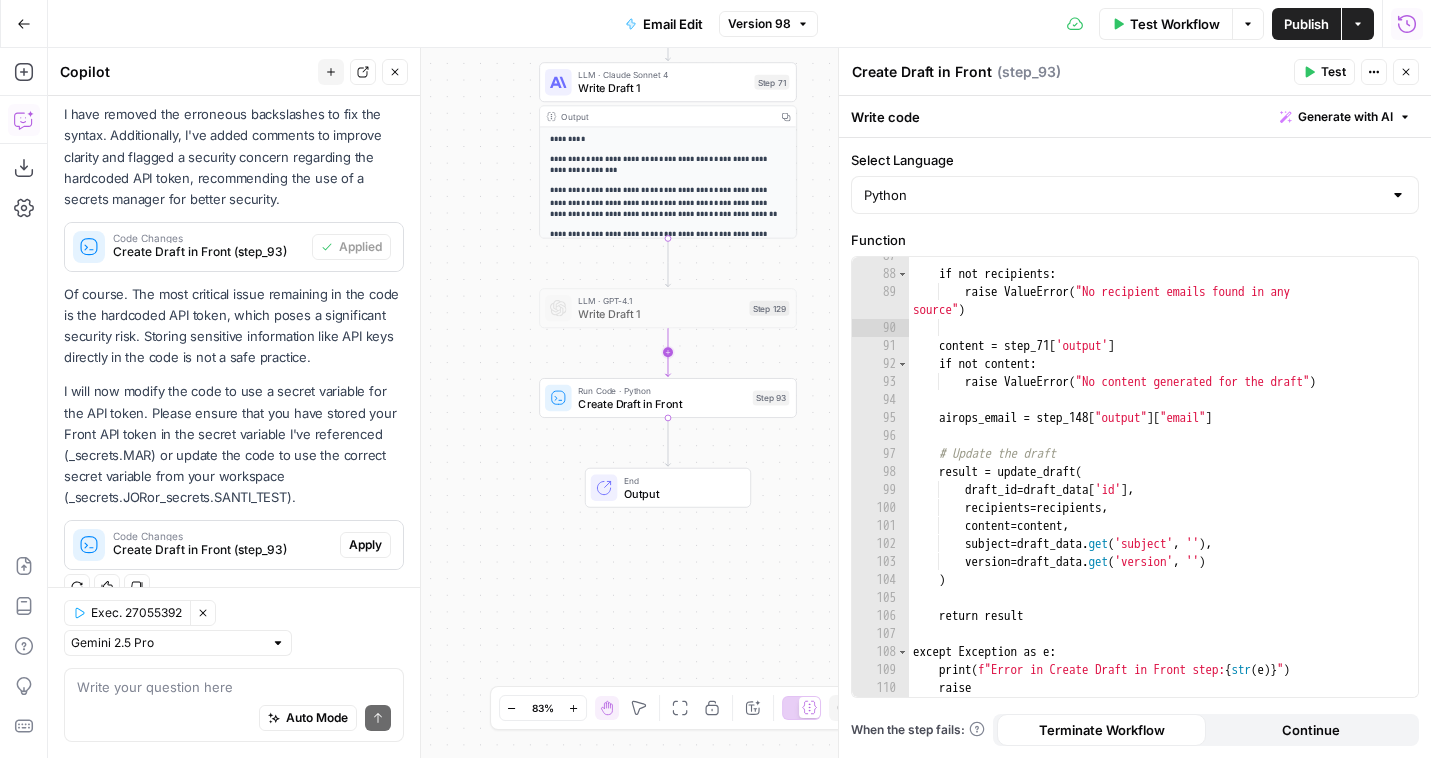 click 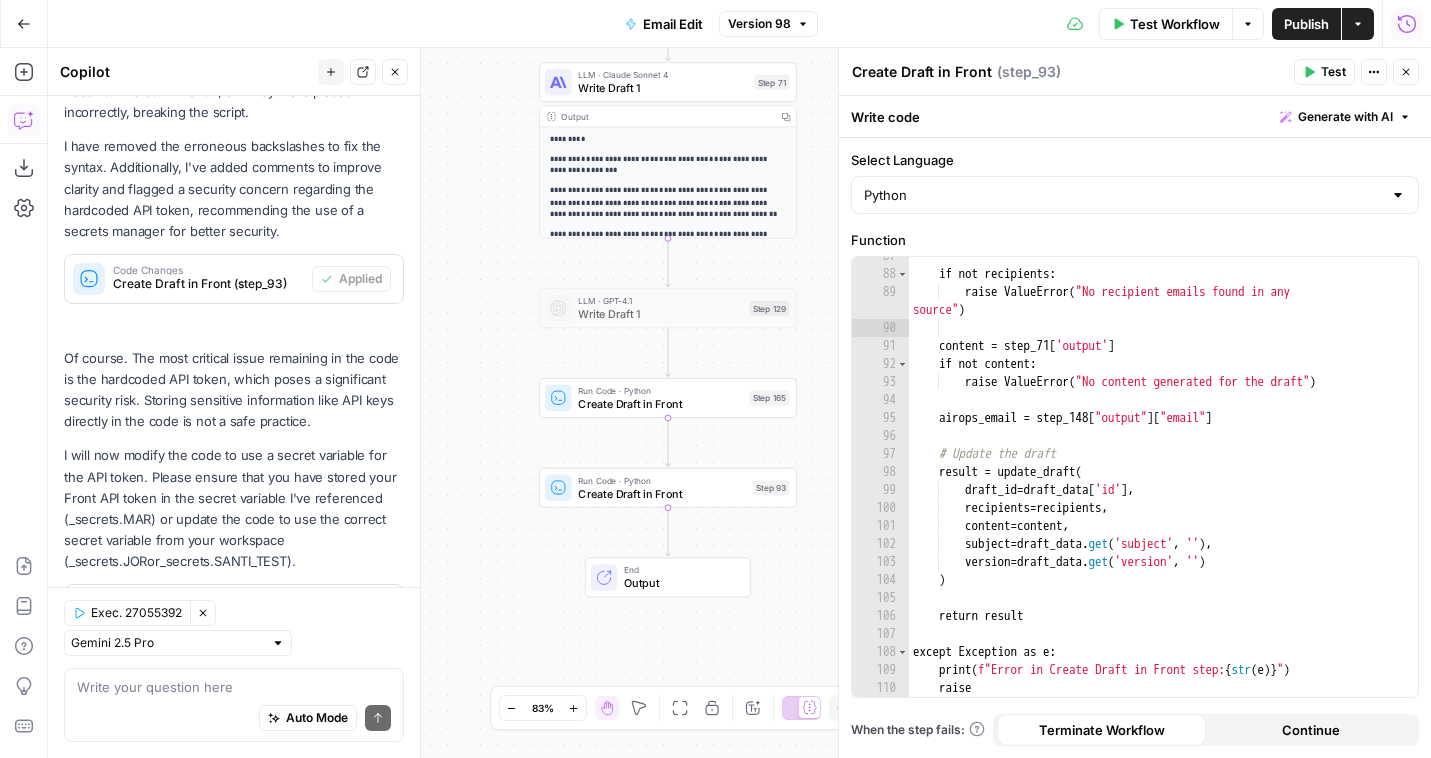 scroll, scrollTop: 423, scrollLeft: 0, axis: vertical 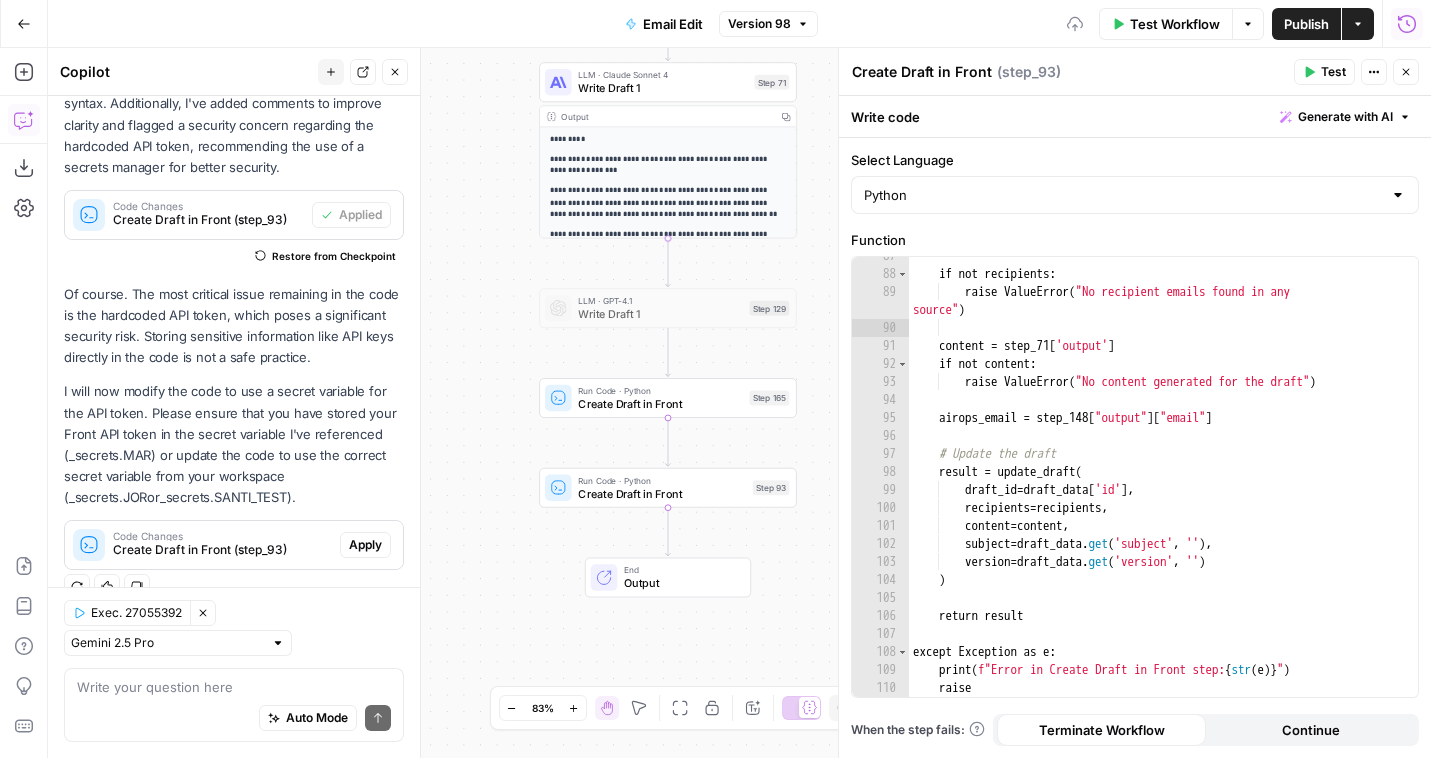 click on "Create Draft in Front" at bounding box center (660, 404) 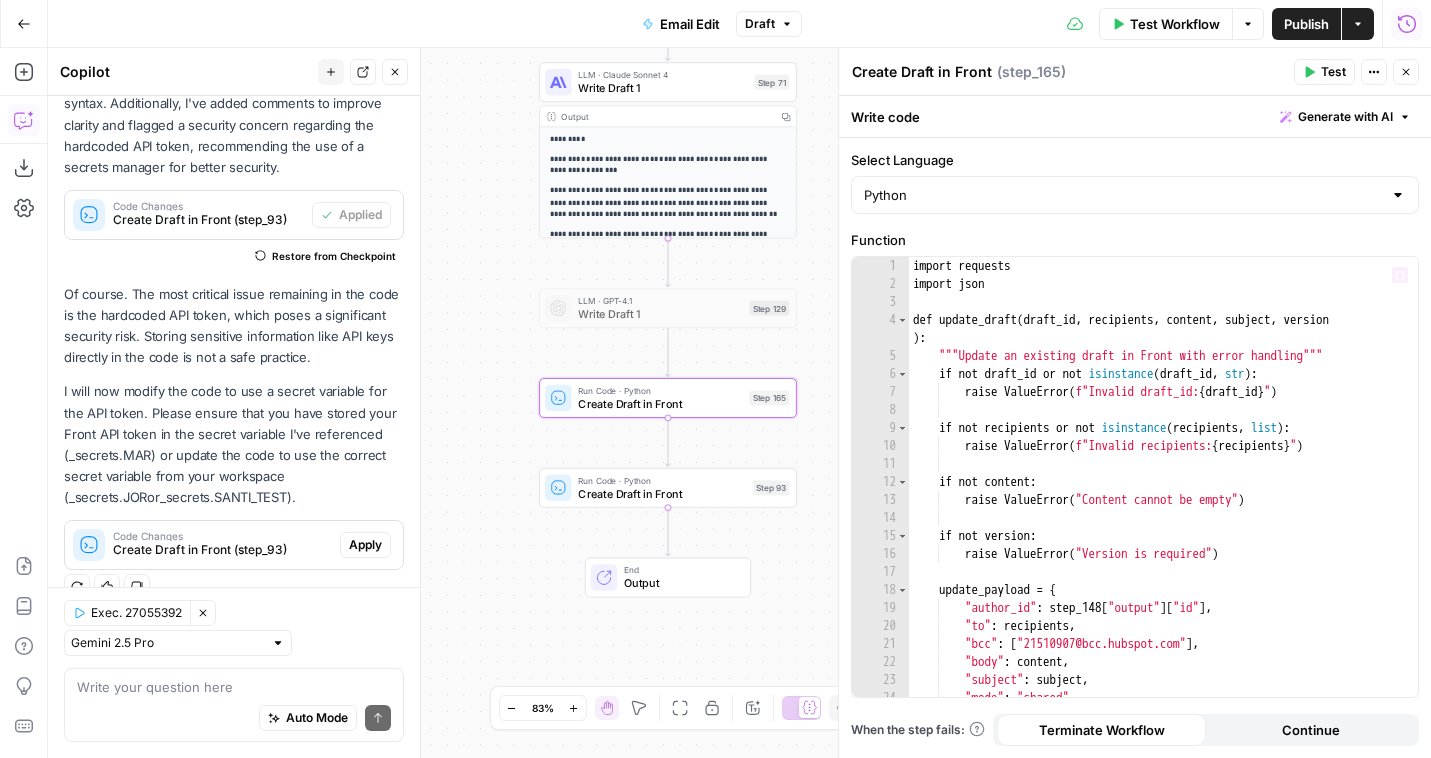 click on "import   requests import   json def   update_draft ( draft_id ,   recipients ,   content ,   subject ,   version ) :      """Update an existing draft in Front with error handling"""      if   not   draft_id   or   not   isinstance ( draft_id ,   str ) :           raise   ValueError ( f"Invalid draft_id:  { draft_id } " )                if   not   recipients   or   not   isinstance ( recipients ,   list ) :           raise   ValueError ( f"Invalid recipients:  { recipients } " )                if   not   content :           raise   ValueError ( "Content cannot be empty" )                if   not   version :           raise   ValueError ( "Version is required" )      update_payload   =   {           "author_id" :   step_148 [ "output" ] [ "id" ] ,           "to" :   recipients ,           "bcc" :   [ "[EMAIL]" ] ,           "body" :   content ,           "subject" :   subject ,           "mode" :   "shared" ,           "should_add_default_signature" :   True ," at bounding box center [1163, 495] 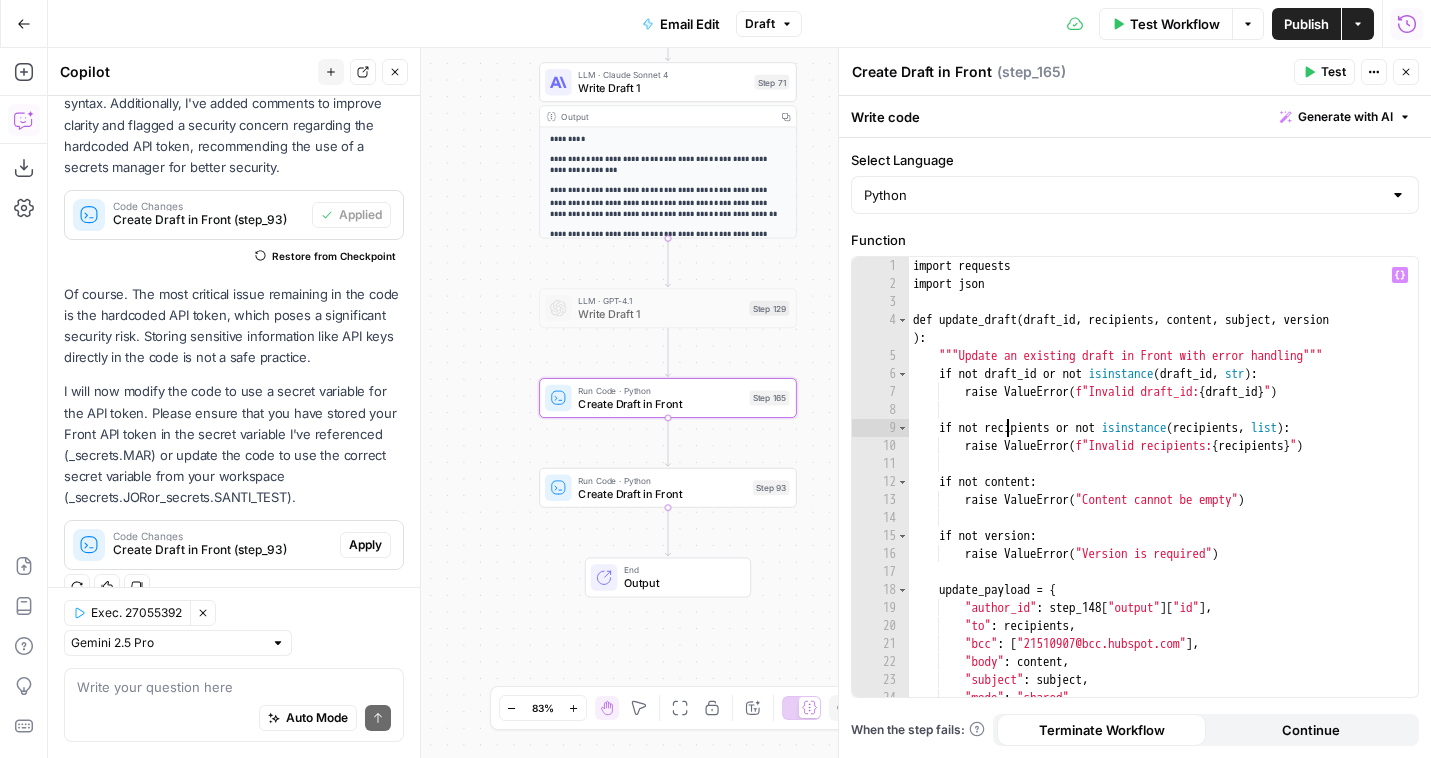 type on "**********" 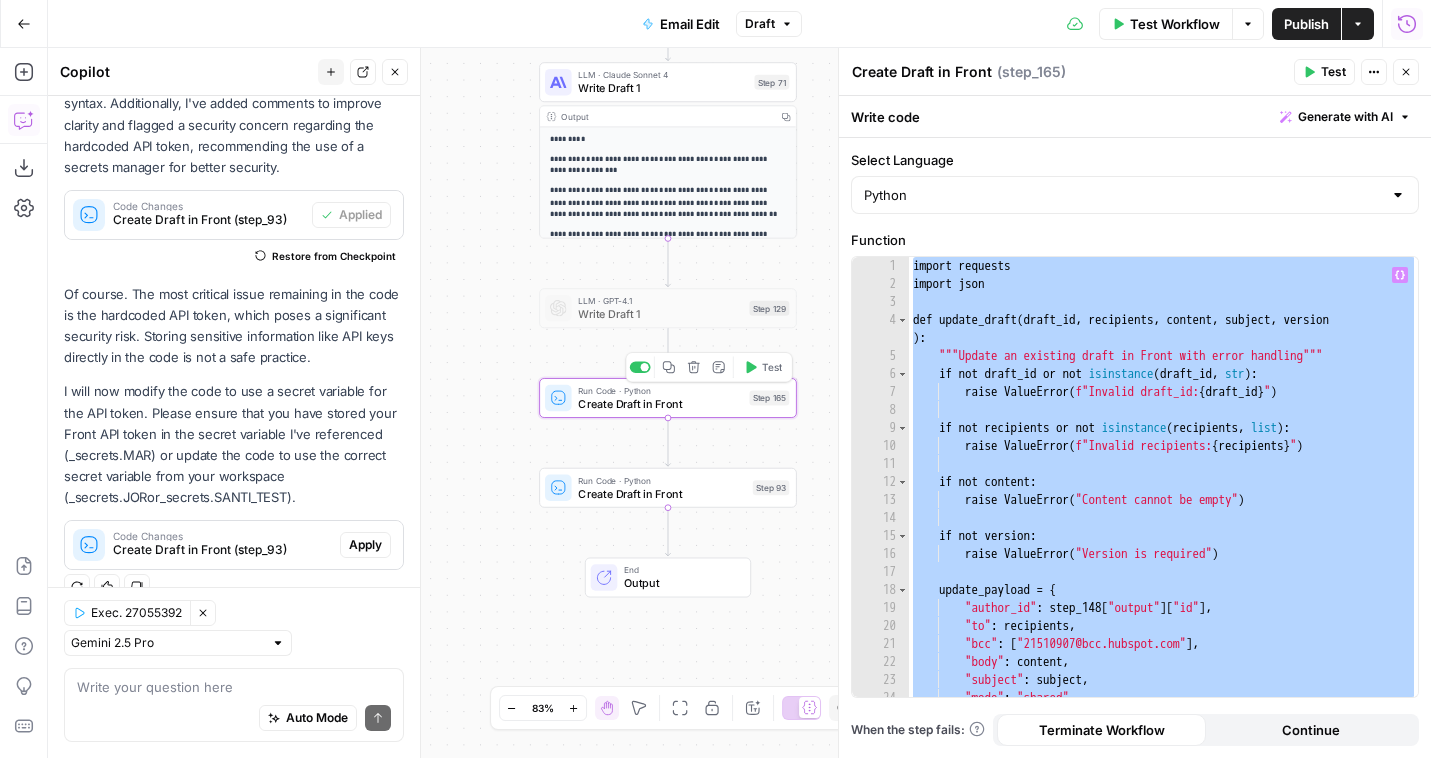 click 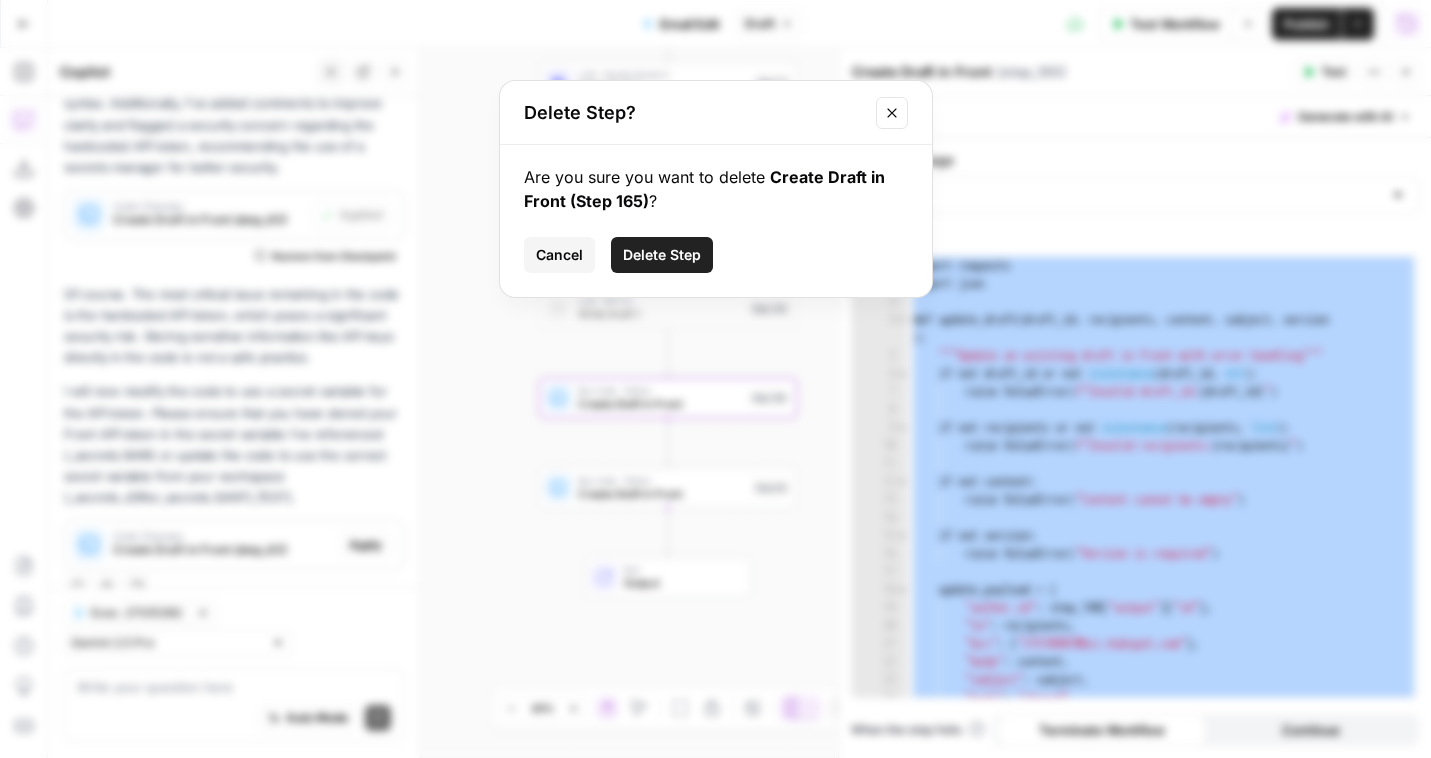 click on "Delete Step" at bounding box center [662, 255] 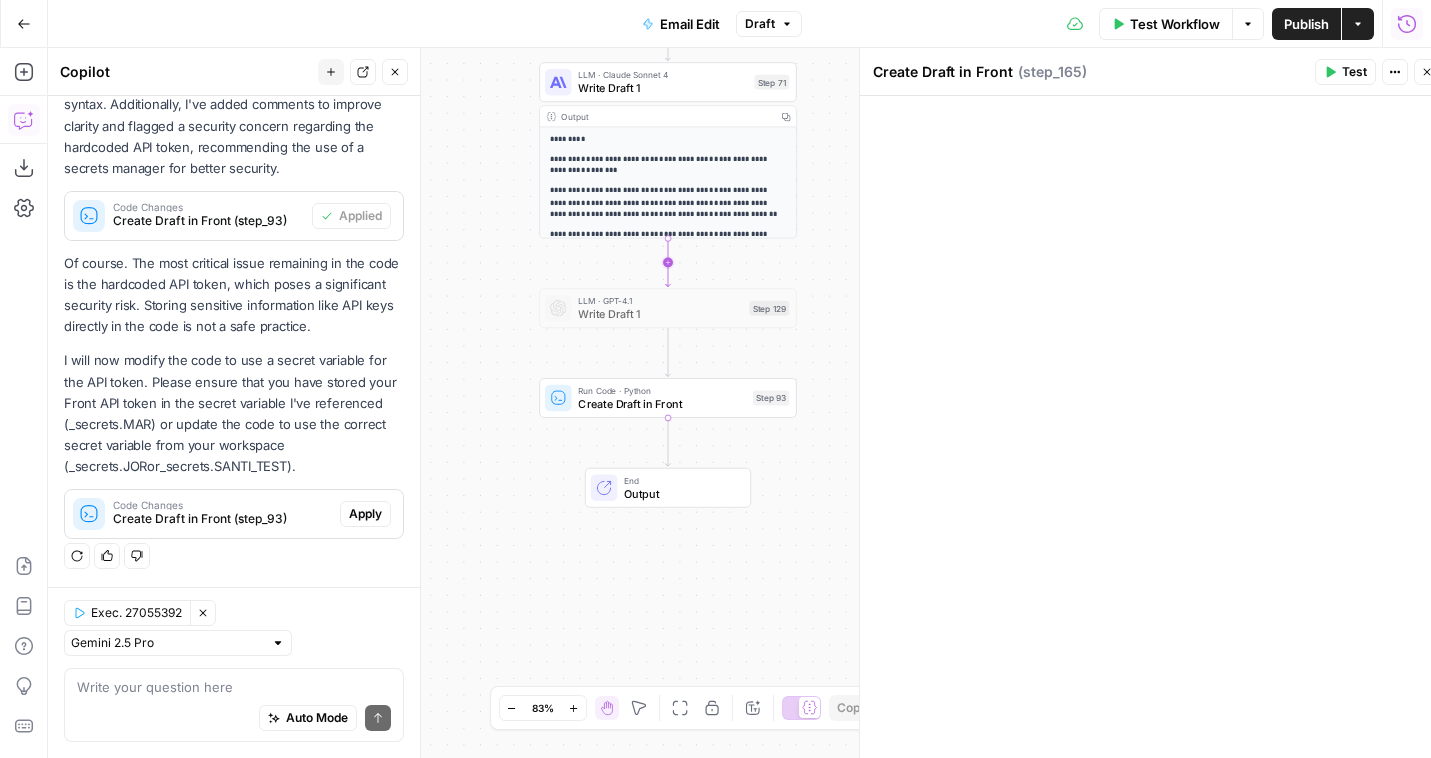 scroll, scrollTop: 359, scrollLeft: 0, axis: vertical 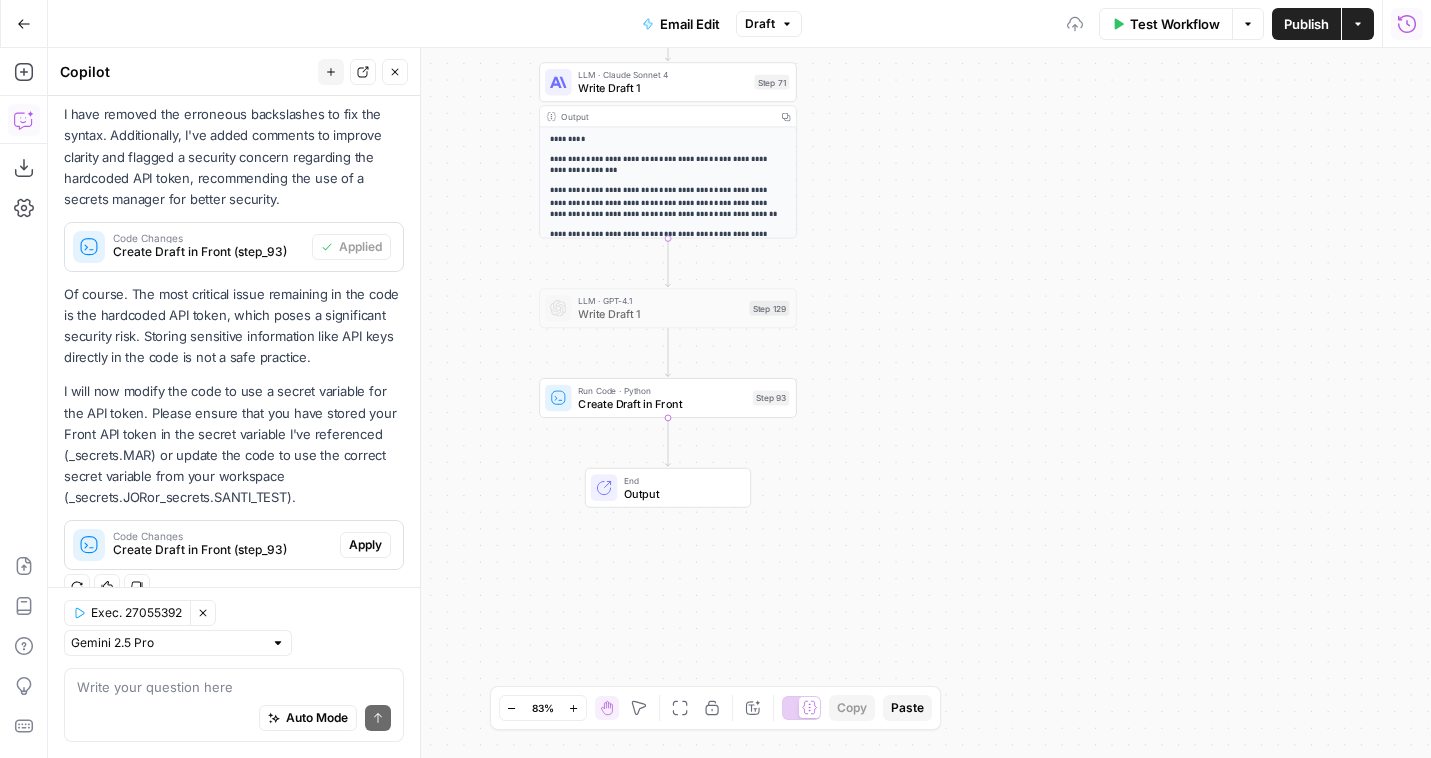 click on "Create Draft in Front" at bounding box center [662, 404] 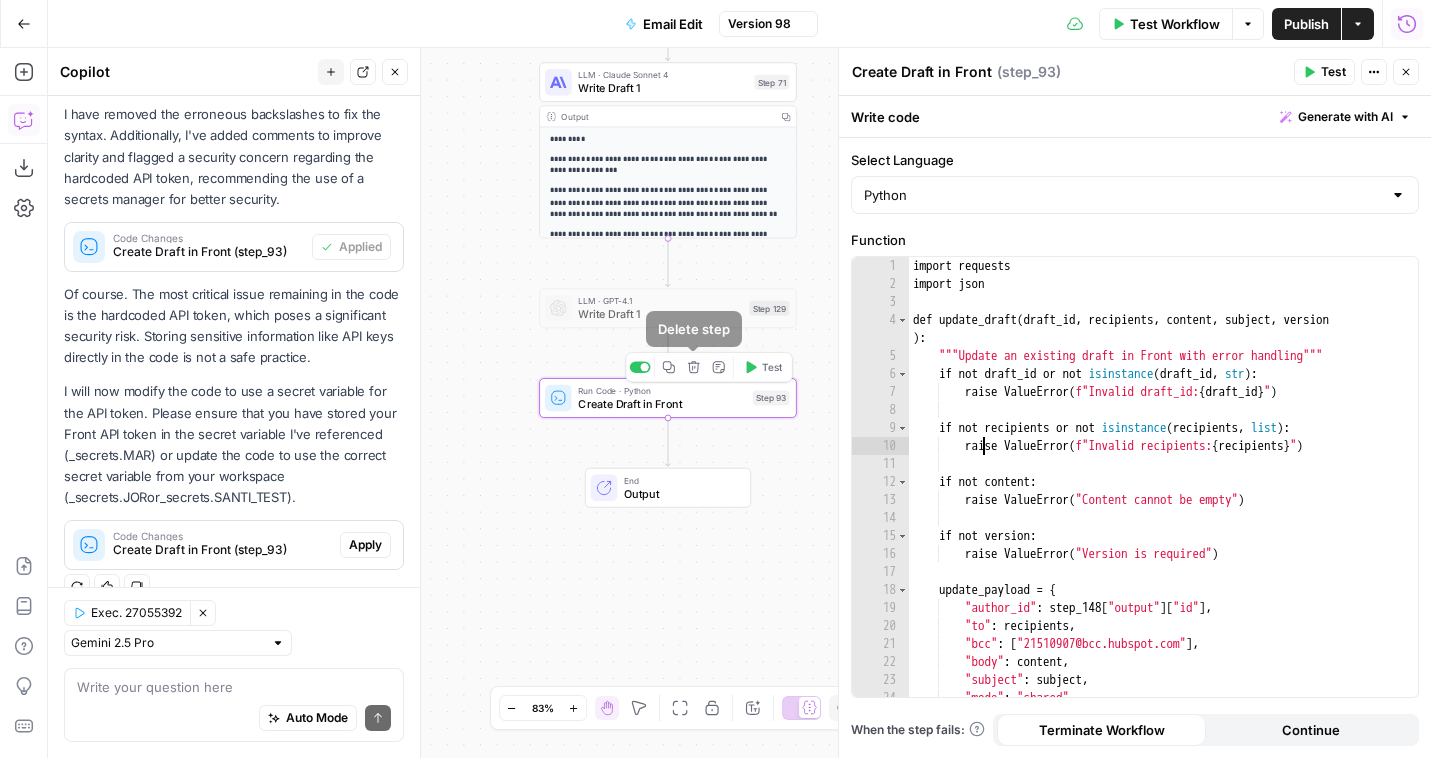 click on "import   requests import   json def   update_draft ( draft_id ,   recipients ,   content ,   subject ,   version ) :      """Update an existing draft in Front with error handling"""      if   not   draft_id   or   not   isinstance ( draft_id ,   str ) :           raise   ValueError ( f"Invalid draft_id:  { draft_id } " )                if   not   recipients   or   not   isinstance ( recipients ,   list ) :           raise   ValueError ( f"Invalid recipients:  { recipients } " )                if   not   content :           raise   ValueError ( "Content cannot be empty" )                if   not   version :           raise   ValueError ( "Version is required" )      update_payload   =   {           "author_id" :   step_148 [ "output" ] [ "id" ] ,           "to" :   recipients ,           "bcc" :   [ "[EMAIL]" ] ,           "body" :   content ,           "subject" :   subject ,           "mode" :   "shared" ,           "should_add_default_signature" :   True ," at bounding box center [1163, 495] 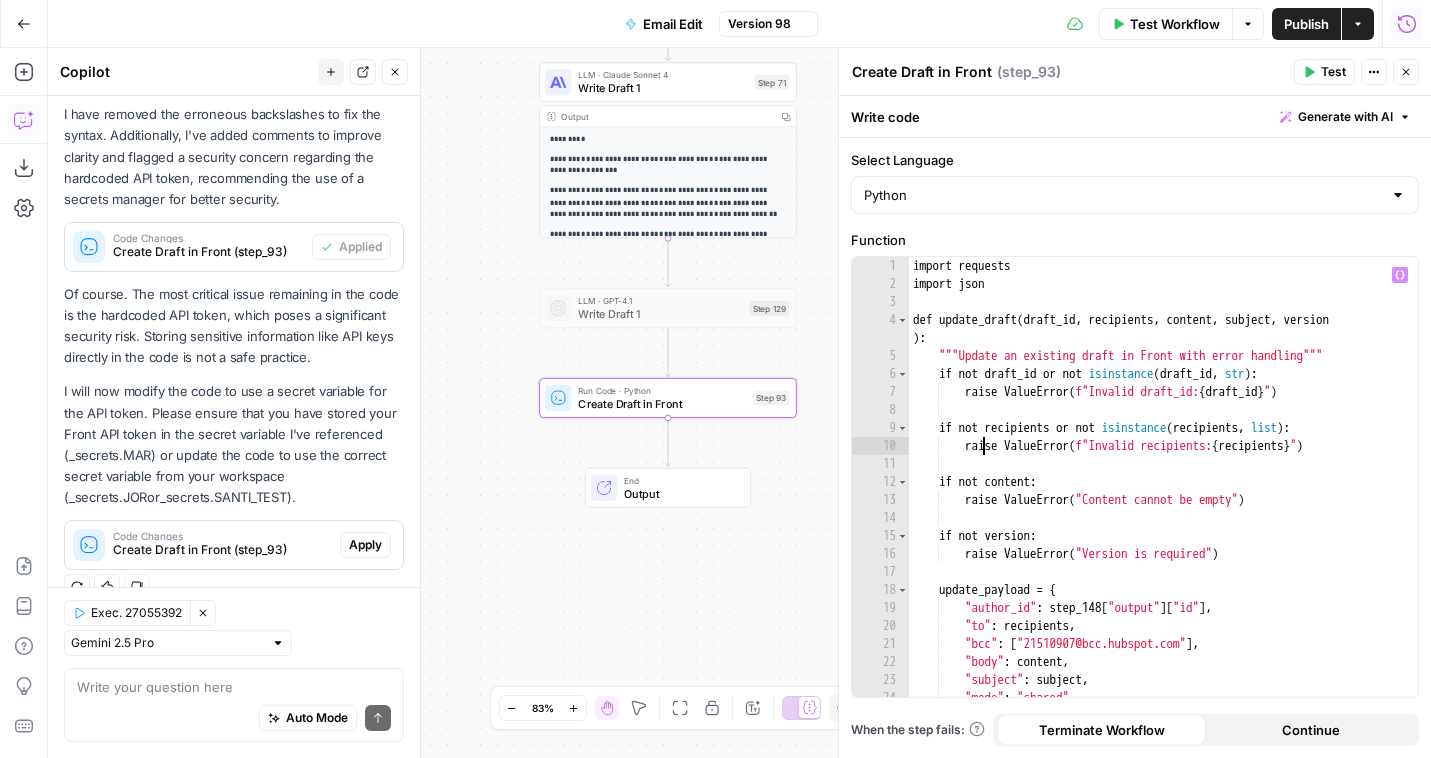 paste 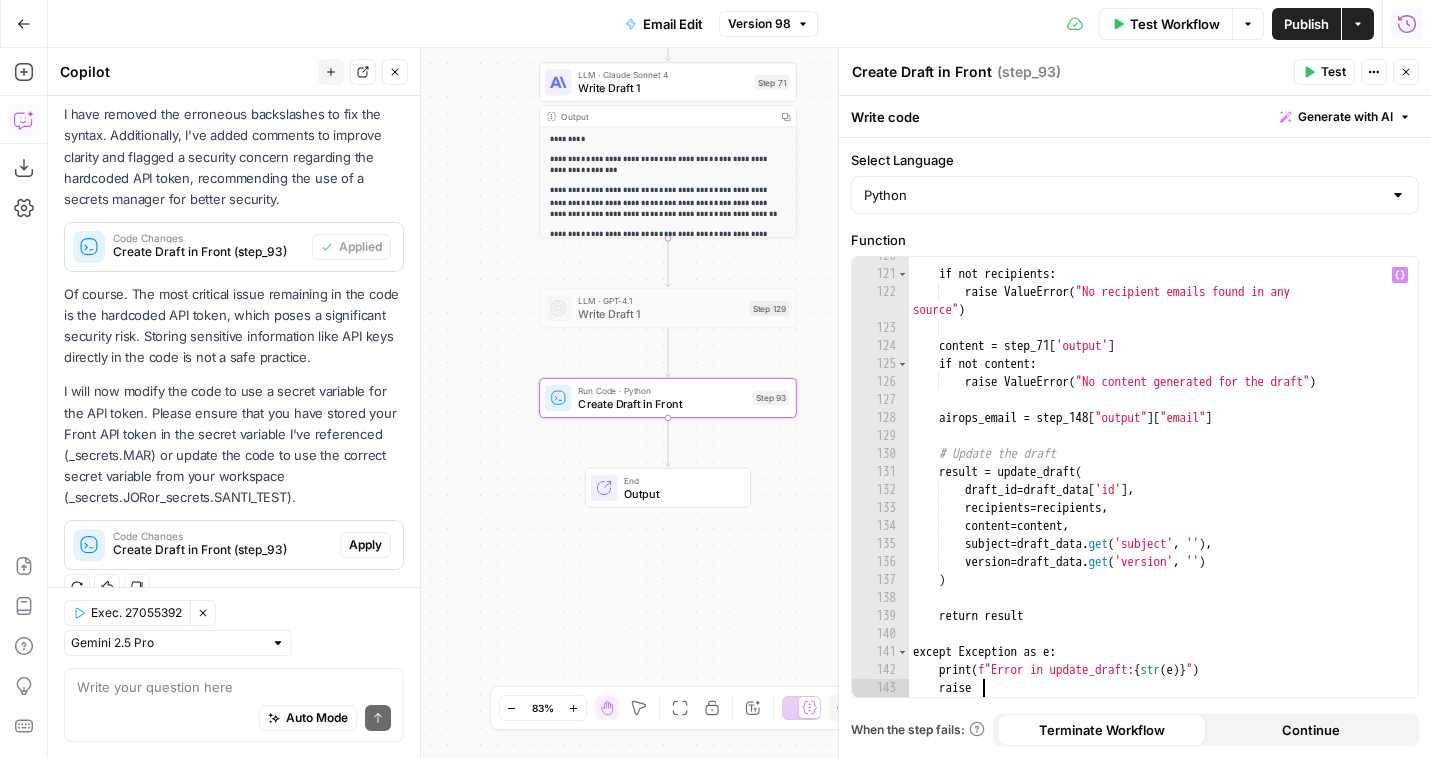 scroll, scrollTop: 2566, scrollLeft: 0, axis: vertical 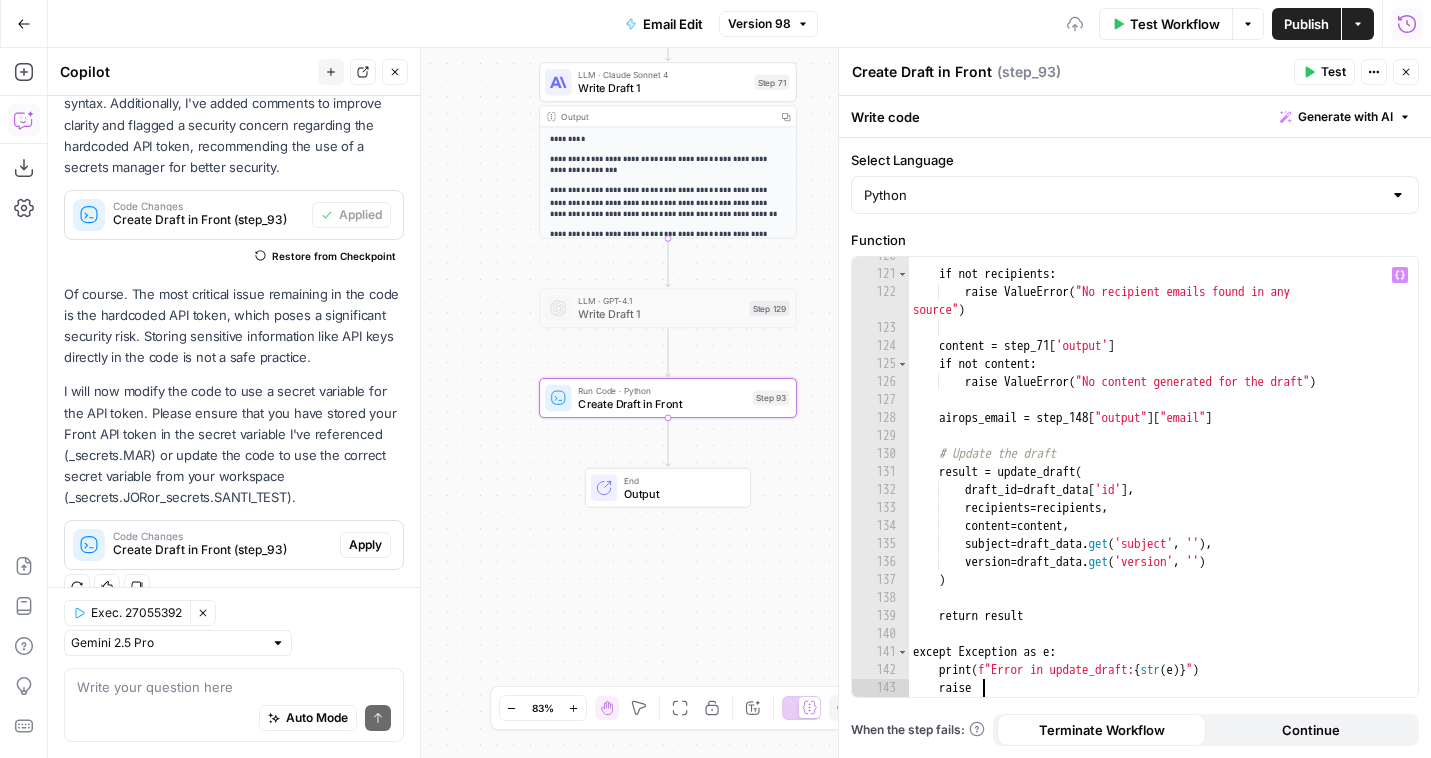 click on "if   not   recipients :           raise   ValueError ( "No recipient emails found in any  source" )                content   =   step_71 [ 'output' ]      if   not   content :           raise   ValueError ( "No content generated for the draft" )           airops_email   =   step_148 [ "output" ] [ "email" ]           # Update the draft      result   =   update_draft (           draft_id = draft_data [ 'id' ] ,           recipients = recipients ,           content = content ,           subject = draft_data . get ( 'subject' ,   '' ) ,           version = draft_data . get ( 'version' ,   '' )      )           return   result except   Exception   as   e :      print ( f"Error in update_draft:  { str ( e )} " )      raise" at bounding box center [1163, 485] 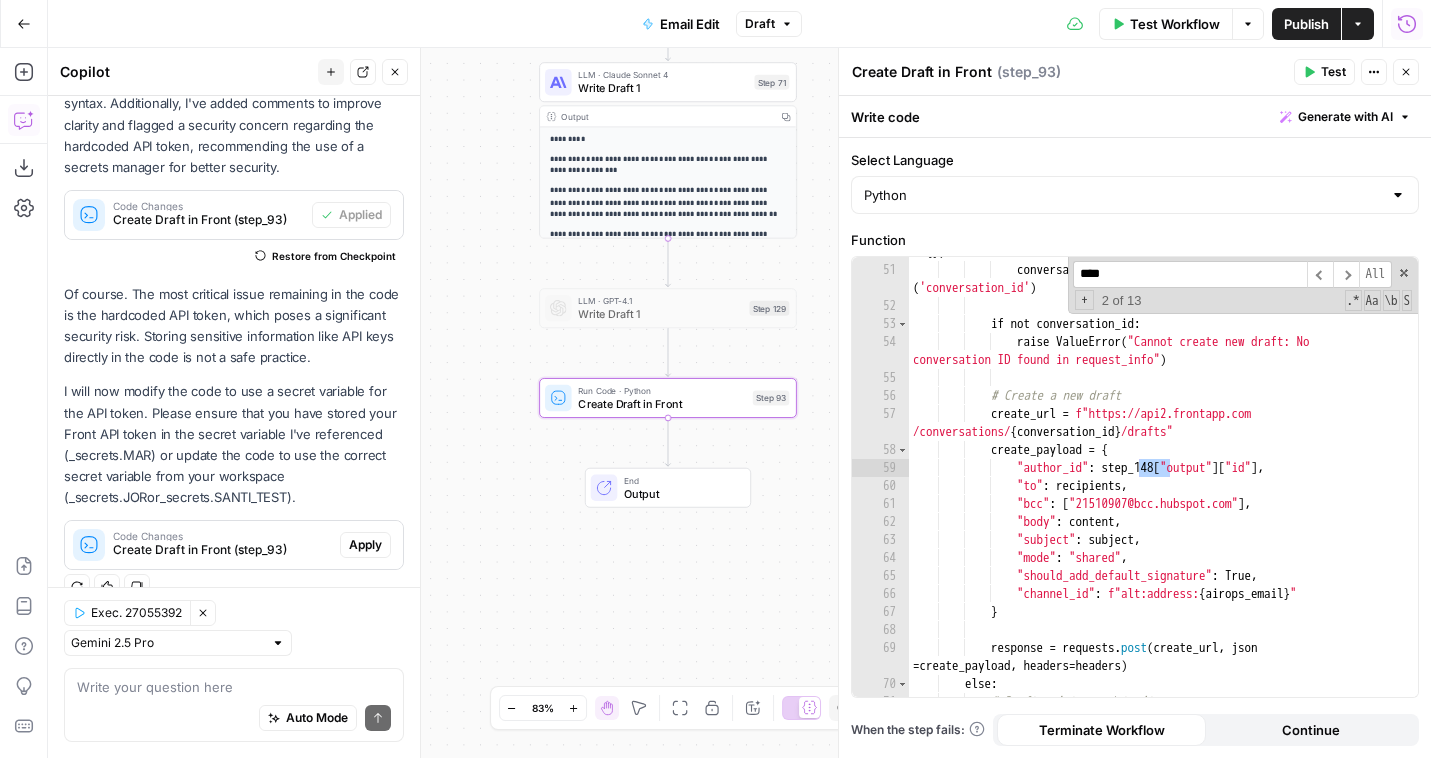 scroll, scrollTop: 1112, scrollLeft: 0, axis: vertical 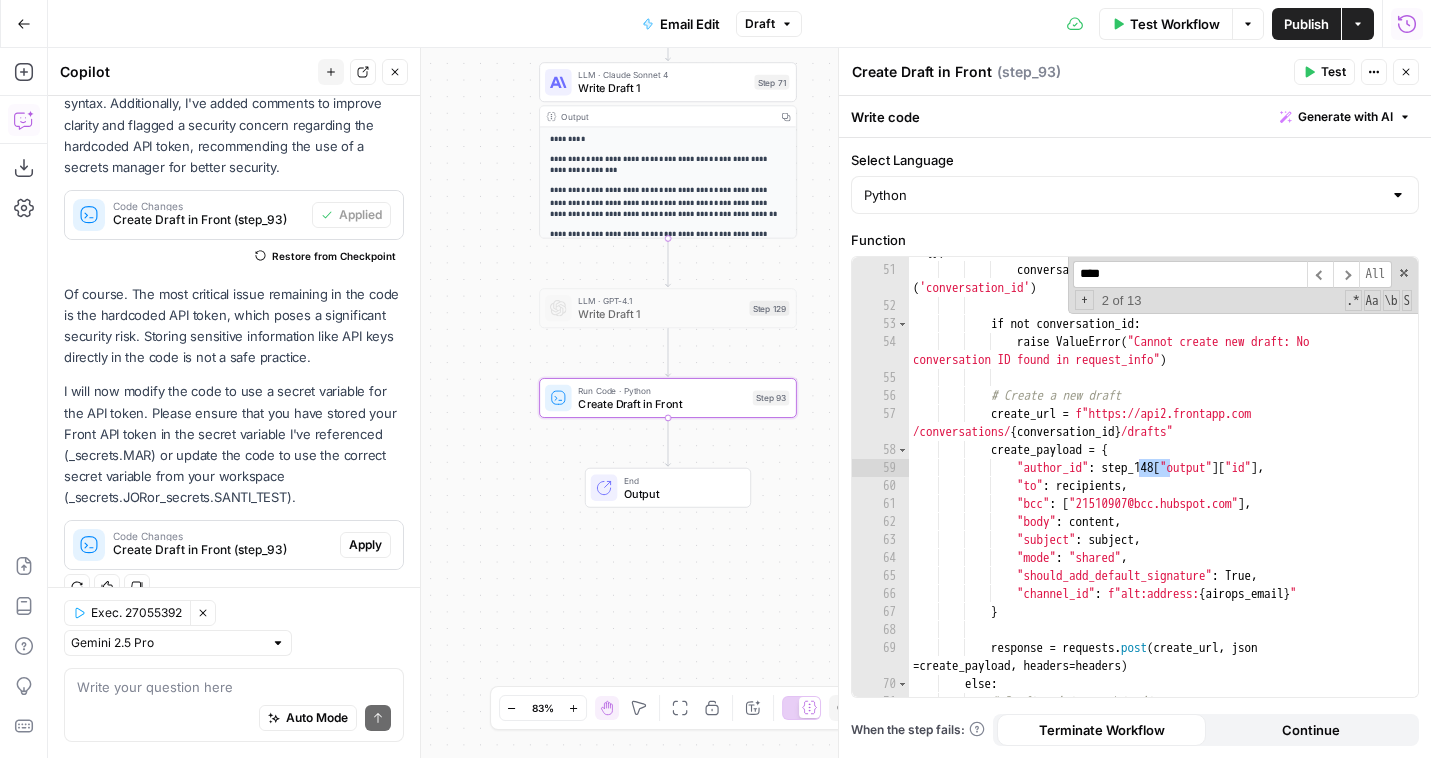 type on "*" 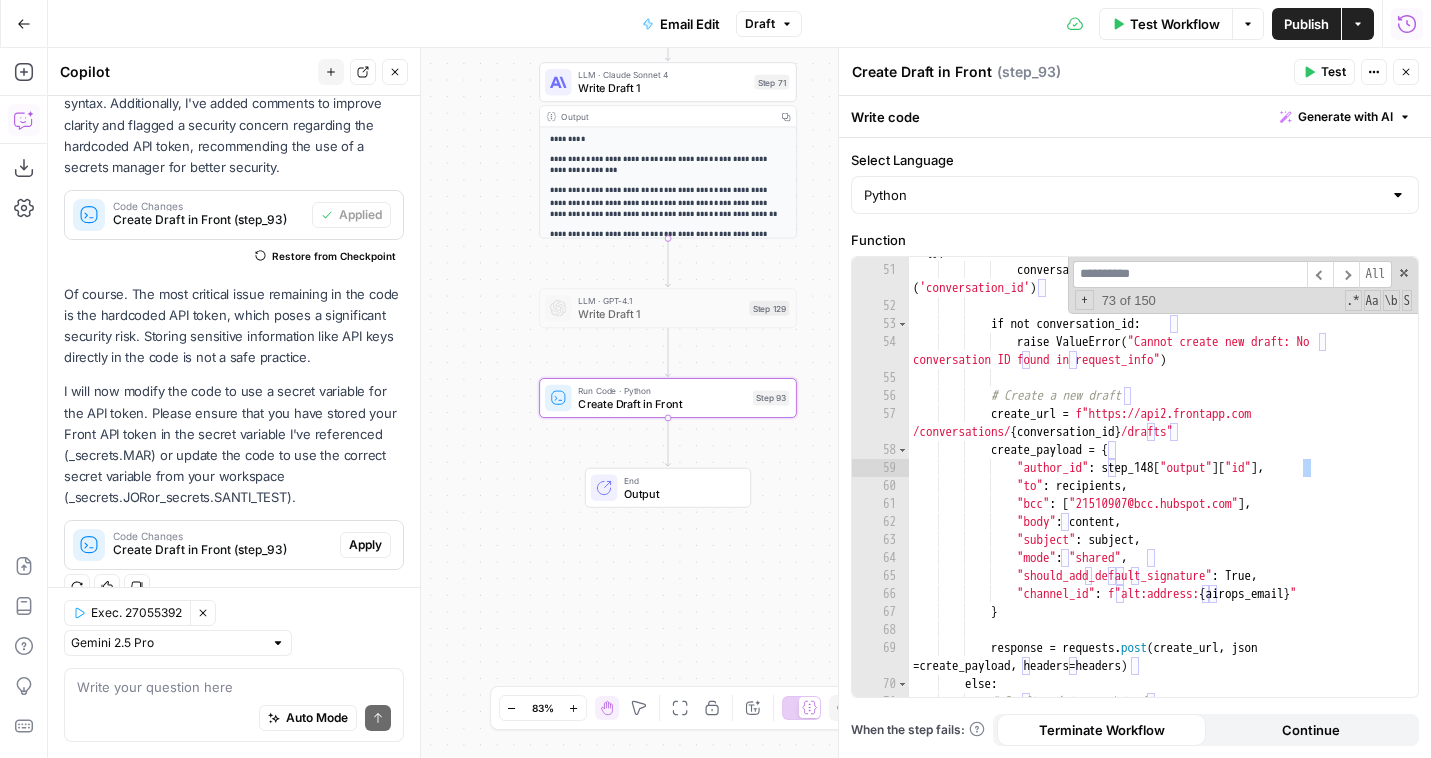 type on "*" 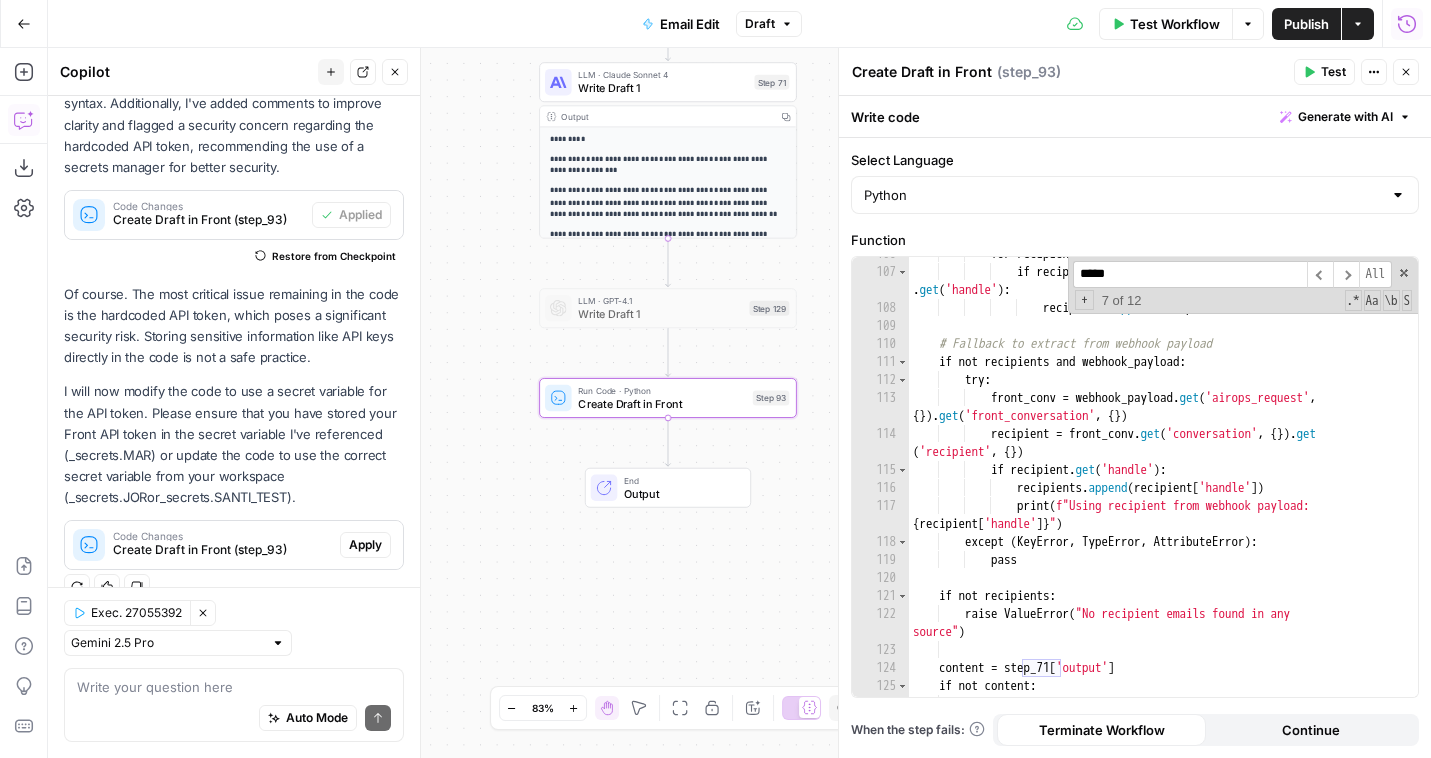 scroll, scrollTop: 2408, scrollLeft: 0, axis: vertical 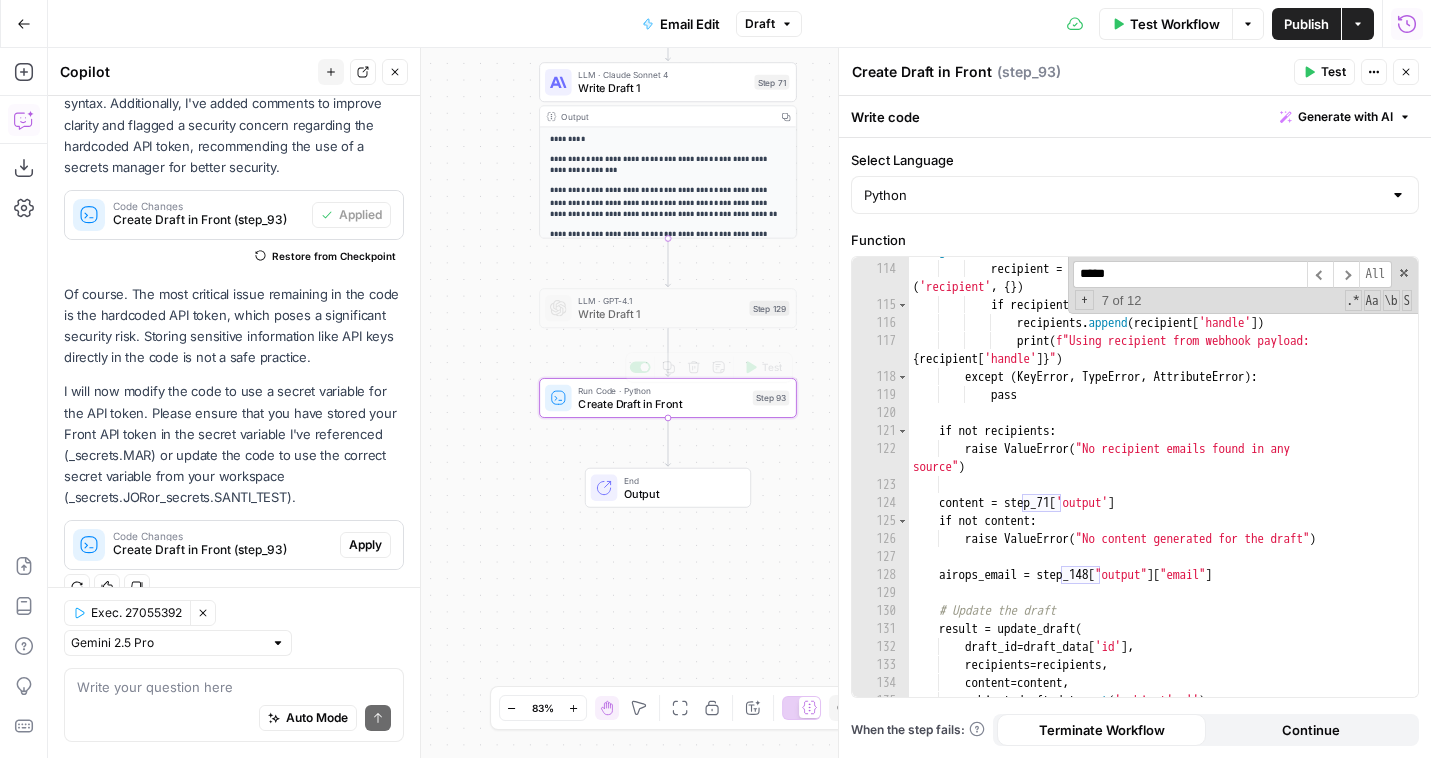 type on "*****" 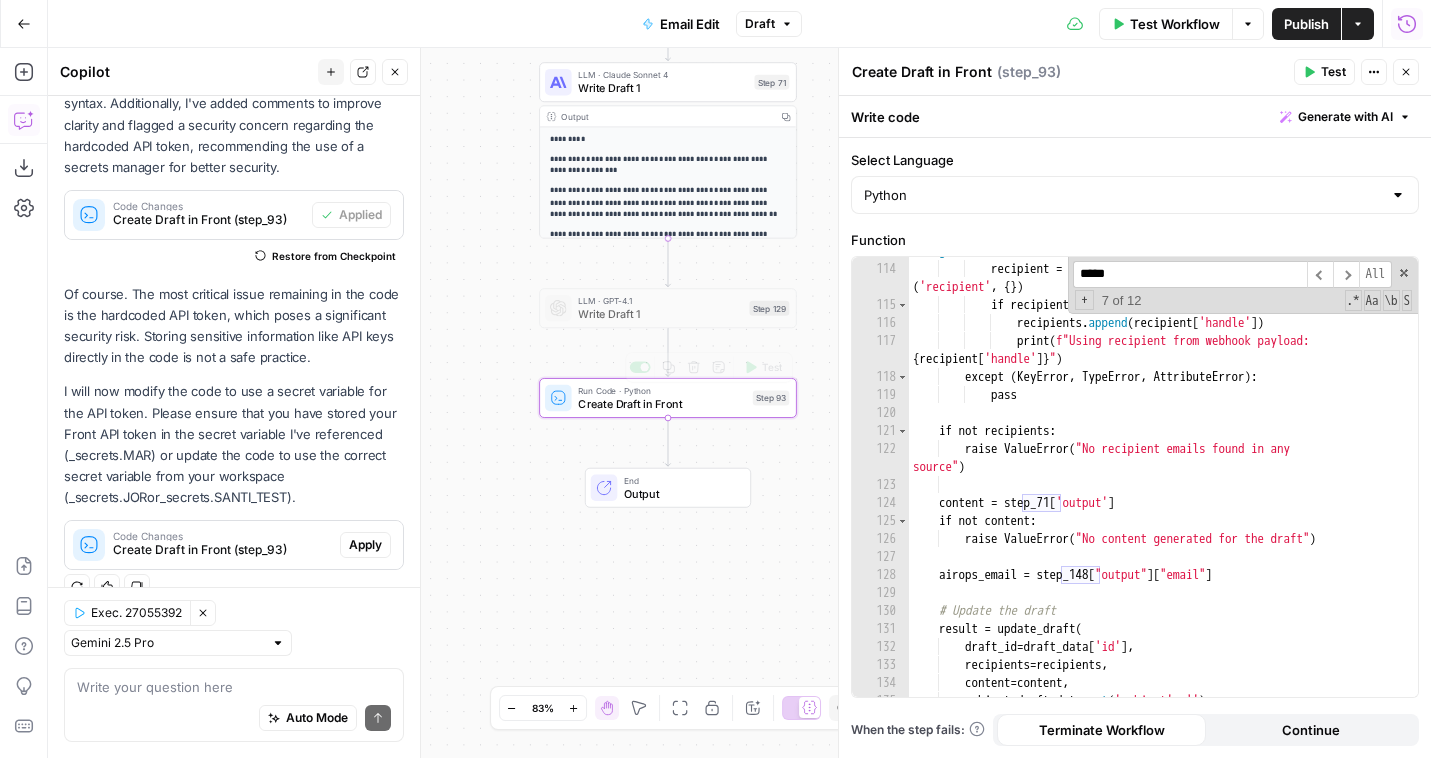 click on "Test" at bounding box center [763, 367] 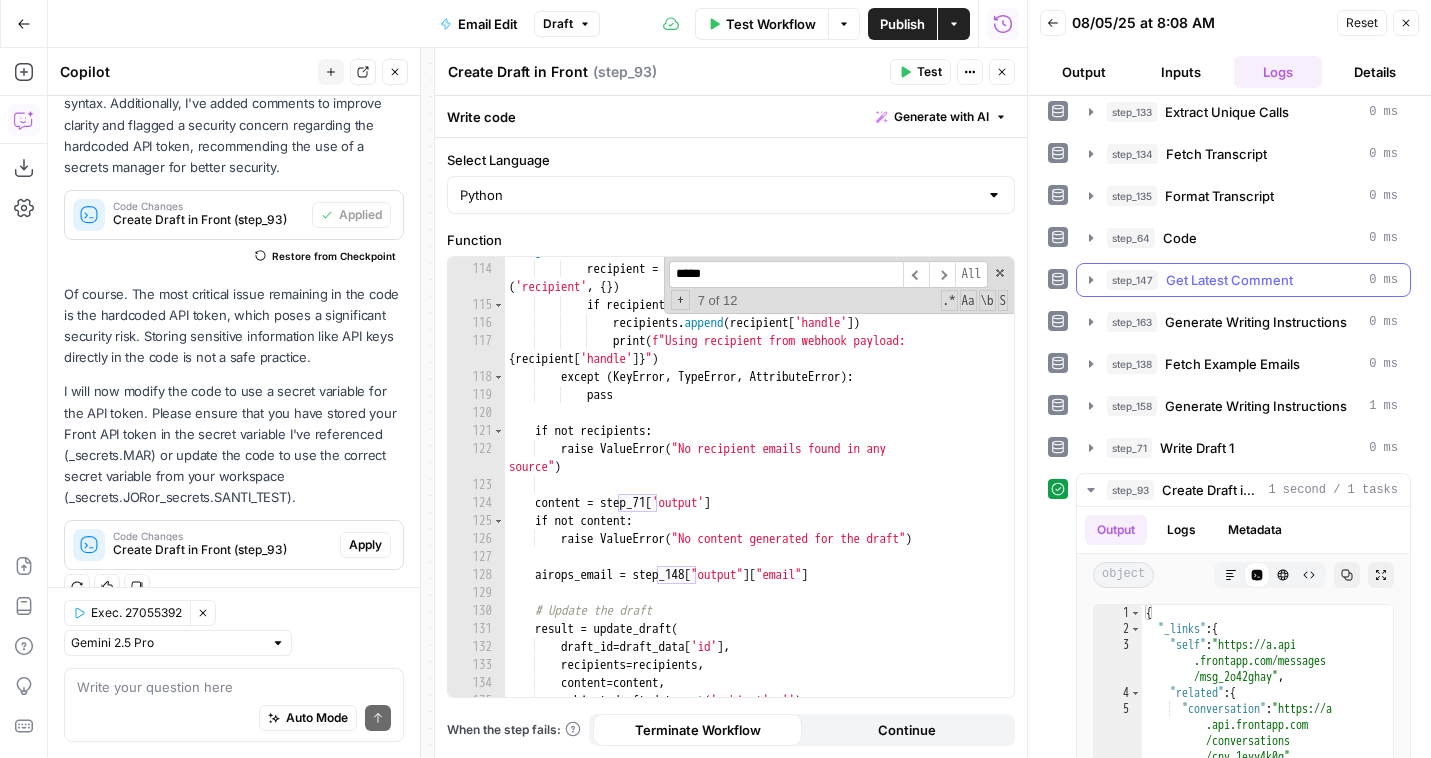 scroll, scrollTop: 390, scrollLeft: 0, axis: vertical 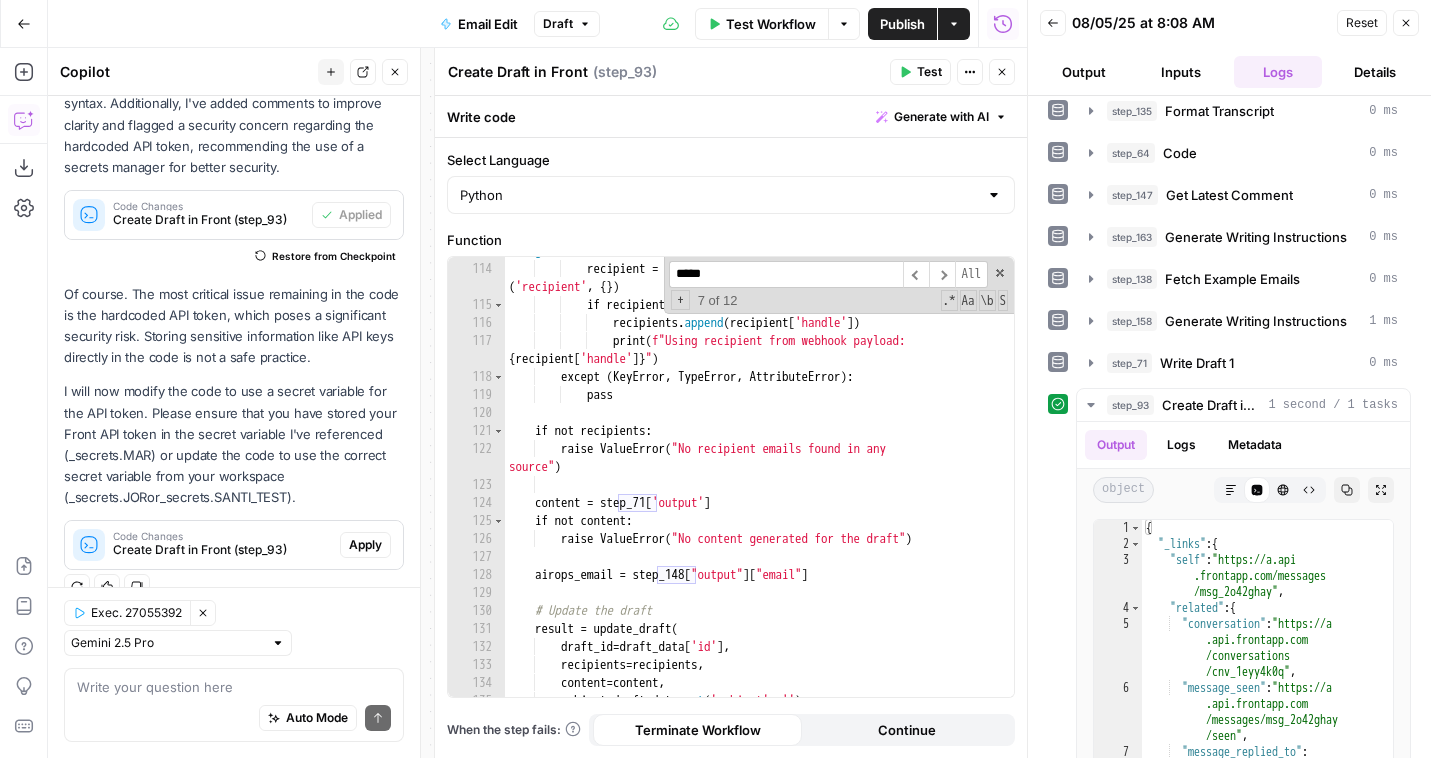 click on "Publish" at bounding box center [902, 24] 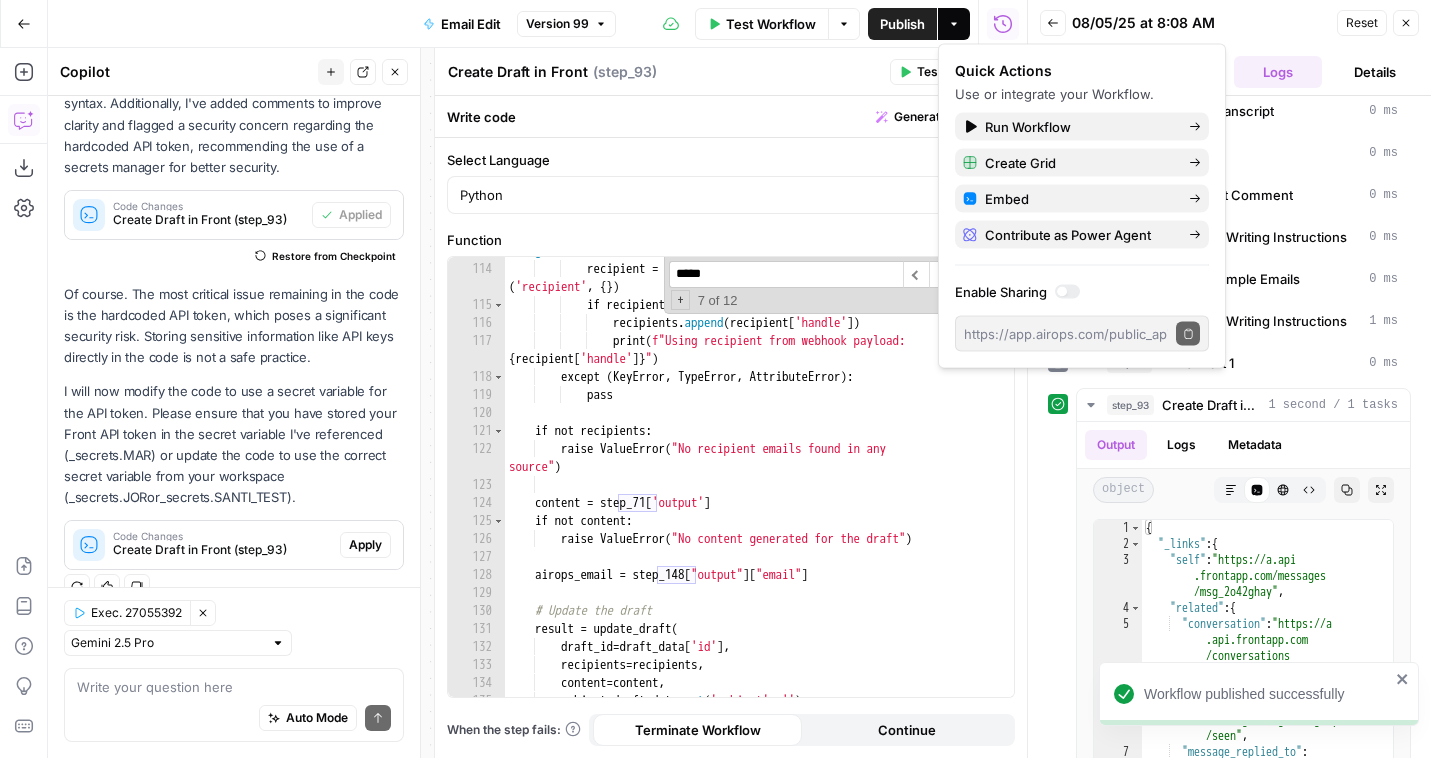 click on "08/05/25 at 8:08 AM" at bounding box center (1201, 23) 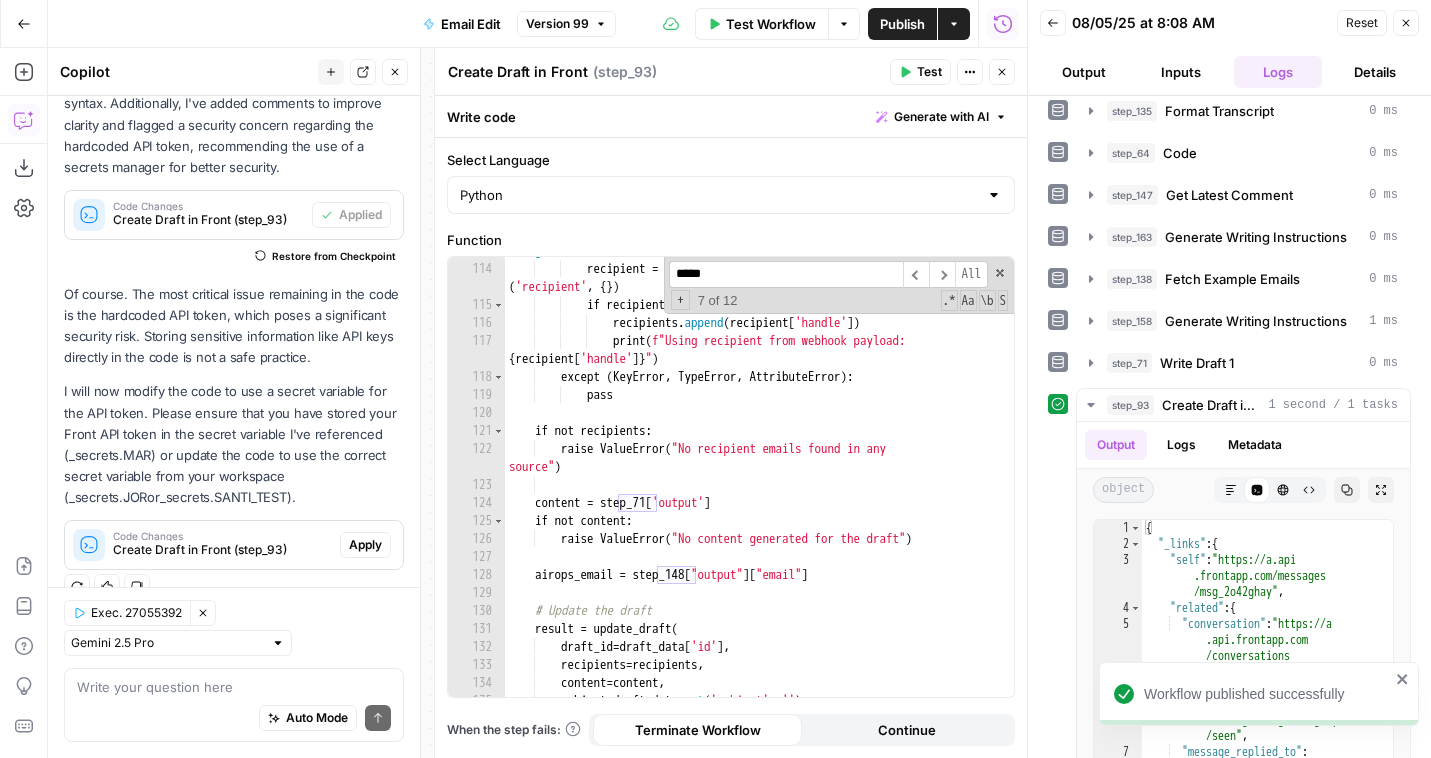 click on "Close" at bounding box center (1002, 72) 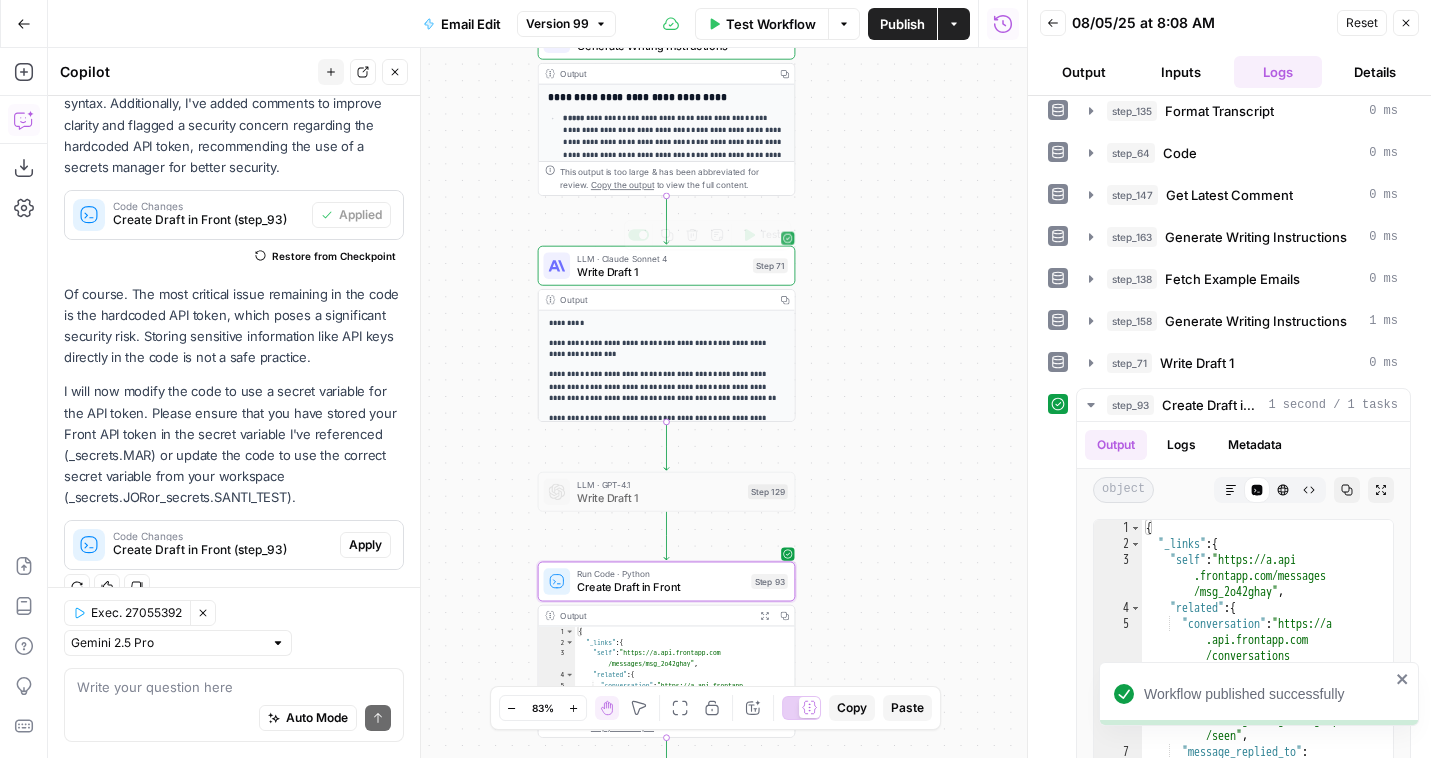 click on "Write Draft 1" at bounding box center [662, 271] 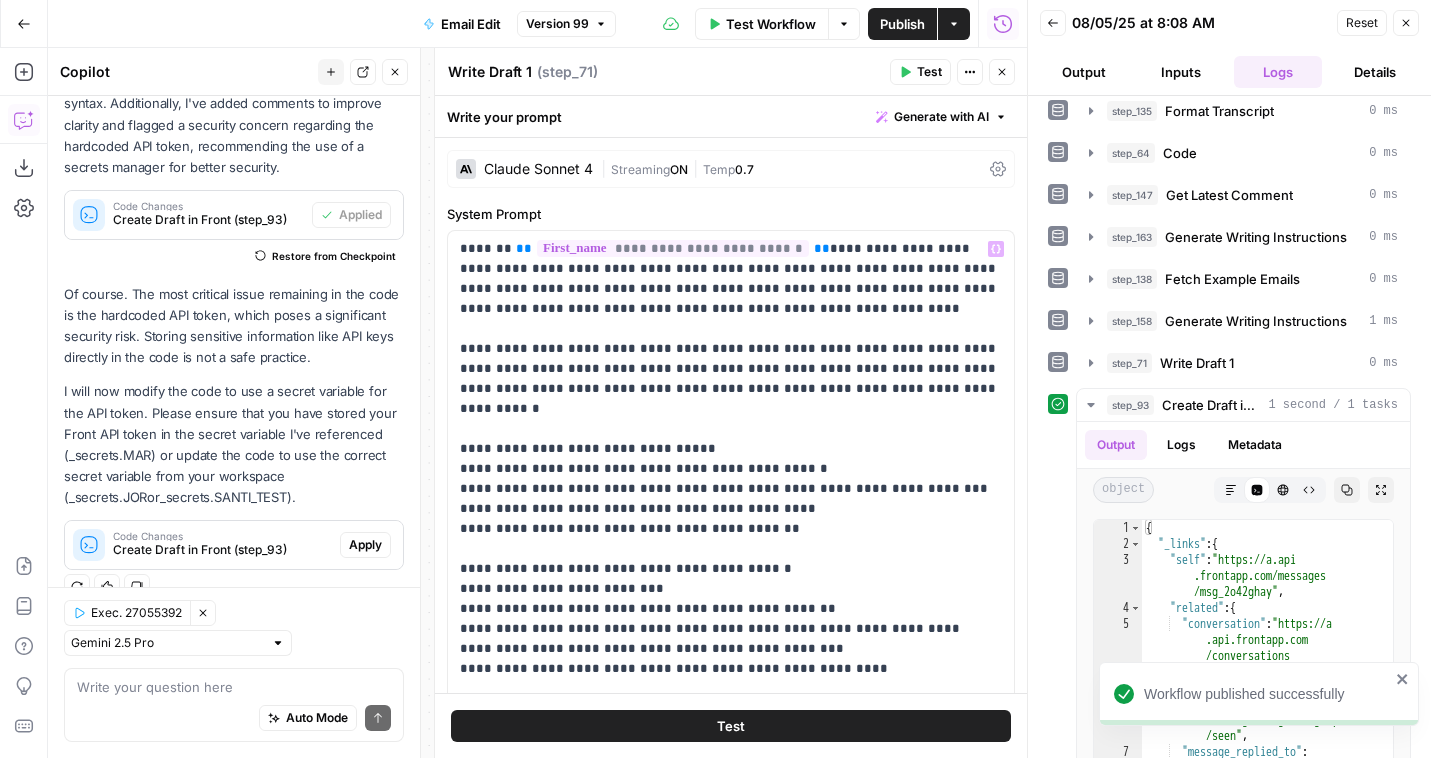 click on "|   Streaming  ON   |   Temp  0.7" at bounding box center (791, 169) 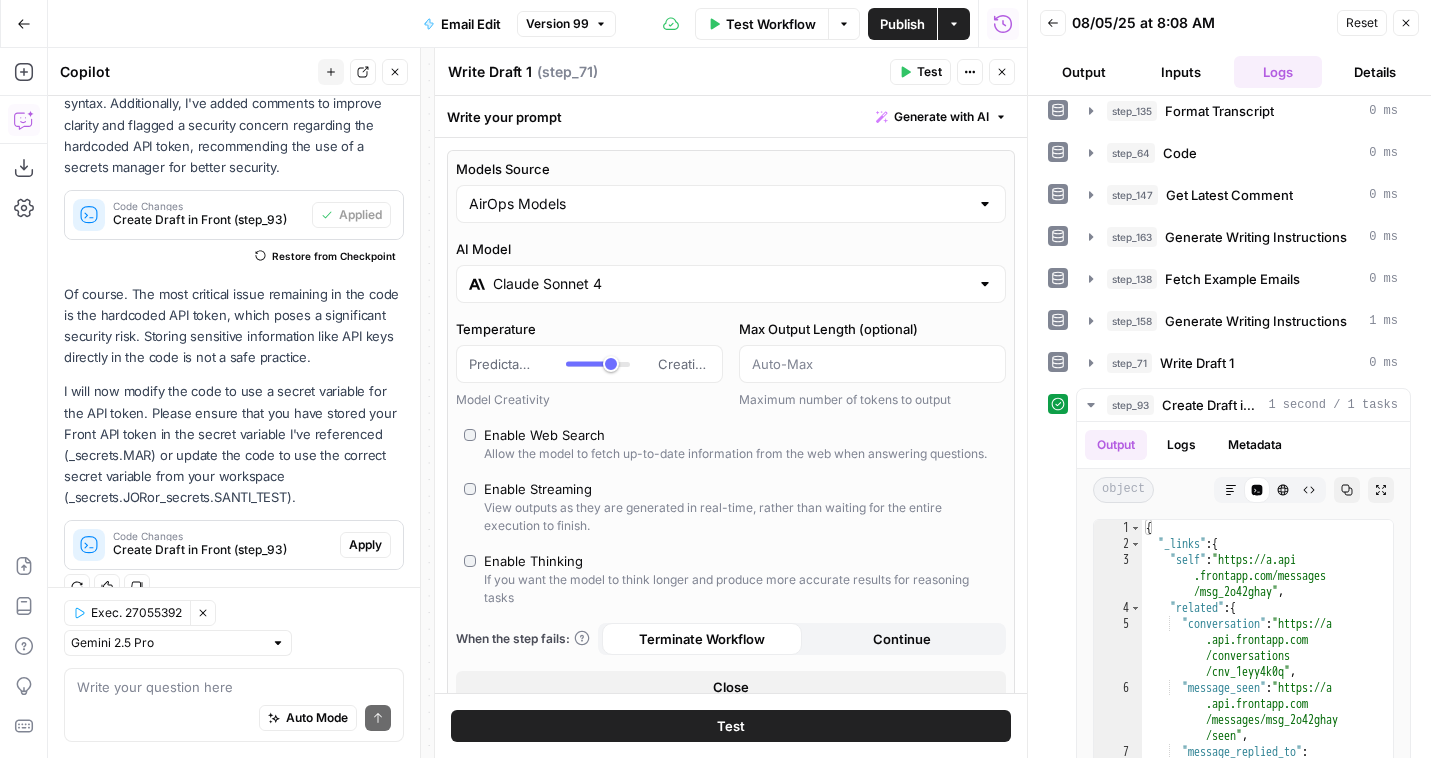 scroll, scrollTop: 431, scrollLeft: 0, axis: vertical 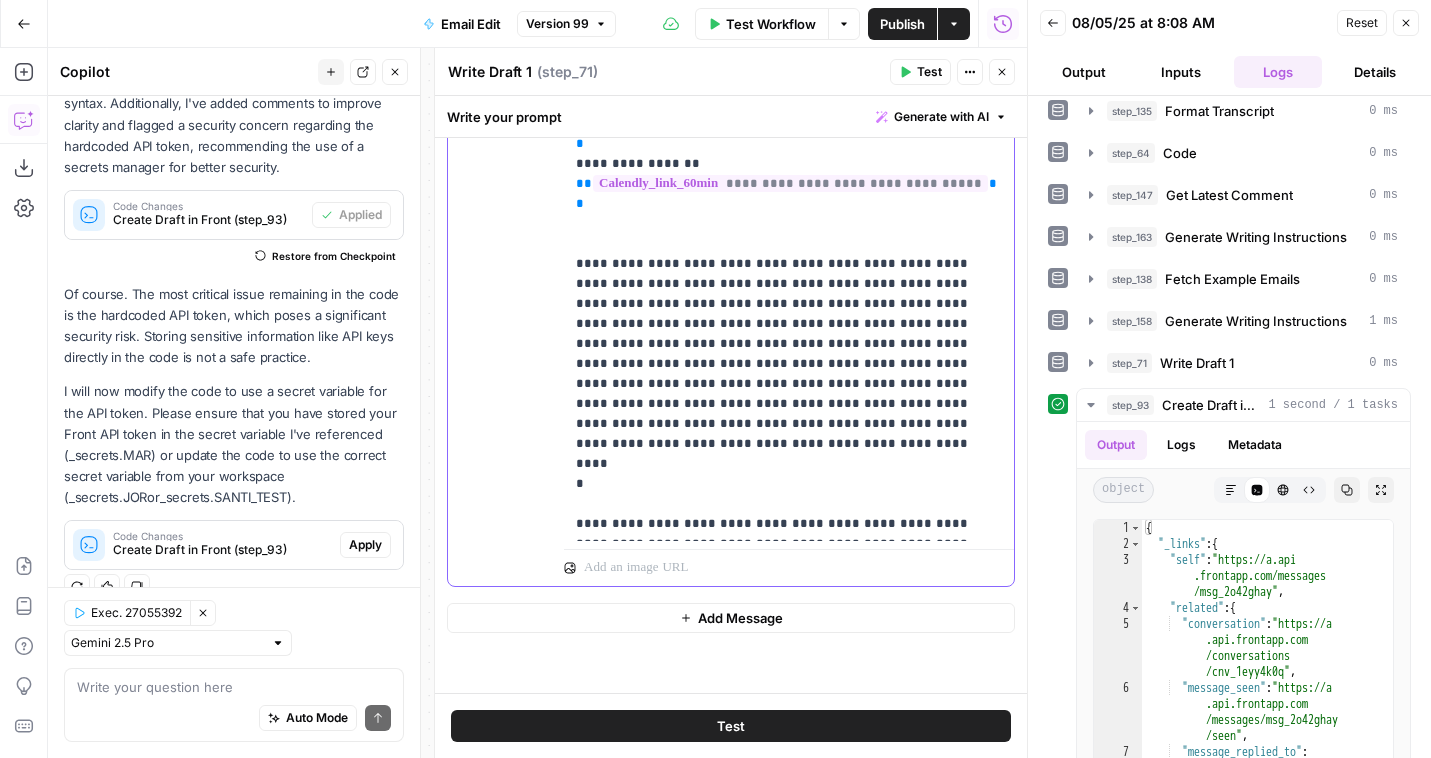 click on "**********" at bounding box center [789, -526] 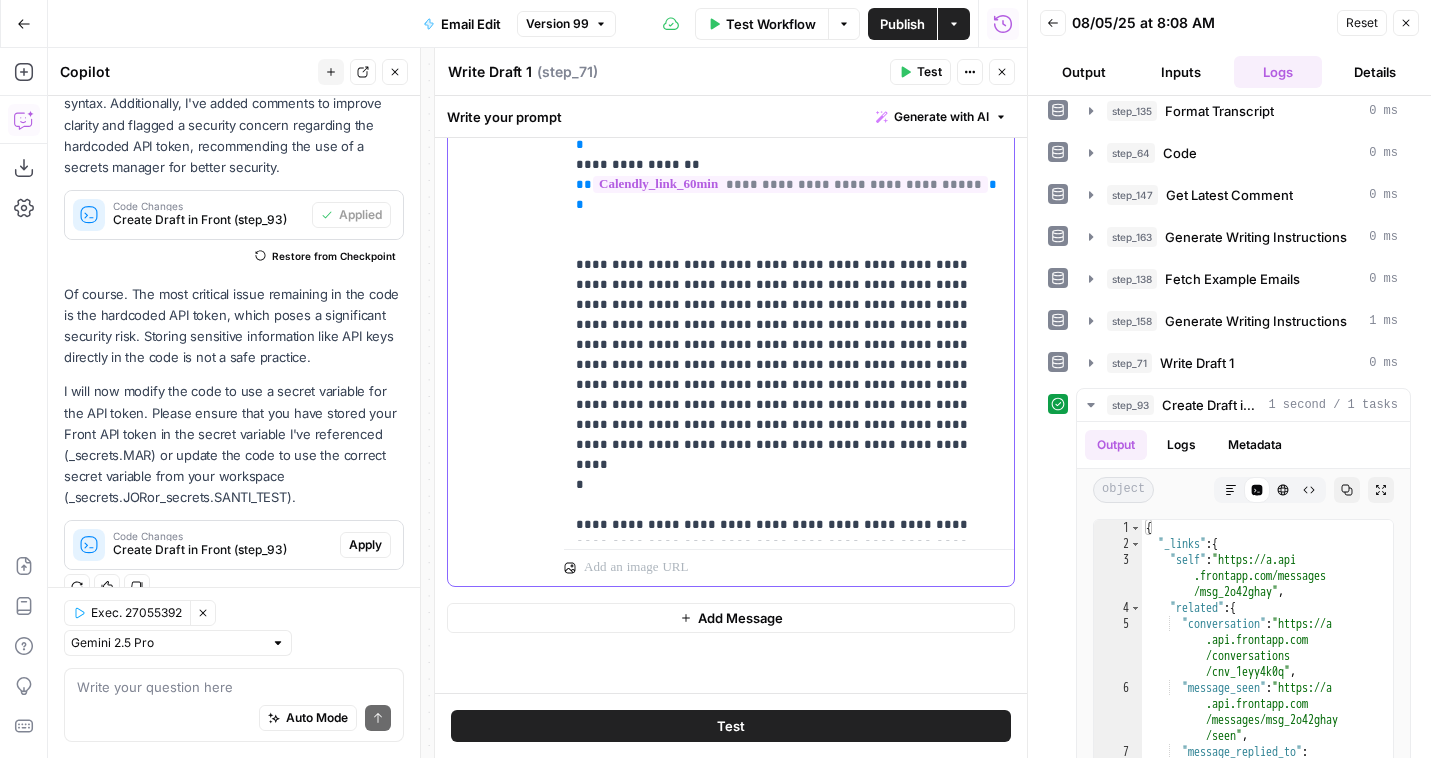 scroll, scrollTop: 1321, scrollLeft: 0, axis: vertical 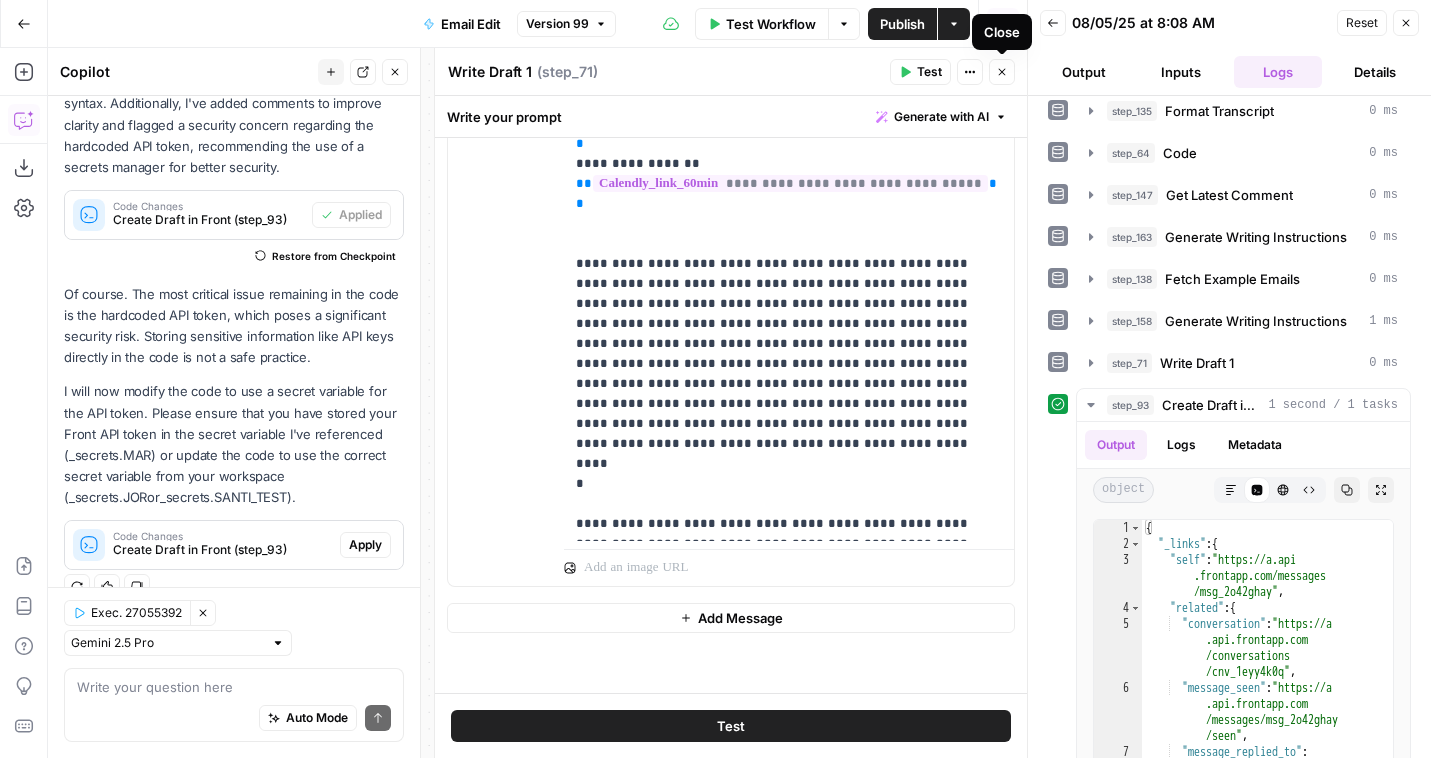 click 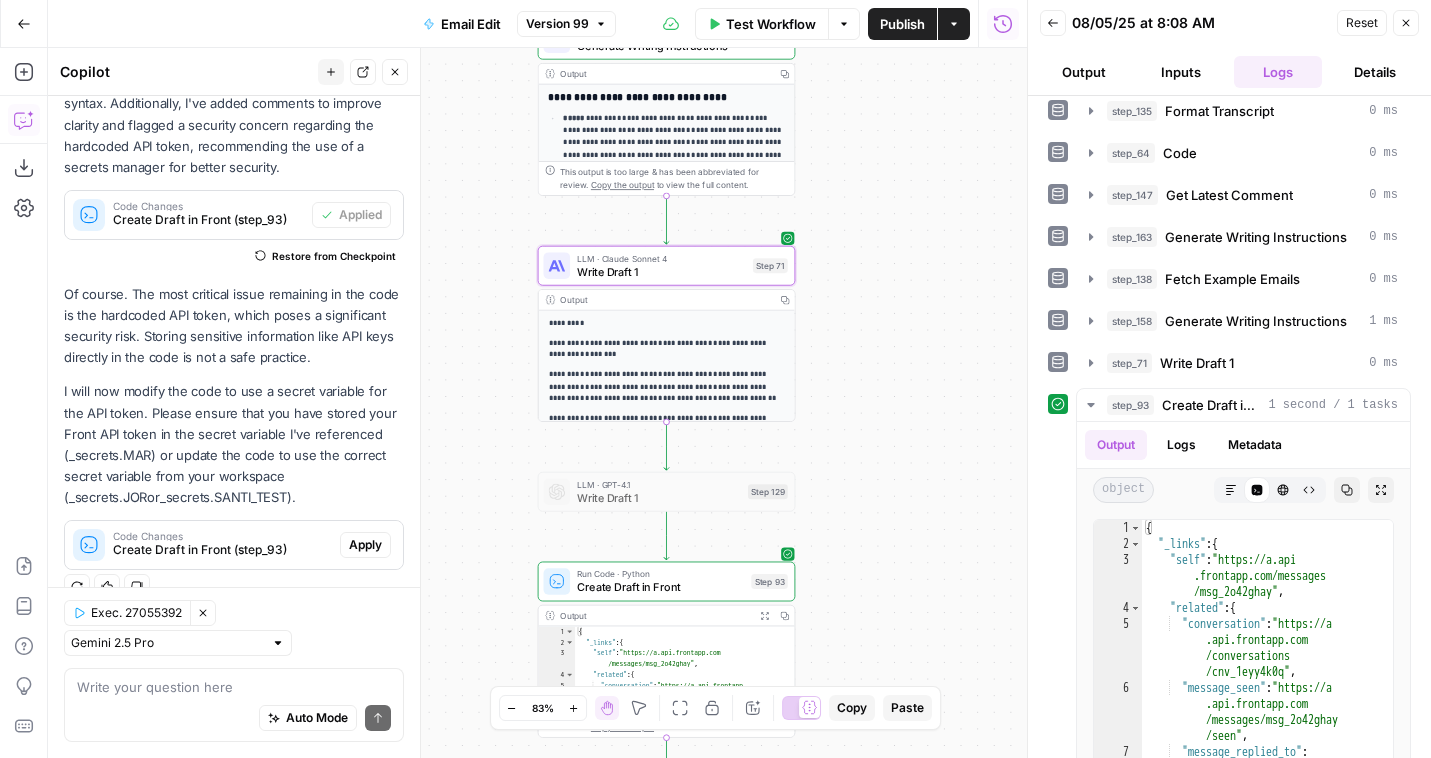 click 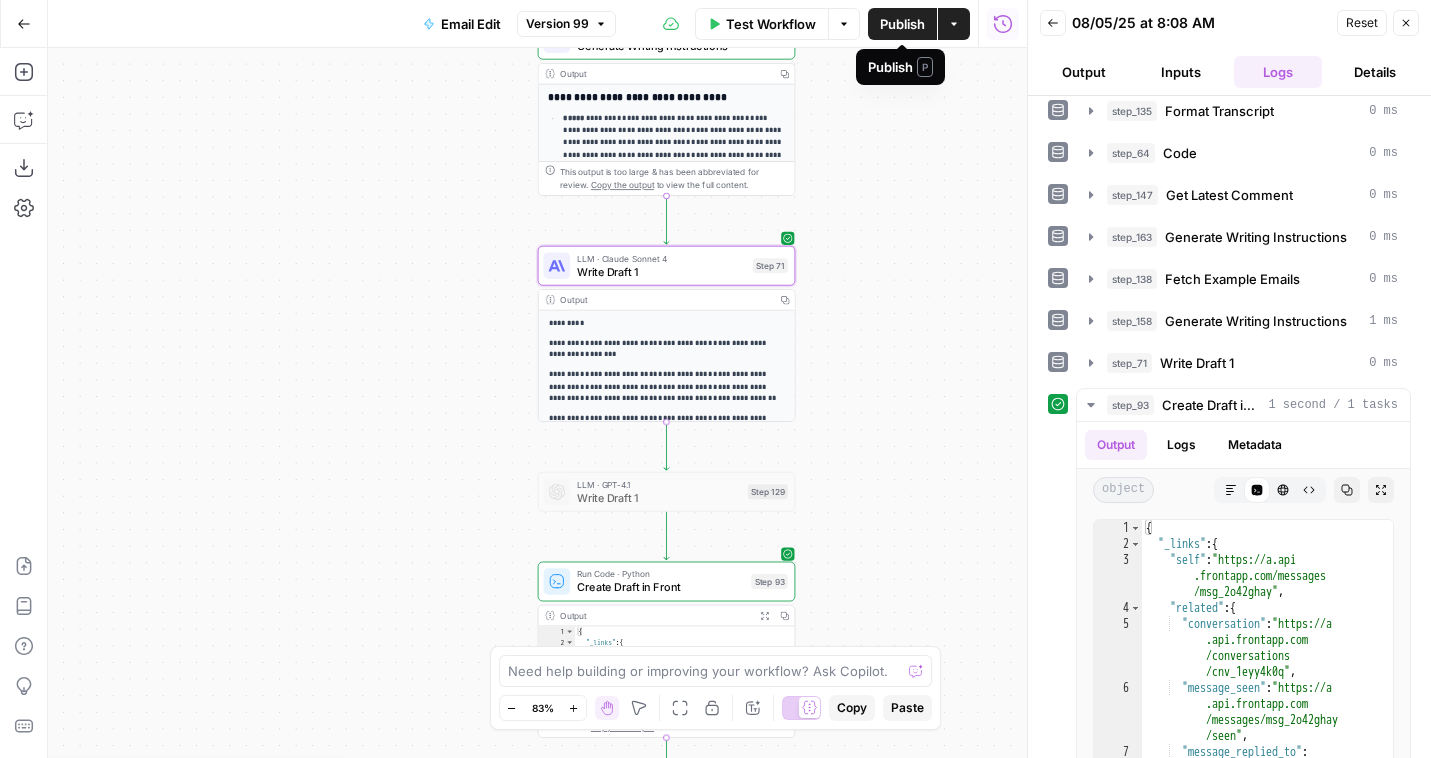 click on "Publish" at bounding box center [902, 24] 